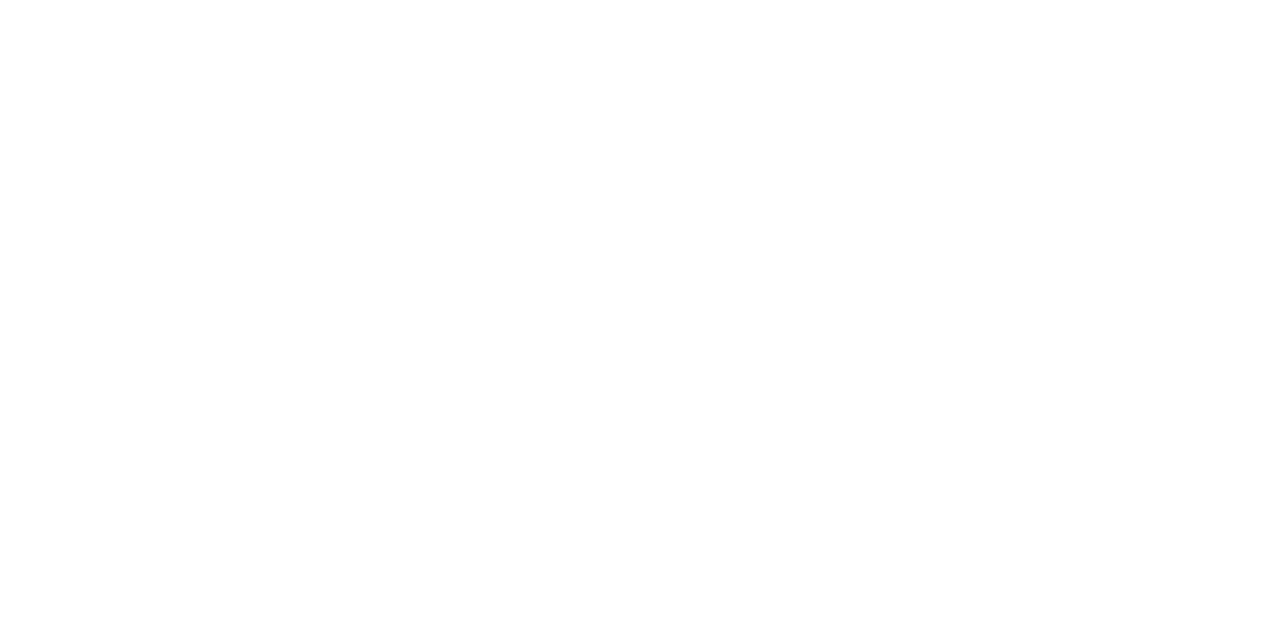 scroll, scrollTop: 0, scrollLeft: 0, axis: both 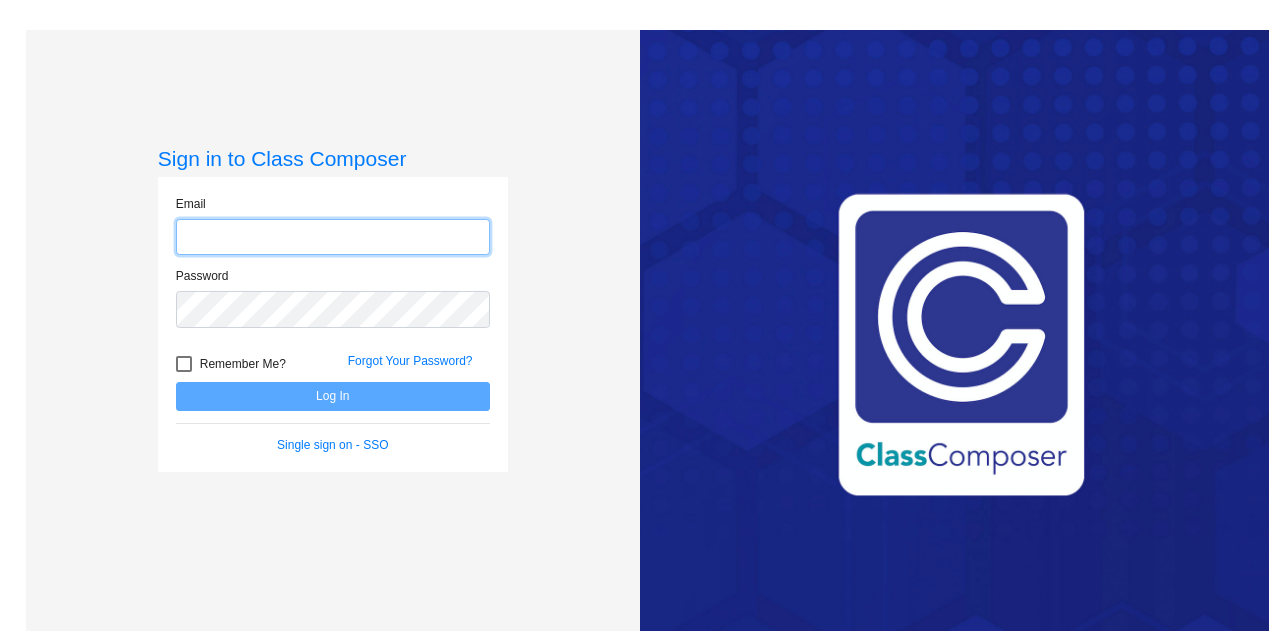 type on "[EMAIL]" 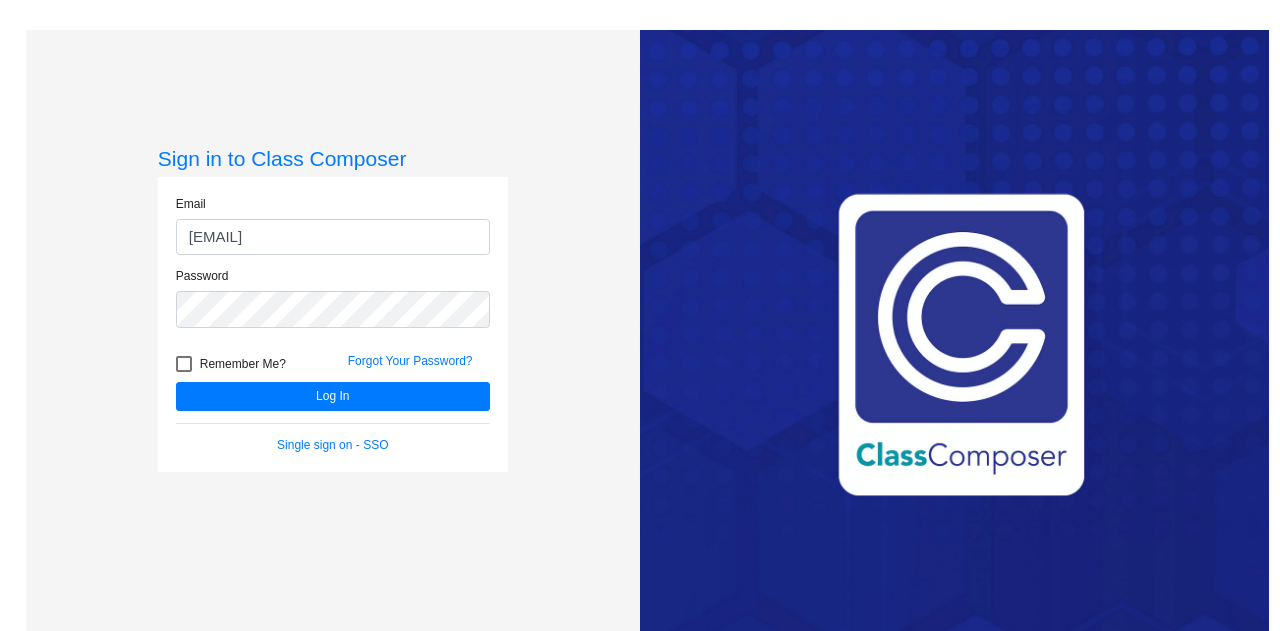 click on "Email [EMAIL] Password   Remember Me? Forgot Your Password?  Log In   Single sign on - SSO" 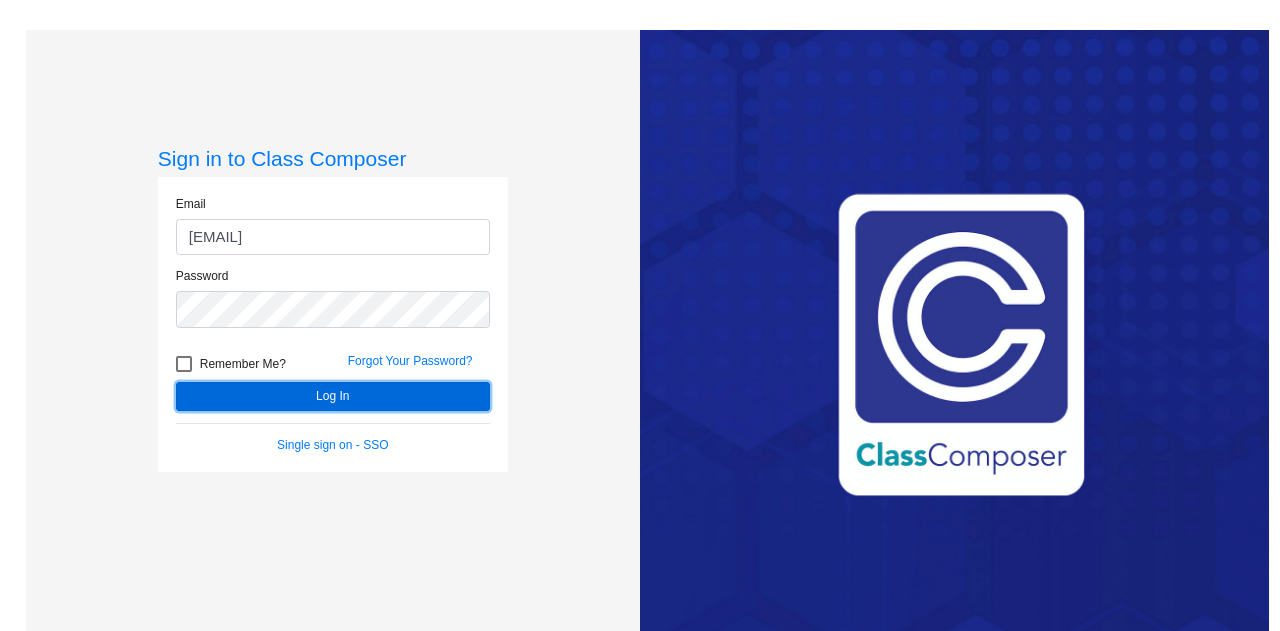 click on "Log In" 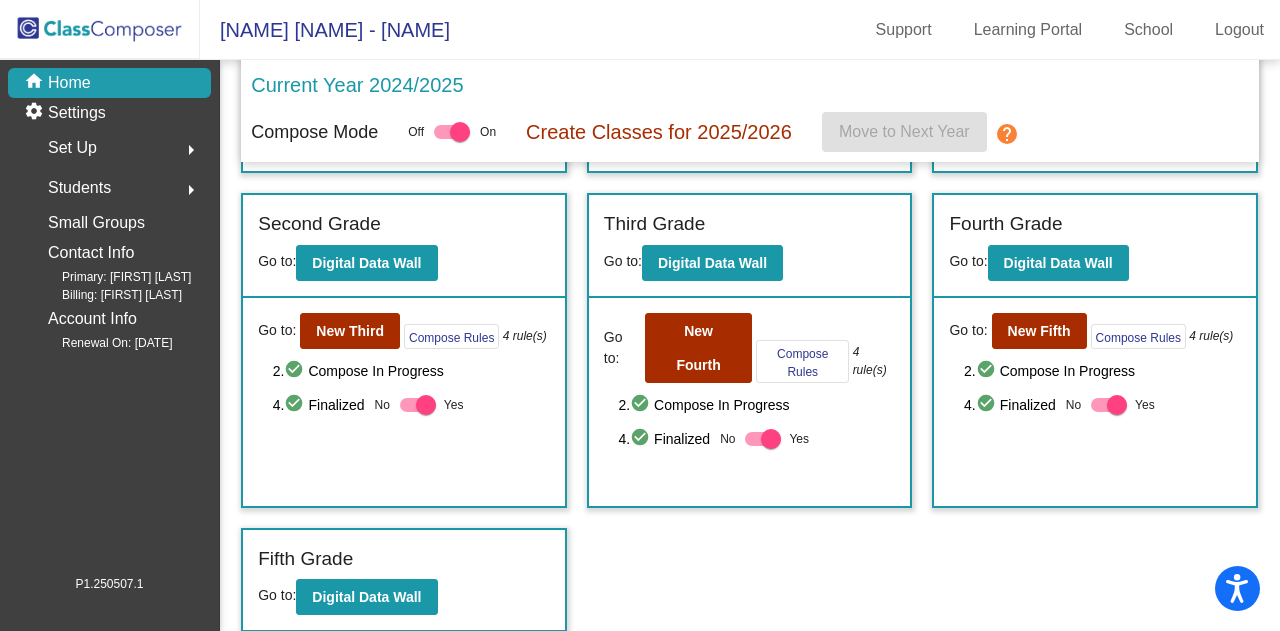 scroll, scrollTop: 0, scrollLeft: 0, axis: both 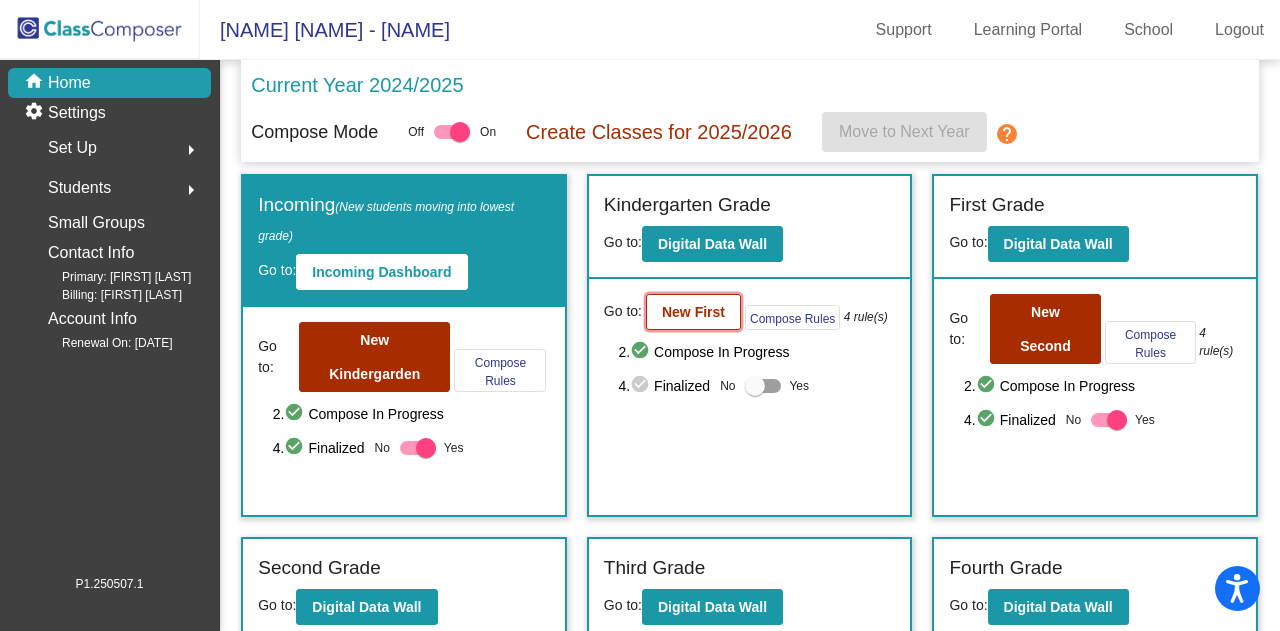 click on "New First" 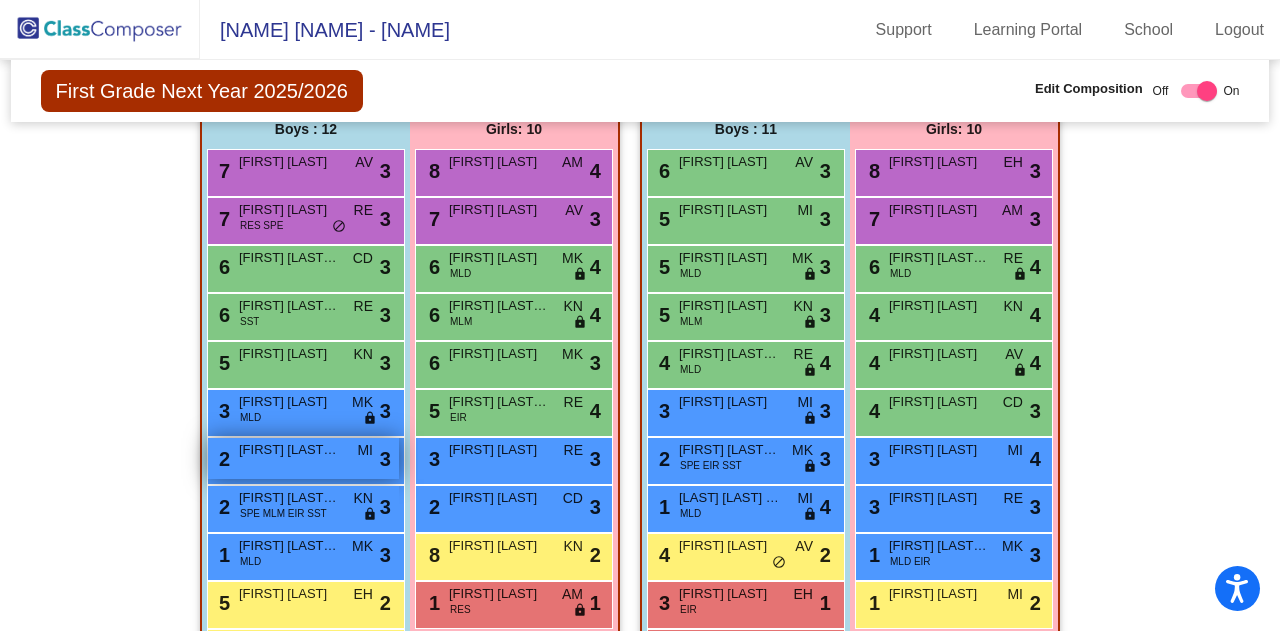 scroll, scrollTop: 1500, scrollLeft: 0, axis: vertical 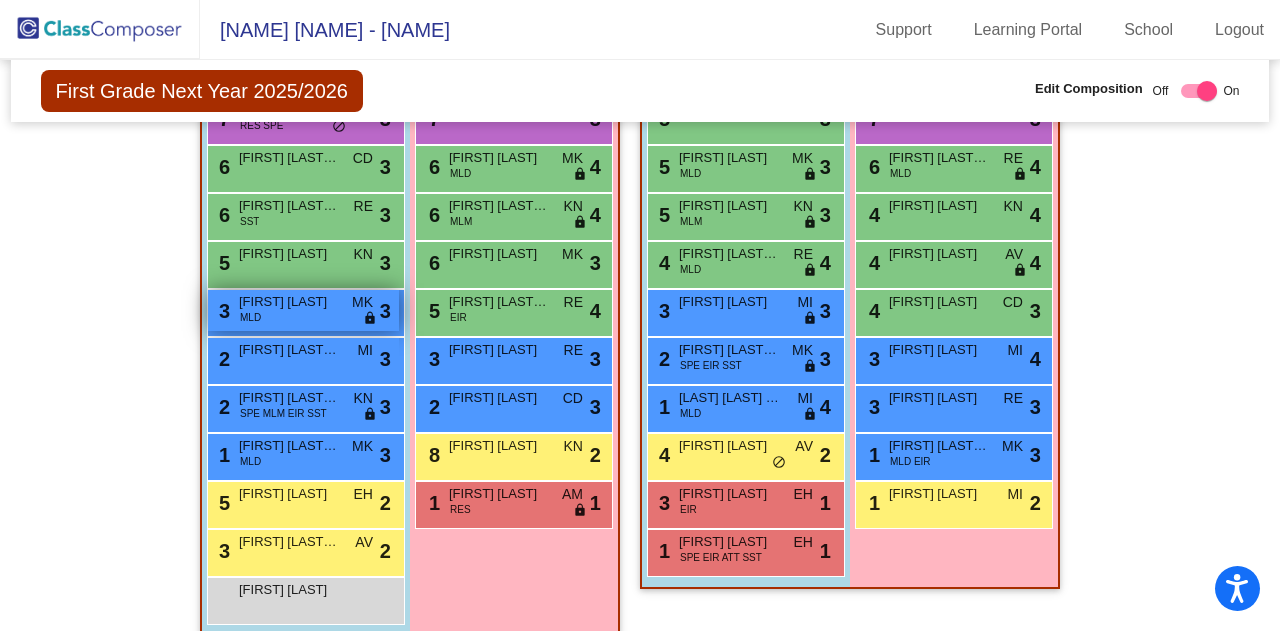 click on "[NUMBER] [STREET] [LAST] [LAST] [LAST] [LAST] [LAST]" at bounding box center [303, 310] 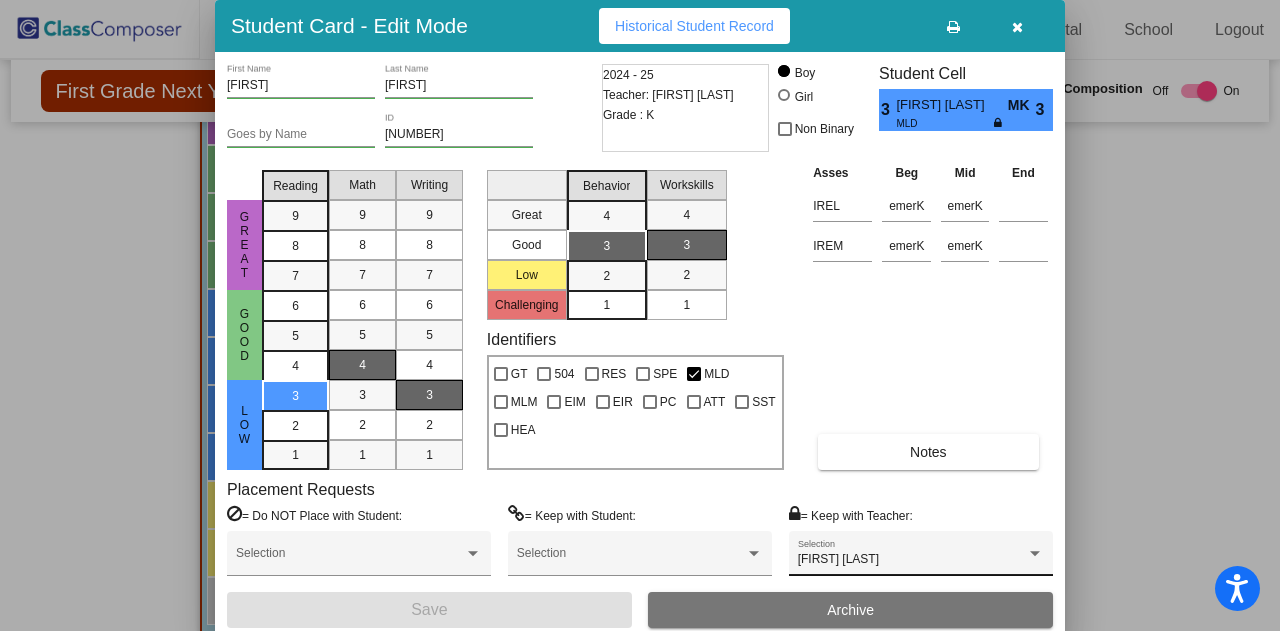 click on "[FIRST] [LAST] Selection" at bounding box center (921, 558) 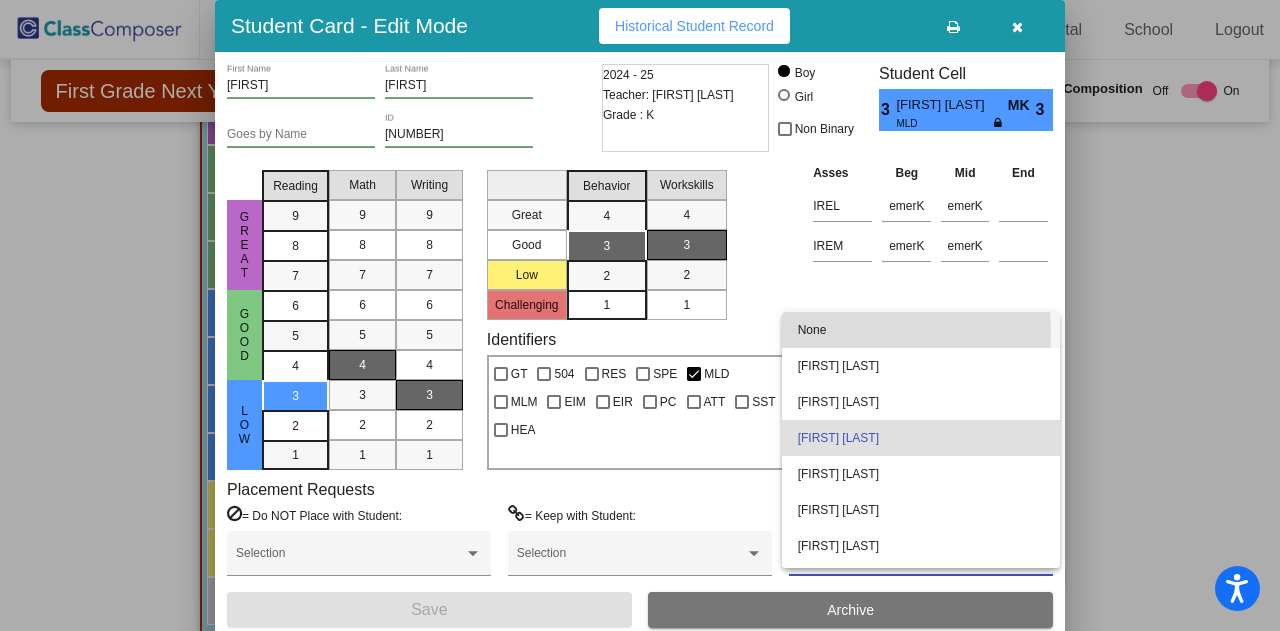 click on "None" at bounding box center [921, 330] 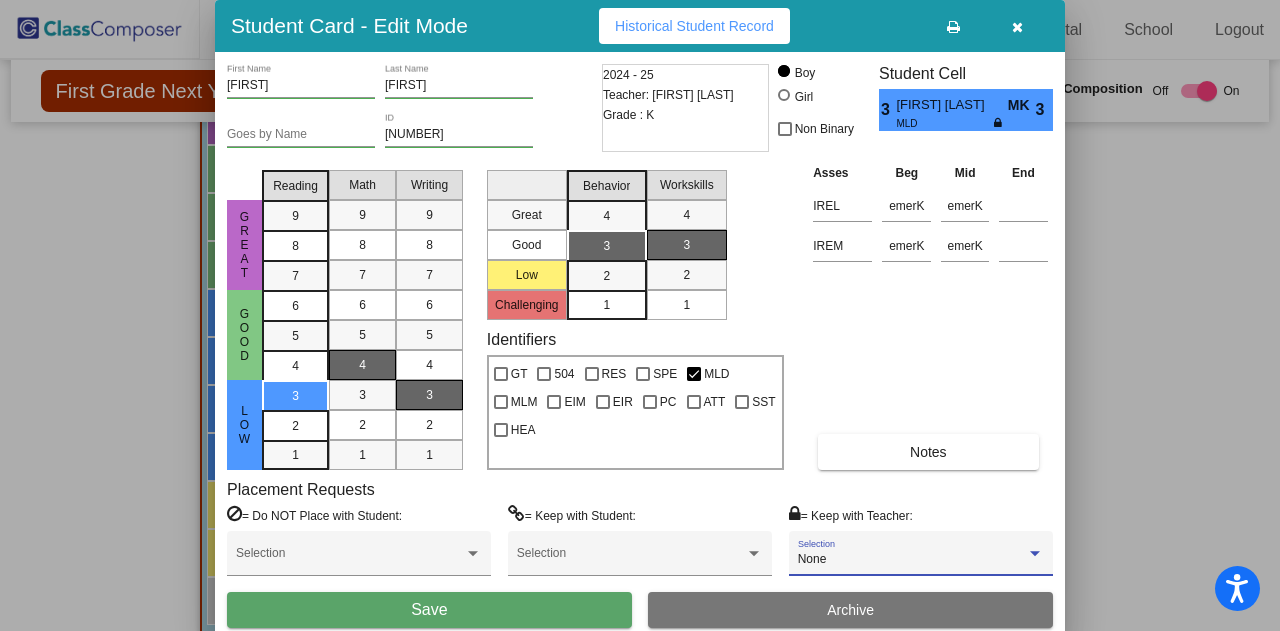 click on "Save" at bounding box center [429, 610] 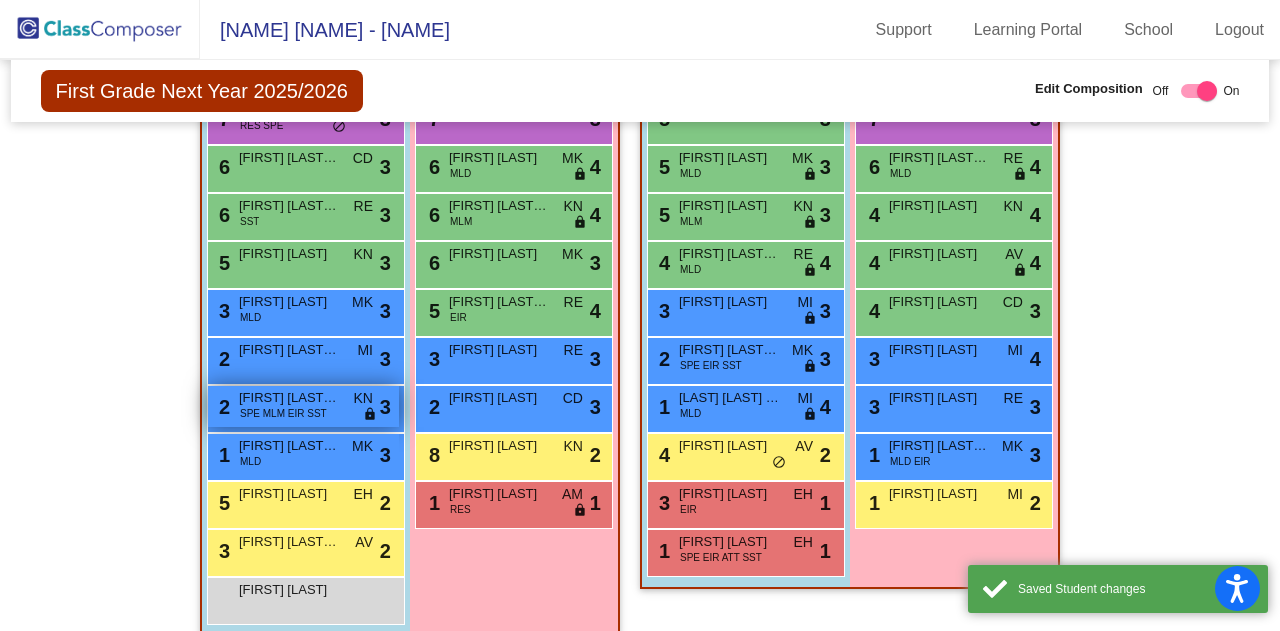 click on "[NUMBER] [FIRST] [LAST] [LAST] [CODE] [CODE] [CODE] [STATUS]" at bounding box center (303, 406) 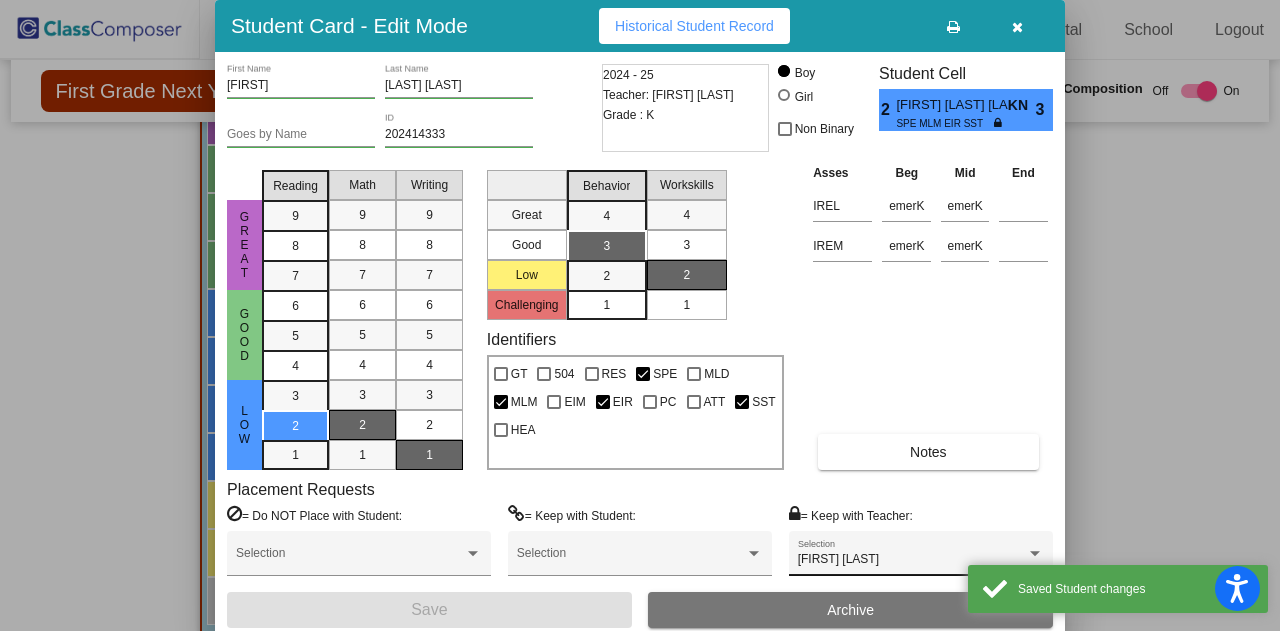 click on "[FIRST] [LAST] Selection" at bounding box center (921, 558) 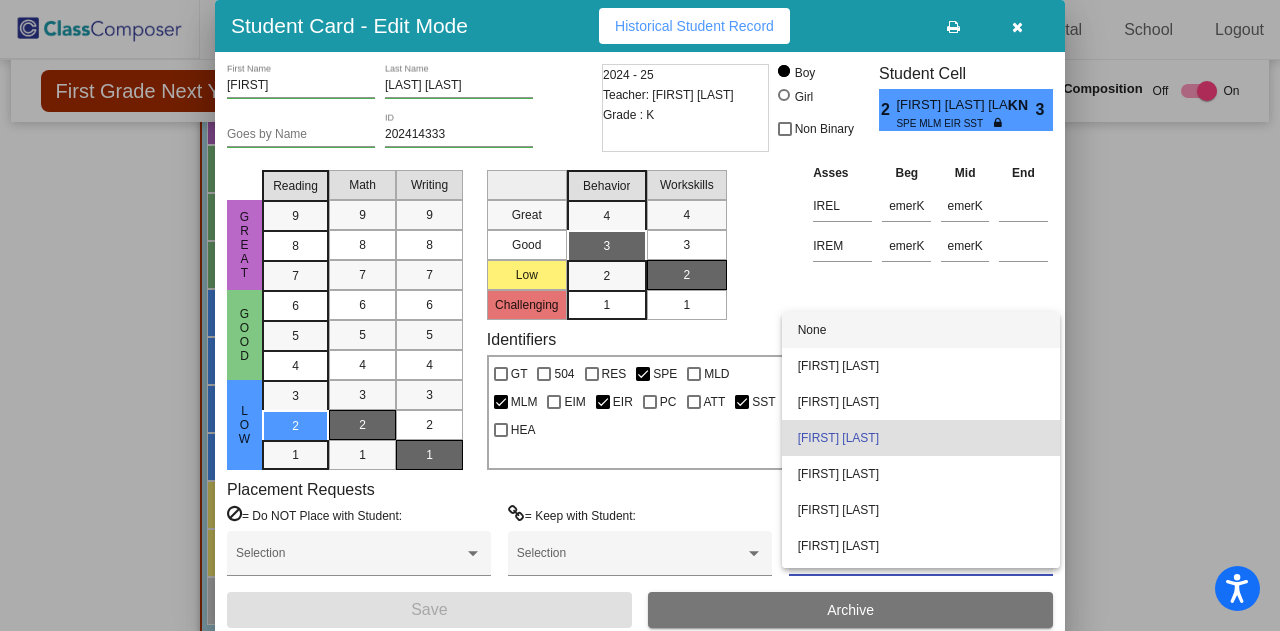 click on "None" at bounding box center [921, 330] 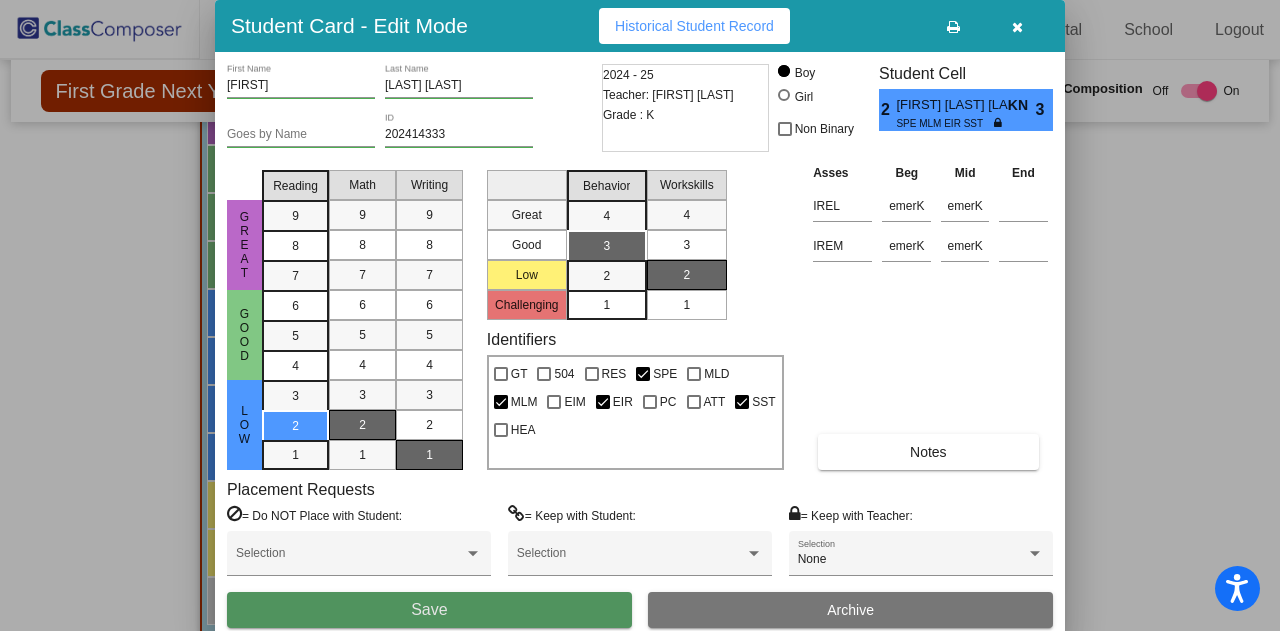 click on "Save" at bounding box center [429, 610] 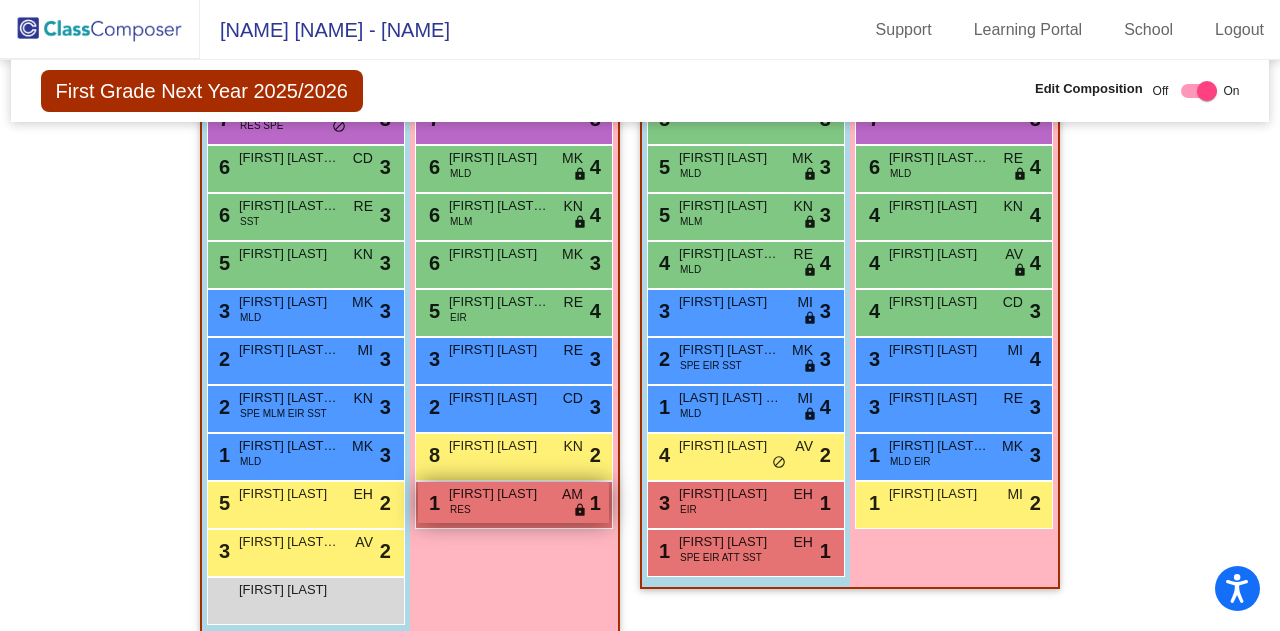 click on "lock" at bounding box center [580, 511] 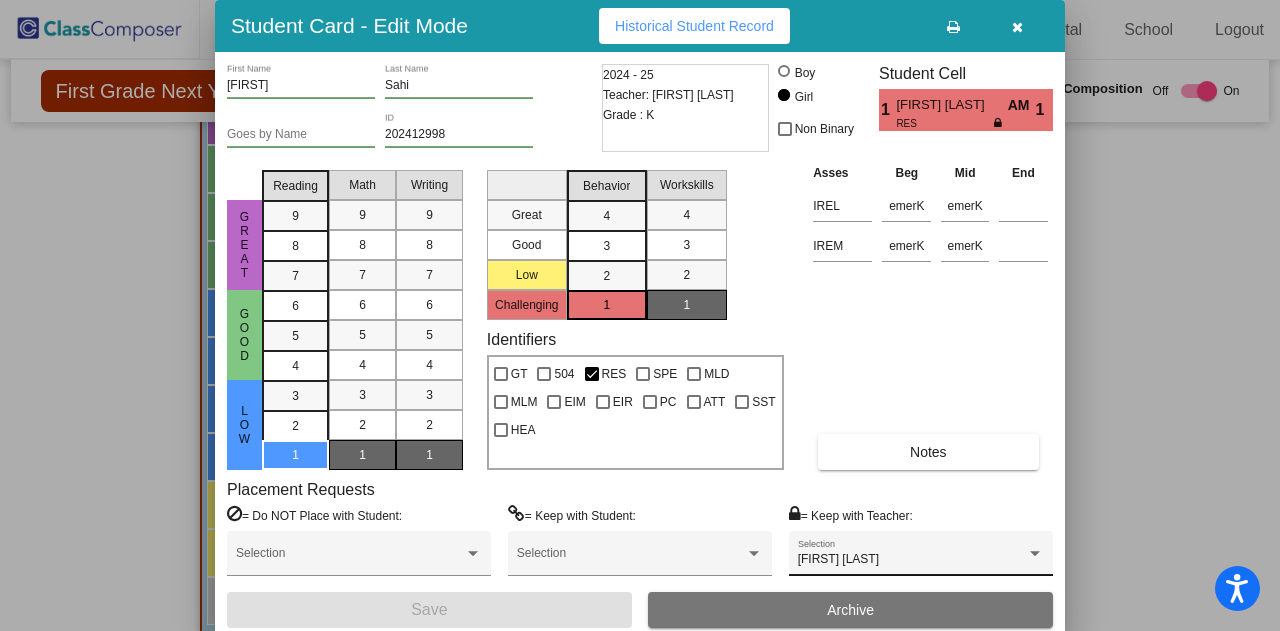 click on "[FIRST] [LAST]" at bounding box center (912, 560) 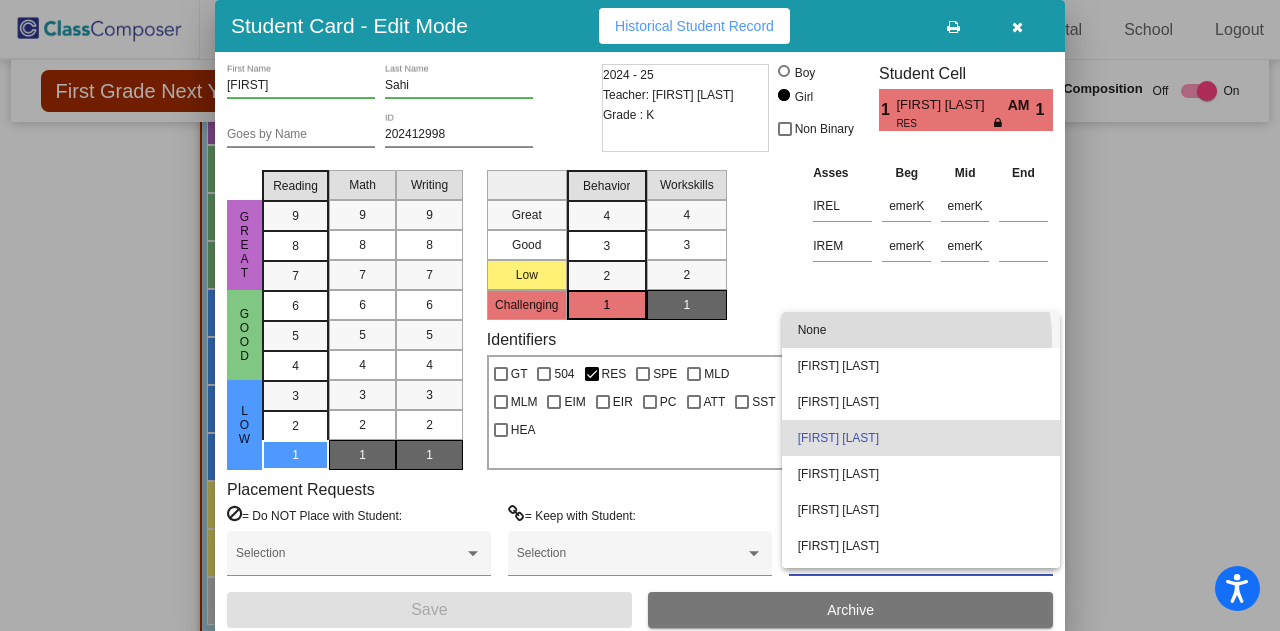 click on "None" at bounding box center [921, 330] 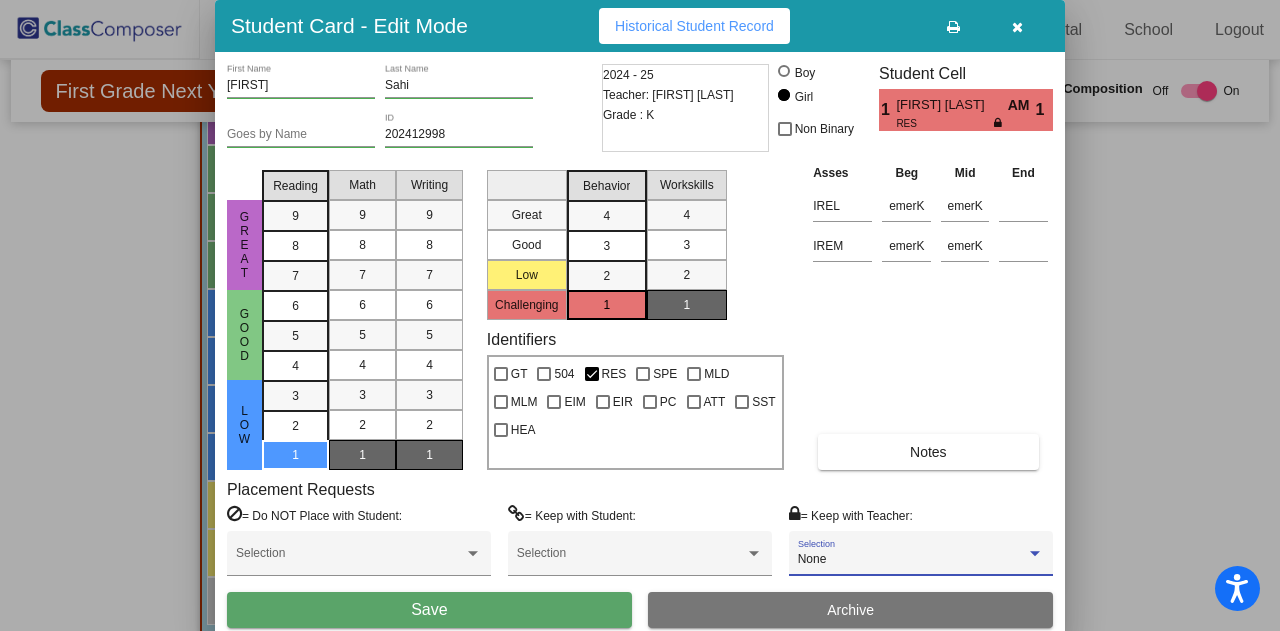 click on "Save" at bounding box center [429, 610] 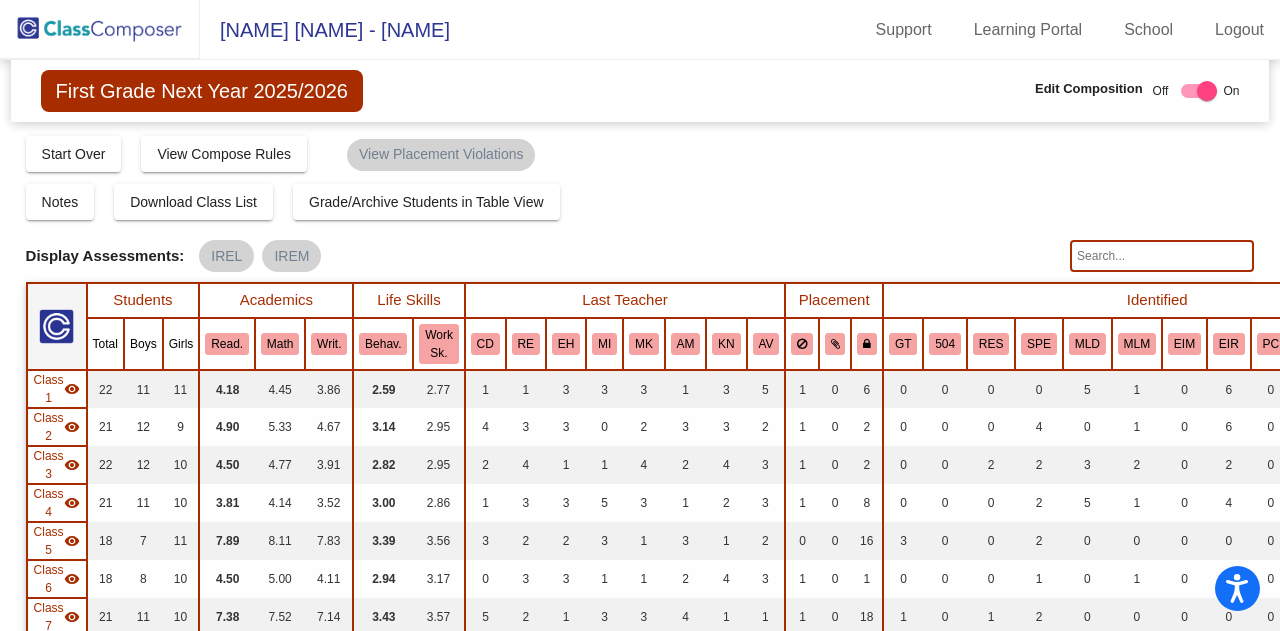 scroll, scrollTop: 300, scrollLeft: 0, axis: vertical 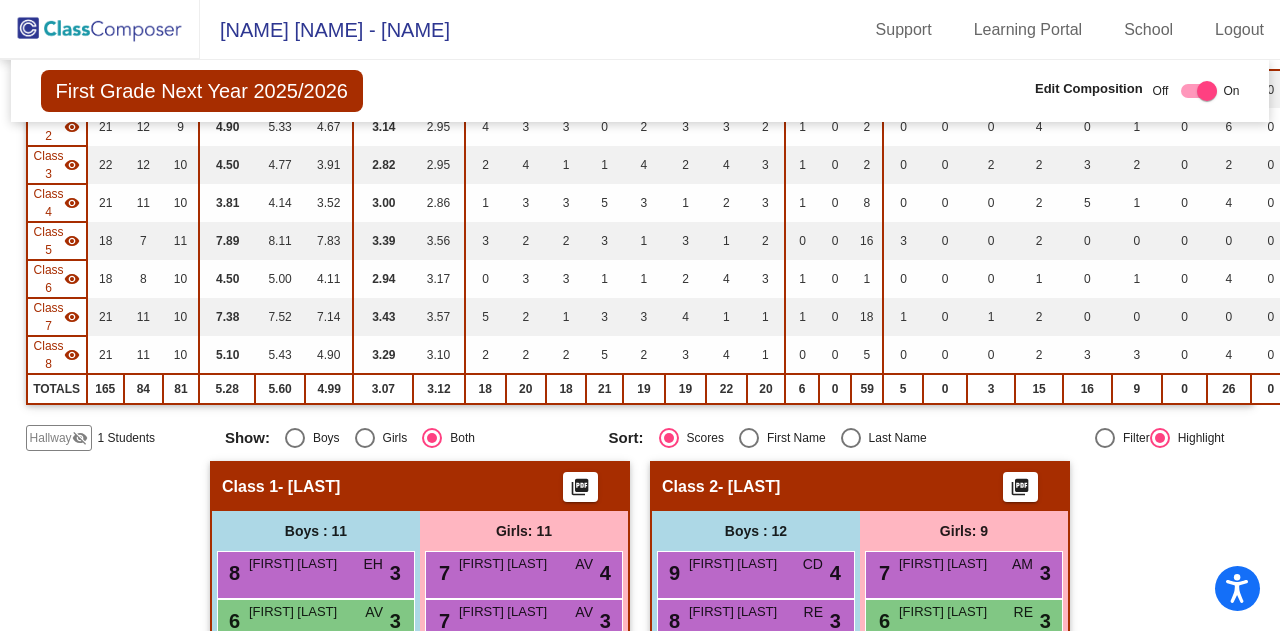 click on "Last Name" at bounding box center [894, 438] 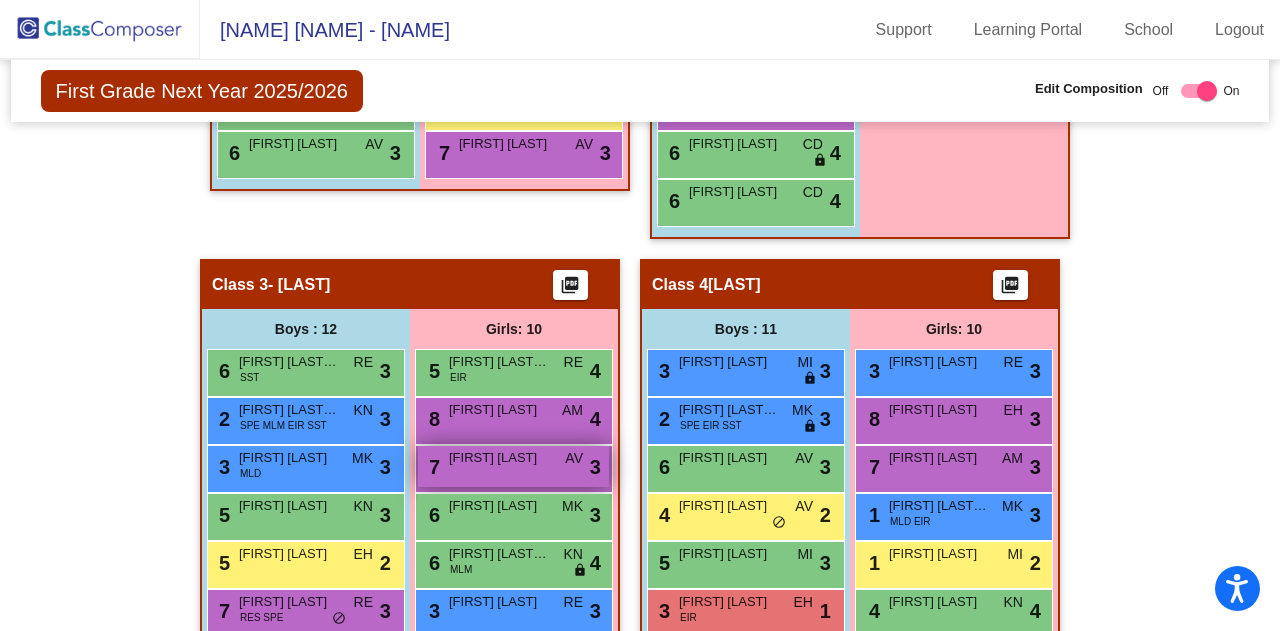scroll, scrollTop: 1300, scrollLeft: 0, axis: vertical 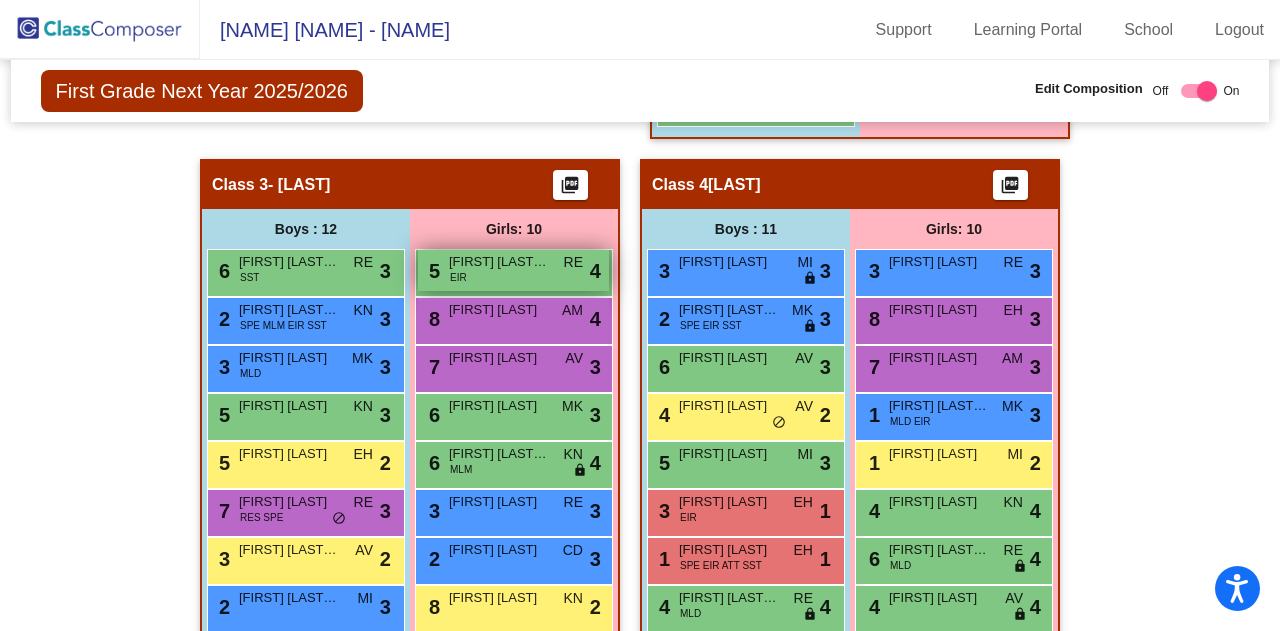 click on "5 [FIRST] [LAST] EIR RE lock do_not_disturb_alt 4" at bounding box center (513, 270) 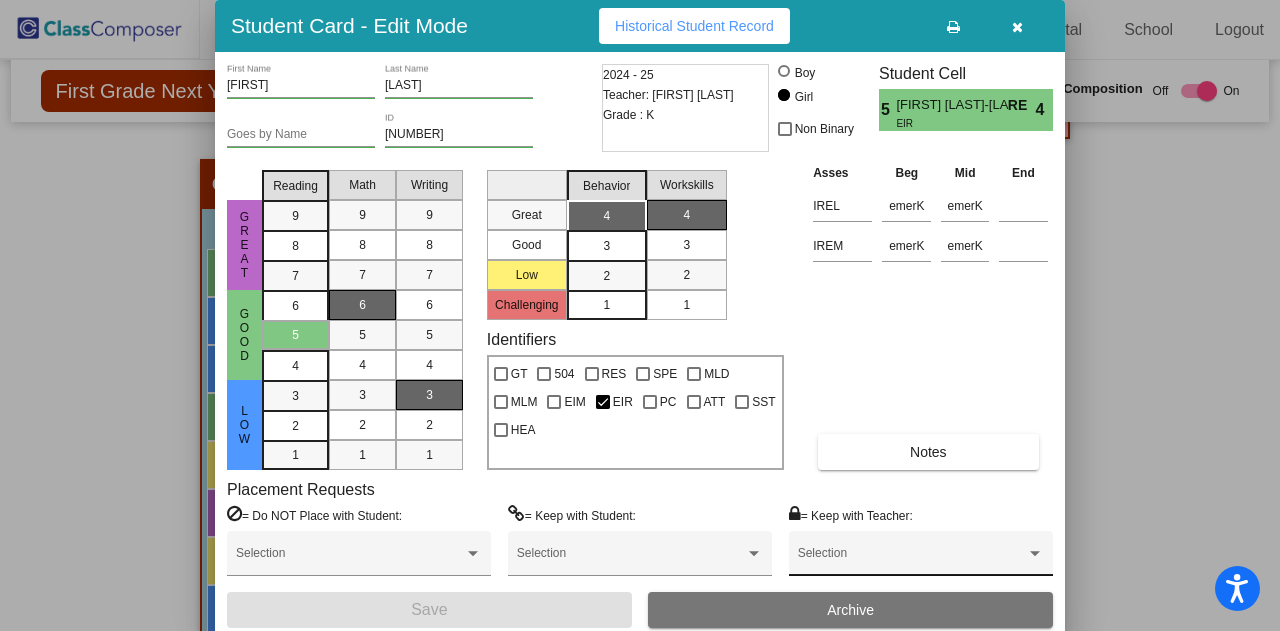 click on "Selection" at bounding box center [921, 558] 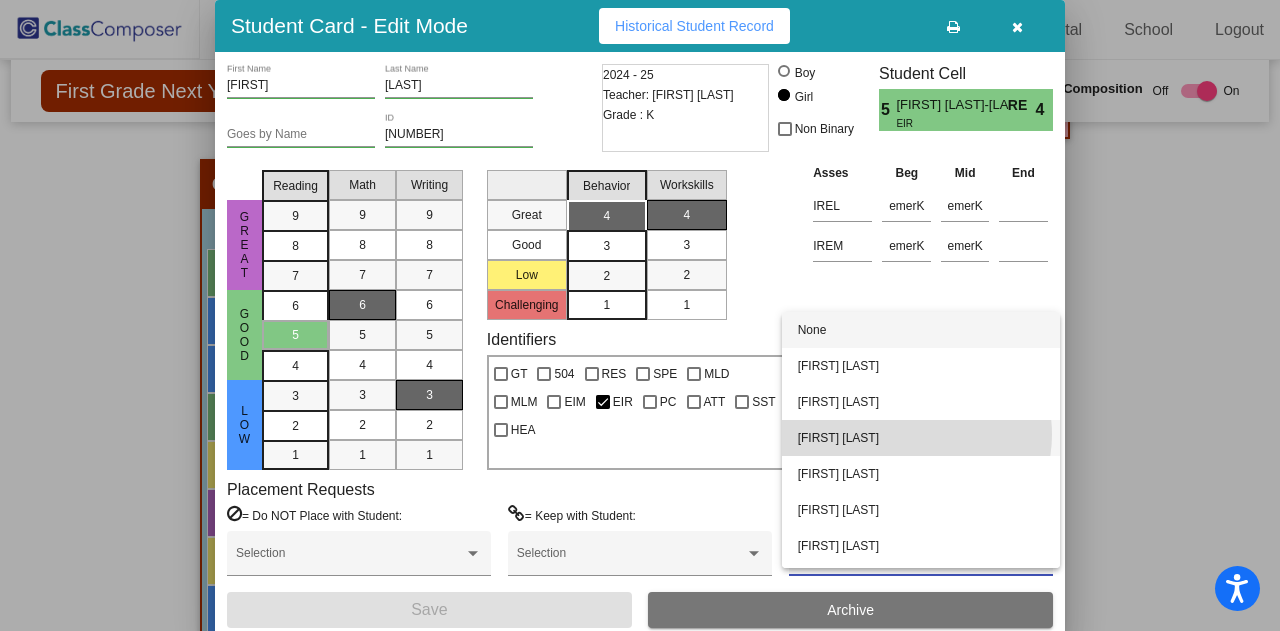 click on "[FIRST] [LAST]" at bounding box center [921, 438] 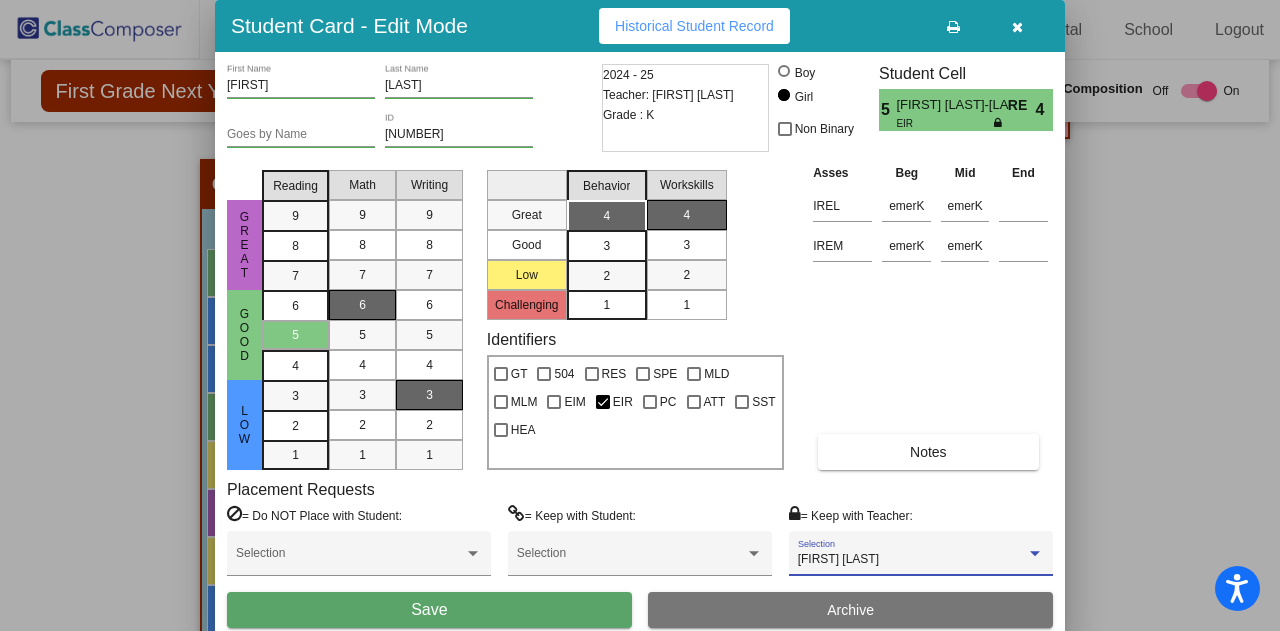 click on "Save" at bounding box center (429, 610) 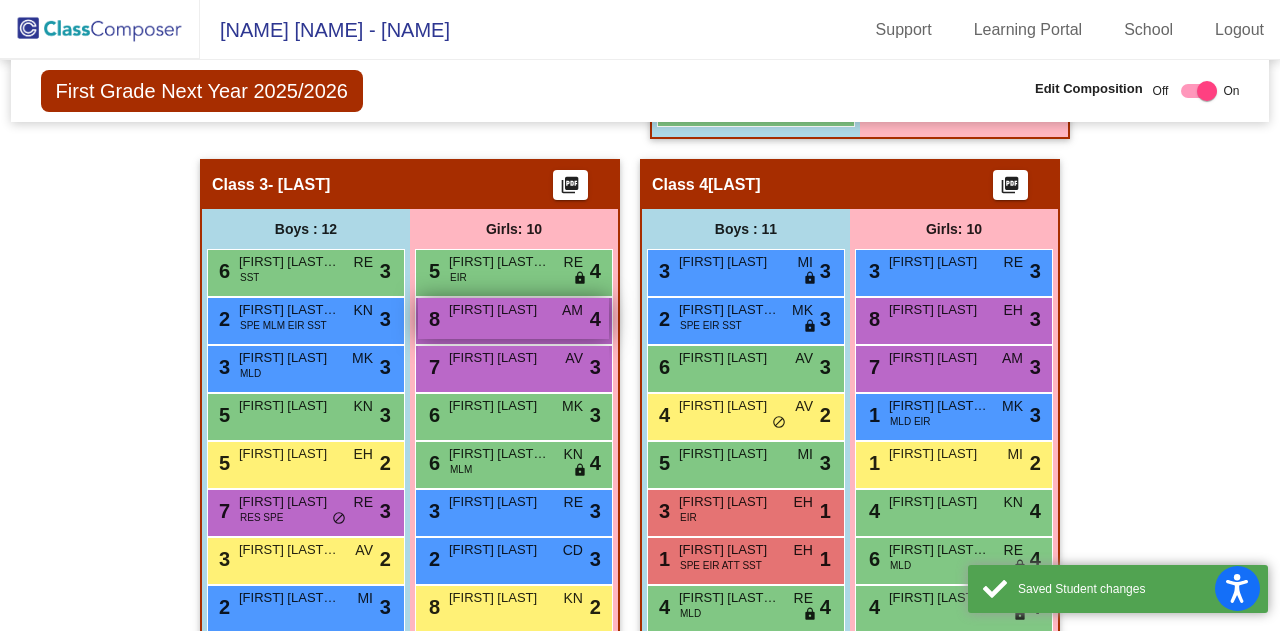 click on "[FIRST] [LAST]" at bounding box center [499, 310] 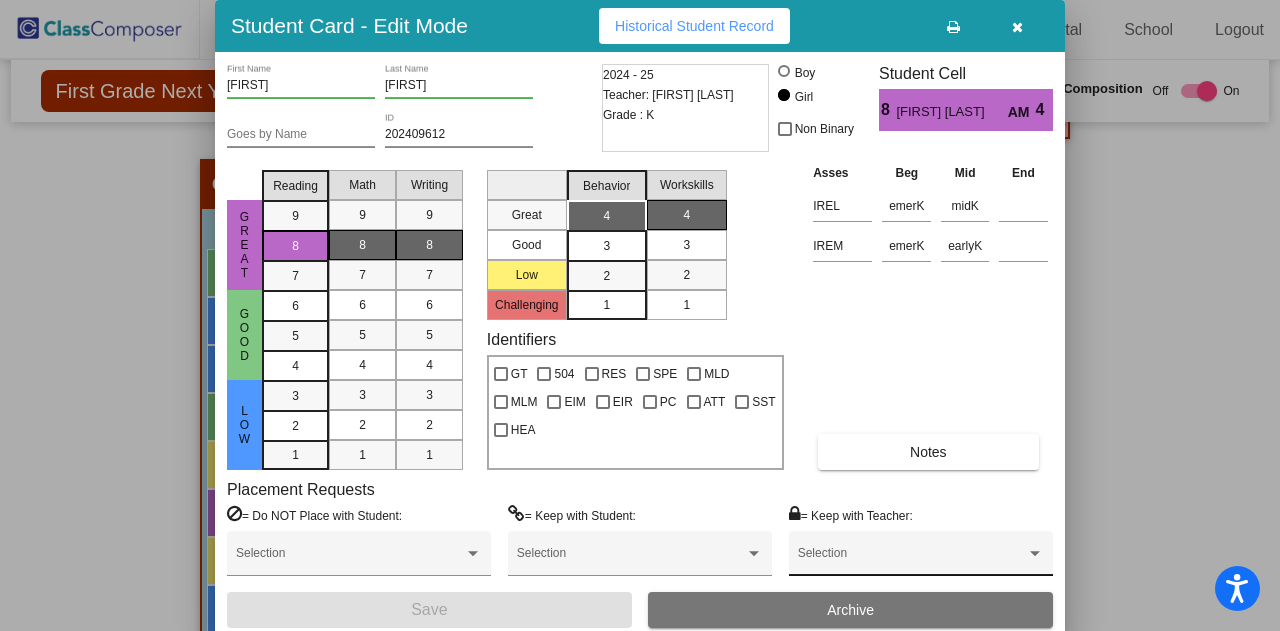 click on "Selection" at bounding box center (921, 558) 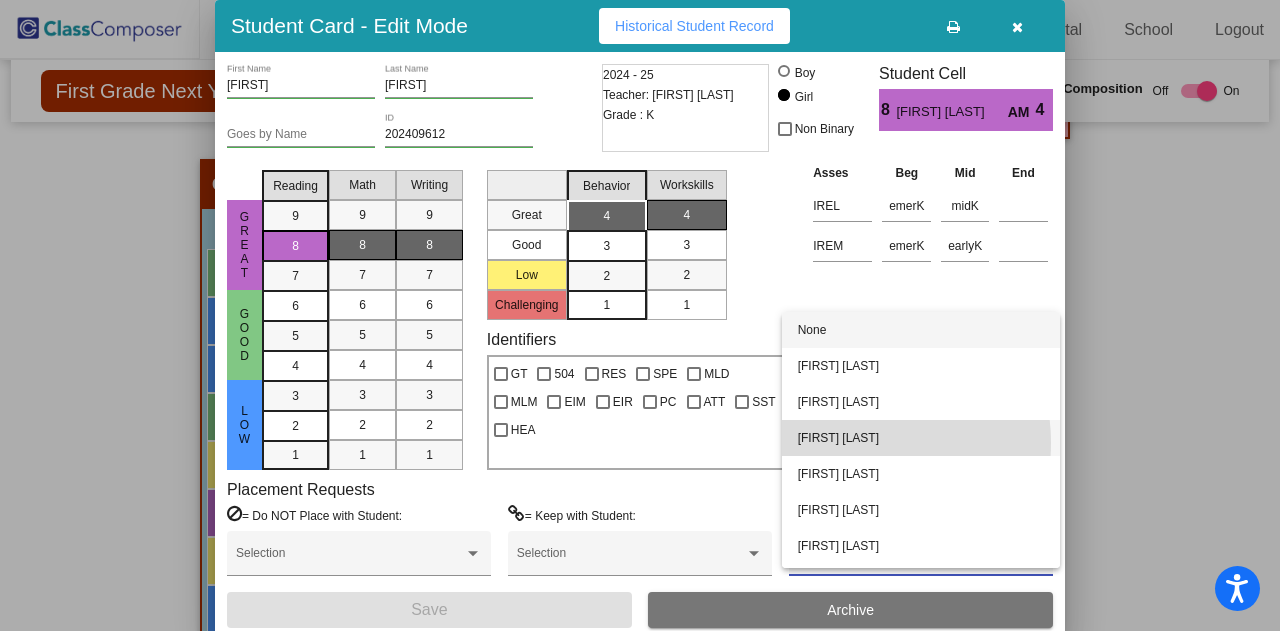 drag, startPoint x: 862, startPoint y: 443, endPoint x: 850, endPoint y: 444, distance: 12.0415945 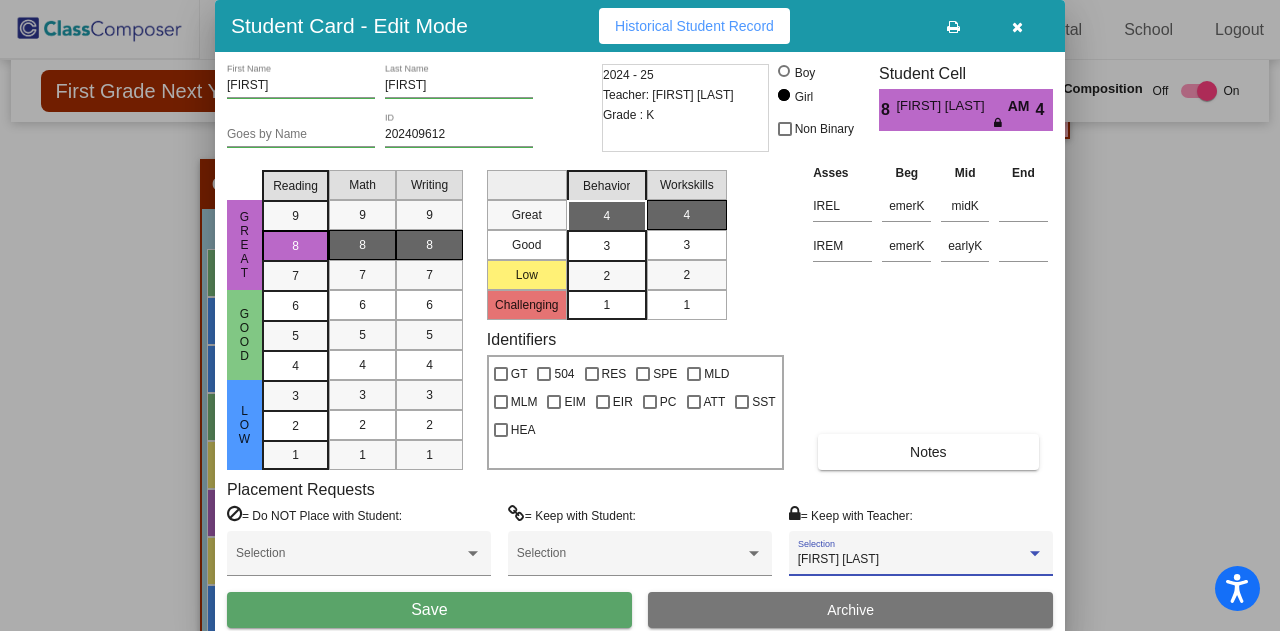 click on "Selection" at bounding box center (640, 561) 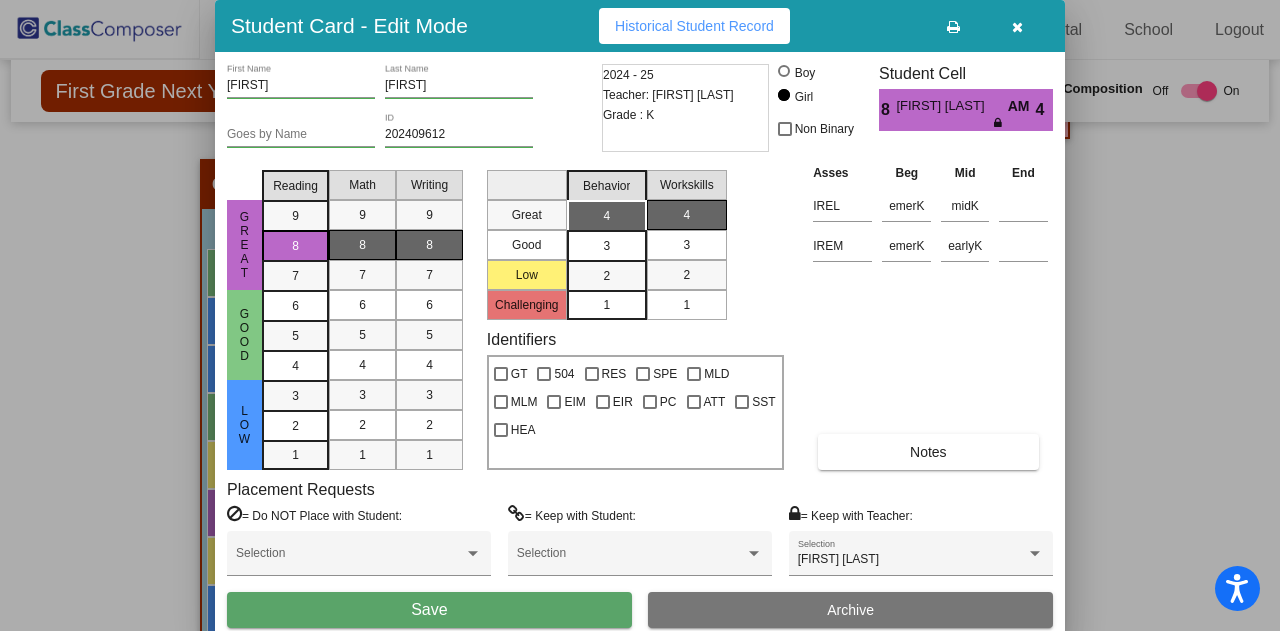click on "Save" at bounding box center (429, 610) 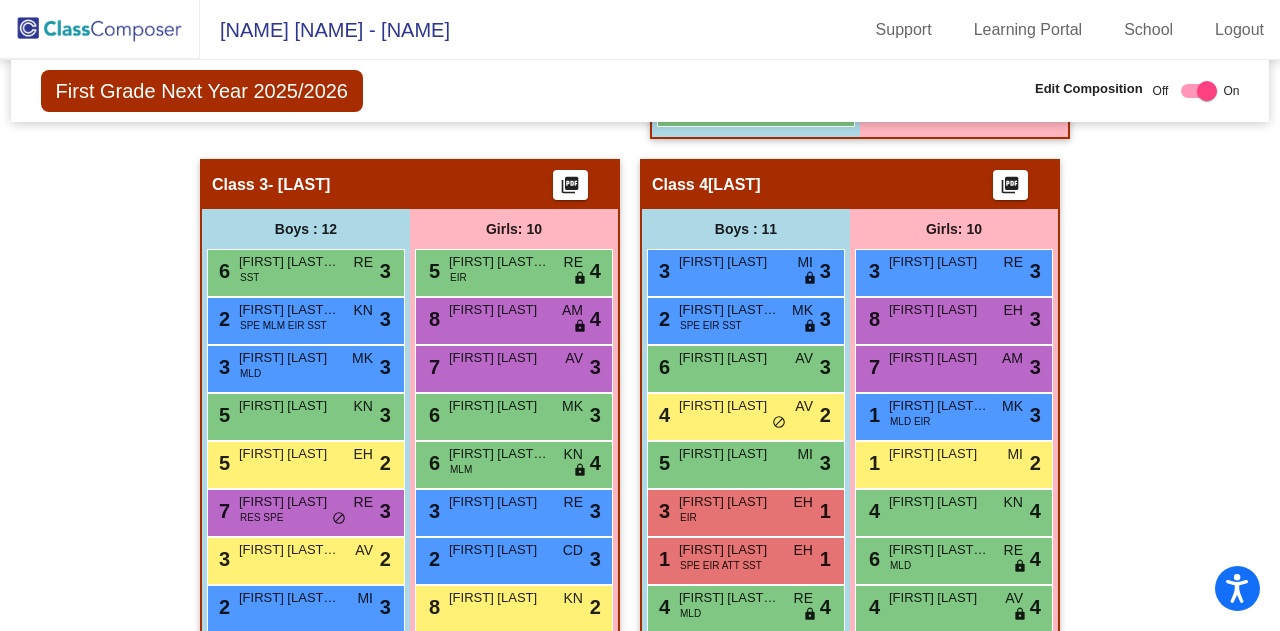 scroll, scrollTop: 1964, scrollLeft: 0, axis: vertical 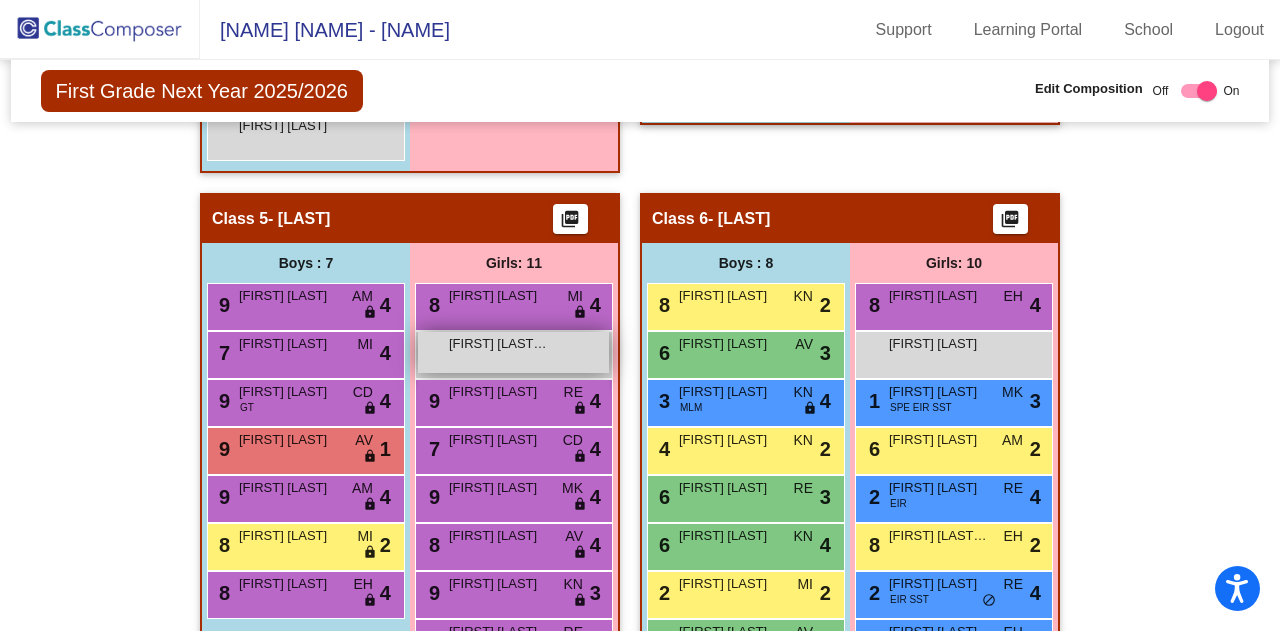 click on "[FIRST] [LAST] [STATUS]" at bounding box center (513, 352) 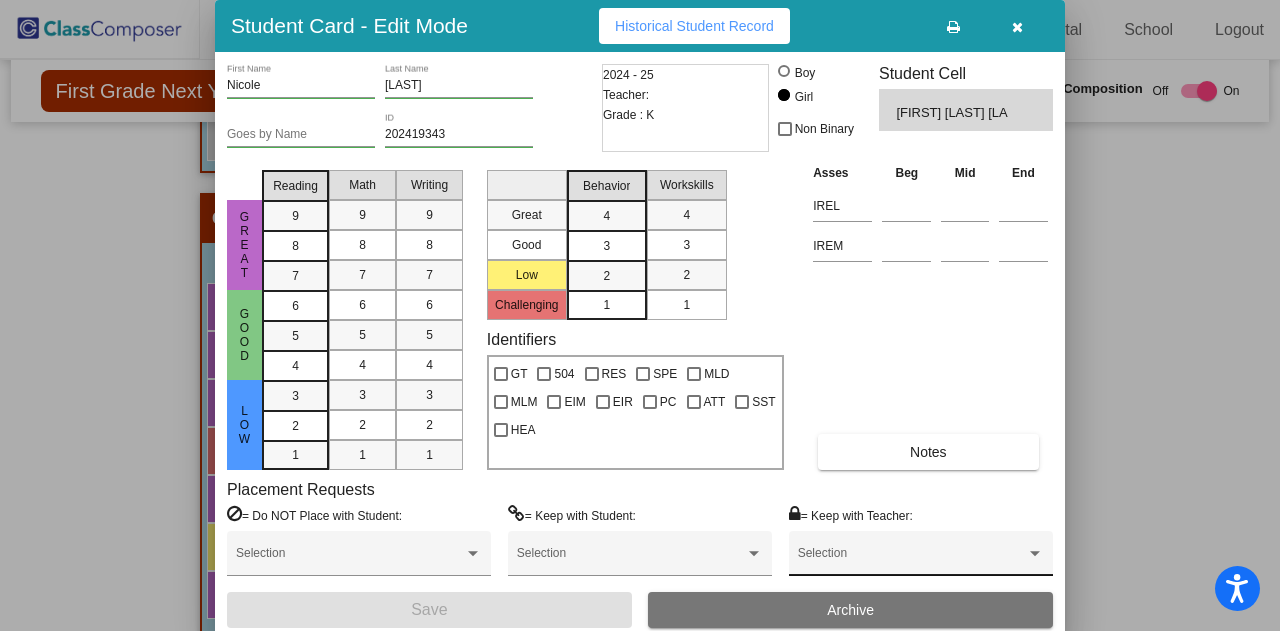 click on "Selection" at bounding box center [921, 558] 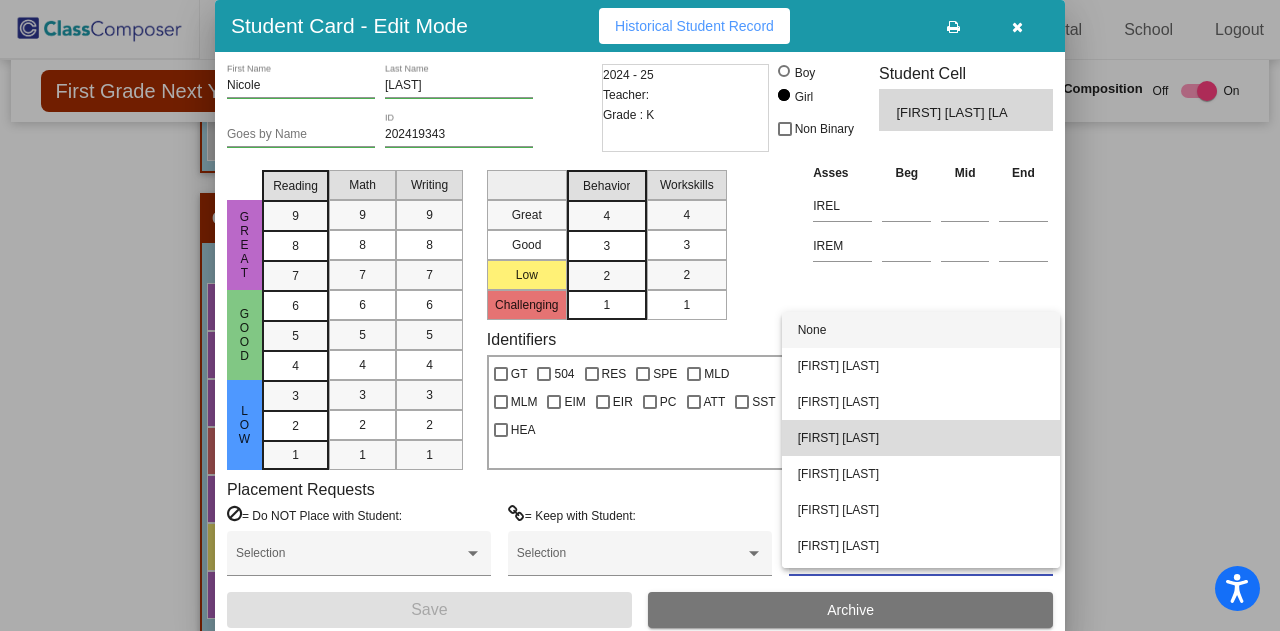 click on "[FIRST] [LAST]" at bounding box center [921, 438] 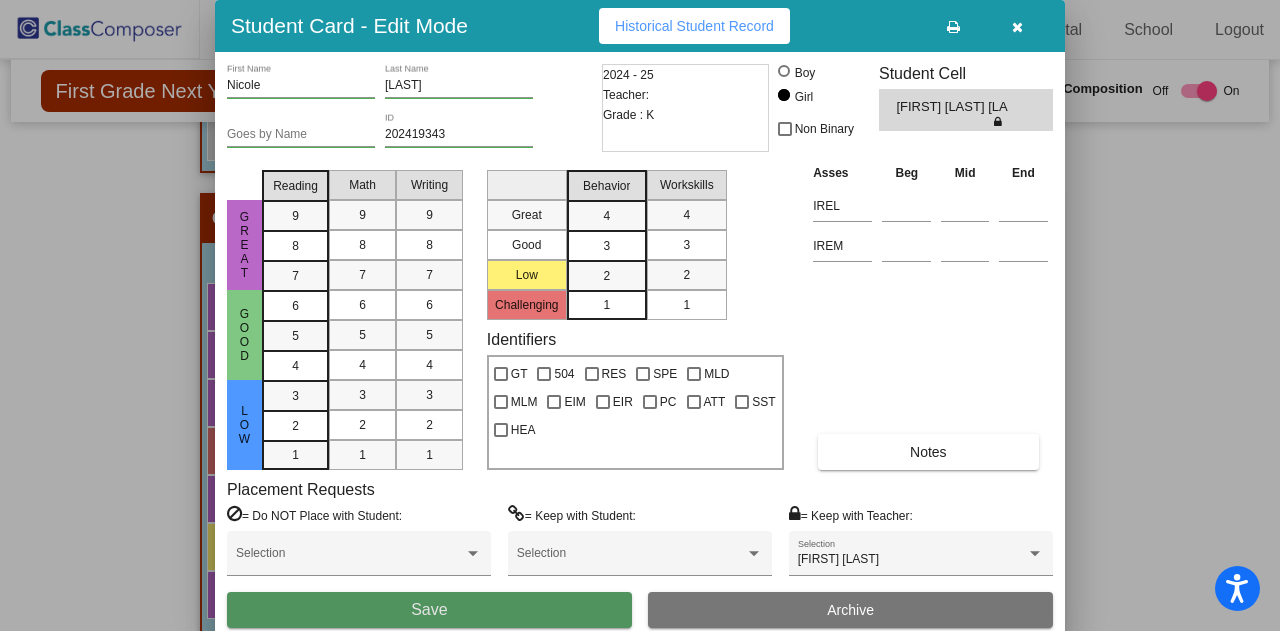 click on "Save" at bounding box center (429, 610) 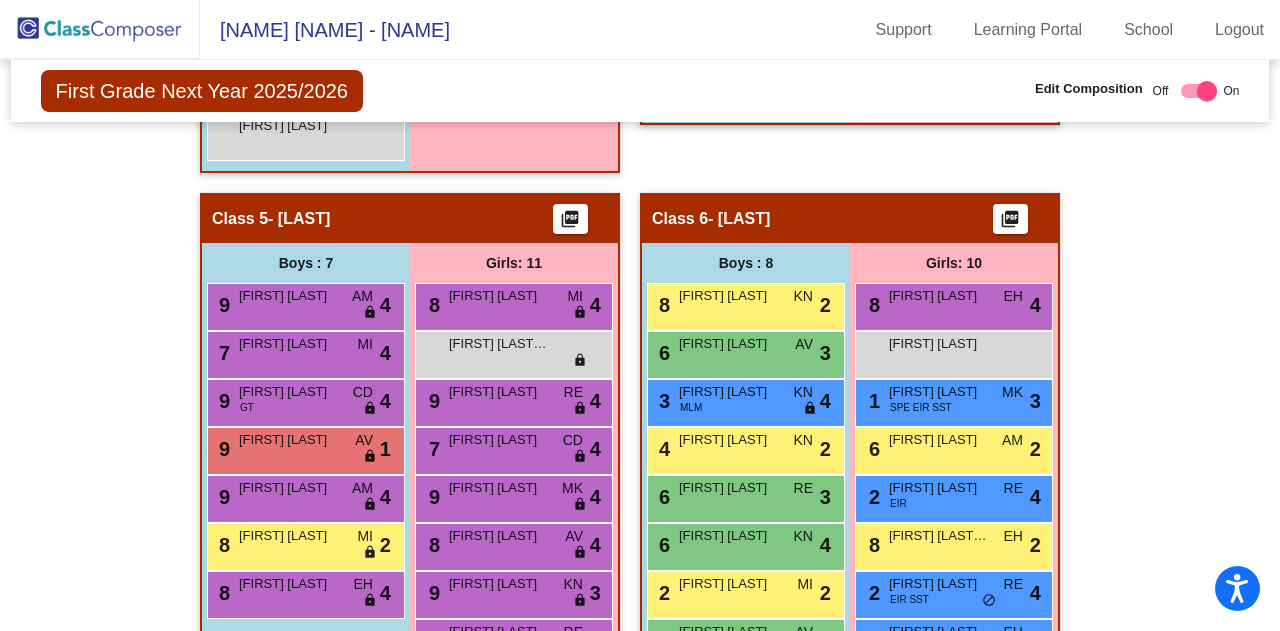 scroll, scrollTop: 1314, scrollLeft: 0, axis: vertical 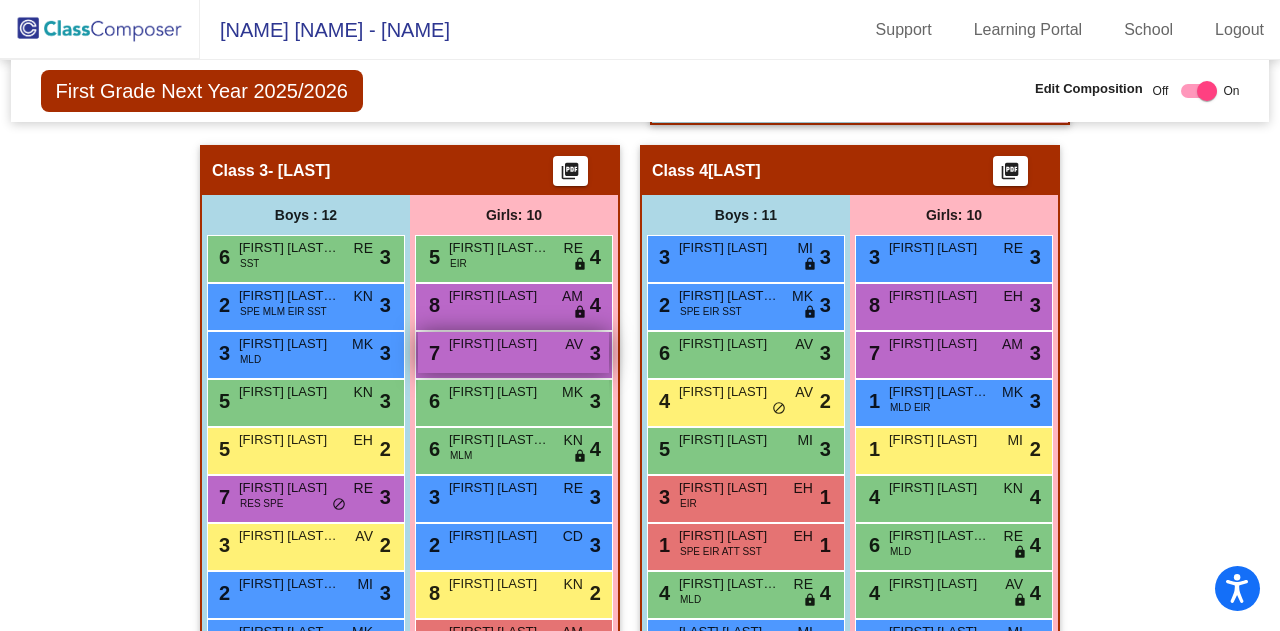click on "[NUMBER] [FIRST] [LAST] [NAME] [NAME] [NAME] [NAME]" at bounding box center (513, 352) 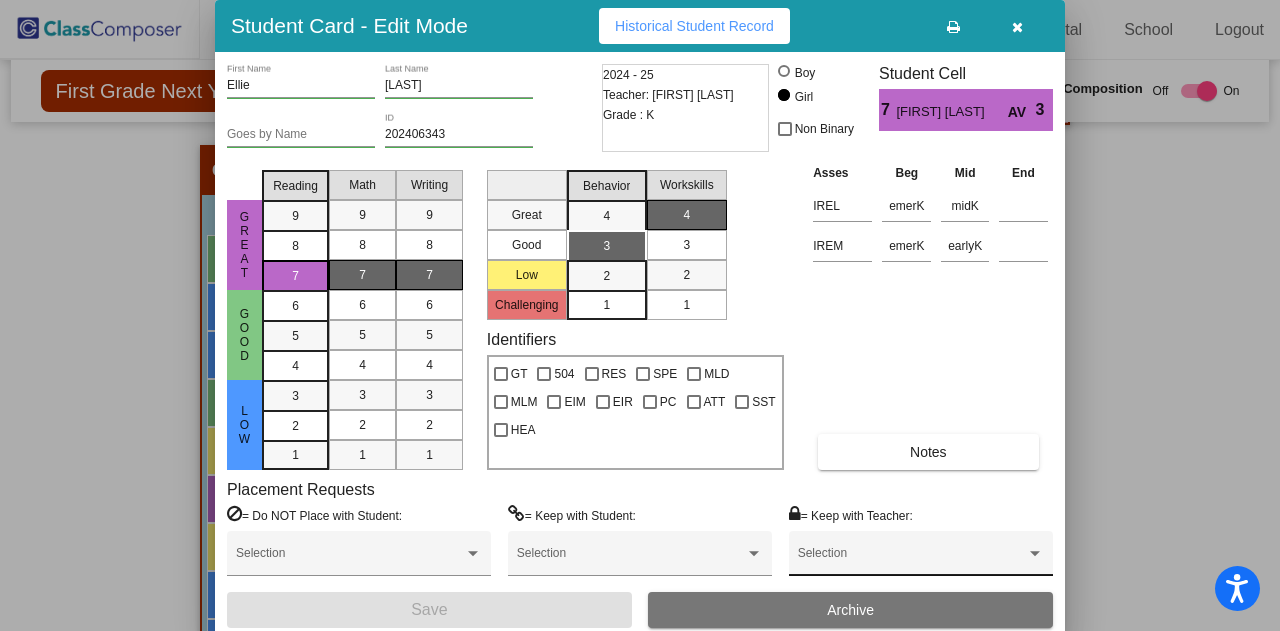 click on "Selection" at bounding box center [921, 558] 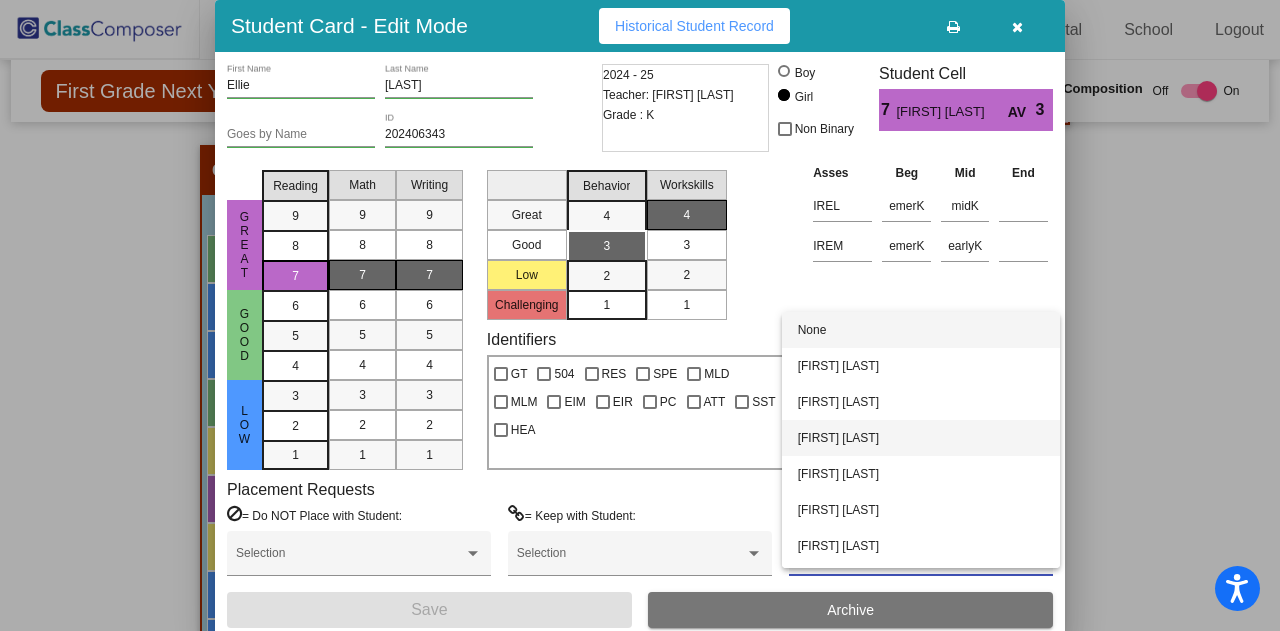 click on "[FIRST] [LAST]" at bounding box center [921, 438] 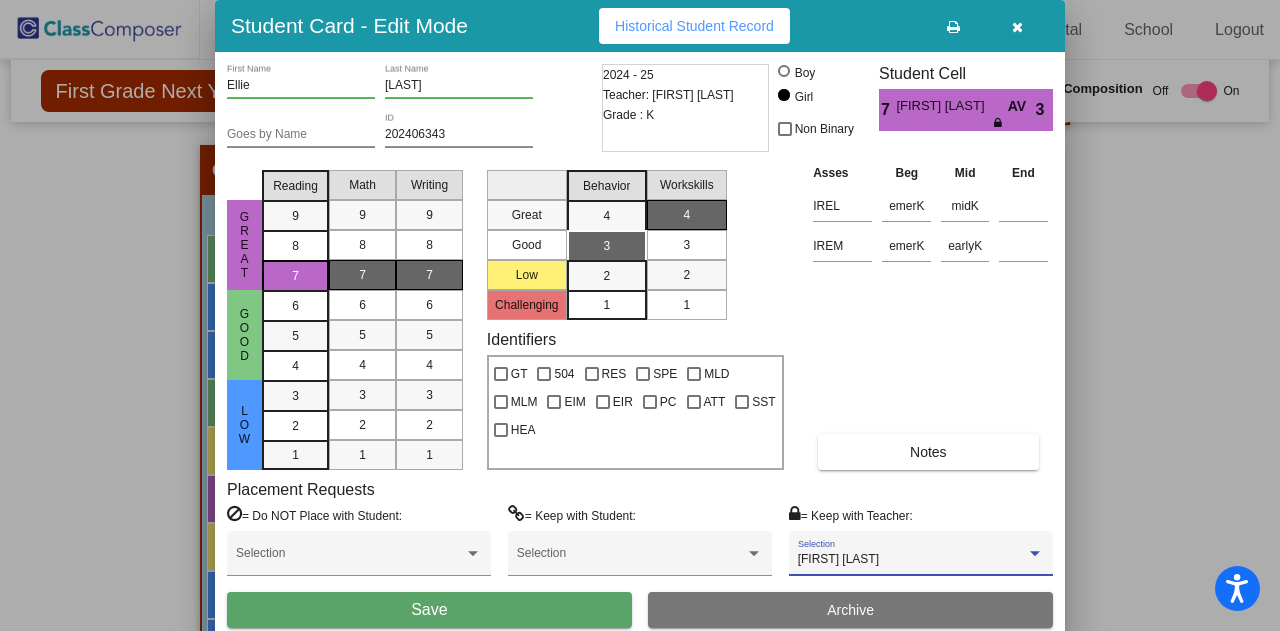 click on "Student Card - Edit Mode   Historical Student Record  [FIRST] [FIRST] [LAST] Goes by Name [NUMBER] ID [NUMBER] - [NUMBER] Teacher: [FIRST] [LAST] Grade : K   Boy   Girl   Non Binary Student Cell [NUMBER] [FIRST] [LAST] [NAME] [NUMBER]  Great   Good   Low  Reading [NUMBER] [NUMBER] [NUMBER] [NUMBER] [NUMBER] [NUMBER] [NUMBER] [NUMBER] Math [NUMBER] [NUMBER] [NUMBER] [NUMBER] [NUMBER] [NUMBER] [NUMBER] [NUMBER] Writing [NUMBER] [NUMBER] [NUMBER] [NUMBER] [NUMBER] [NUMBER] [NUMBER] [NUMBER] Great Good Low Challenging Behavior [NUMBER] [NUMBER] [NUMBER] [NUMBER] Workskills [NUMBER] [NUMBER] [NUMBER] [NUMBER] Identifiers   GT   [NUMBER]   [NUMBER]   [NUMBER]   [NUMBER]   [NUMBER]   [NUMBER]   [NUMBER]   [NUMBER]   [NUMBER]   [NUMBER]   [NUMBER]   [NUMBER] Asses Beg Mid End [NUMBER] [NAME] [NAME] [NUMBER] [NAME] [NAME] [NAME]  Notes  Placement Requests  = Do NOT Place with Student:   Selection  = Keep with Student:   Selection  = Keep with Teacher: [FIRST] [LAST] Selection  Save   Archive" at bounding box center [640, 346] 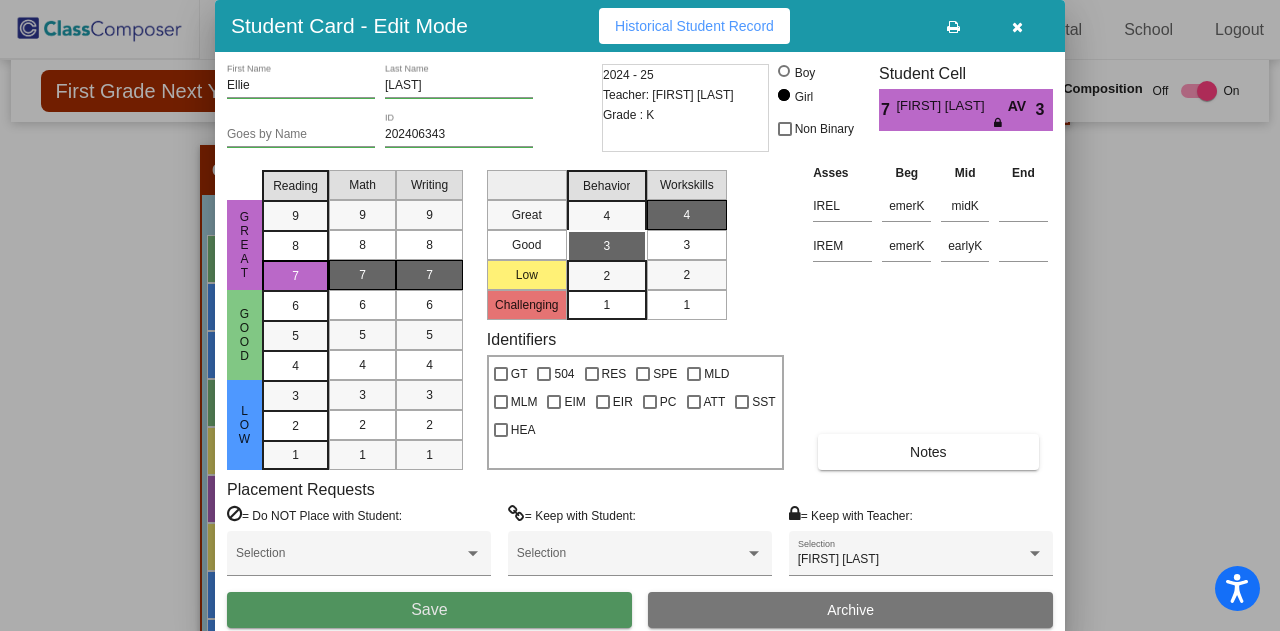 click on "Save" at bounding box center [429, 610] 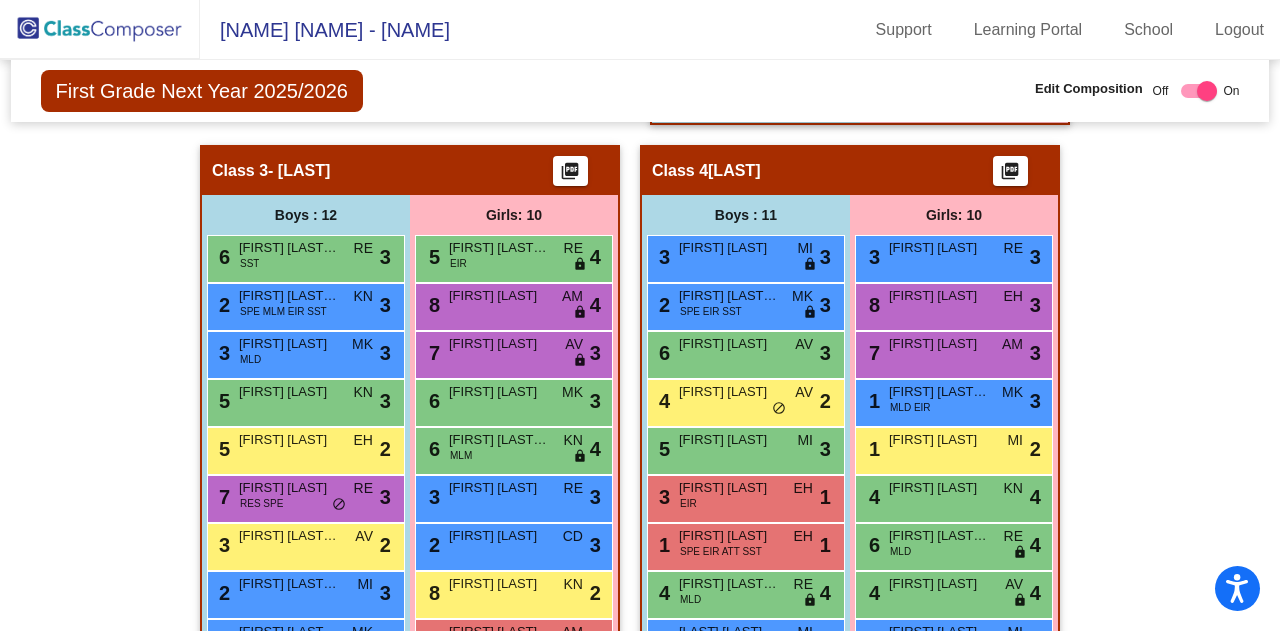 click on "[NUMBER] [FIRST] [LAST] [CODE] [STATUS]" at bounding box center (303, 256) 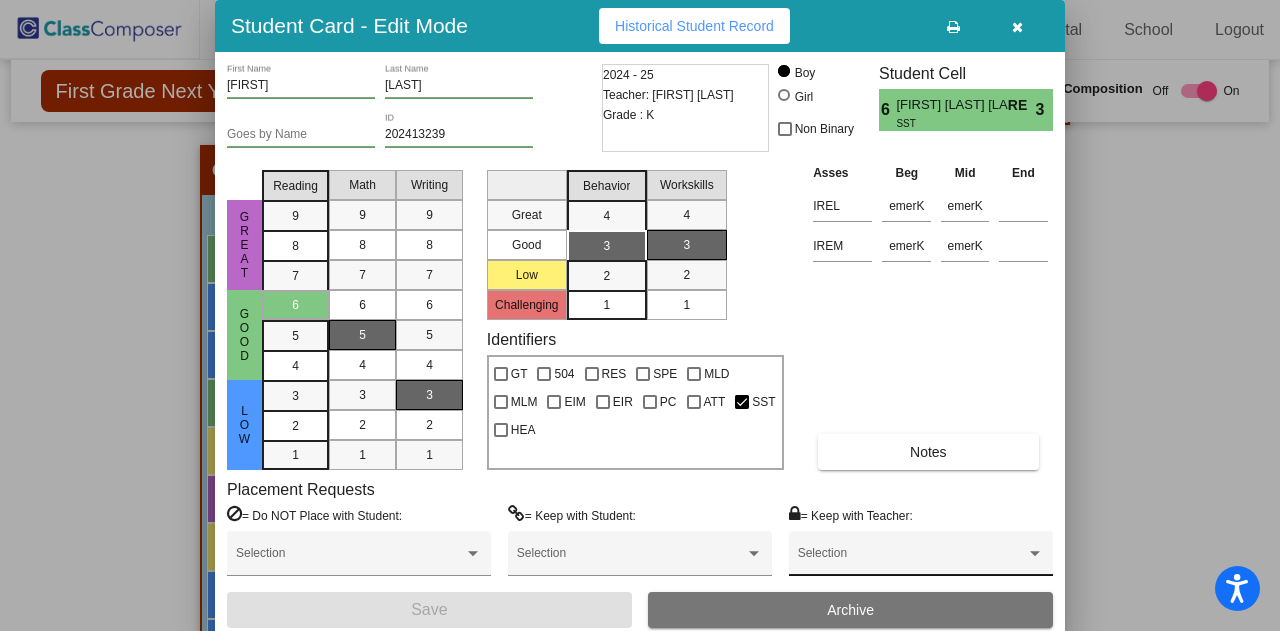 click on "Selection" at bounding box center [921, 553] 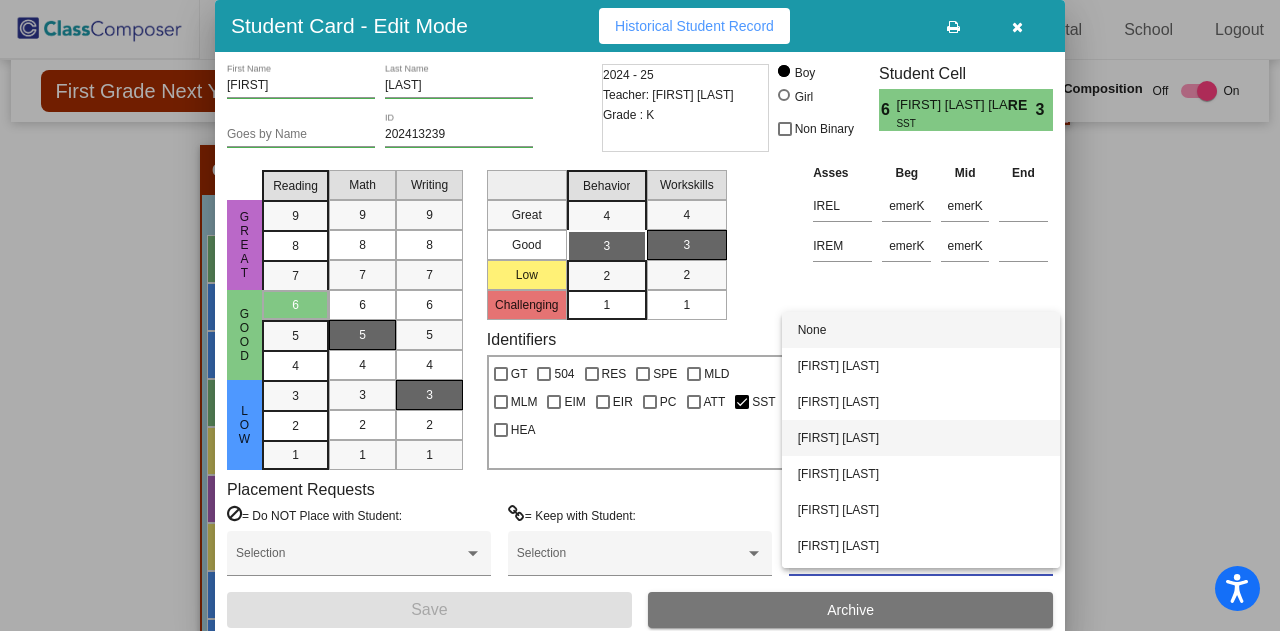 click on "[FIRST] [LAST]" at bounding box center [921, 438] 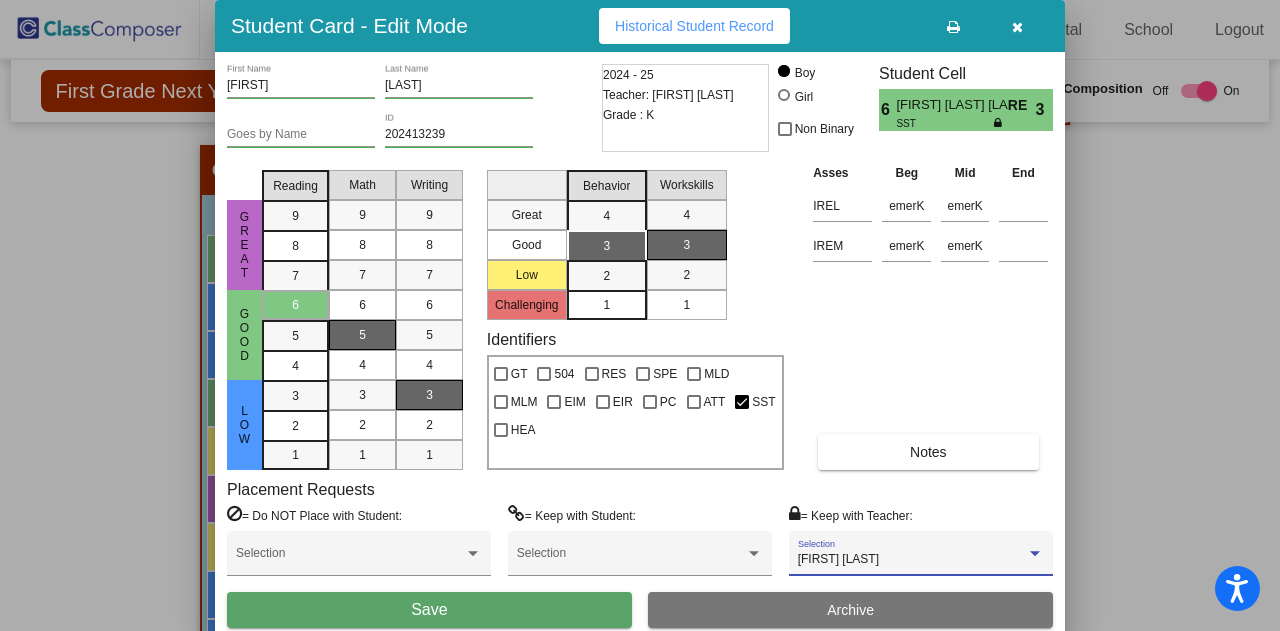 click on "Save" at bounding box center (429, 610) 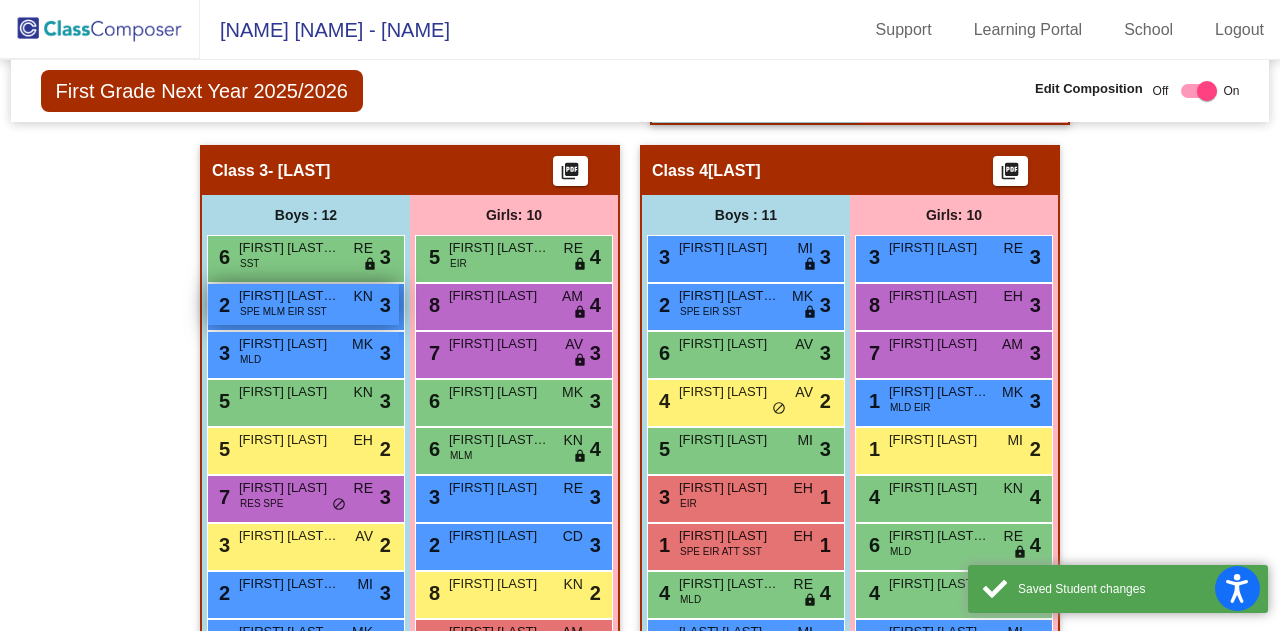 click on "SPE MLM EIR SST" at bounding box center [283, 311] 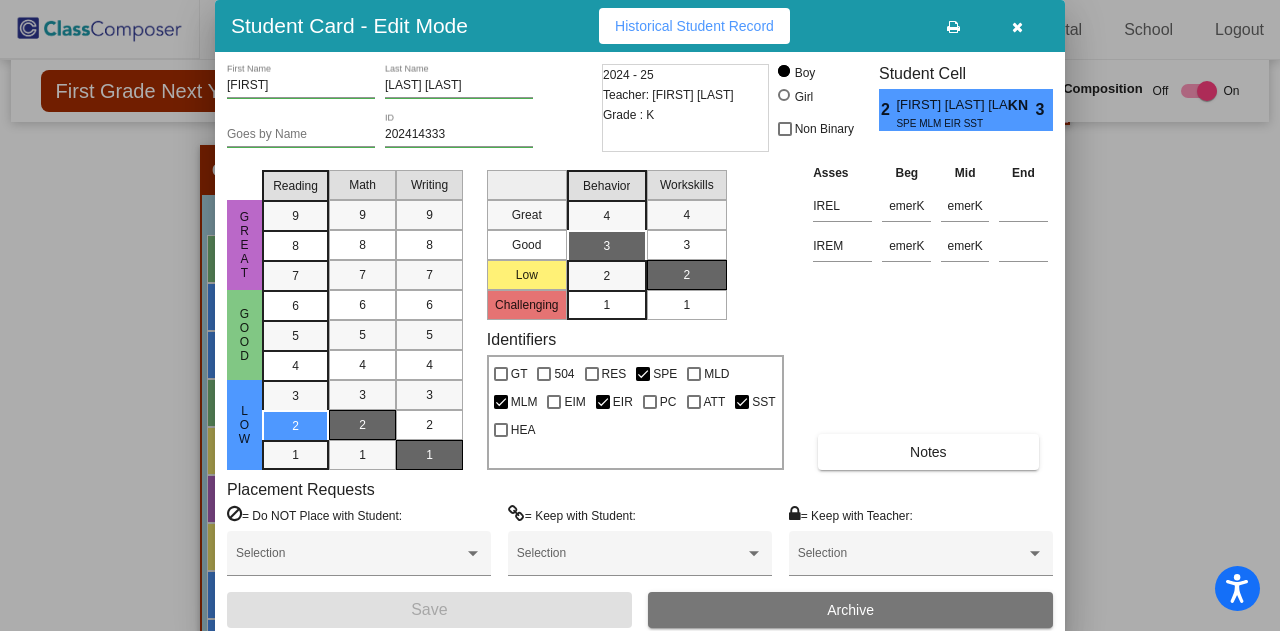 click at bounding box center (640, 315) 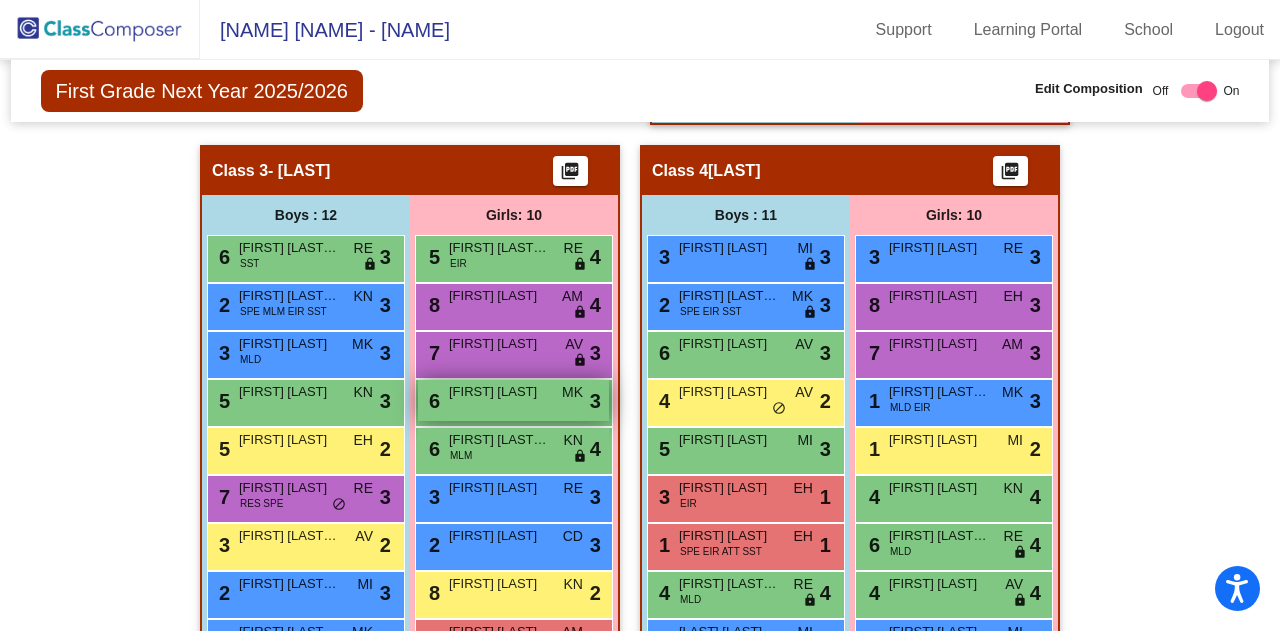 click on "[NUMBER] [FIRST] [CODE] [STATUS]" at bounding box center (513, 400) 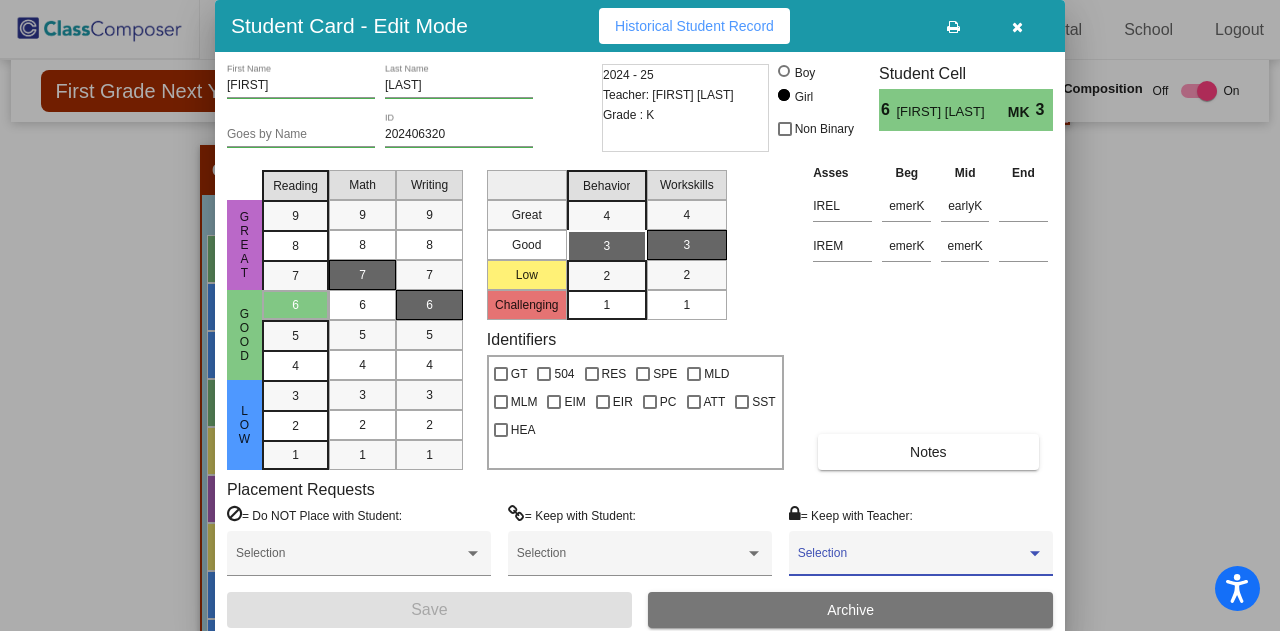 click at bounding box center (912, 560) 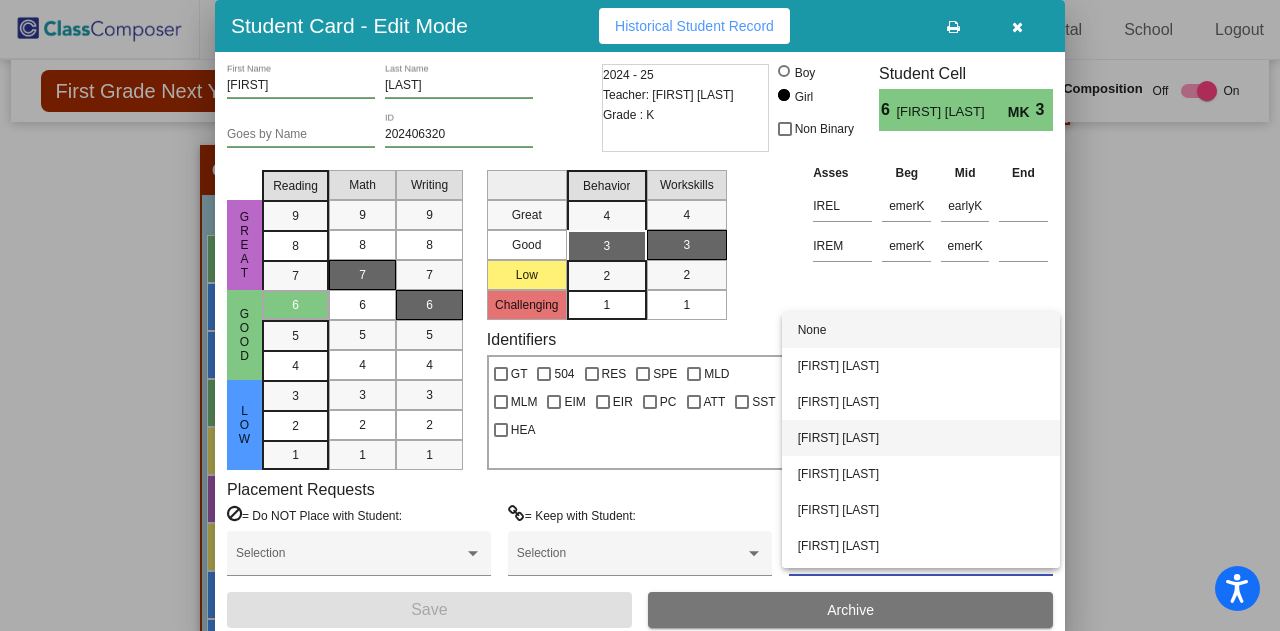click on "[FIRST] [LAST]" at bounding box center (921, 438) 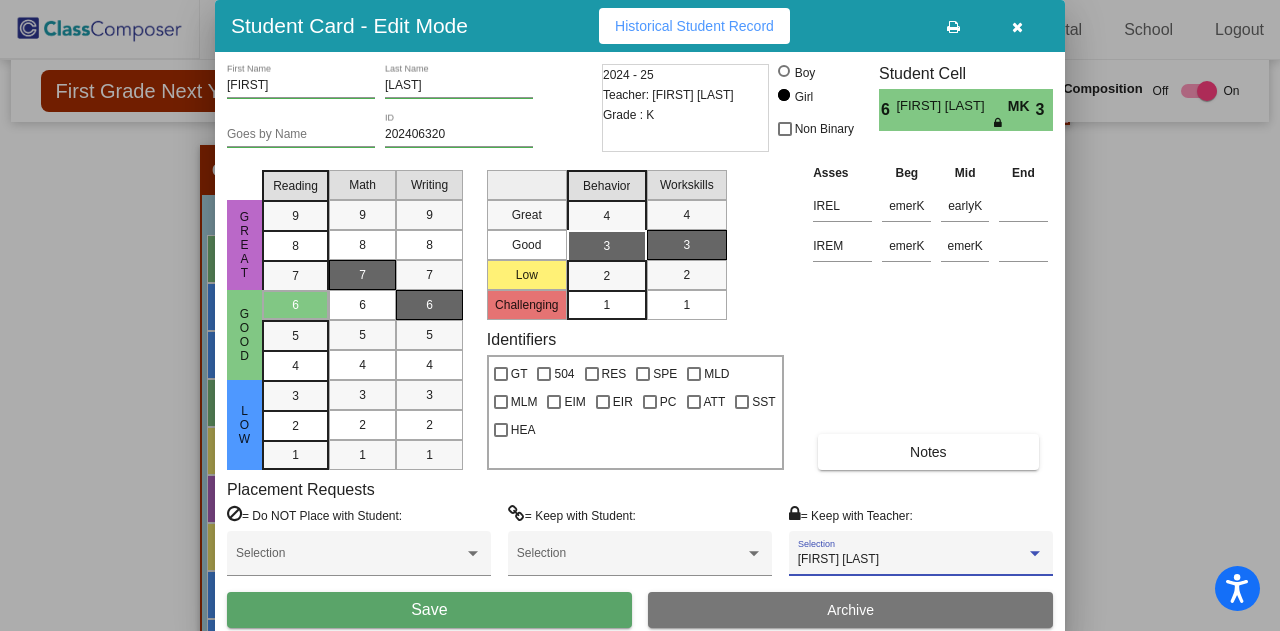 click on "Save" at bounding box center (429, 610) 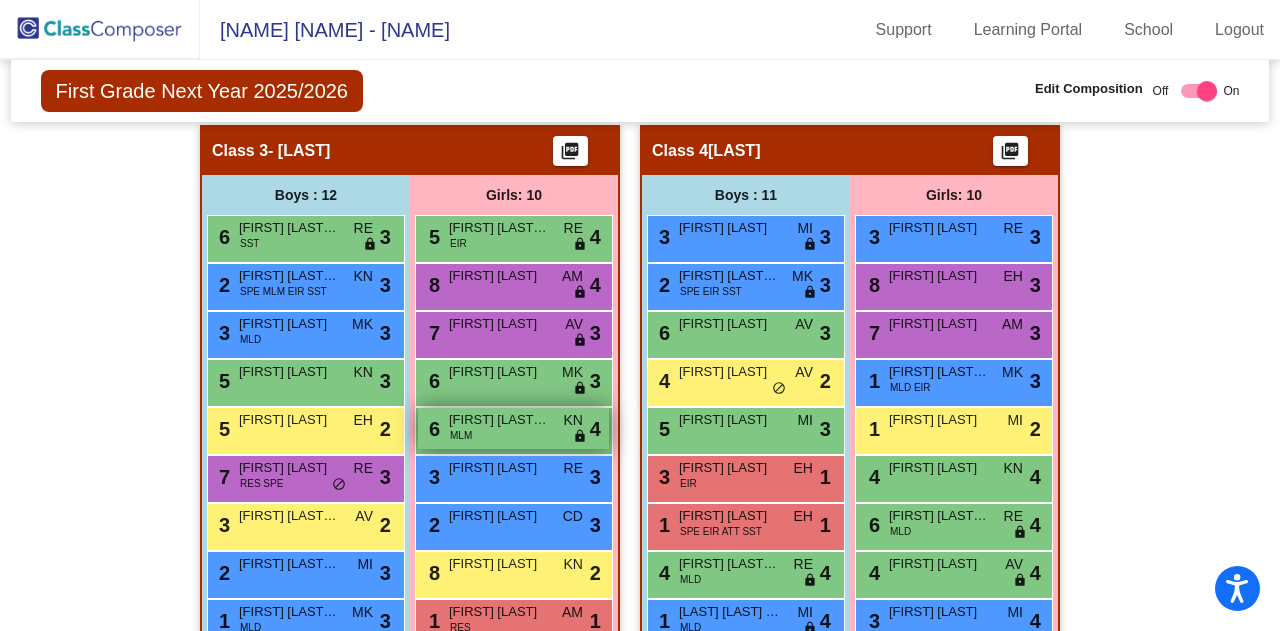 scroll, scrollTop: 1434, scrollLeft: 0, axis: vertical 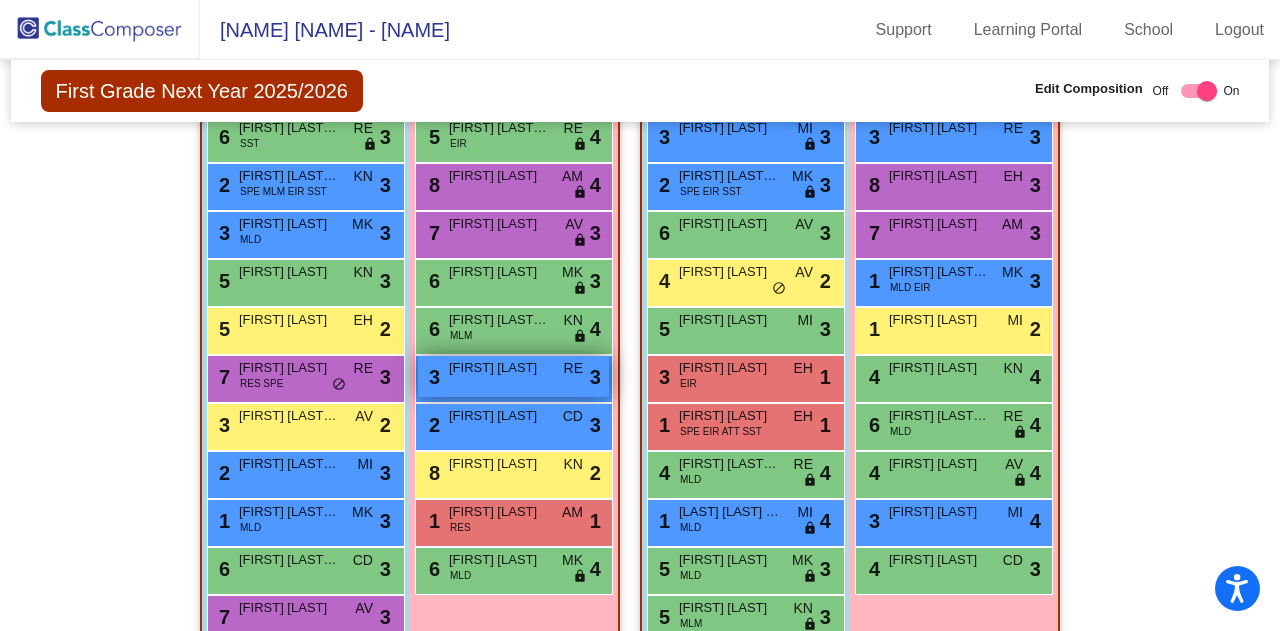 click on "[FIRST] [LAST]" at bounding box center [499, 368] 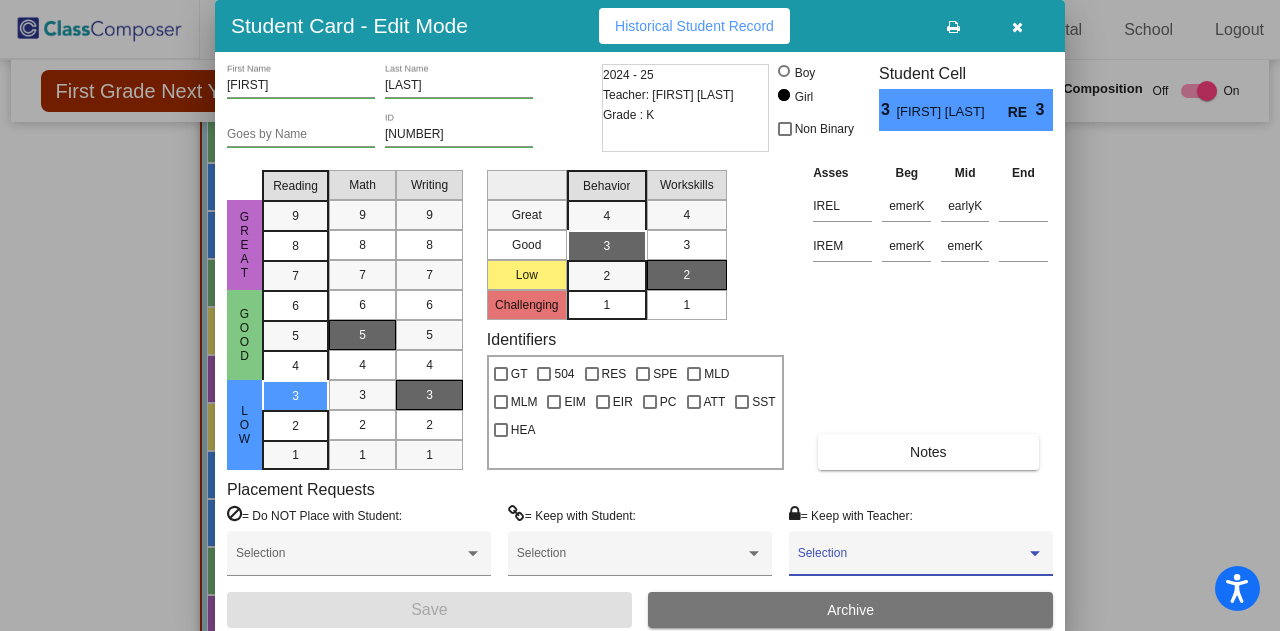 click at bounding box center (912, 560) 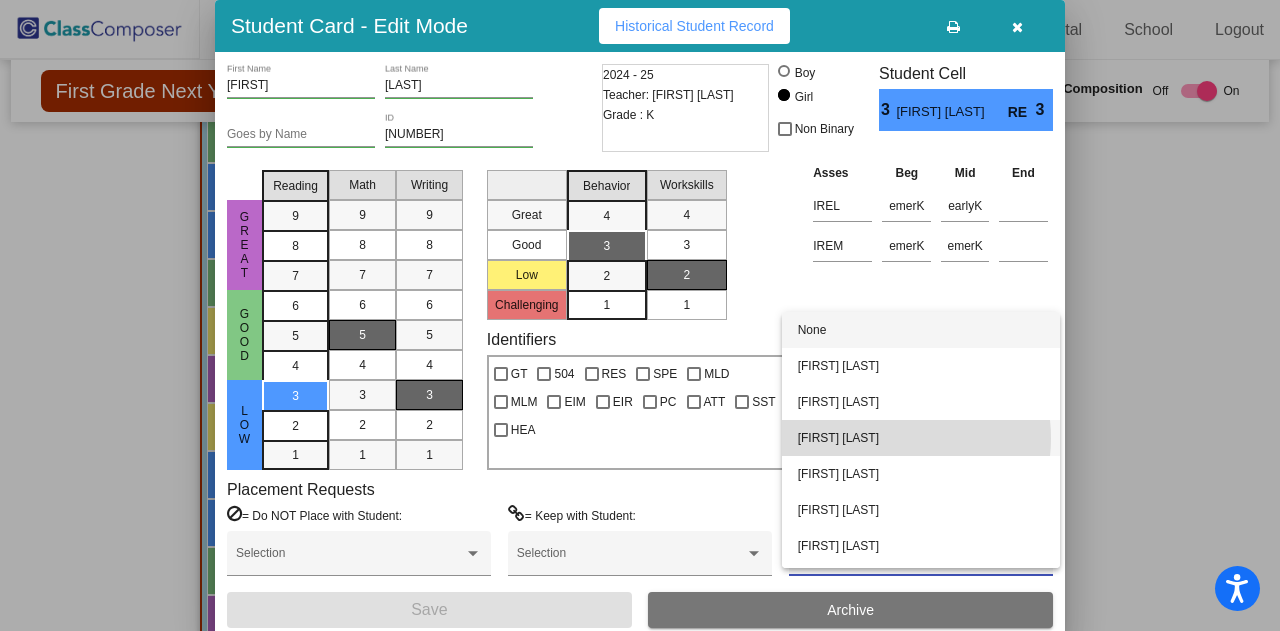drag, startPoint x: 884, startPoint y: 438, endPoint x: 867, endPoint y: 446, distance: 18.788294 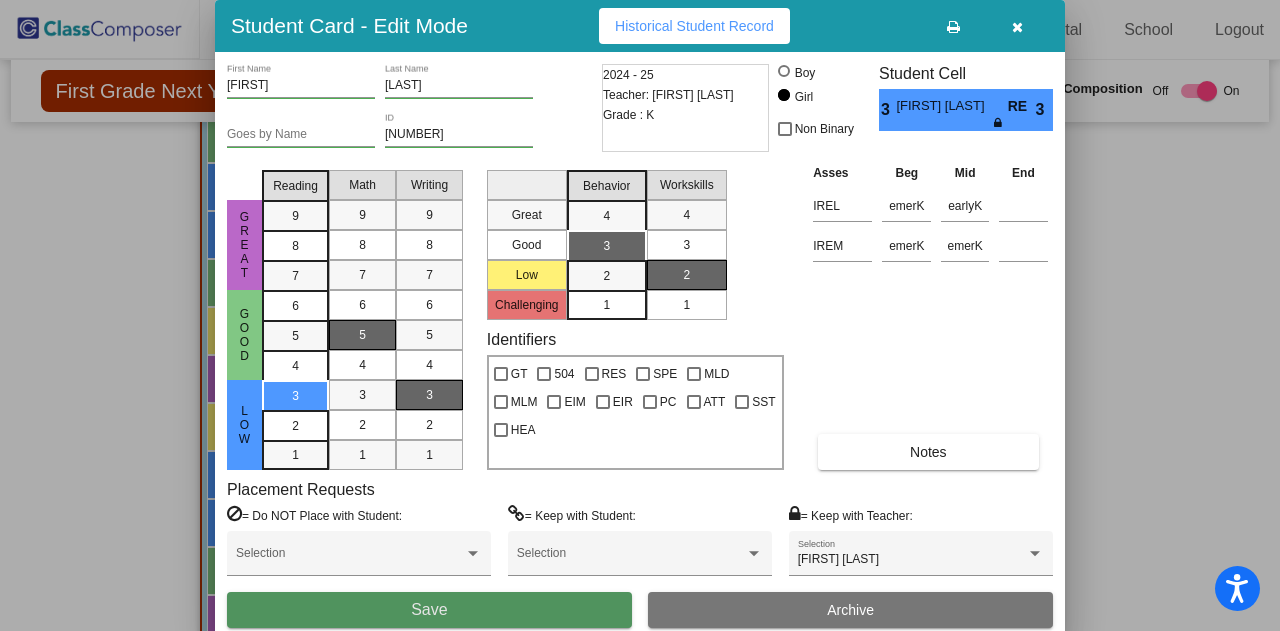 click on "Save" at bounding box center [429, 610] 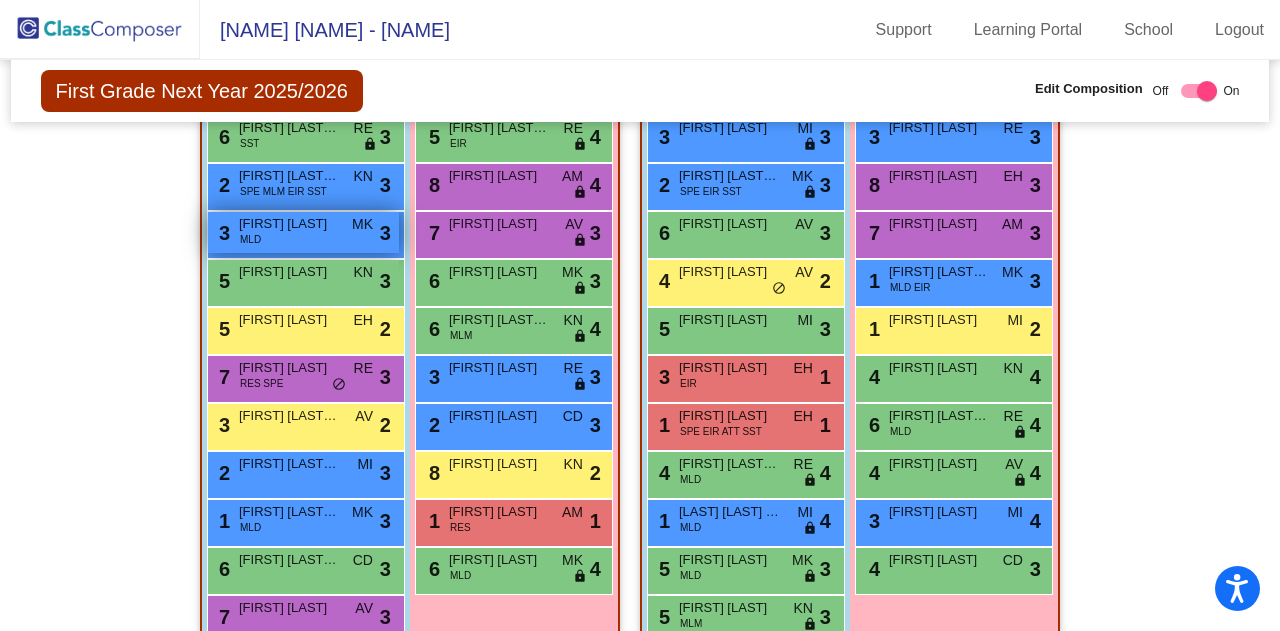 click on "[NUMBER] [STREET] [LAST] [LAST] [LAST] [LAST] [LAST]" at bounding box center (303, 232) 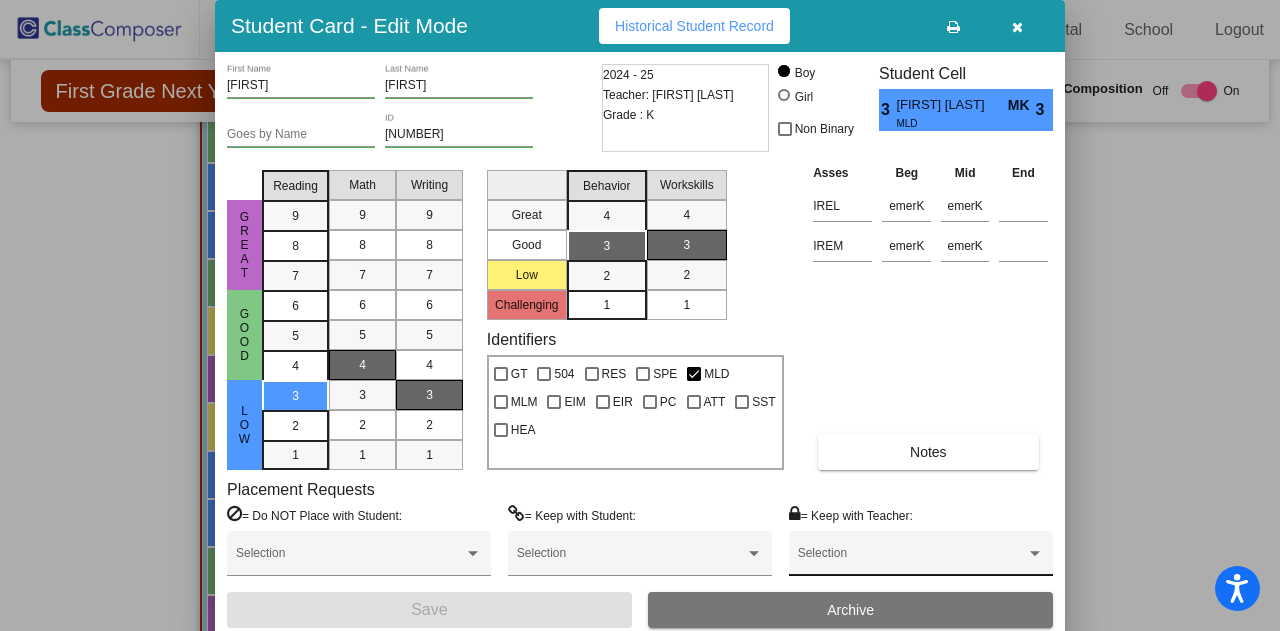 click on "Selection" at bounding box center [921, 553] 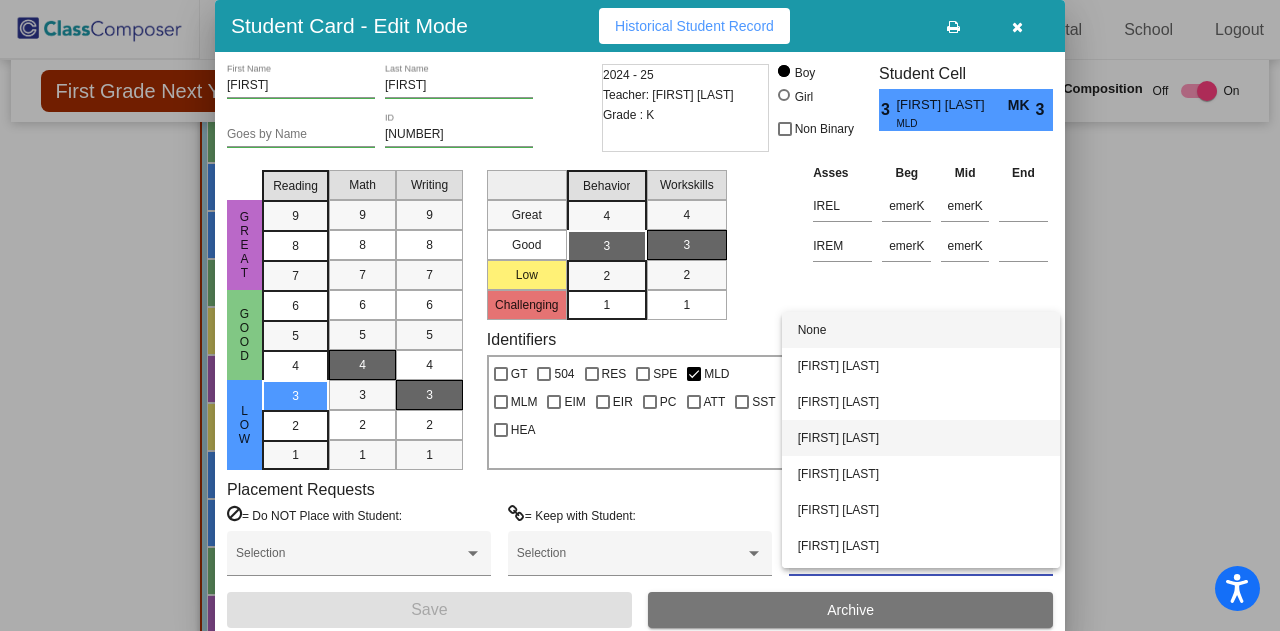 click on "[FIRST] [LAST]" at bounding box center [921, 438] 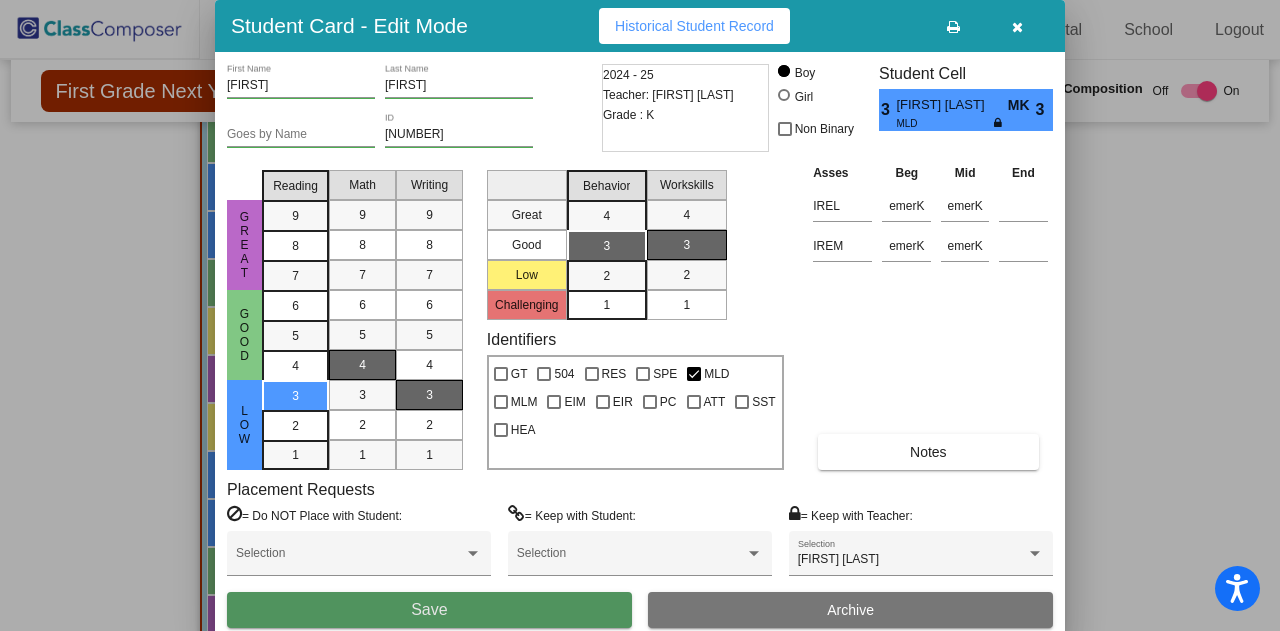 click on "Save" at bounding box center (429, 610) 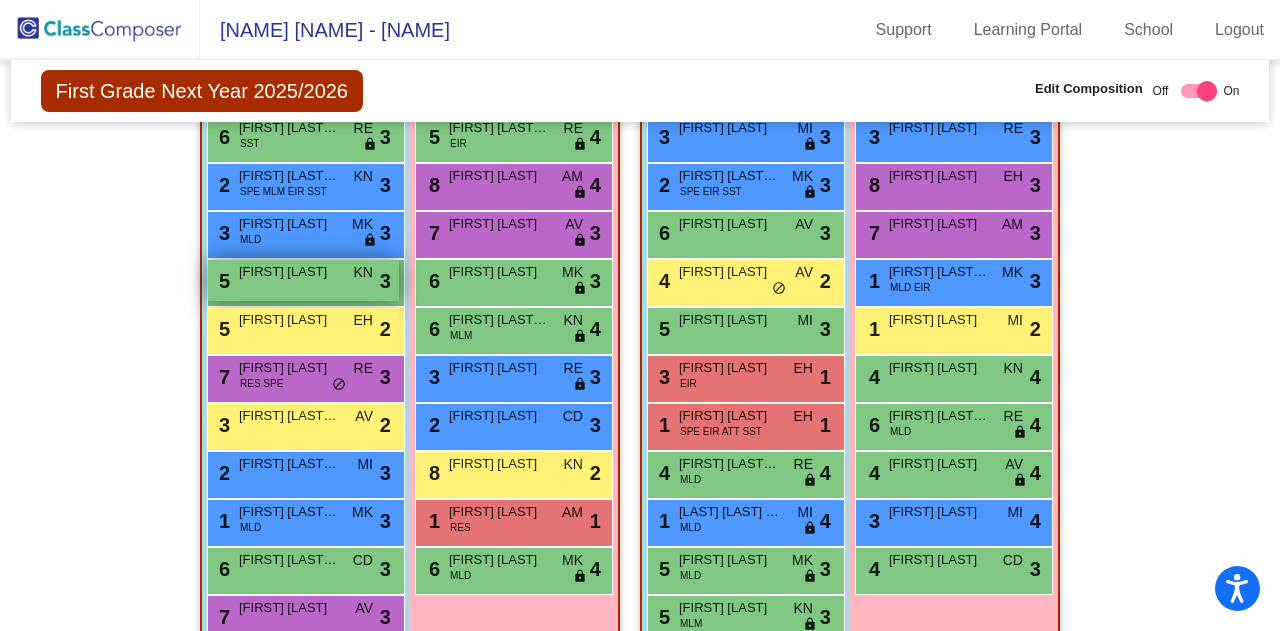 click on "[NUMBER] [FIRST] [LAST] [NAME] [NAME] [NAME] [NAME]" at bounding box center (303, 280) 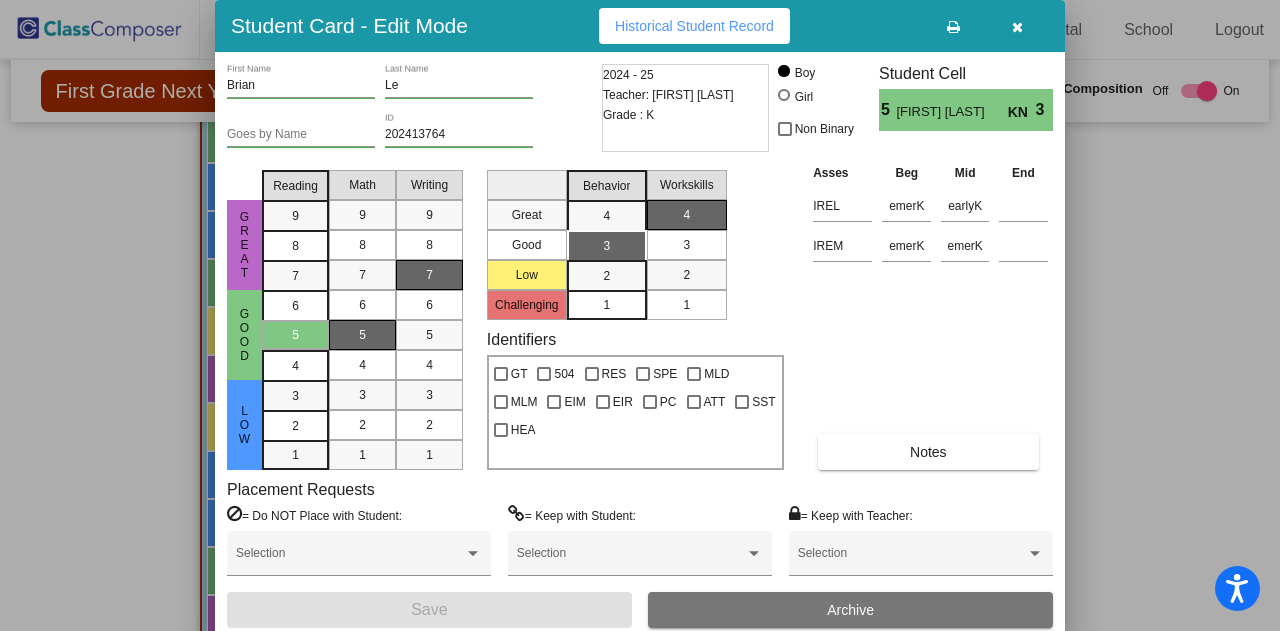 click on "= Keep with Teacher:   Selection" at bounding box center (921, 548) 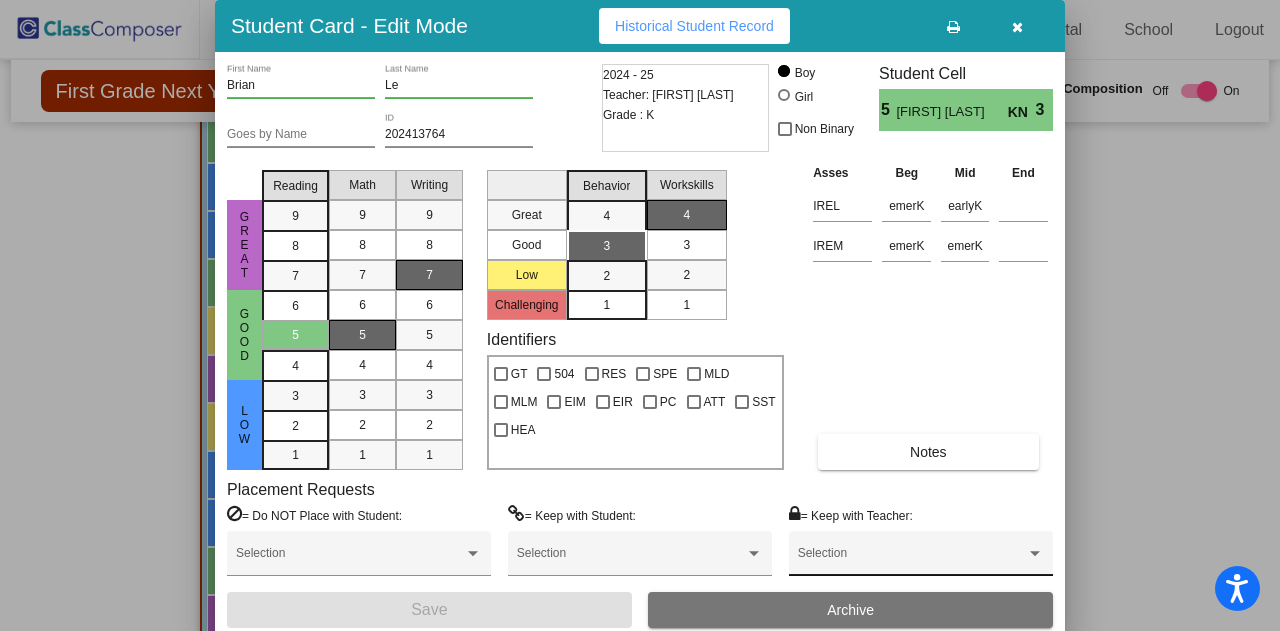 click on "Selection" at bounding box center (921, 558) 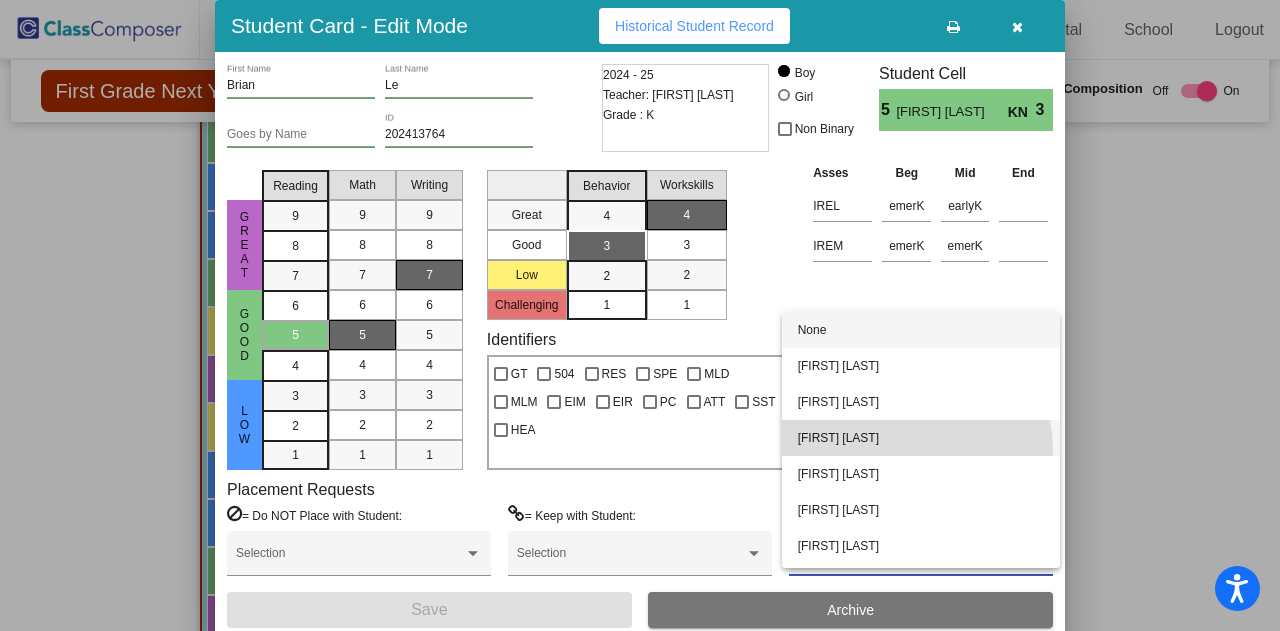 click on "[FIRST] [LAST]" at bounding box center [921, 438] 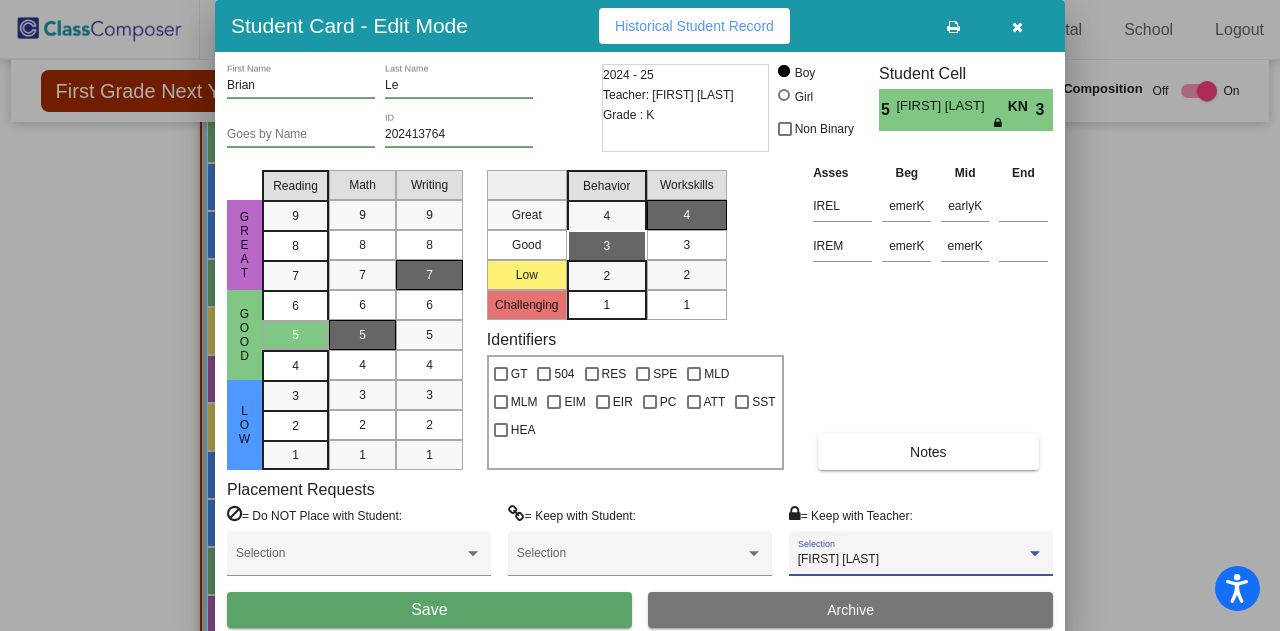 click on "Save" at bounding box center (429, 610) 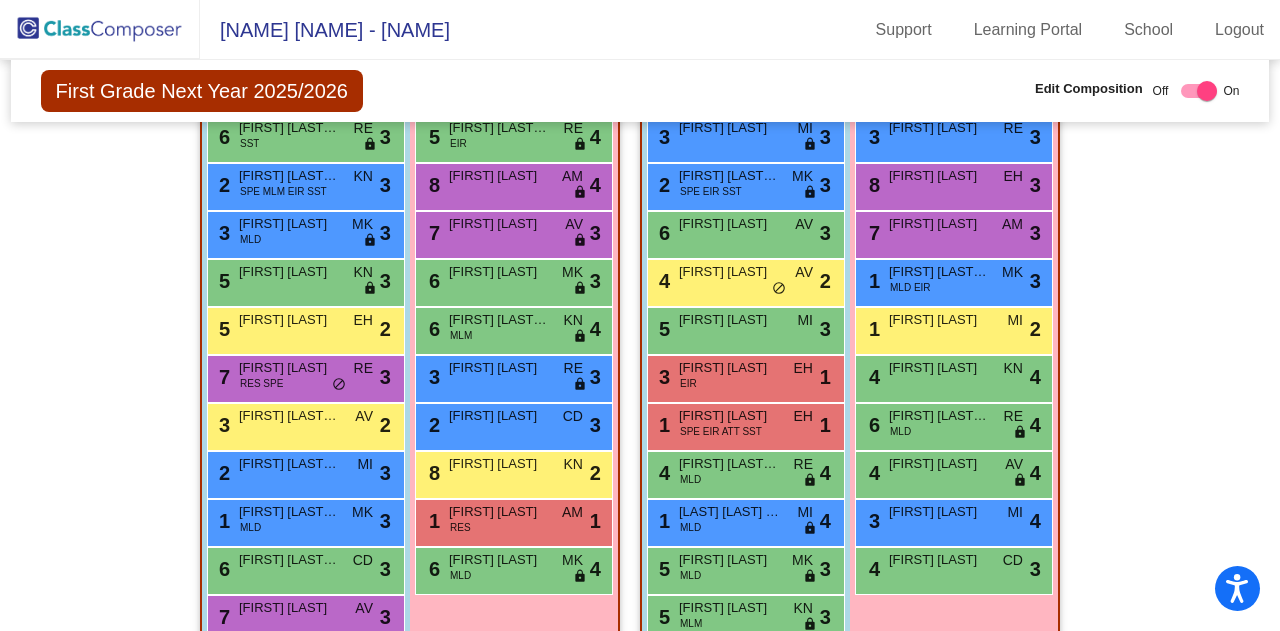 scroll, scrollTop: 2758, scrollLeft: 0, axis: vertical 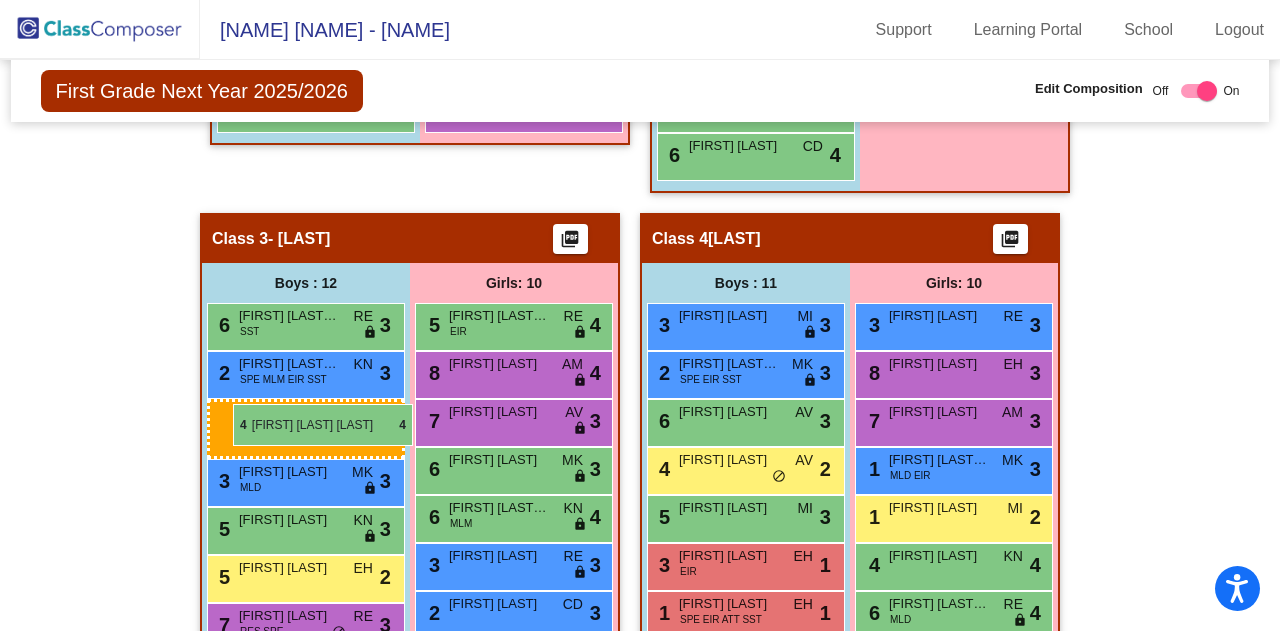 drag, startPoint x: 739, startPoint y: 355, endPoint x: 233, endPoint y: 404, distance: 508.367 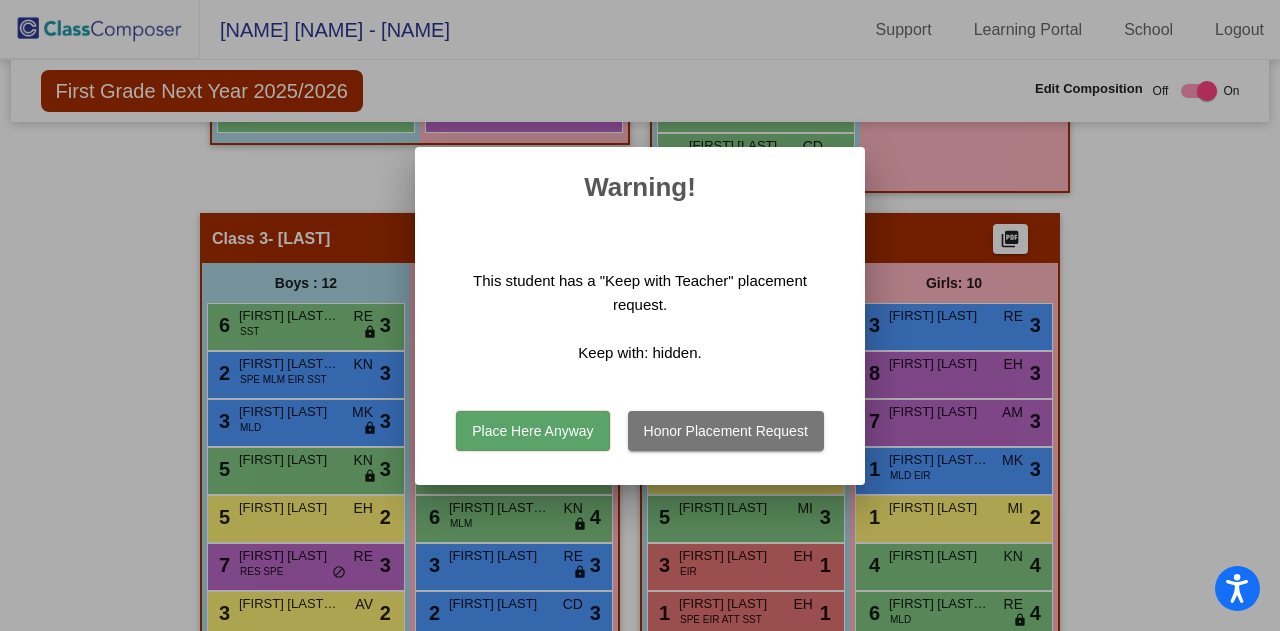 click on "Place Here Anyway" at bounding box center [532, 431] 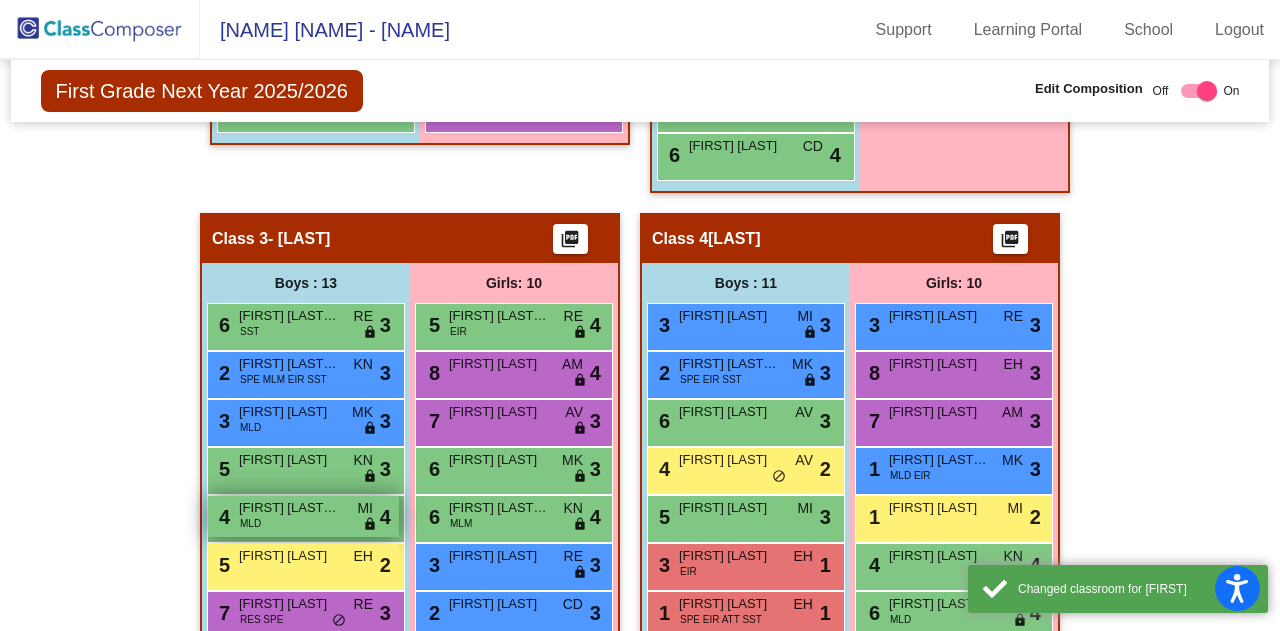 click on "[FIRST] [LAST] [LAST]" at bounding box center (289, 508) 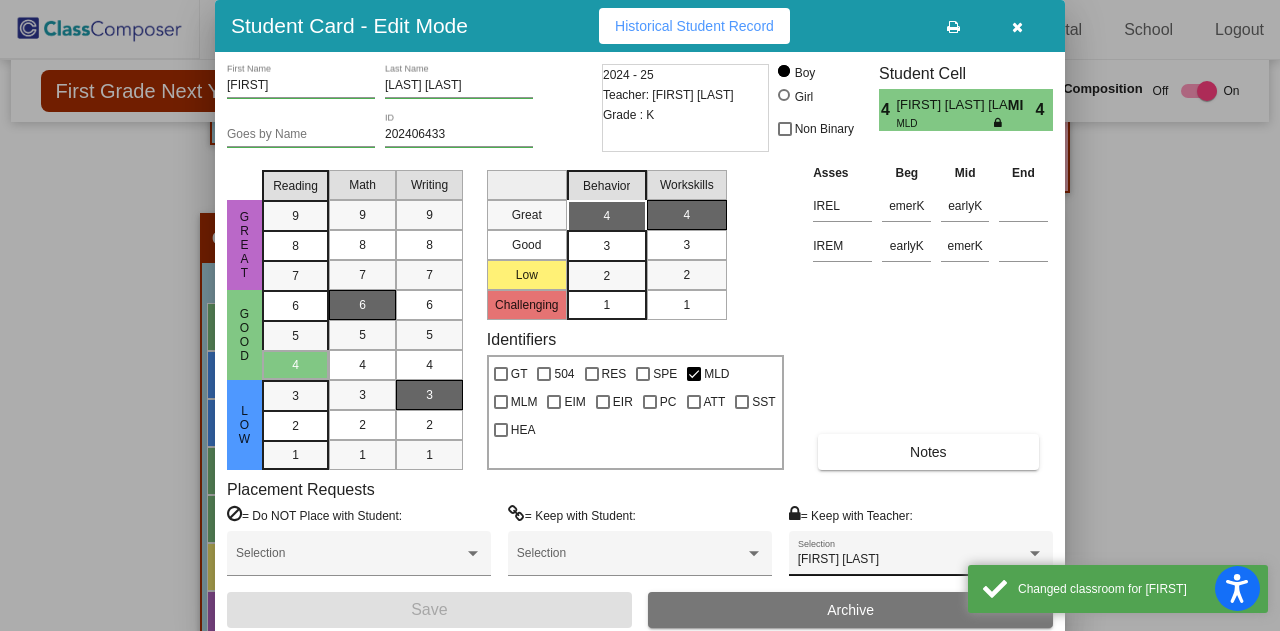 click on "[FIRST] [LAST] Selection" at bounding box center (921, 558) 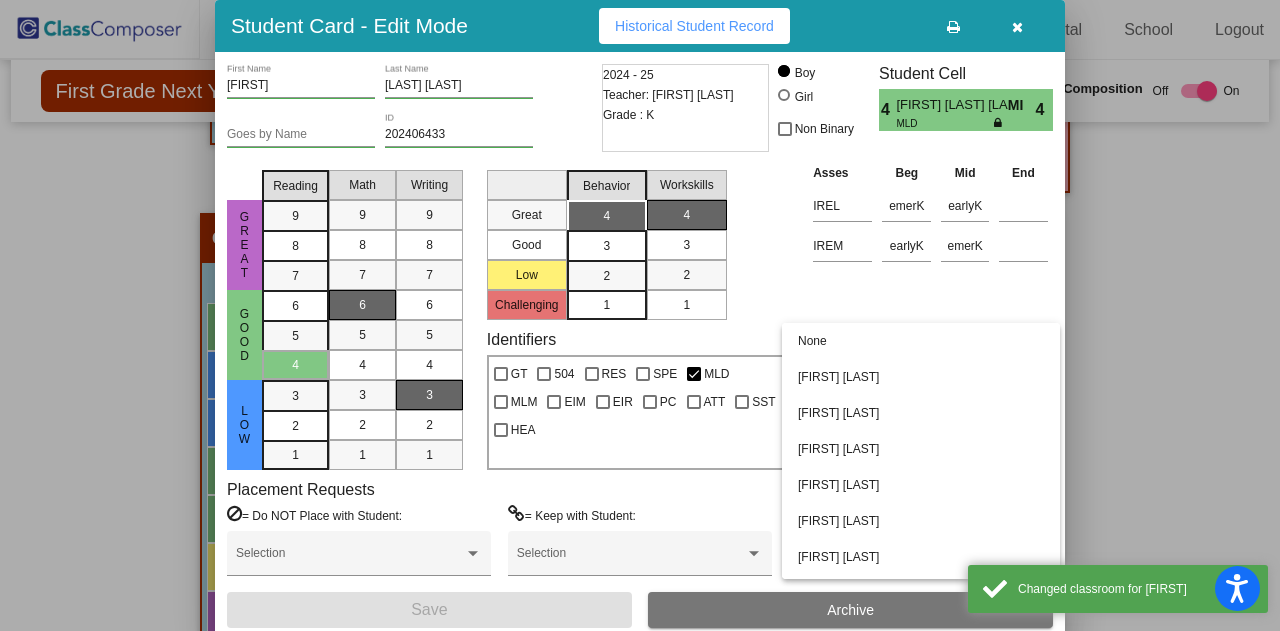 scroll, scrollTop: 68, scrollLeft: 0, axis: vertical 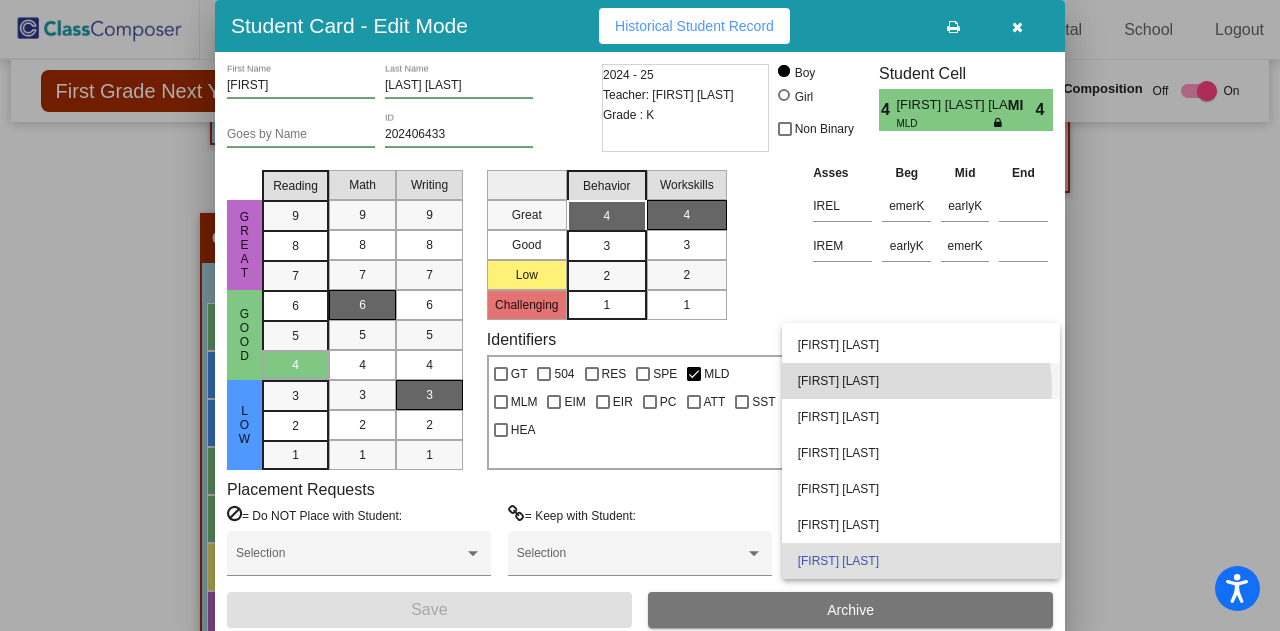 click on "[FIRST] [LAST]" at bounding box center (921, 381) 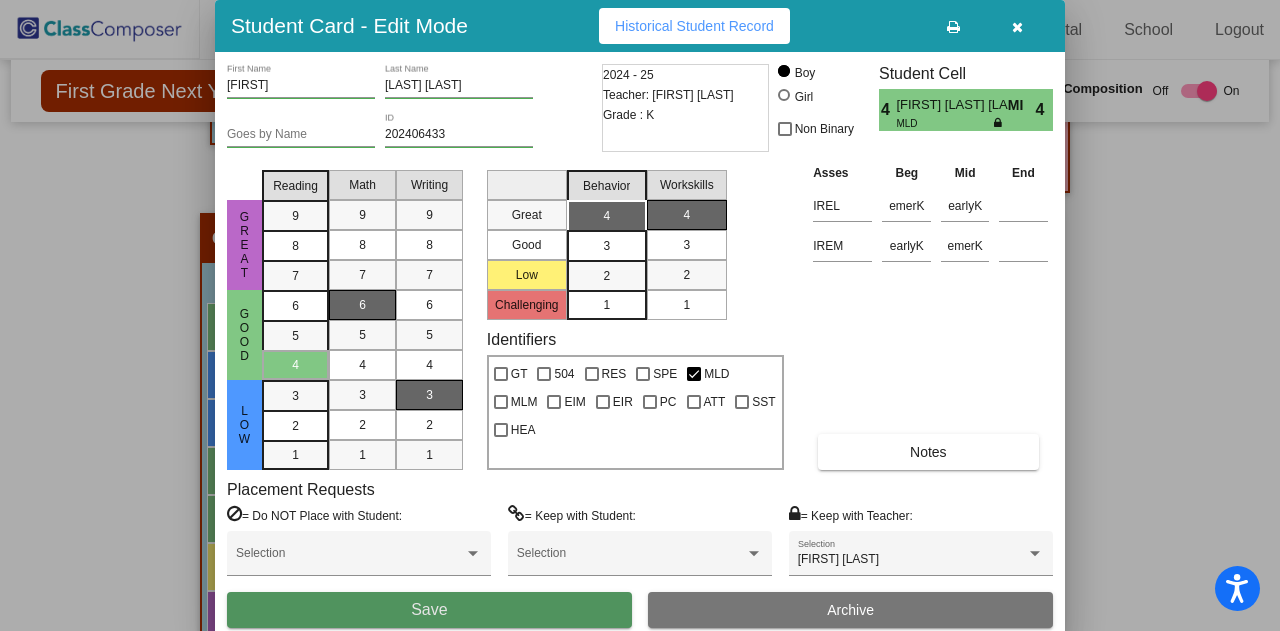 click on "Save" at bounding box center (429, 610) 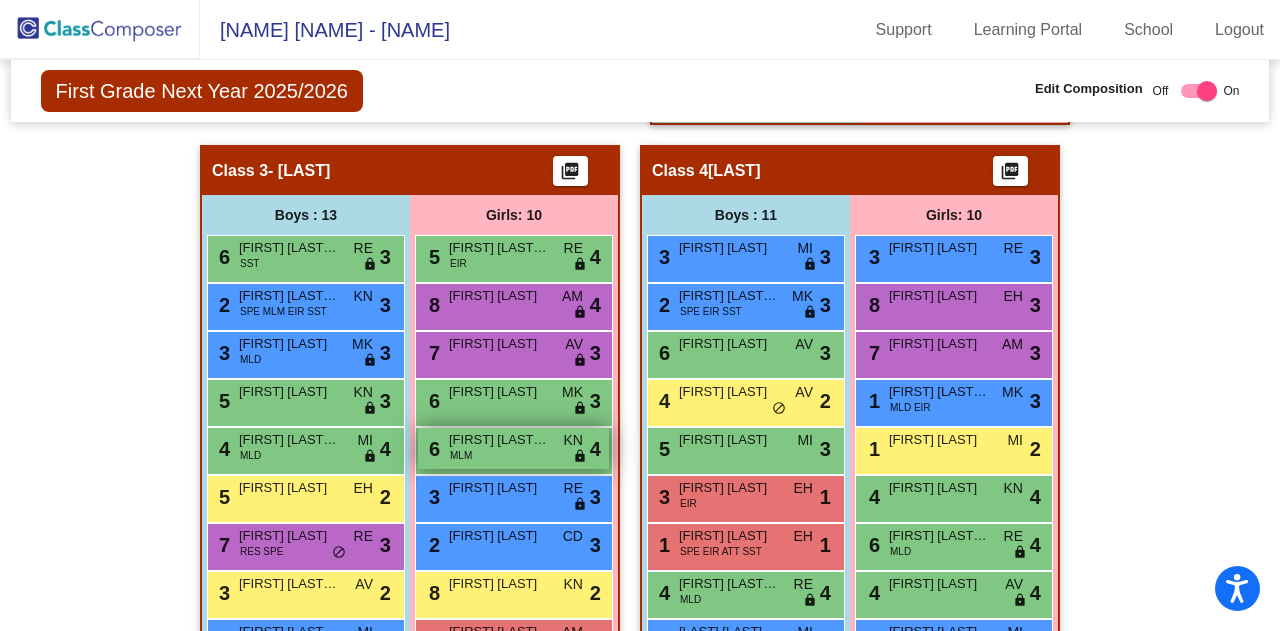 scroll, scrollTop: 1414, scrollLeft: 0, axis: vertical 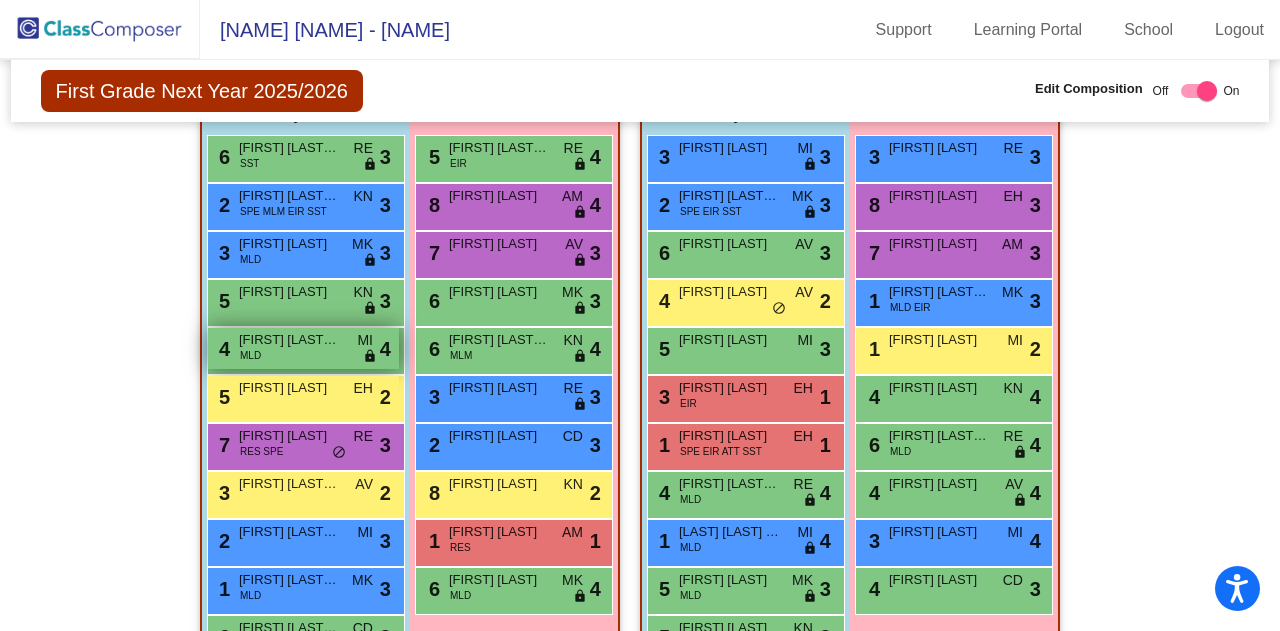 click on "4 [FIRST] [LAST] MLD MI lock do_not_disturb_alt 4" at bounding box center (303, 348) 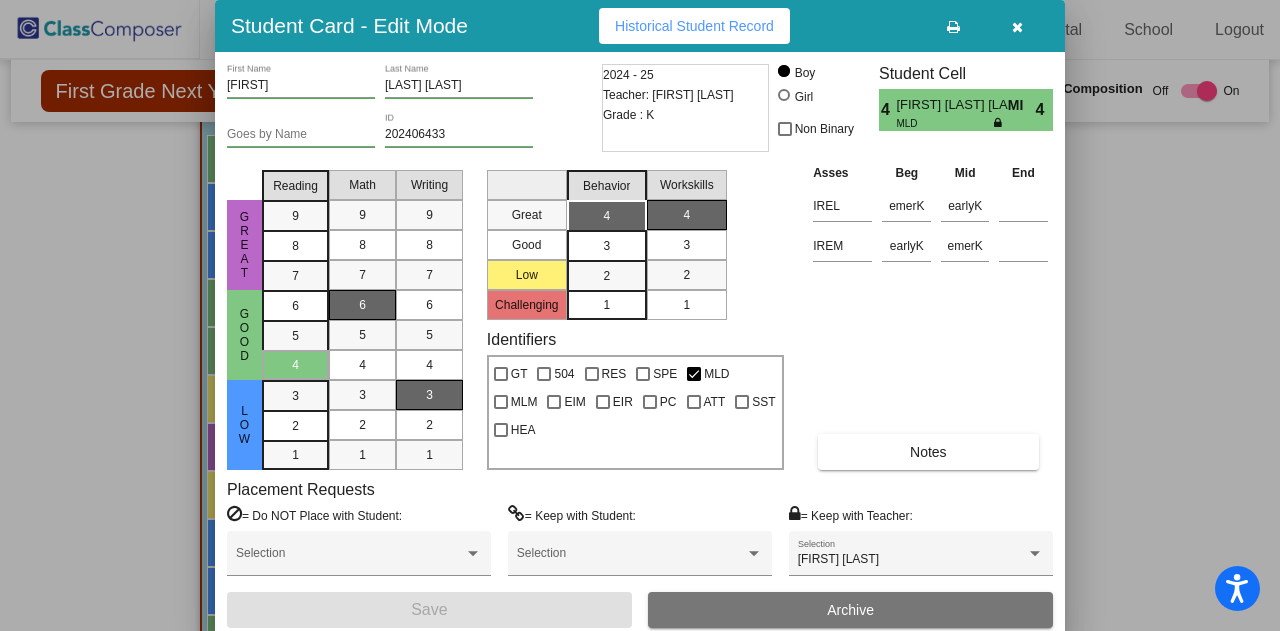 click at bounding box center (640, 315) 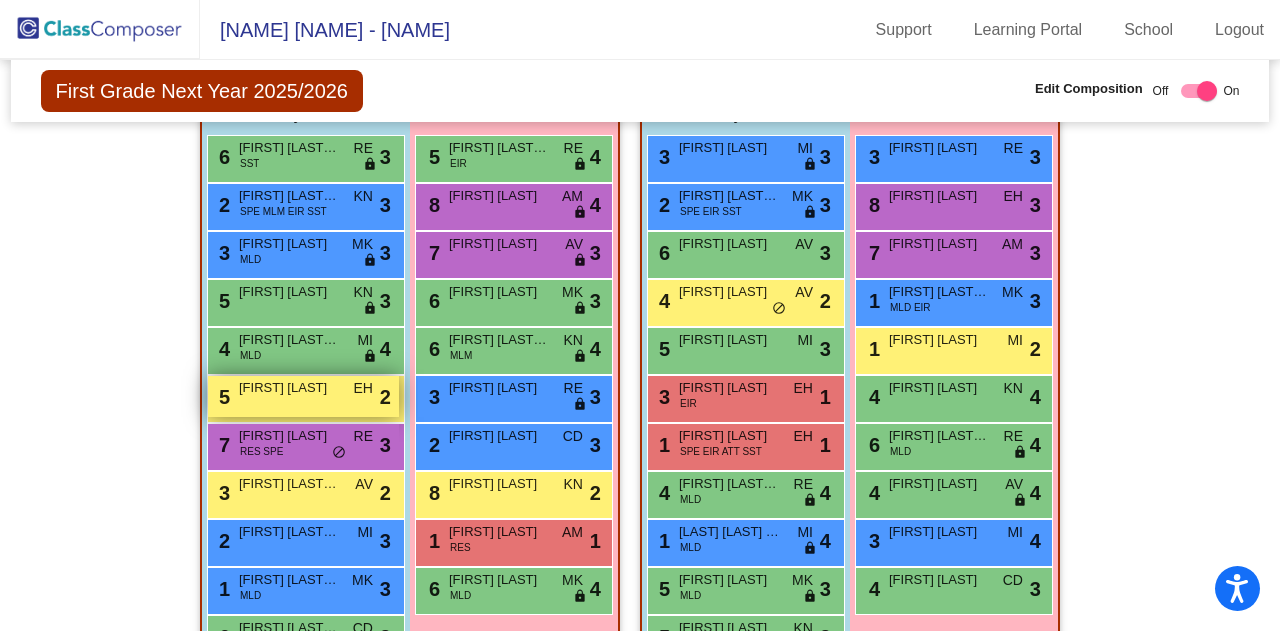 click on "[FIRST] [LAST]" at bounding box center [289, 388] 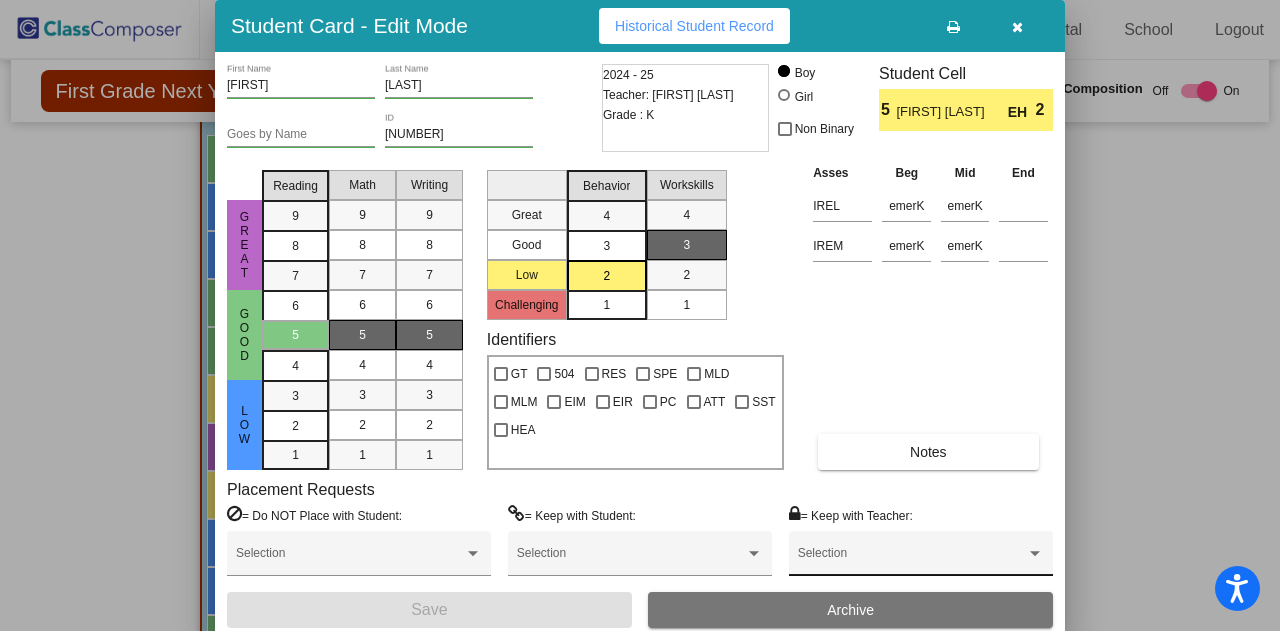 click at bounding box center [912, 560] 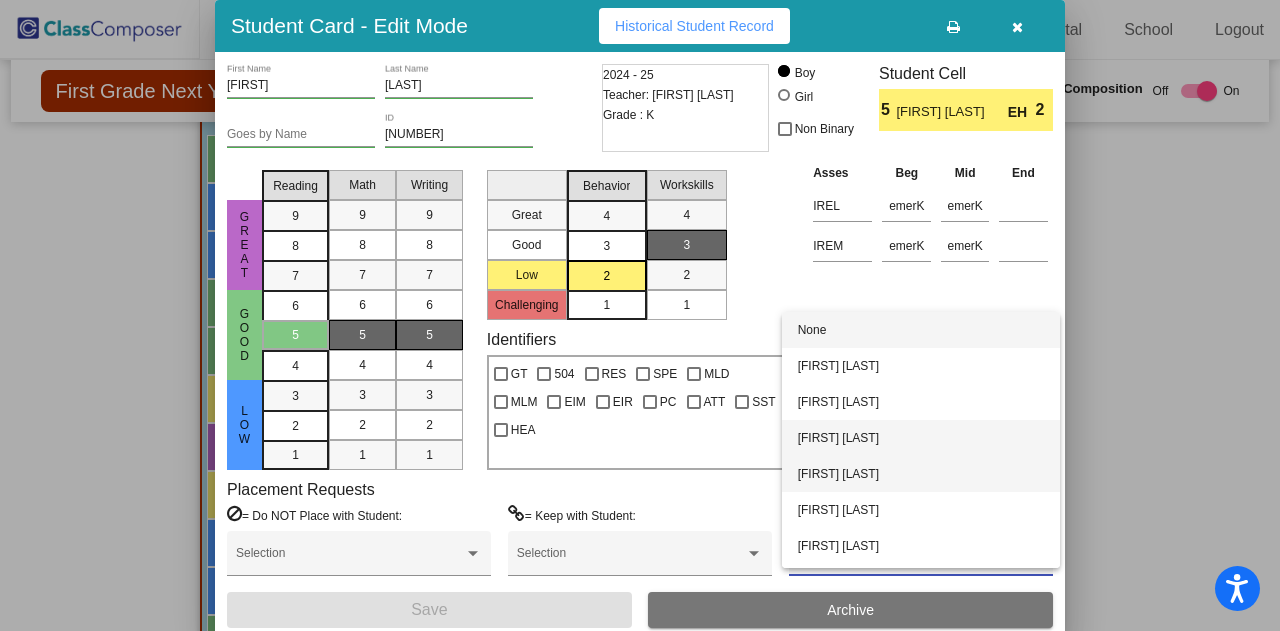 drag, startPoint x: 939, startPoint y: 457, endPoint x: 940, endPoint y: 438, distance: 19.026299 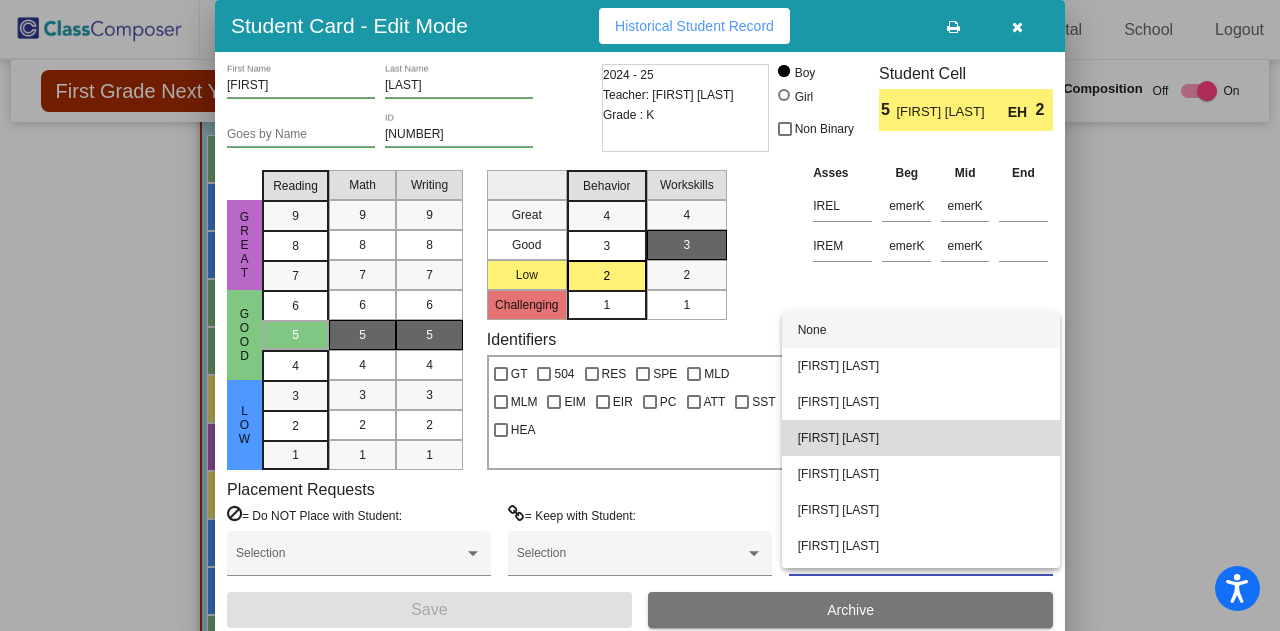 click on "[FIRST] [LAST]" at bounding box center (921, 438) 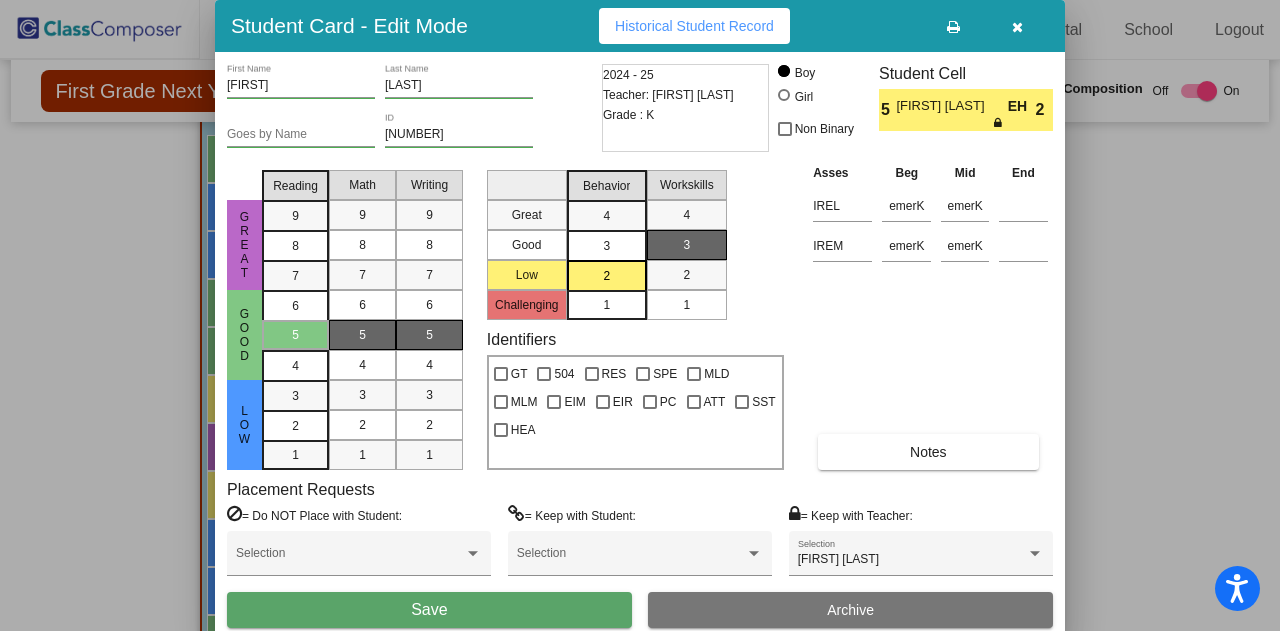 click on "Selection" at bounding box center (359, 561) 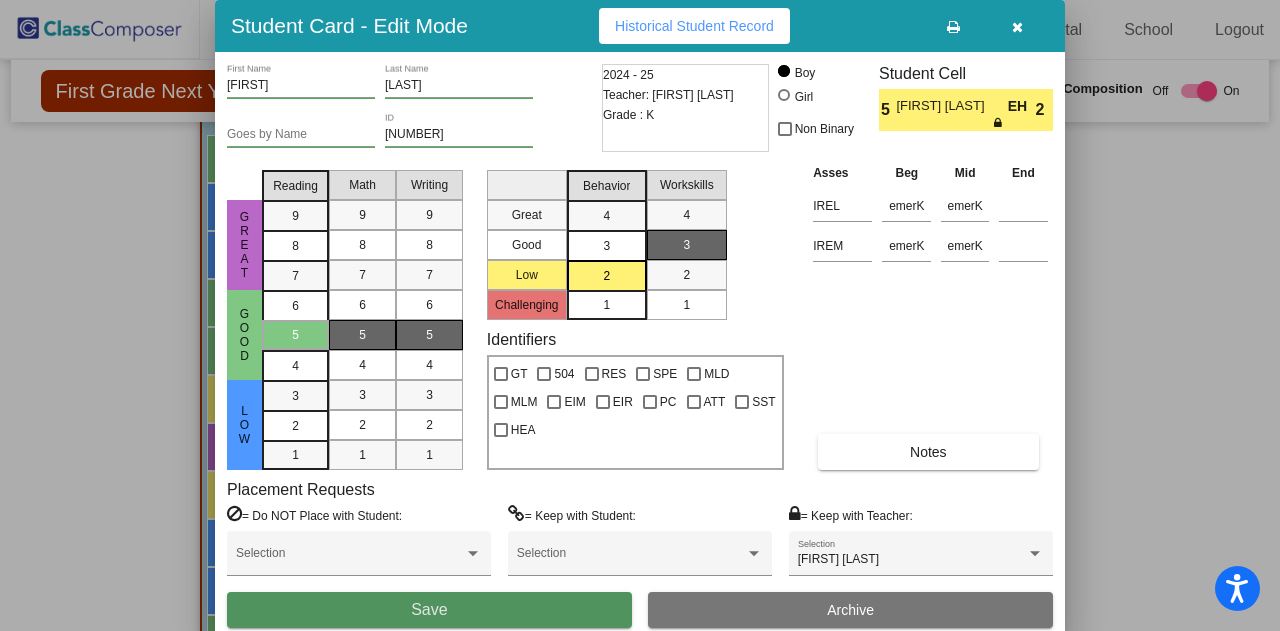 click on "Save" at bounding box center [429, 610] 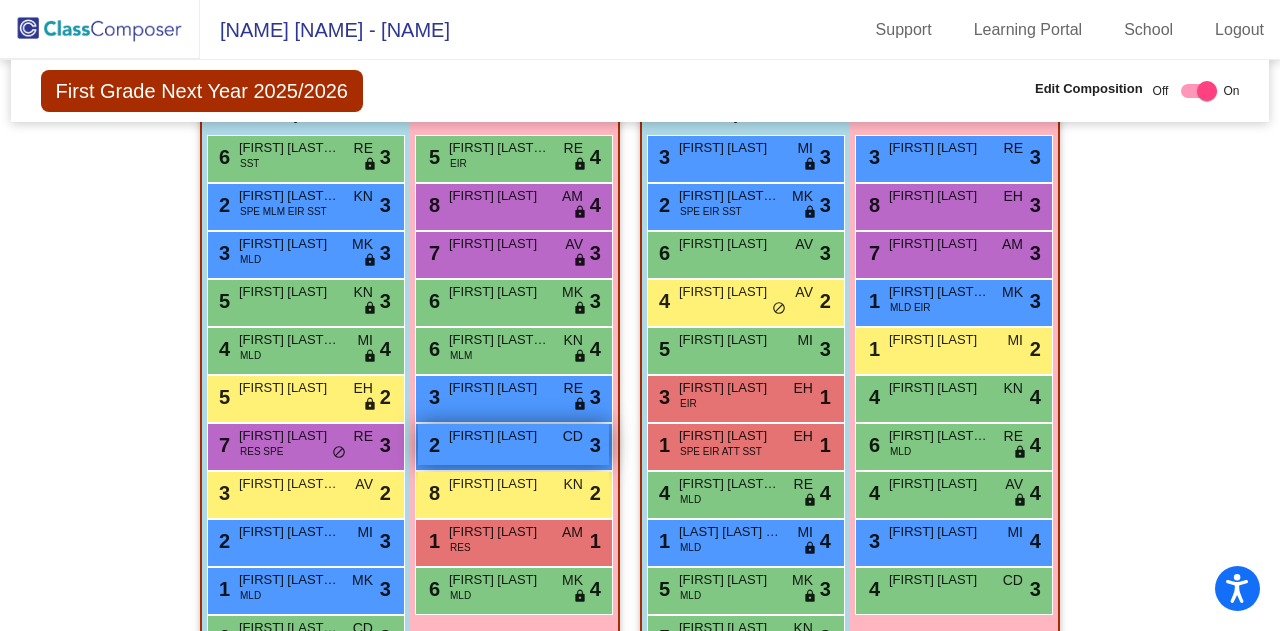 click on "[FIRST] [LAST]" at bounding box center (499, 436) 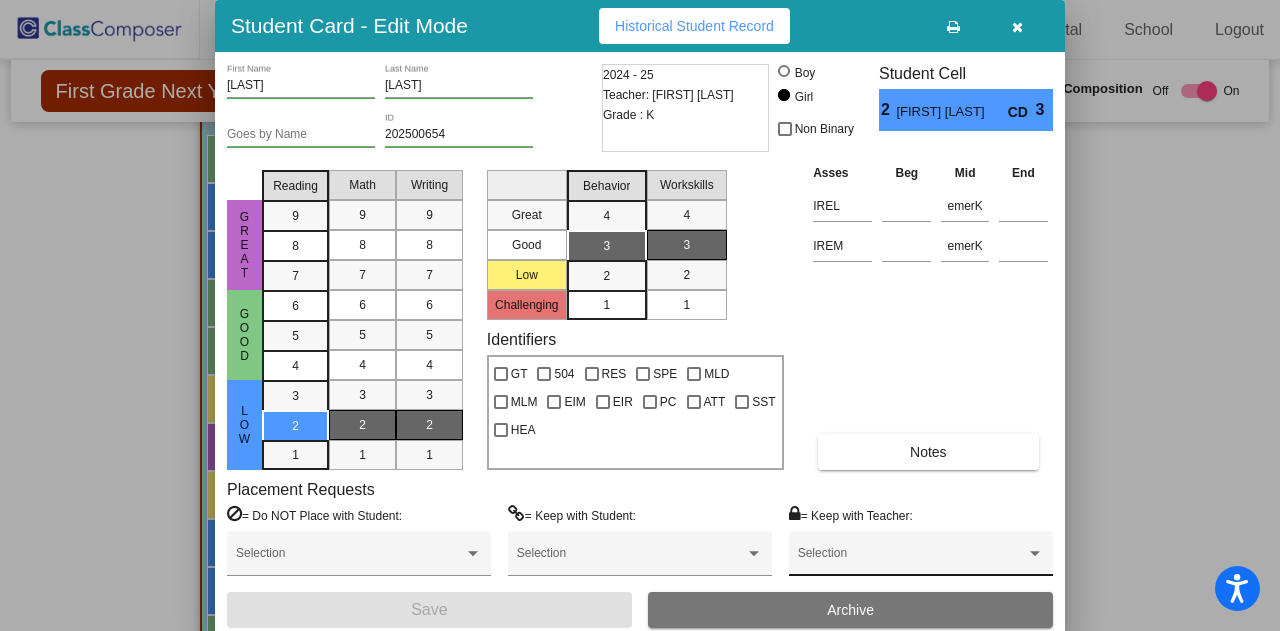 click at bounding box center [912, 560] 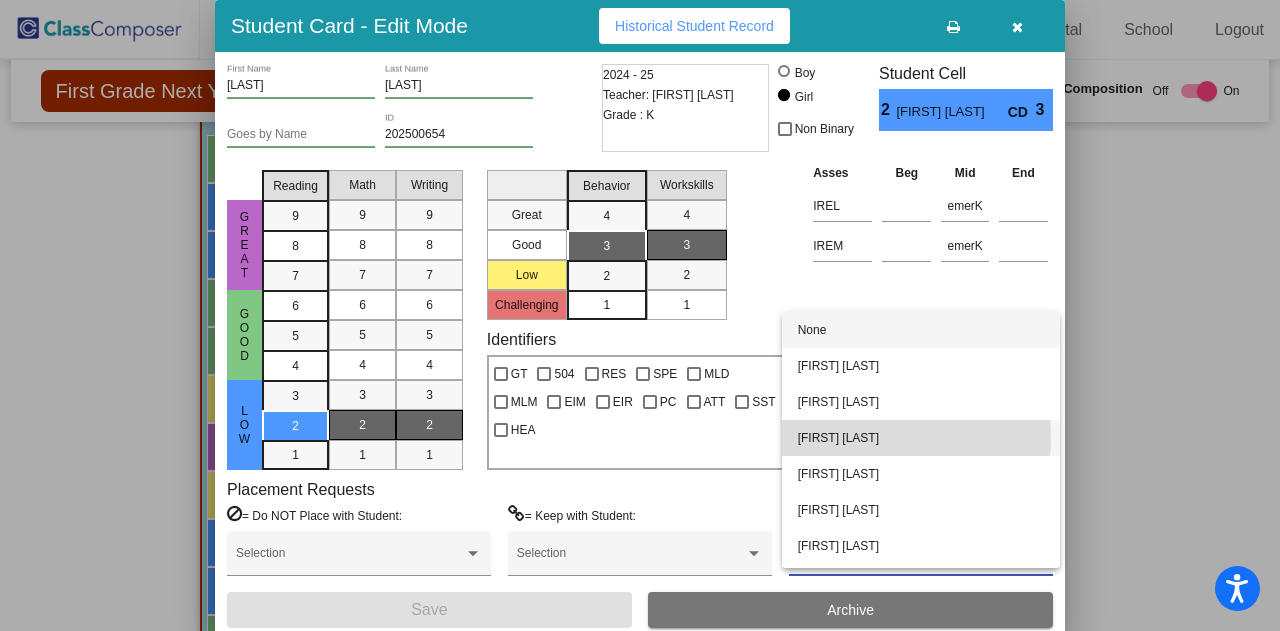 click on "[FIRST] [LAST]" at bounding box center [921, 438] 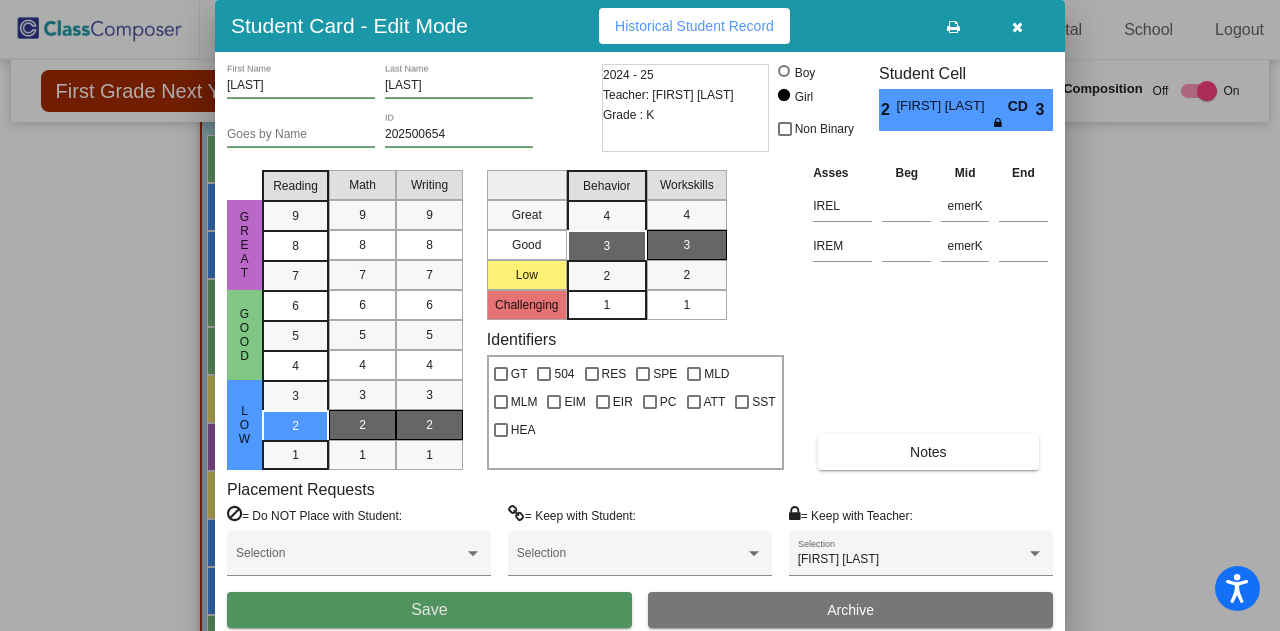 click on "Save" at bounding box center [429, 610] 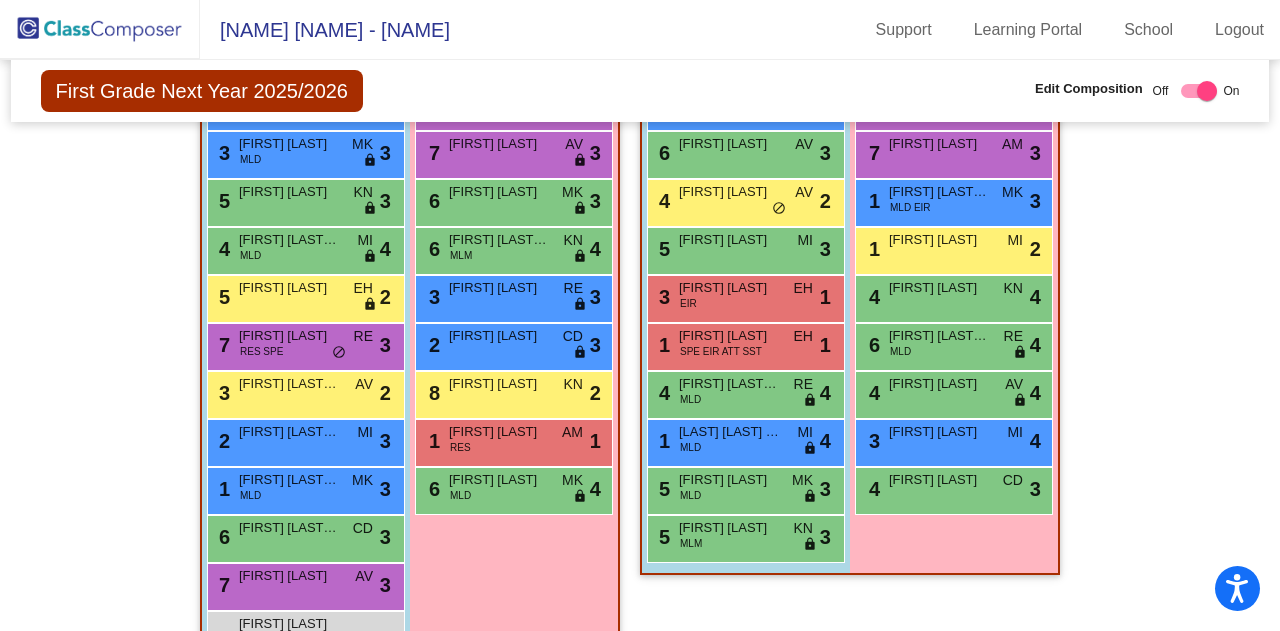 scroll, scrollTop: 2882, scrollLeft: 0, axis: vertical 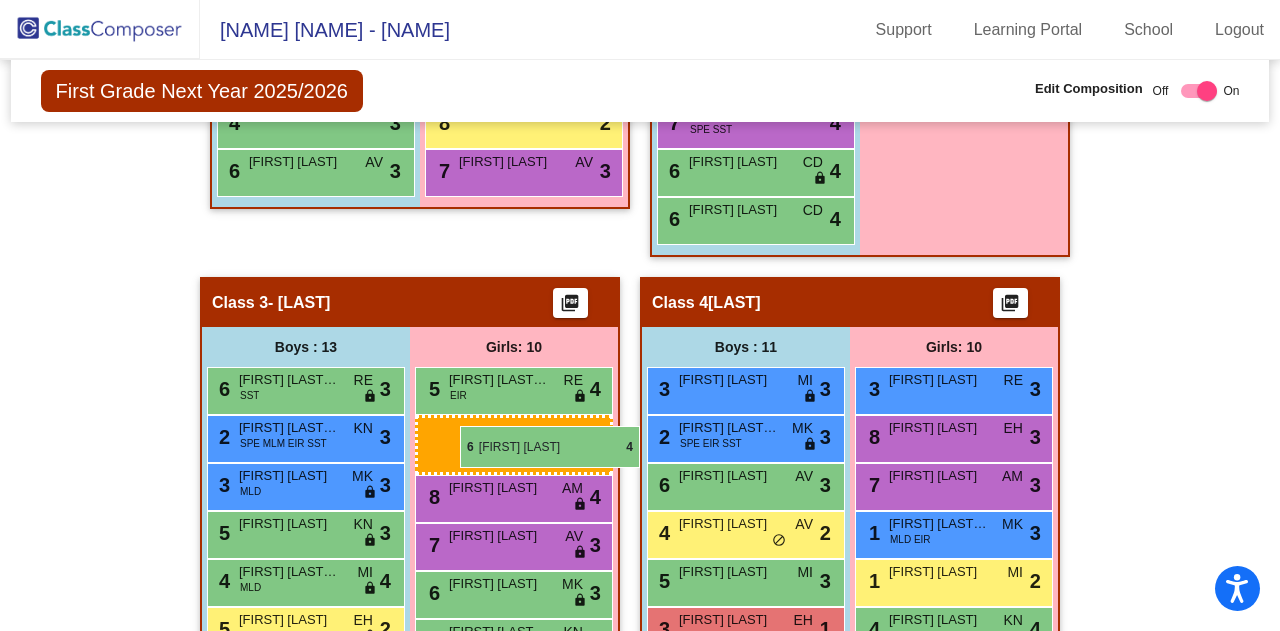 drag, startPoint x: 970, startPoint y: 429, endPoint x: 460, endPoint y: 426, distance: 510.00882 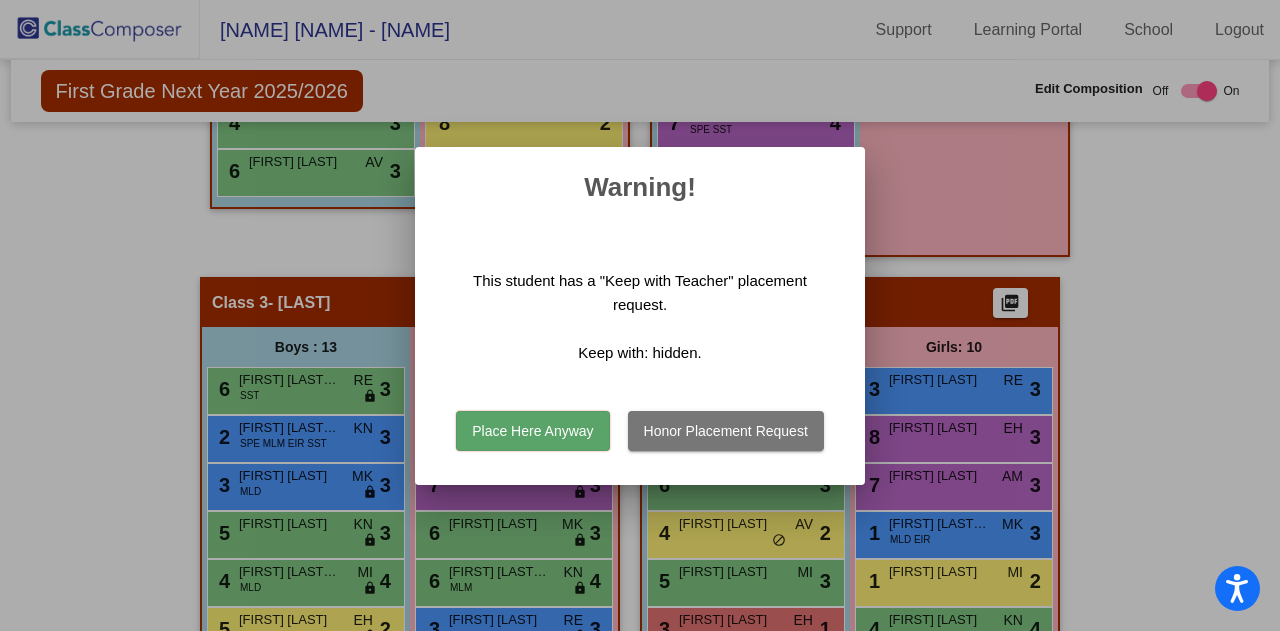 click on "Place Here Anyway" at bounding box center [532, 431] 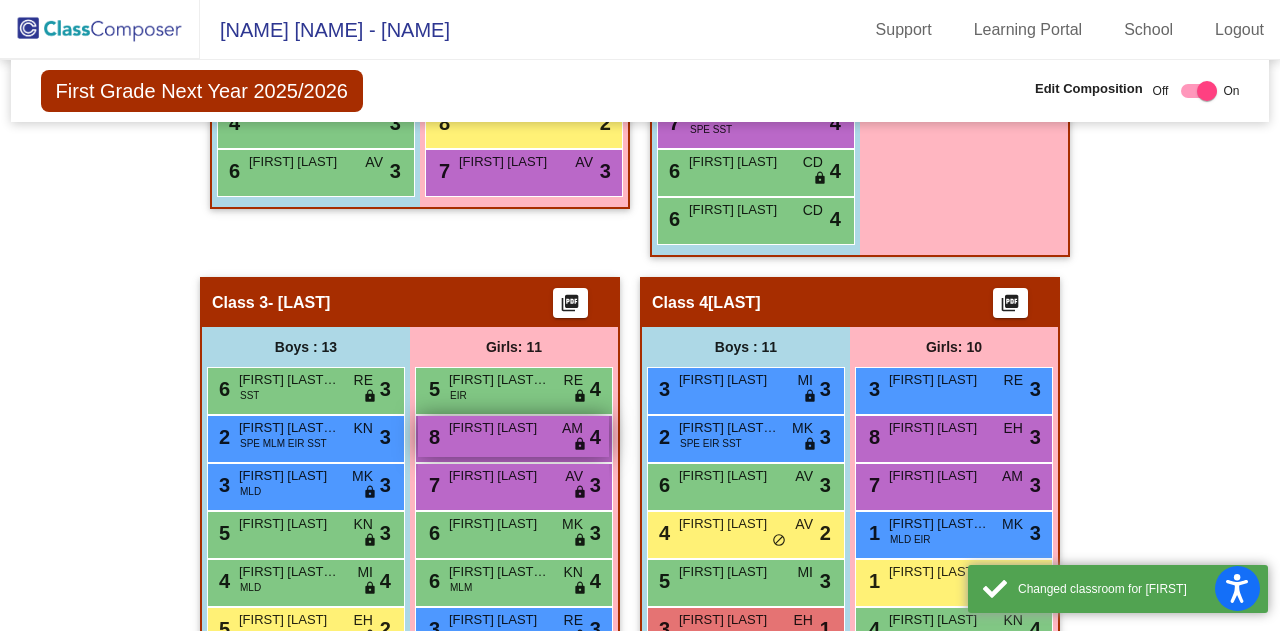 scroll, scrollTop: 1382, scrollLeft: 0, axis: vertical 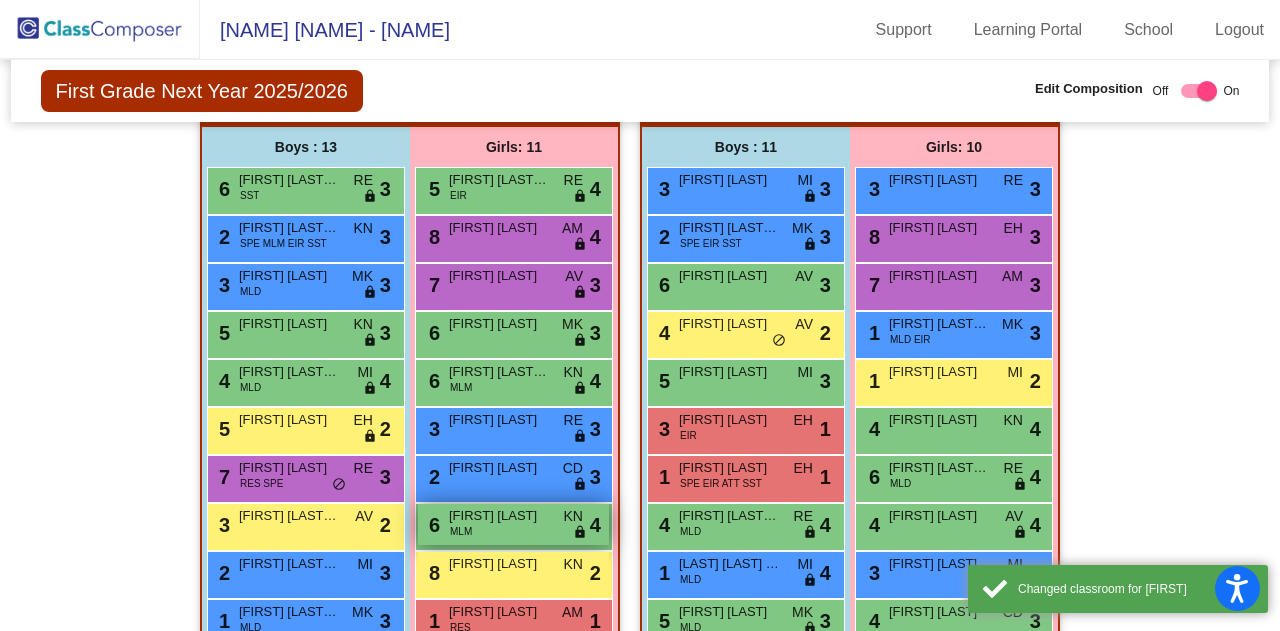 click on "[FIRST] [LAST]" at bounding box center [499, 516] 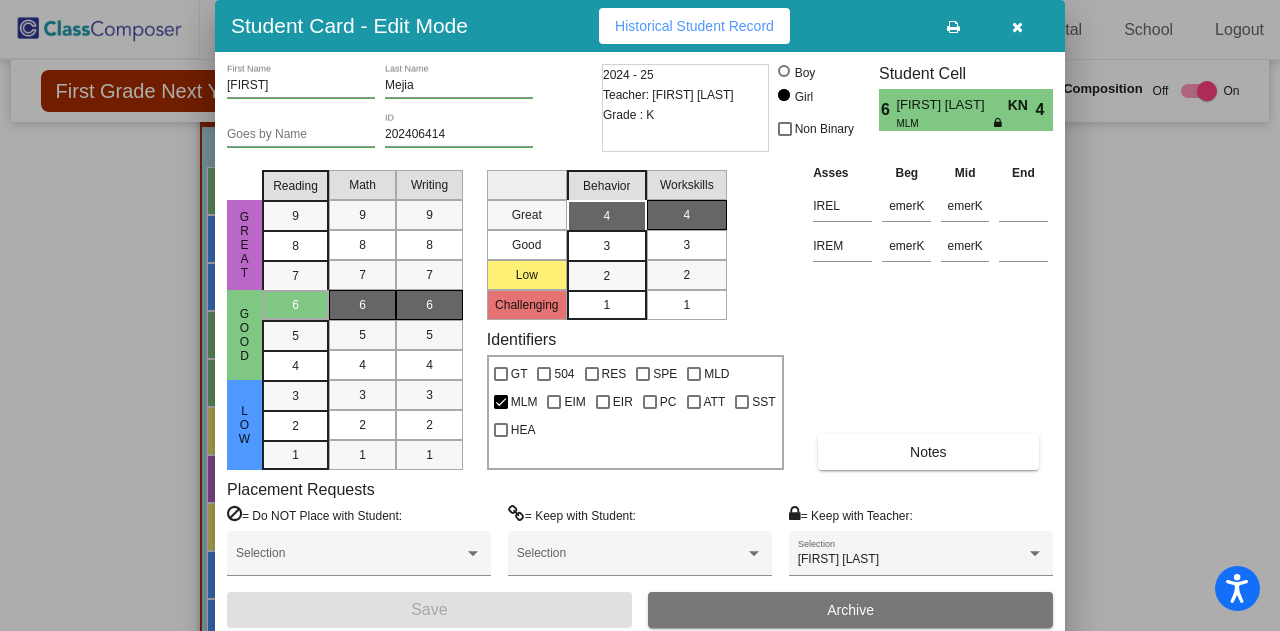 click on "[FIRST] [LAST] Selection" at bounding box center [921, 561] 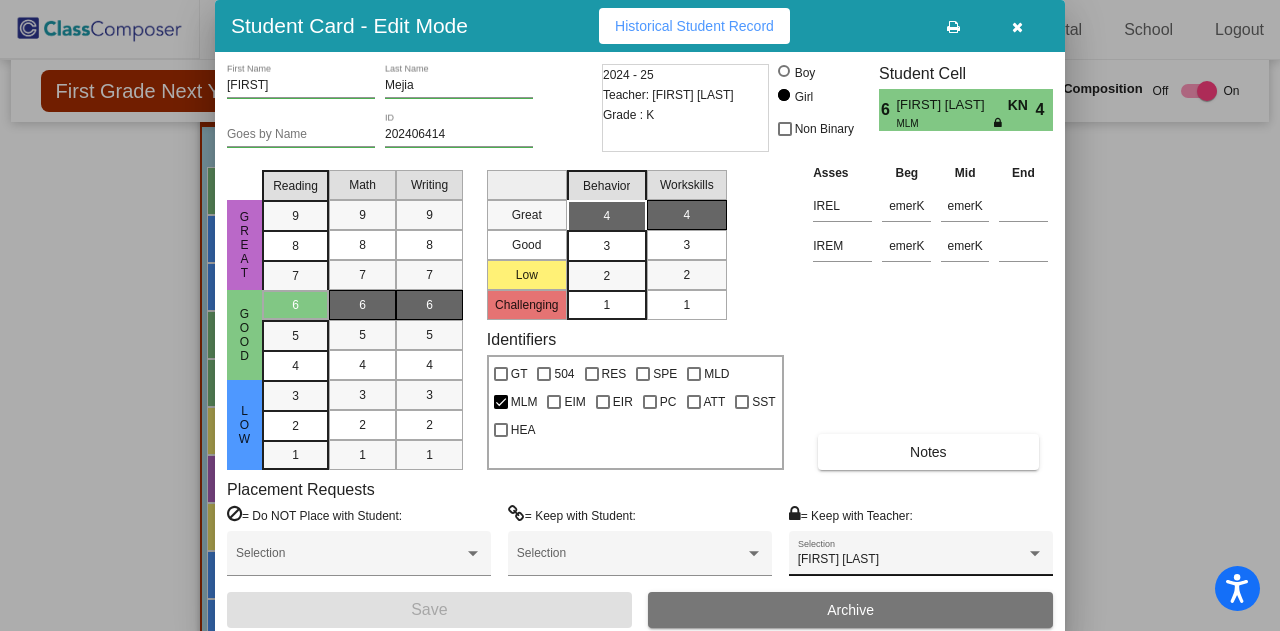 click on "[FIRST] [LAST]" at bounding box center [912, 560] 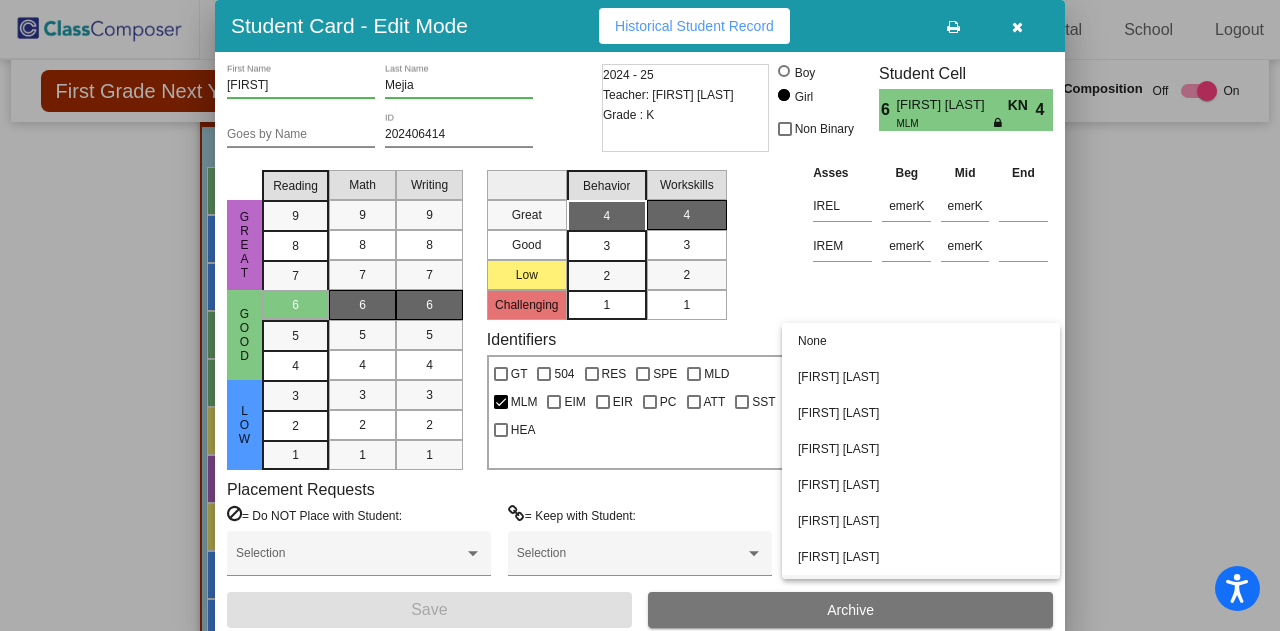 scroll, scrollTop: 68, scrollLeft: 0, axis: vertical 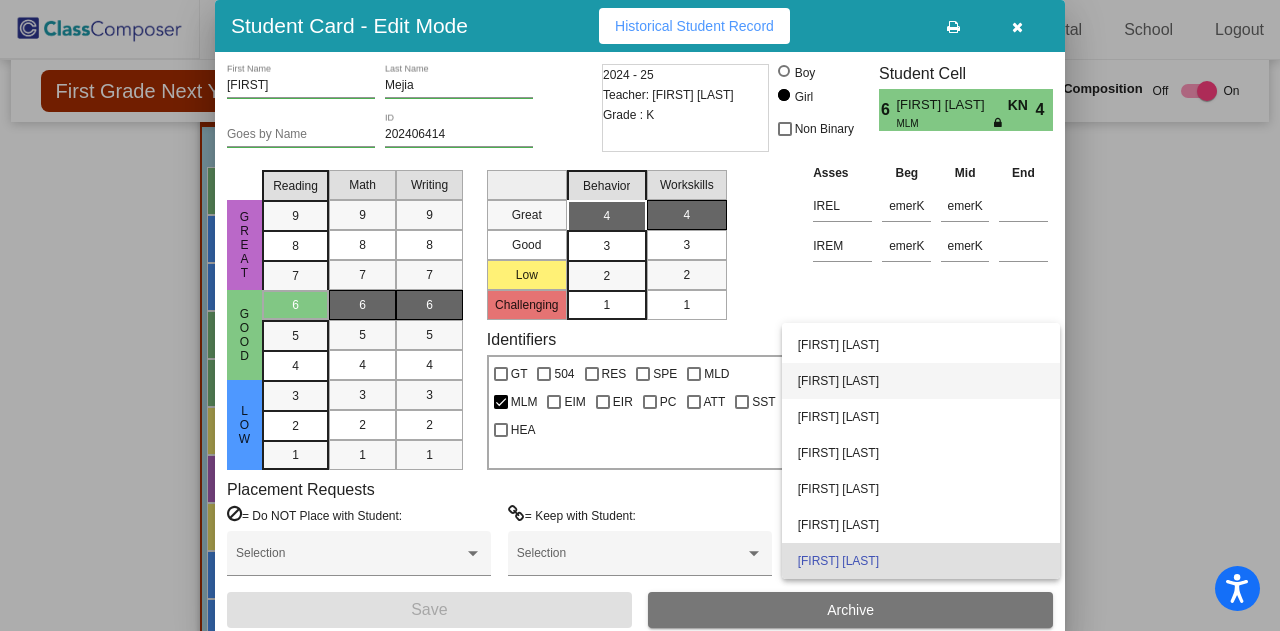 click on "[FIRST] [LAST]" at bounding box center (921, 381) 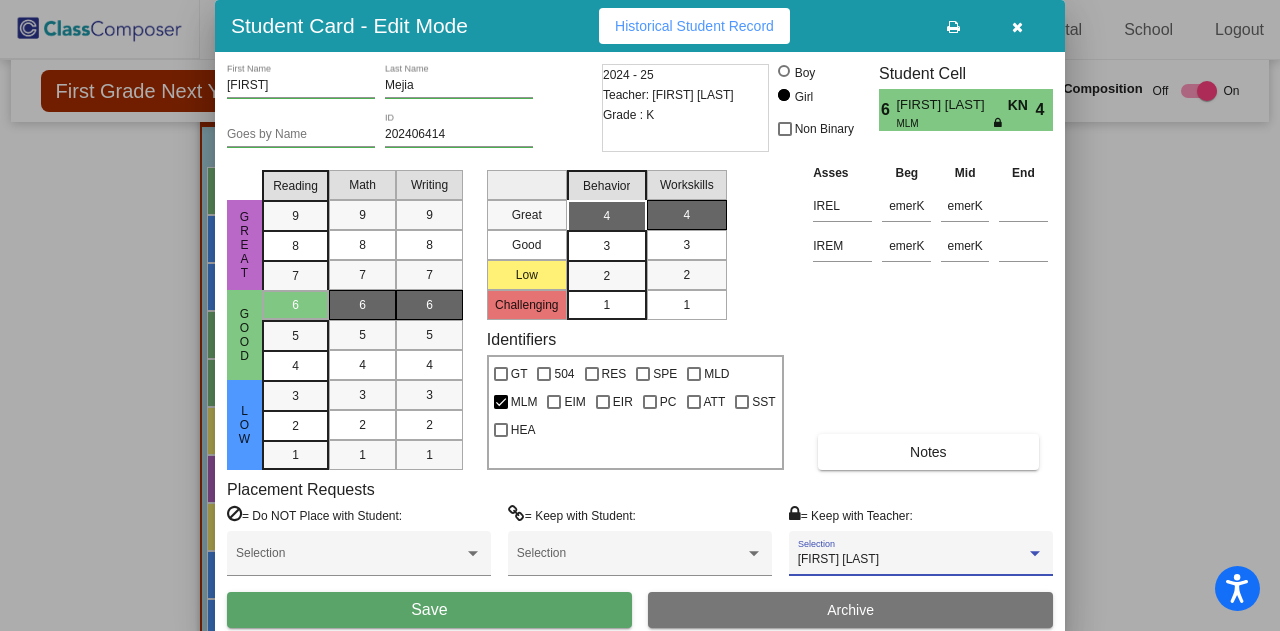 click on "Save" at bounding box center (429, 610) 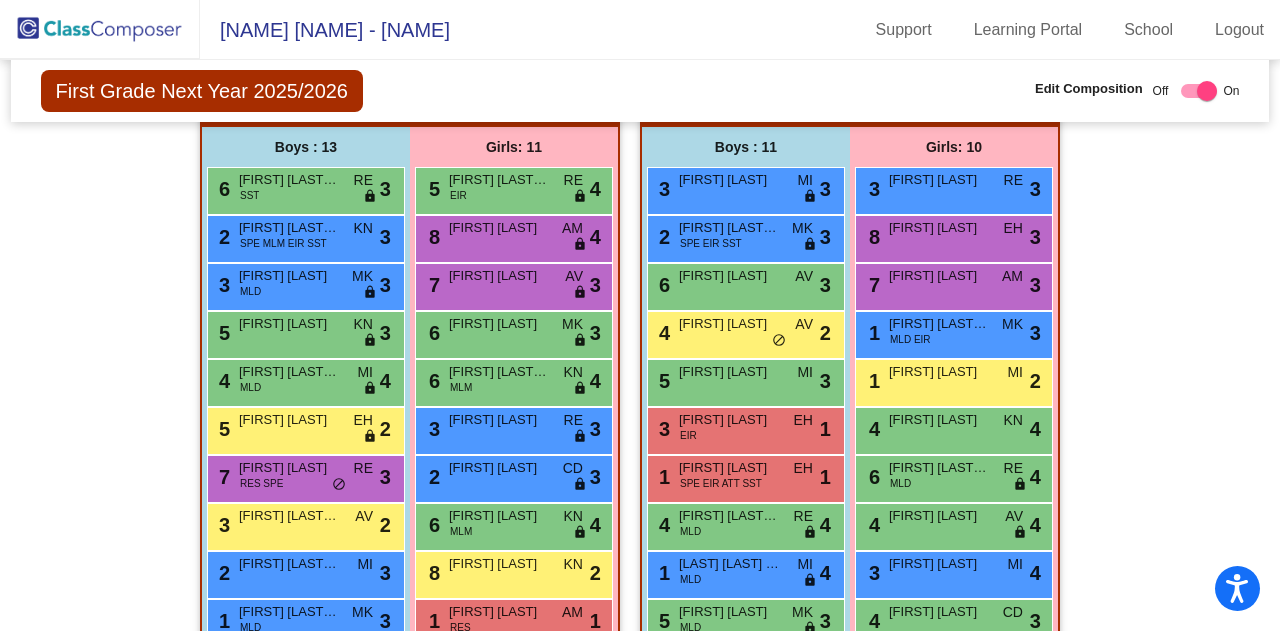 scroll, scrollTop: 1482, scrollLeft: 0, axis: vertical 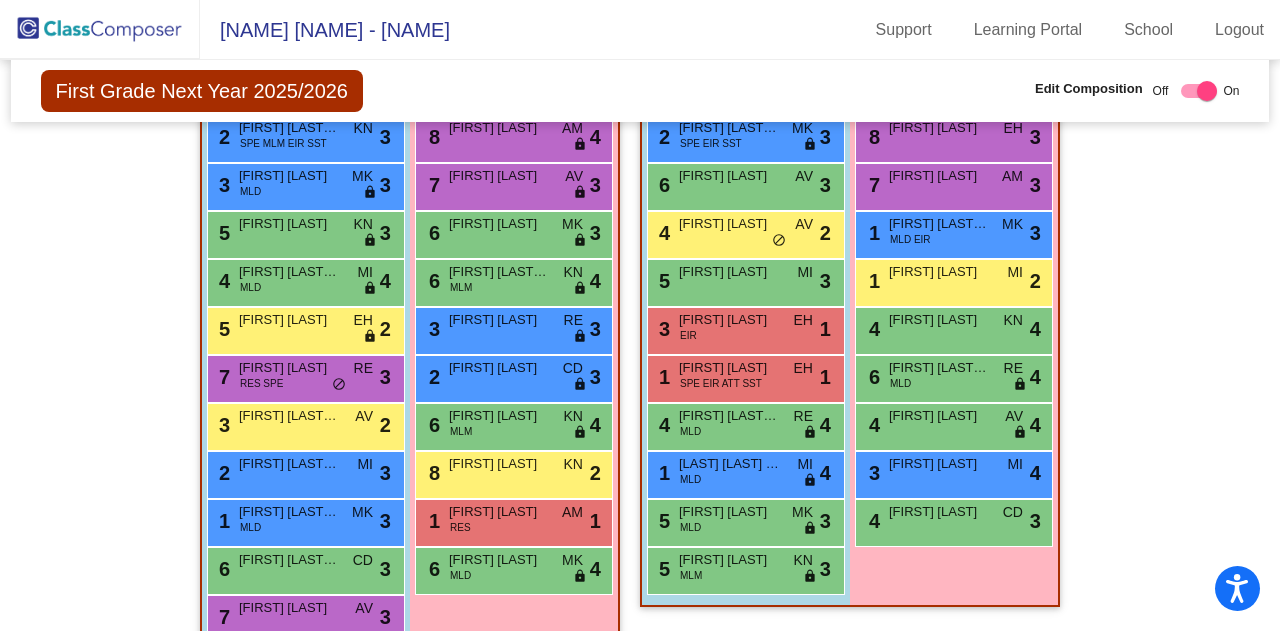 click on "[SCHOOL] - [FIRST] Support Learning Portal School Logout" 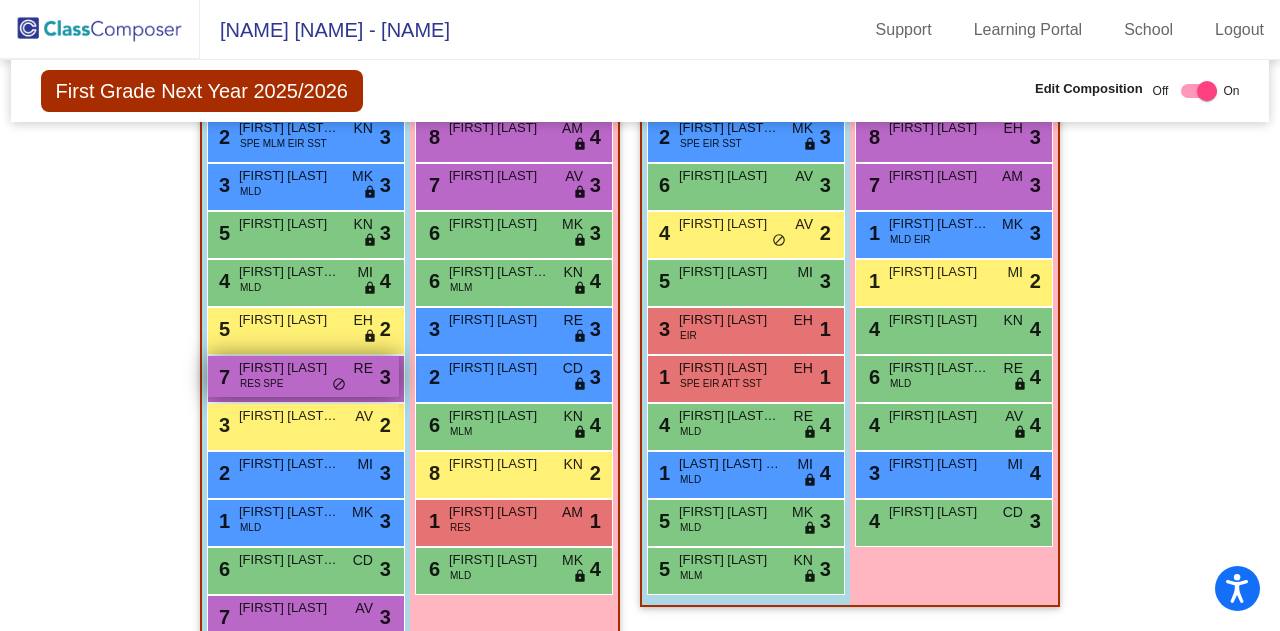 click on "[NUMBER] [STREET] [NAME] [NAME] [NAME] [NAME] [NAME]" at bounding box center (303, 376) 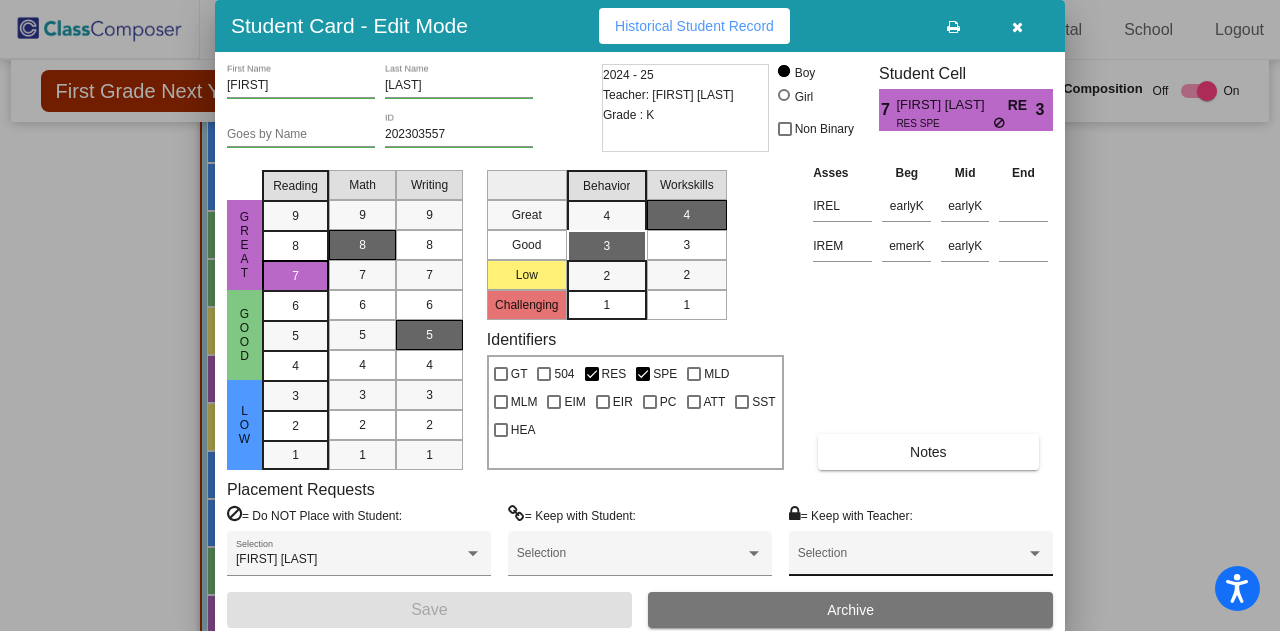 click on "Selection" at bounding box center [921, 553] 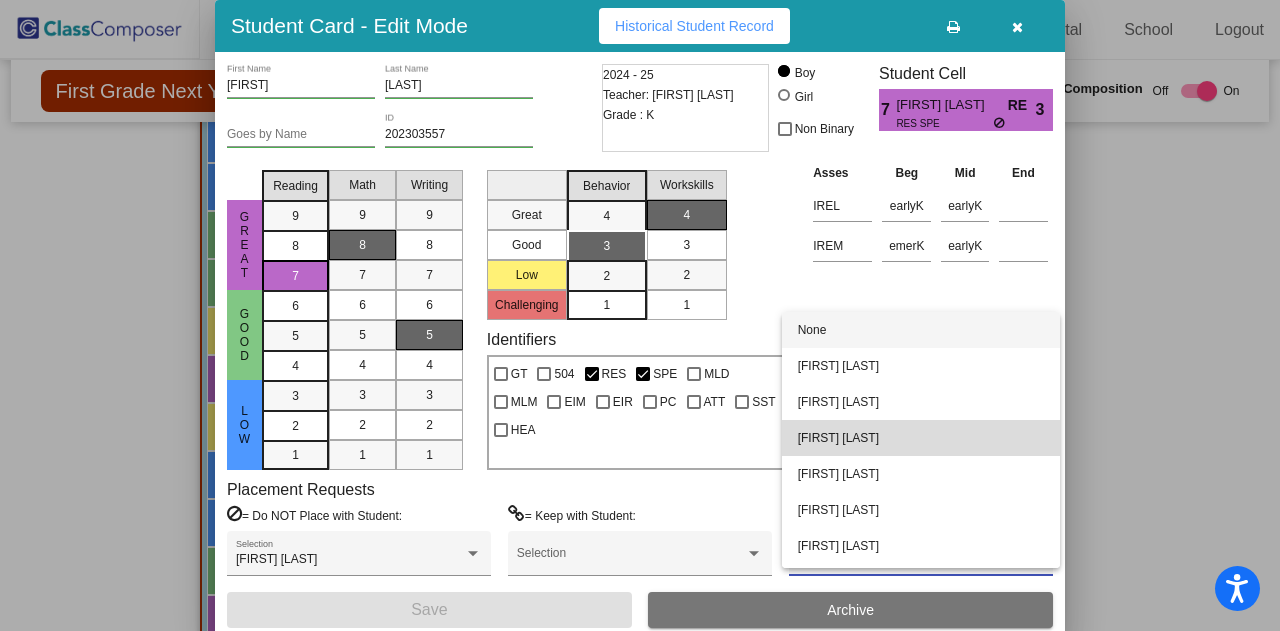 click on "[FIRST] [LAST]" at bounding box center (921, 438) 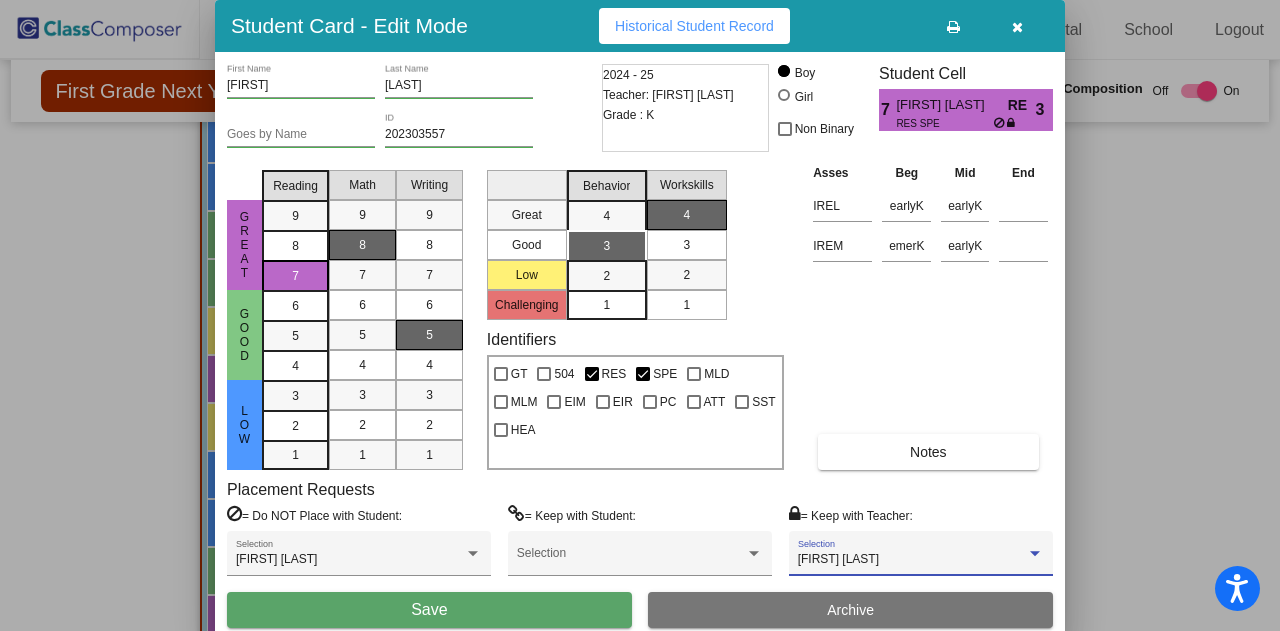 click on "Save" at bounding box center [429, 610] 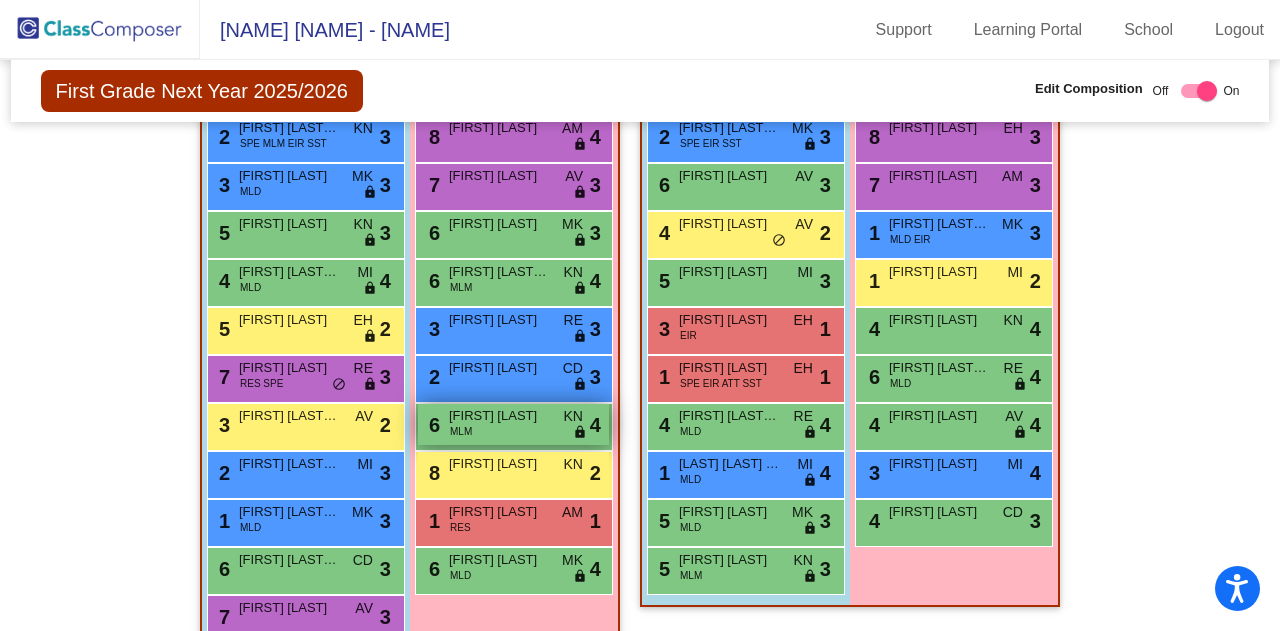 scroll, scrollTop: 1582, scrollLeft: 0, axis: vertical 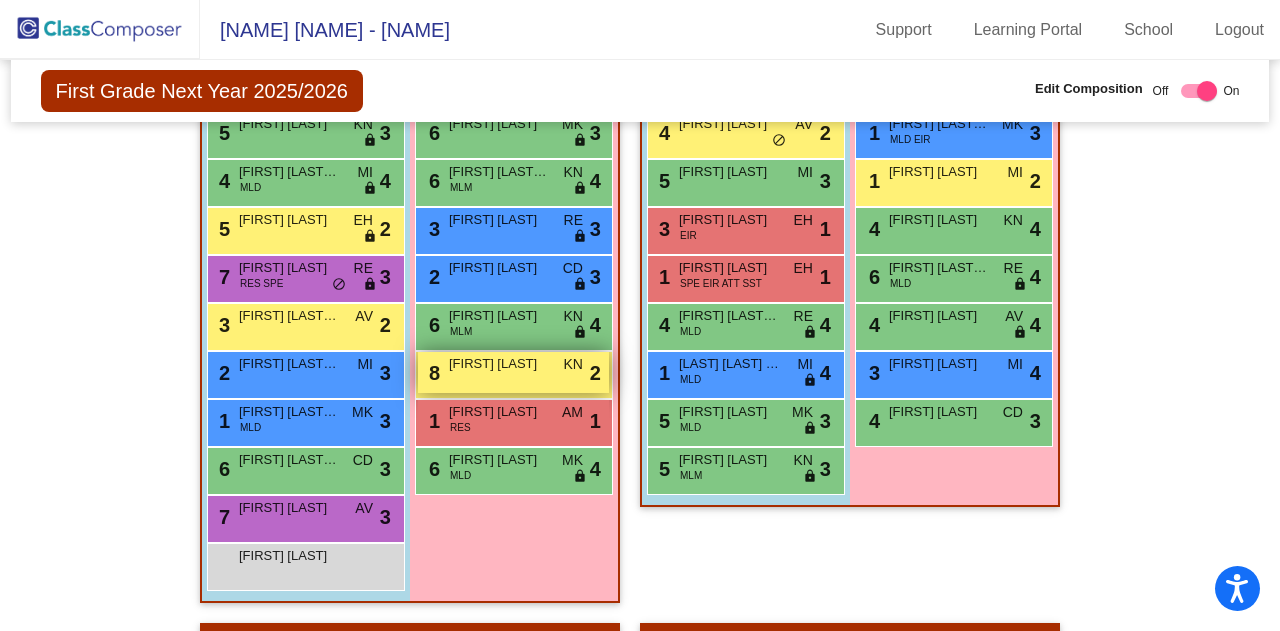 click on "8 [FIRST] [LAST] KN lock do_not_disturb_alt 2" at bounding box center [513, 372] 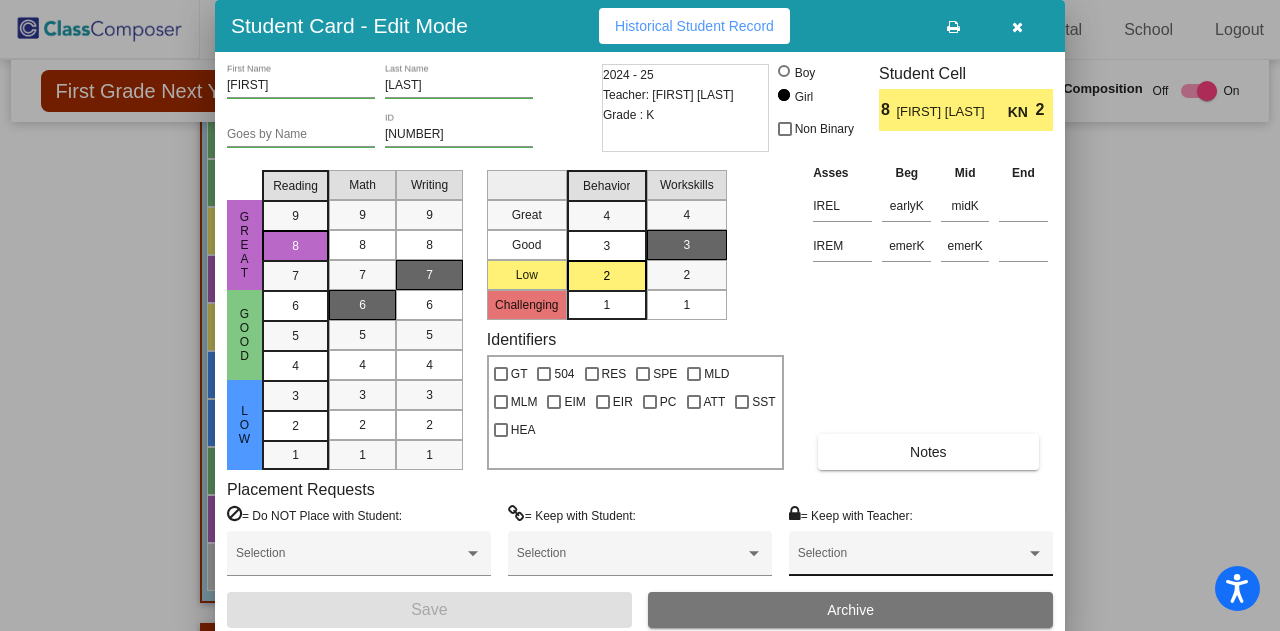 click on "Selection" at bounding box center (921, 553) 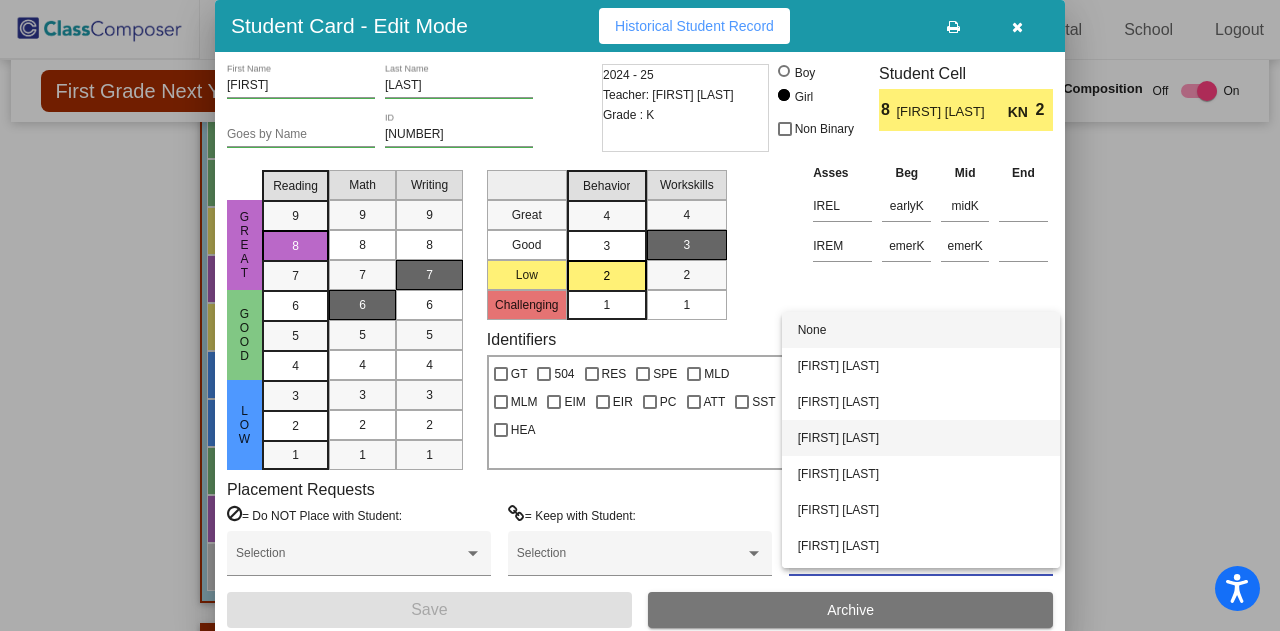 click on "[FIRST] [LAST]" at bounding box center [921, 438] 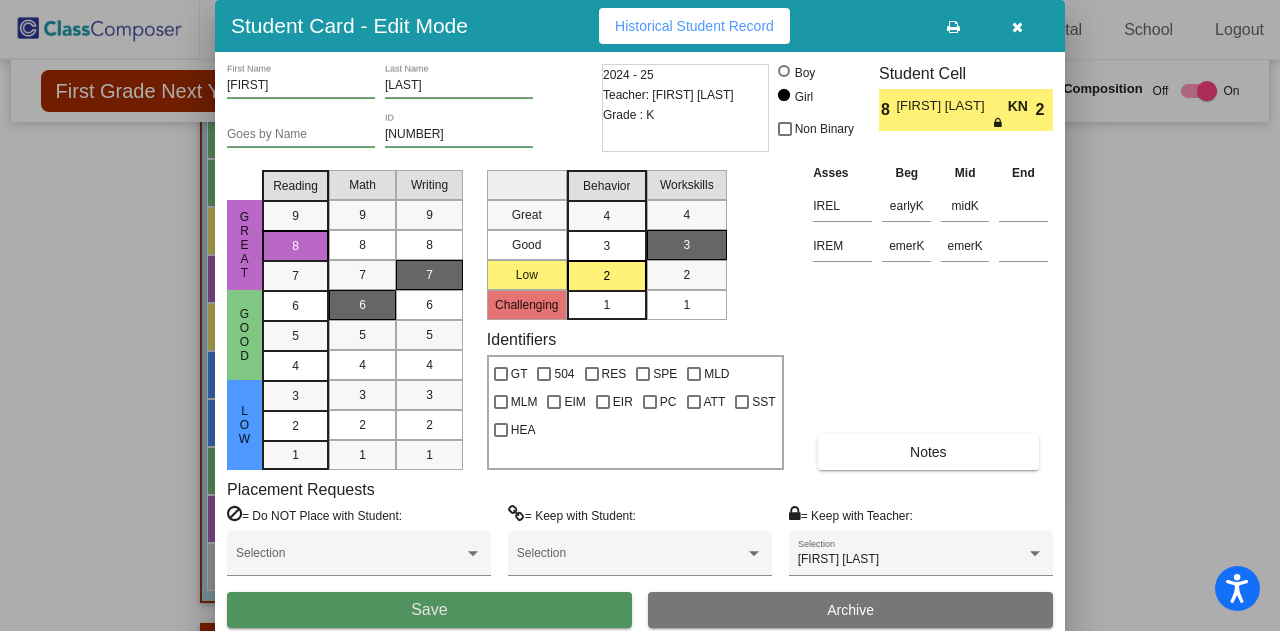click on "Save" at bounding box center [429, 609] 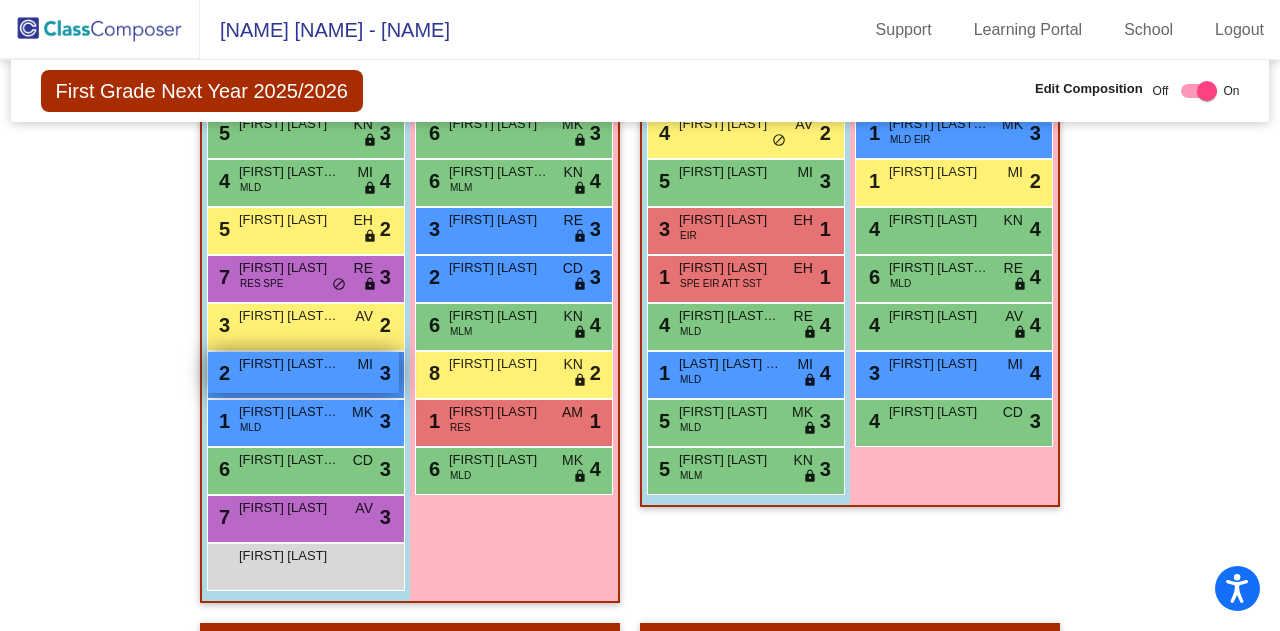 click on "[FIRST] [LAST] [LAST]" at bounding box center (289, 364) 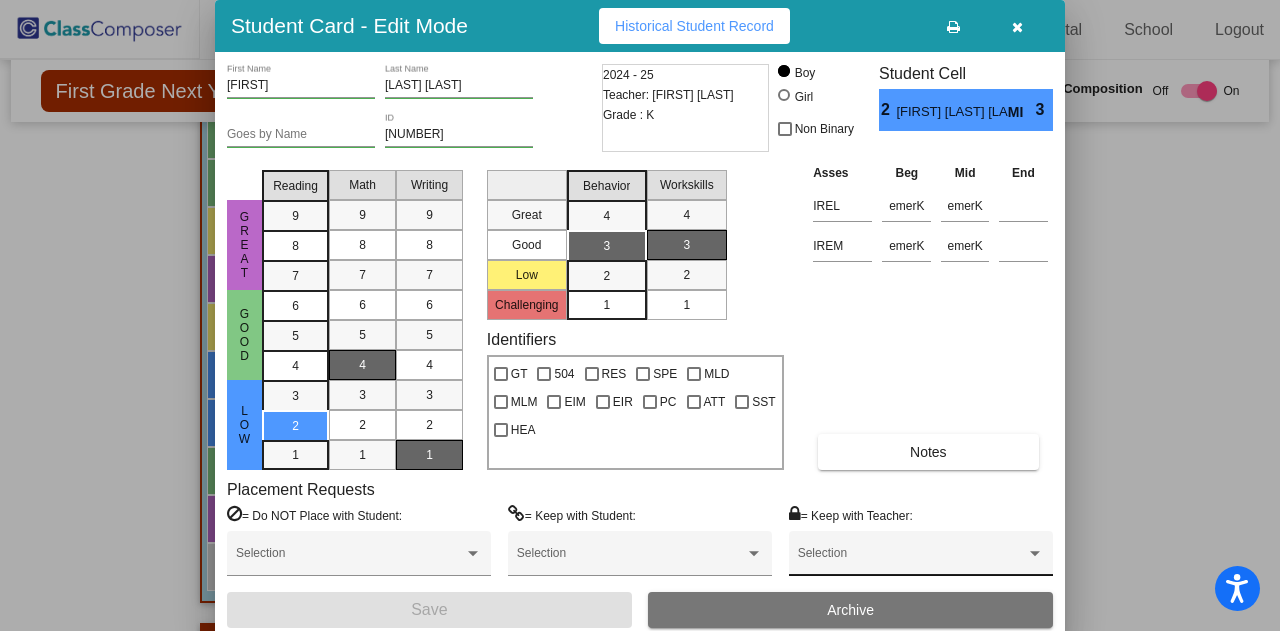 click on "Selection" at bounding box center (921, 558) 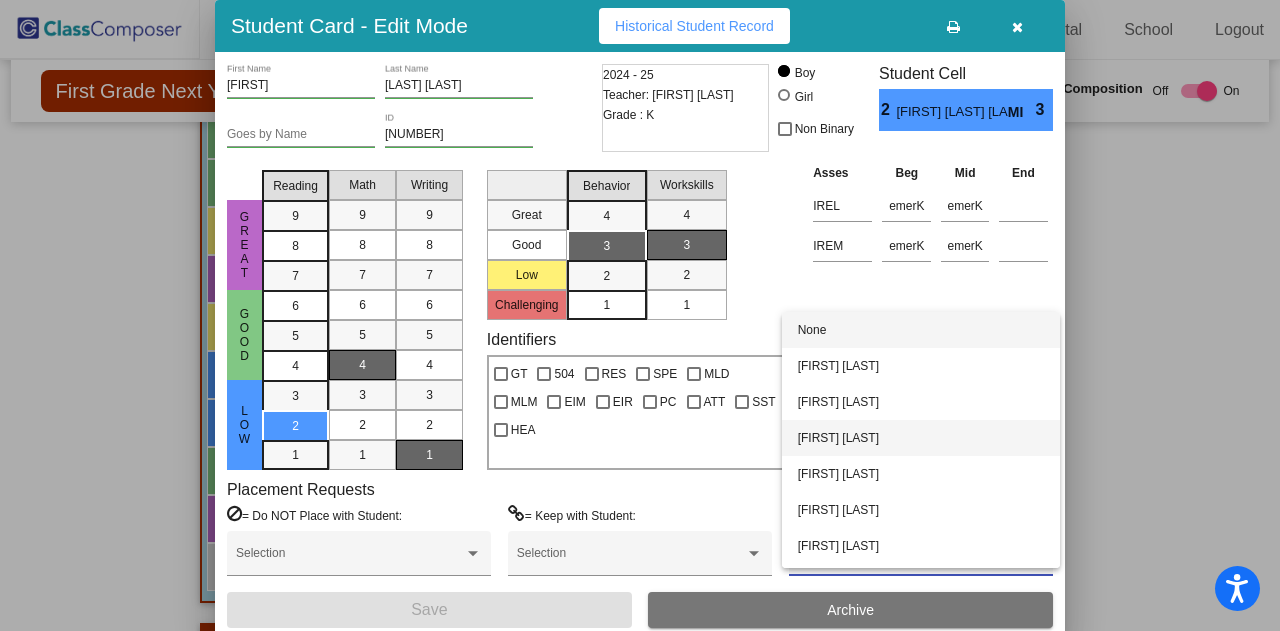 click on "[FIRST] [LAST]" at bounding box center (921, 438) 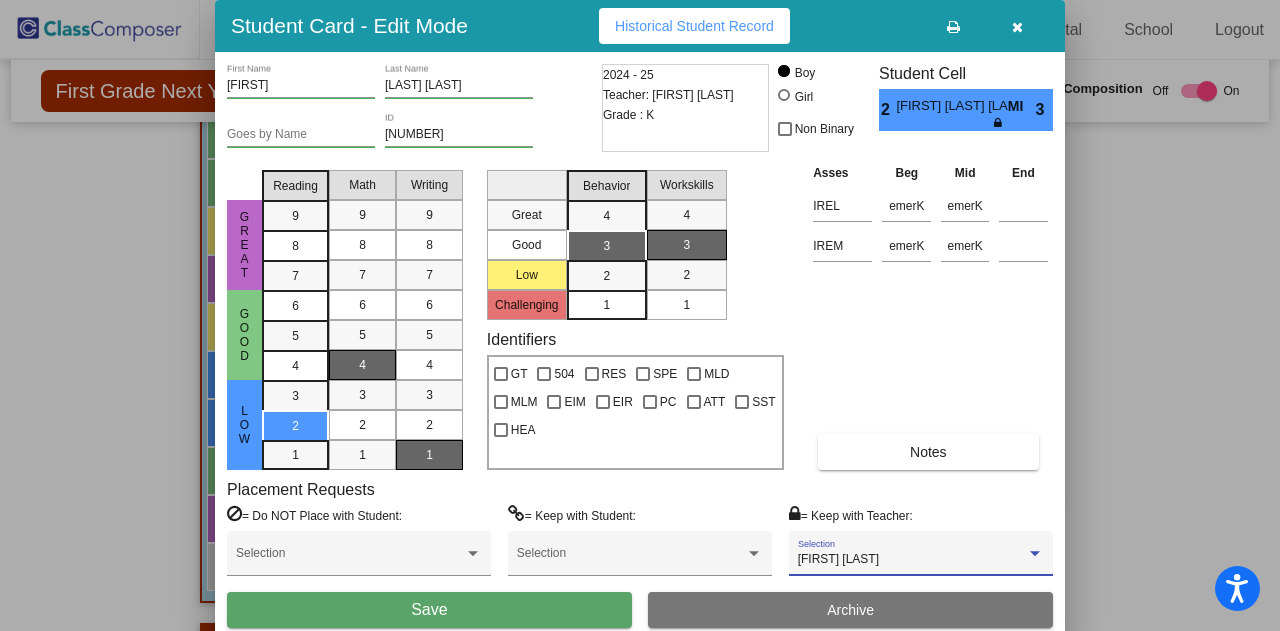 click on "Save" at bounding box center (429, 609) 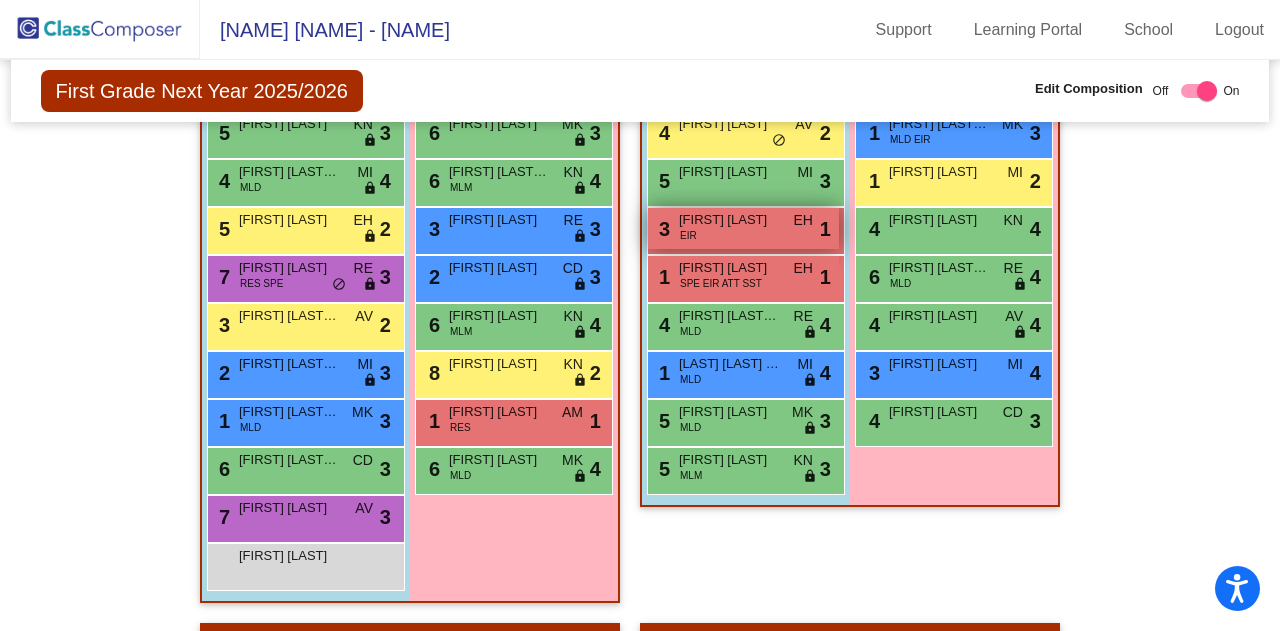 scroll, scrollTop: 808, scrollLeft: 0, axis: vertical 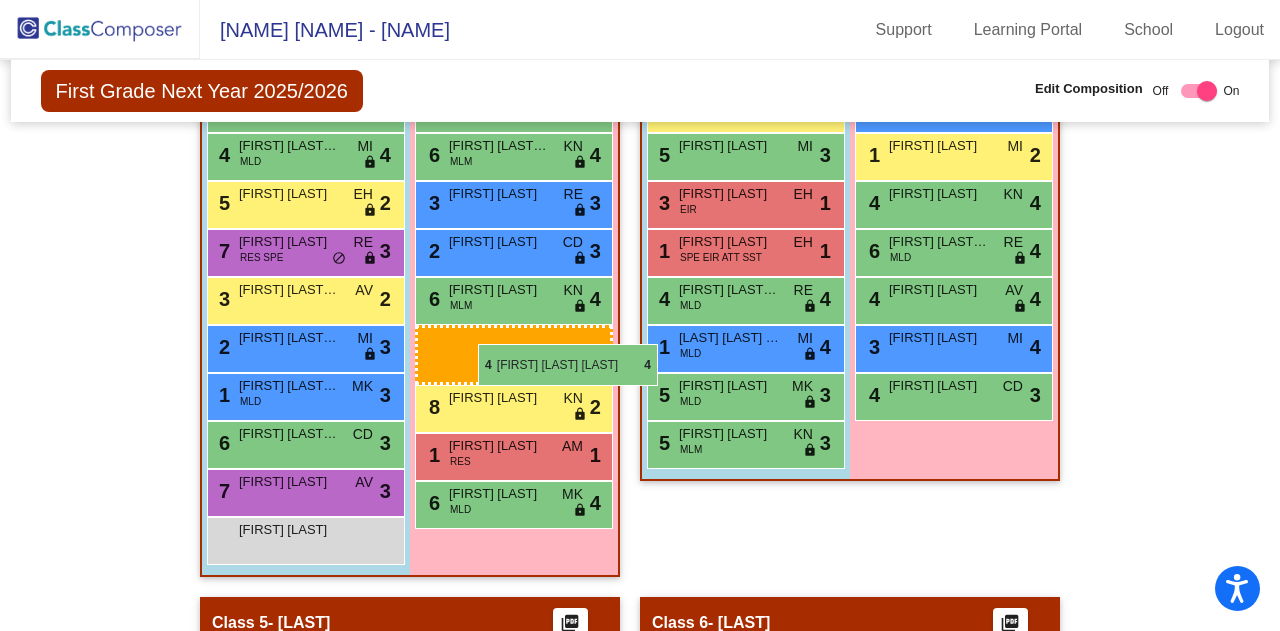 drag, startPoint x: 524, startPoint y: 344, endPoint x: 477, endPoint y: 340, distance: 47.169907 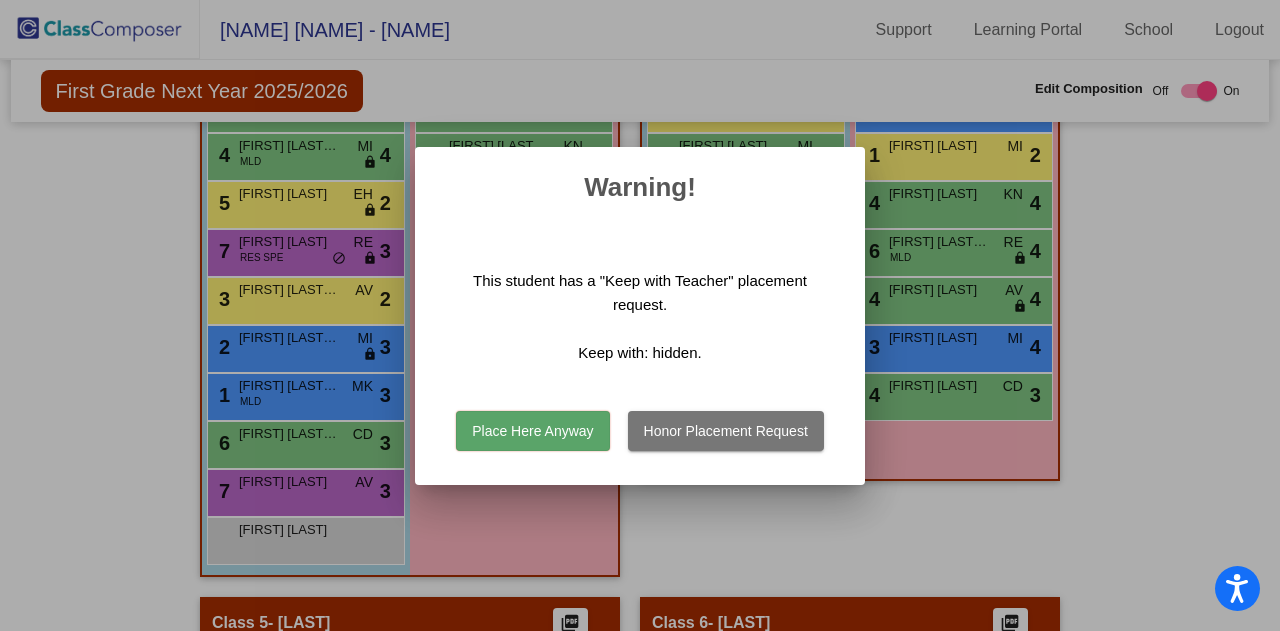 click on "Place Here Anyway" at bounding box center (532, 431) 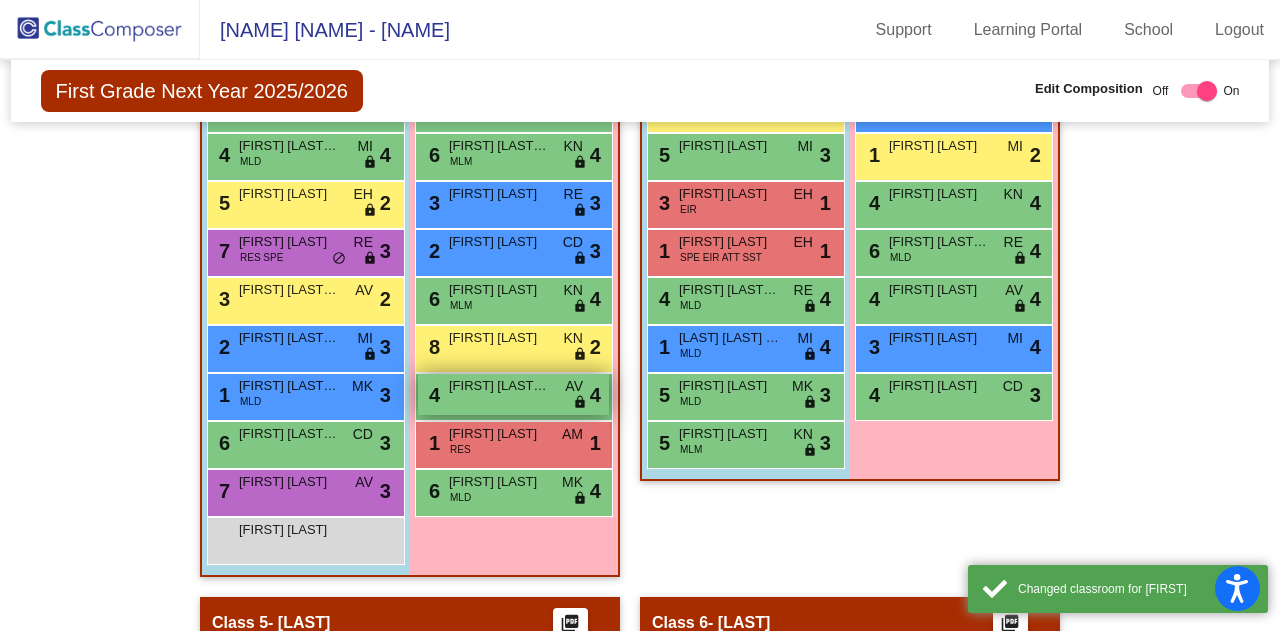 click on "[FIRST] [LAST] [LAST]" at bounding box center (499, 386) 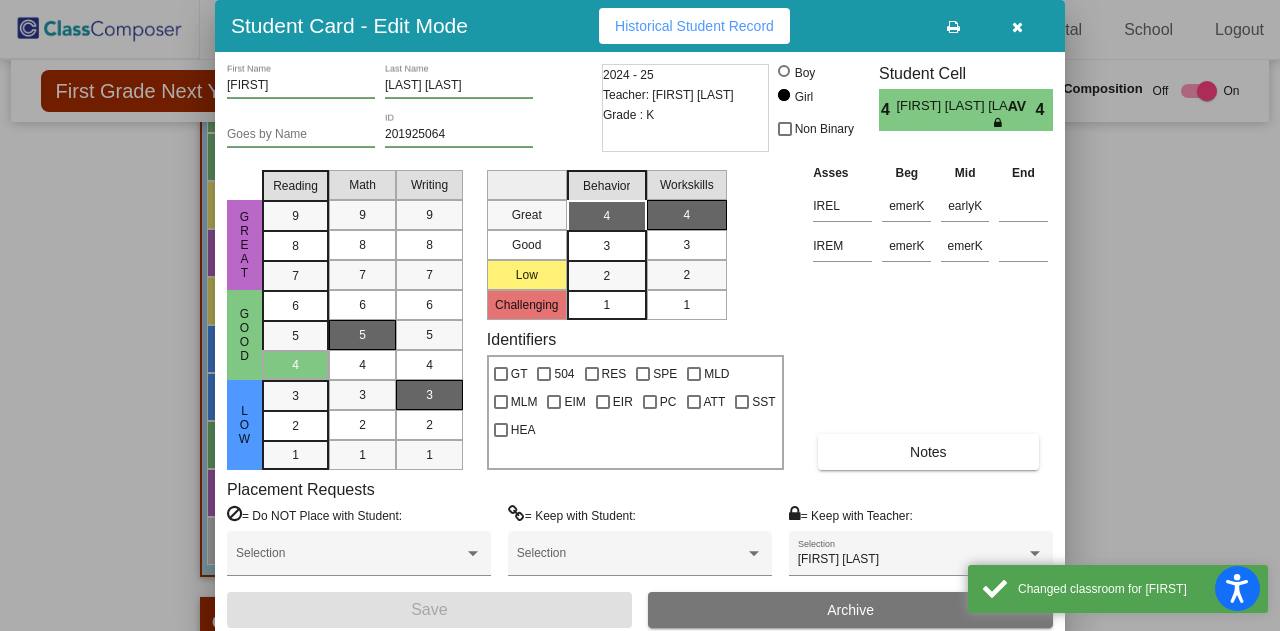 click on "= Keep with Teacher: [FIRST] [LAST] Selection" at bounding box center [921, 548] 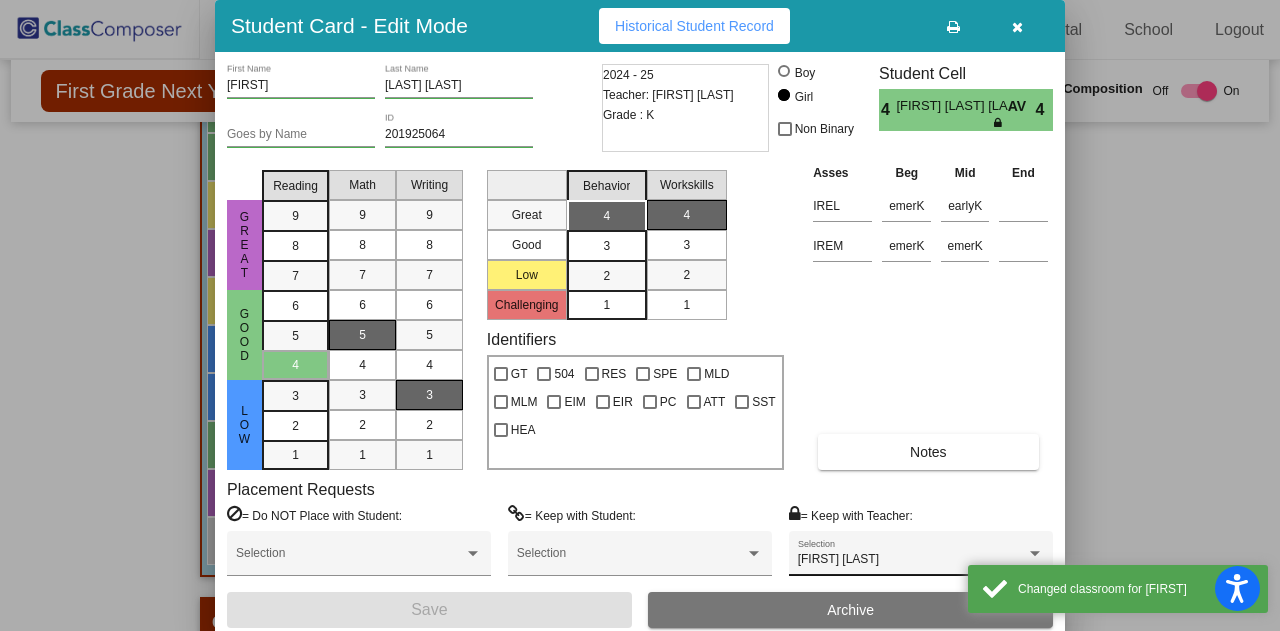 click on "[FIRST] [LAST] Selection" at bounding box center [921, 558] 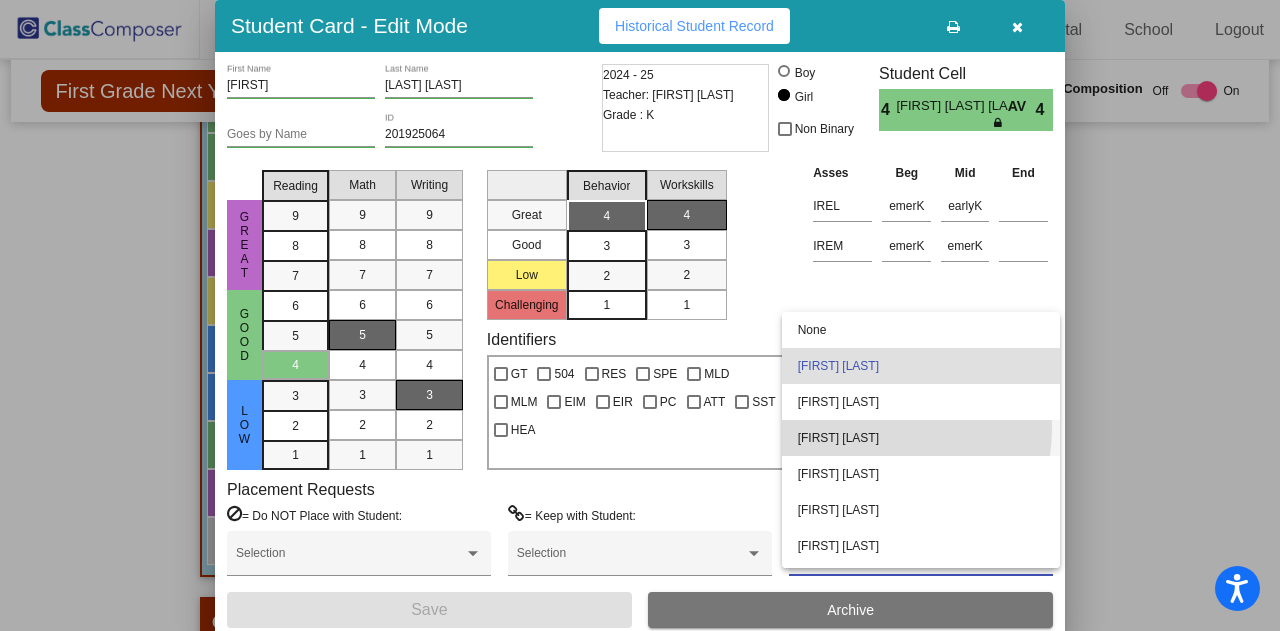 click on "[FIRST] [LAST]" at bounding box center (921, 438) 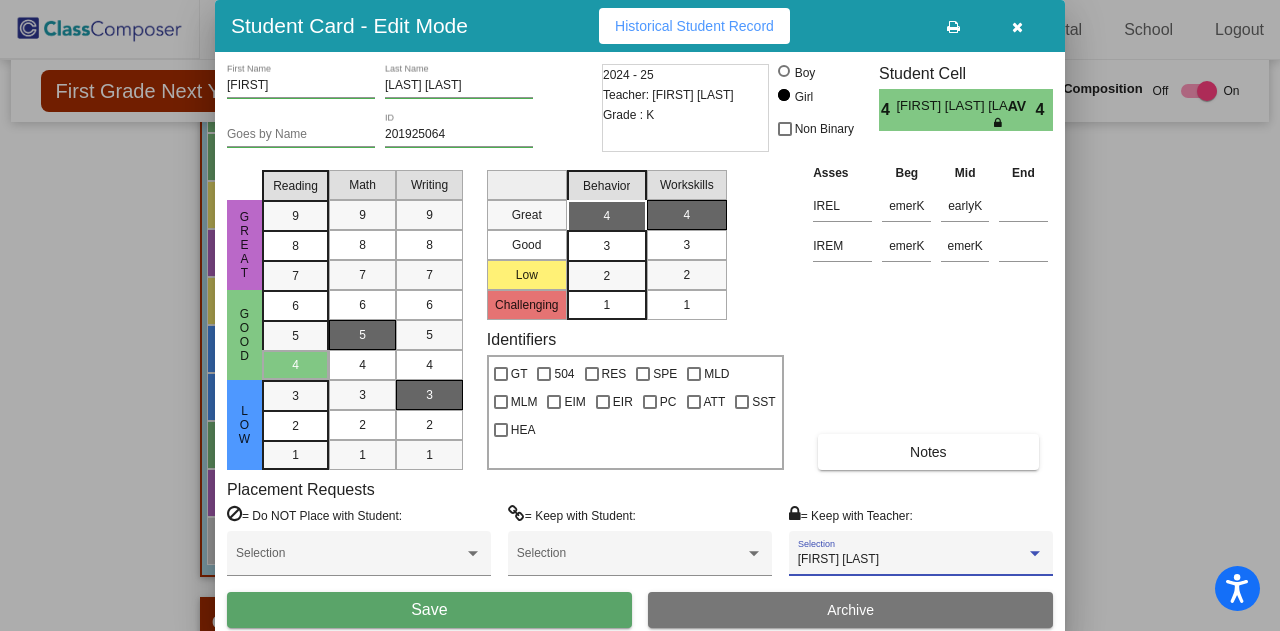 click on "Save" at bounding box center (429, 610) 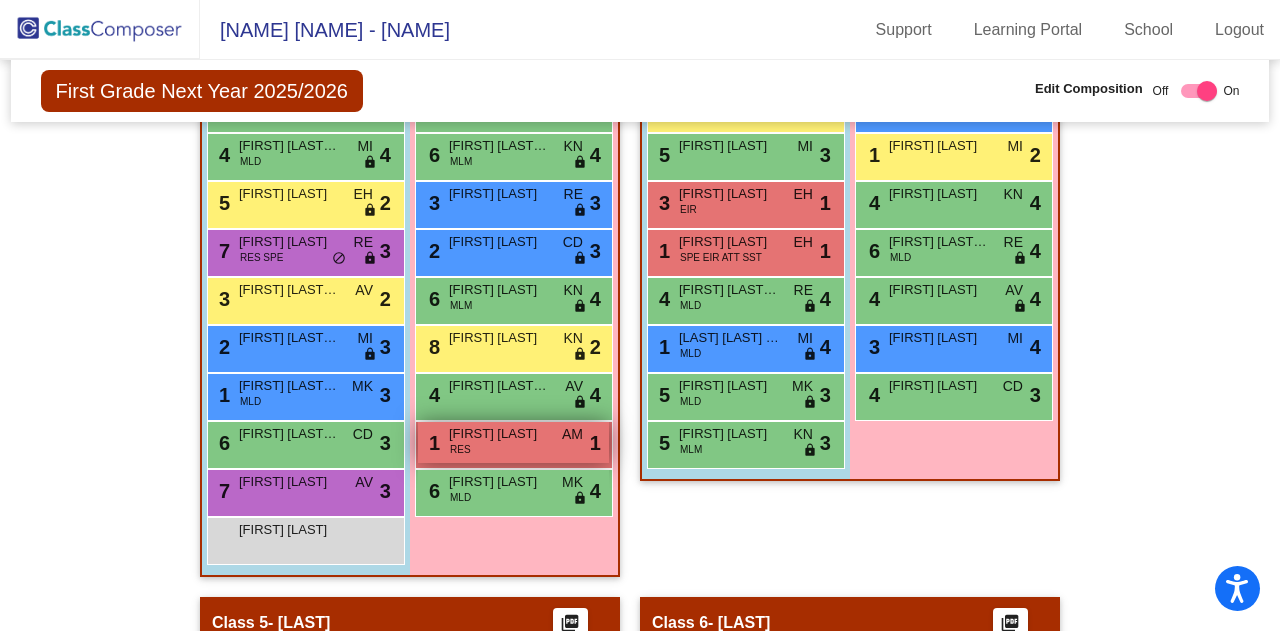click on "[FIRST] [LAST]" at bounding box center (499, 434) 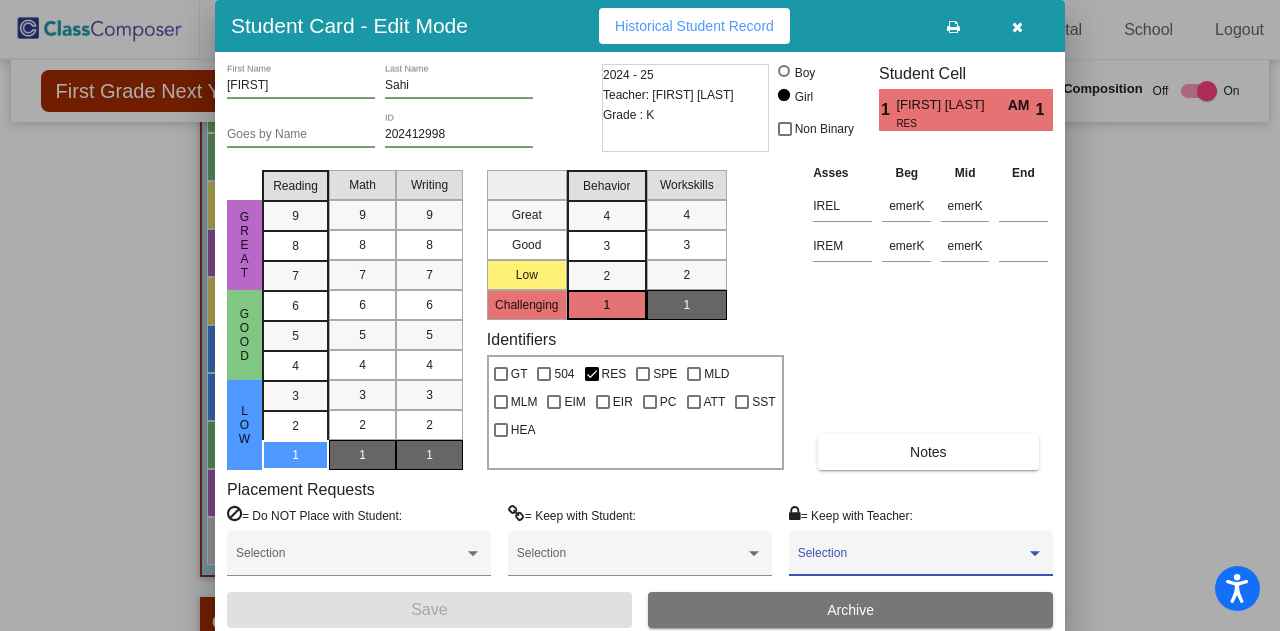 click at bounding box center [912, 560] 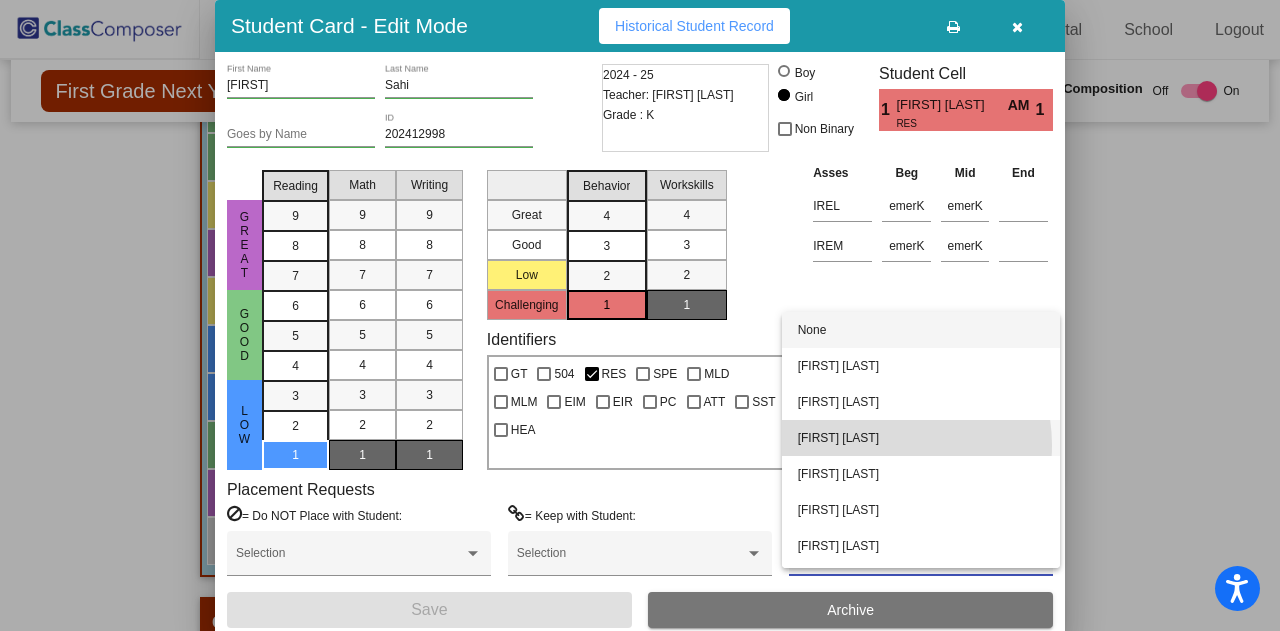 click on "[FIRST] [LAST]" at bounding box center (921, 438) 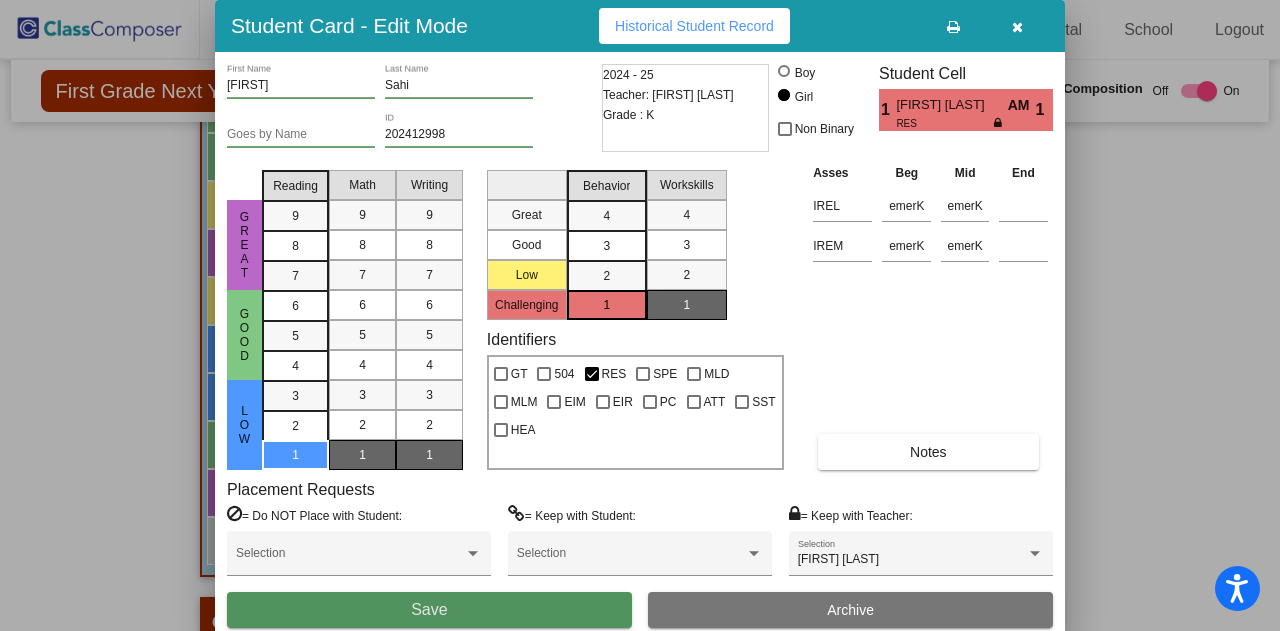 click on "Save" at bounding box center (429, 610) 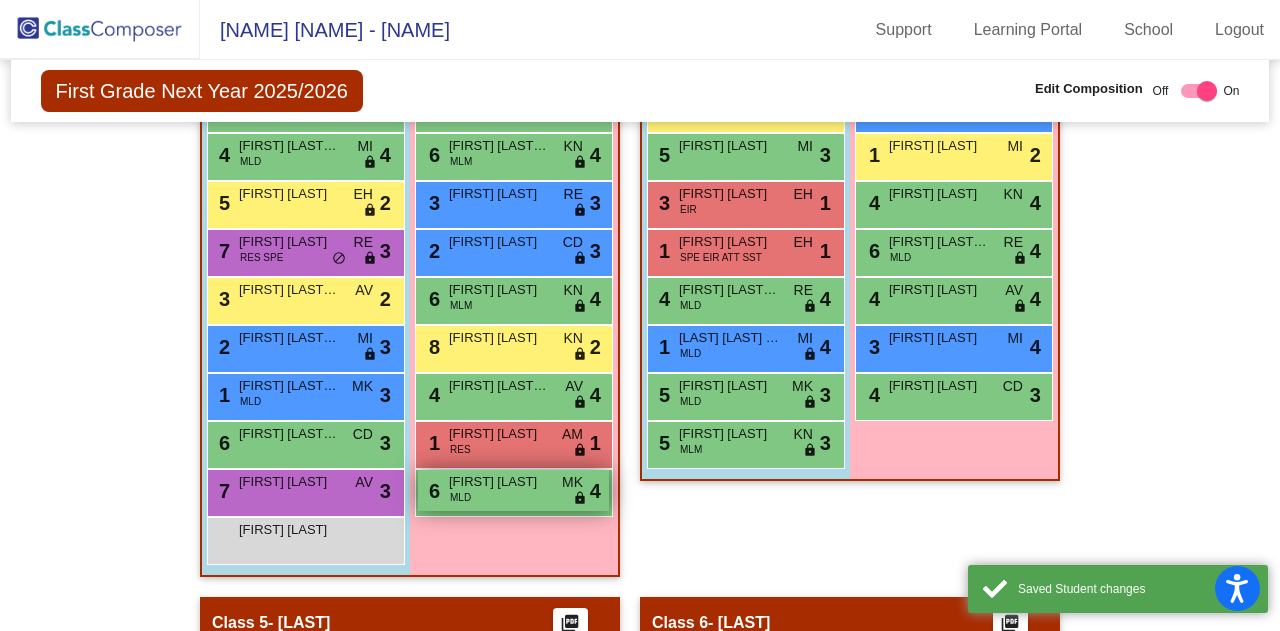 click on "[NUMBER] [FIRST] [LAST] [NAME] [NAME] [NAME] [NAME]" at bounding box center [513, 490] 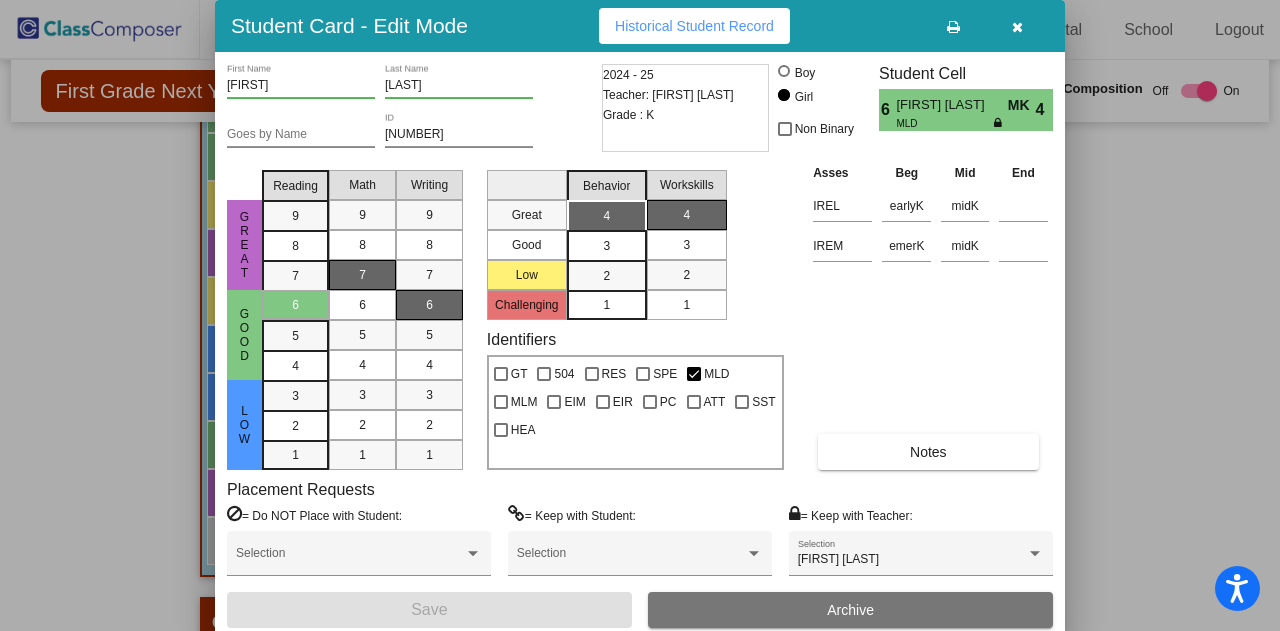 click at bounding box center [640, 315] 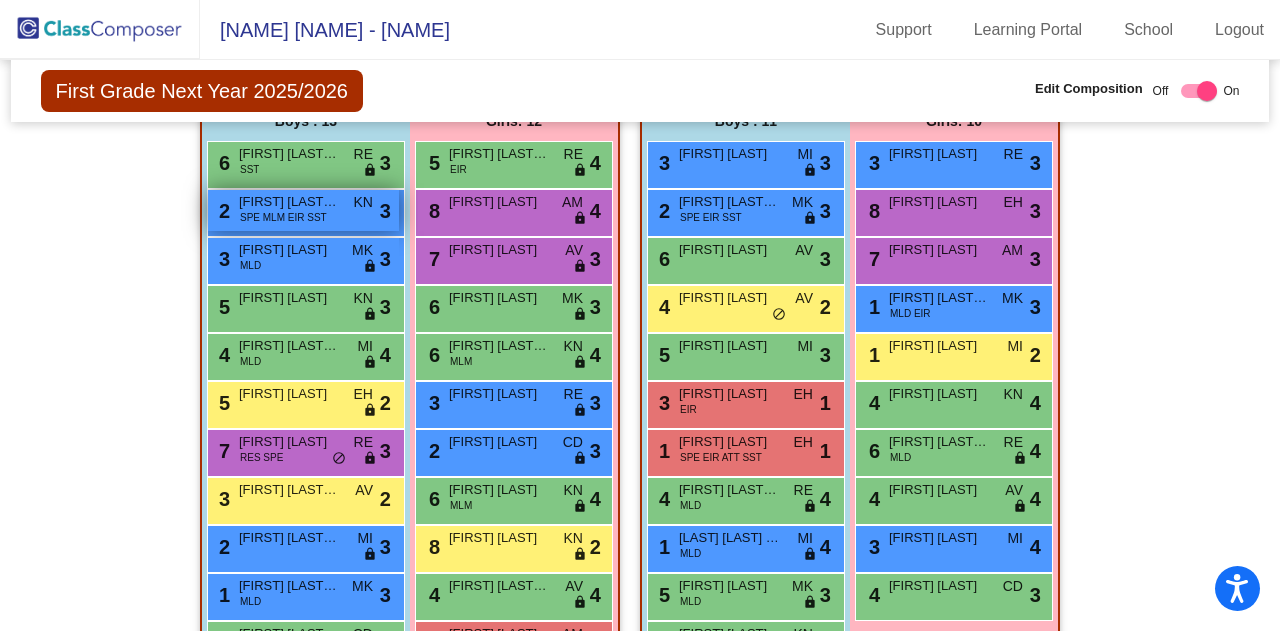scroll, scrollTop: 1308, scrollLeft: 0, axis: vertical 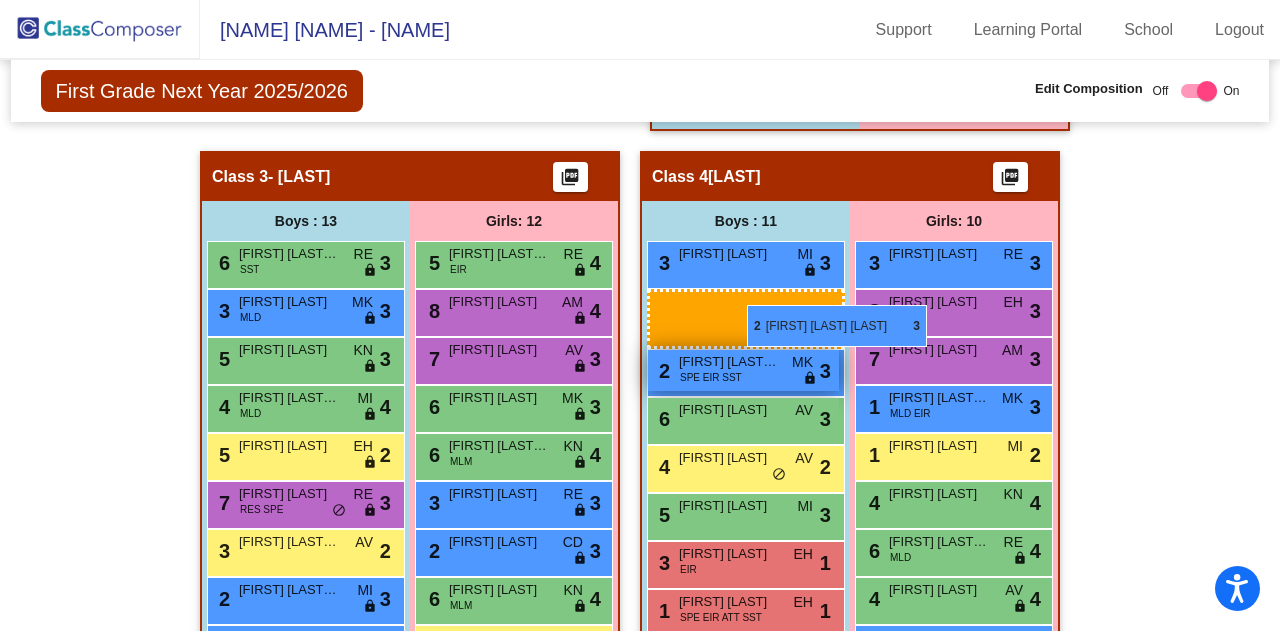 drag, startPoint x: 316, startPoint y: 323, endPoint x: 753, endPoint y: 307, distance: 437.29282 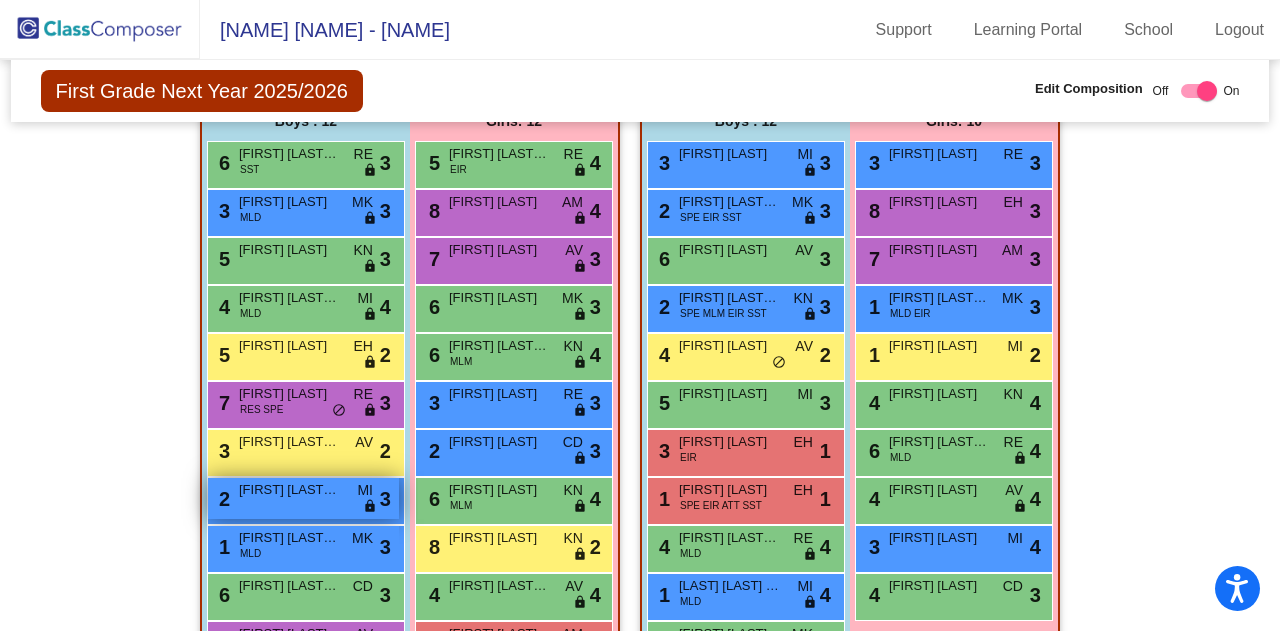 scroll, scrollTop: 1508, scrollLeft: 0, axis: vertical 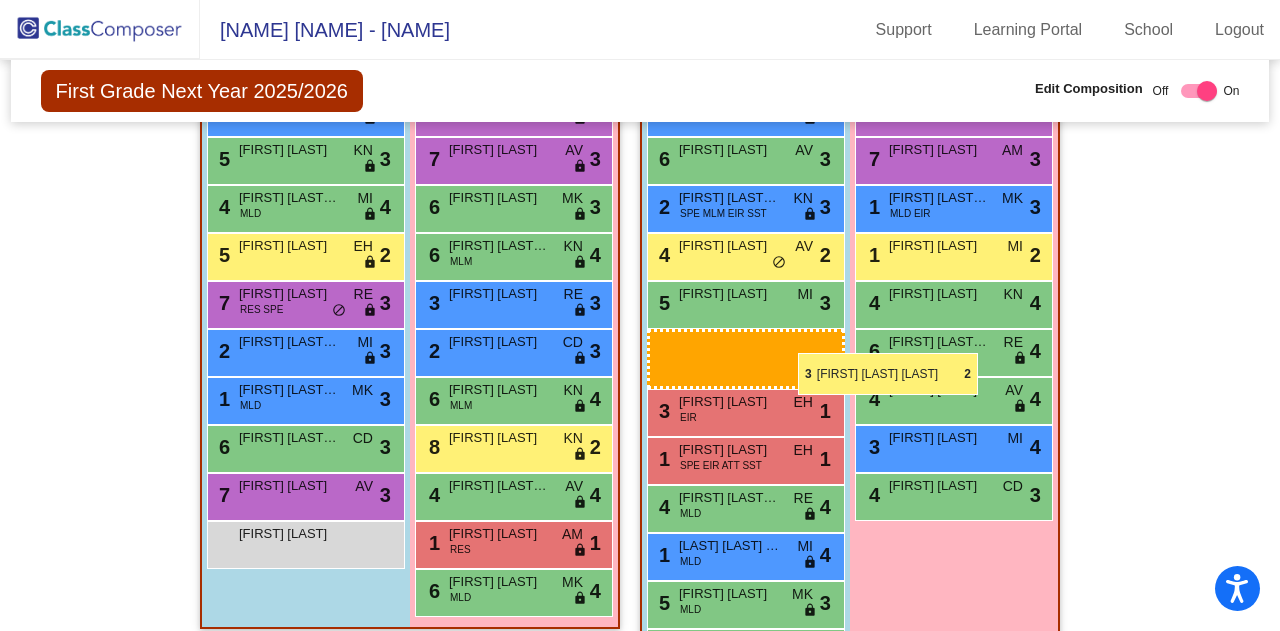 drag, startPoint x: 345, startPoint y: 355, endPoint x: 798, endPoint y: 353, distance: 453.00443 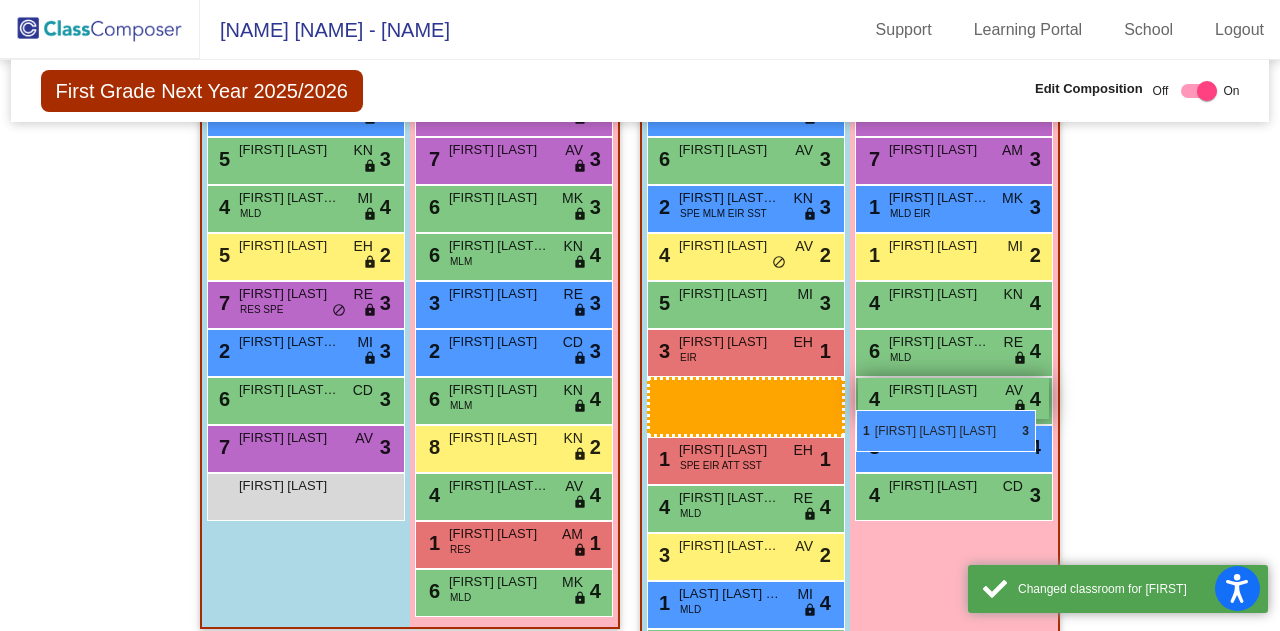 drag, startPoint x: 338, startPoint y: 411, endPoint x: 856, endPoint y: 410, distance: 518.001 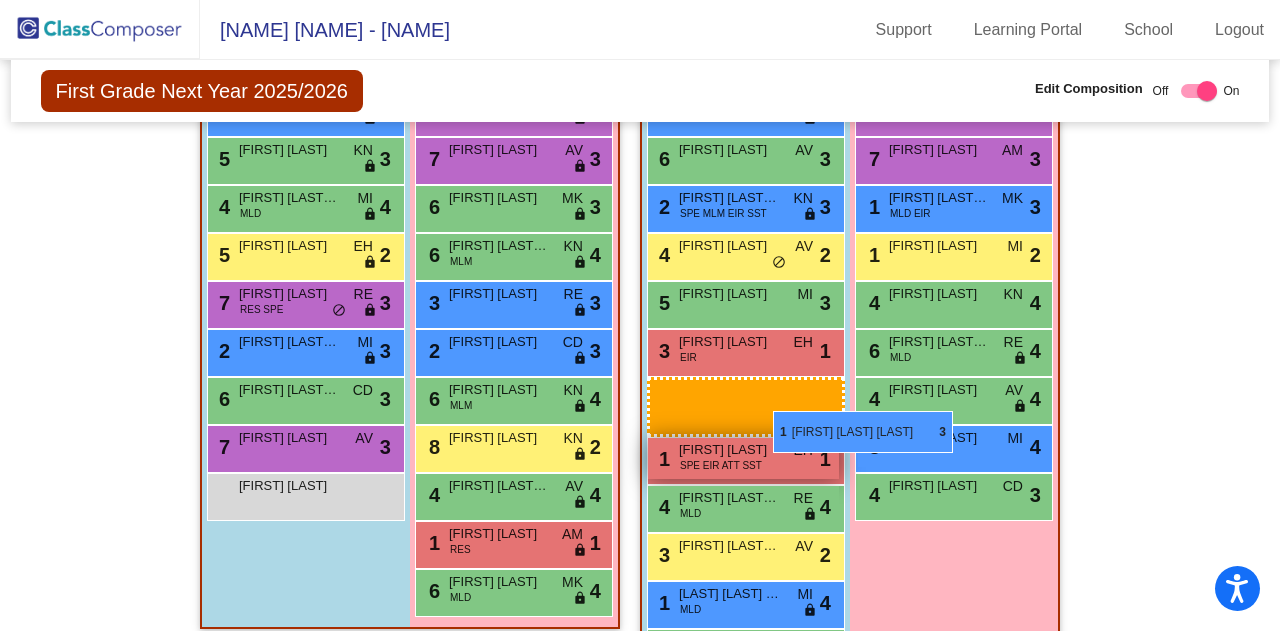 drag, startPoint x: 354, startPoint y: 411, endPoint x: 774, endPoint y: 410, distance: 420.0012 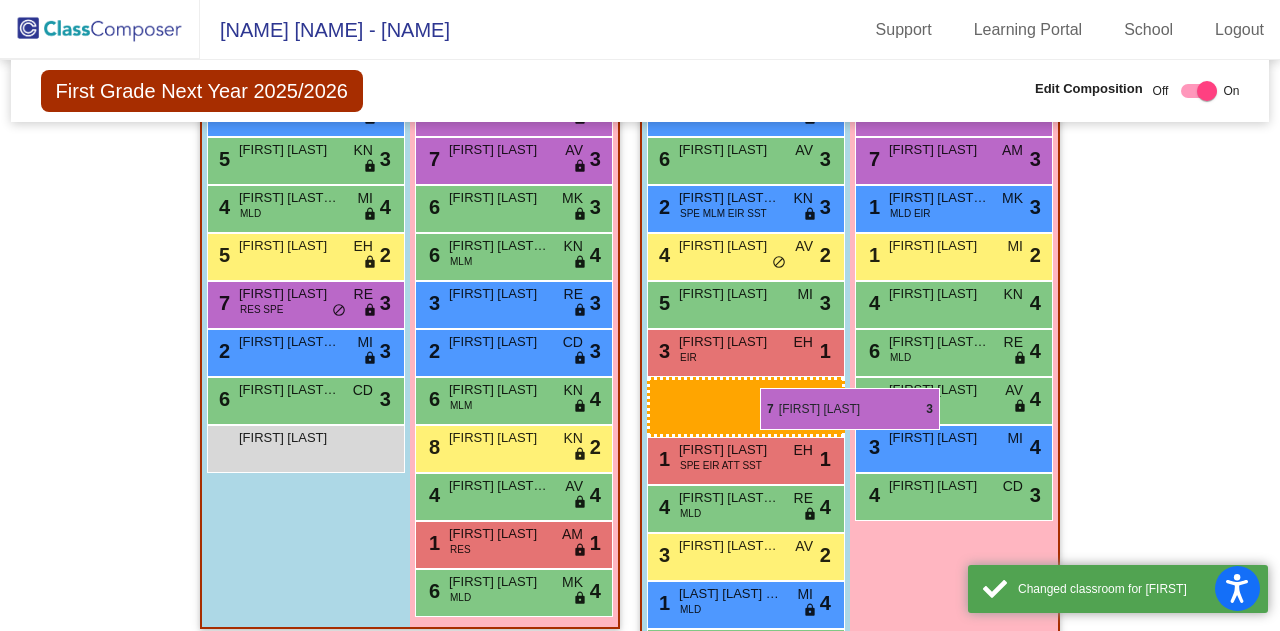 drag, startPoint x: 328, startPoint y: 451, endPoint x: 743, endPoint y: 378, distance: 421.37158 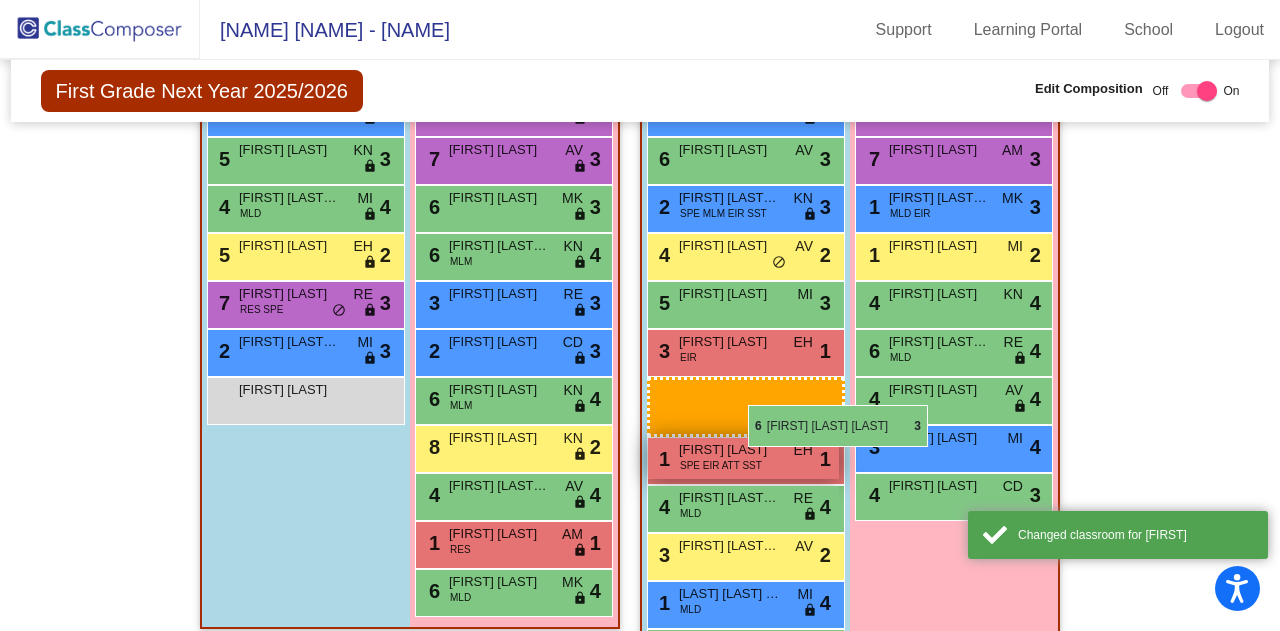 drag, startPoint x: 287, startPoint y: 403, endPoint x: 648, endPoint y: 405, distance: 361.00555 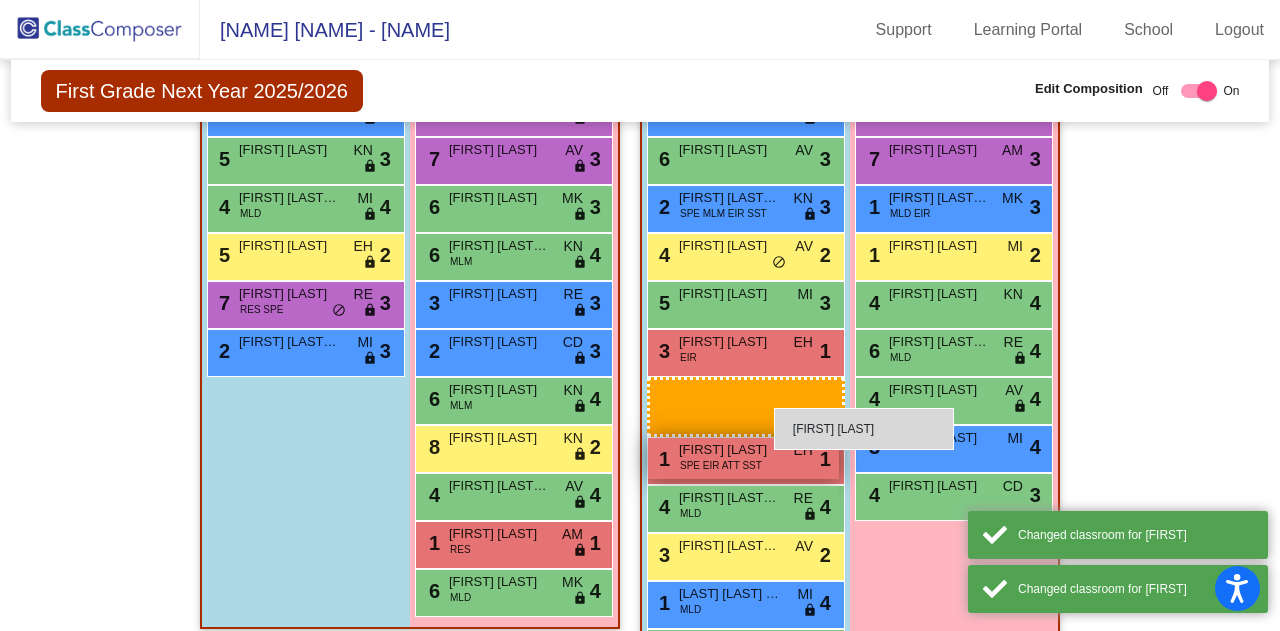 drag, startPoint x: 289, startPoint y: 408, endPoint x: 779, endPoint y: 406, distance: 490.0041 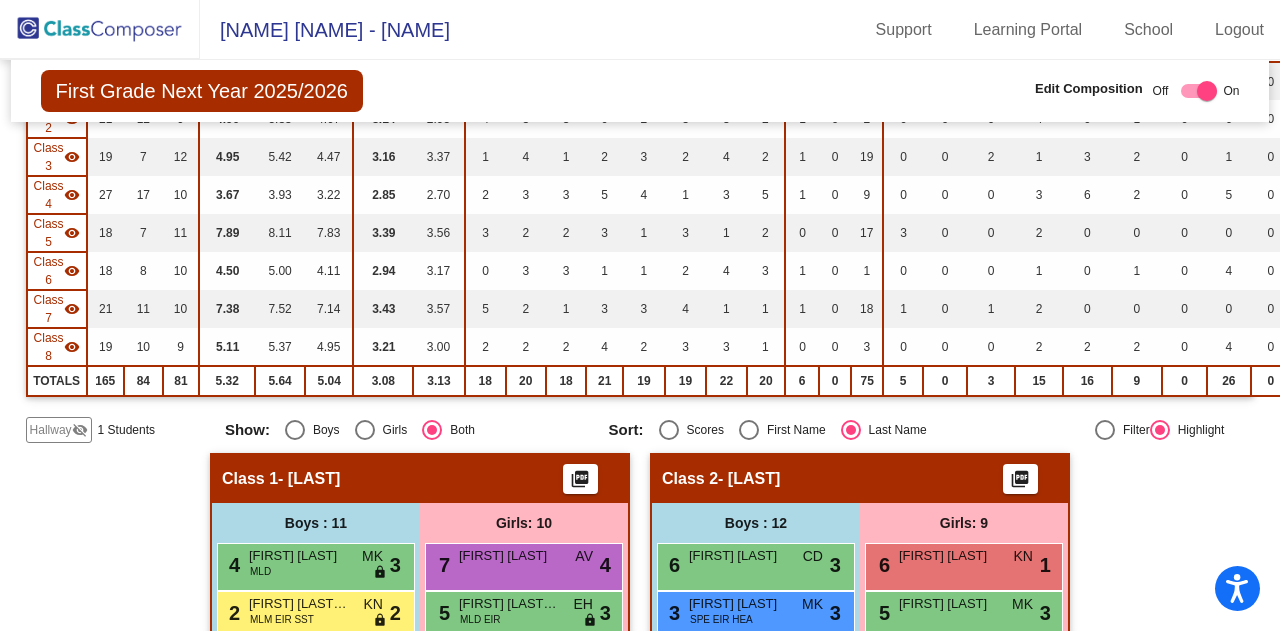 scroll, scrollTop: 0, scrollLeft: 0, axis: both 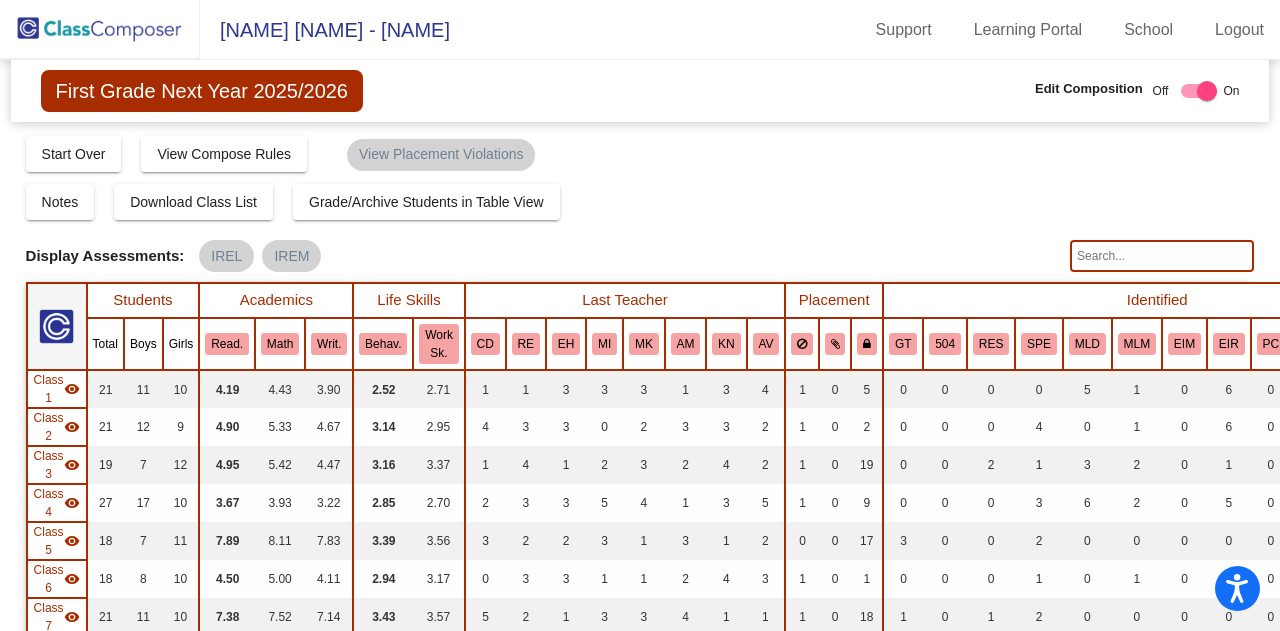 click 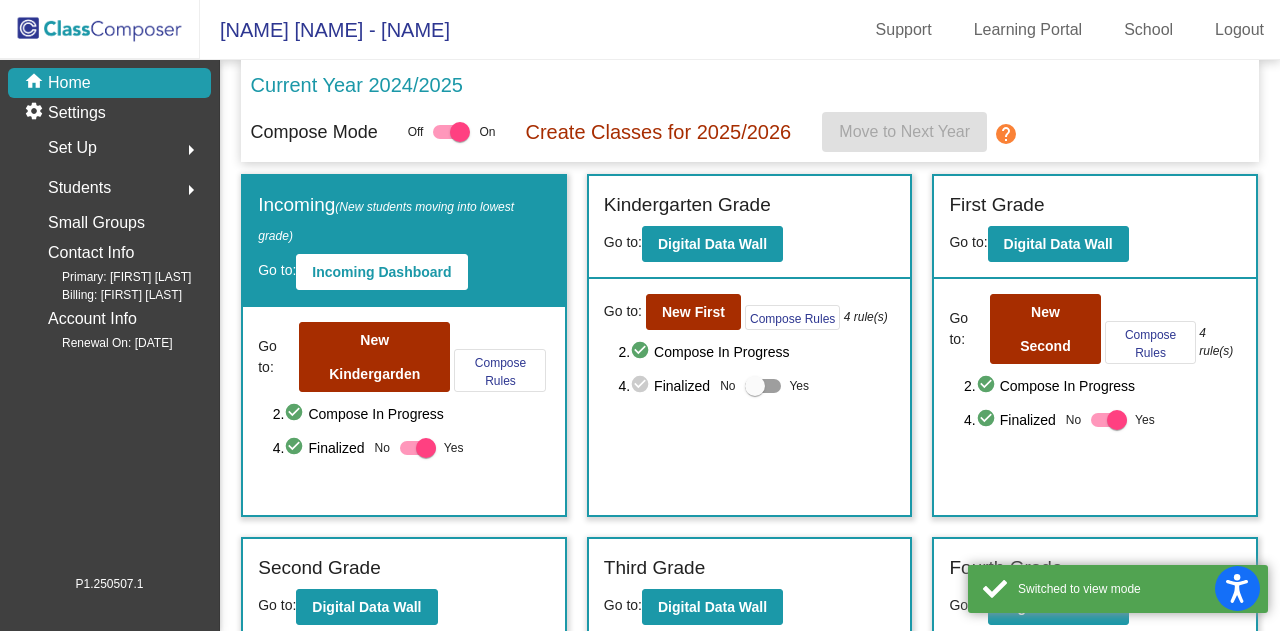 click on "arrow_right" 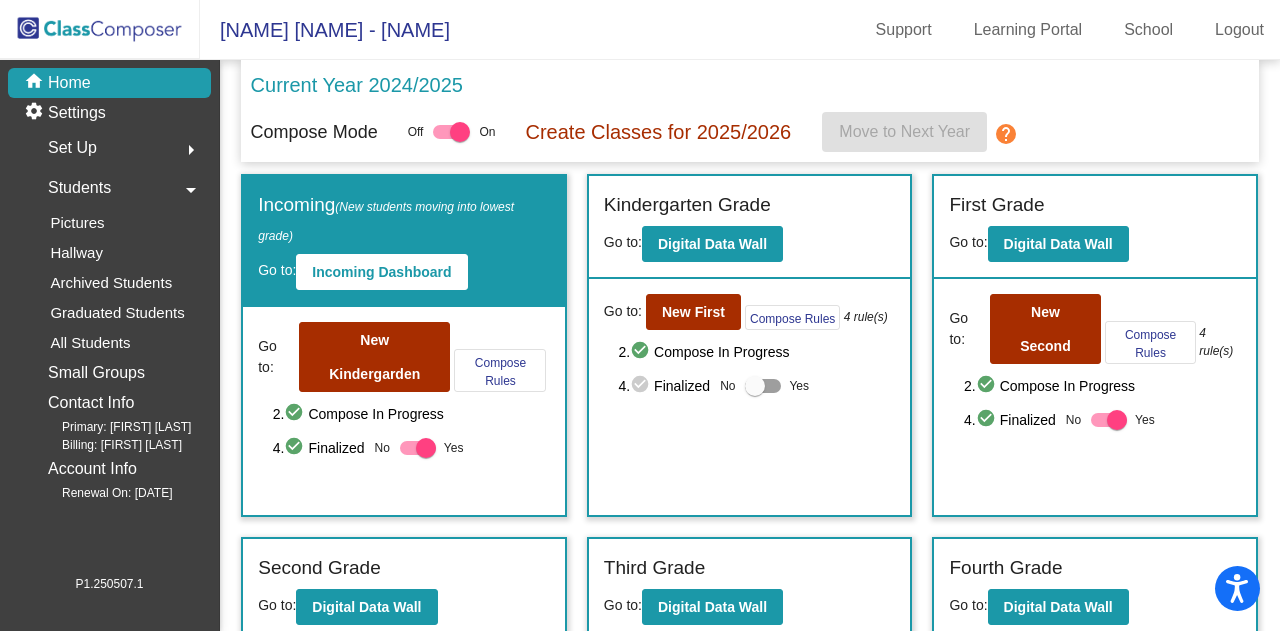 click on "arrow_right" 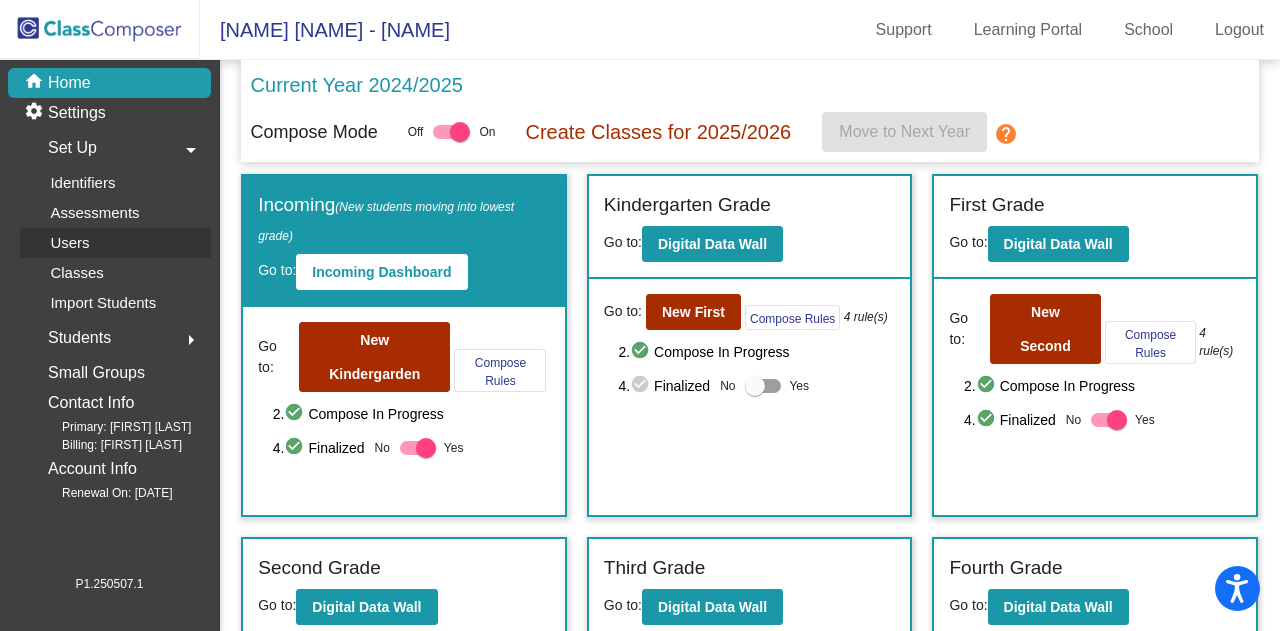 click on "Users" 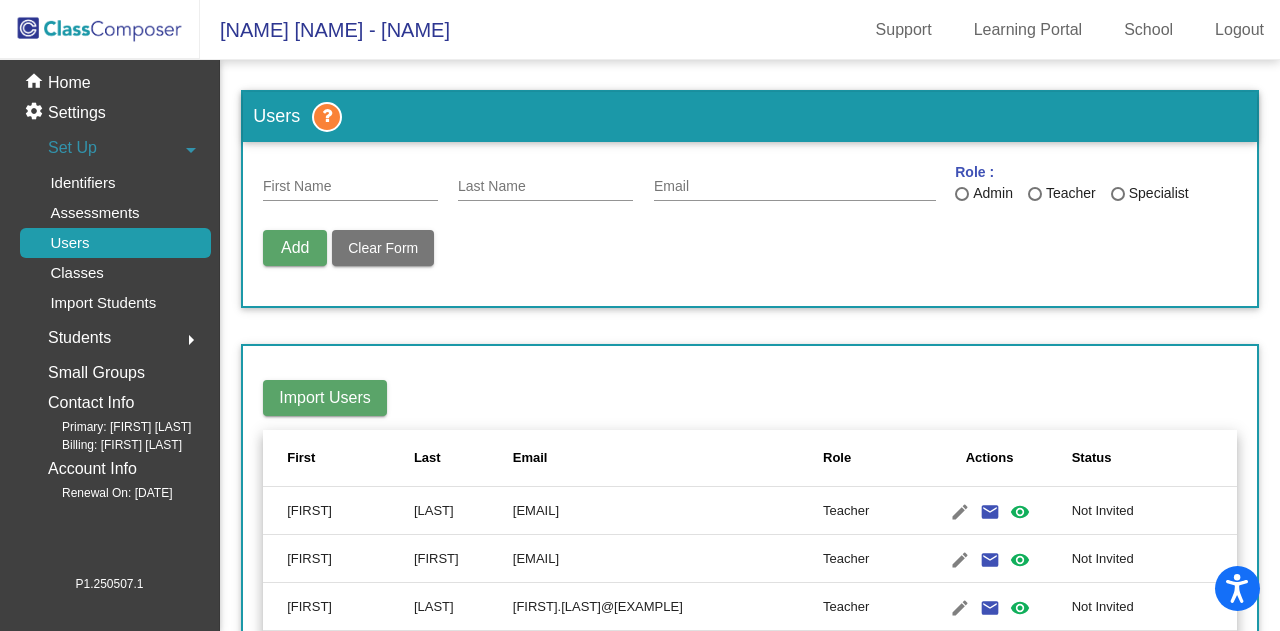click on "First Name" at bounding box center [350, 187] 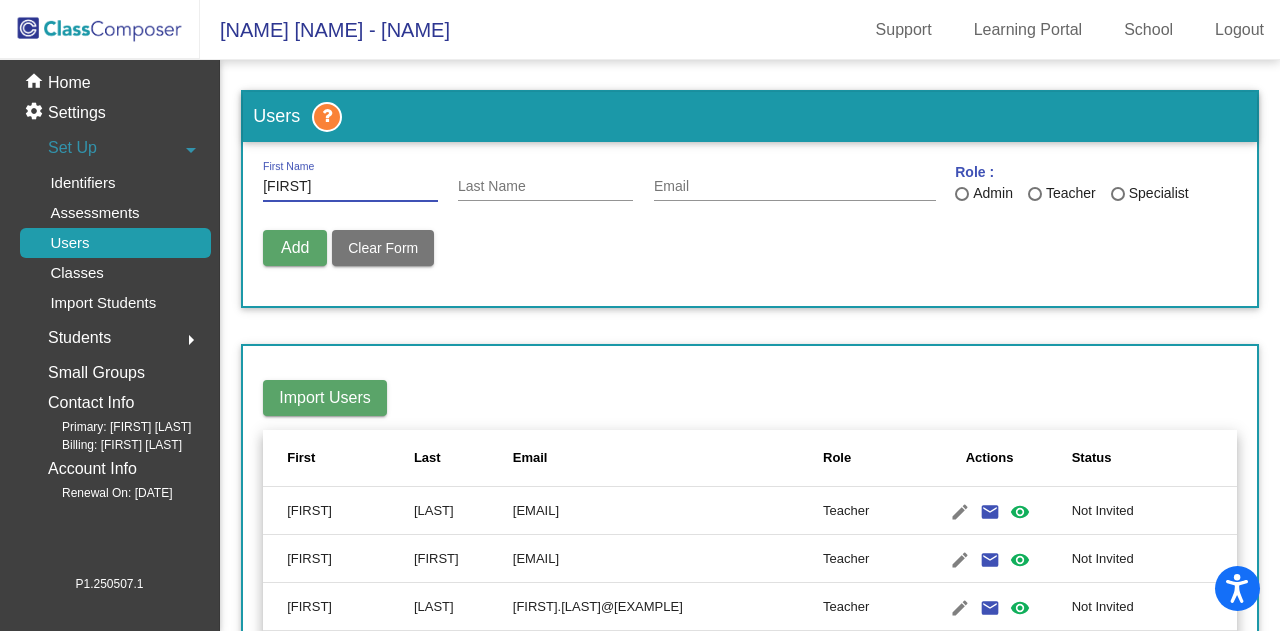type on "[FIRST]" 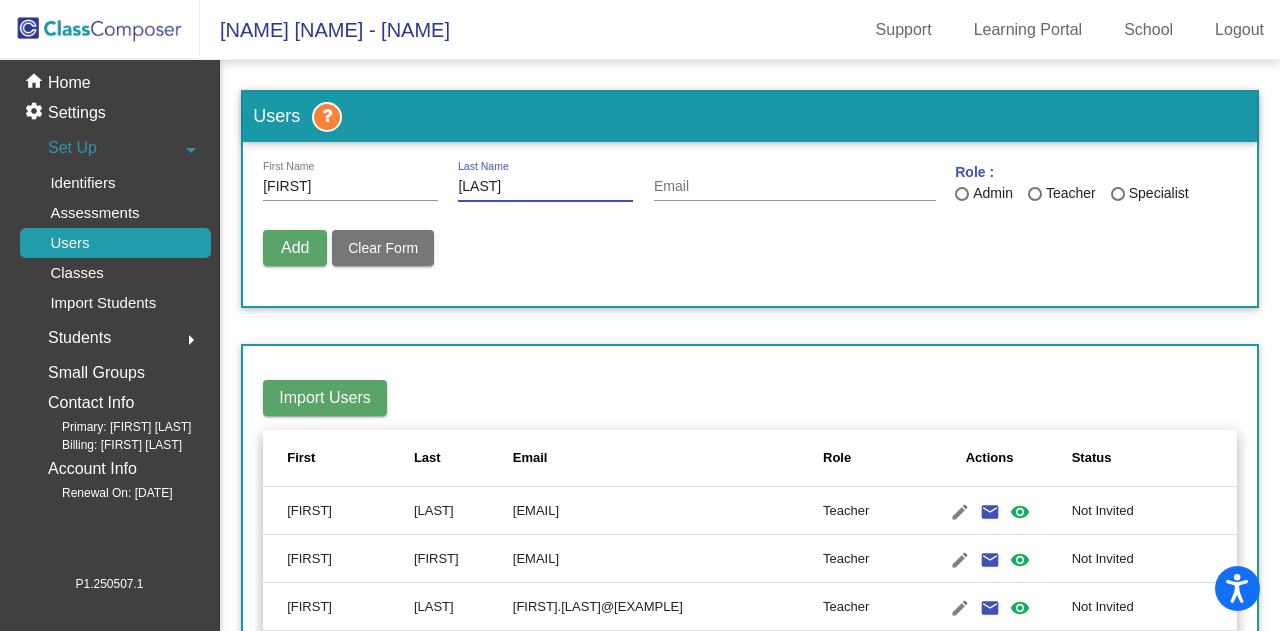 type on "[LAST]" 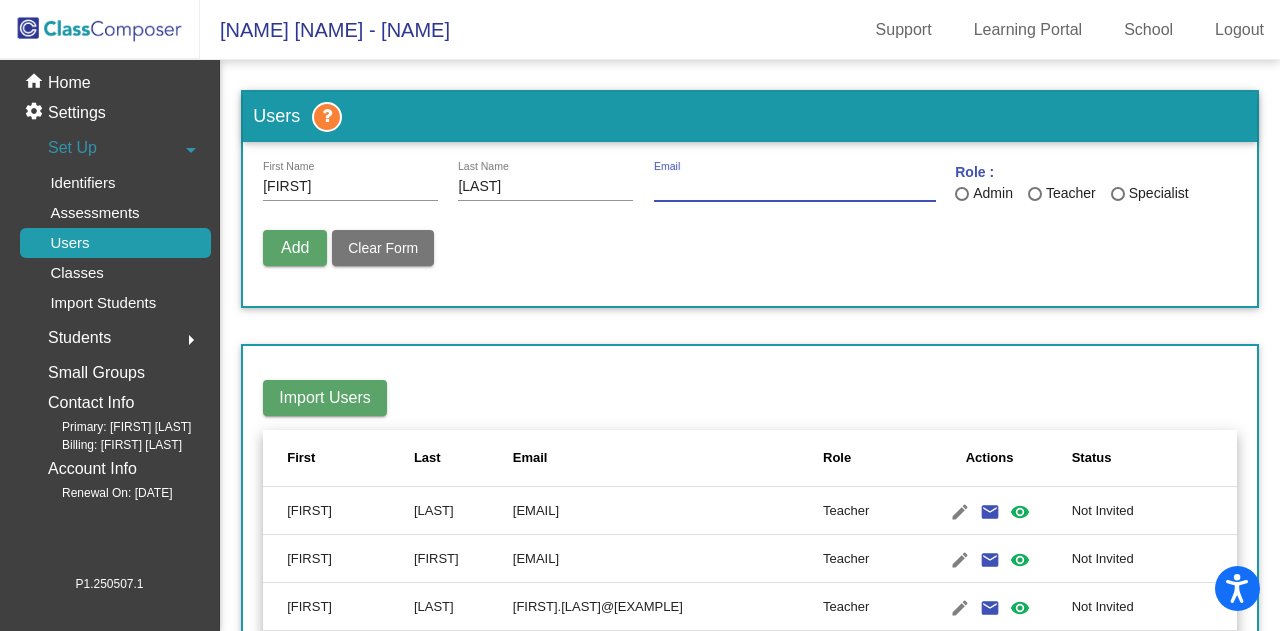 click on "Email" at bounding box center [795, 187] 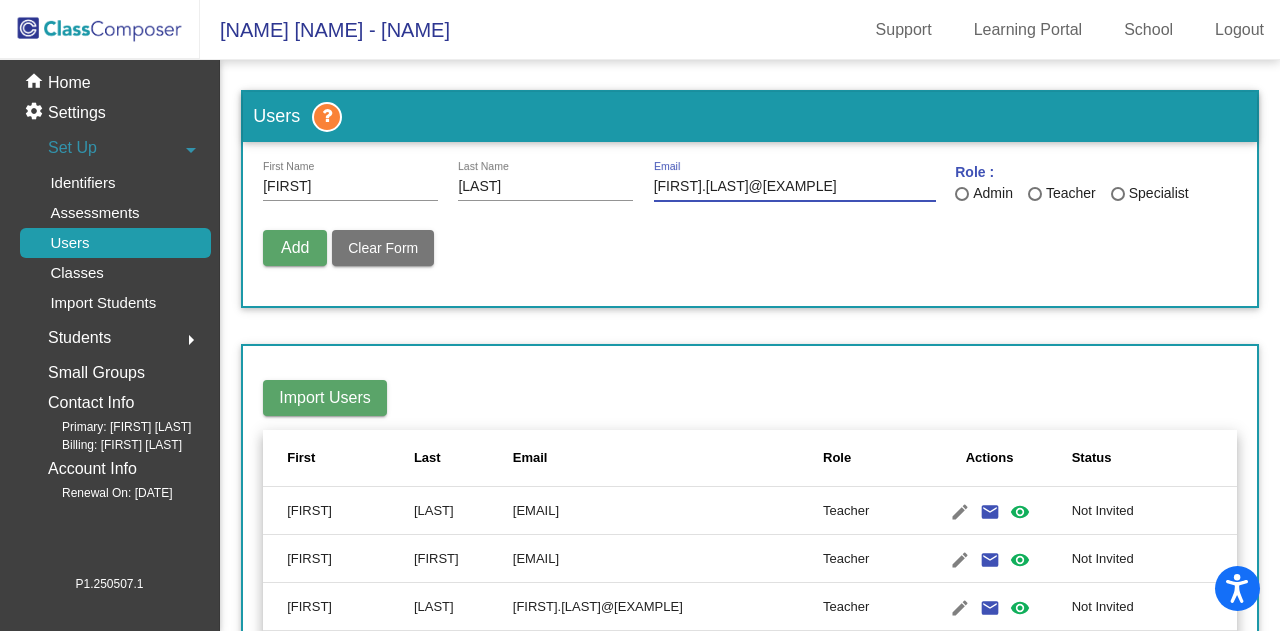type on "[FIRST].[LAST]@[EXAMPLE]" 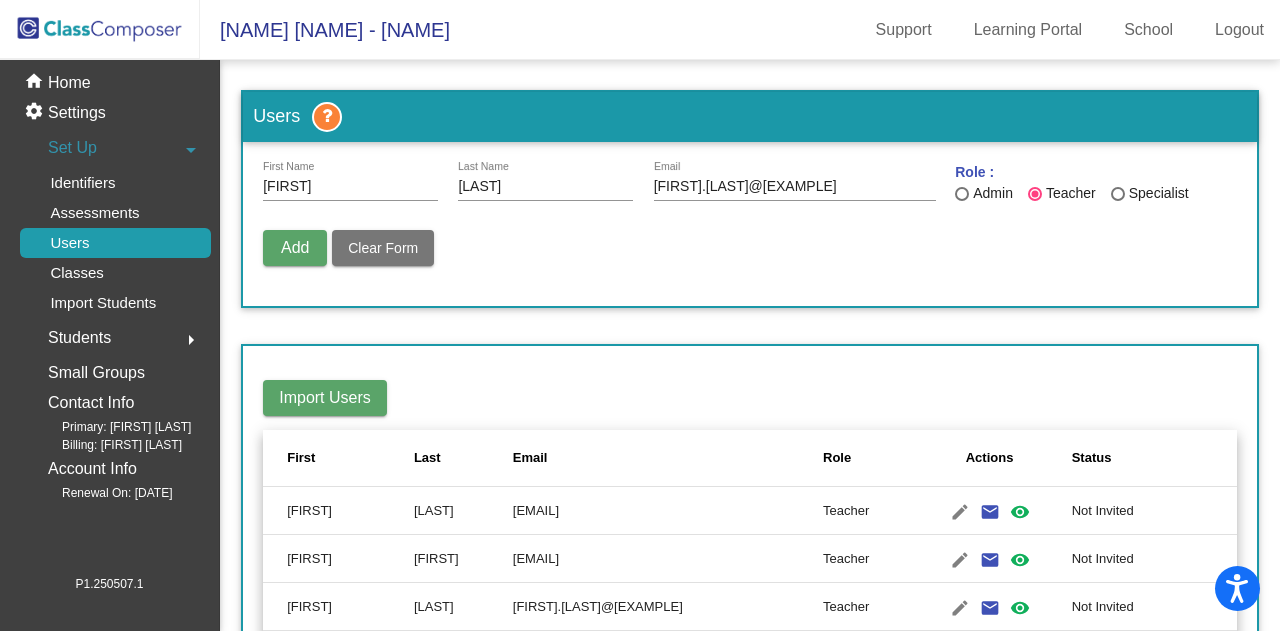 drag, startPoint x: 303, startPoint y: 256, endPoint x: 308, endPoint y: 265, distance: 10.29563 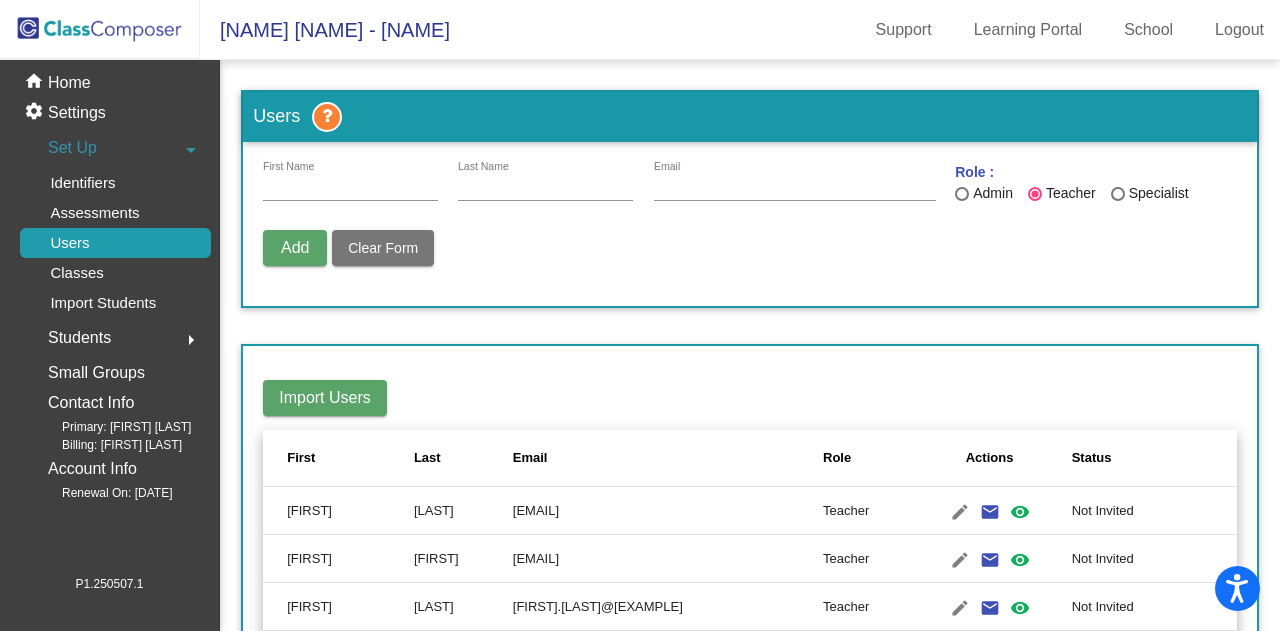 radio on "false" 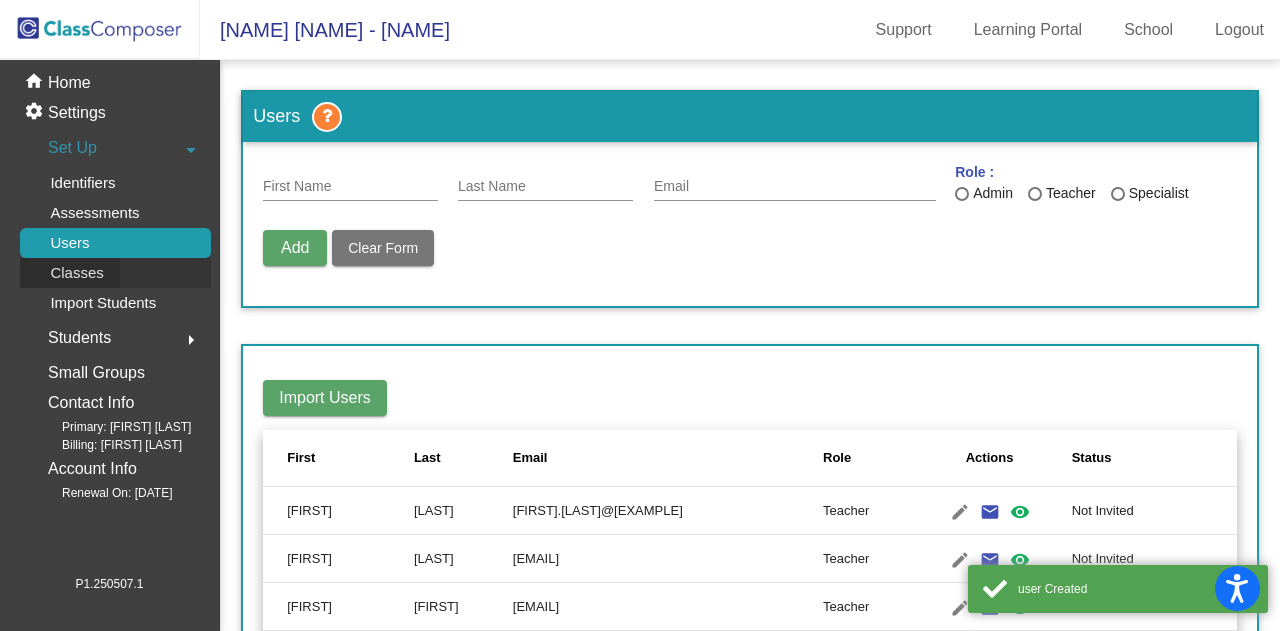 click on "Classes" 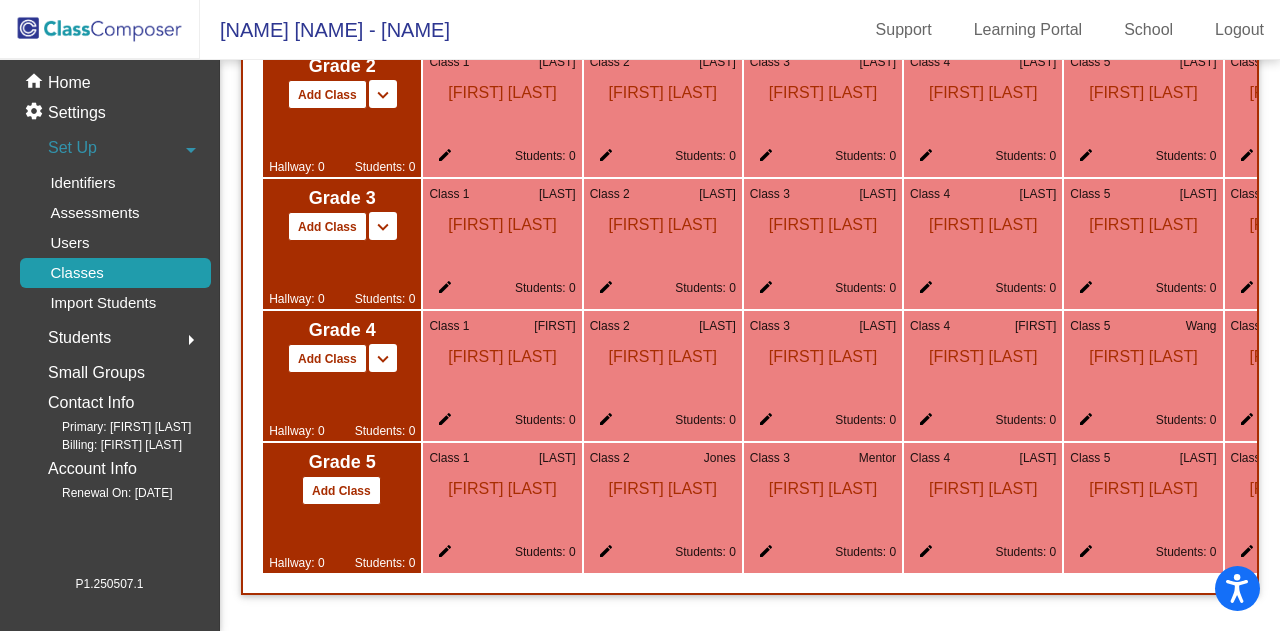 scroll, scrollTop: 1424, scrollLeft: 0, axis: vertical 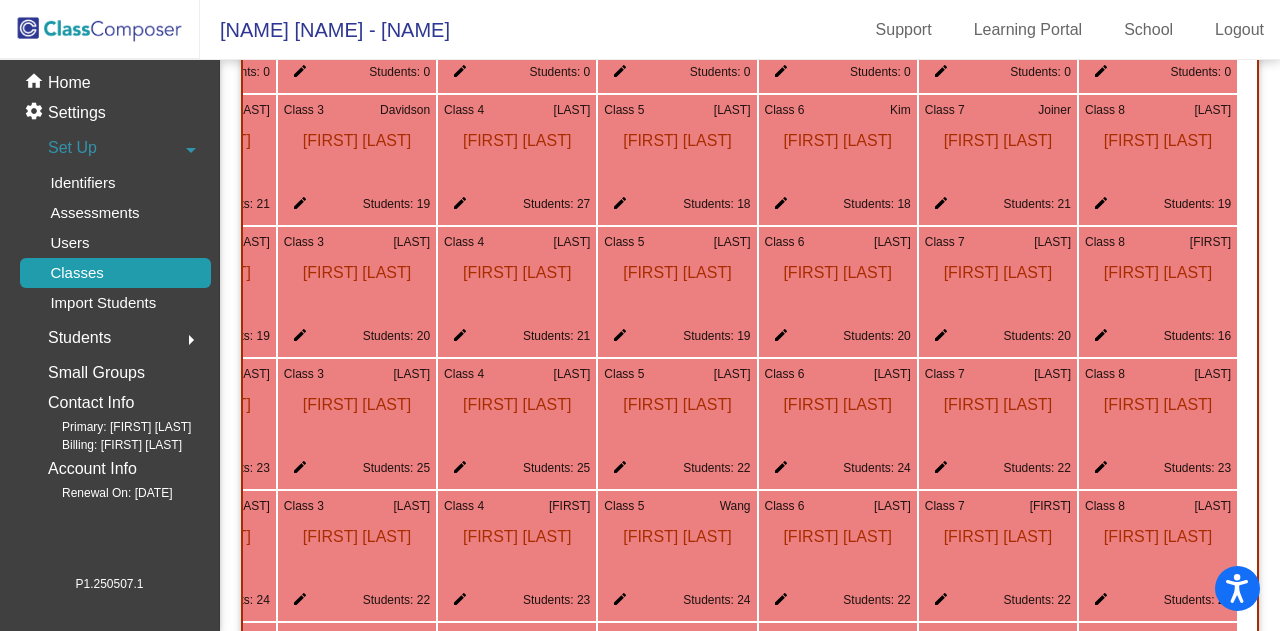 click on "edit" 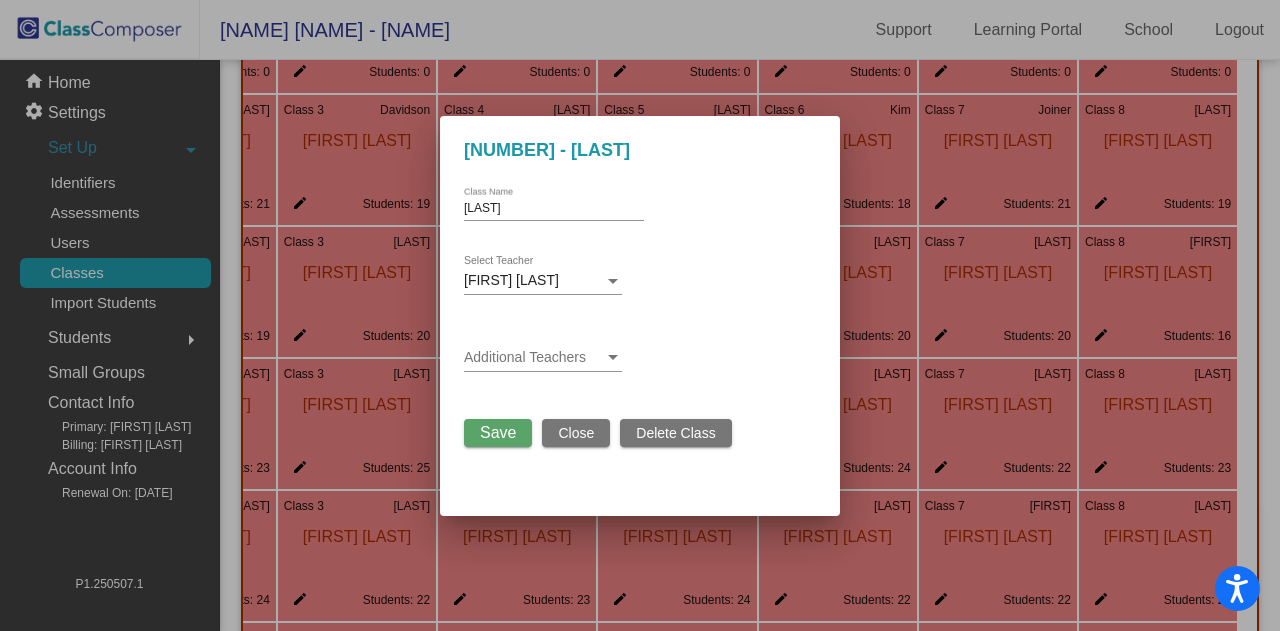 click on "[FIRST] [LAST] Select Teacher" at bounding box center (543, 275) 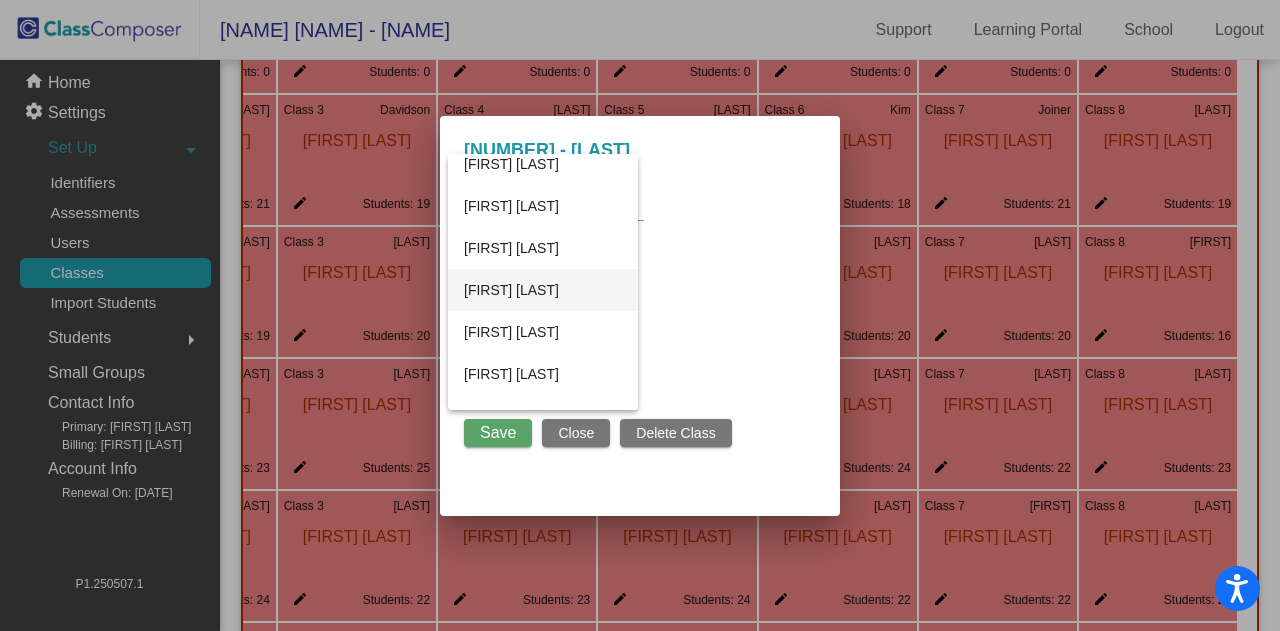 scroll, scrollTop: 1465, scrollLeft: 0, axis: vertical 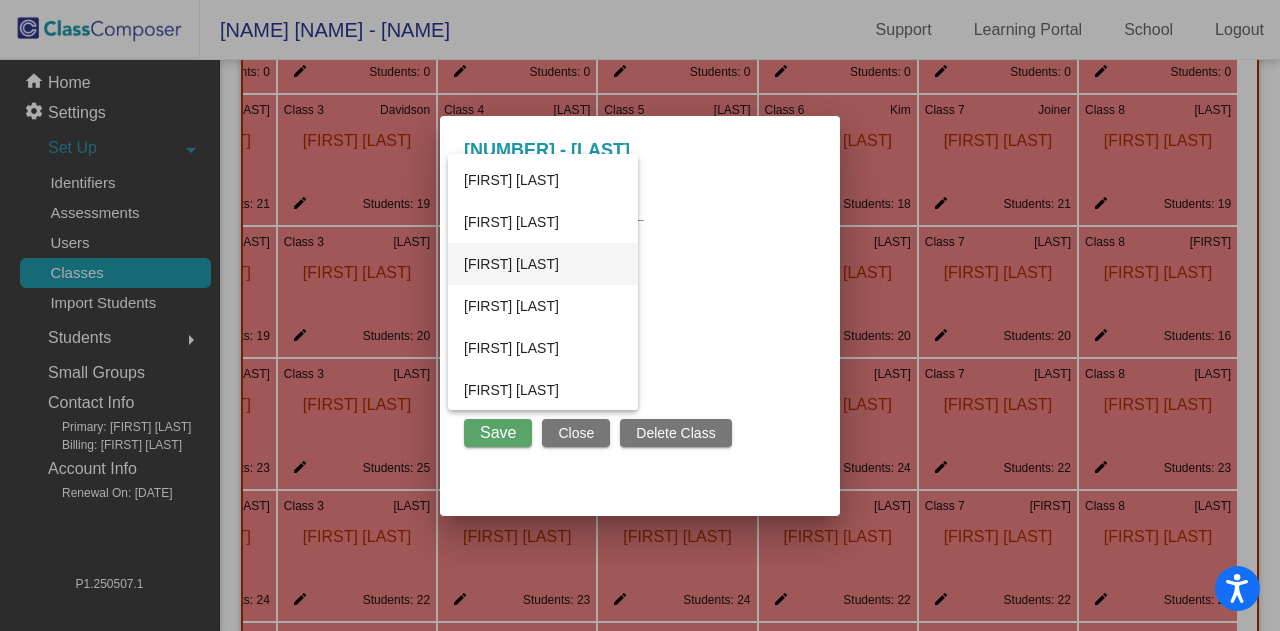 click on "[FIRST] [LAST]" at bounding box center (543, 264) 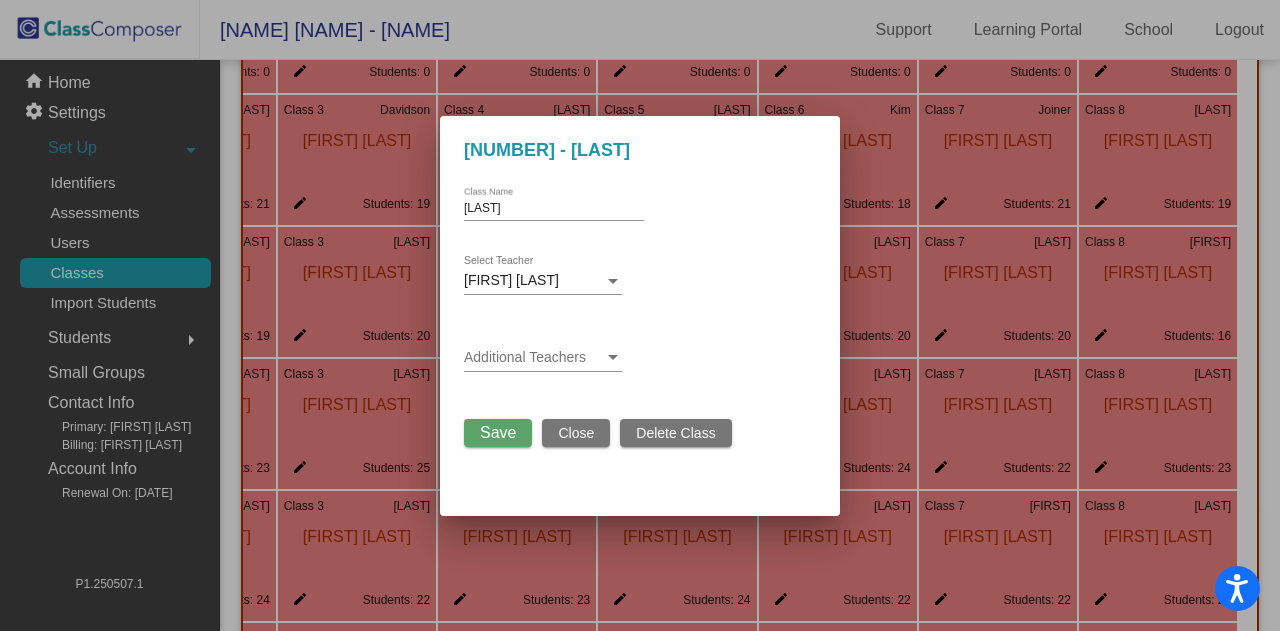 drag, startPoint x: 488, startPoint y: 453, endPoint x: 503, endPoint y: 449, distance: 15.524175 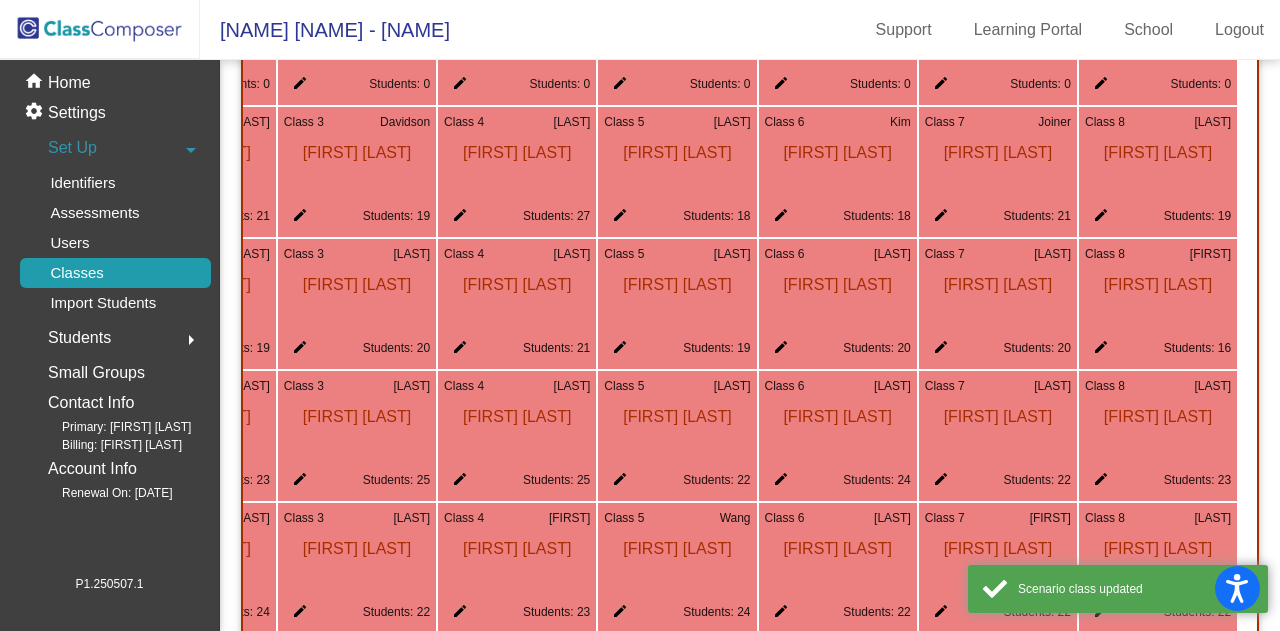 scroll, scrollTop: 1206, scrollLeft: 0, axis: vertical 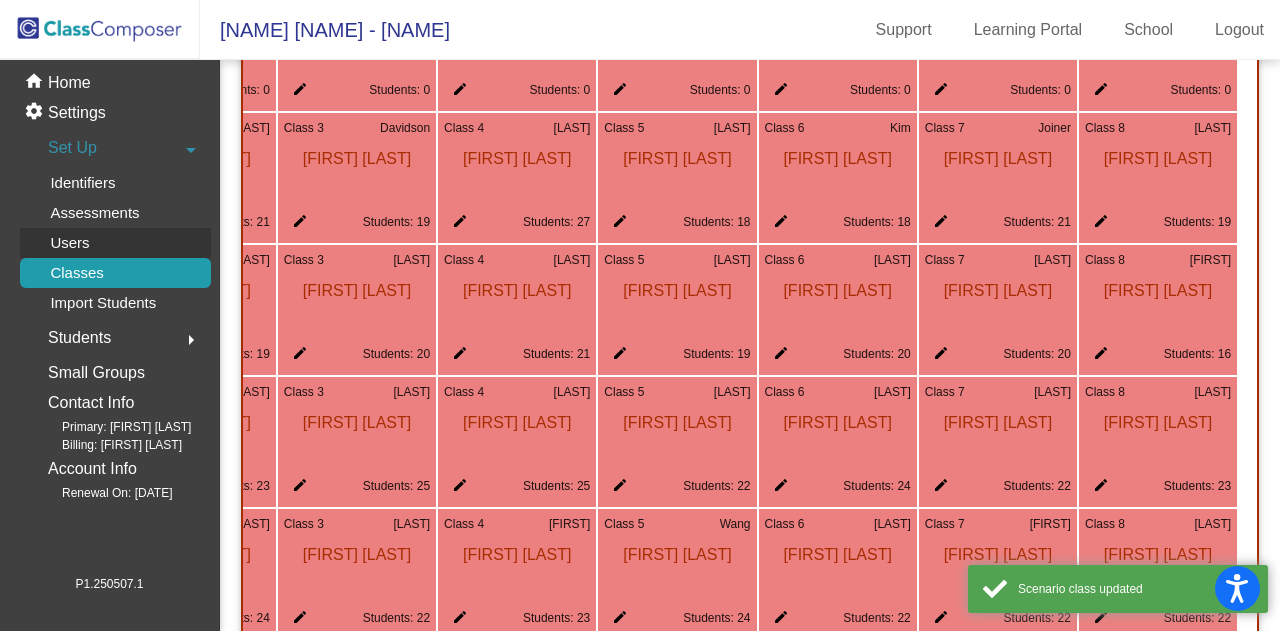 click on "Users" 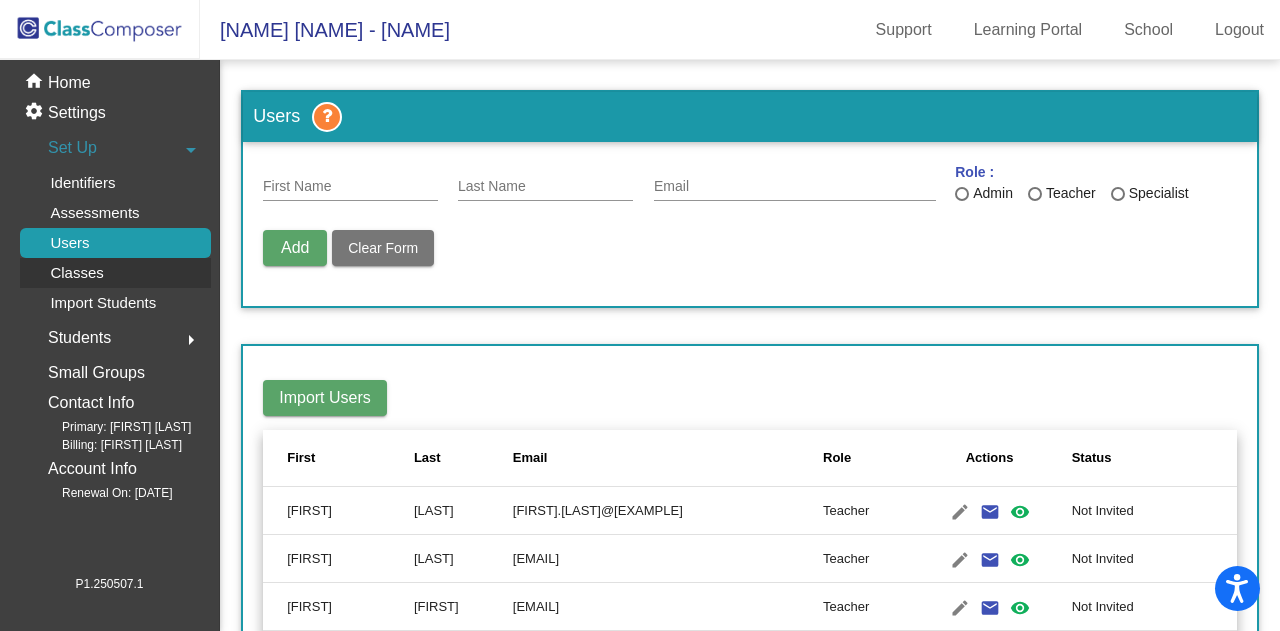 click on "Classes" 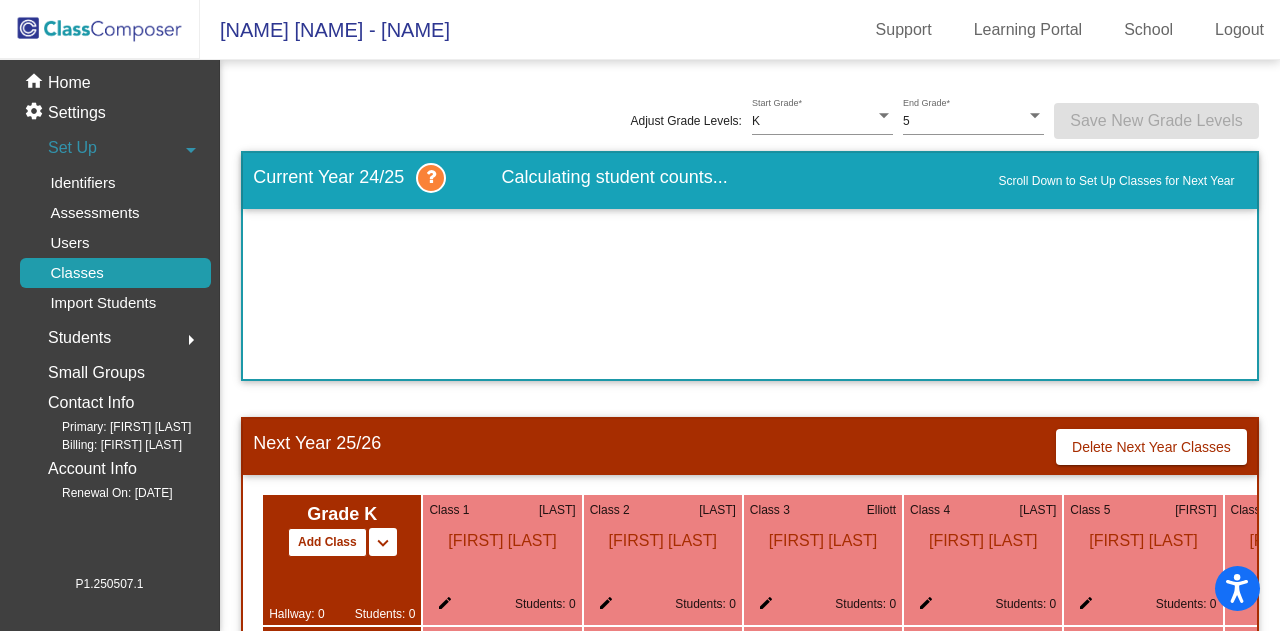 click 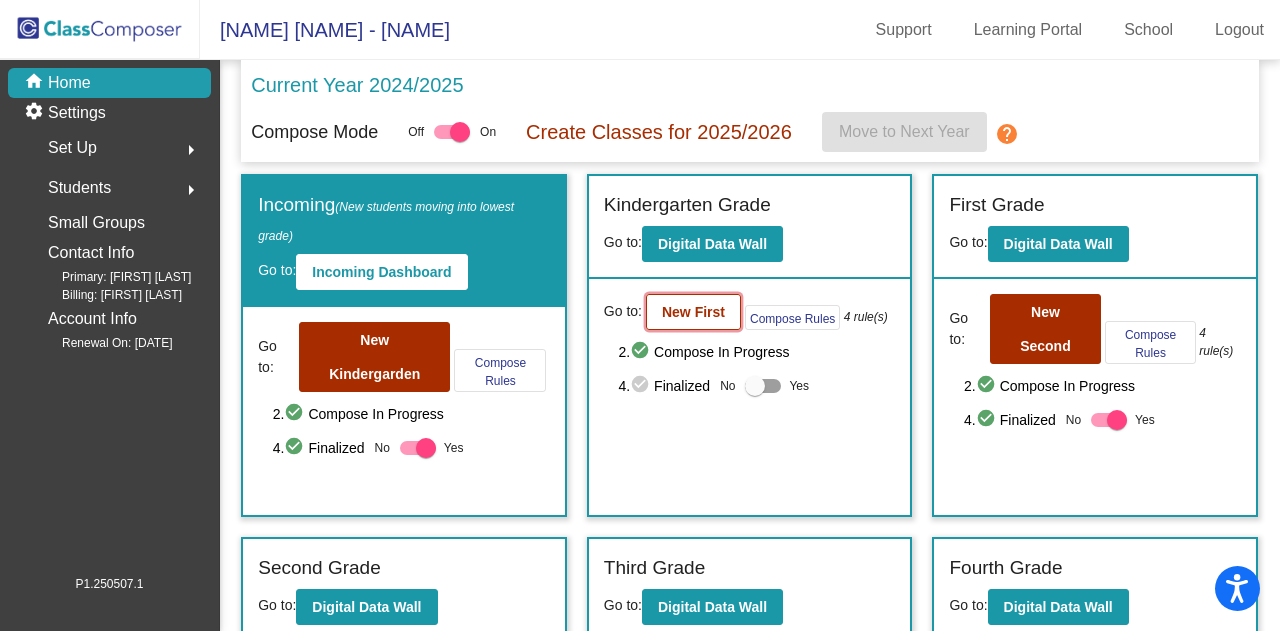 click on "New First" 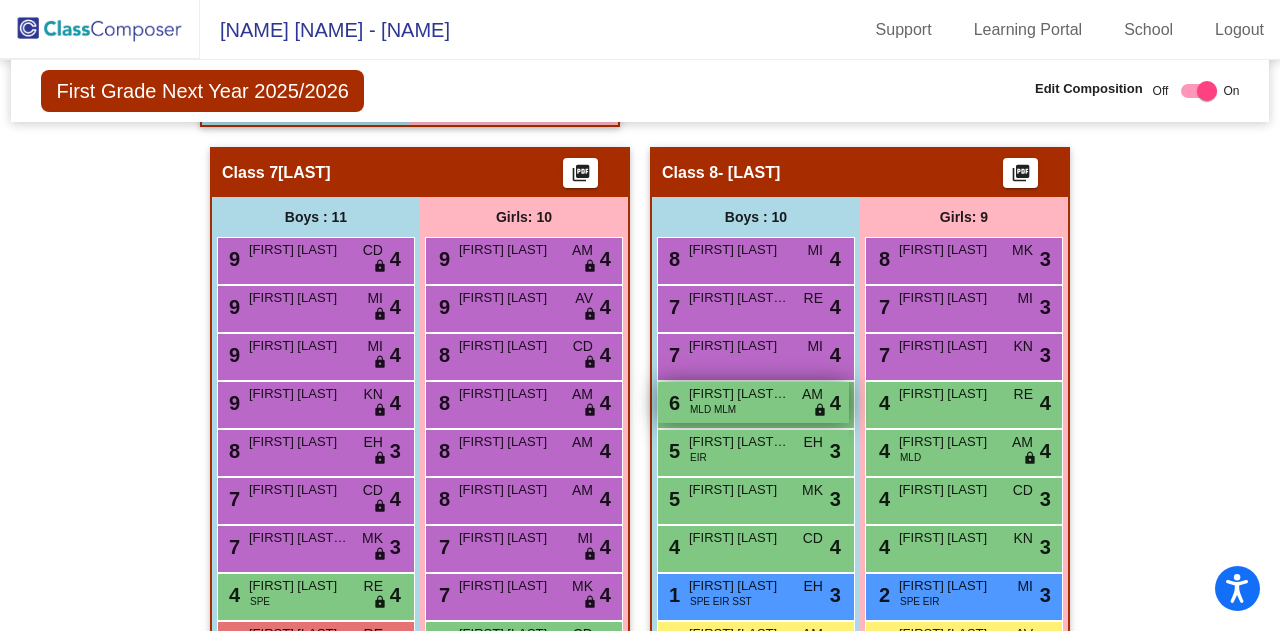 scroll, scrollTop: 3000, scrollLeft: 0, axis: vertical 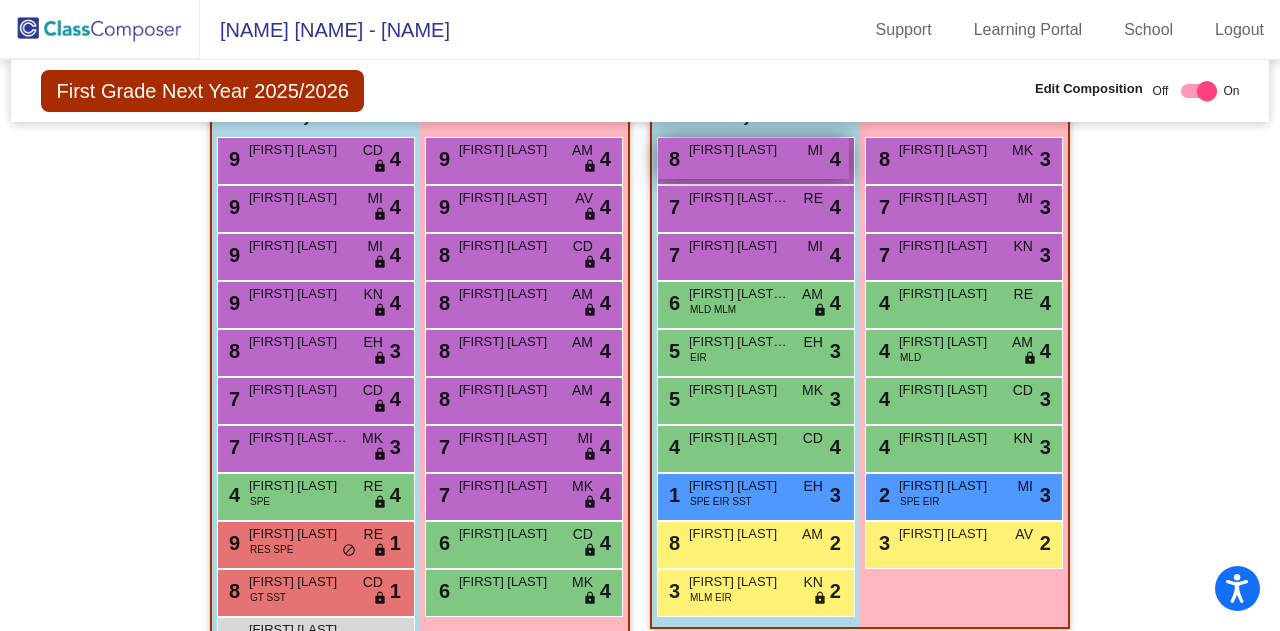 click on "[NUMBER] [FIRST] [CODE] [STATUS]" at bounding box center [753, 158] 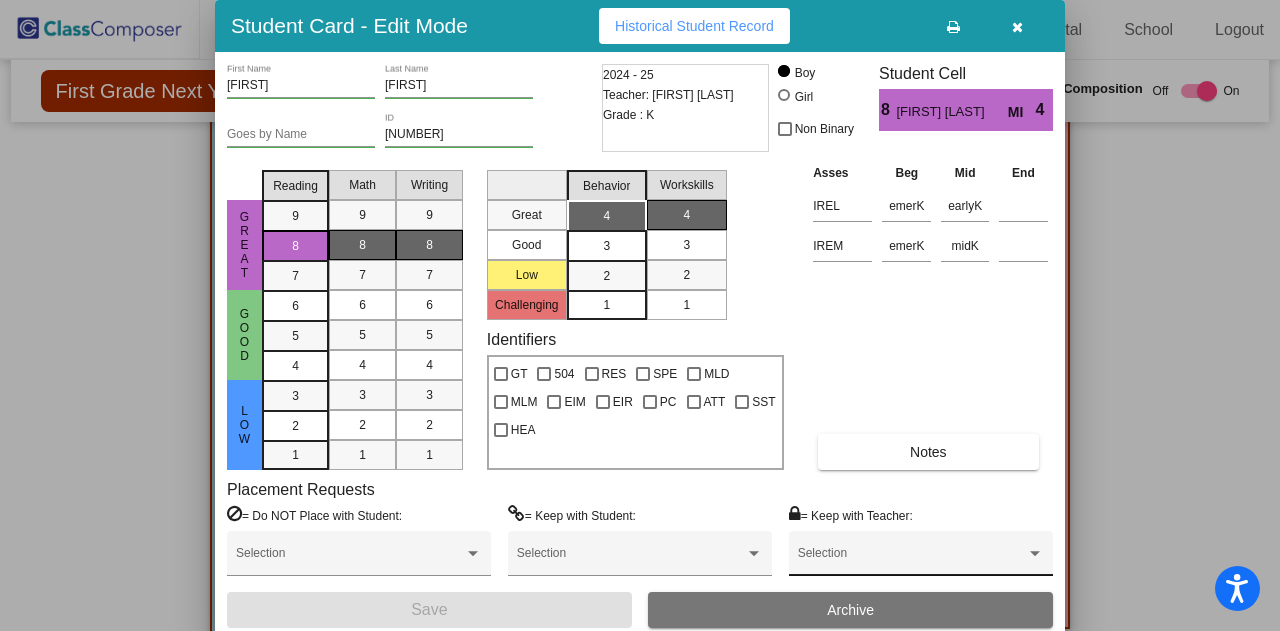 click on "Selection" at bounding box center (921, 558) 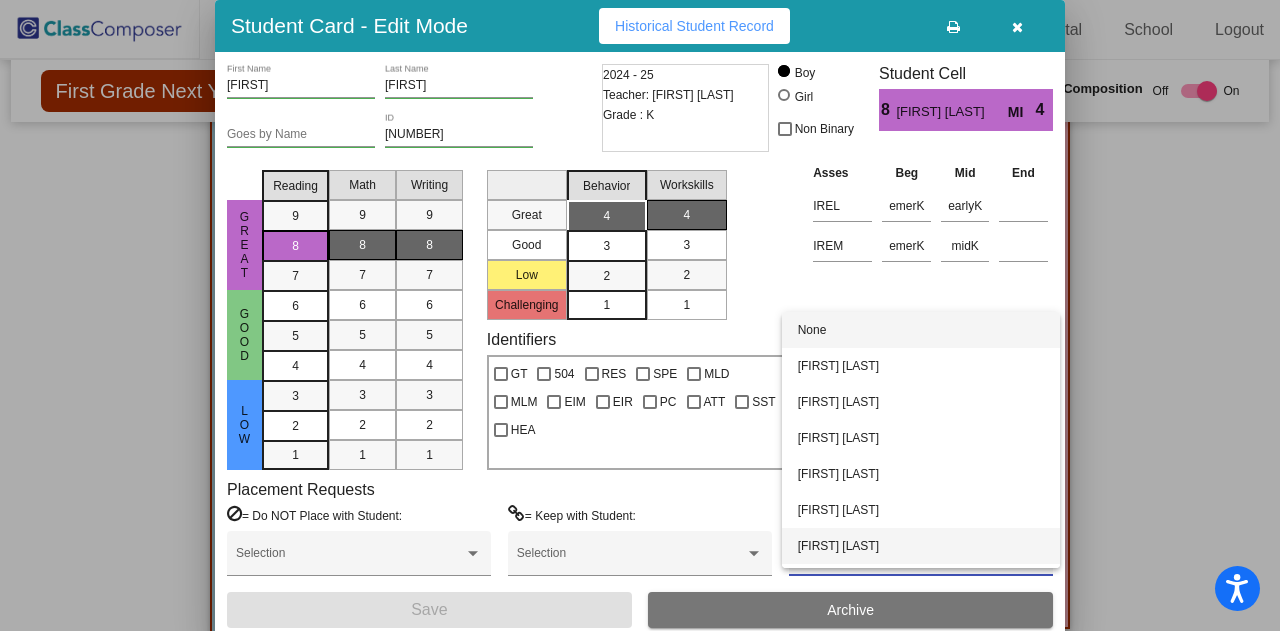 scroll, scrollTop: 68, scrollLeft: 0, axis: vertical 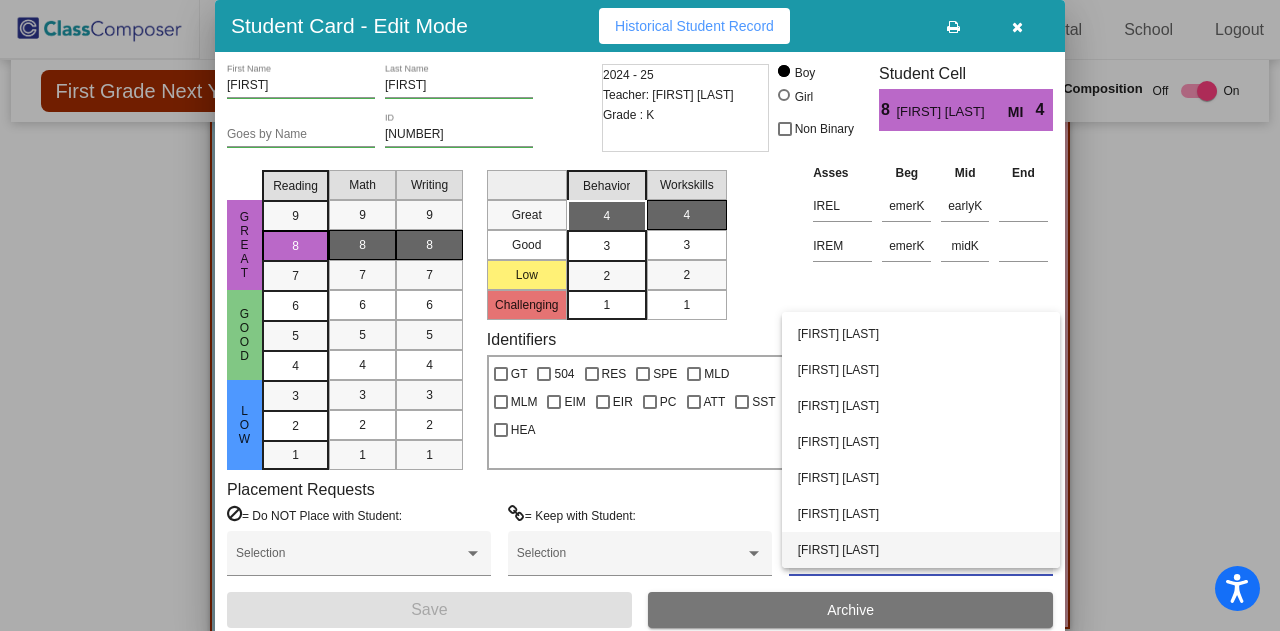 click on "[FIRST] [LAST]" at bounding box center [921, 550] 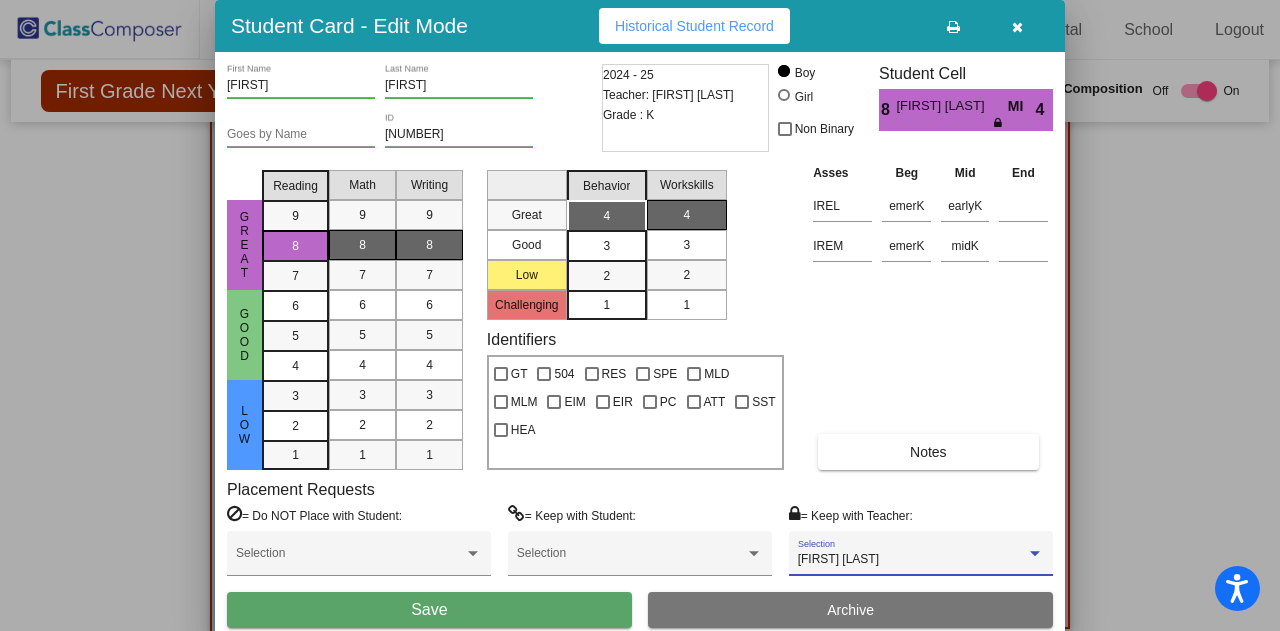 click on "Save" at bounding box center (429, 610) 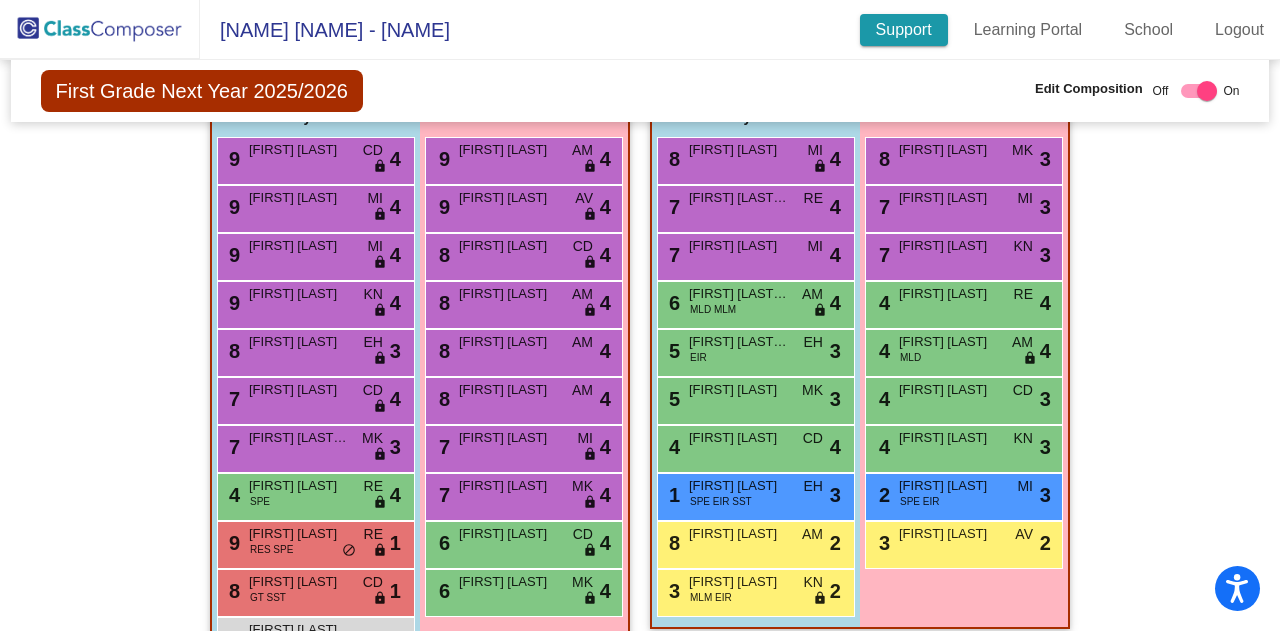 scroll, scrollTop: 808, scrollLeft: 0, axis: vertical 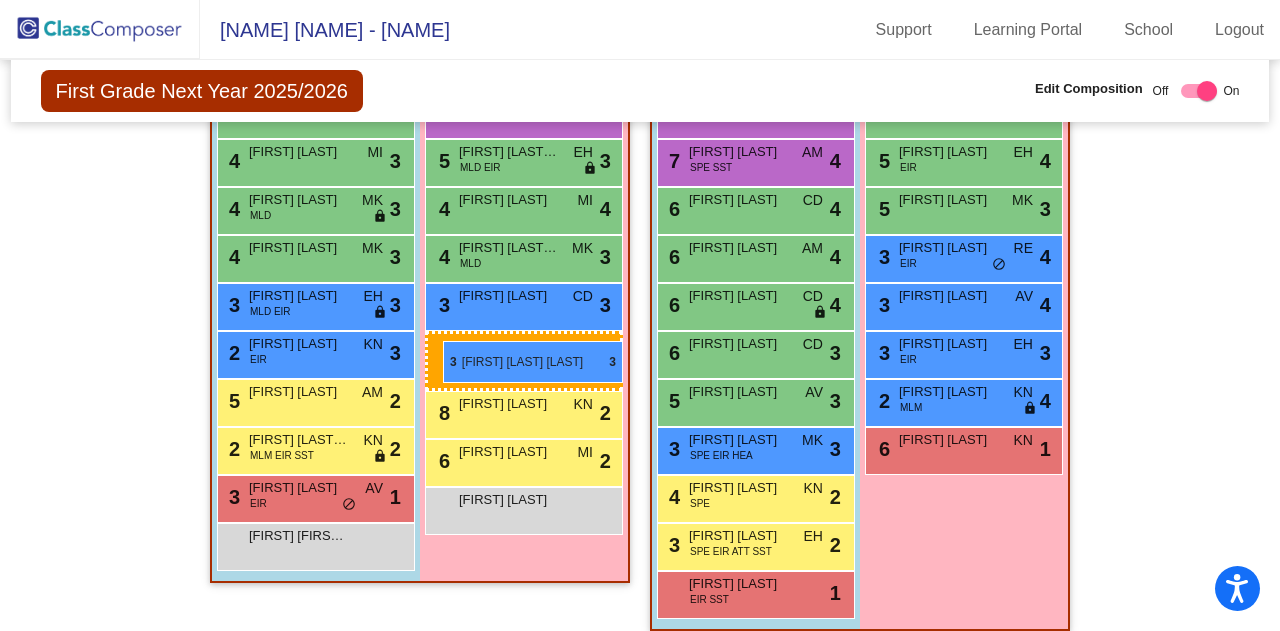 drag, startPoint x: 513, startPoint y: 359, endPoint x: 458, endPoint y: 343, distance: 57.280014 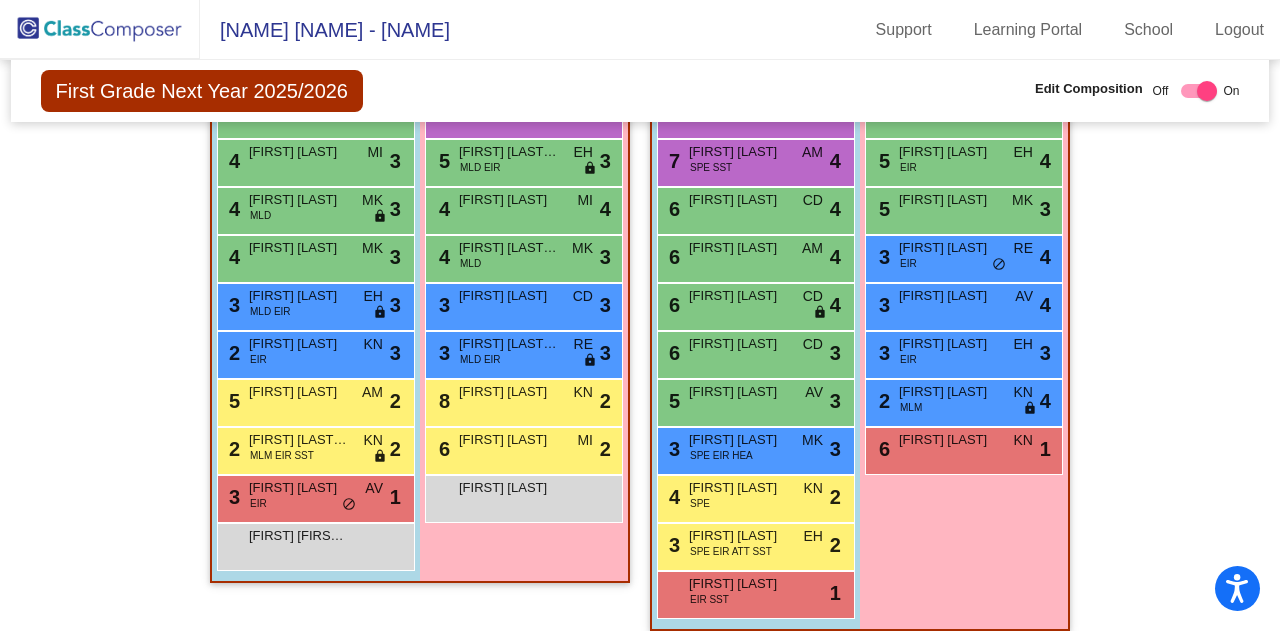 click on "[FIRST] [LAST] [LAST]" at bounding box center [509, 344] 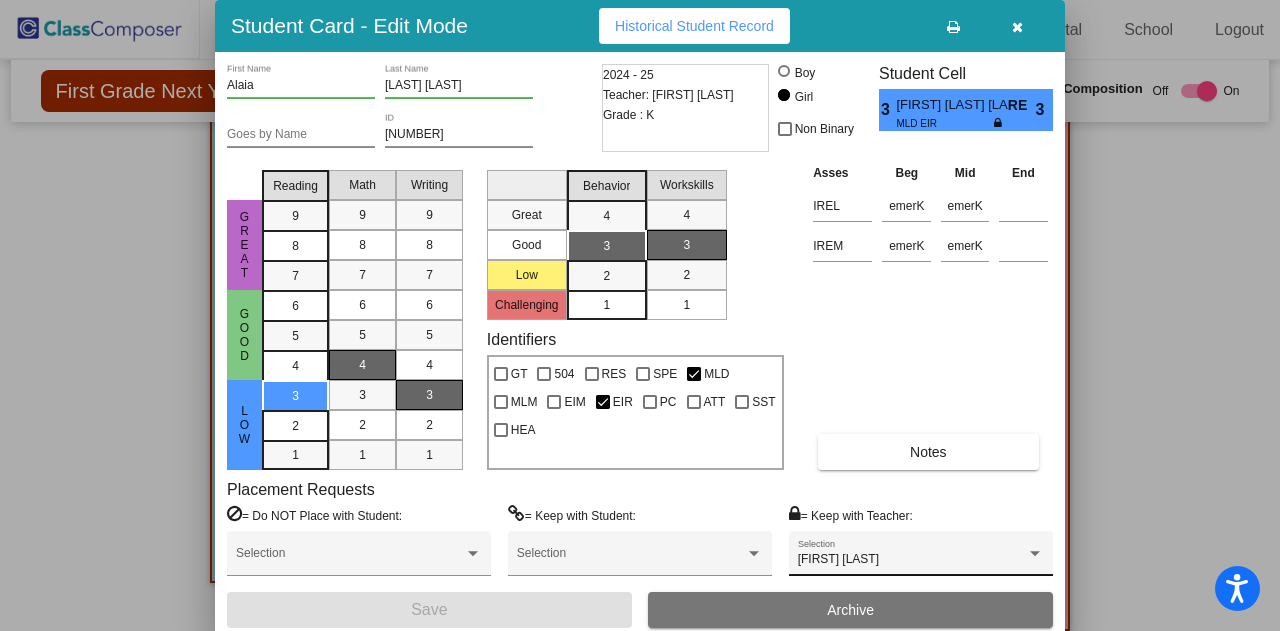 click on "[FIRST] [LAST]" at bounding box center (838, 559) 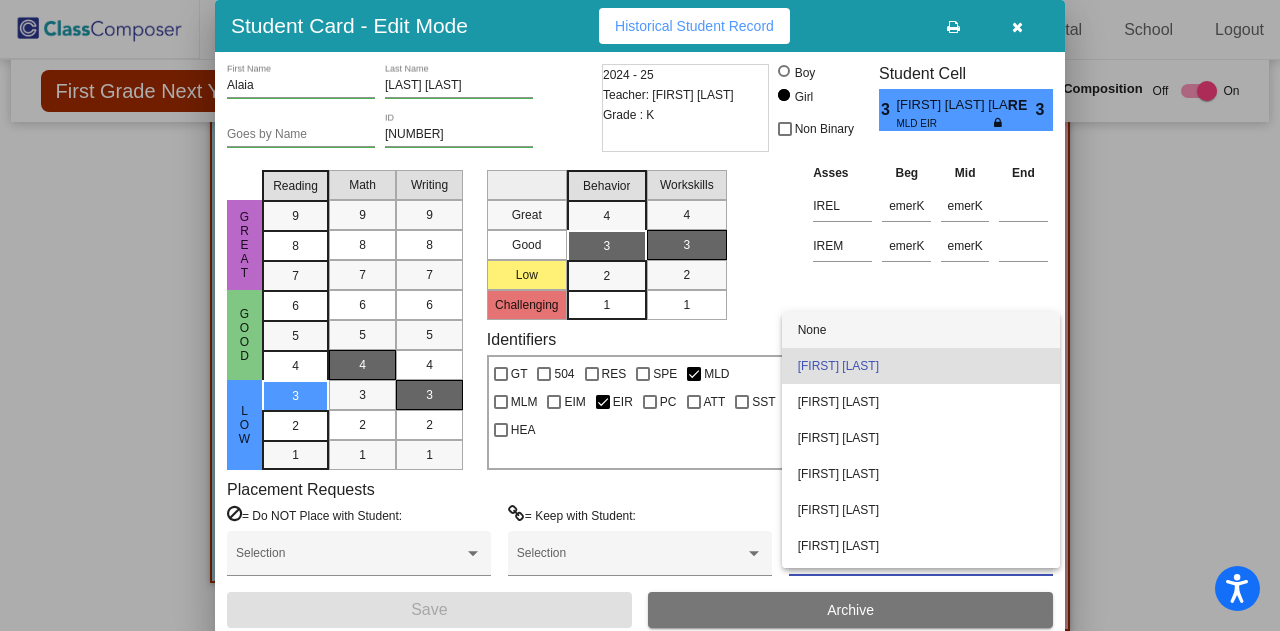 click on "None" at bounding box center [921, 330] 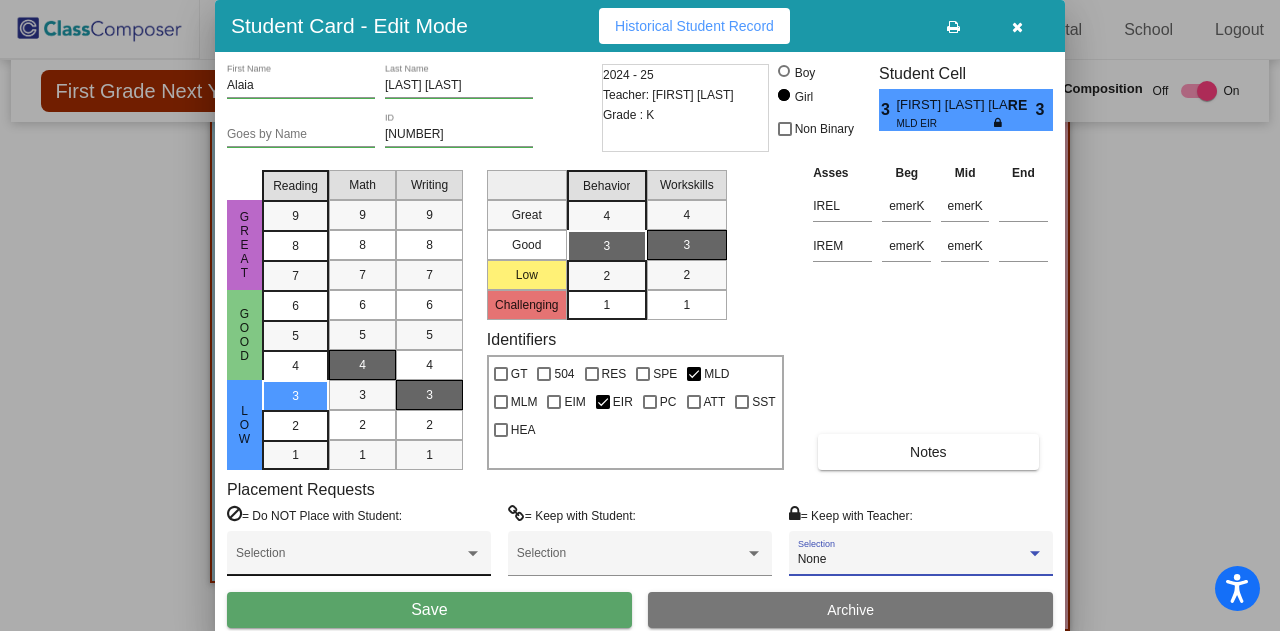 click on "Selection" at bounding box center [359, 558] 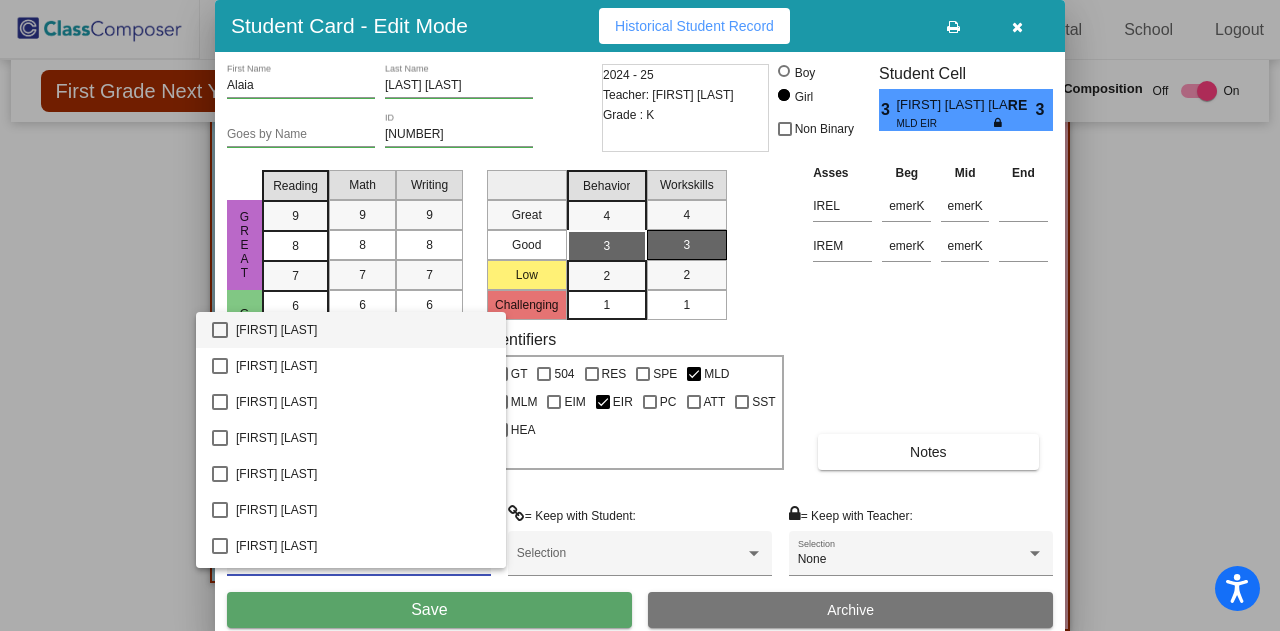 click at bounding box center (640, 315) 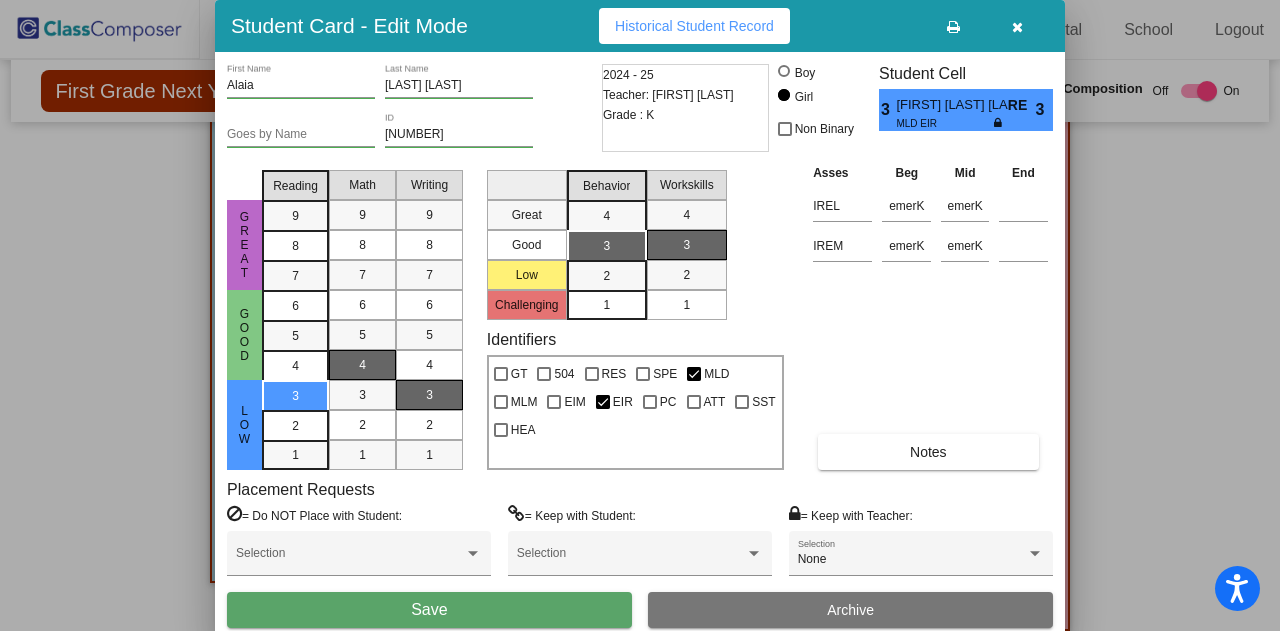 click on "Save" at bounding box center (429, 609) 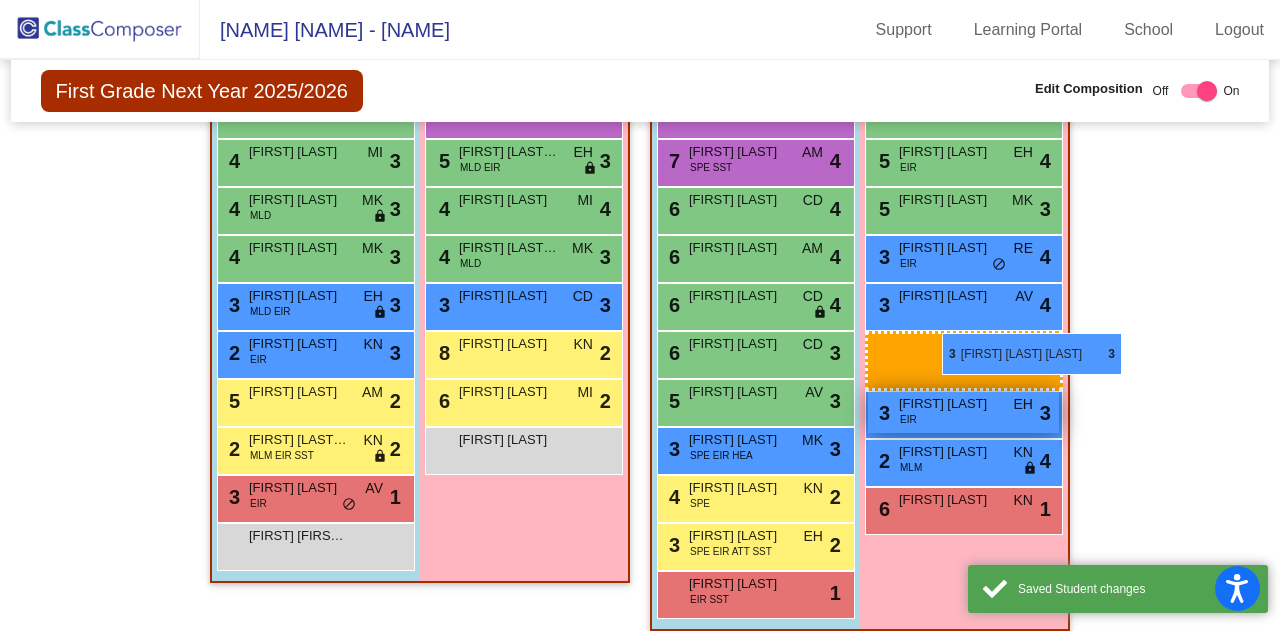 drag, startPoint x: 500, startPoint y: 338, endPoint x: 936, endPoint y: 329, distance: 436.09286 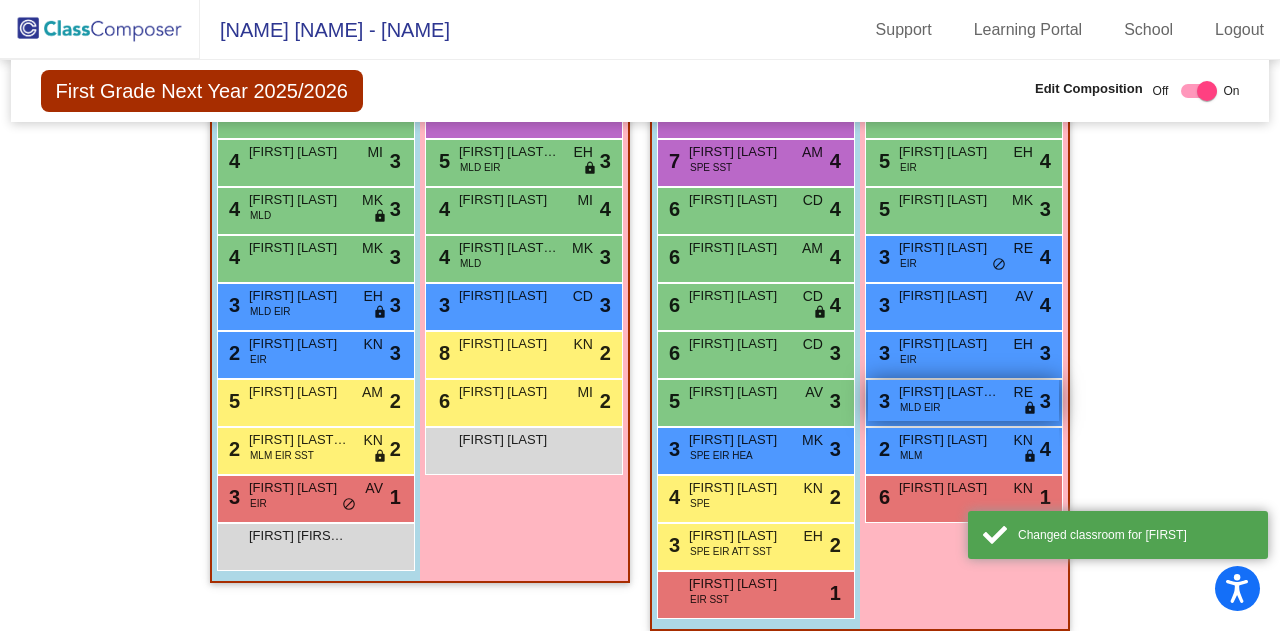click on "[FIRST] [LAST] [LAST]" at bounding box center [949, 392] 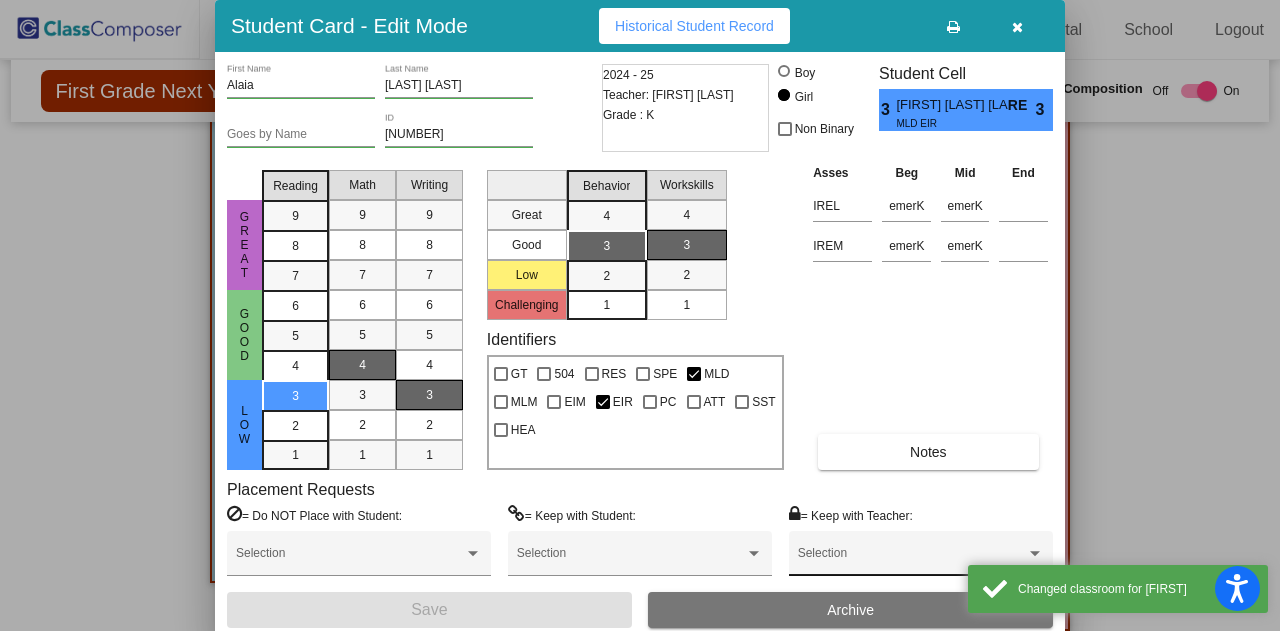 click on "Selection" at bounding box center (921, 558) 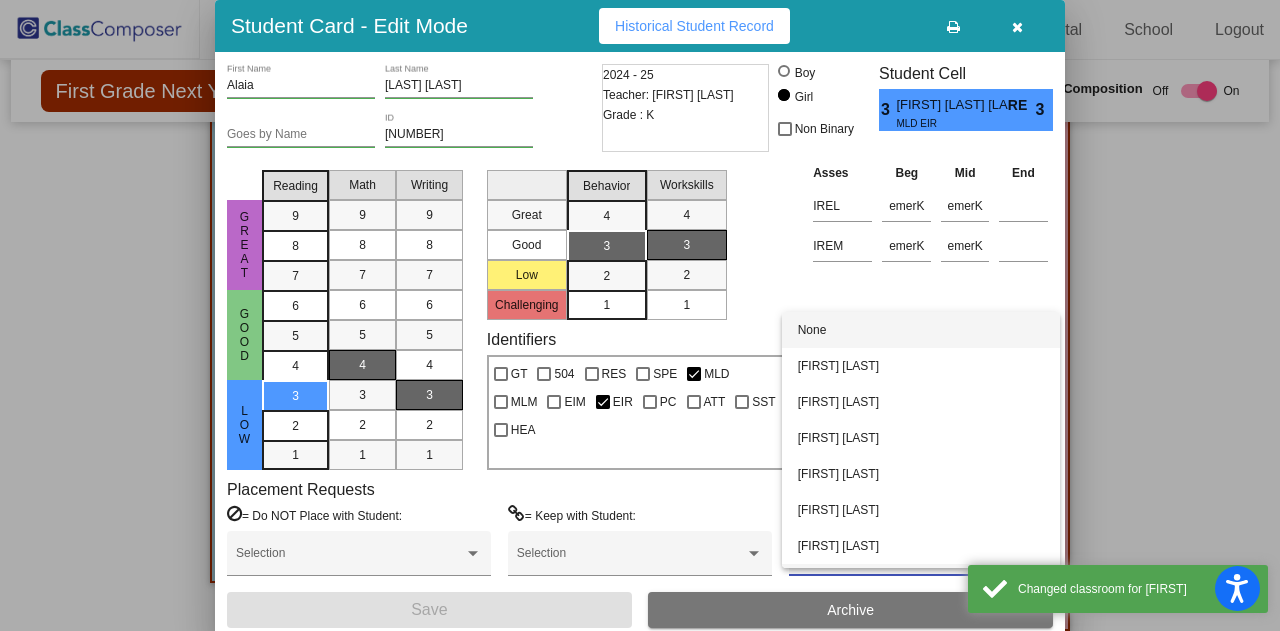 scroll, scrollTop: 68, scrollLeft: 0, axis: vertical 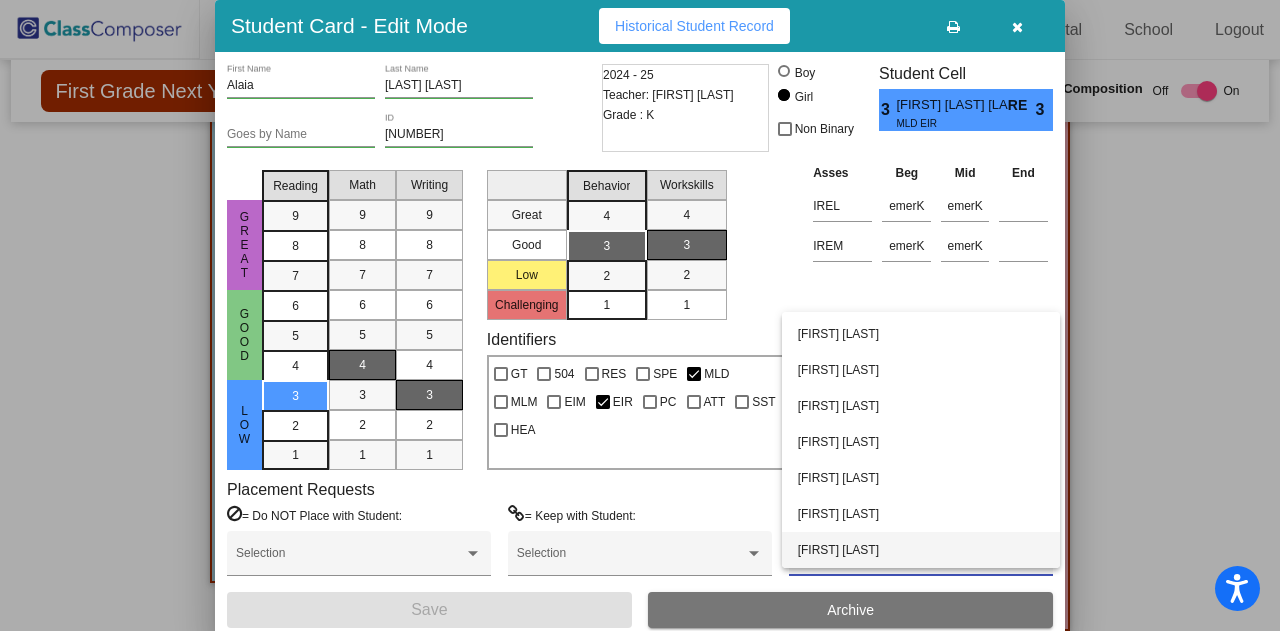 click on "[FIRST] [LAST]" at bounding box center [921, 550] 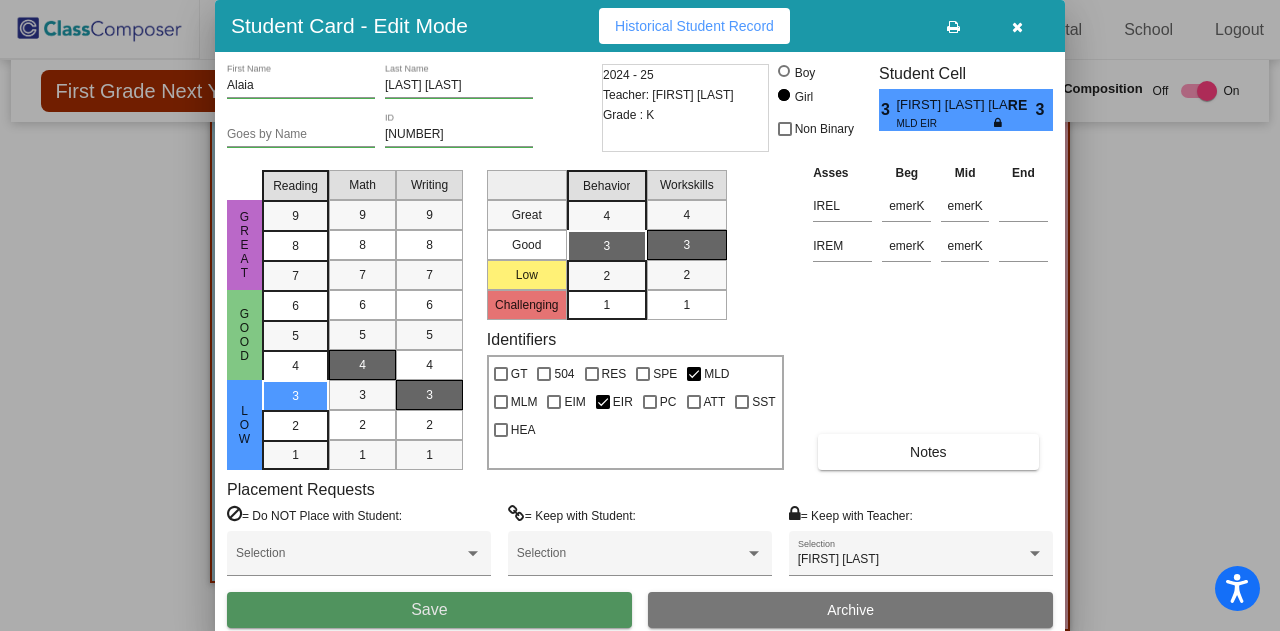 click on "Save" at bounding box center (429, 610) 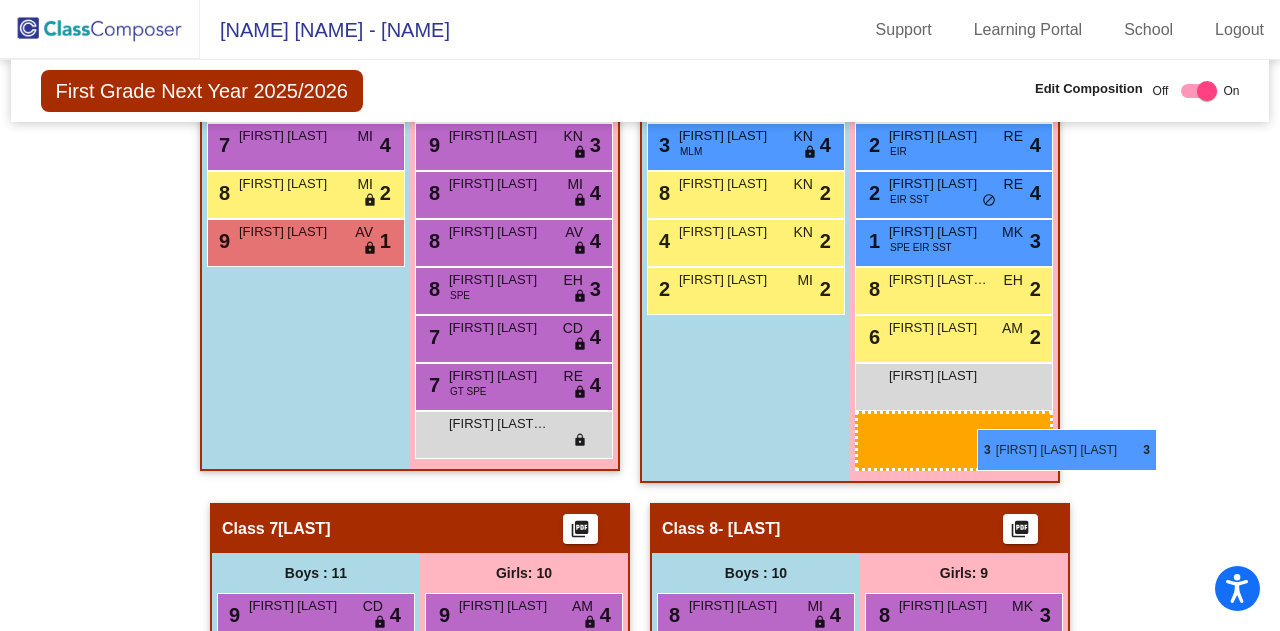 scroll, scrollTop: 2956, scrollLeft: 0, axis: vertical 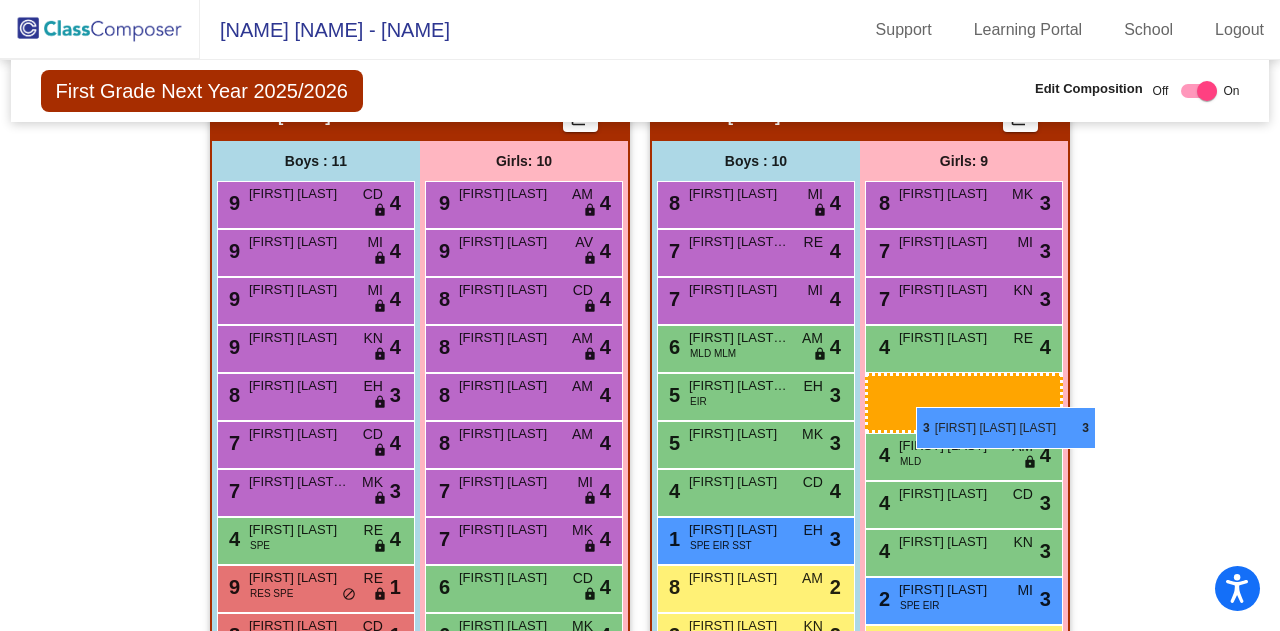 drag, startPoint x: 960, startPoint y: 373, endPoint x: 916, endPoint y: 407, distance: 55.605755 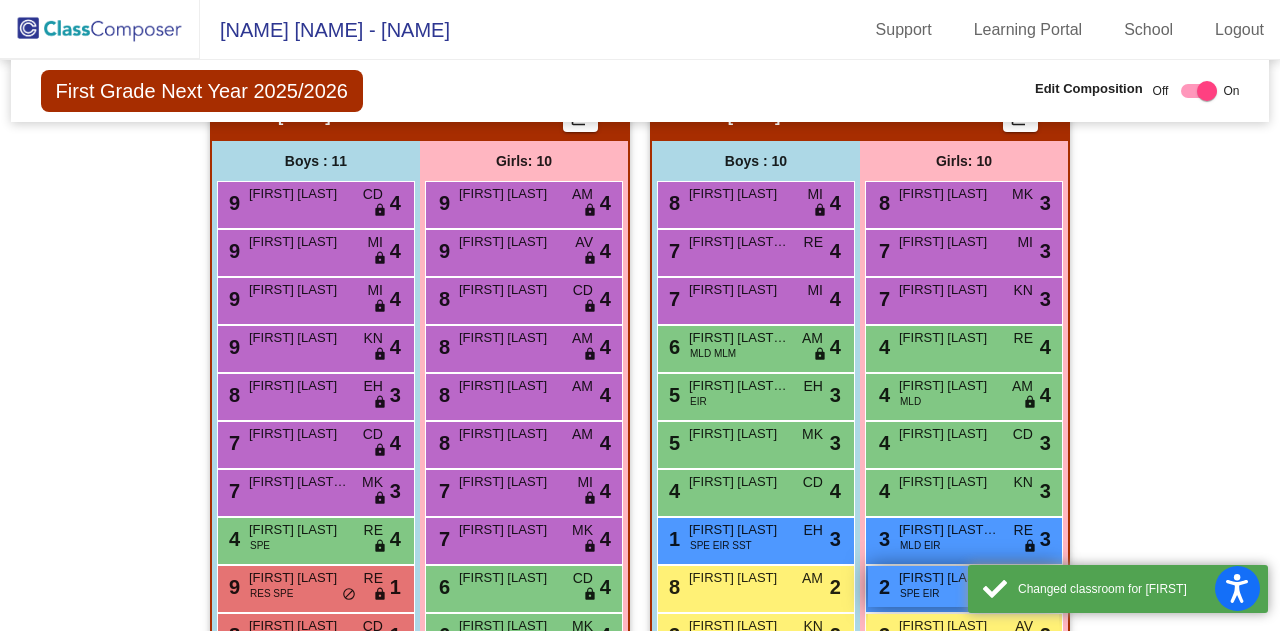 scroll, scrollTop: 3074, scrollLeft: 0, axis: vertical 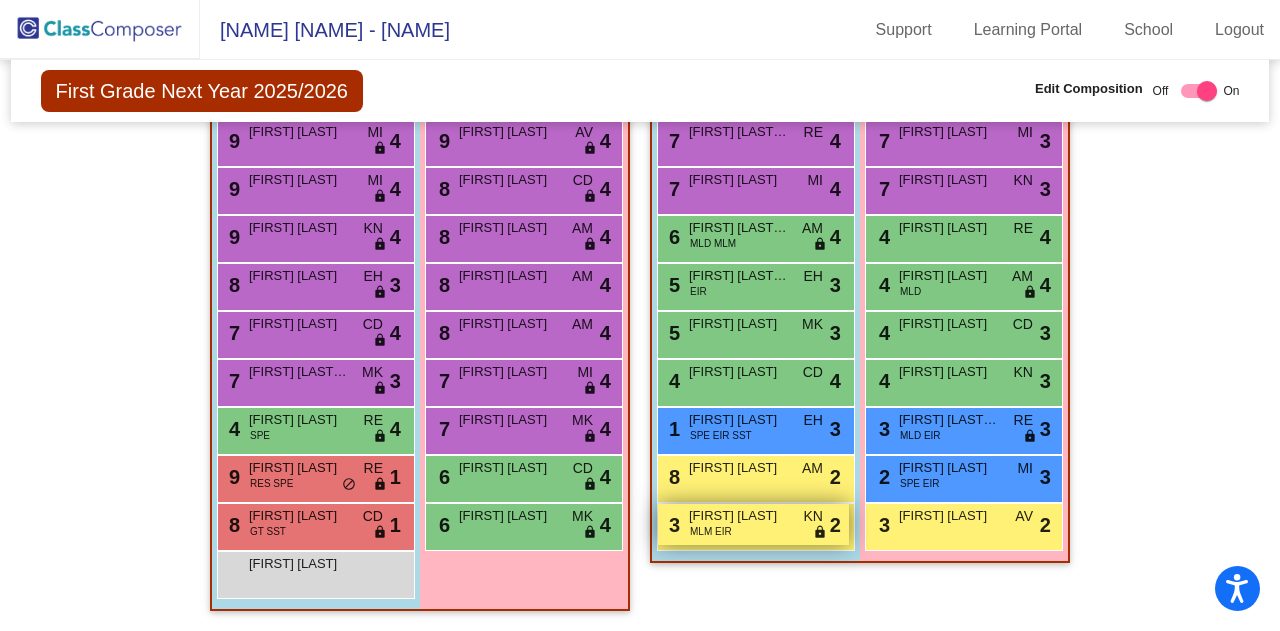 click on "3 [FIRST] [LAST] MLM EIR KN lock do_not_disturb_alt 2" at bounding box center [753, 524] 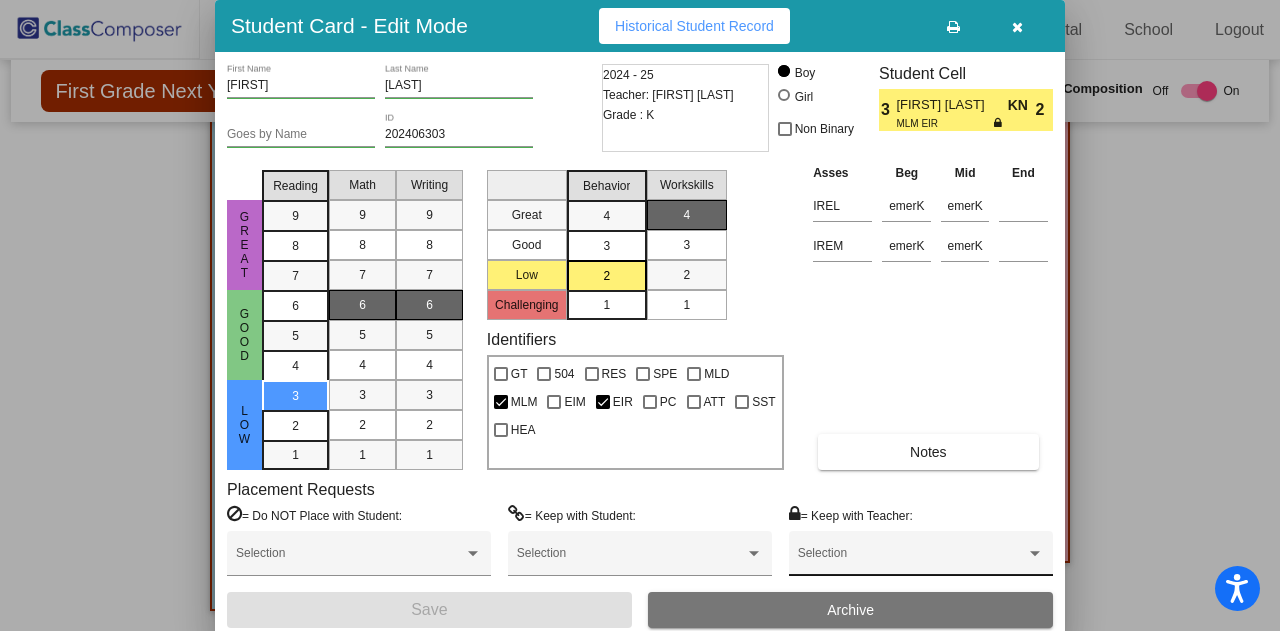 click on "Selection" at bounding box center [921, 553] 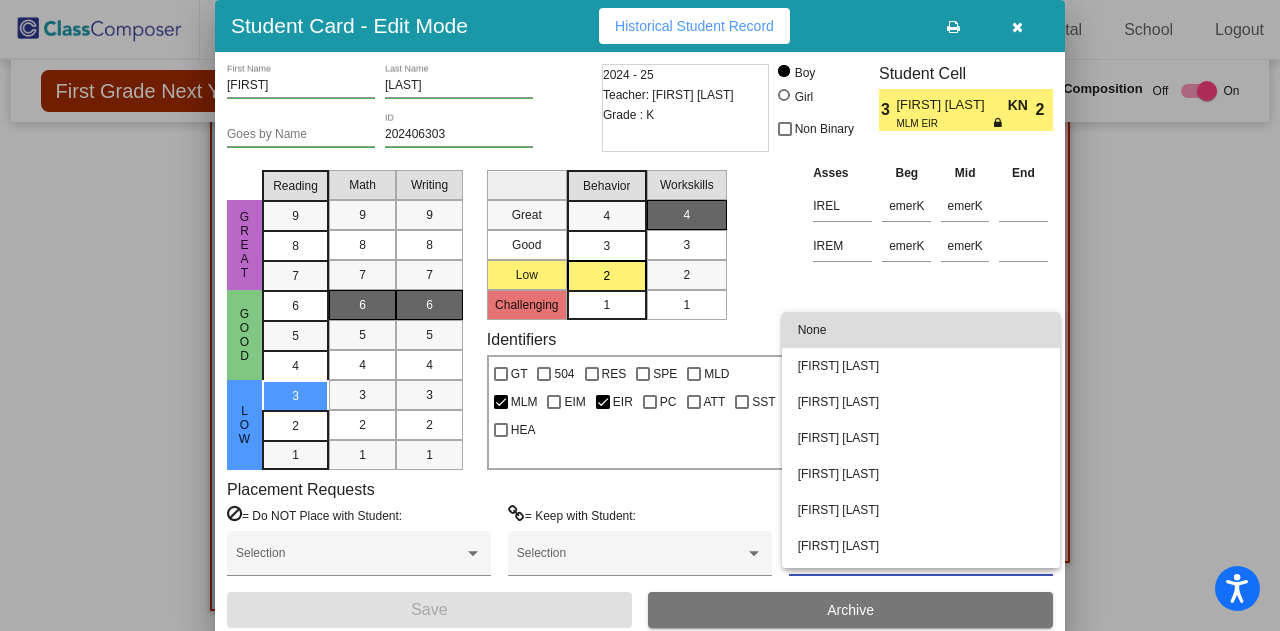click on "None" at bounding box center [921, 330] 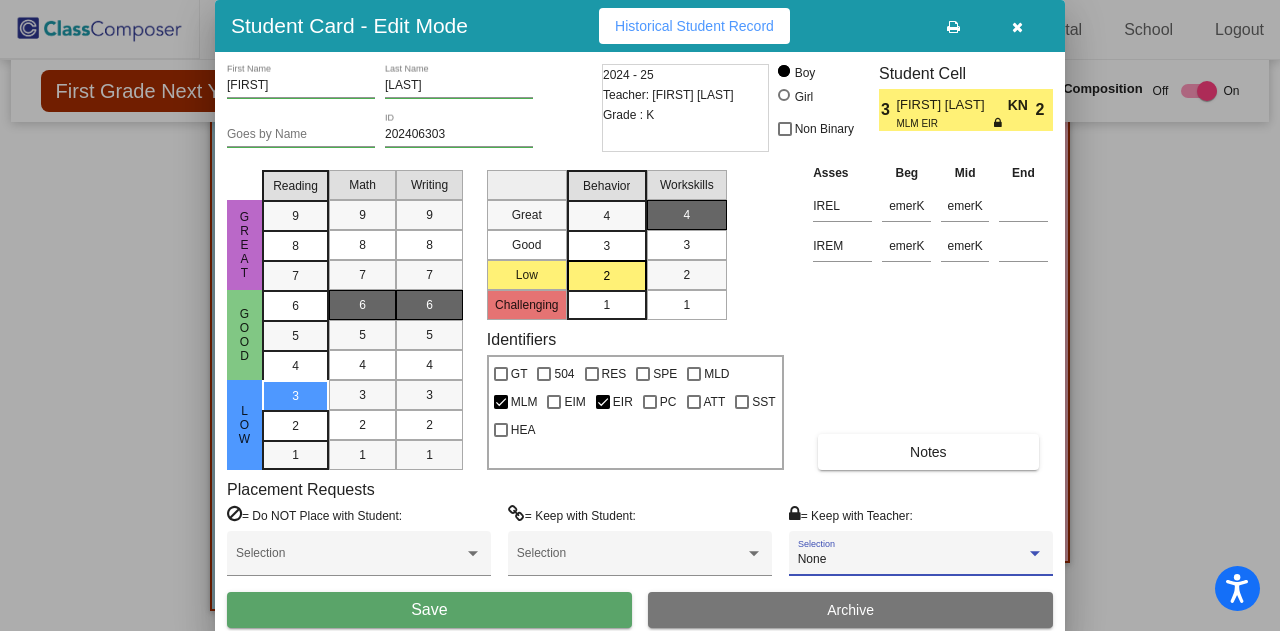 click on "Save" at bounding box center (429, 610) 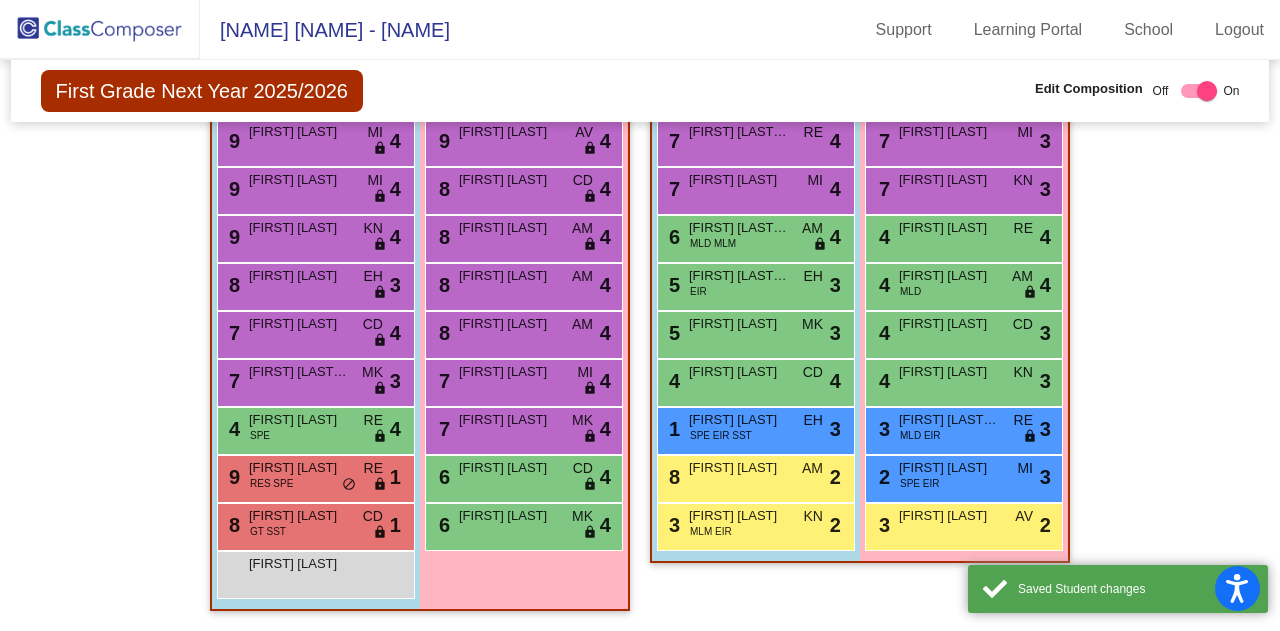 click on "Class 7 - [LAST] picture_as_pdf Add Student First Name Last Name Student Id (Recommended) Boy Girl Non Binary Add Close Boys : 11 9 [FIRST] [LAST] [CODE] [STATUS] 9 [FIRST] [LAST] [CODE] [STATUS] 9 [FIRST] [LAST] [CODE] [STATUS] 9 [FIRST] [LAST] [CODE] [STATUS] 8 [FIRST] [LAST] [CODE] [STATUS] 7 [FIRST] [LAST] [CODE] [STATUS] 7 [FIRST] [LAST] [CODE] [STATUS] 4 [FIRST] [LAST] [CODE] [STATUS] 9 [FIRST] [LAST] [CODE] [STATUS] 8 [FIRST] [LAST] [CODE] [STATUS] Lion Nelson [STATUS] Girls: 10 9 [FIRST] [LAST] [CODE] [STATUS] 4 9 [FIRST] [LAST] [CODE] [STATUS] 4 8 [FIRST] [LAST] [CODE] [STATUS] 4 8 [FIRST] [LAST] [CODE] [STATUS] 4 8 [FIRST] [LAST] [CODE] [STATUS] 4 7 [FIRST] [LAST] [CODE] [STATUS] 4 7 [FIRST] [LAST] [CODE] [STATUS] 6 [CODE] [STATUS] 6" 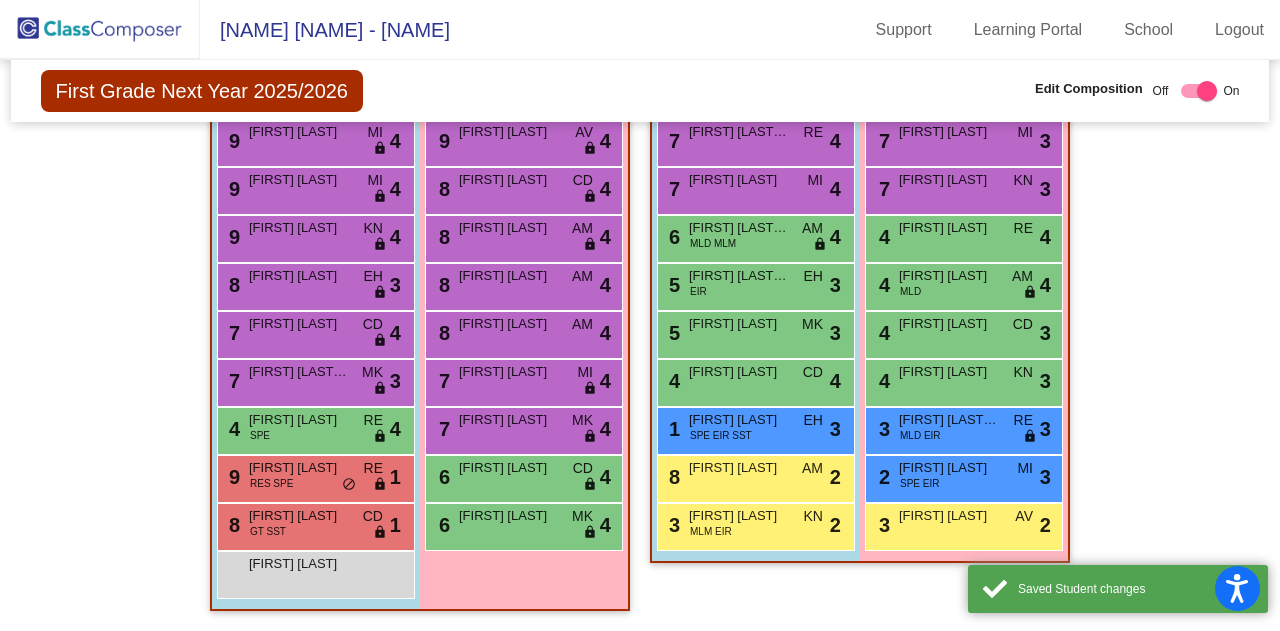 scroll, scrollTop: 2974, scrollLeft: 0, axis: vertical 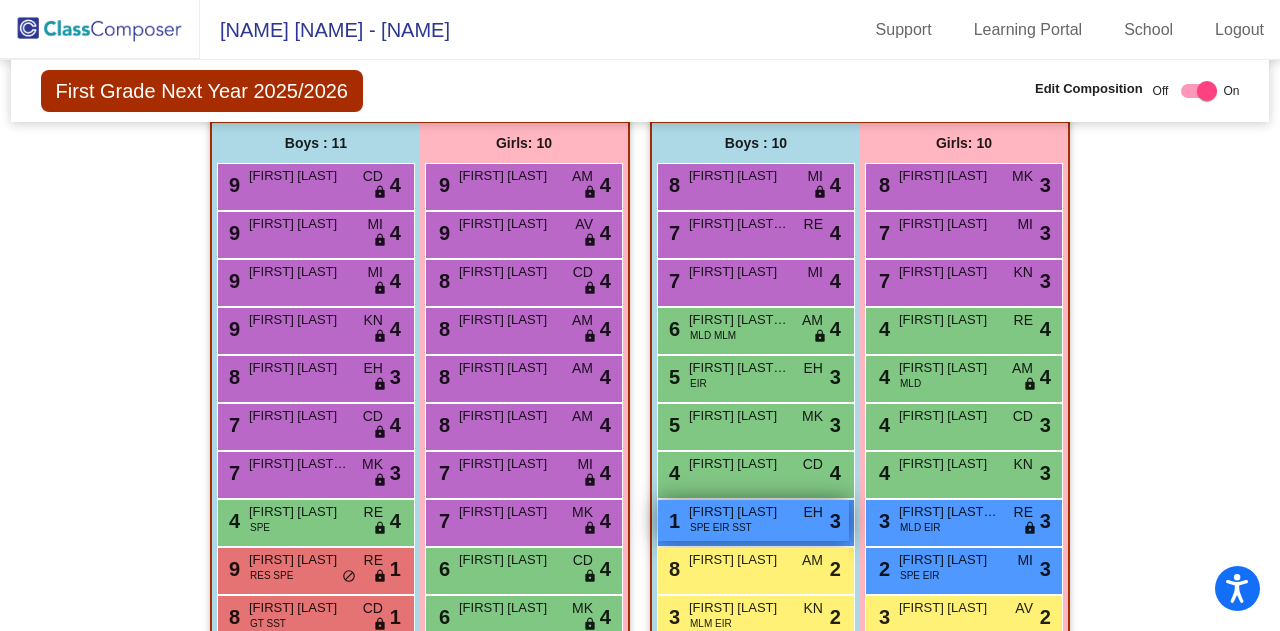 click on "[NUMBER] [FIRST] [CODE] [CODE] [CODE] [STATUS]" at bounding box center (753, 520) 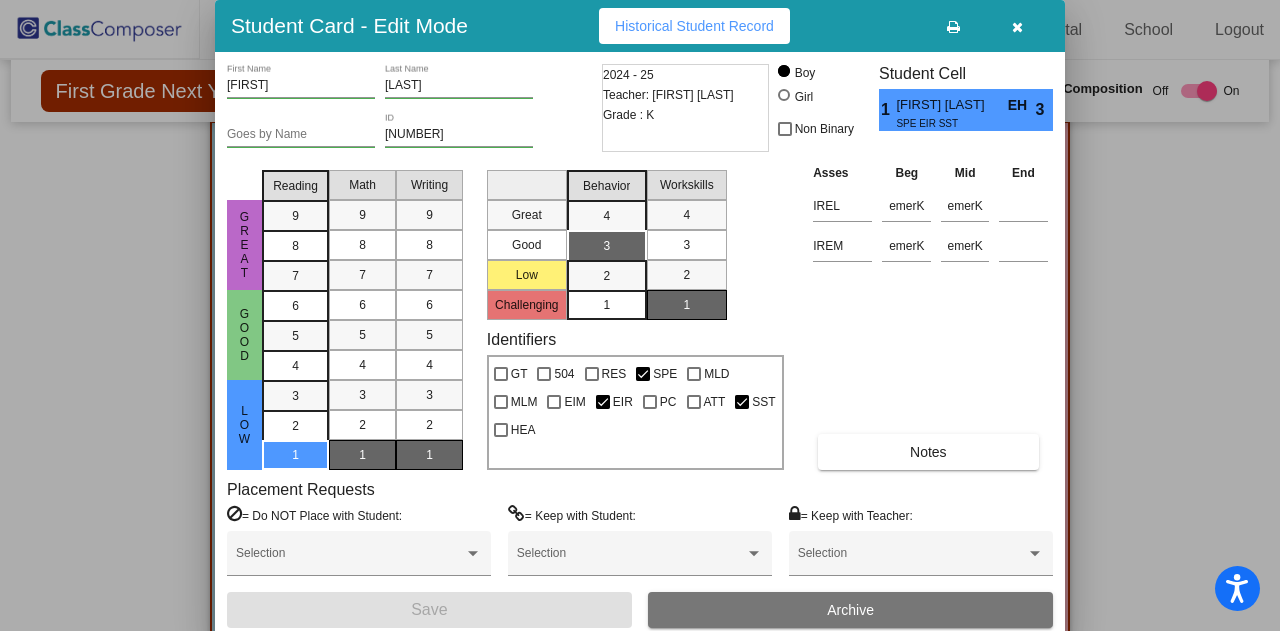 click at bounding box center (640, 315) 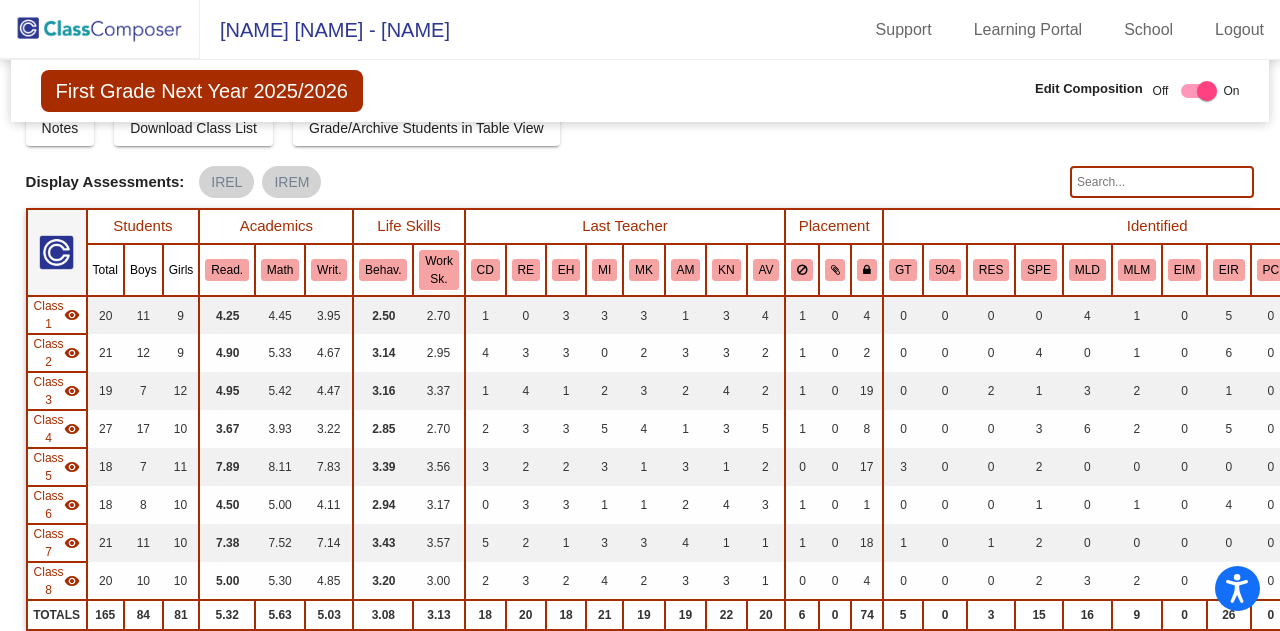 scroll, scrollTop: 474, scrollLeft: 0, axis: vertical 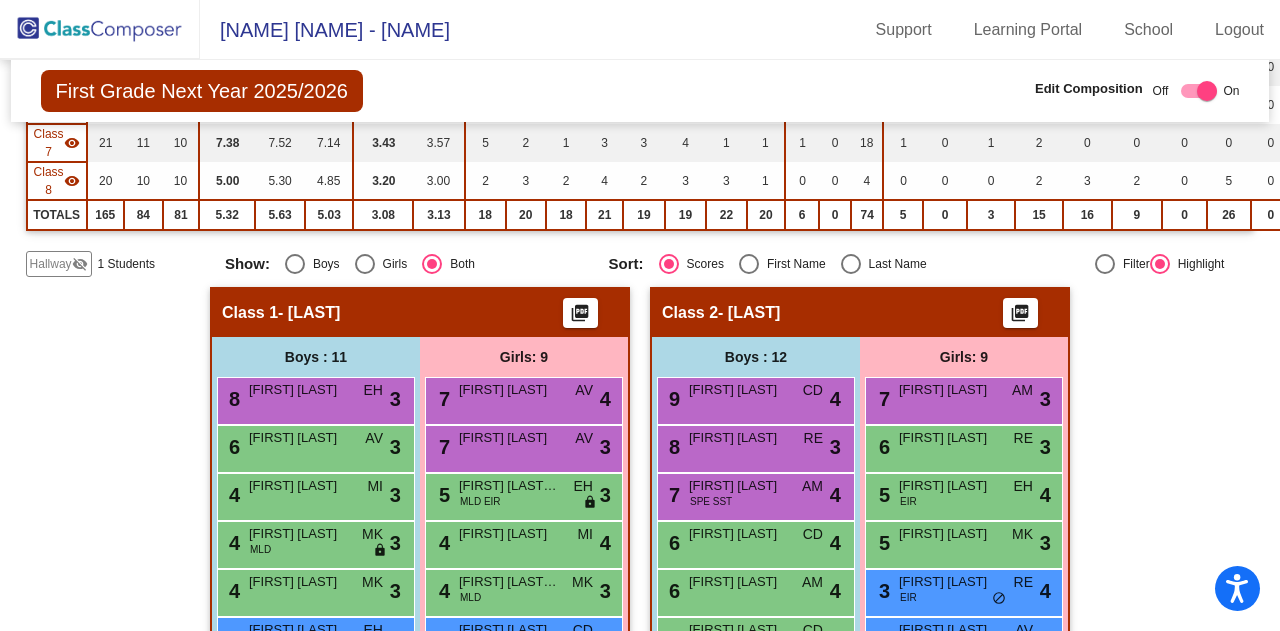 drag, startPoint x: 884, startPoint y: 247, endPoint x: 885, endPoint y: 258, distance: 11.045361 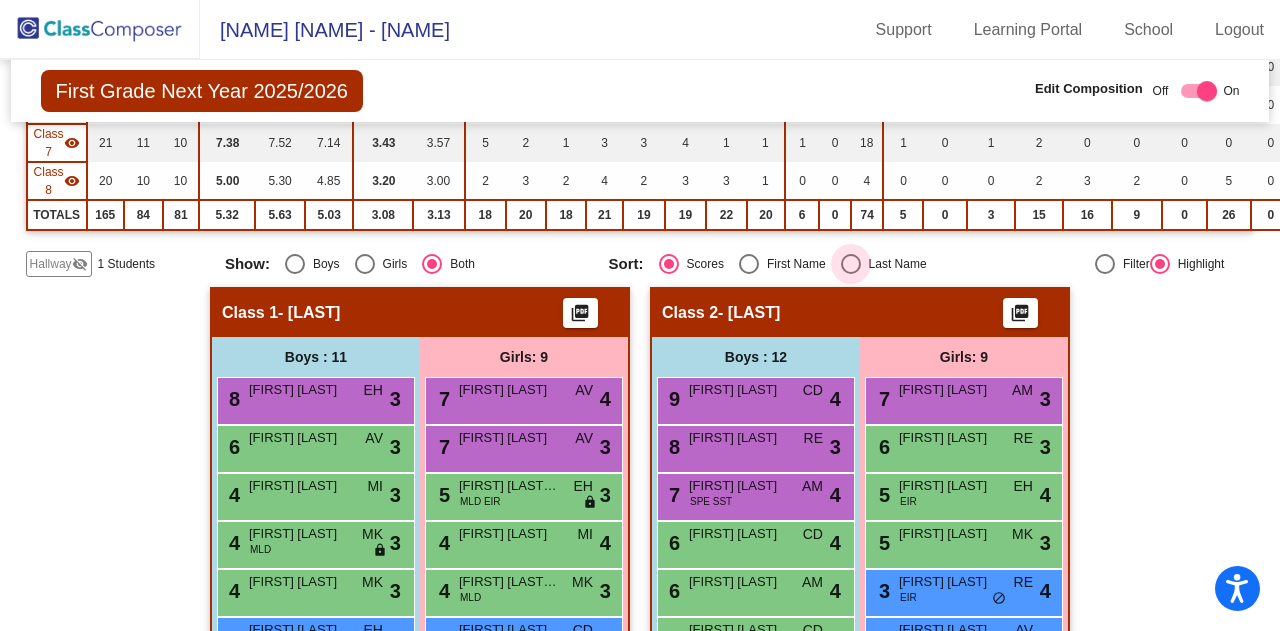 click on "Last Name" at bounding box center (894, 264) 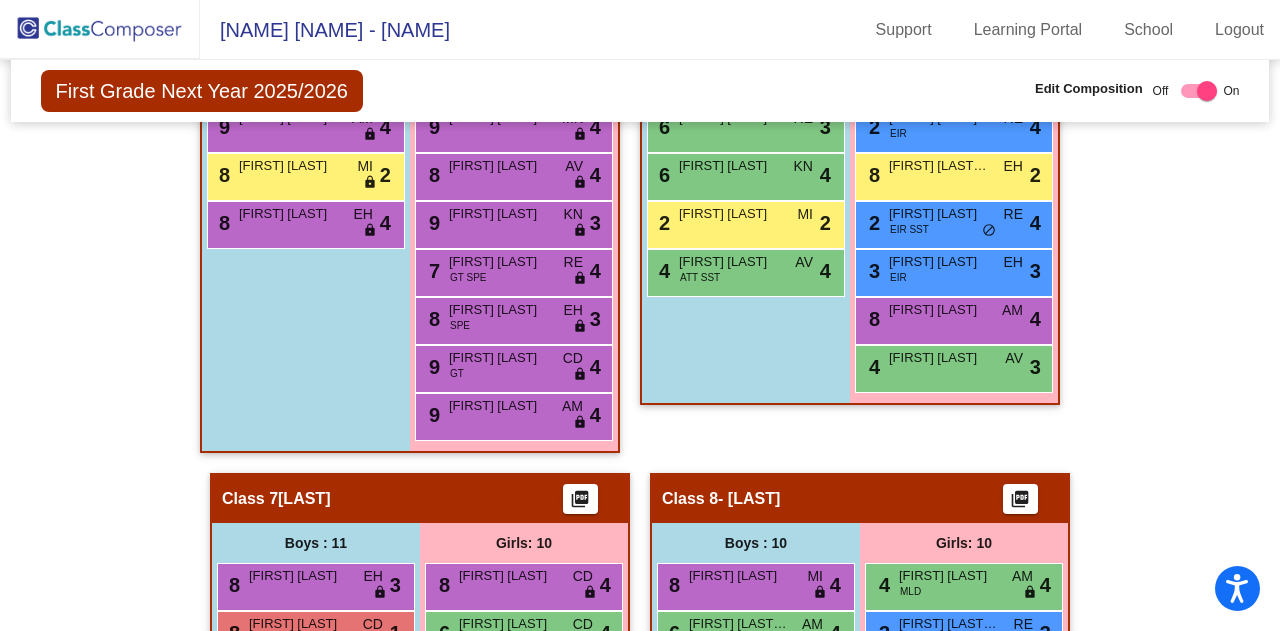 scroll, scrollTop: 2974, scrollLeft: 0, axis: vertical 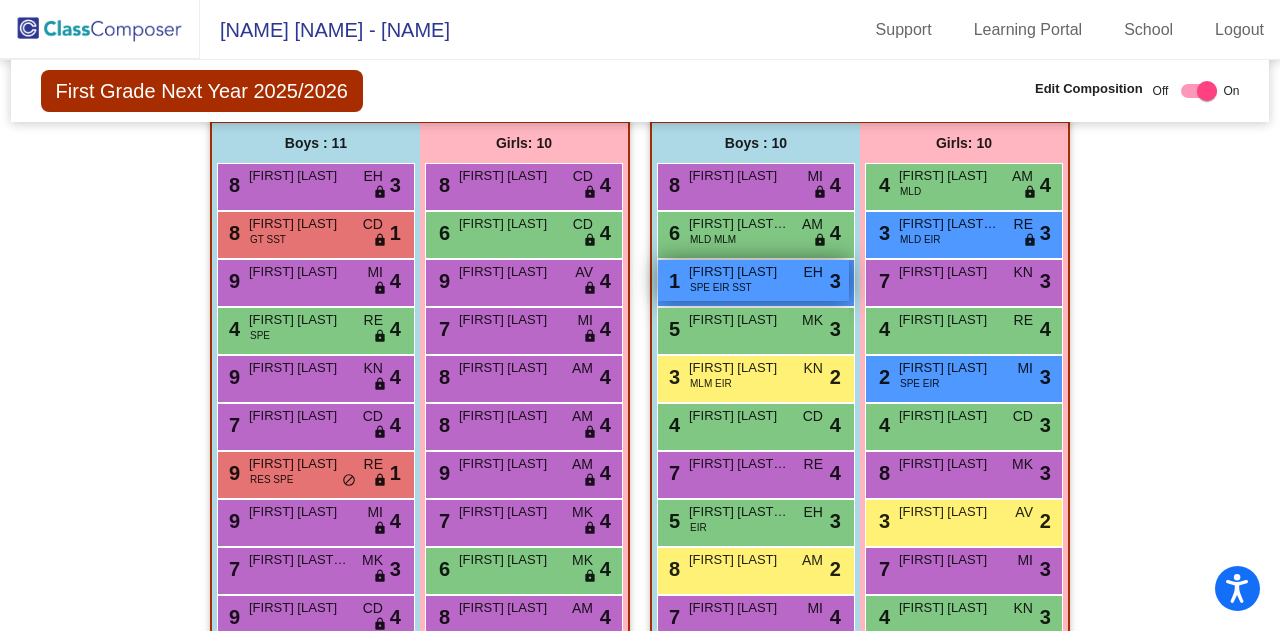 click on "[NUMBER] [FIRST] [CODE] [CODE] [CODE] [STATUS]" at bounding box center [753, 280] 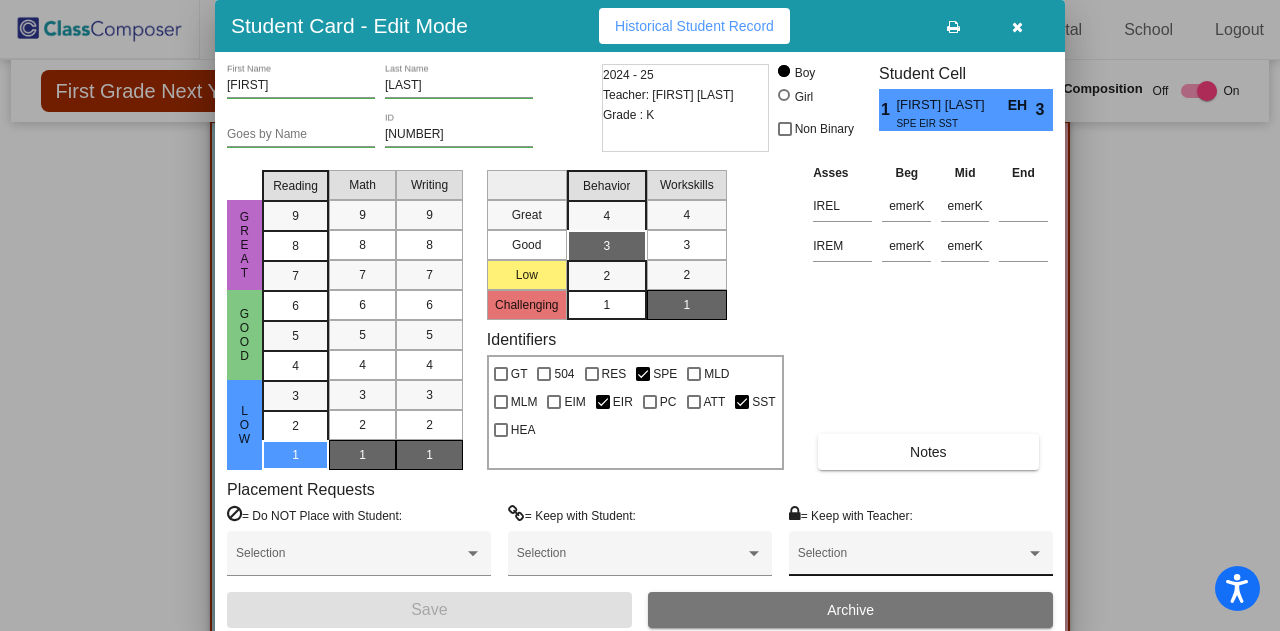 click on "Selection" at bounding box center (921, 553) 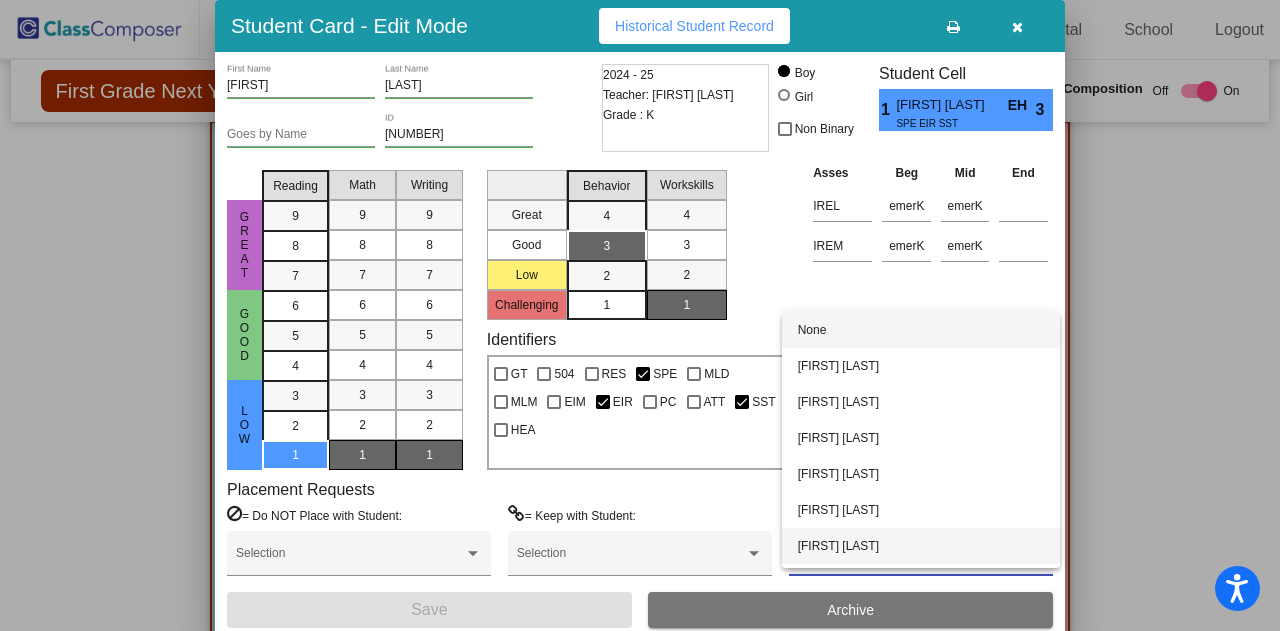 scroll, scrollTop: 68, scrollLeft: 0, axis: vertical 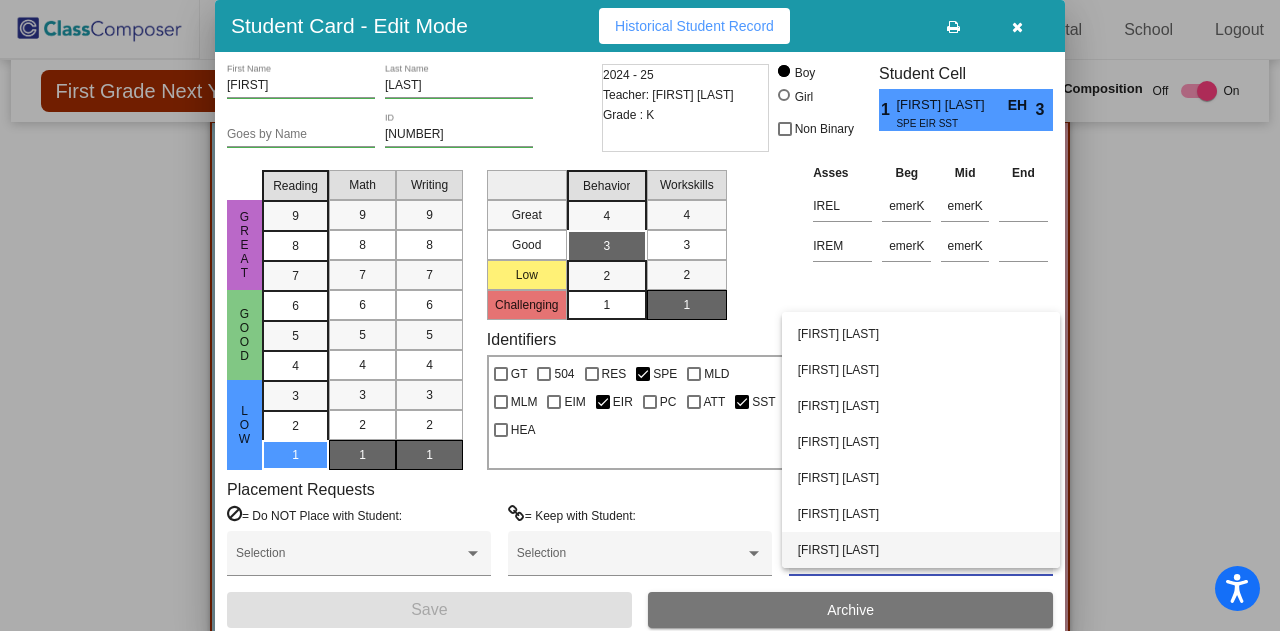 click on "[FIRST] [LAST]" at bounding box center (921, 550) 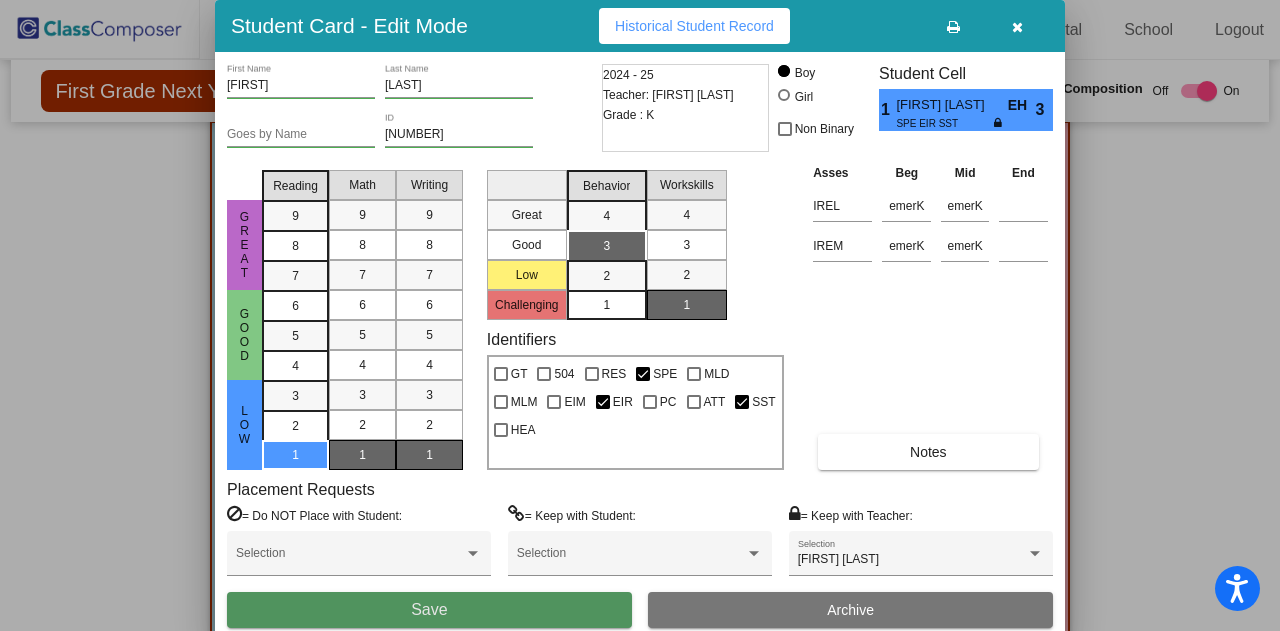 click on "Save" at bounding box center (429, 610) 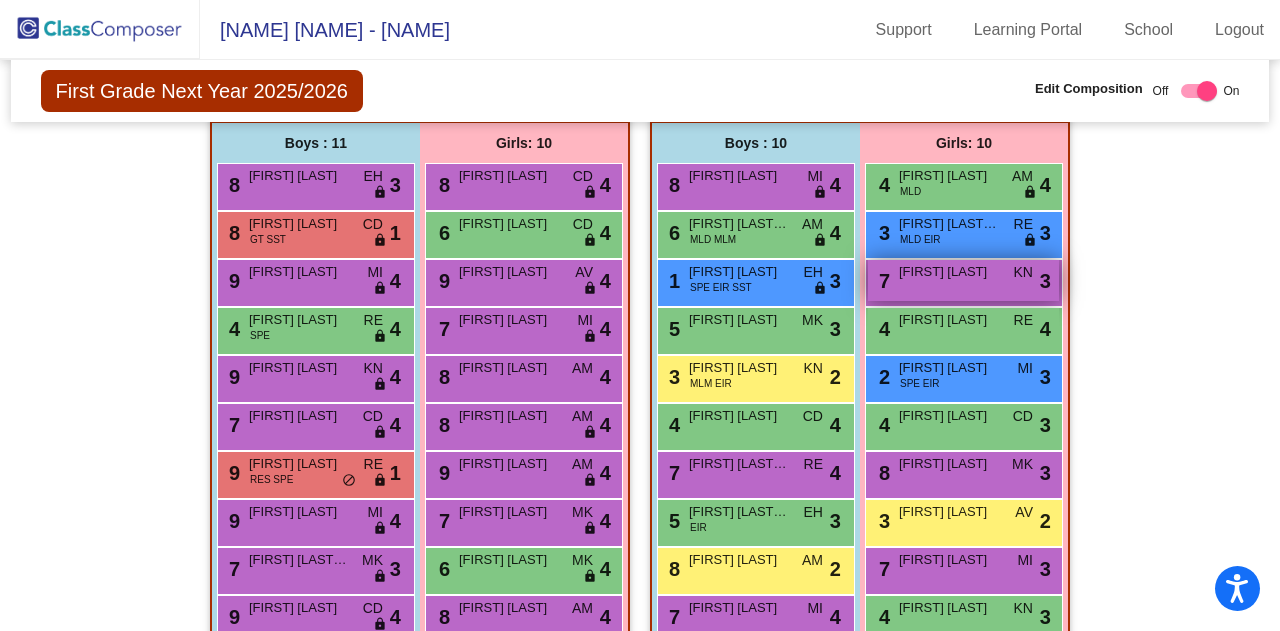 click on "[FIRST] [LAST]" at bounding box center [949, 272] 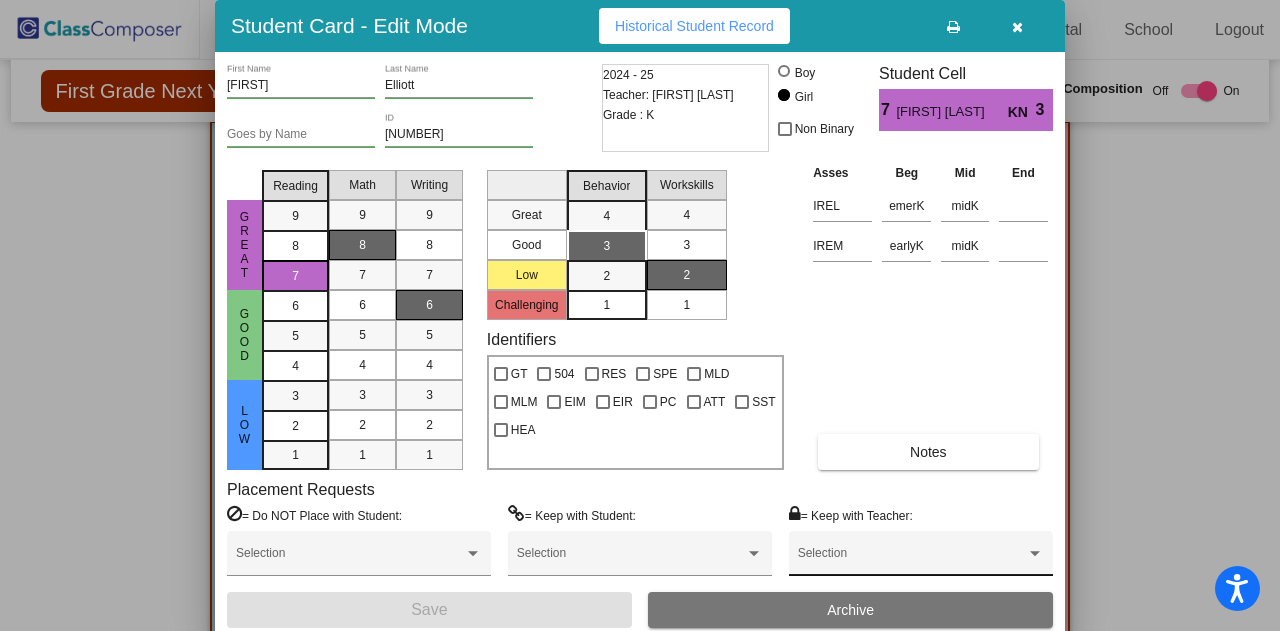 click on "Selection" at bounding box center (921, 553) 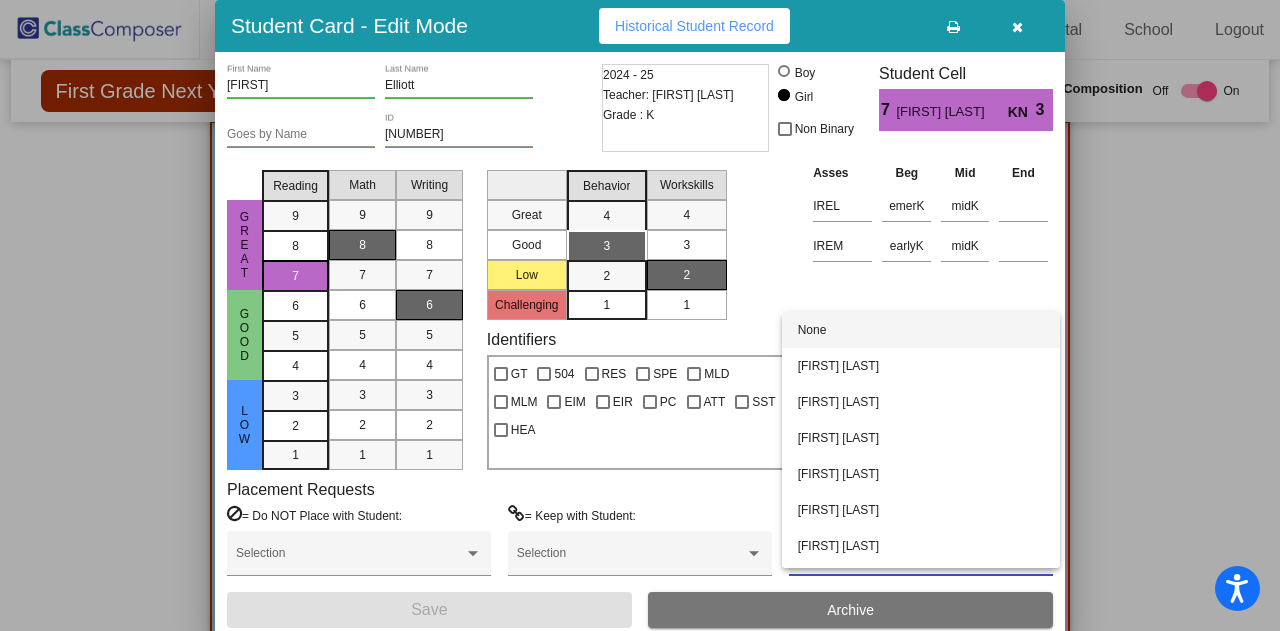 scroll, scrollTop: 68, scrollLeft: 0, axis: vertical 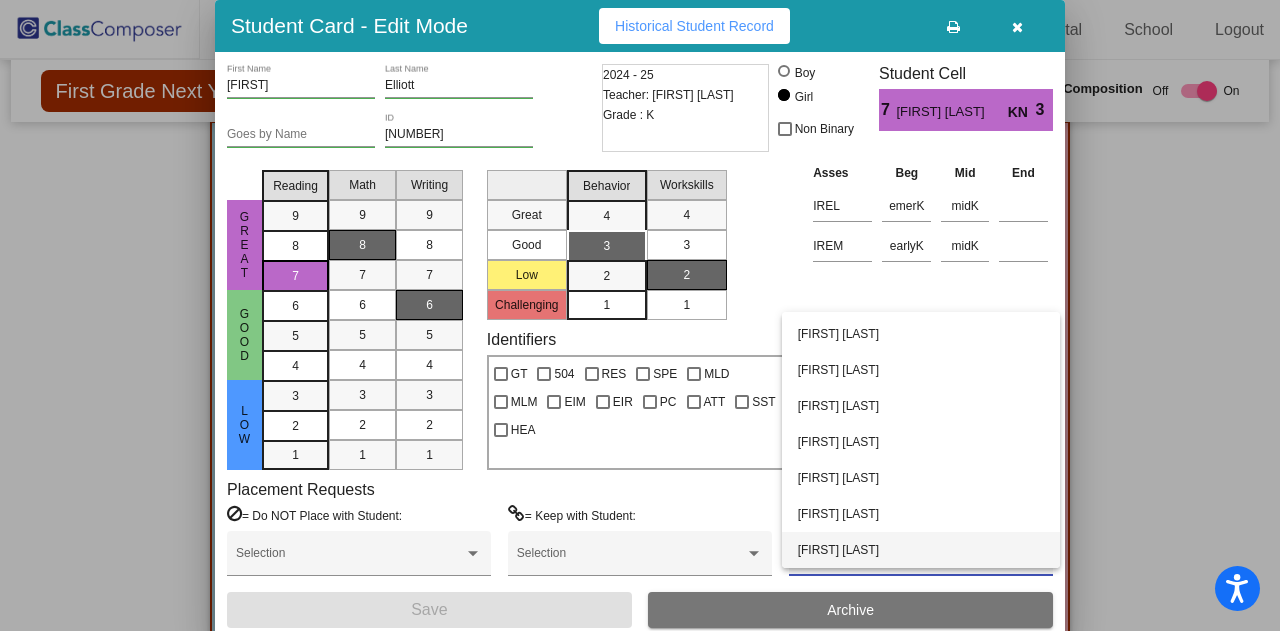 click on "[FIRST] [LAST]" at bounding box center (921, 550) 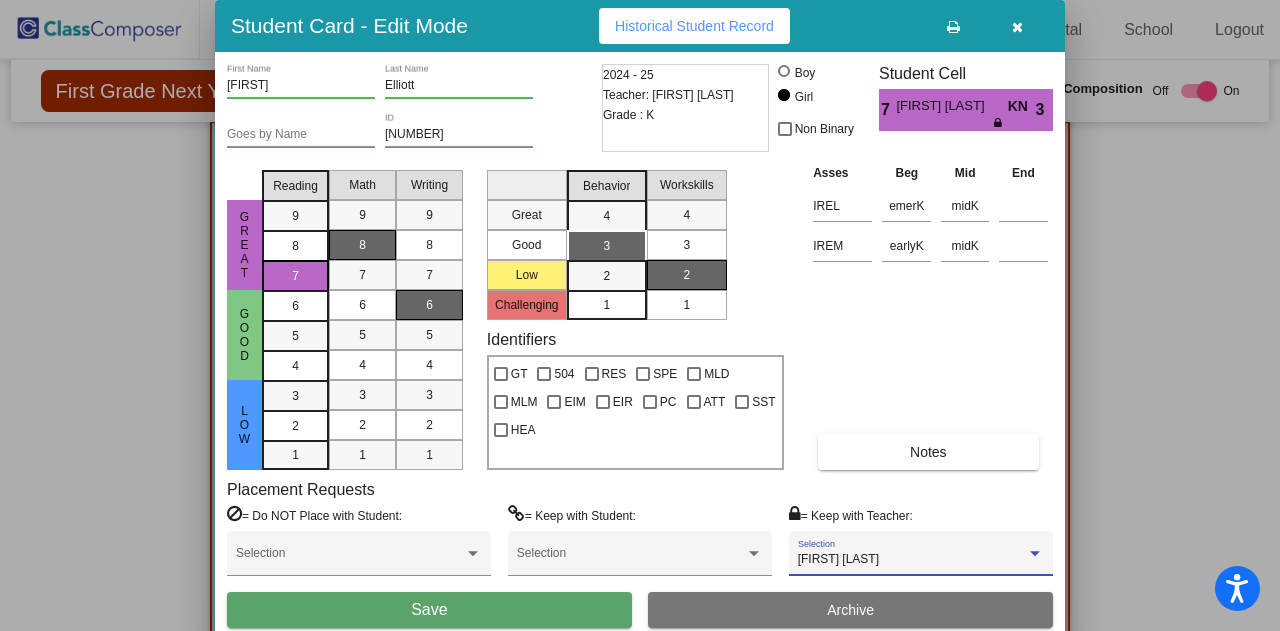 click on "Save" at bounding box center (429, 610) 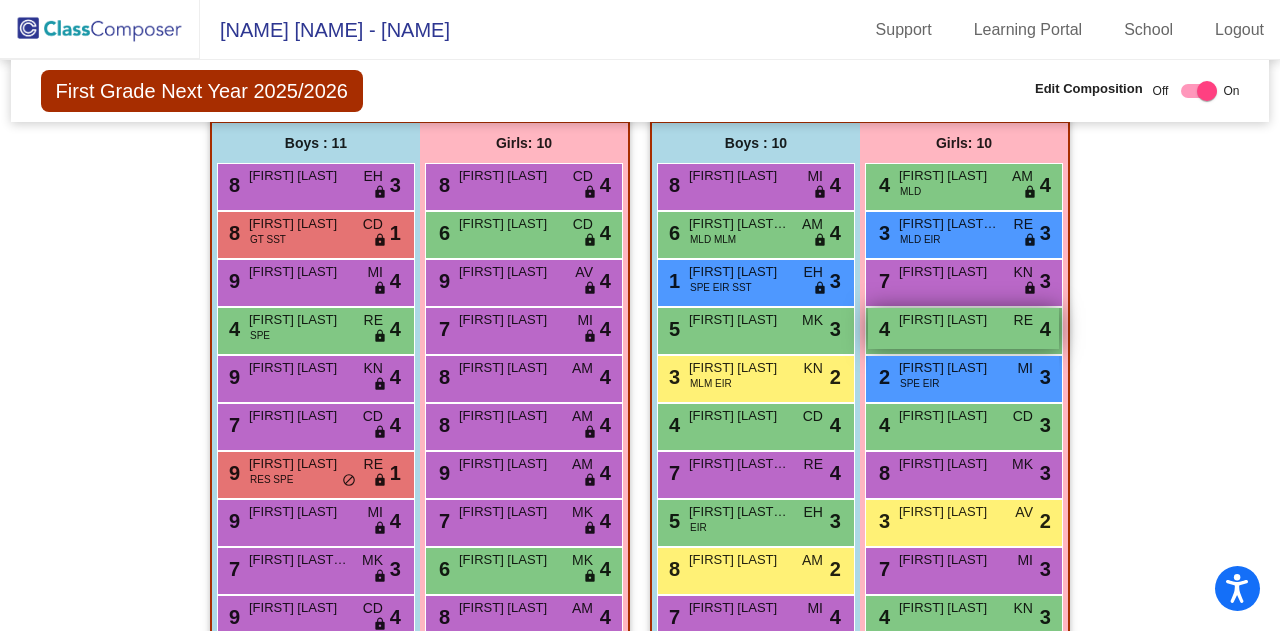 click on "4 [FIRST] [LAST] RE lock do_not_disturb_alt 4" at bounding box center (963, 328) 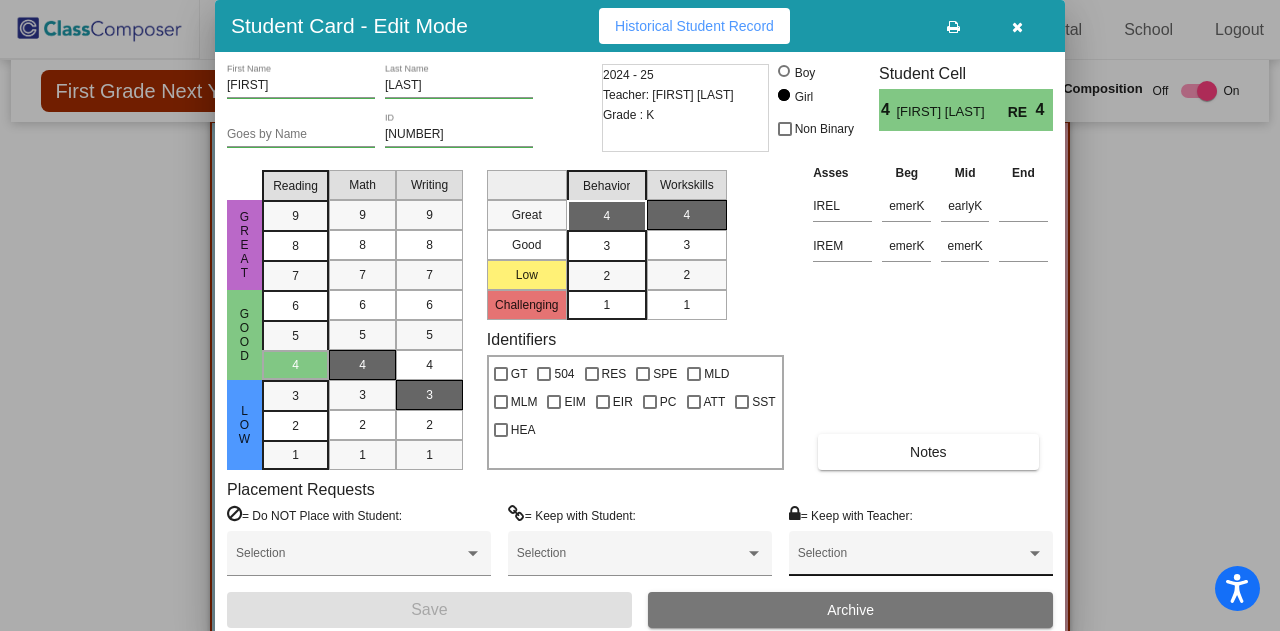 click at bounding box center (912, 560) 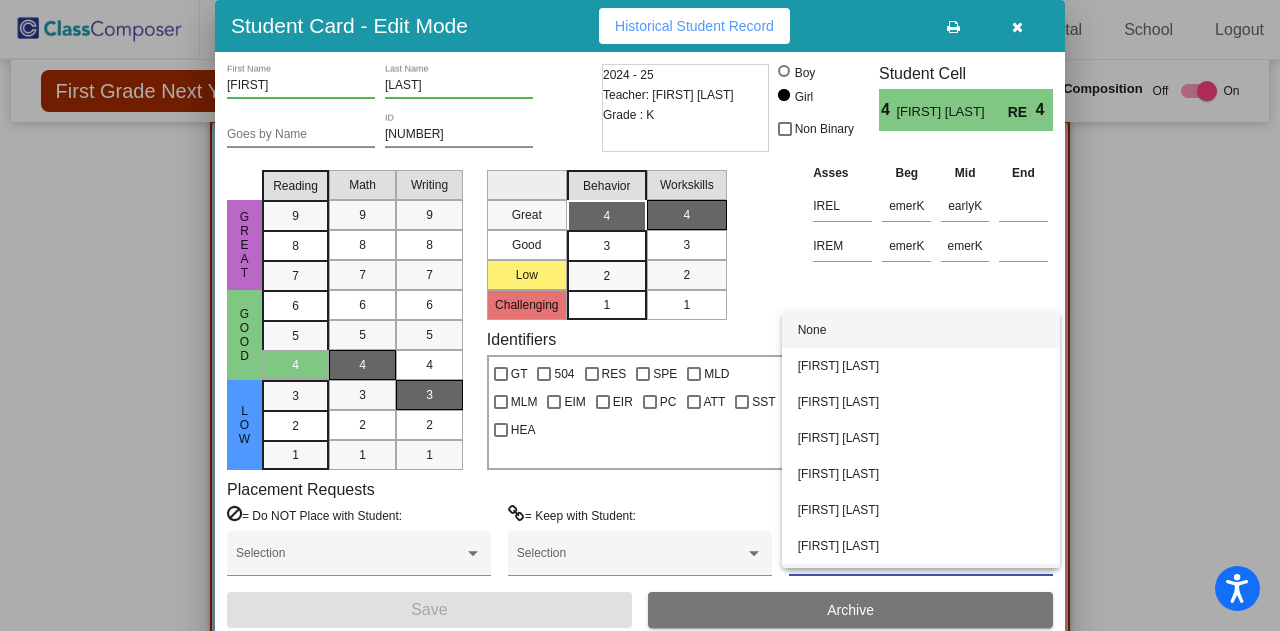 scroll, scrollTop: 68, scrollLeft: 0, axis: vertical 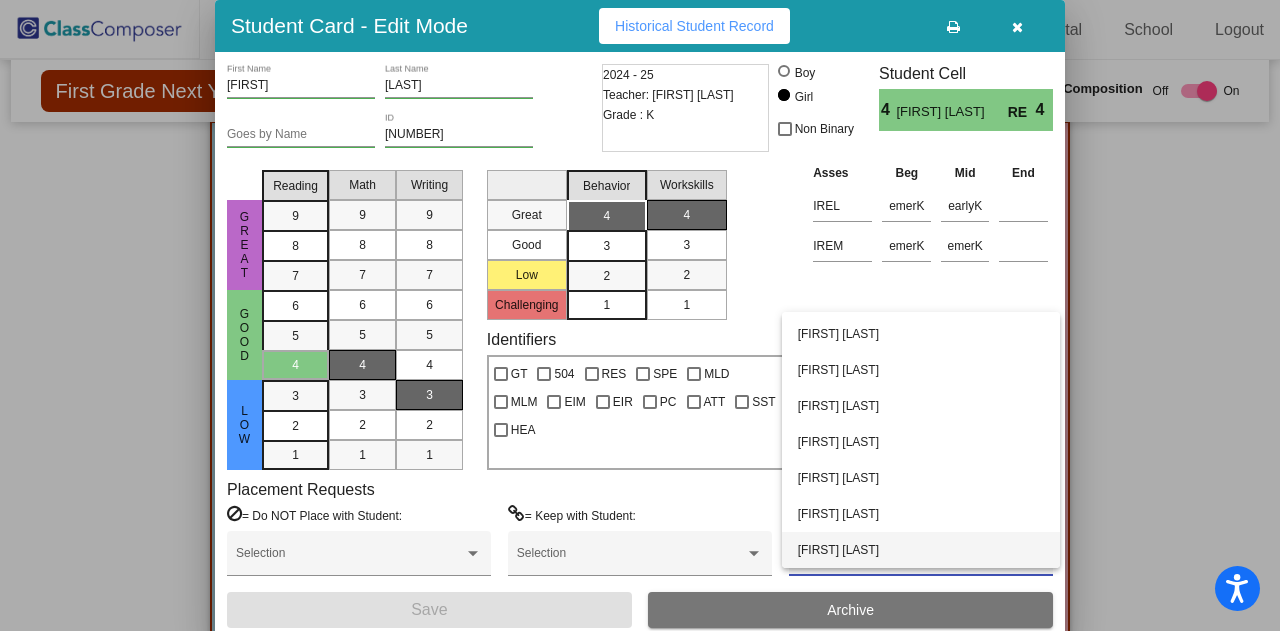 click on "[FIRST] [LAST]" at bounding box center [921, 550] 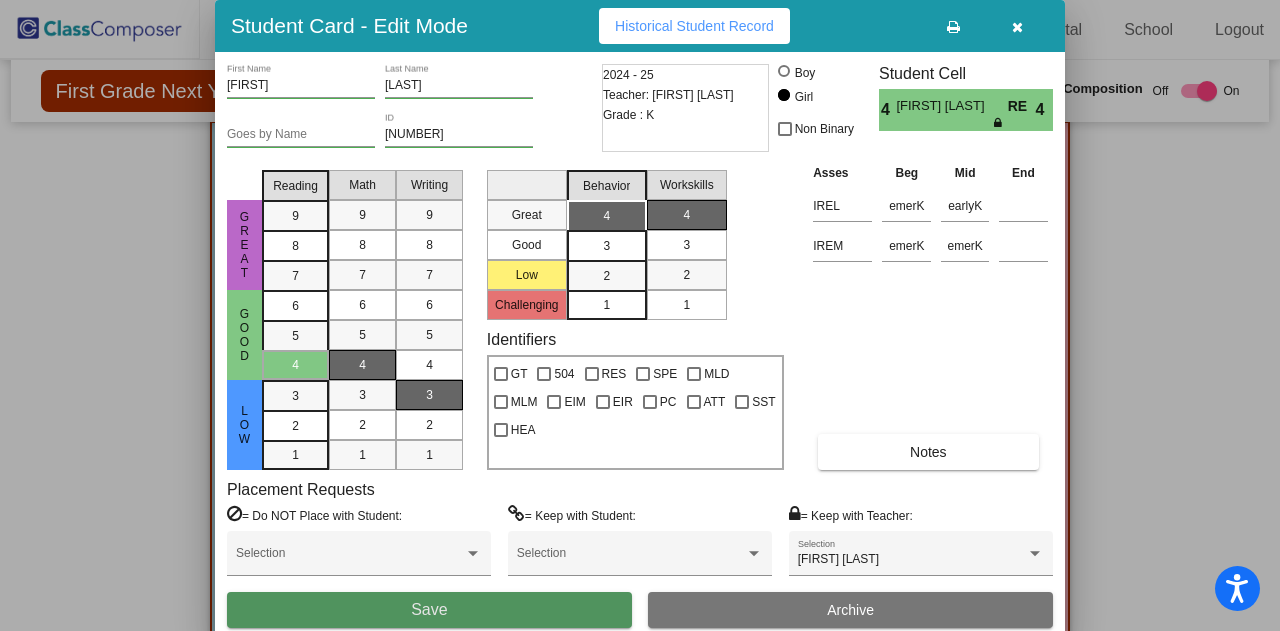 click on "Save" at bounding box center (429, 610) 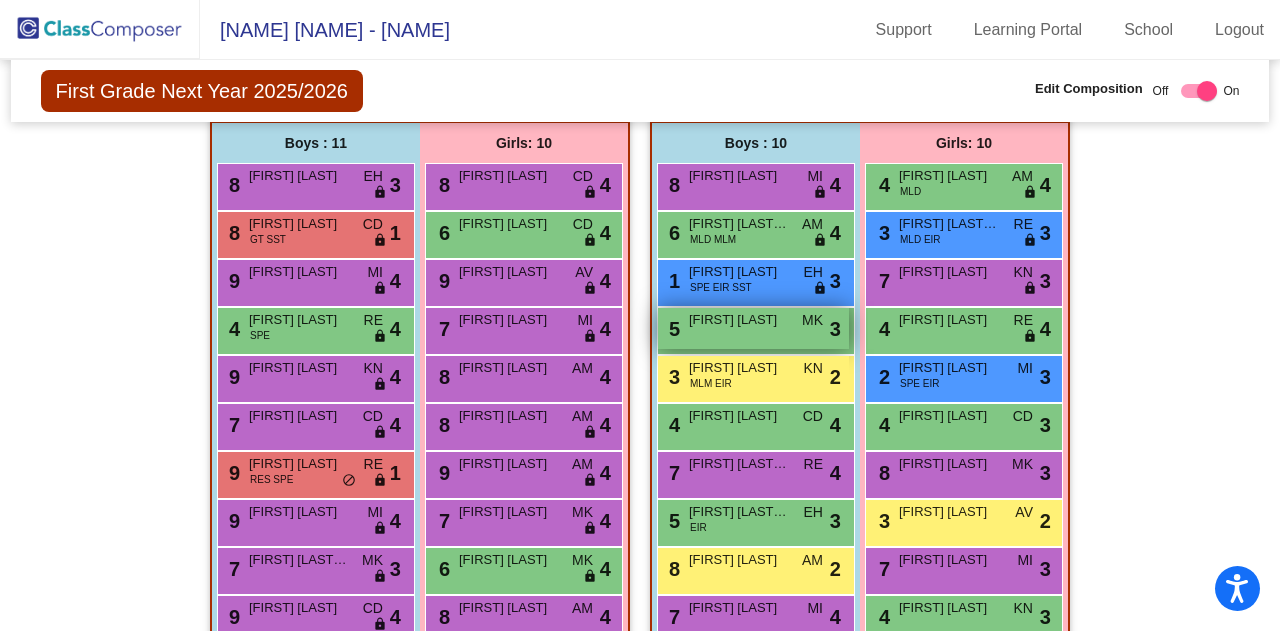 click on "[NUMBER] [FIRST] [LAST] [NAME] [NAME] [NAME] [NAME]" at bounding box center [753, 328] 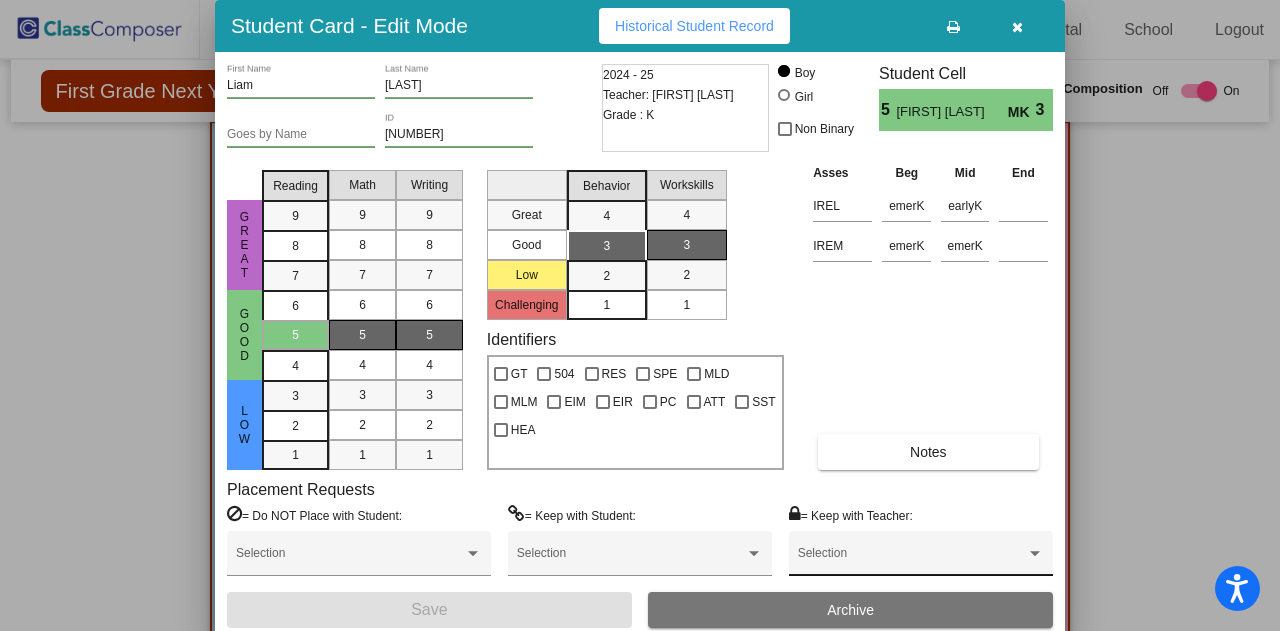 click on "Selection" at bounding box center (921, 558) 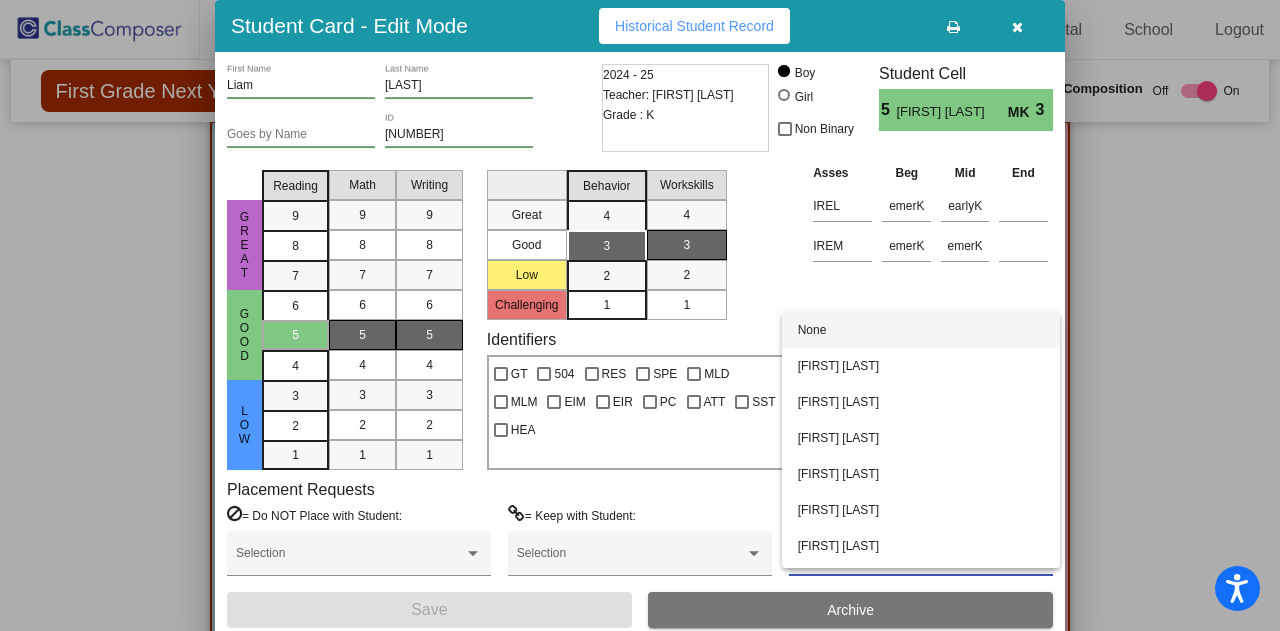 scroll, scrollTop: 68, scrollLeft: 0, axis: vertical 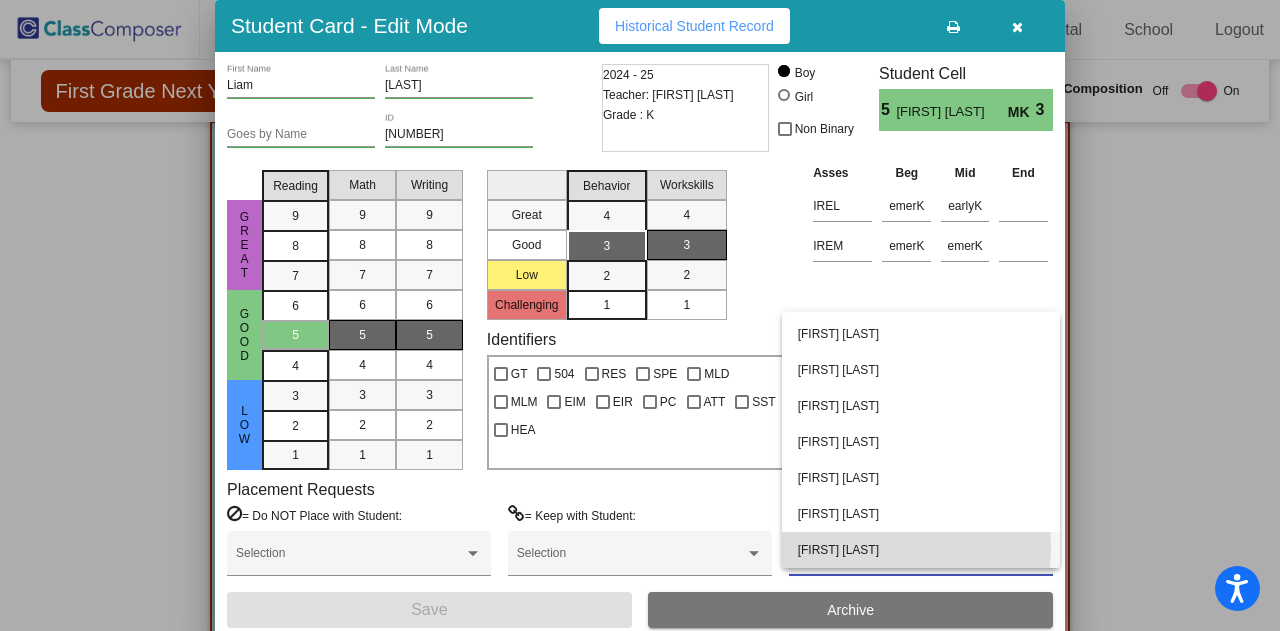 click on "[FIRST] [LAST]" at bounding box center (921, 550) 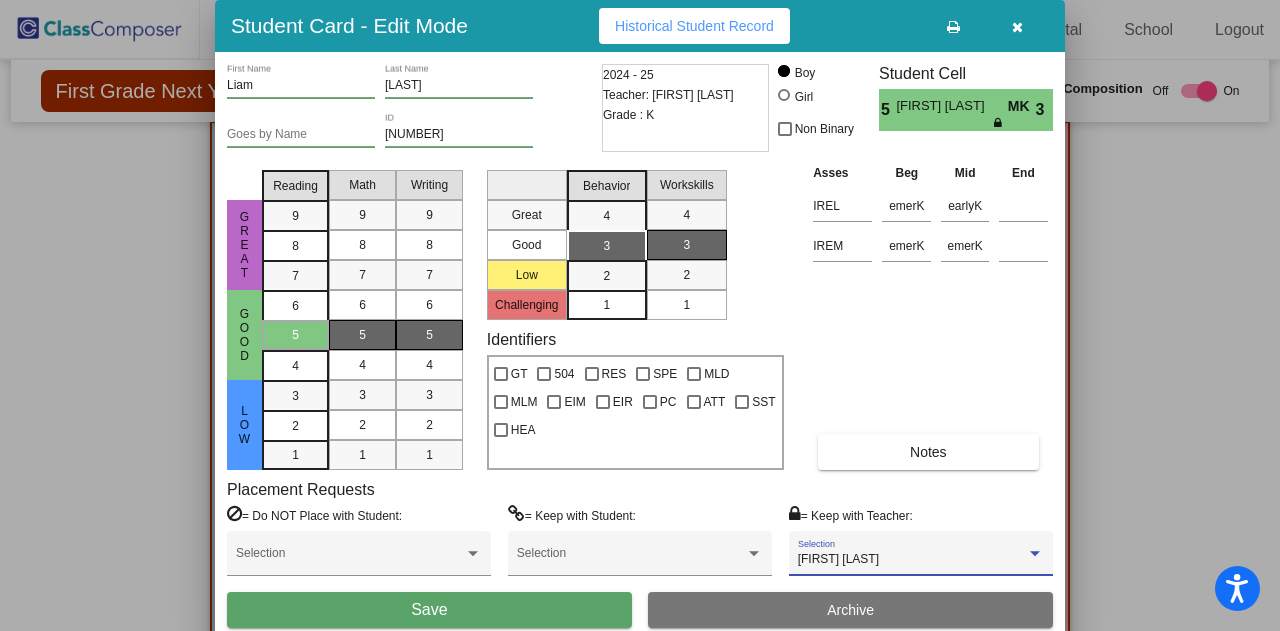 click on "Save" at bounding box center [429, 610] 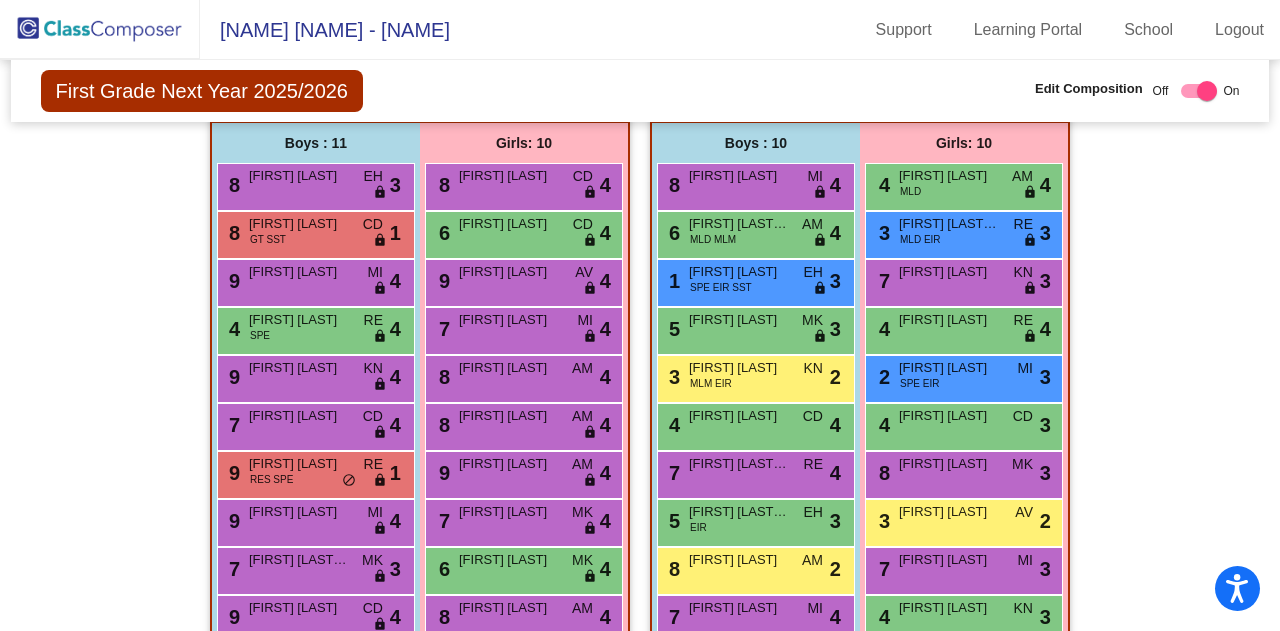 click on "[NUMBER] [CITY] [CODE] [CODE] [CODE] [STATUS]" at bounding box center (964, 379) 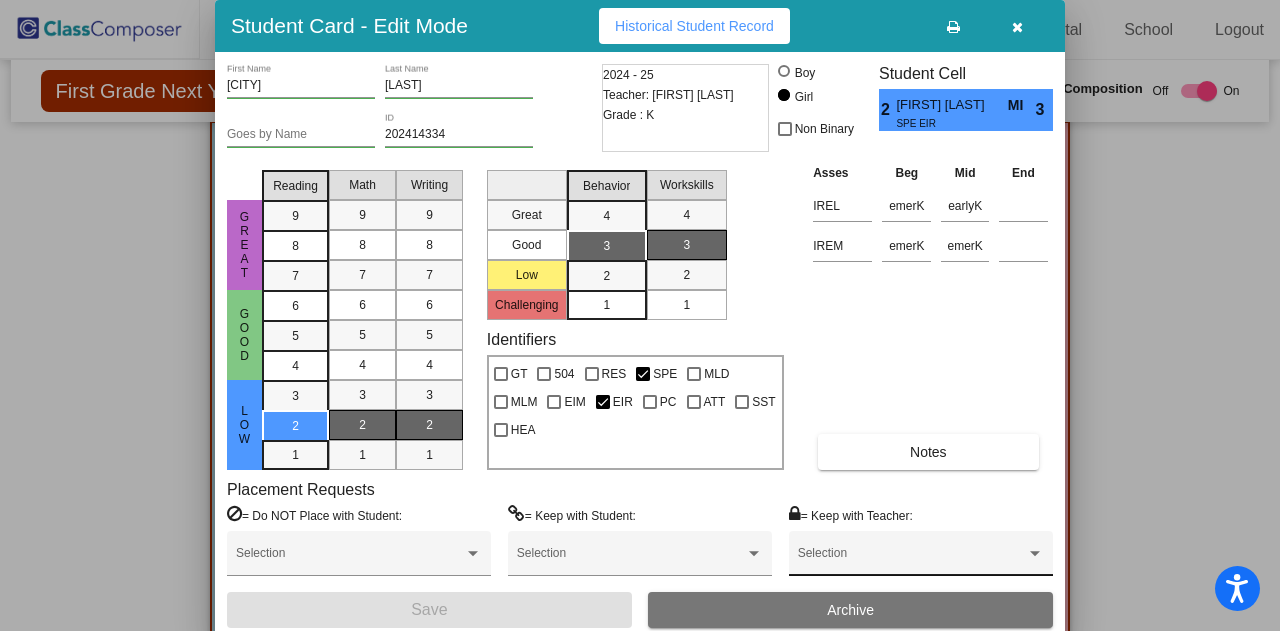 click on "Selection" at bounding box center [921, 558] 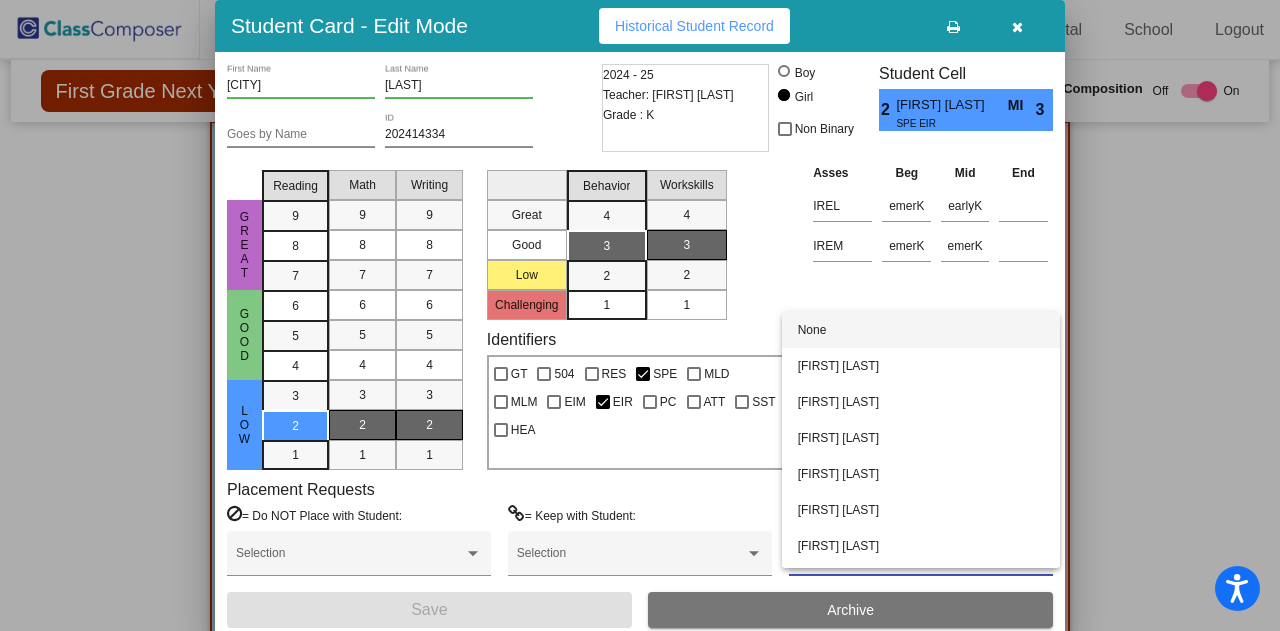 scroll, scrollTop: 68, scrollLeft: 0, axis: vertical 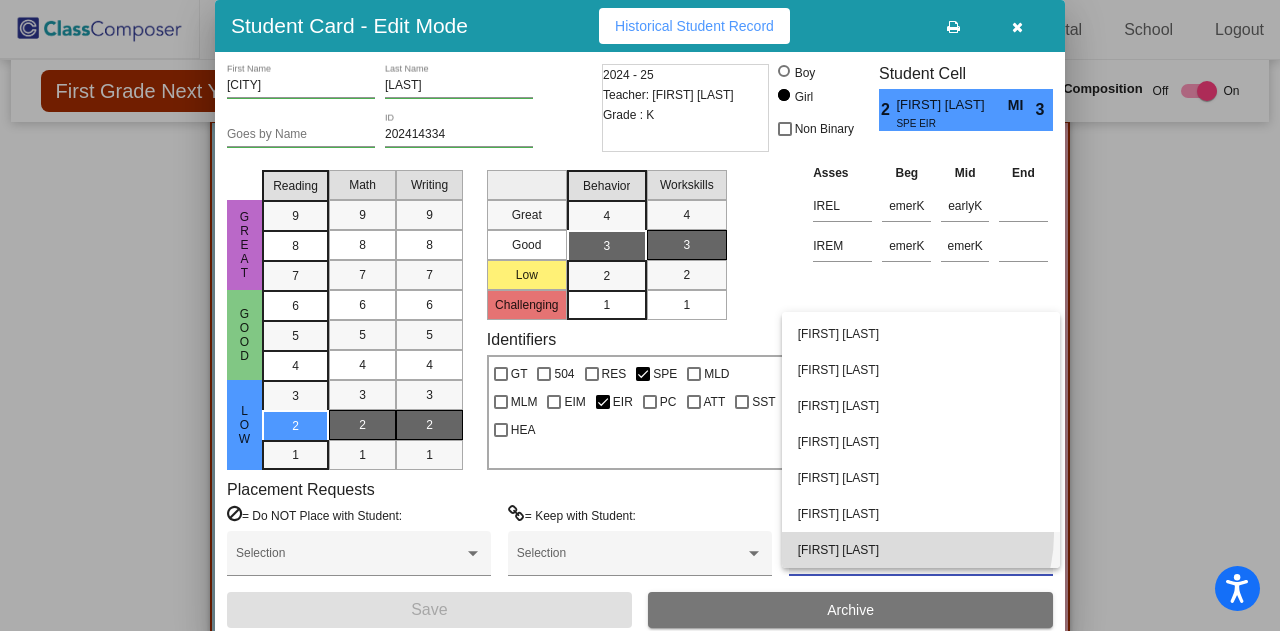 click on "[FIRST] [LAST]" at bounding box center [921, 550] 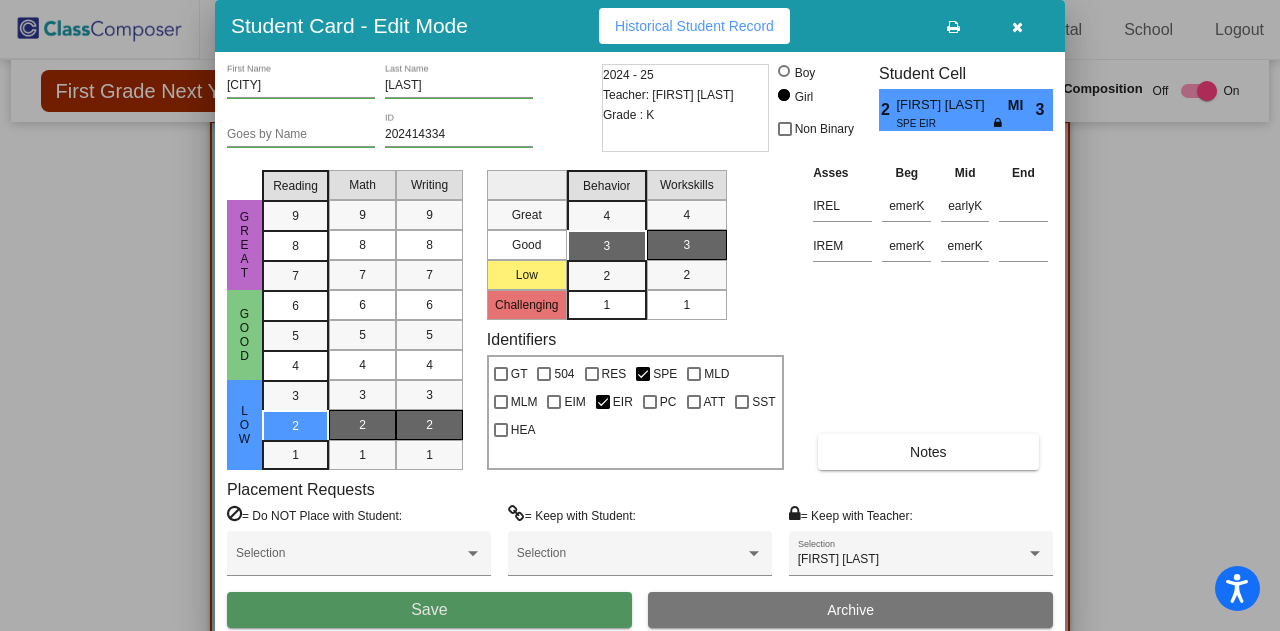 click on "Save" at bounding box center [429, 610] 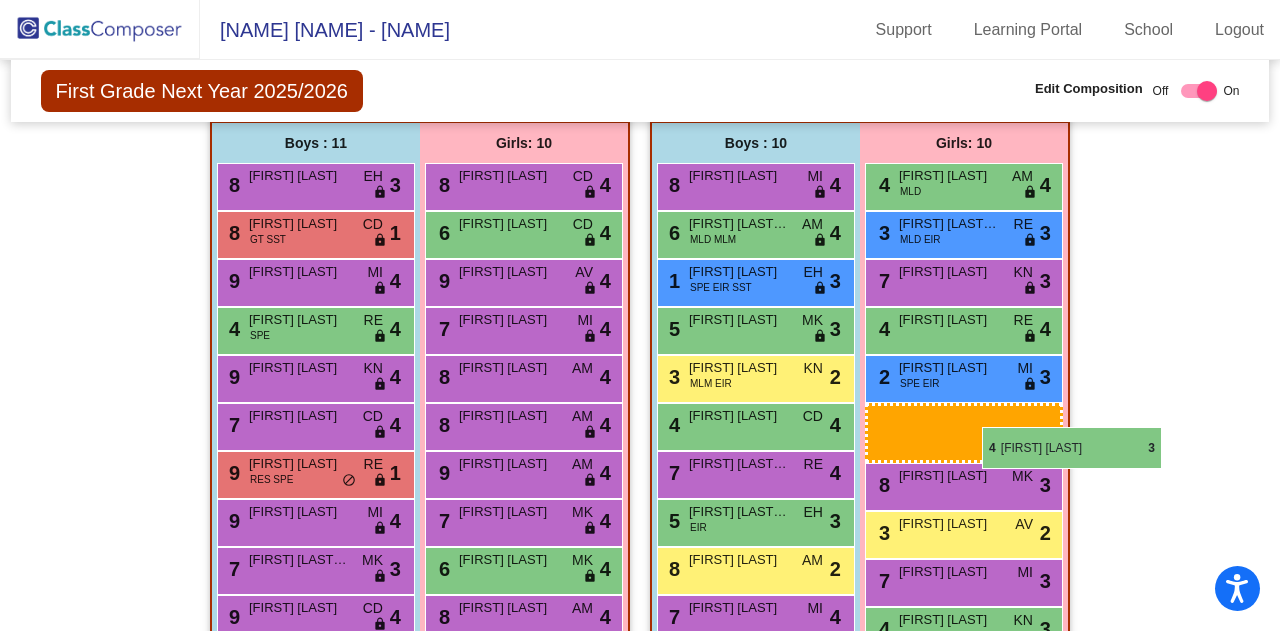 drag, startPoint x: 1000, startPoint y: 426, endPoint x: 978, endPoint y: 426, distance: 22 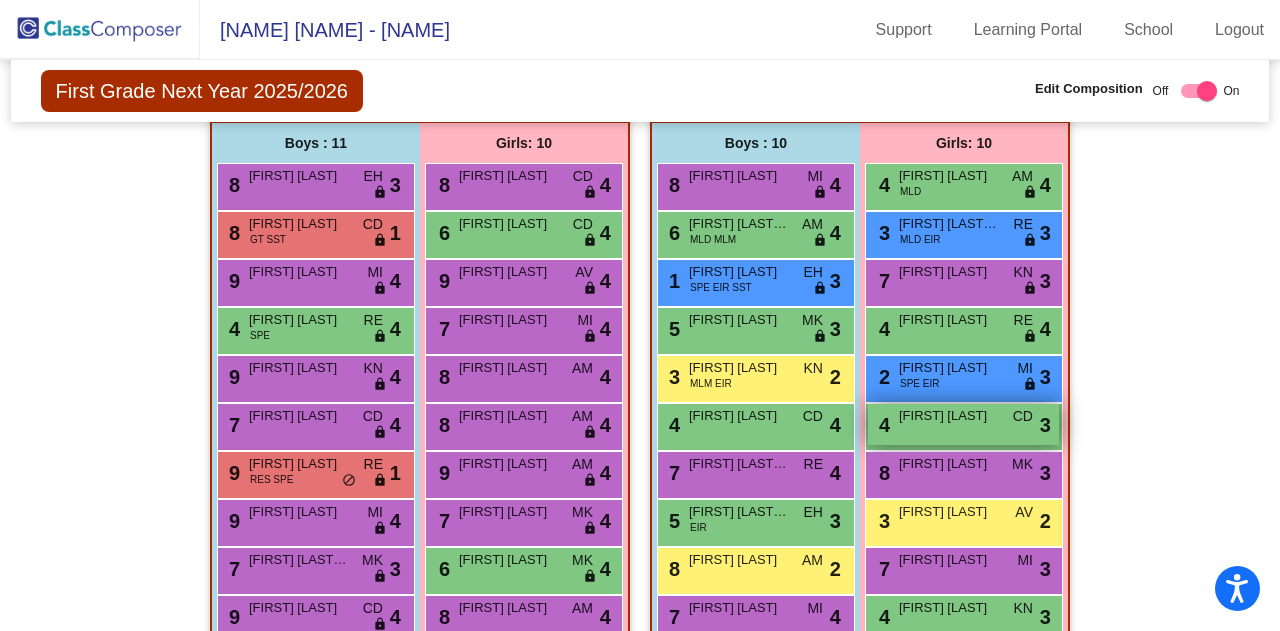 click on "4 [FIRST] [LAST] CD lock do_not_disturb_alt 3" at bounding box center (963, 424) 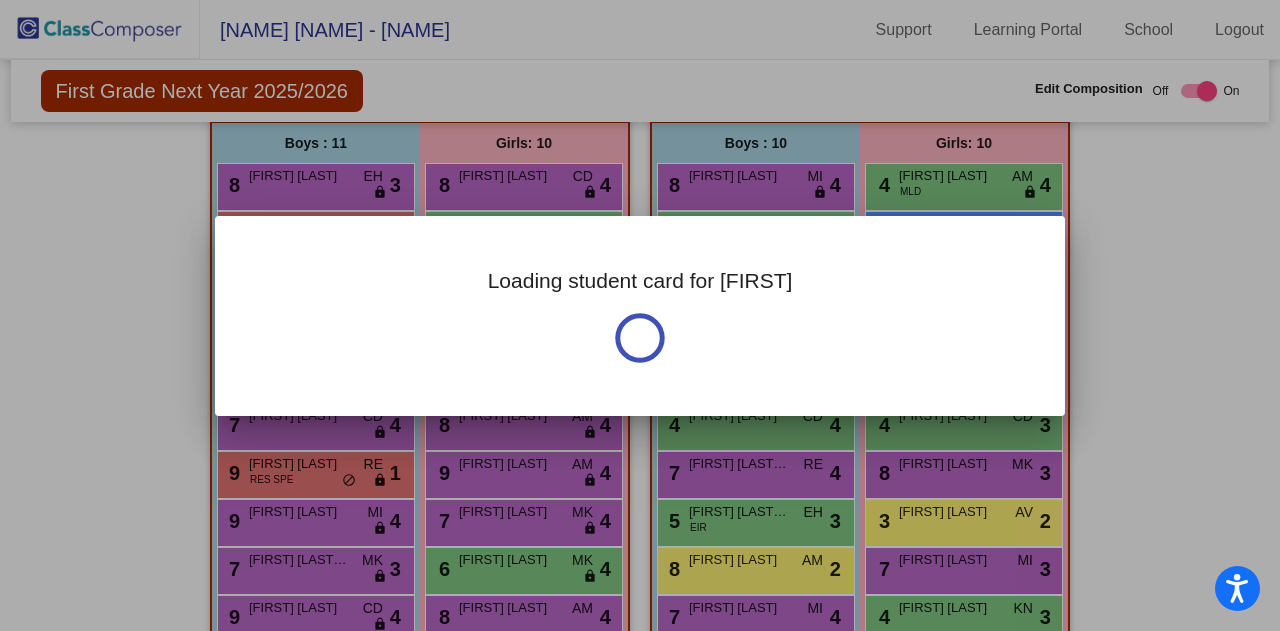 click at bounding box center [640, 315] 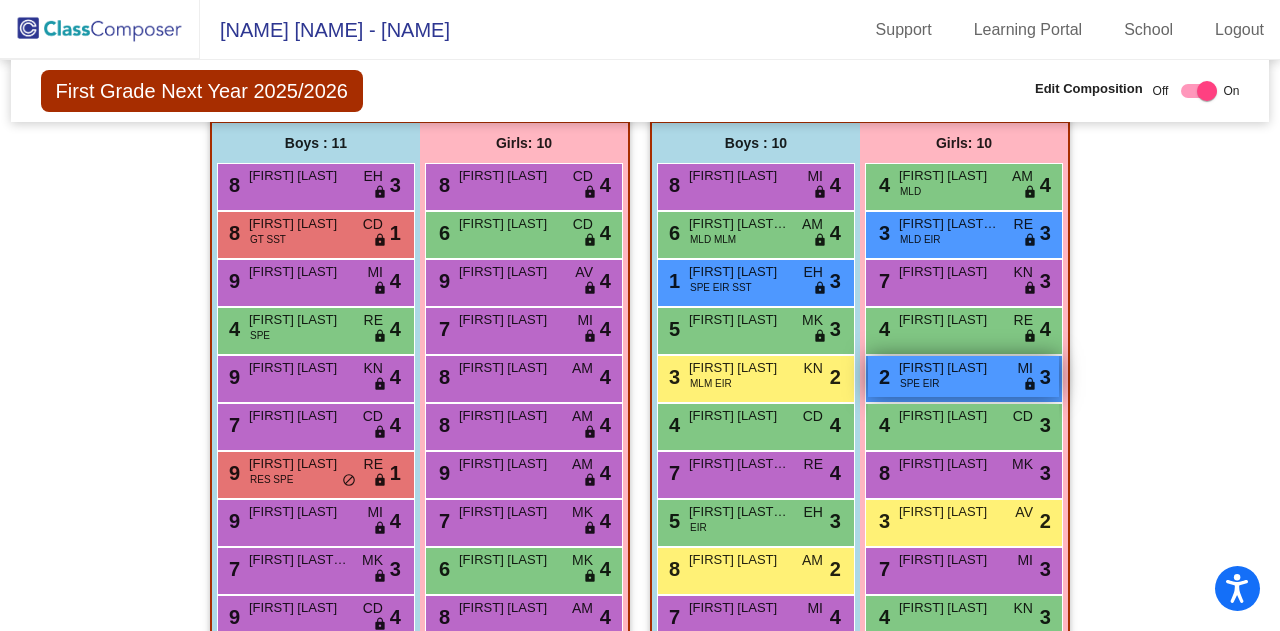 click on "[NUMBER] [CITY] [CODE] [CODE] [CODE] [STATUS]" at bounding box center [963, 376] 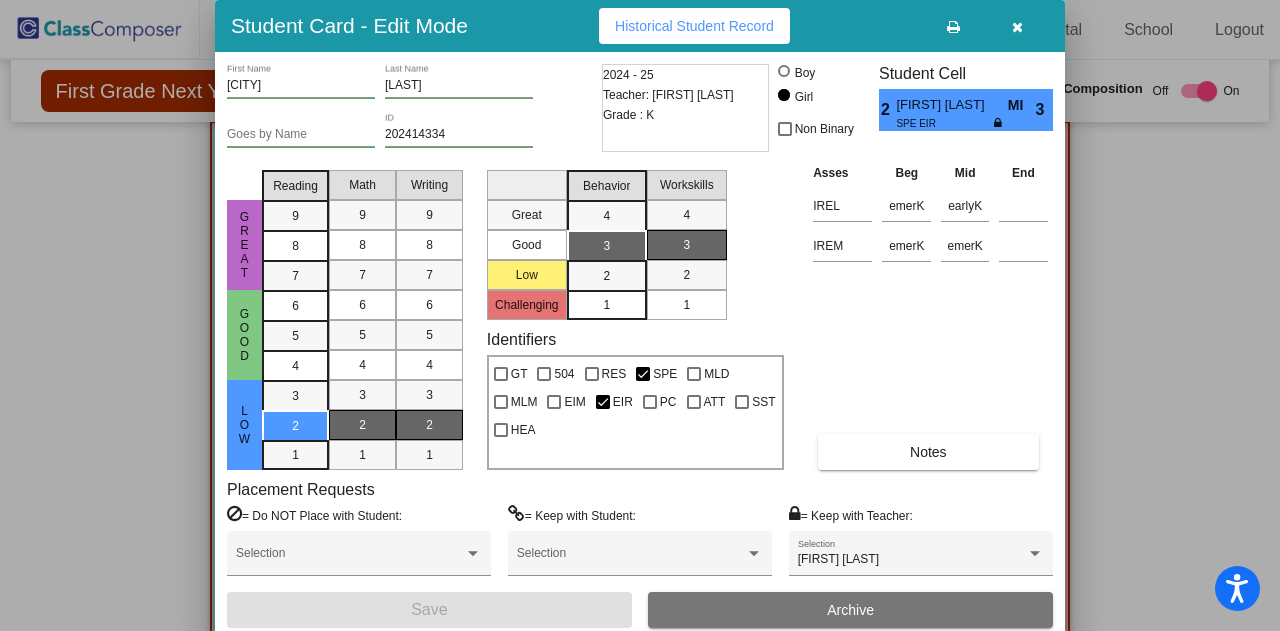 click at bounding box center [640, 315] 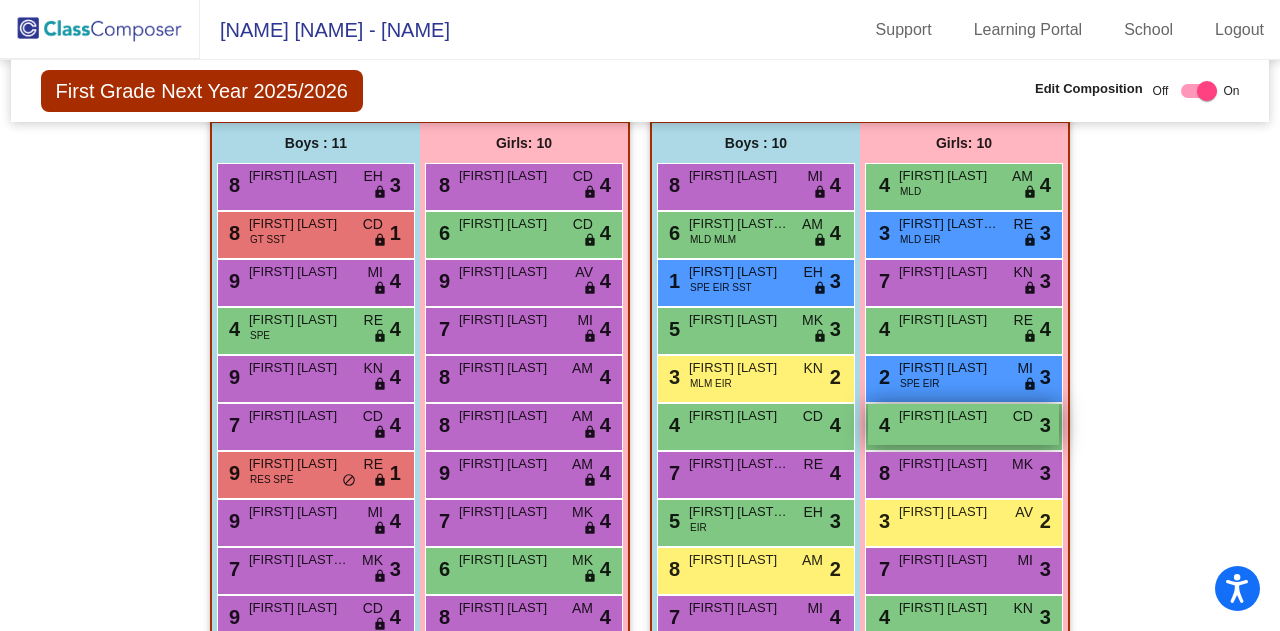 click on "4 [FIRST] [LAST] CD lock do_not_disturb_alt 3" at bounding box center [963, 424] 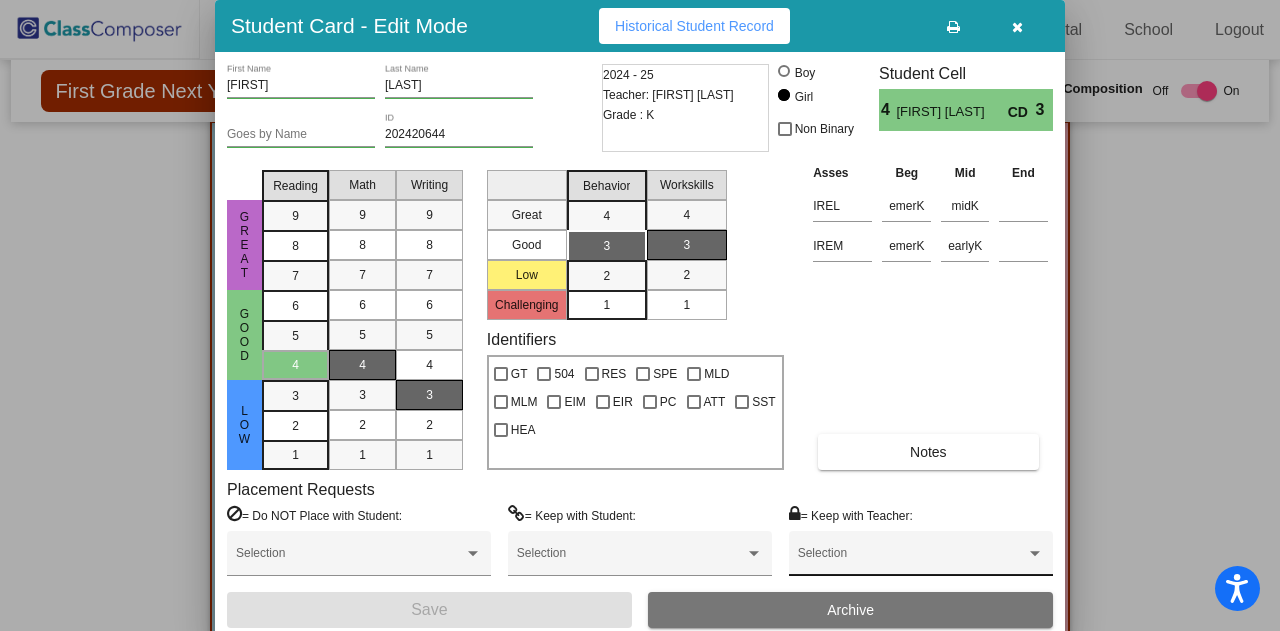 click on "Selection" at bounding box center [921, 558] 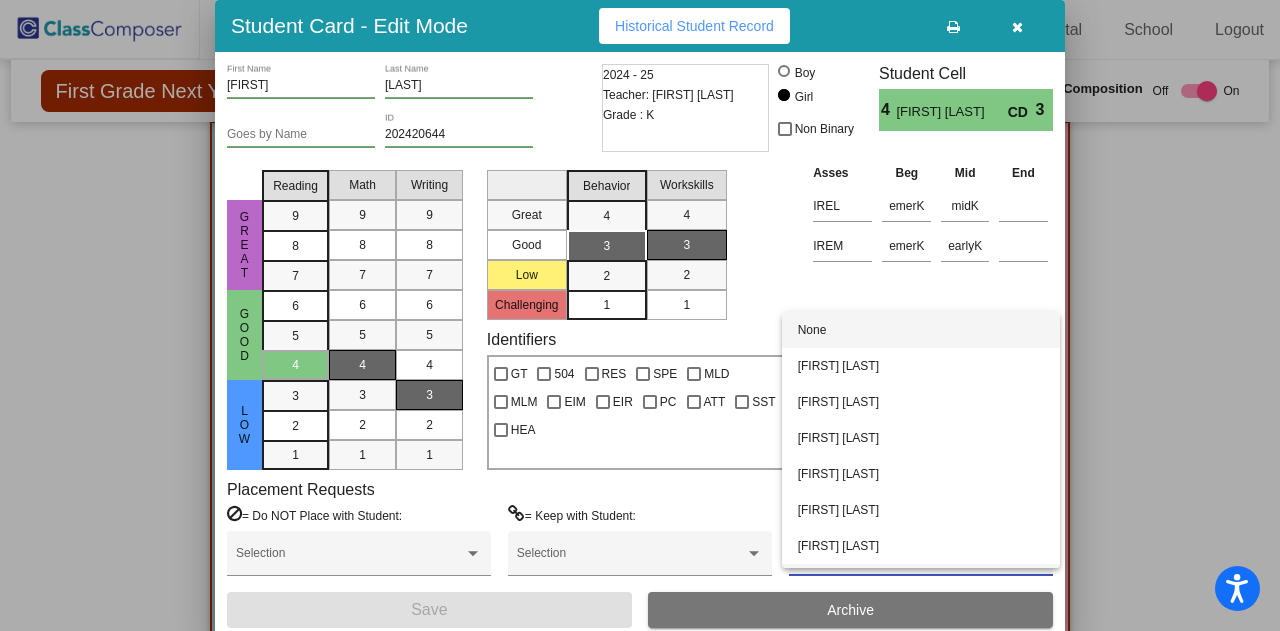 scroll, scrollTop: 68, scrollLeft: 0, axis: vertical 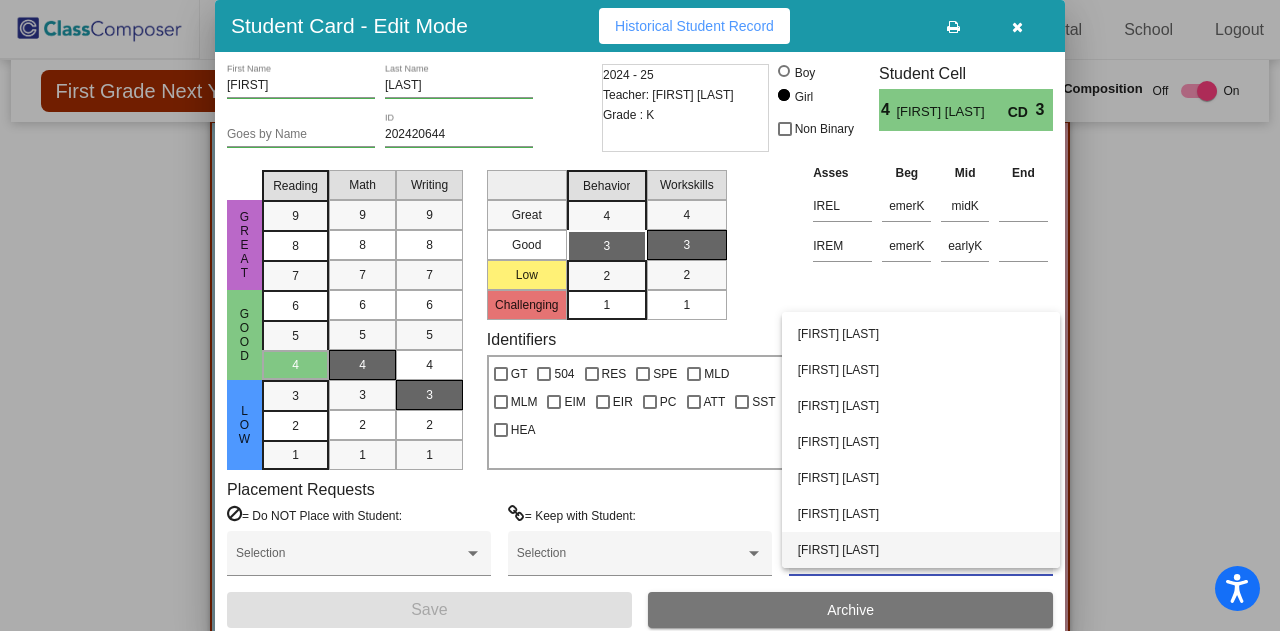 click on "[FIRST] [LAST]" at bounding box center [921, 550] 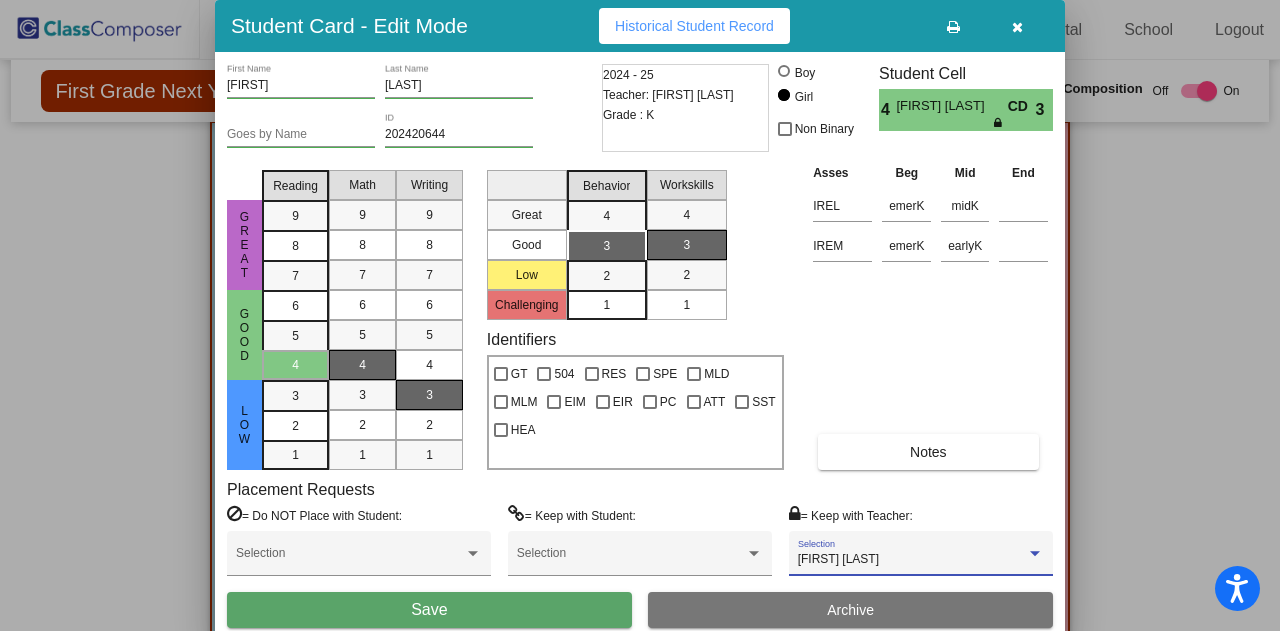 click on "Save" at bounding box center [429, 610] 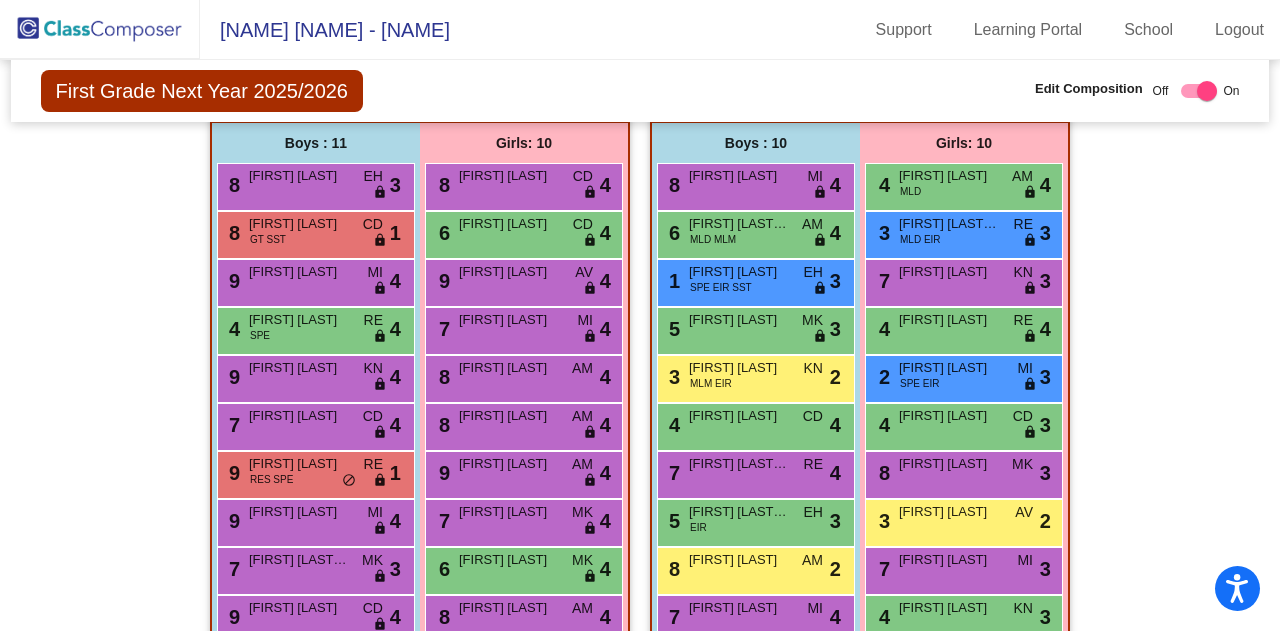scroll, scrollTop: 3074, scrollLeft: 0, axis: vertical 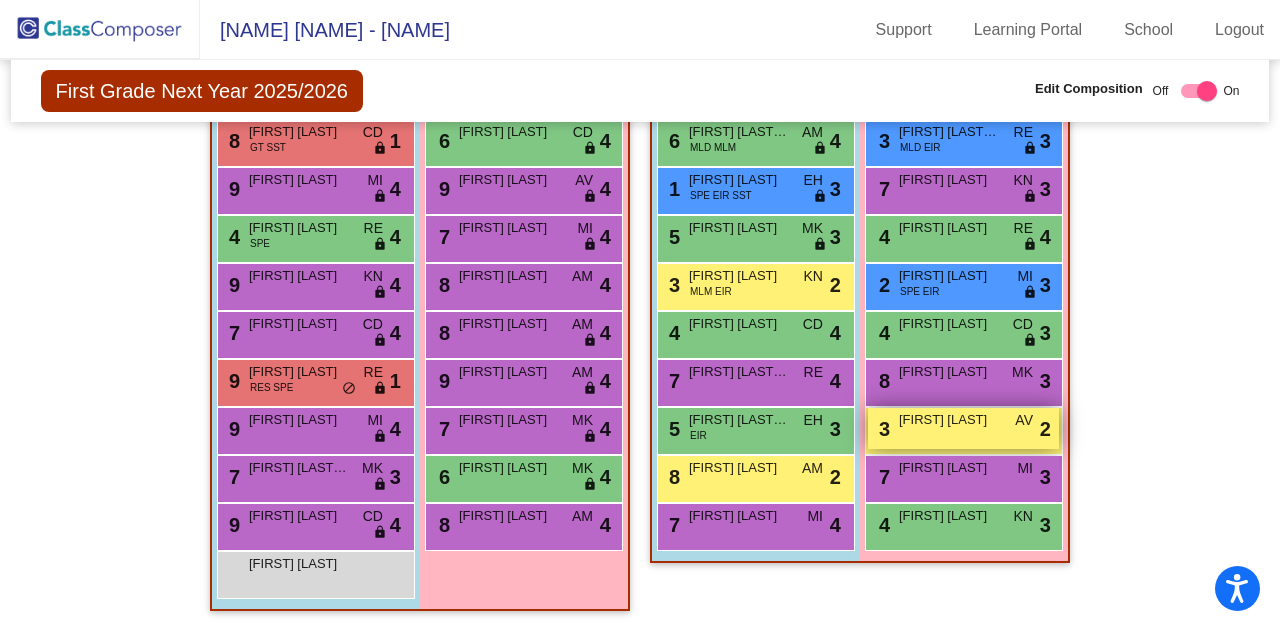 click on "[FIRST] [LAST]" at bounding box center [949, 420] 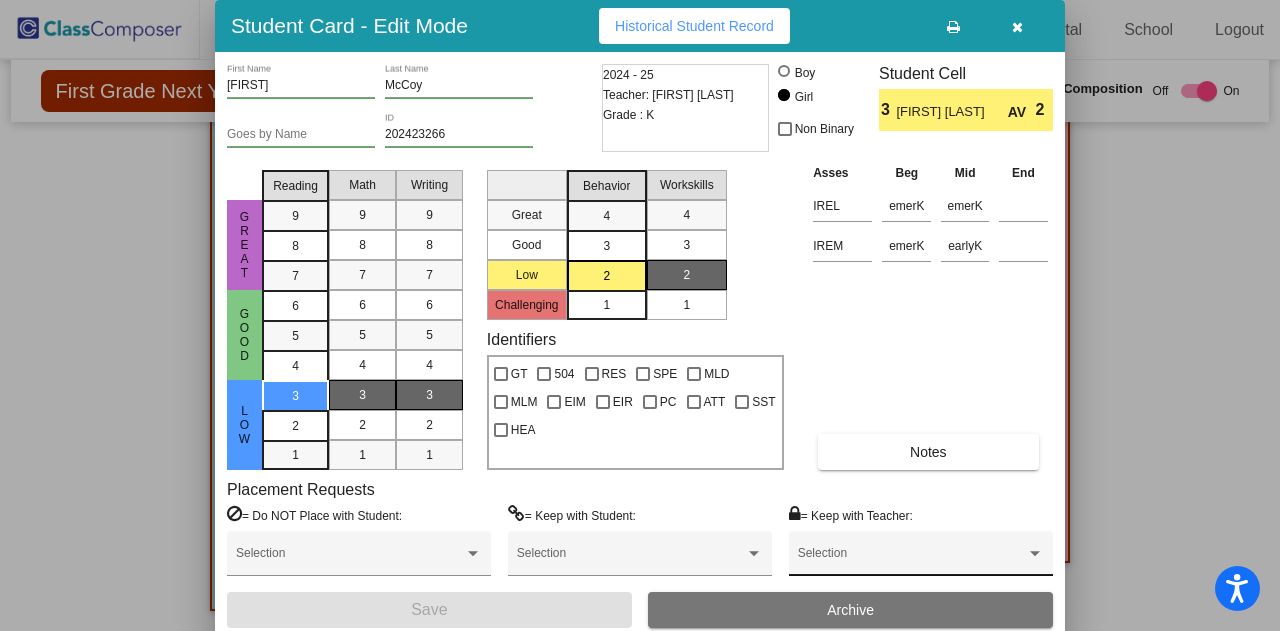 click at bounding box center [912, 560] 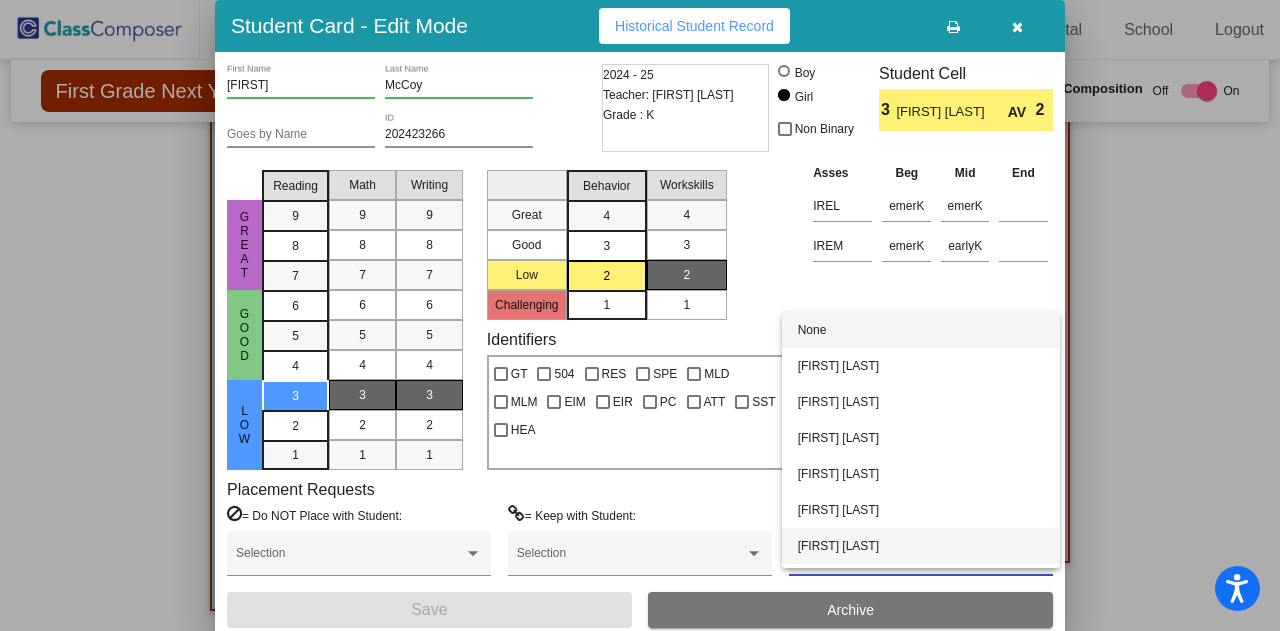 scroll, scrollTop: 68, scrollLeft: 0, axis: vertical 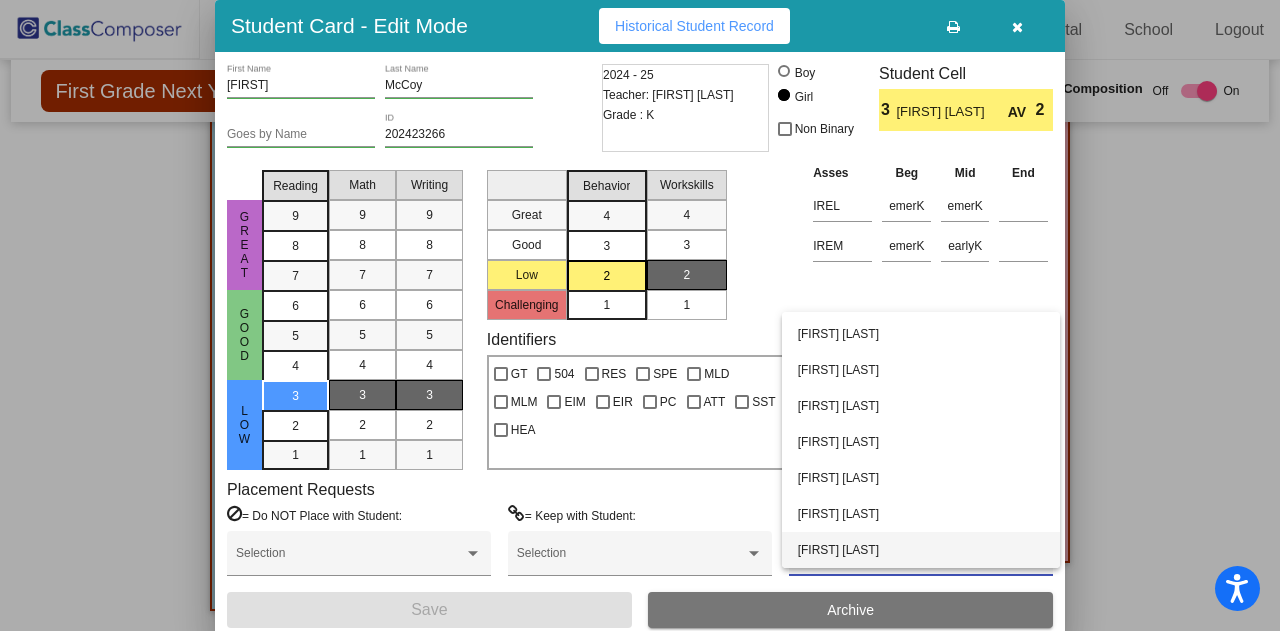 click on "[FIRST] [LAST]" at bounding box center [921, 550] 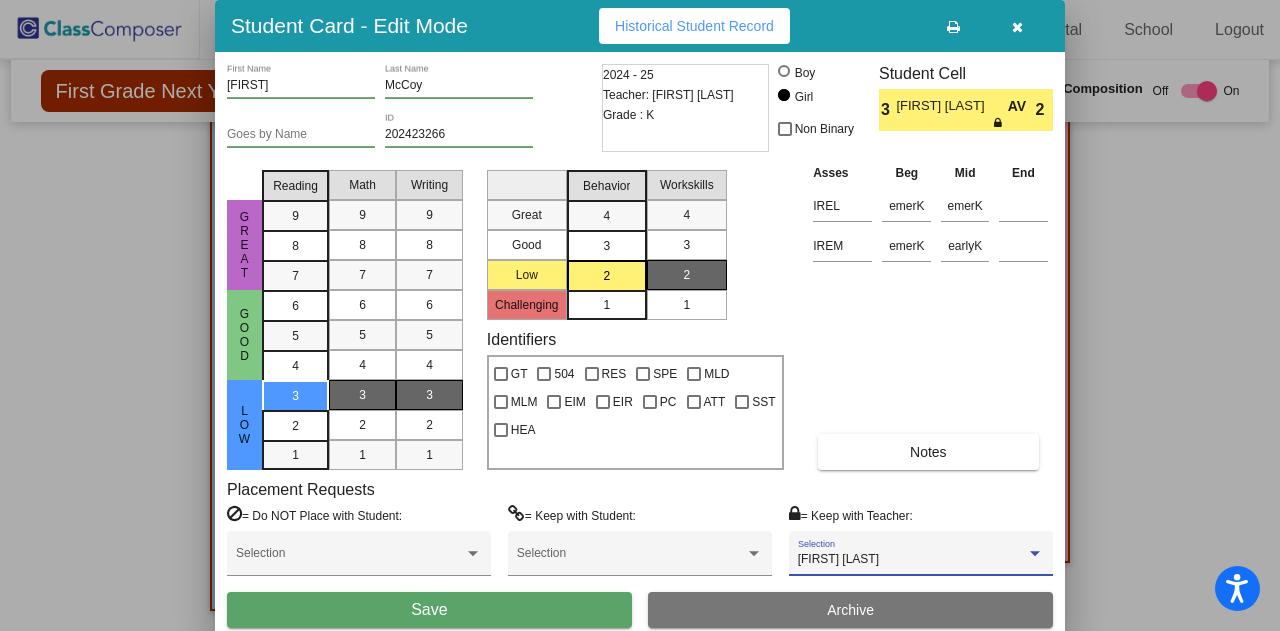 click on "Save" at bounding box center [429, 610] 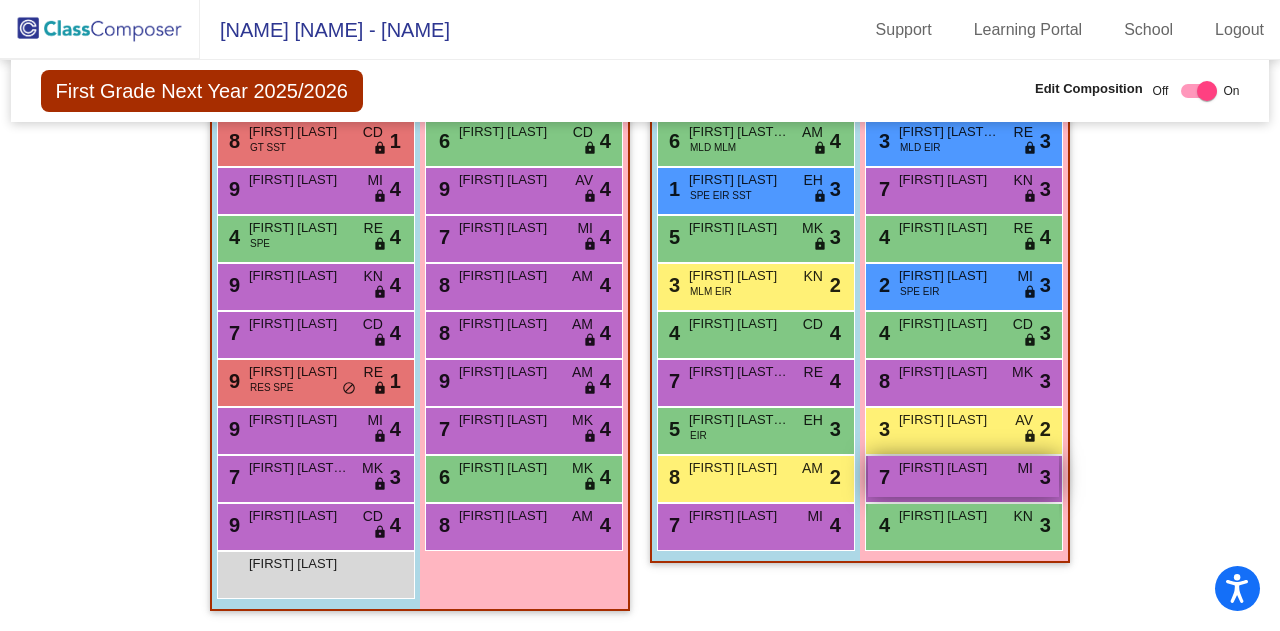 click on "[NUMBER] [FIRST] [LAST] [CODE] [STATUS]" at bounding box center (963, 476) 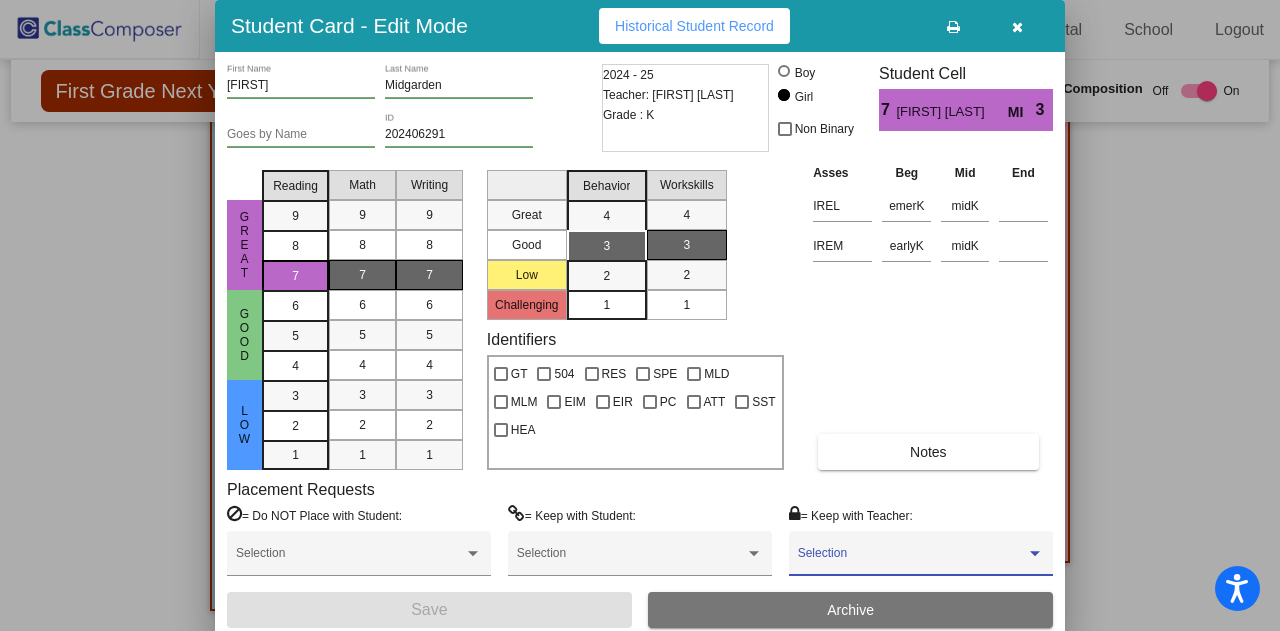 click at bounding box center [912, 560] 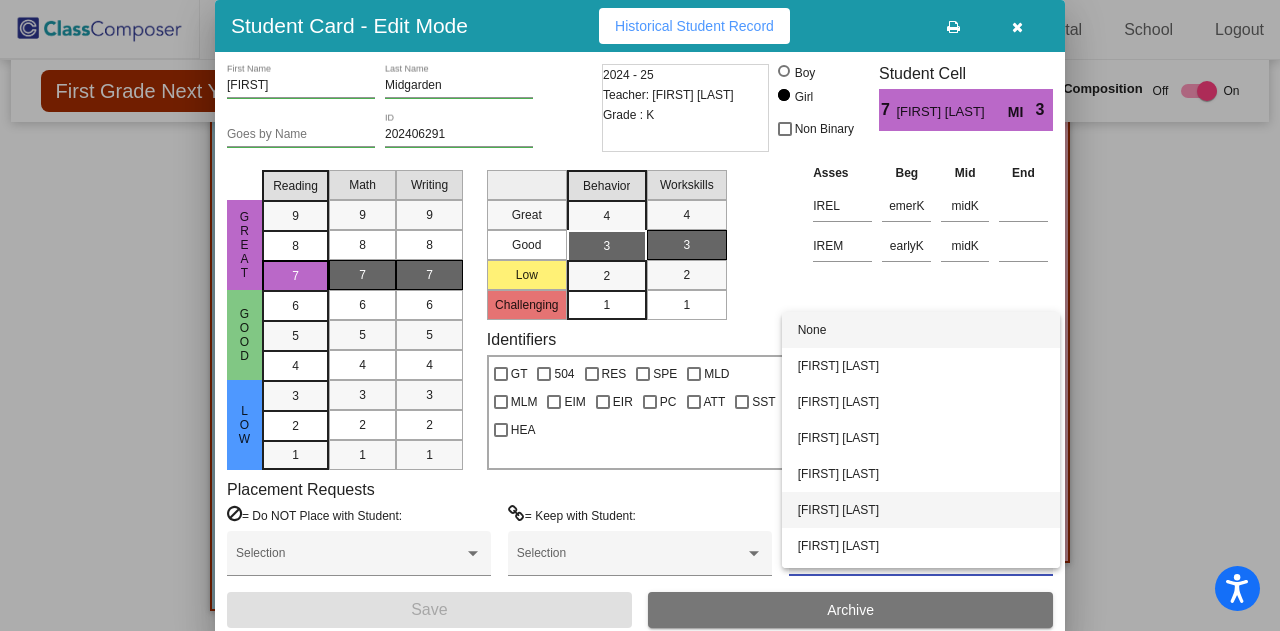 scroll, scrollTop: 68, scrollLeft: 0, axis: vertical 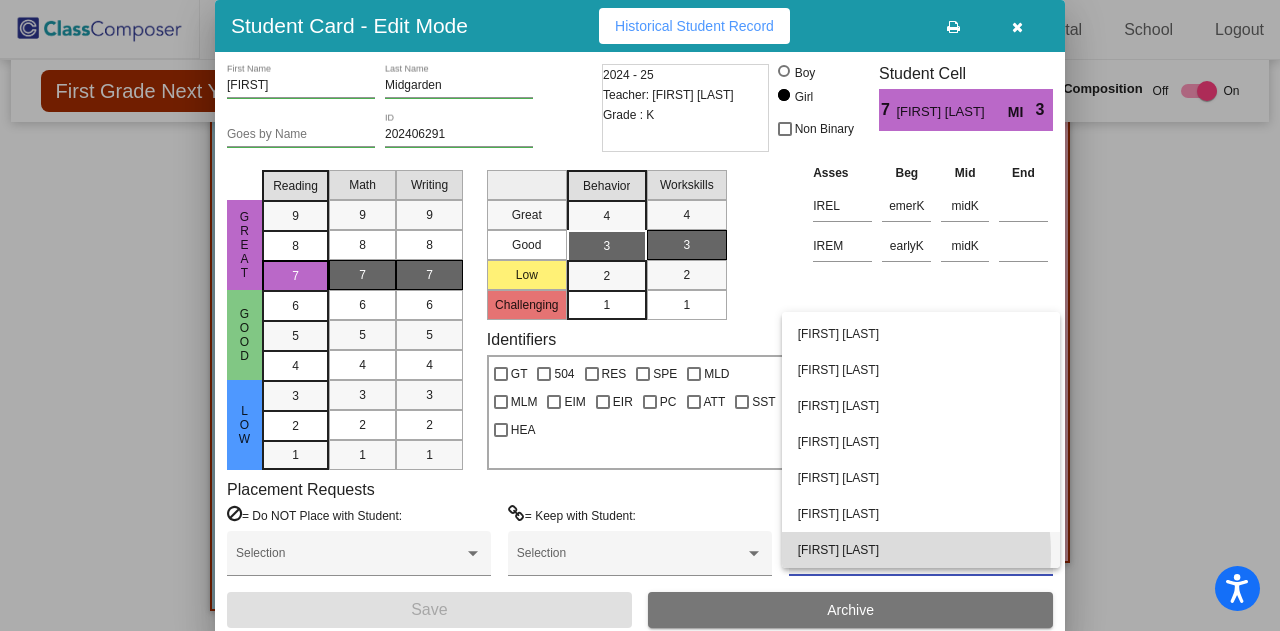 click on "[FIRST] [LAST]" at bounding box center [921, 550] 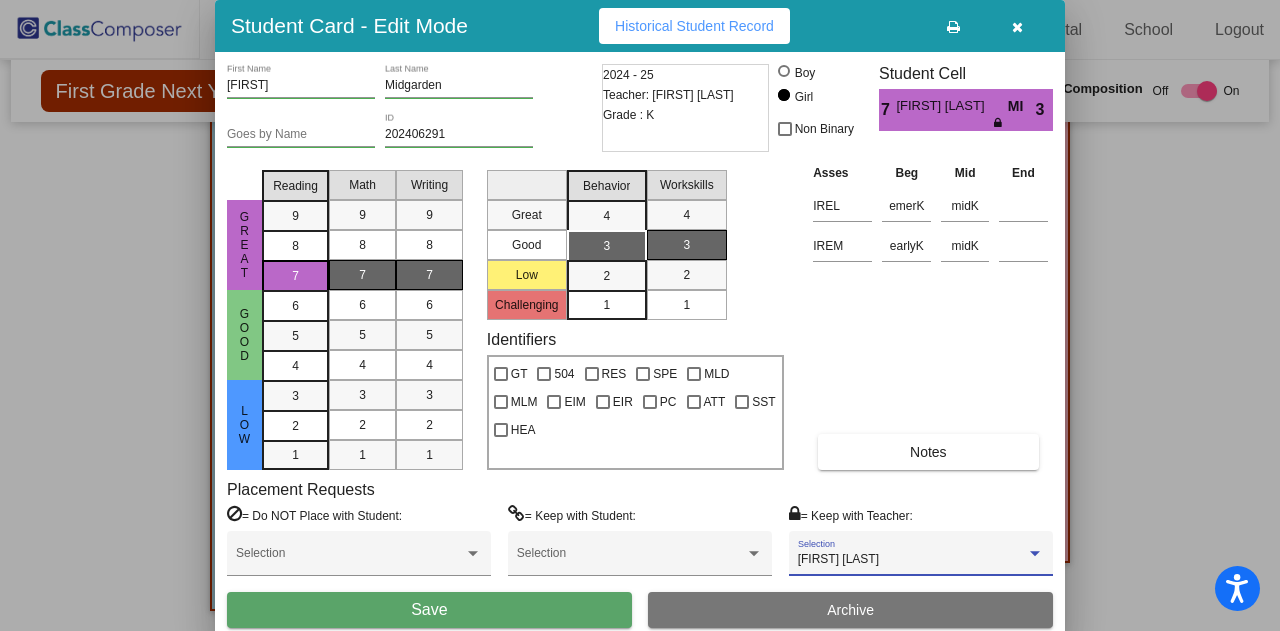 click on "Save" at bounding box center (429, 610) 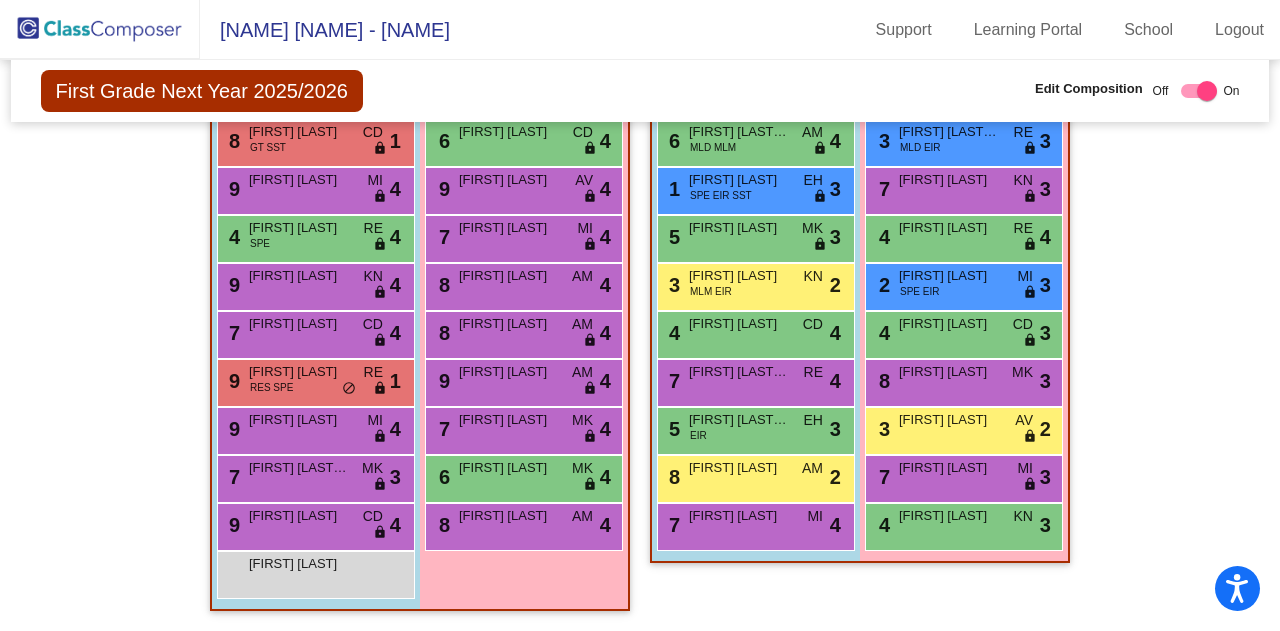 click on "[NUMBER] [FIRST] [LAST] [NAME] [NAME] [NAME] [NAME]" at bounding box center (756, 239) 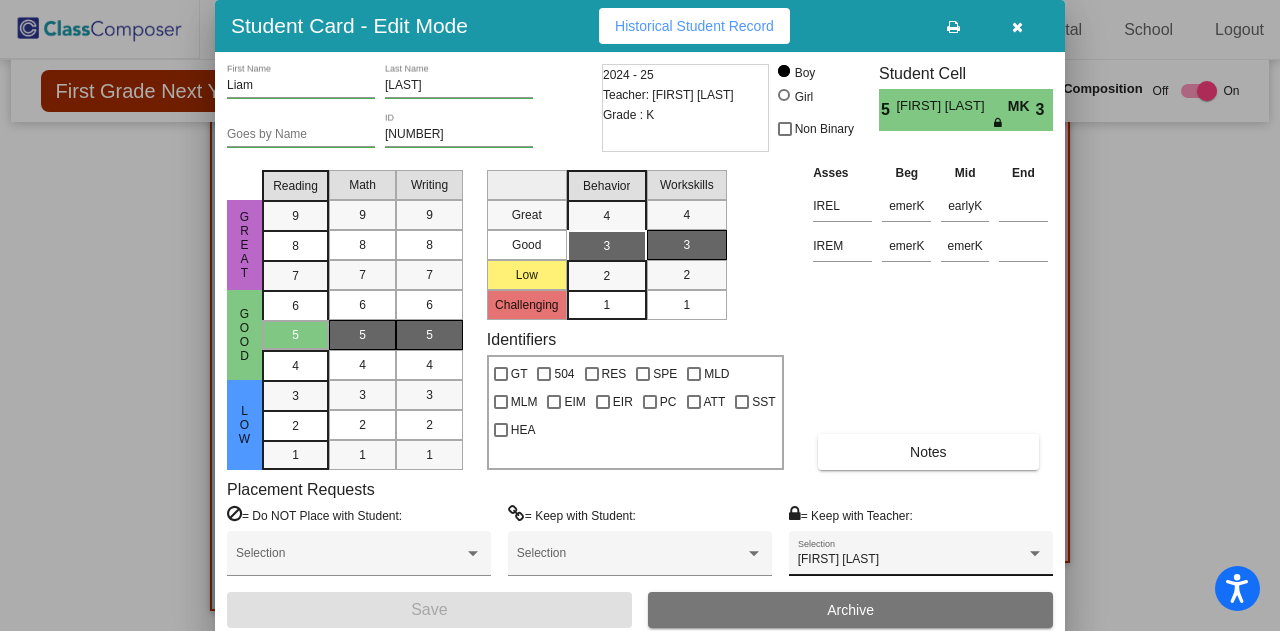 click on "[FIRST] [LAST]" at bounding box center [838, 559] 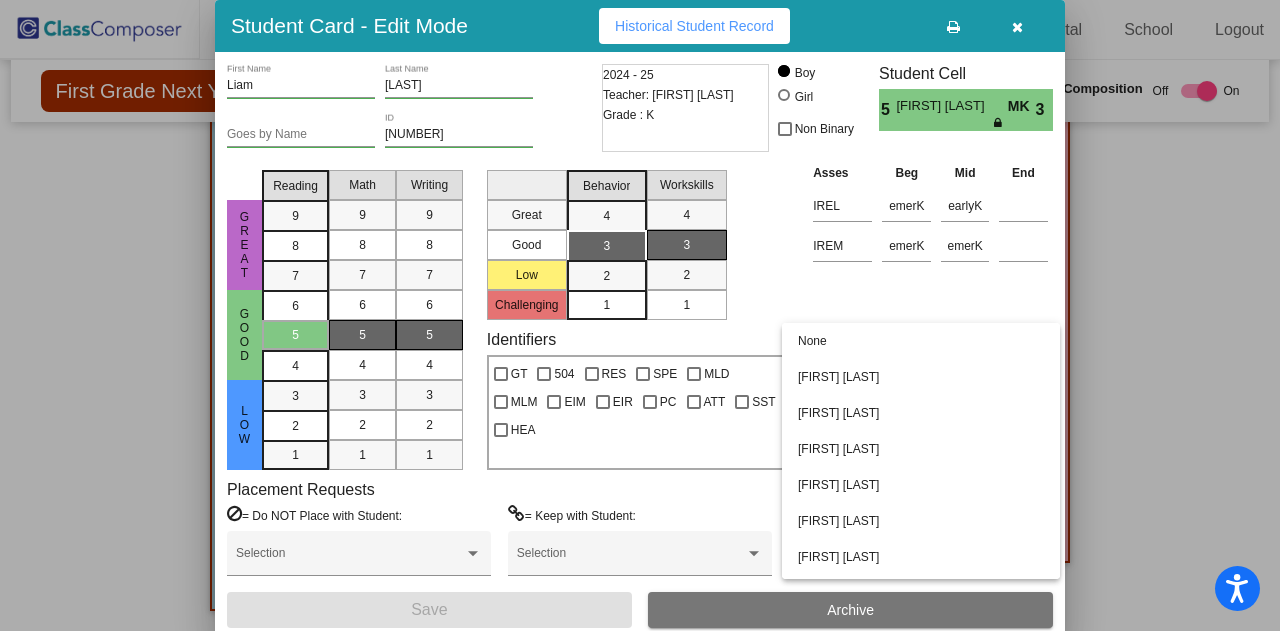 scroll, scrollTop: 68, scrollLeft: 0, axis: vertical 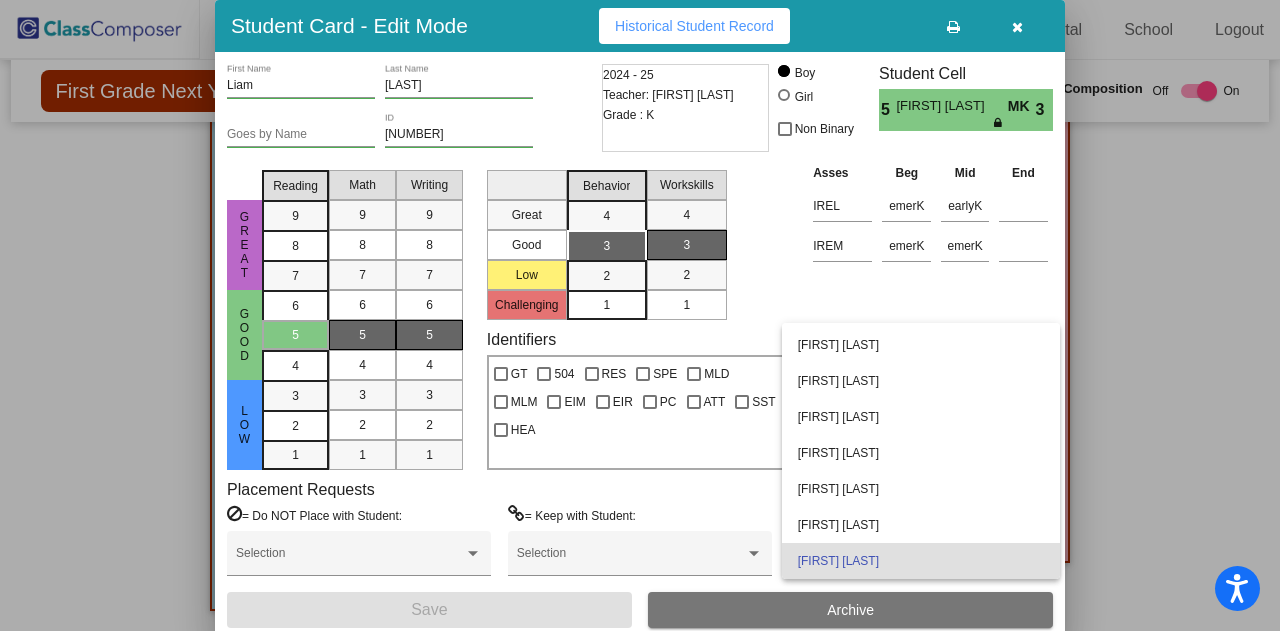 click at bounding box center [640, 315] 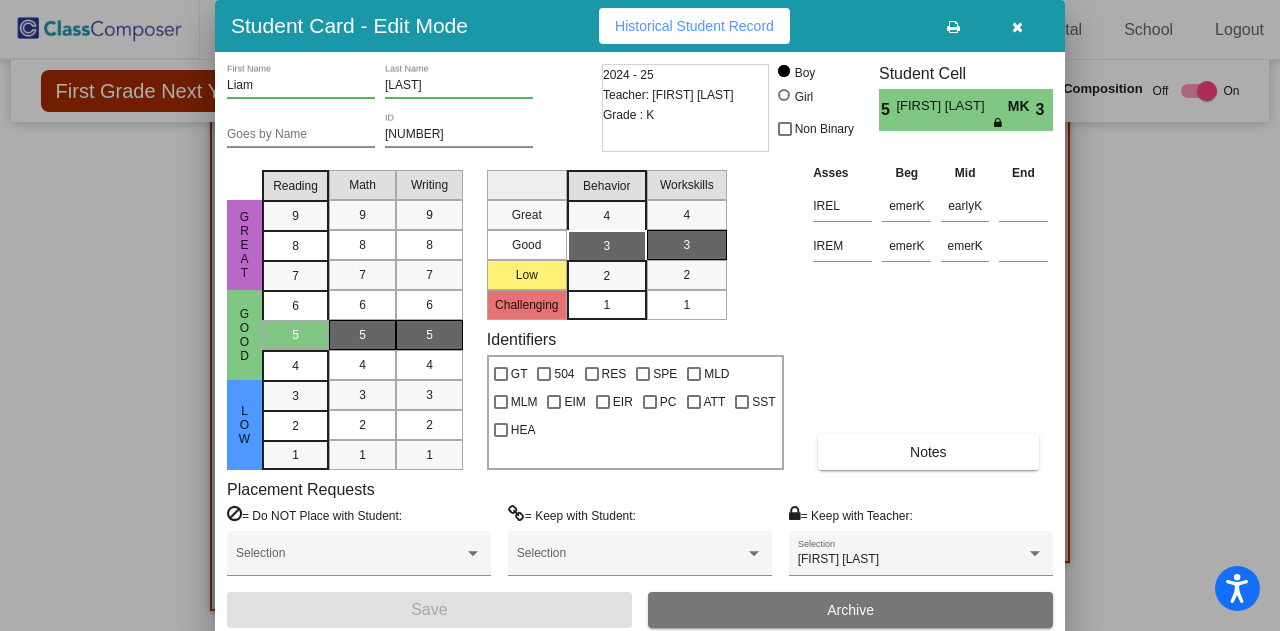 click at bounding box center (640, 315) 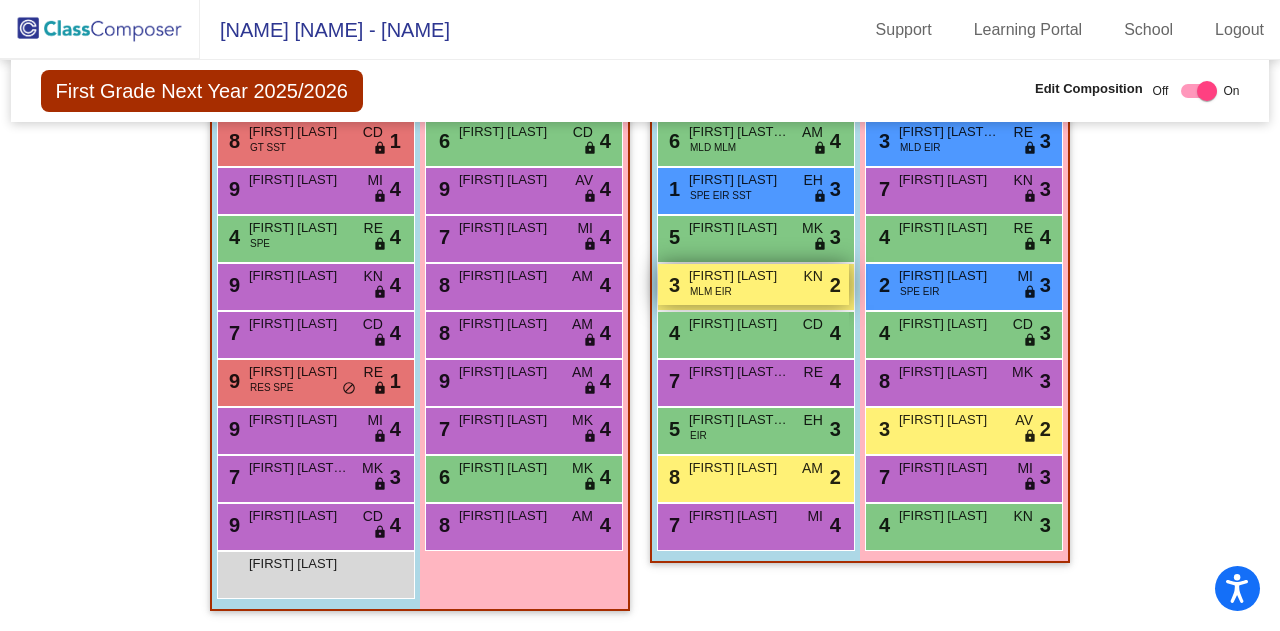 click on "3 [FIRST] [LAST] MLM EIR KN lock do_not_disturb_alt 2" at bounding box center (753, 284) 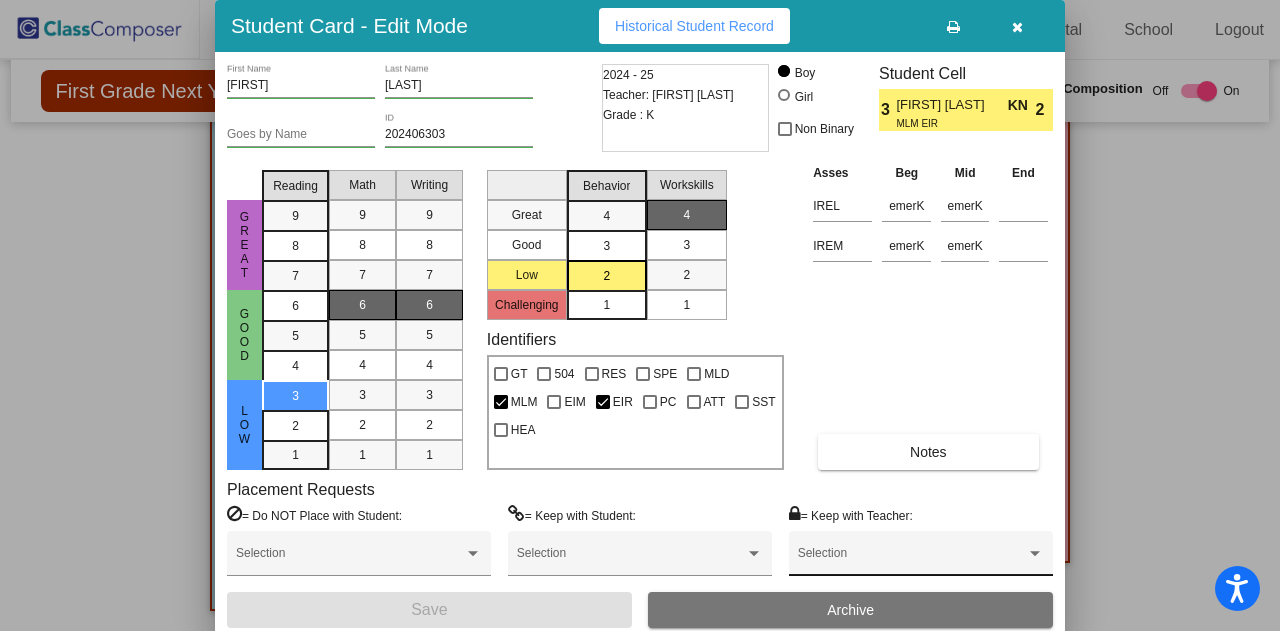 click on "Selection" at bounding box center (921, 553) 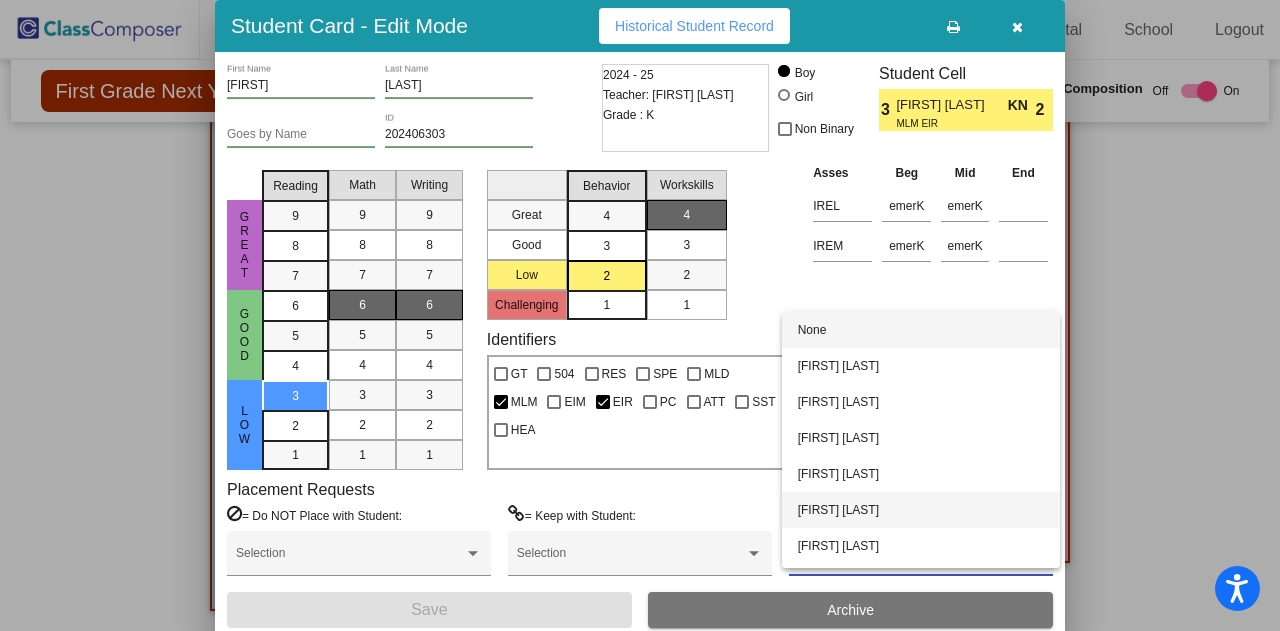 scroll, scrollTop: 68, scrollLeft: 0, axis: vertical 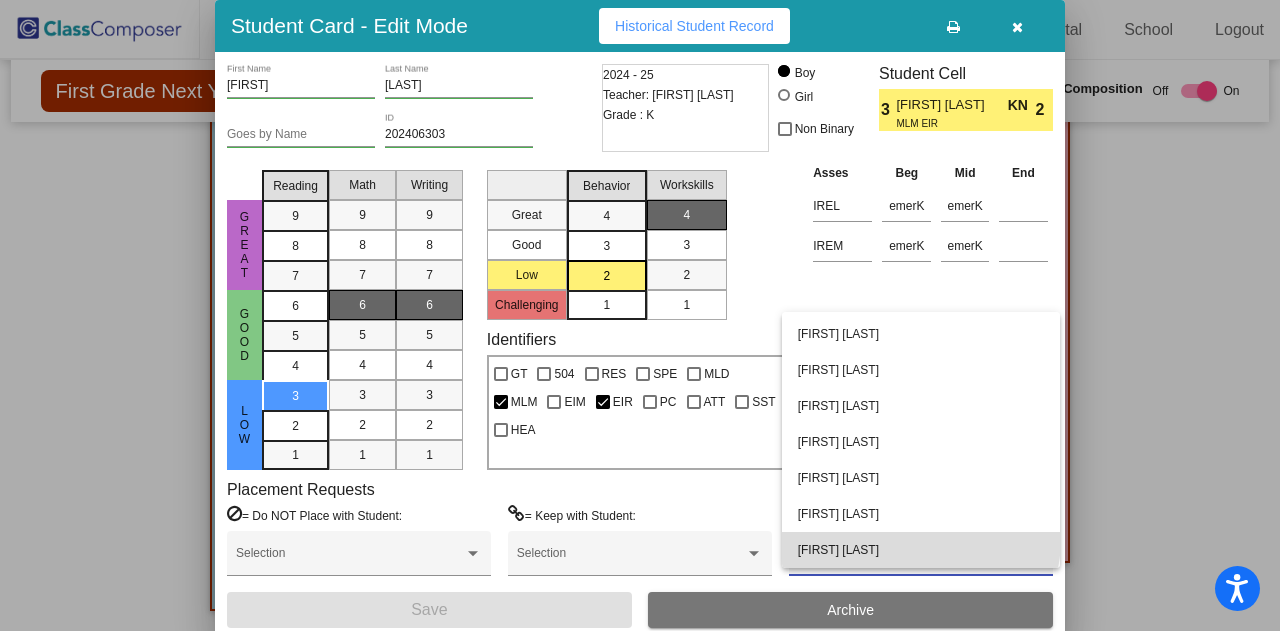 click on "[FIRST] [LAST]" at bounding box center [921, 550] 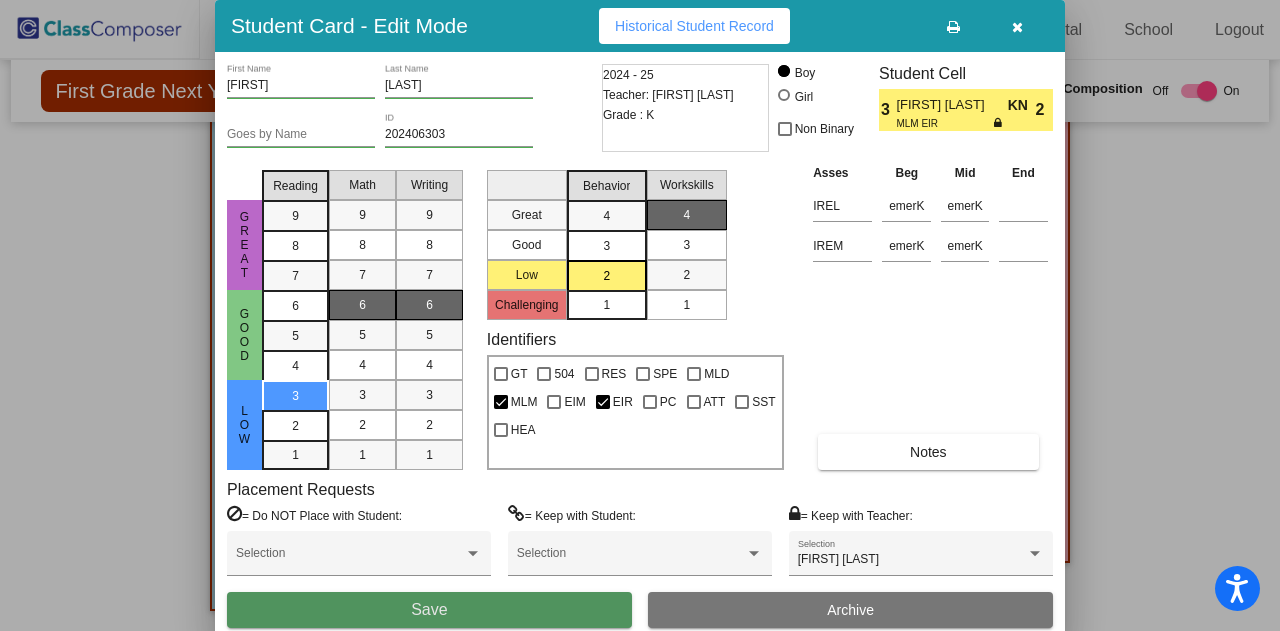 click on "Save" at bounding box center (429, 610) 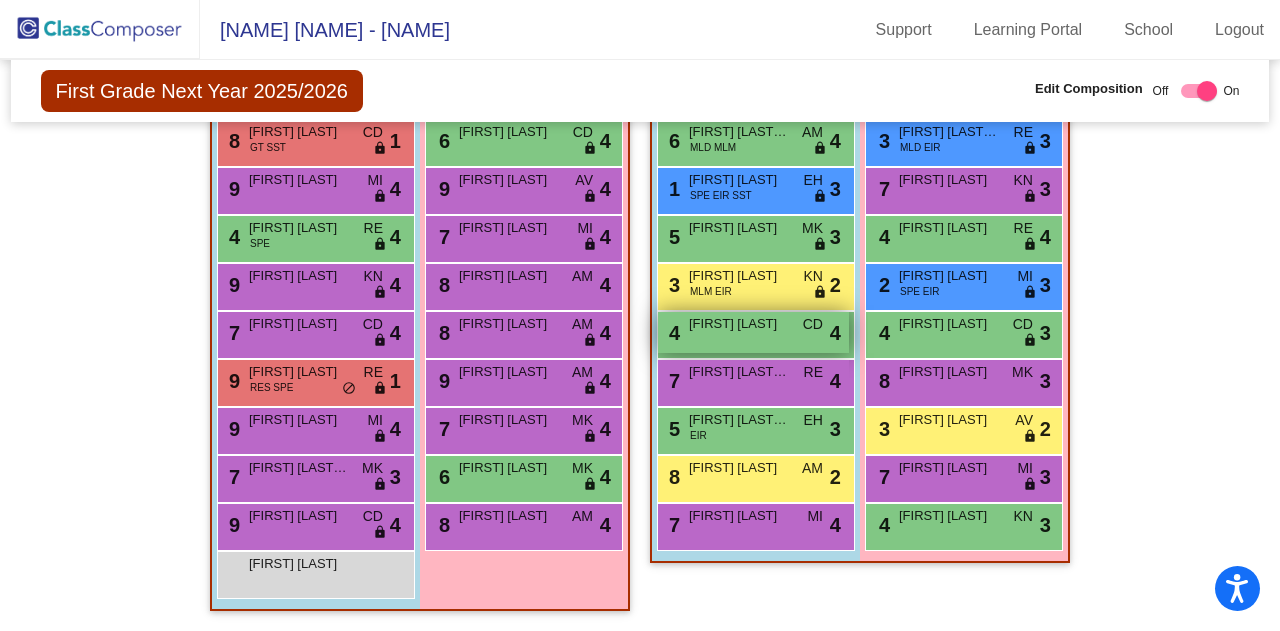 click on "4 [FIRST] [LAST] CD lock do_not_disturb_alt 4" at bounding box center [753, 332] 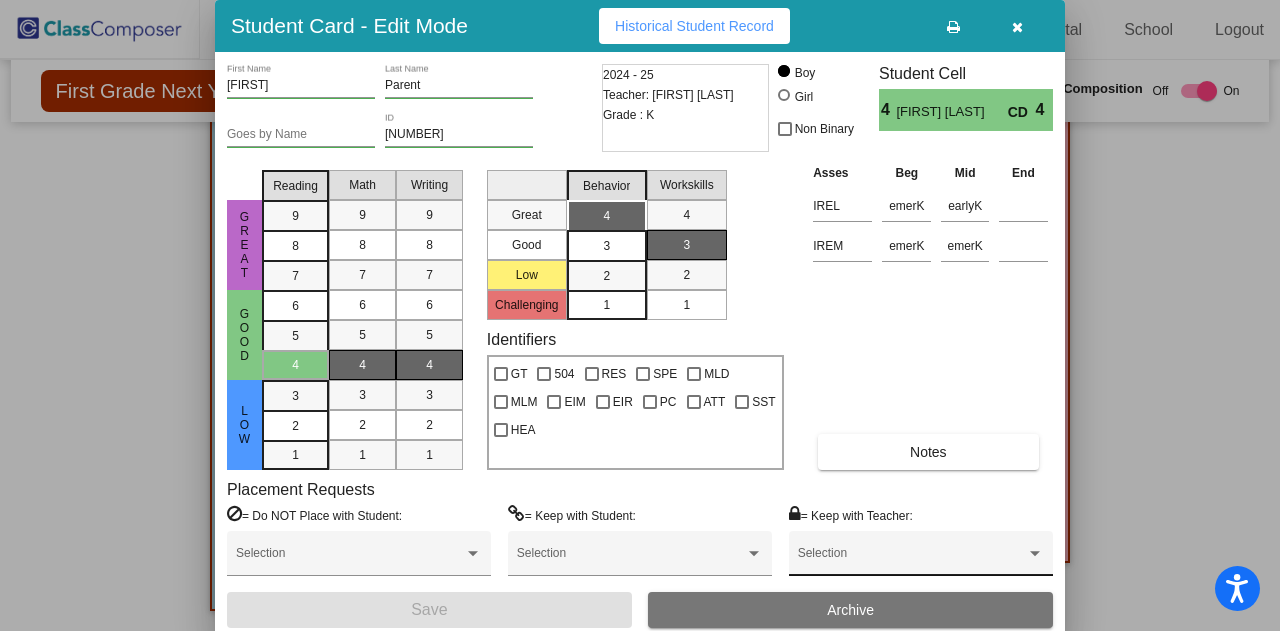 click on "Selection" at bounding box center (921, 553) 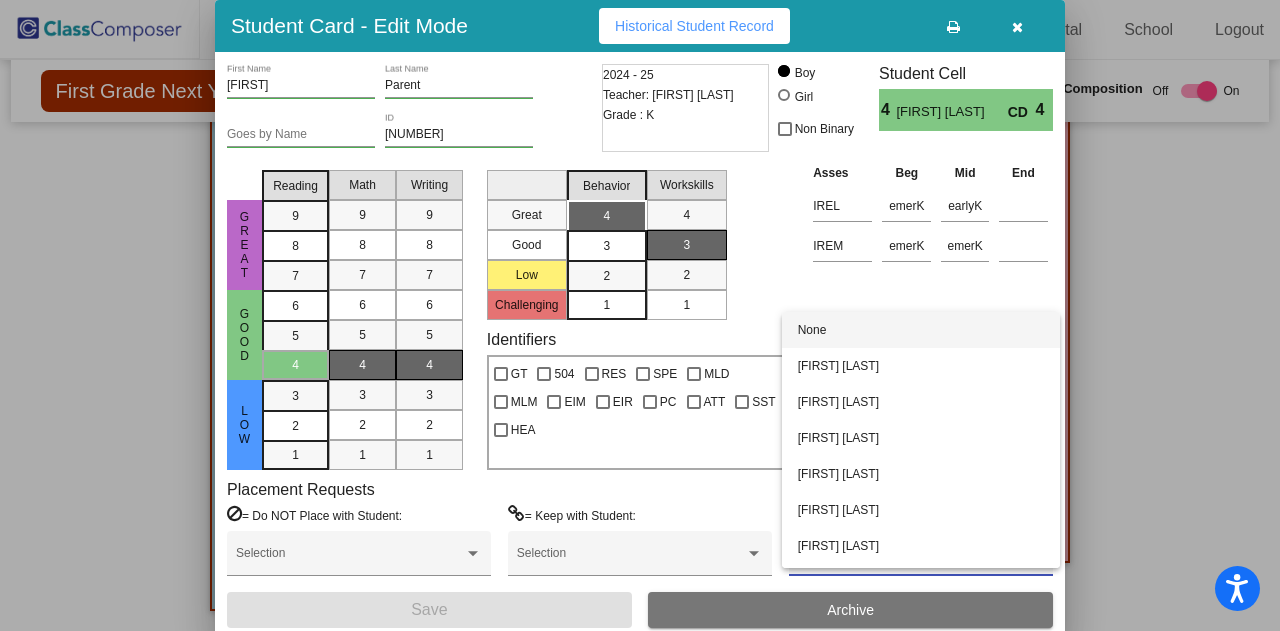 scroll, scrollTop: 68, scrollLeft: 0, axis: vertical 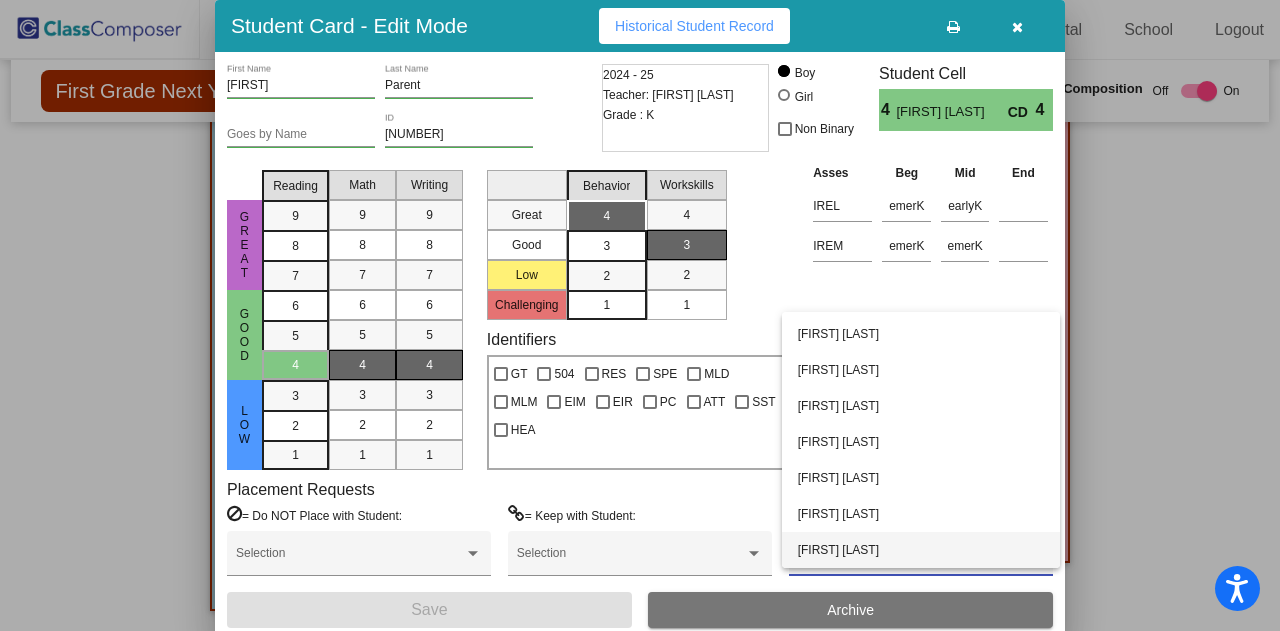 click on "[FIRST] [LAST]" at bounding box center (921, 550) 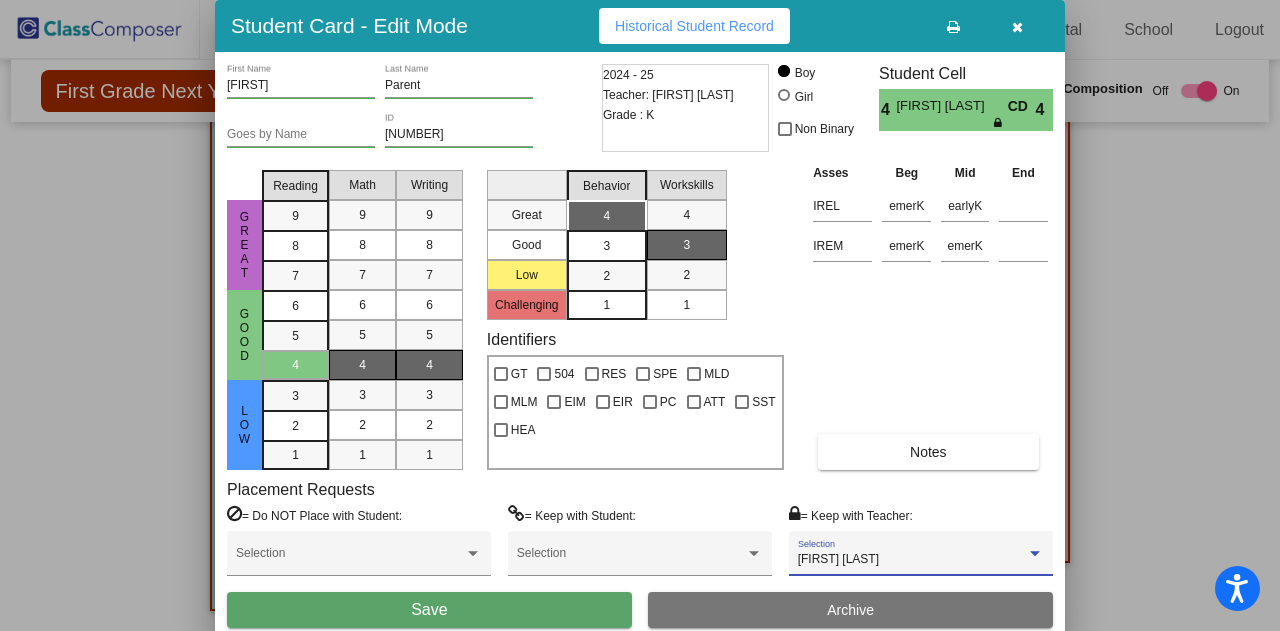 click on "Save" at bounding box center [429, 610] 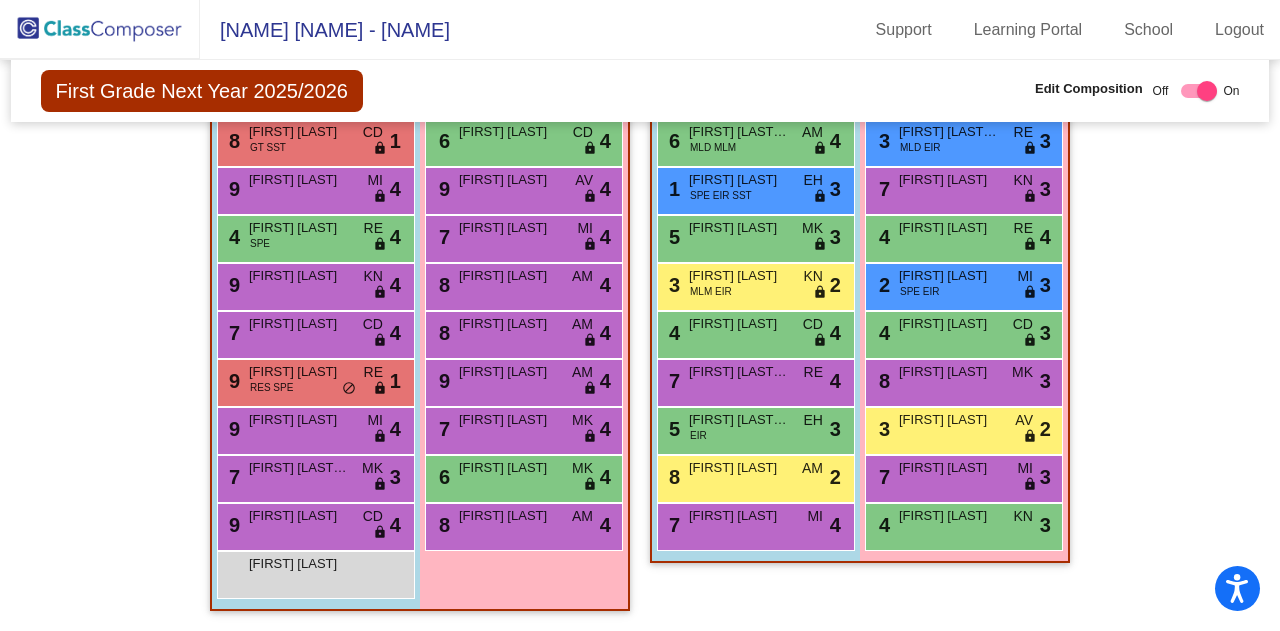 scroll, scrollTop: 1650, scrollLeft: 0, axis: vertical 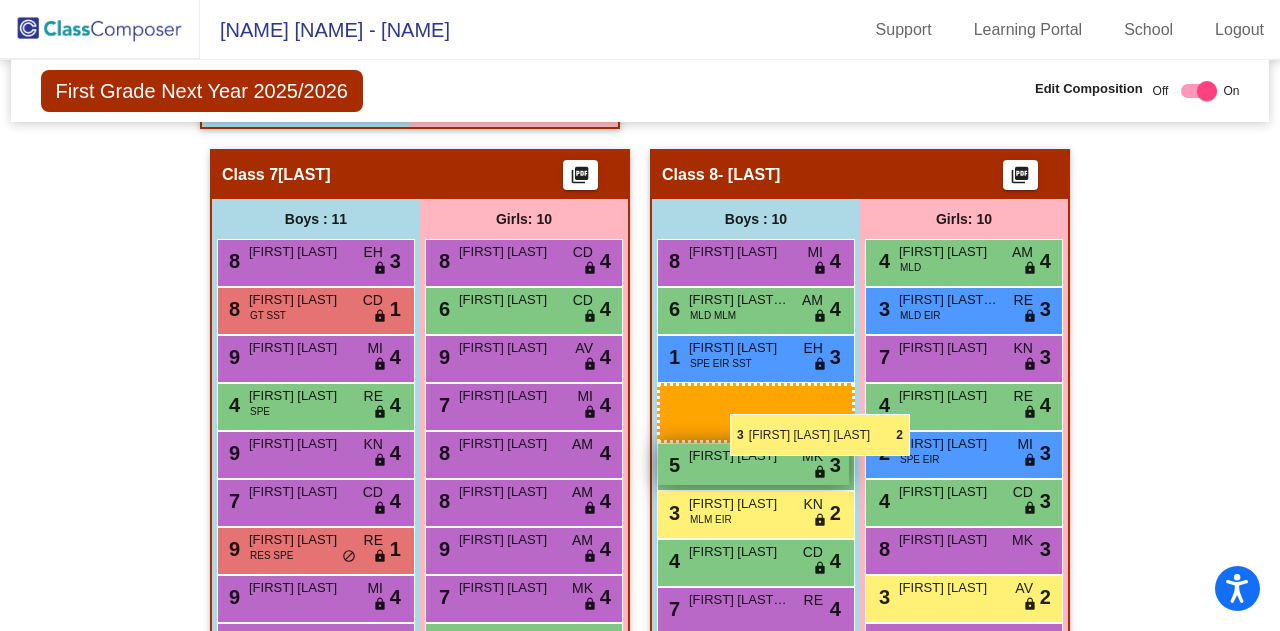 drag, startPoint x: 680, startPoint y: 365, endPoint x: 728, endPoint y: 414, distance: 68.593 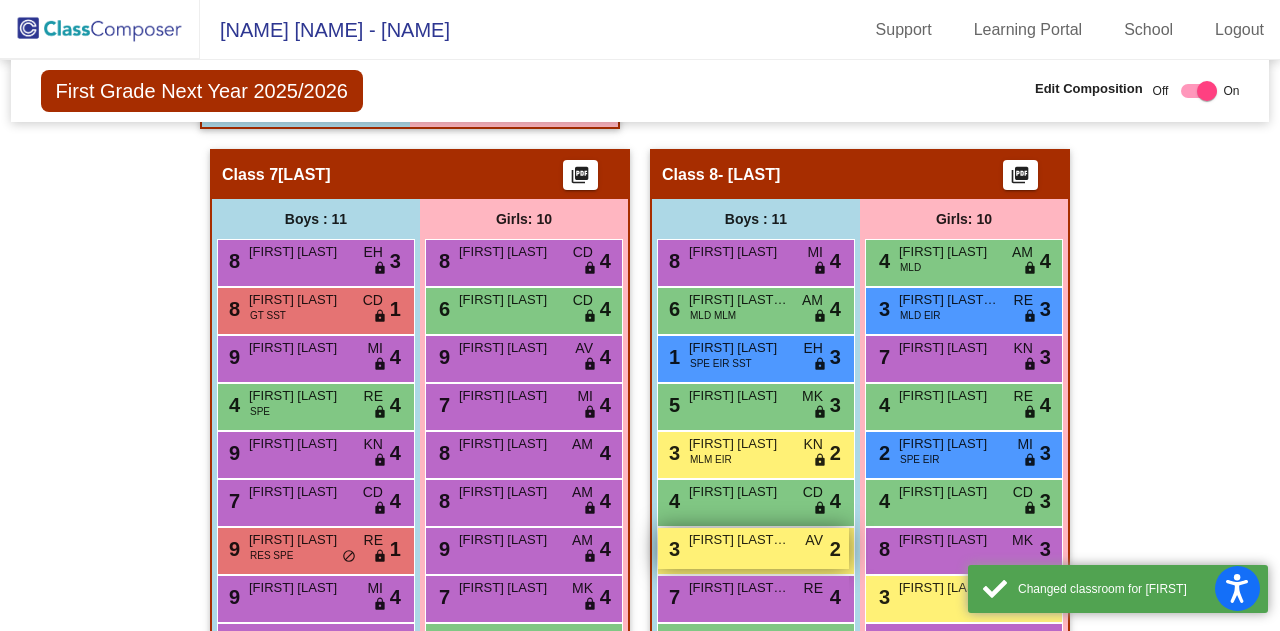 click on "3 [FIRST] [LAST] AV lock do_not_disturb_alt 2" at bounding box center [753, 548] 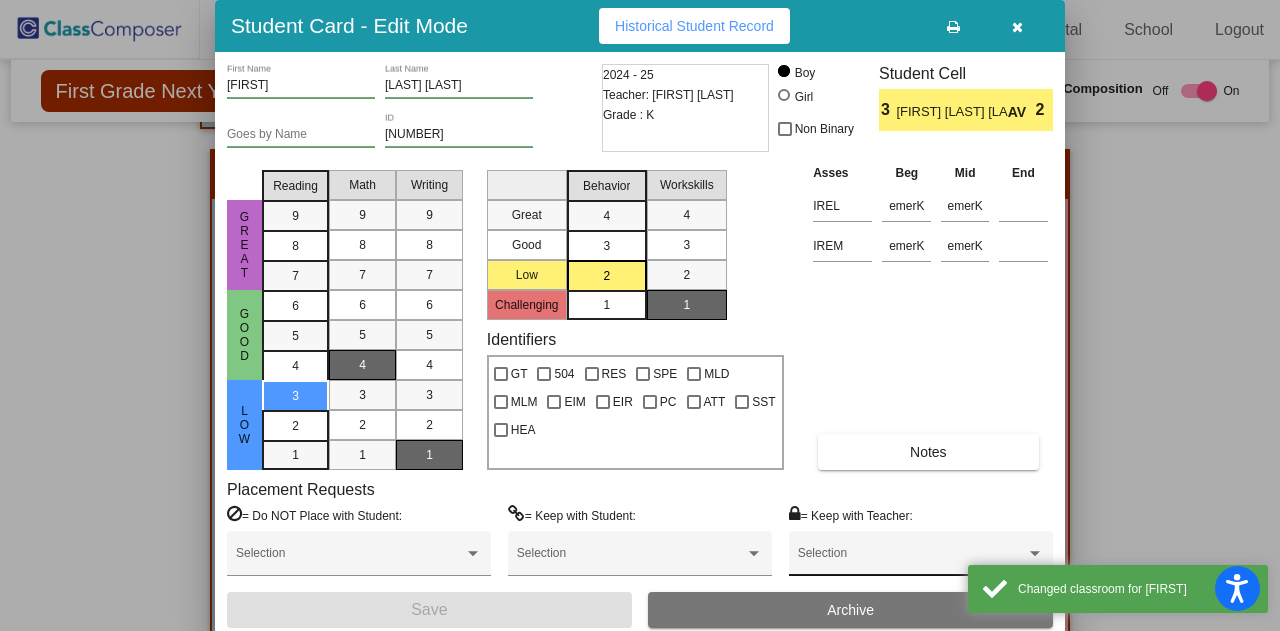 click on "Selection" at bounding box center (921, 558) 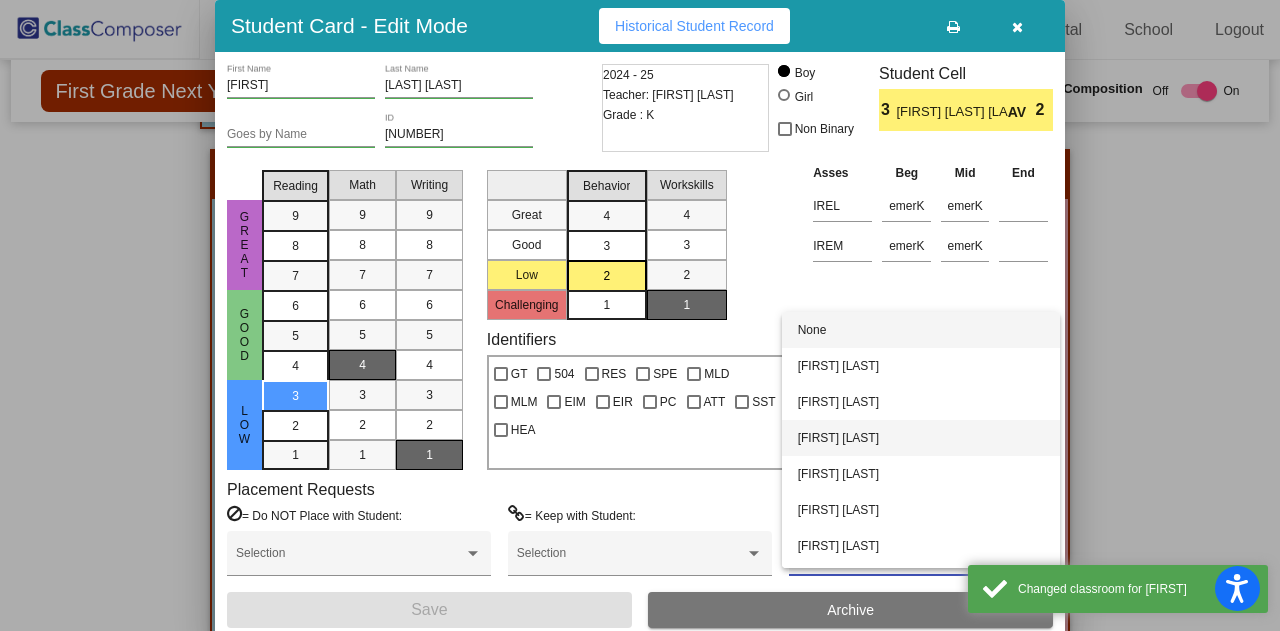 scroll, scrollTop: 68, scrollLeft: 0, axis: vertical 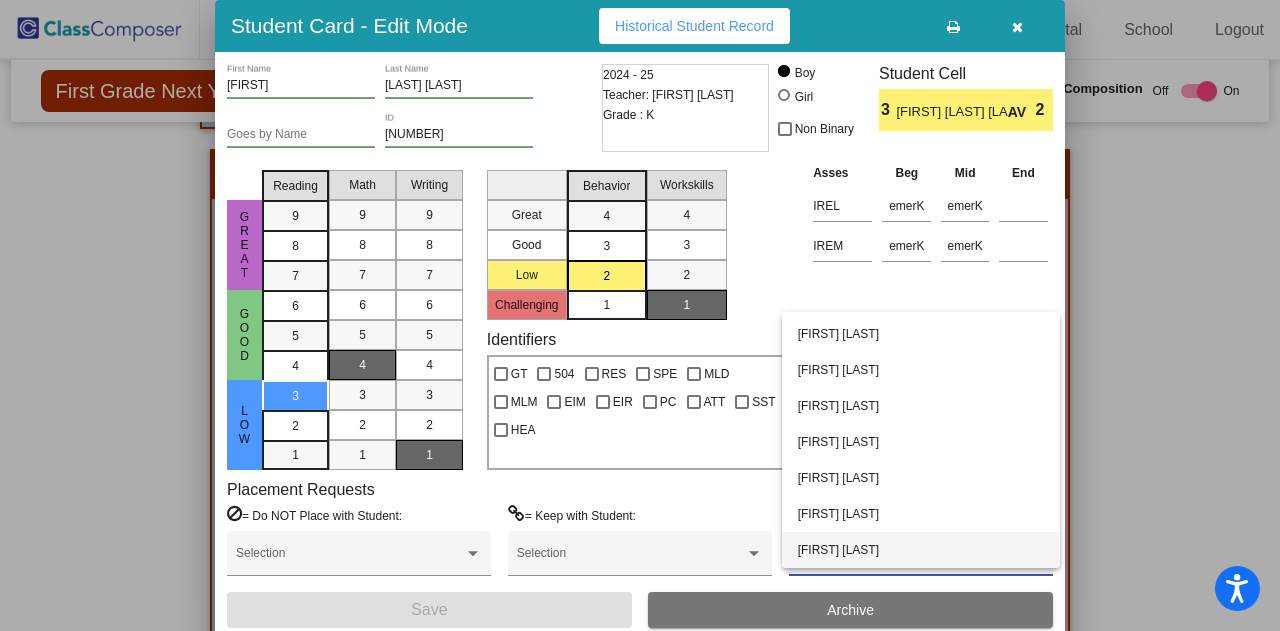 click on "[FIRST] [LAST]" at bounding box center [921, 550] 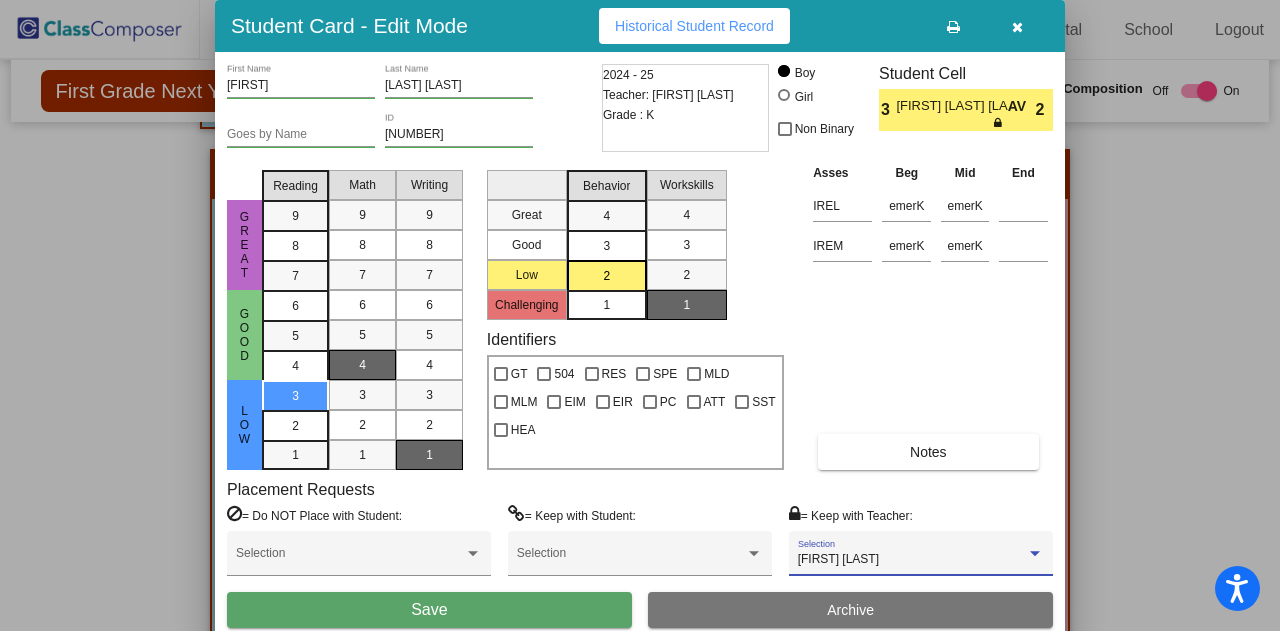 click on "Save" at bounding box center (429, 610) 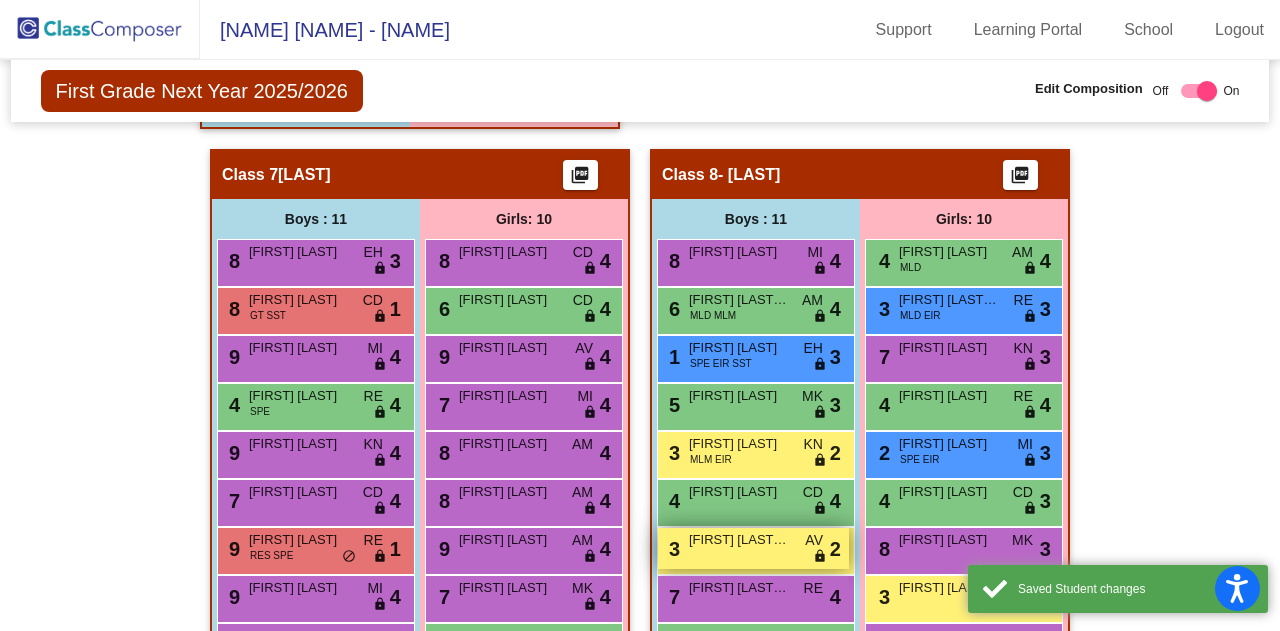 scroll, scrollTop: 2950, scrollLeft: 0, axis: vertical 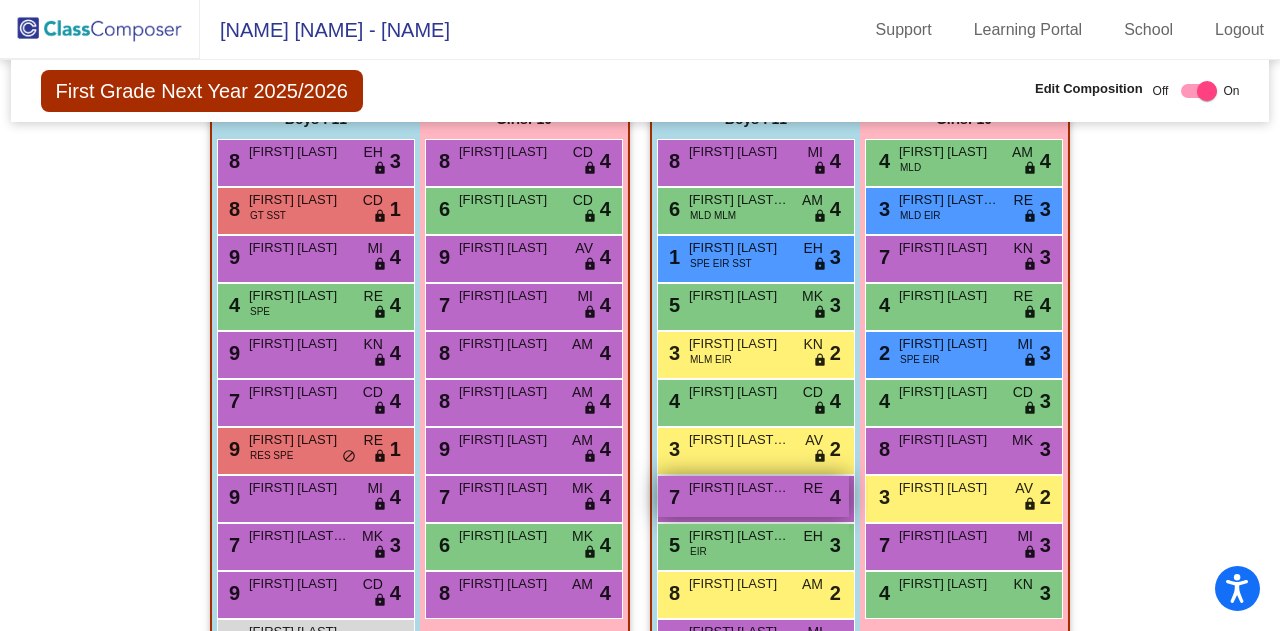 click on "[NUMBER] [FIRST] [LAST] [CODE] [STATUS]" at bounding box center (753, 496) 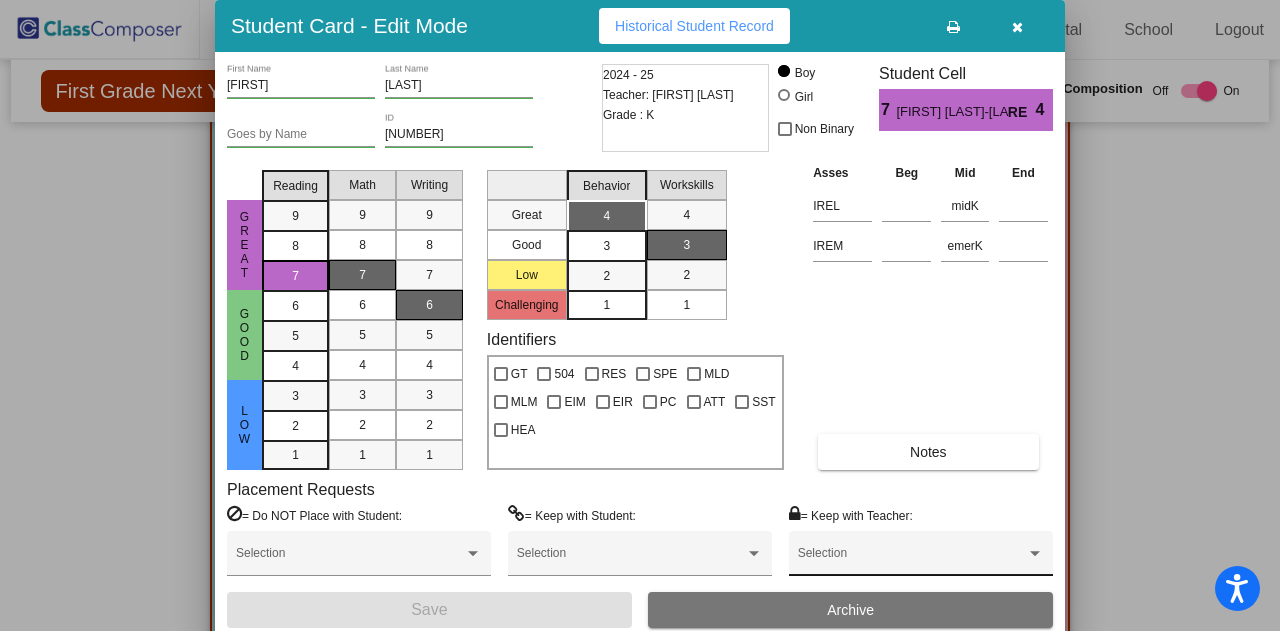 click on "Selection" at bounding box center (921, 558) 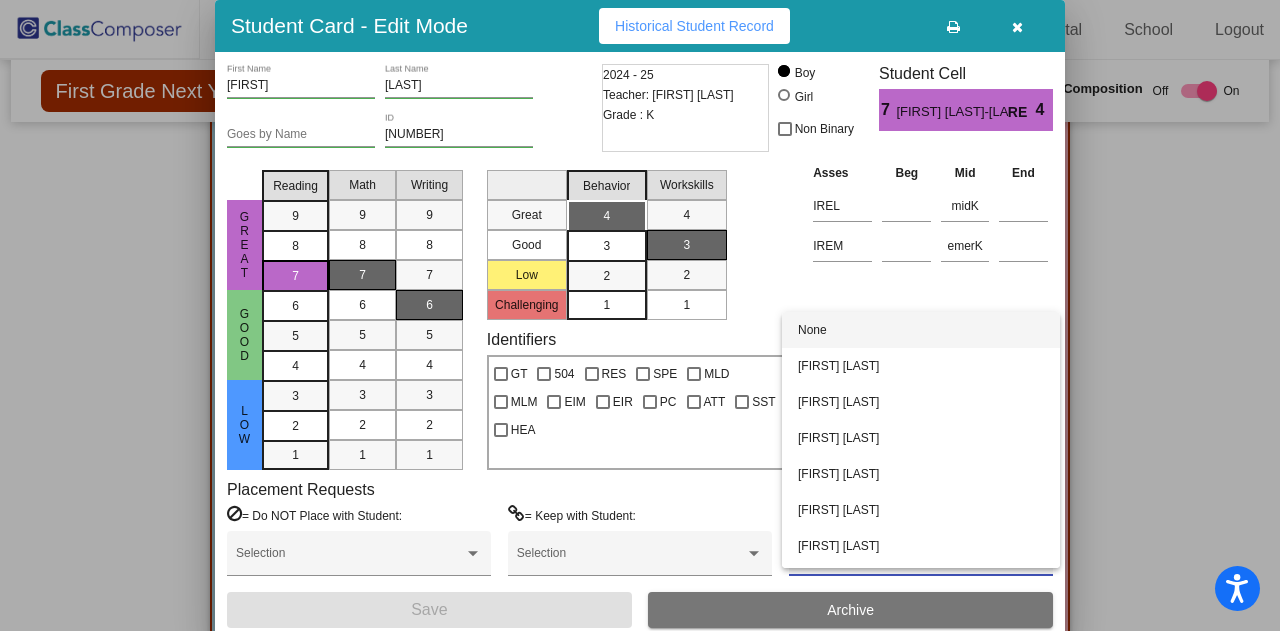 scroll, scrollTop: 68, scrollLeft: 0, axis: vertical 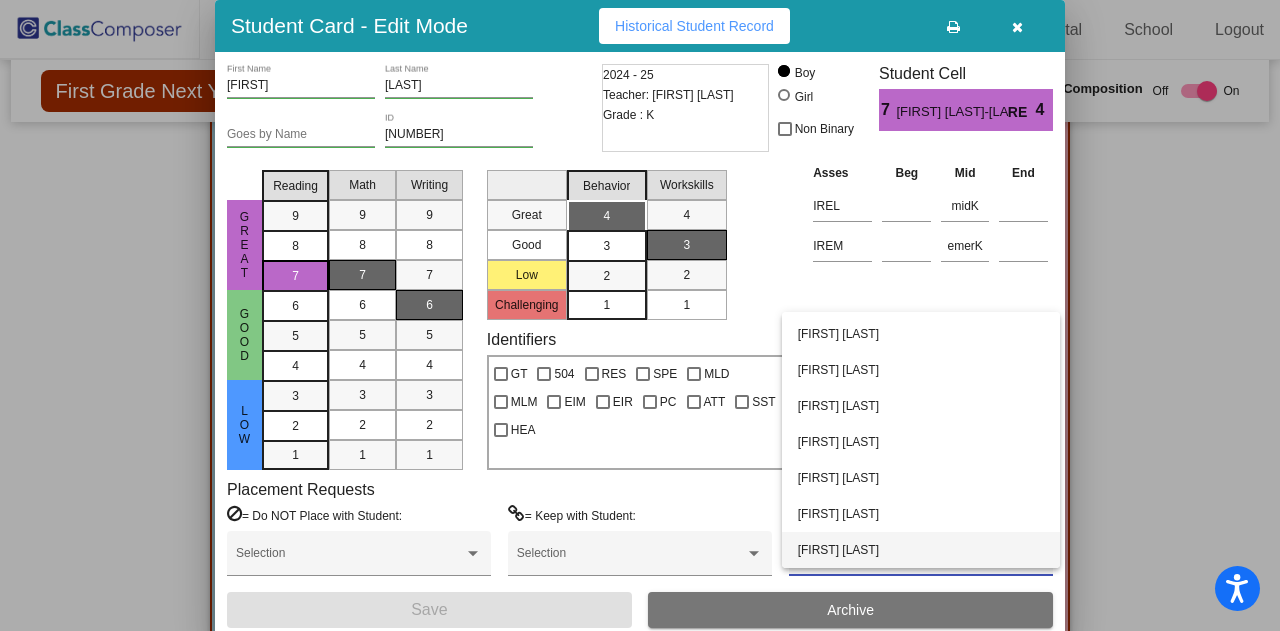 click on "[FIRST] [LAST]" at bounding box center (921, 550) 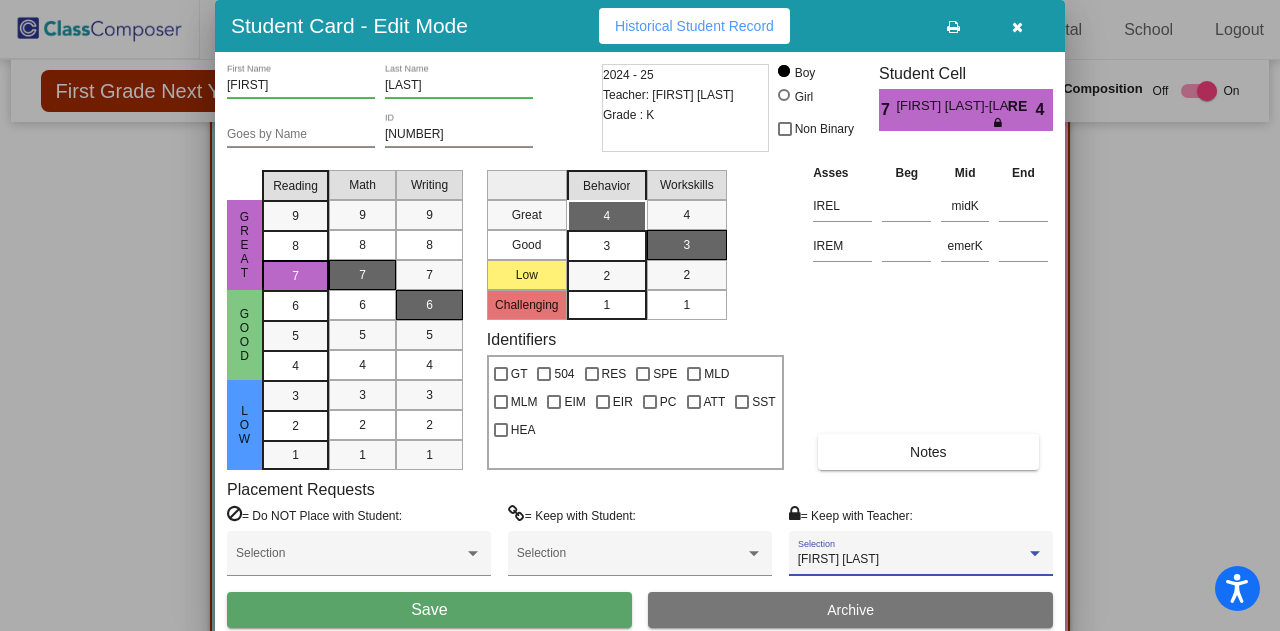 click on "[FIRST] [FIRST] [LAST] Goes by Name [NUMBER] ID [NUMBER] - [NUMBER] Teacher: [FIRST] [LAST] Grade : K   Boy   Girl   Non Binary Student Cell [NUMBER] [FIRST] [LAST] [NAME] [NUMBER]  Great   Good   Low  Reading [NUMBER] [NUMBER] [NUMBER] [NUMBER] [NUMBER] [NUMBER] [NUMBER] [NUMBER] Math [NUMBER] [NUMBER] [NUMBER] [NUMBER] [NUMBER] [NUMBER] [NUMBER] [NUMBER] Writing [NUMBER] [NUMBER] [NUMBER] [NUMBER] [NUMBER] [NUMBER] [NUMBER] [NUMBER] Great Good Low Challenging Behavior [NUMBER] [NUMBER] [NUMBER] [NUMBER] Workskills [NUMBER] [NUMBER] [NUMBER] [NUMBER] Identifiers   GT   [NUMBER]   [NUMBER]   [NUMBER]   [NUMBER]   [NUMBER]   [NUMBER]   [NUMBER]   [NUMBER]   [NUMBER]   [NUMBER]   [NUMBER]   [NUMBER] Asses Beg Mid End [NUMBER] [NAME] [NAME] [NUMBER] [NAME] [NAME] [NAME]  Notes  Placement Requests  = Do NOT Place with Student:   Selection  = Keep with Student:   Selection  = Keep with Teacher: [FIRST] [LAST] Selection  Save   Archive" at bounding box center [640, 346] 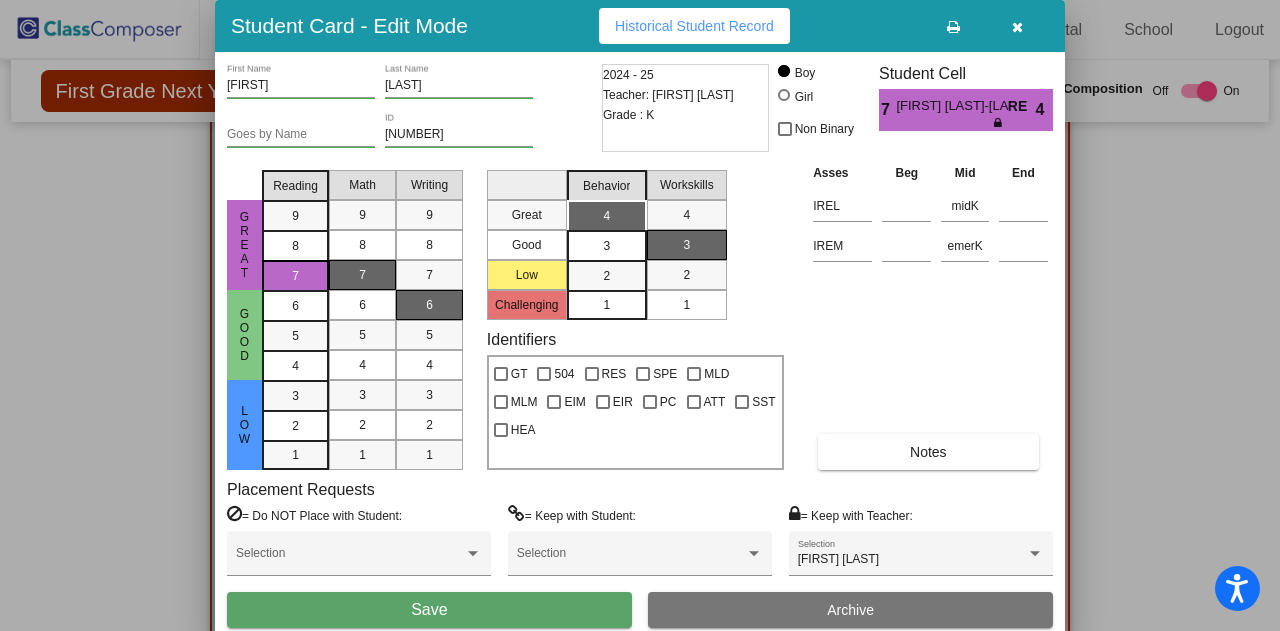 click on "Save" at bounding box center [429, 609] 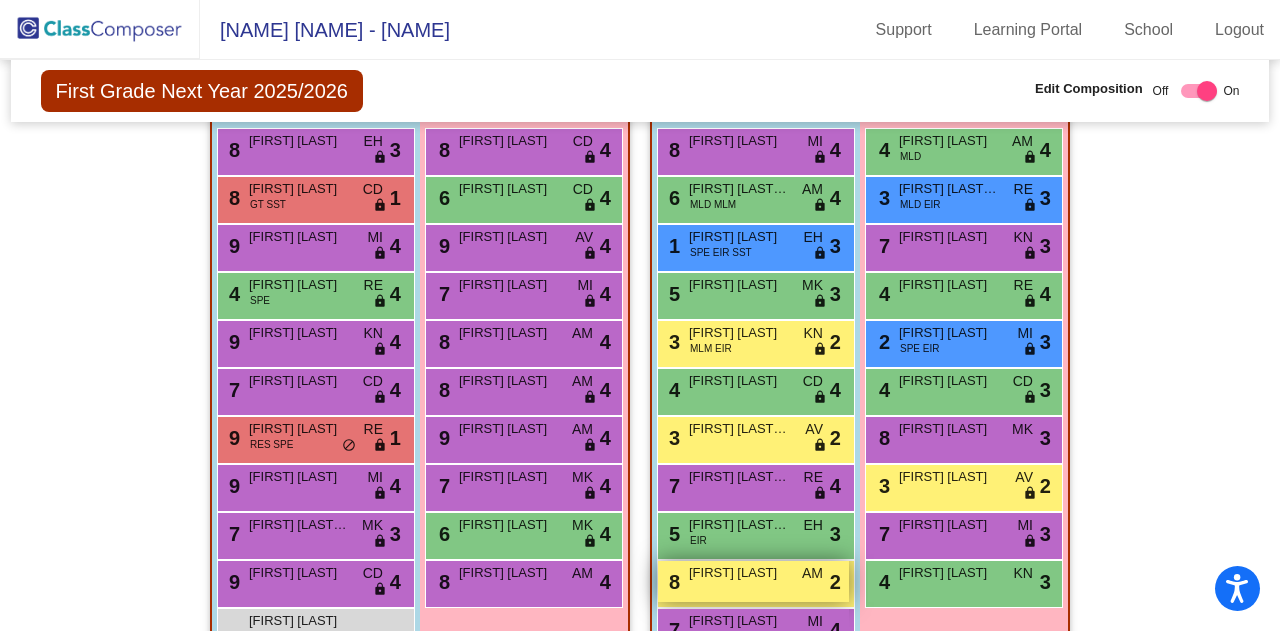 scroll, scrollTop: 2962, scrollLeft: 0, axis: vertical 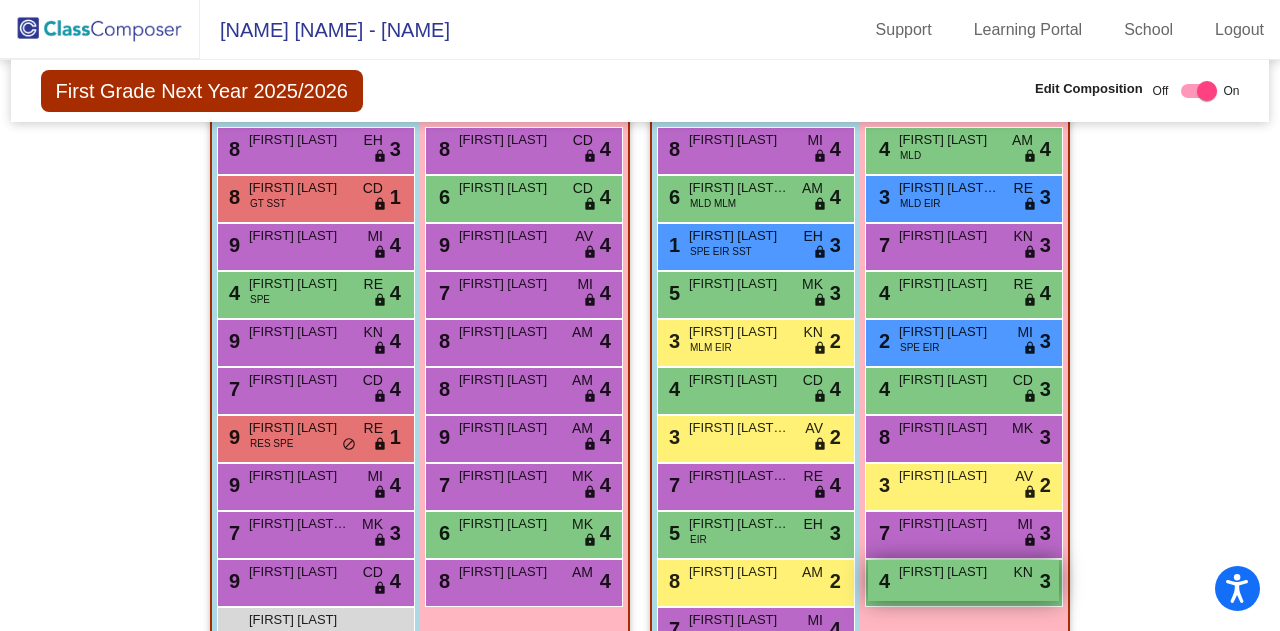 click on "4 [FIRST] [LAST] KN lock do_not_disturb_alt 3" at bounding box center [963, 580] 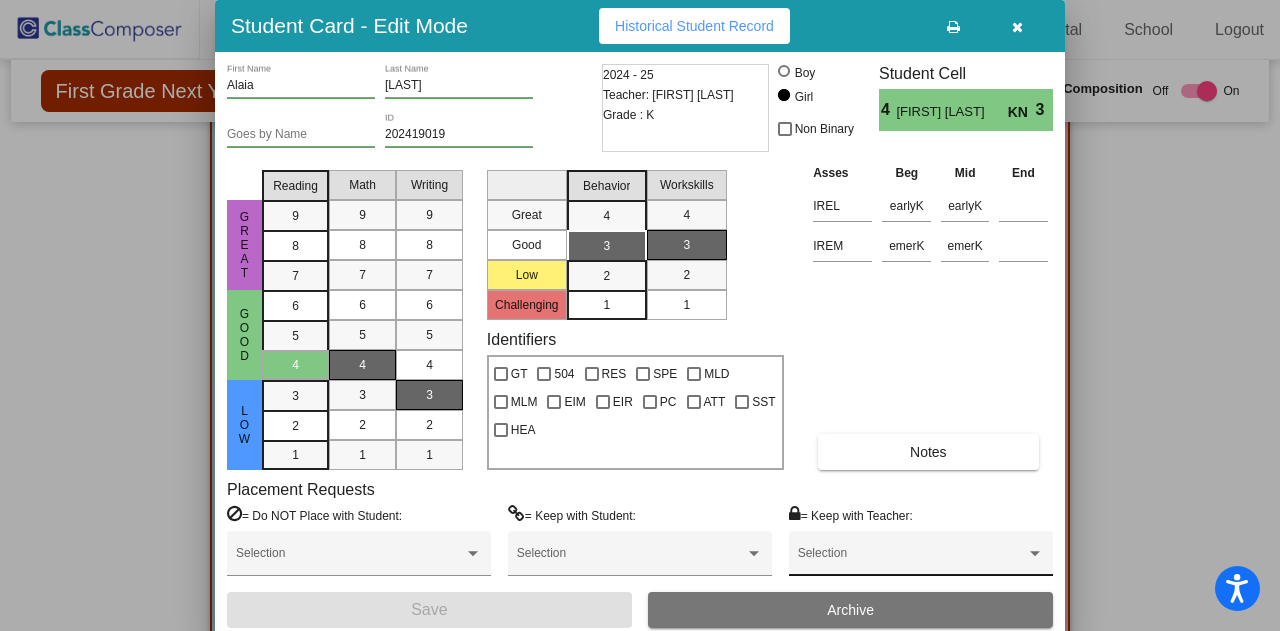click on "Selection" at bounding box center [921, 558] 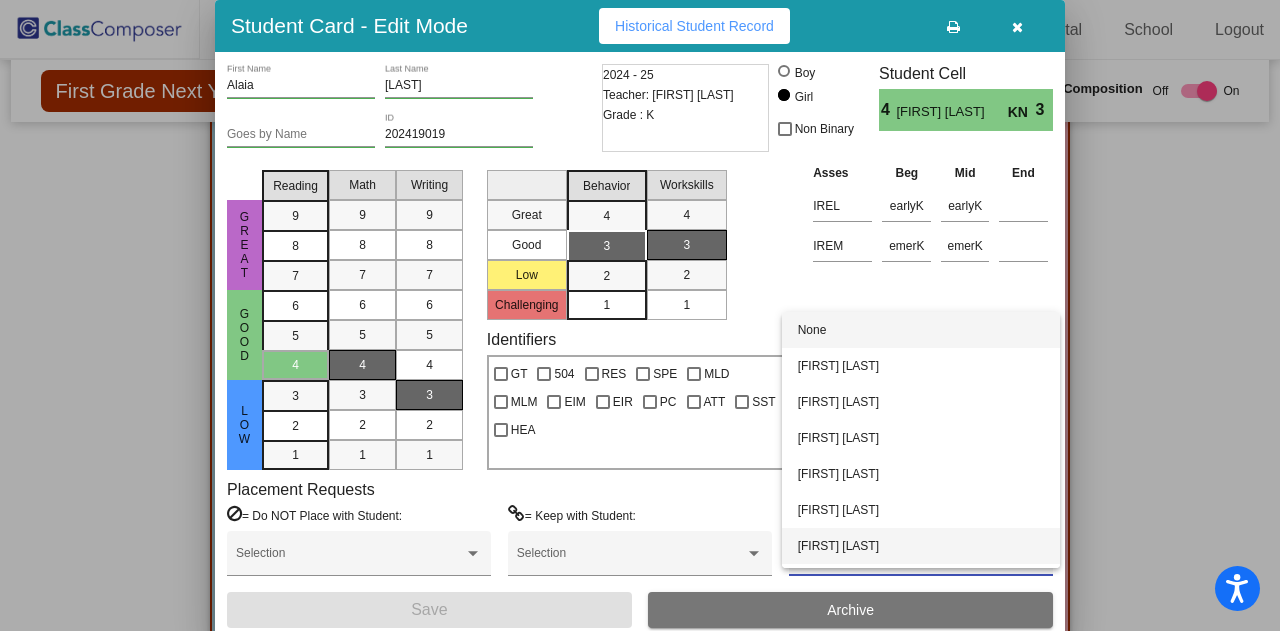 scroll, scrollTop: 68, scrollLeft: 0, axis: vertical 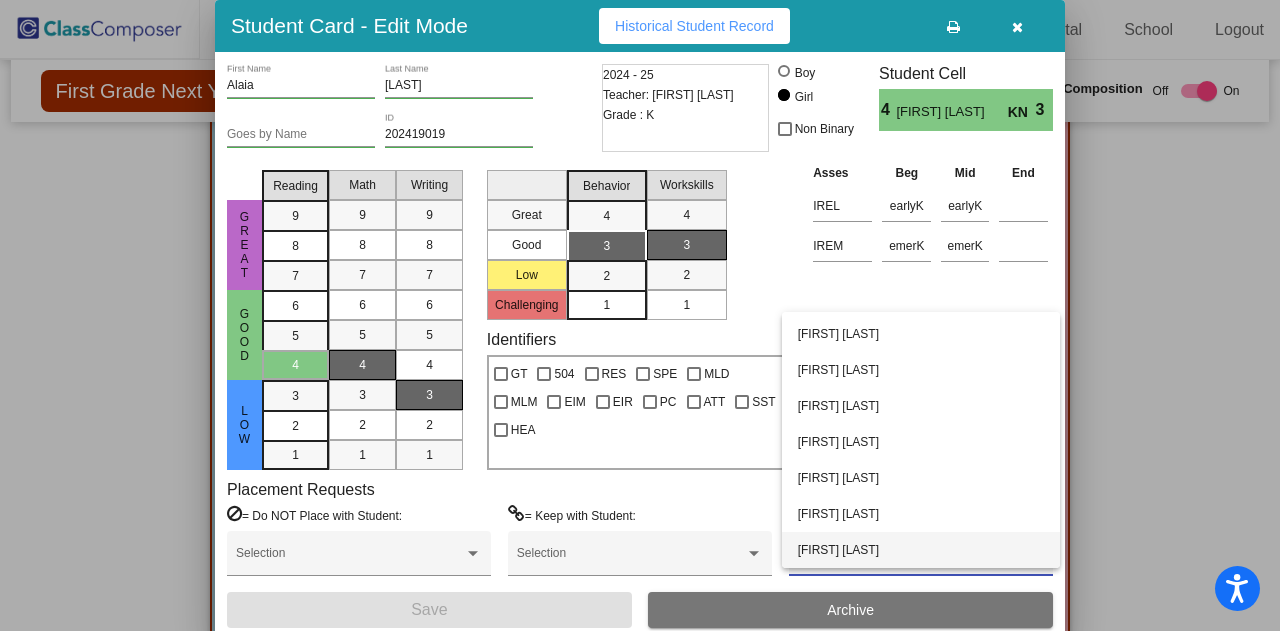 click on "[FIRST] [LAST]" at bounding box center [921, 550] 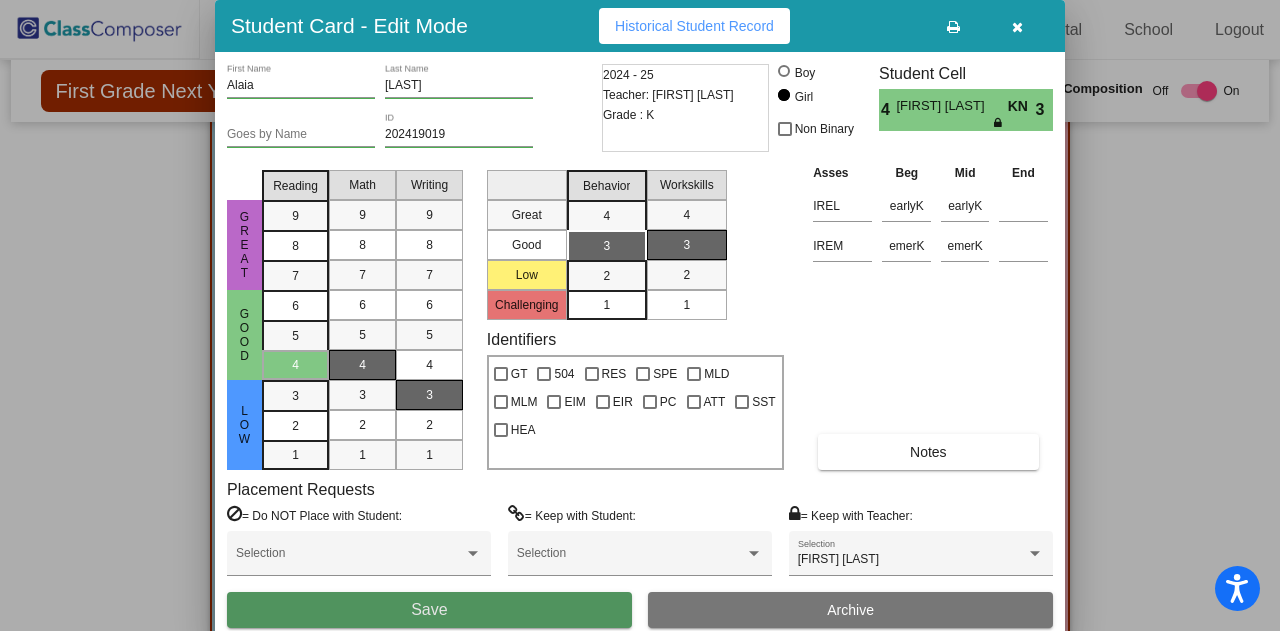 click on "Save" at bounding box center [429, 610] 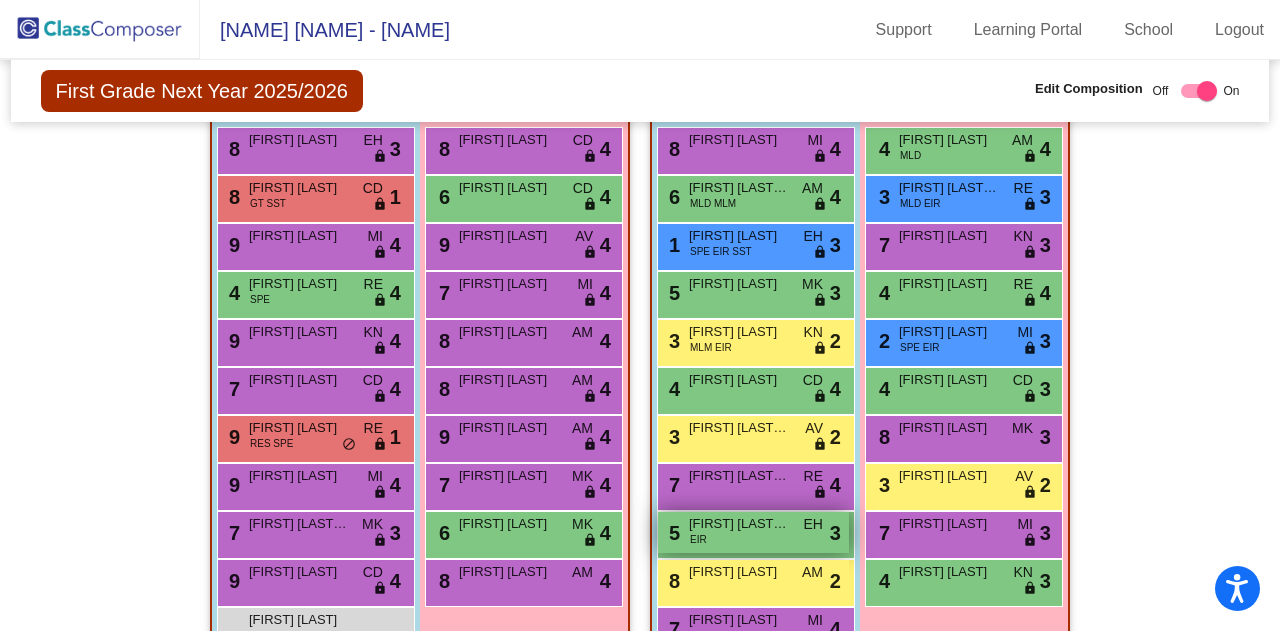 click on "[NUMBER] [FIRST] [LAST] [NAME] [NAME] [NAME] [NAME]" at bounding box center (753, 532) 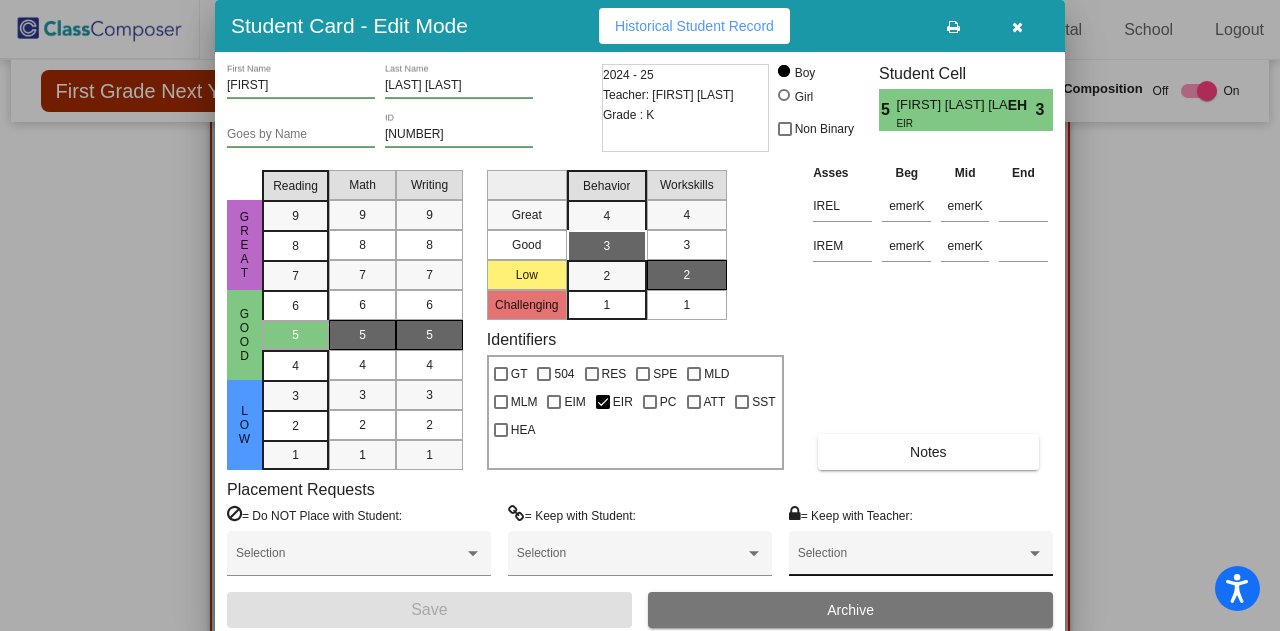 click on "Selection" at bounding box center (921, 558) 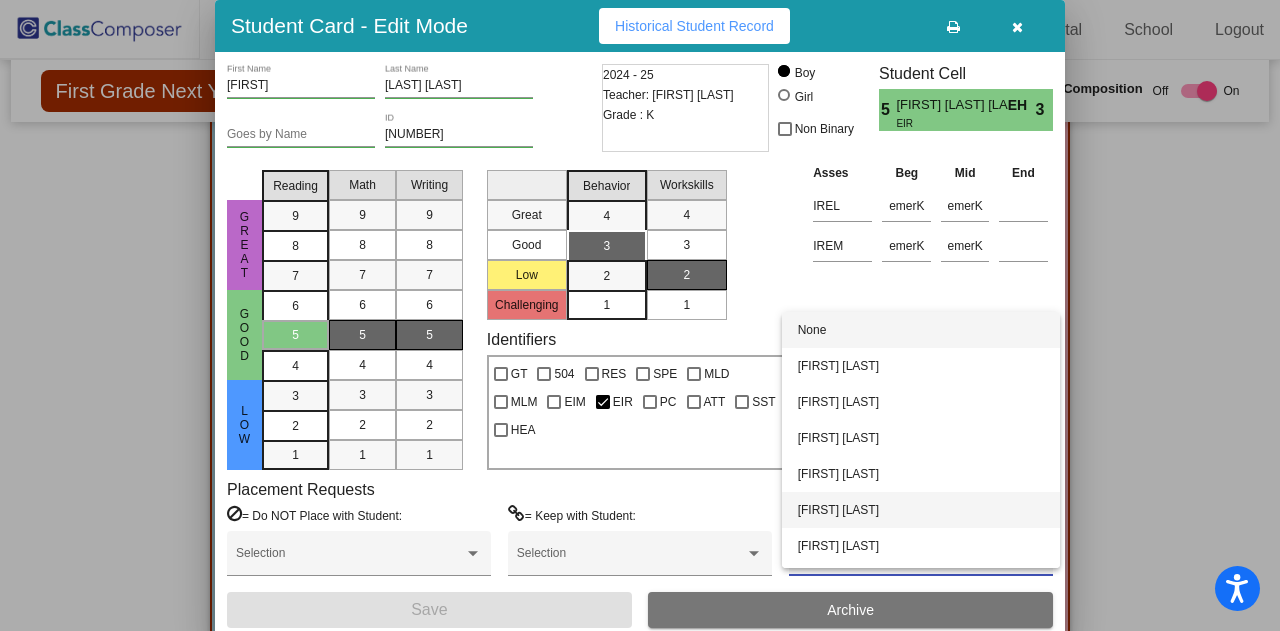 scroll, scrollTop: 68, scrollLeft: 0, axis: vertical 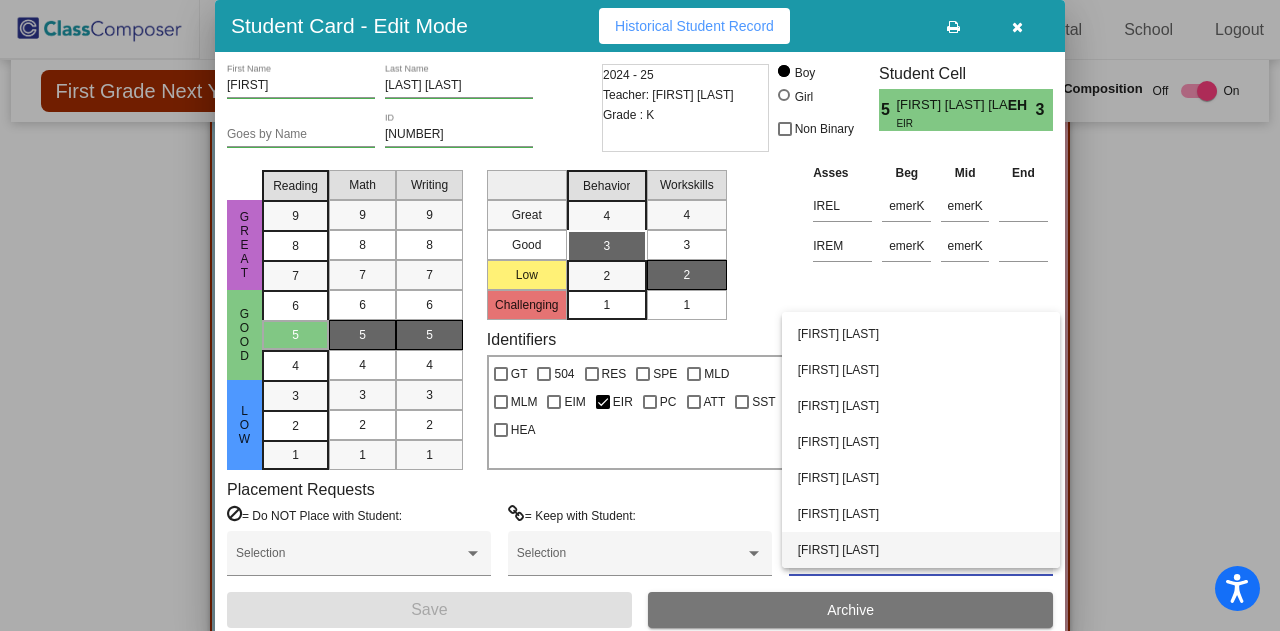 click on "[FIRST] [LAST]" at bounding box center (921, 550) 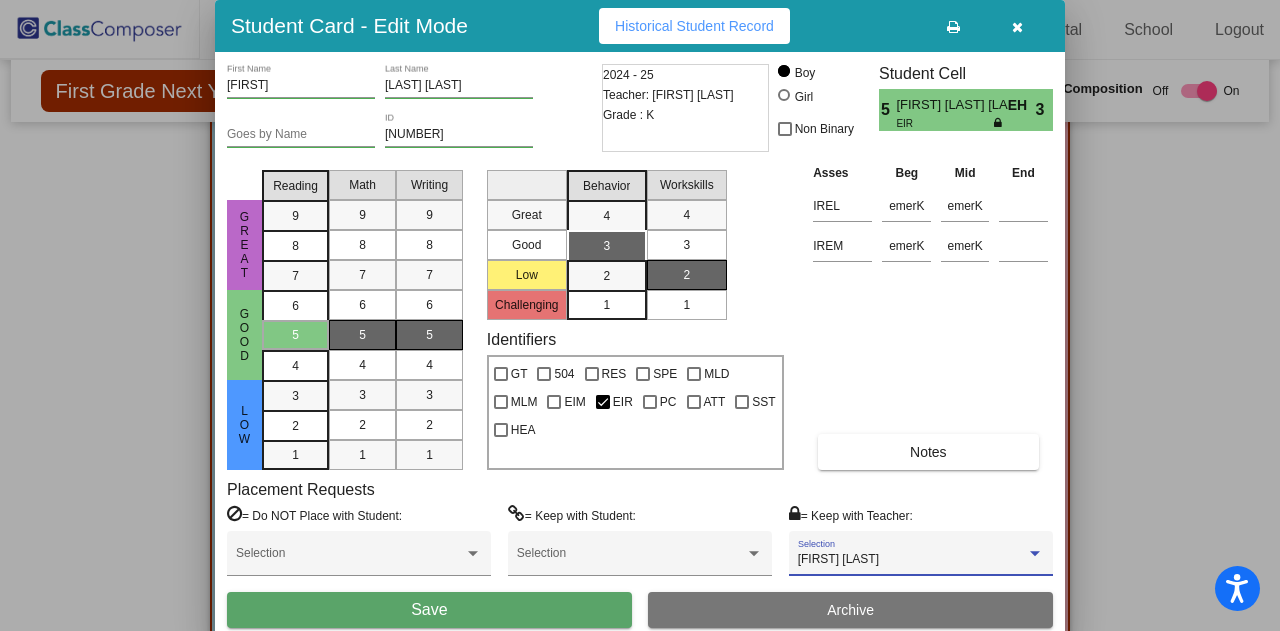 click on "Save" at bounding box center (429, 610) 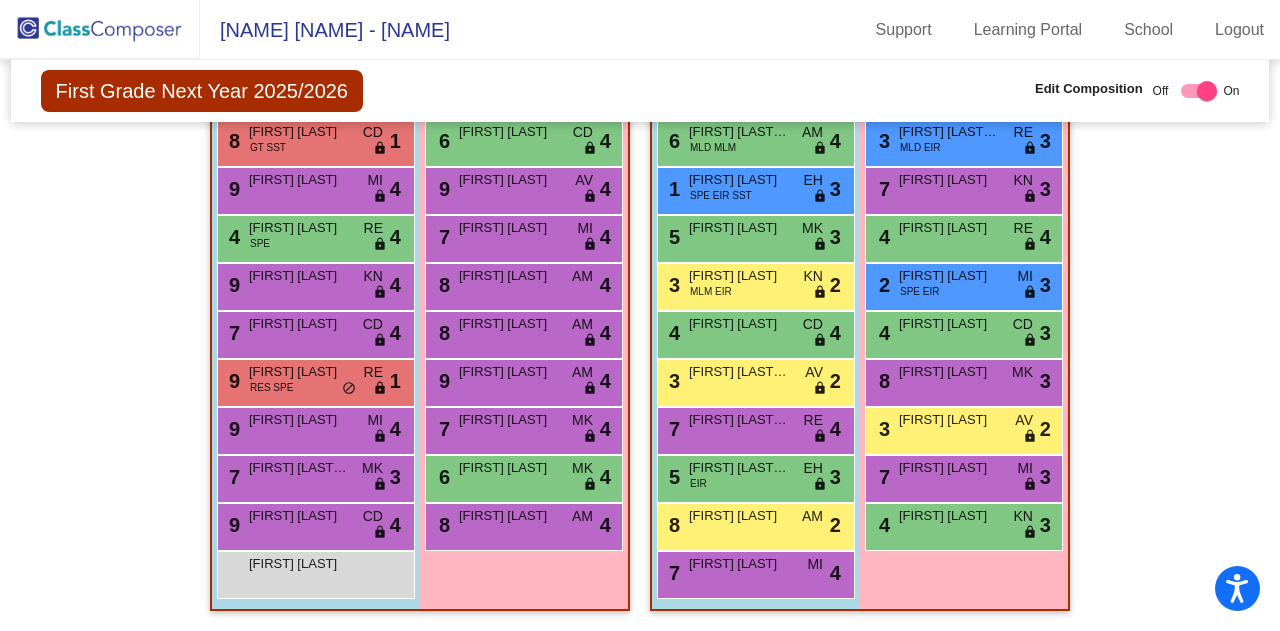 scroll, scrollTop: 1794, scrollLeft: 0, axis: vertical 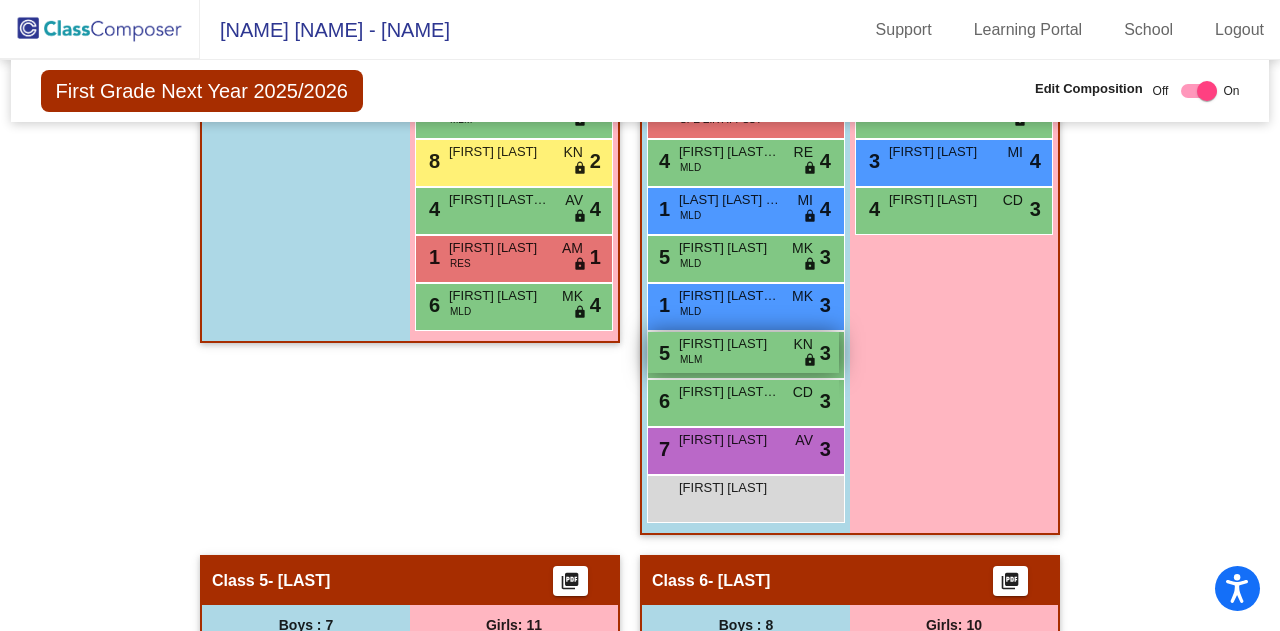 click on "[NUMBER] [FIRST] [CODE] [CODE] [STATUS]" at bounding box center (743, 352) 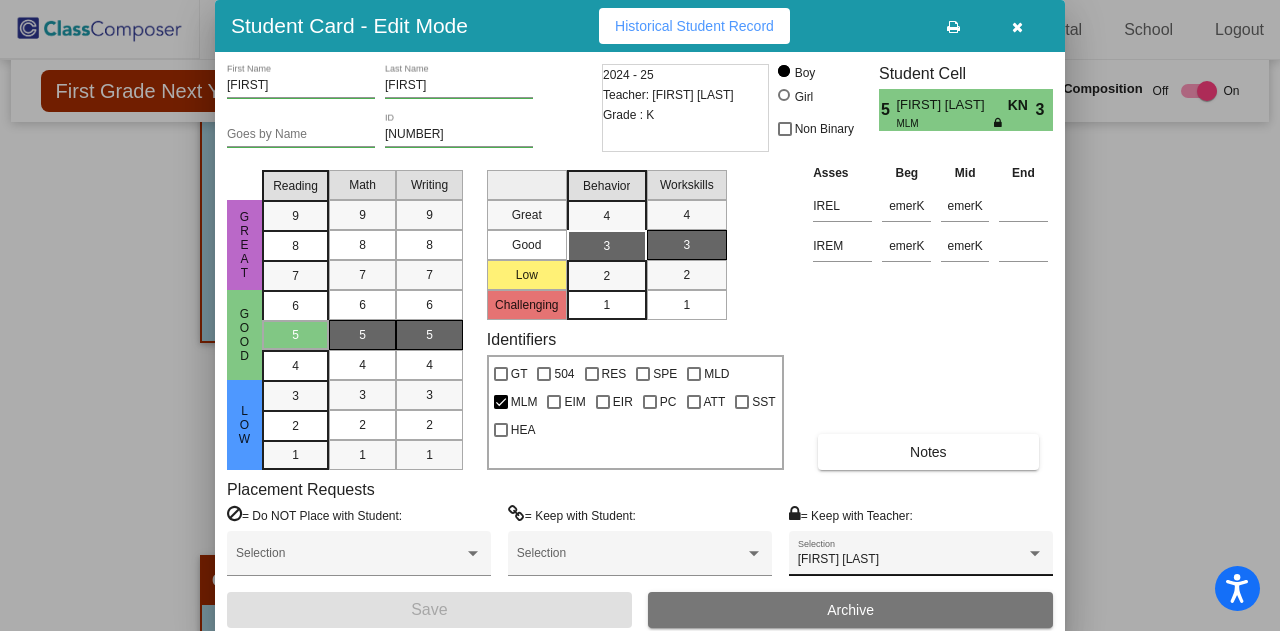 click on "[FIRST] [LAST] Selection" at bounding box center [921, 558] 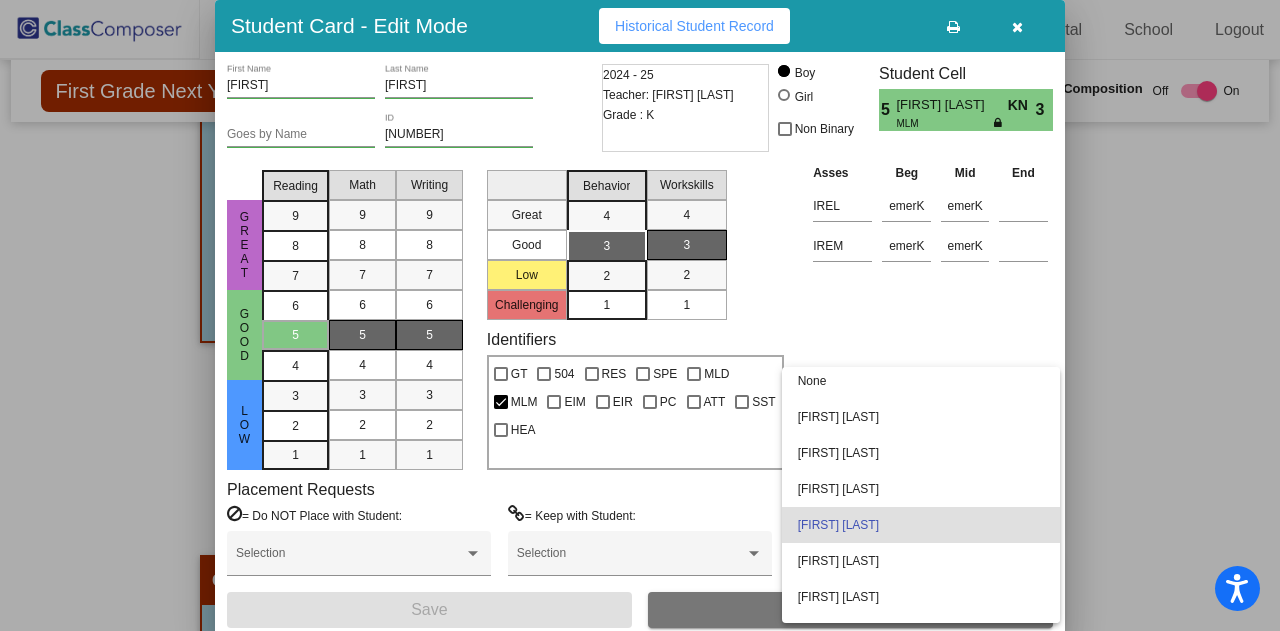 scroll, scrollTop: 68, scrollLeft: 0, axis: vertical 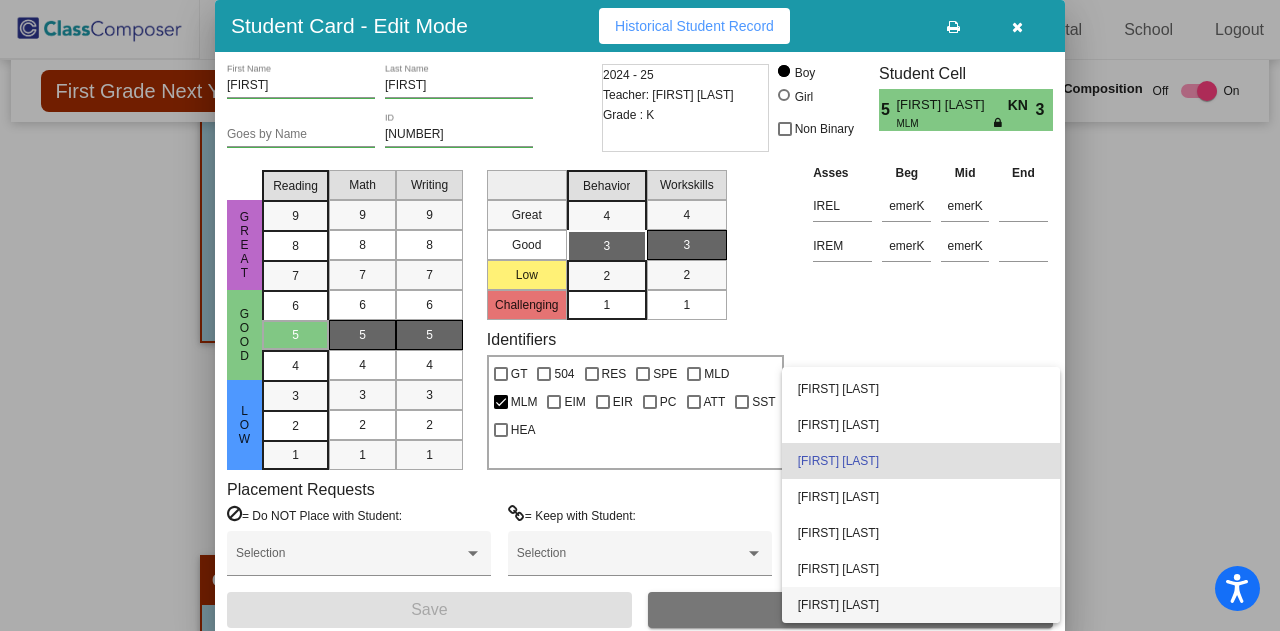 click on "[FIRST] [LAST]" at bounding box center (921, 605) 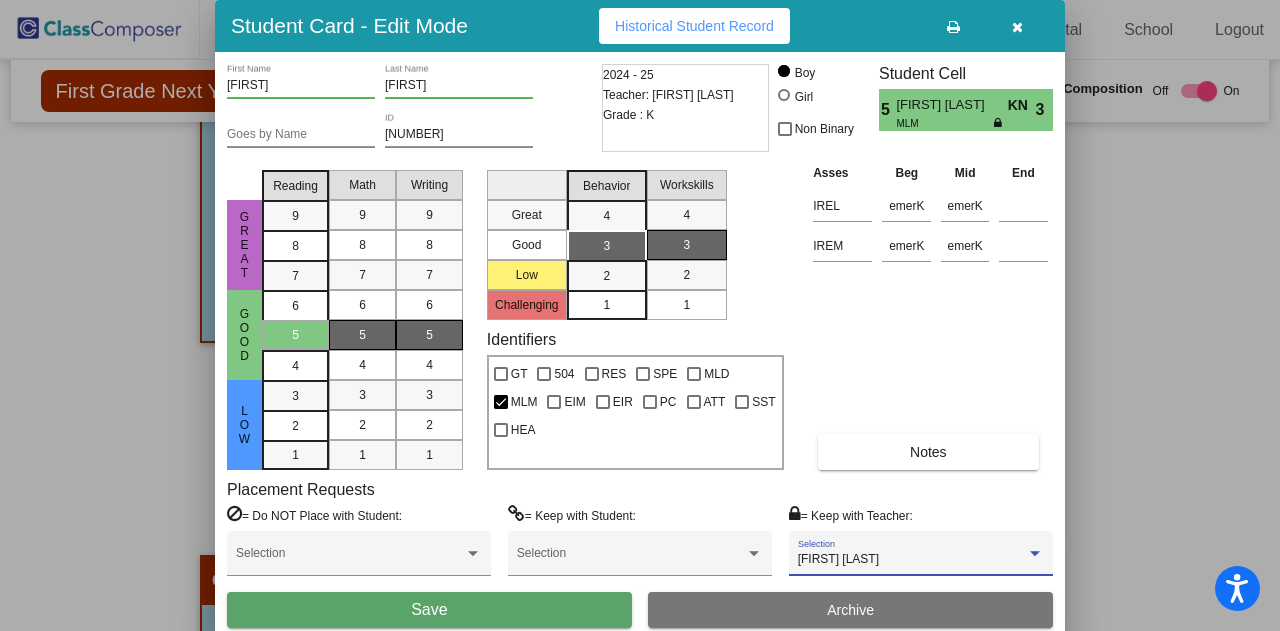click on "Save" at bounding box center (429, 610) 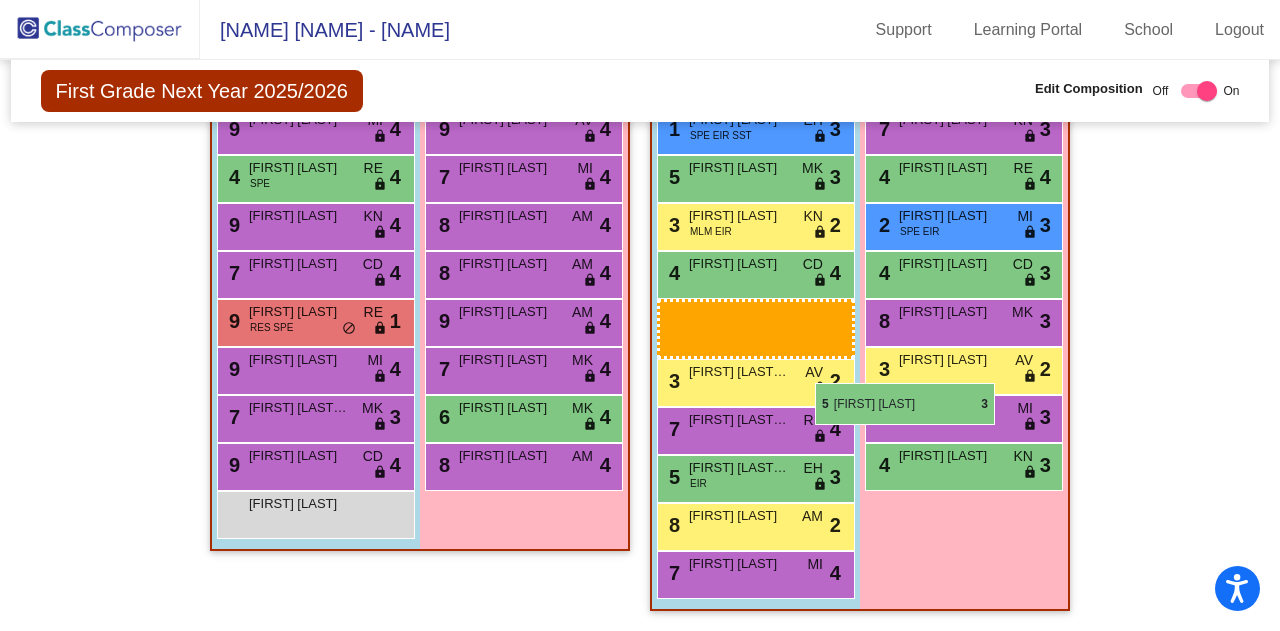 scroll, scrollTop: 2978, scrollLeft: 0, axis: vertical 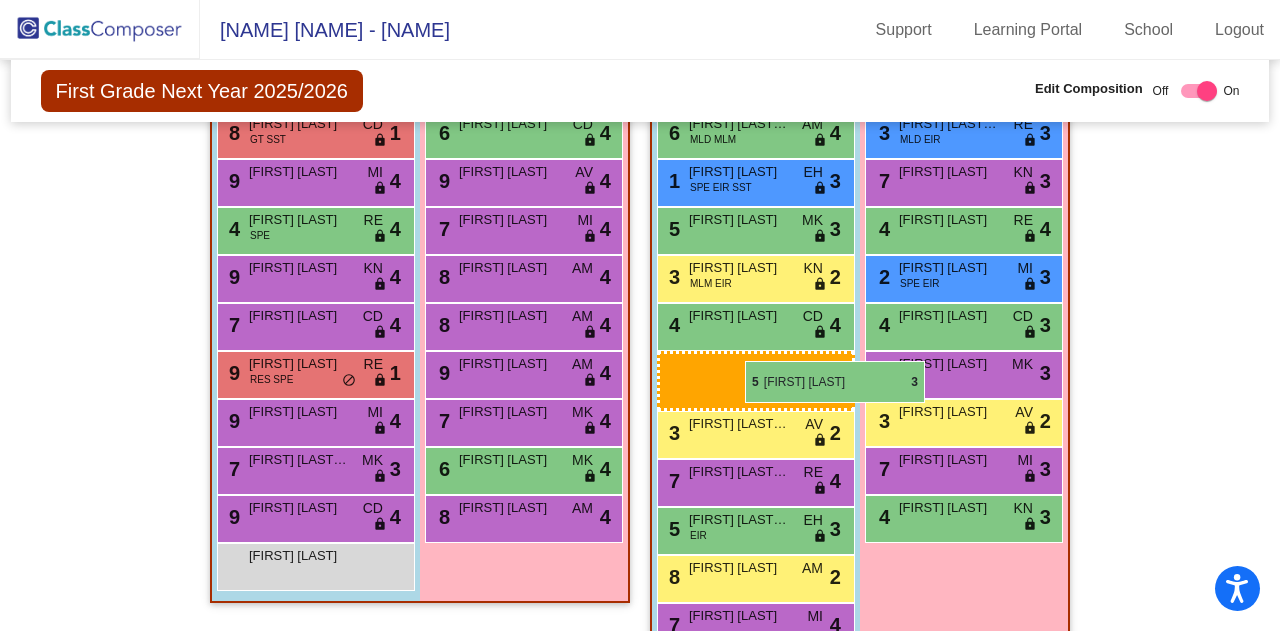 drag, startPoint x: 736, startPoint y: 349, endPoint x: 742, endPoint y: 361, distance: 13.416408 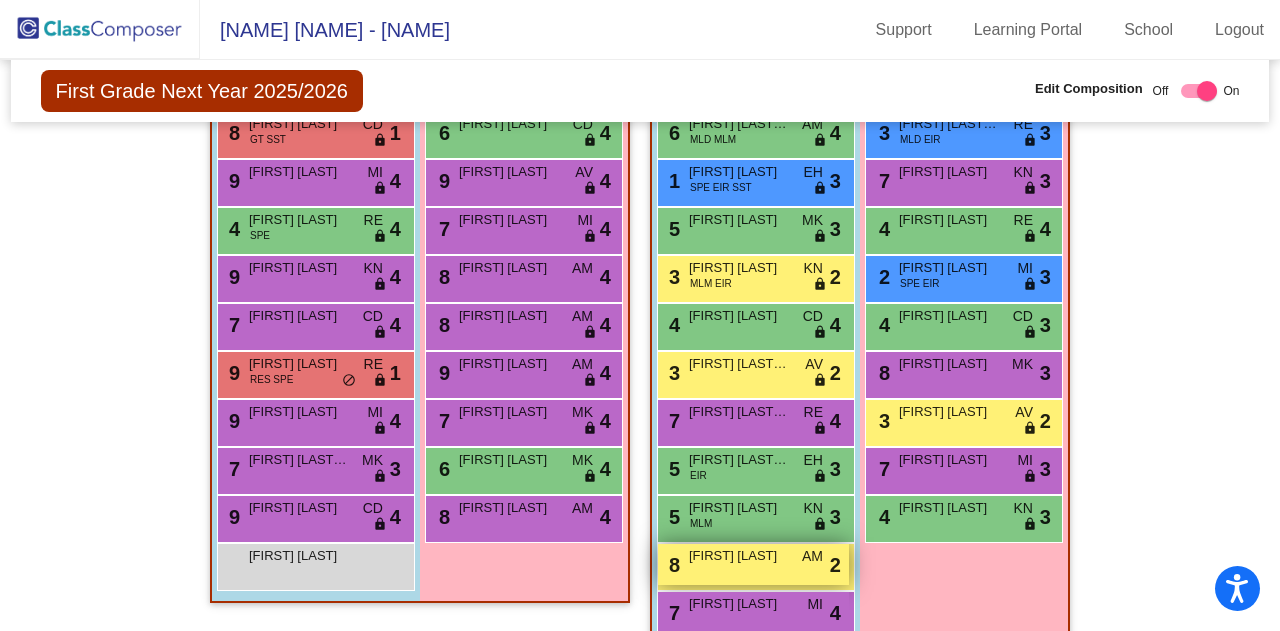click on "[NUMBER] [FIRST] [LAST] [NAME] [NAME] [NAME] [NAME]" at bounding box center [753, 564] 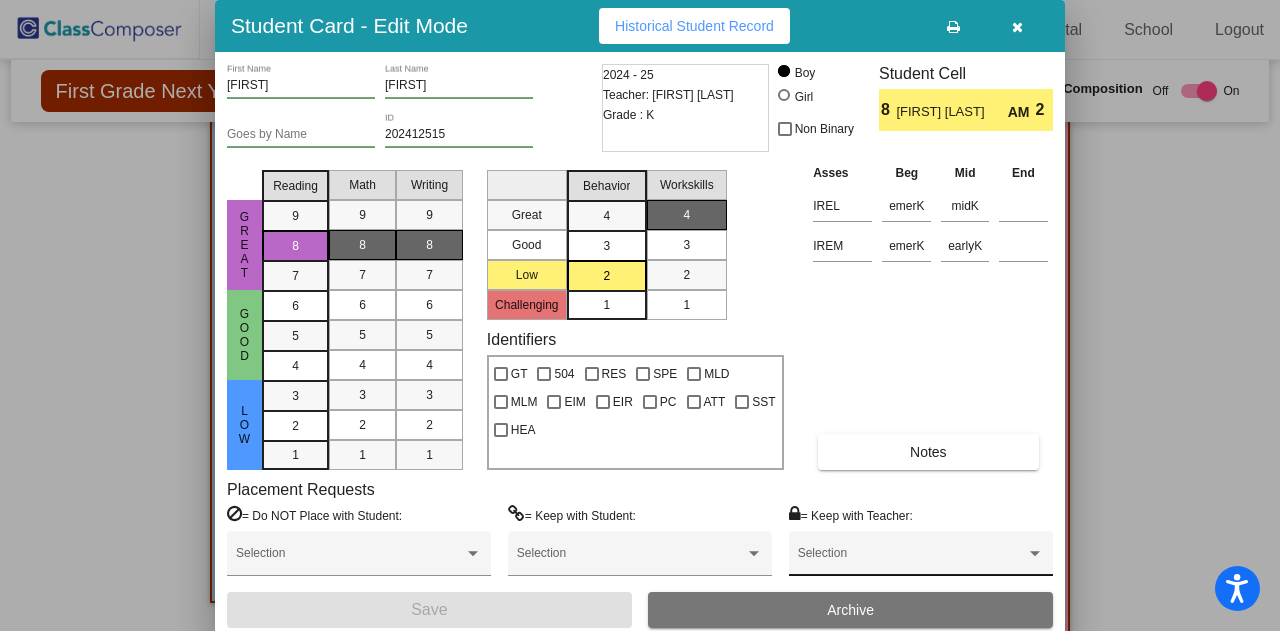 click on "Selection" at bounding box center [921, 558] 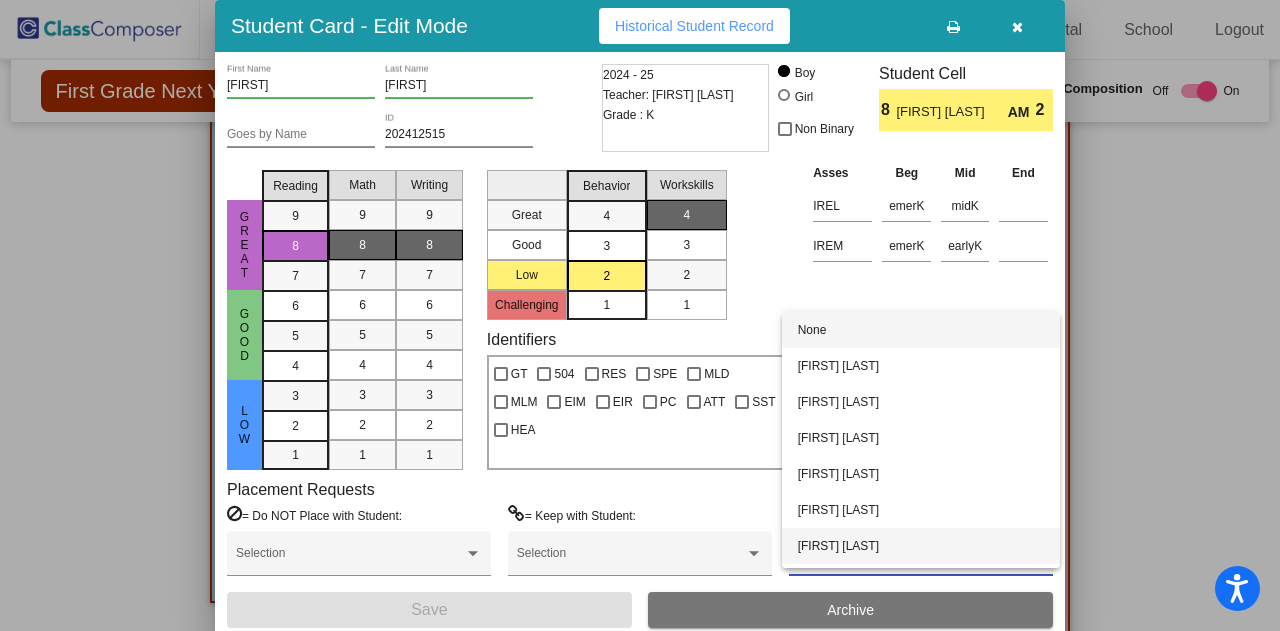 scroll, scrollTop: 68, scrollLeft: 0, axis: vertical 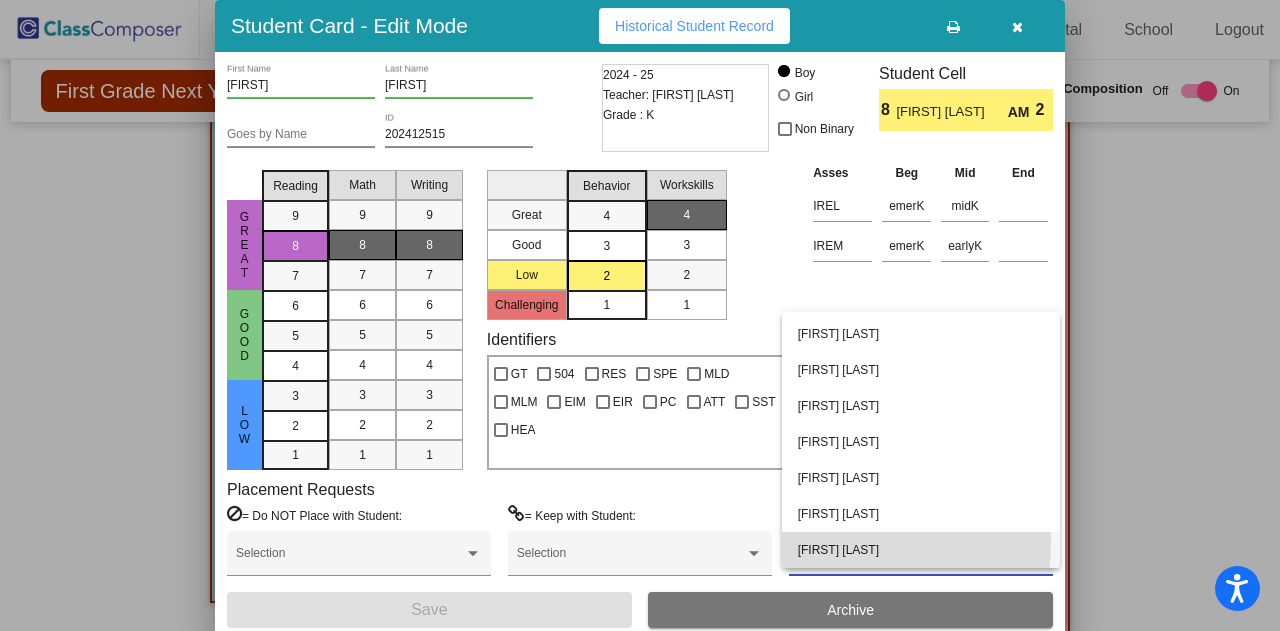 click on "[FIRST] [LAST]" at bounding box center (921, 550) 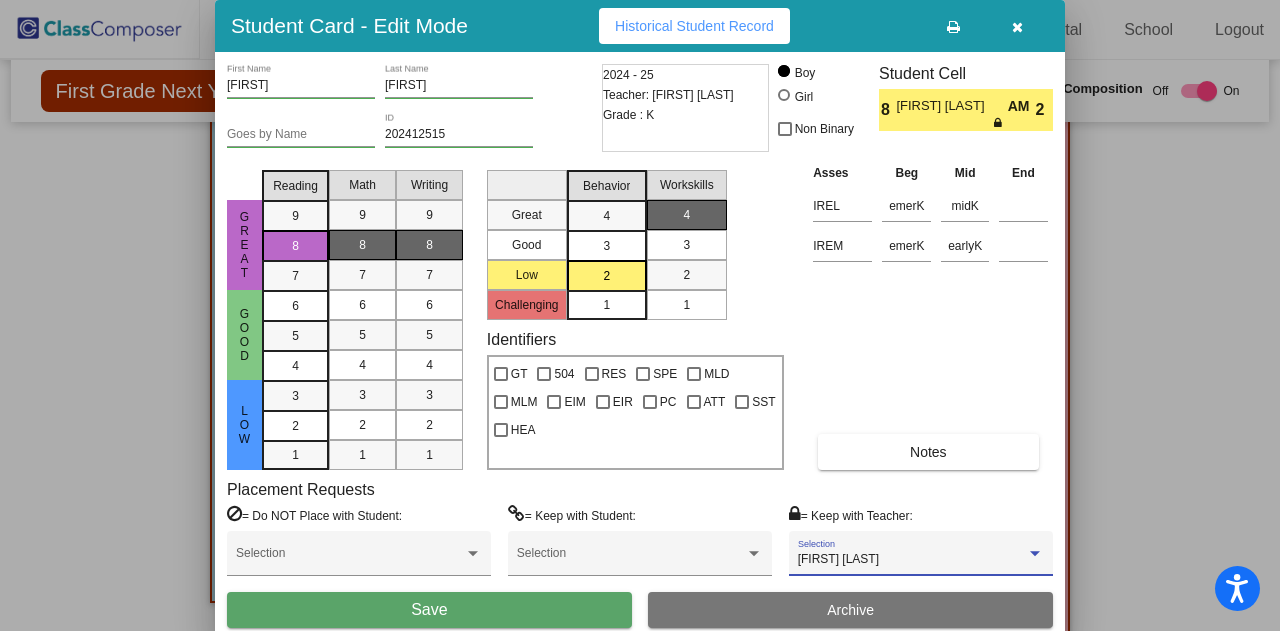click on "Save" at bounding box center (429, 610) 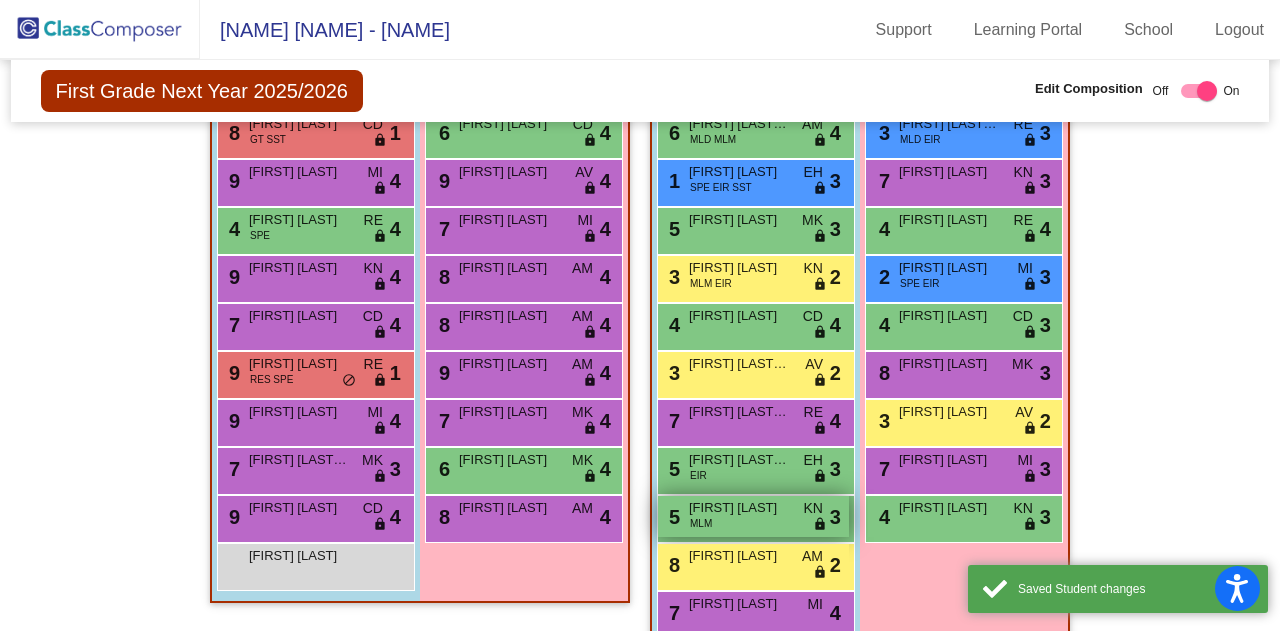 scroll, scrollTop: 3026, scrollLeft: 0, axis: vertical 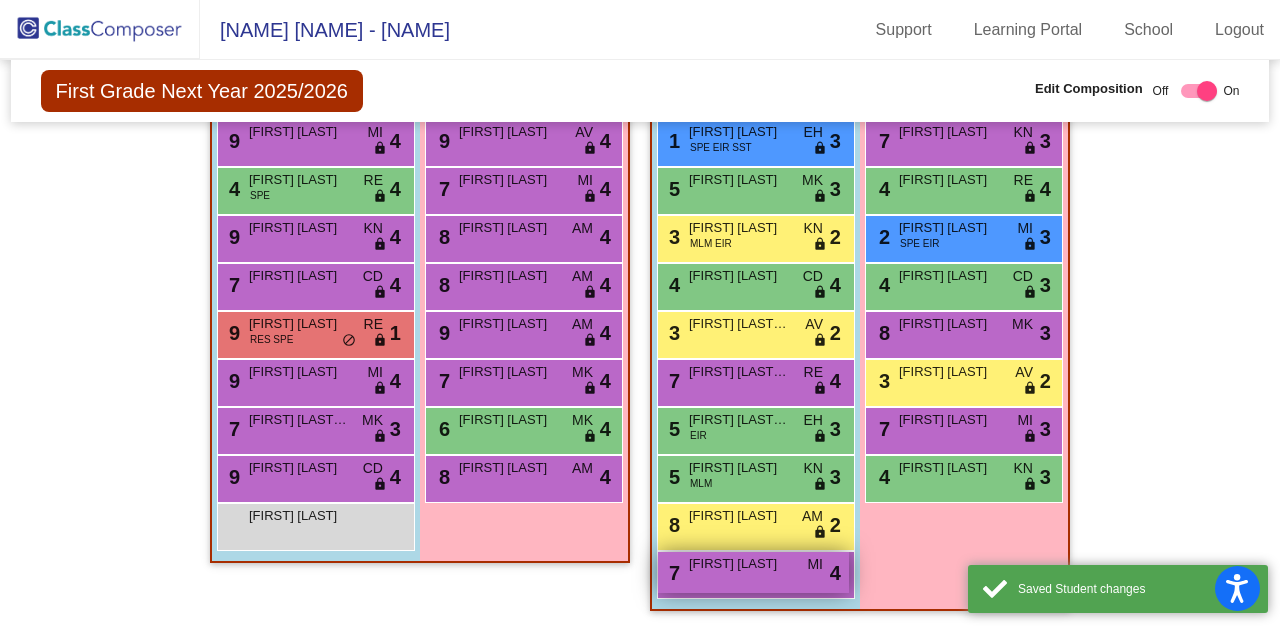 click on "7 [FIRST] [LAST] MI lock do_not_disturb_alt 4" at bounding box center (753, 572) 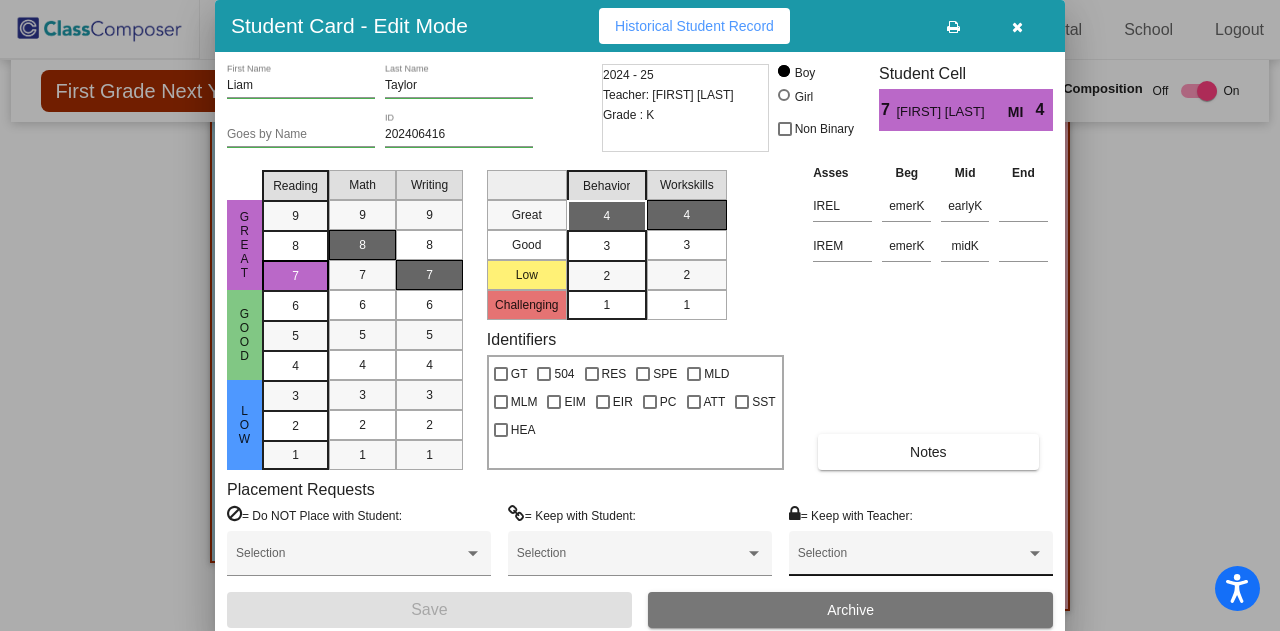 click on "Selection" at bounding box center [921, 558] 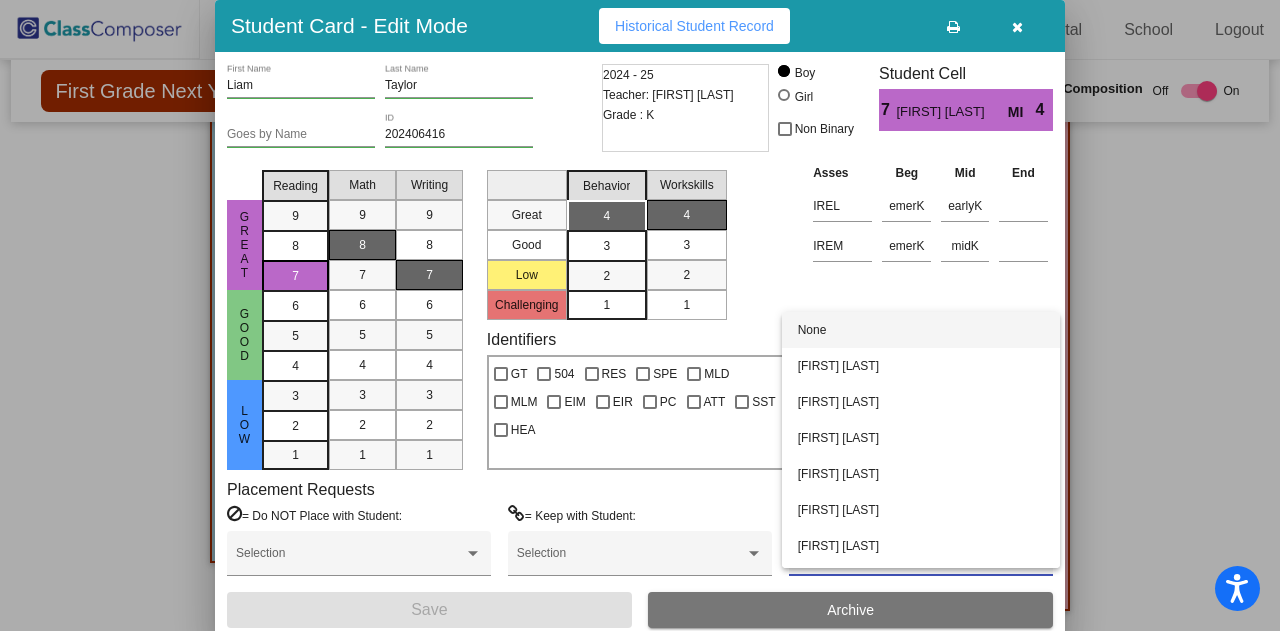 scroll, scrollTop: 68, scrollLeft: 0, axis: vertical 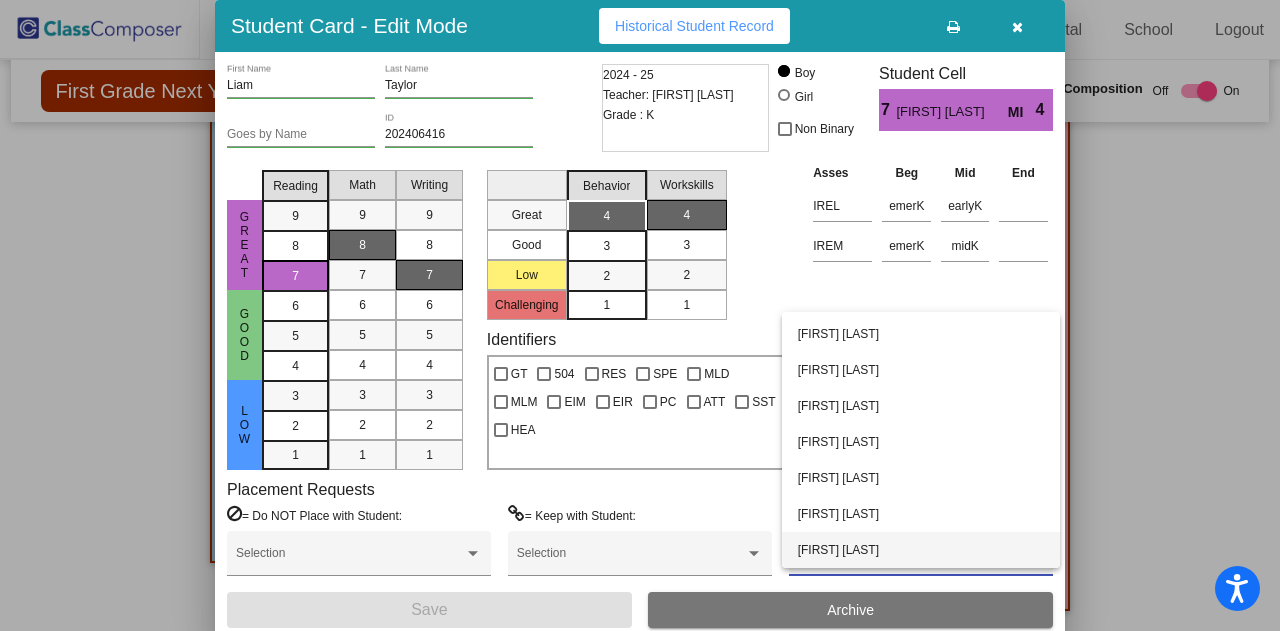 click on "[FIRST] [LAST]" at bounding box center [921, 550] 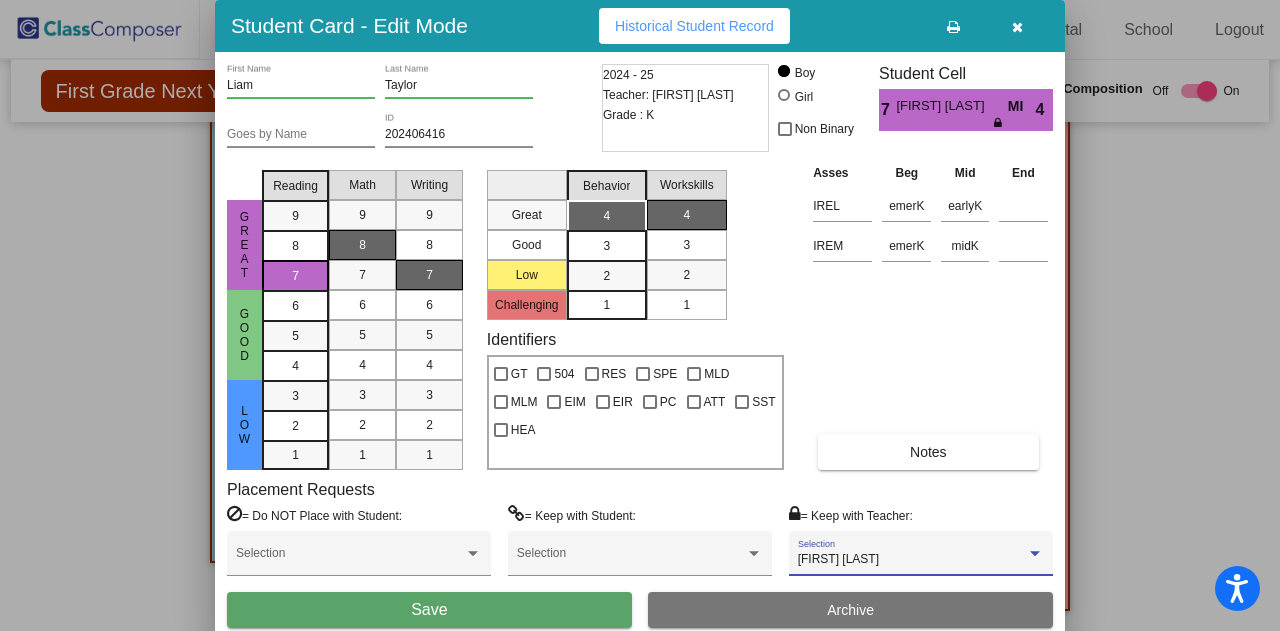 click on "Save" at bounding box center [429, 610] 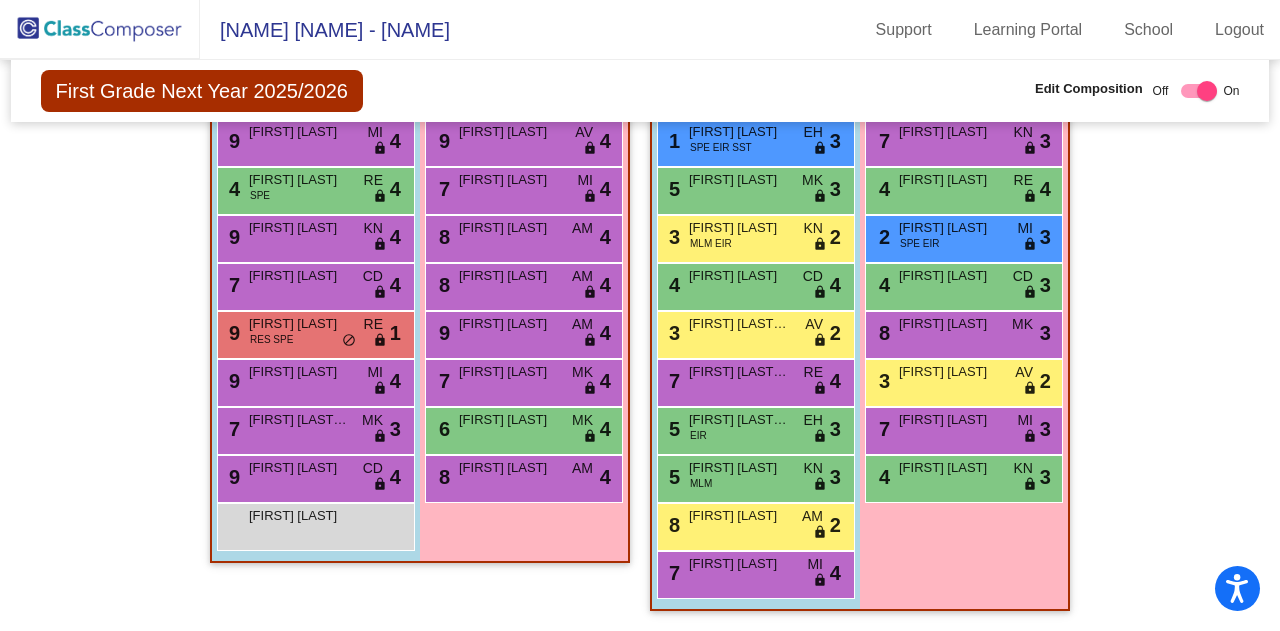 scroll, scrollTop: 1842, scrollLeft: 0, axis: vertical 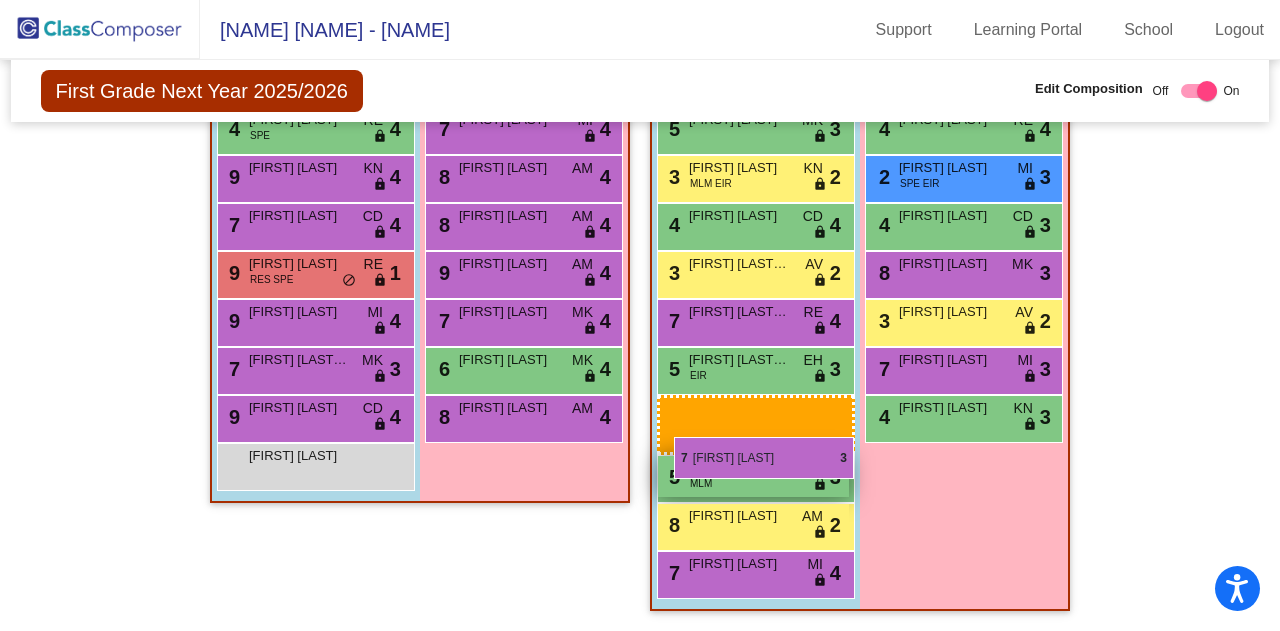 drag, startPoint x: 718, startPoint y: 349, endPoint x: 672, endPoint y: 432, distance: 94.89468 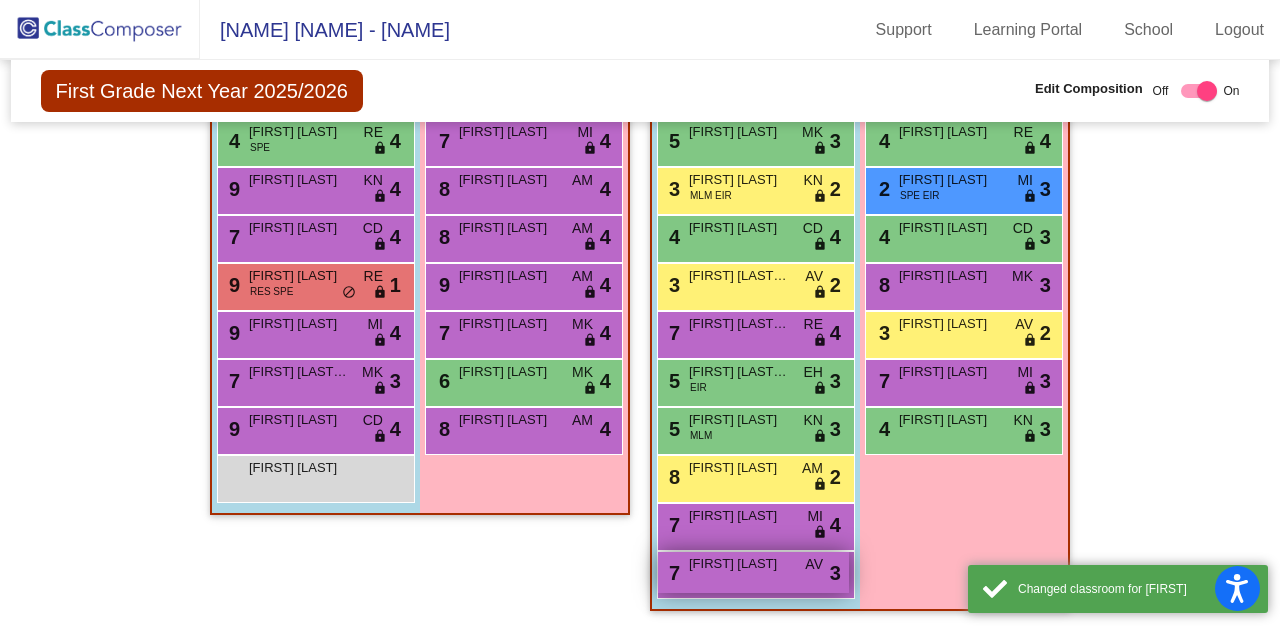 click on "7 [FIRST] [LAST] AV lock do_not_disturb_alt 3" at bounding box center [753, 572] 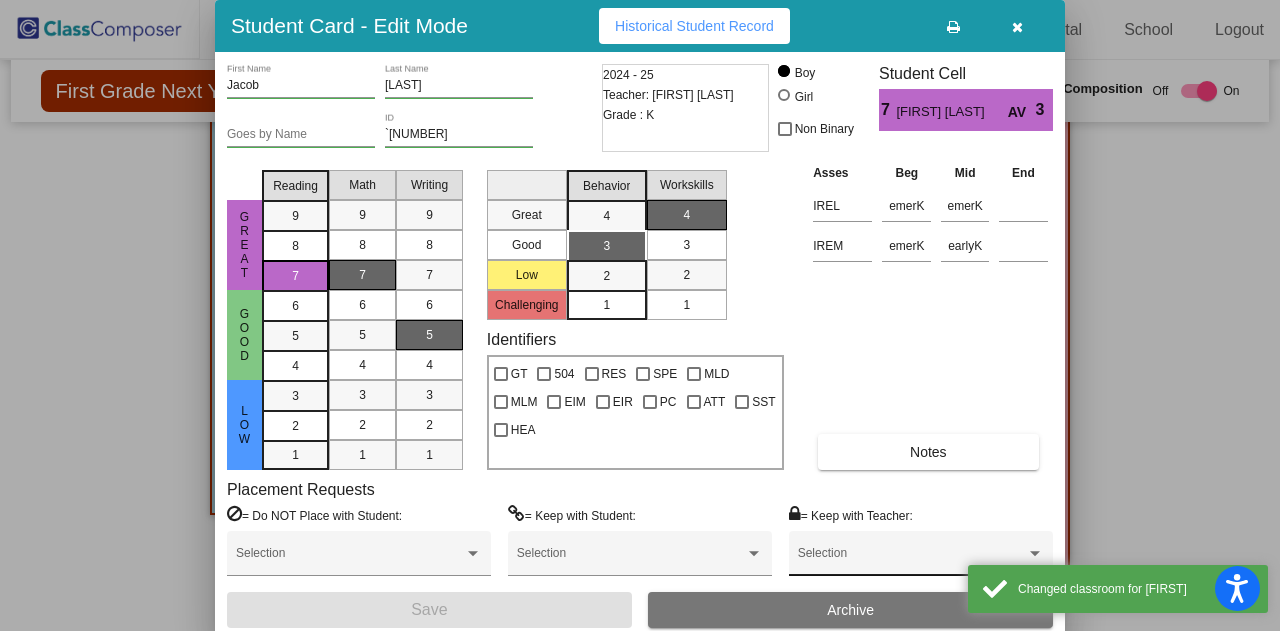 click on "Selection" at bounding box center (921, 558) 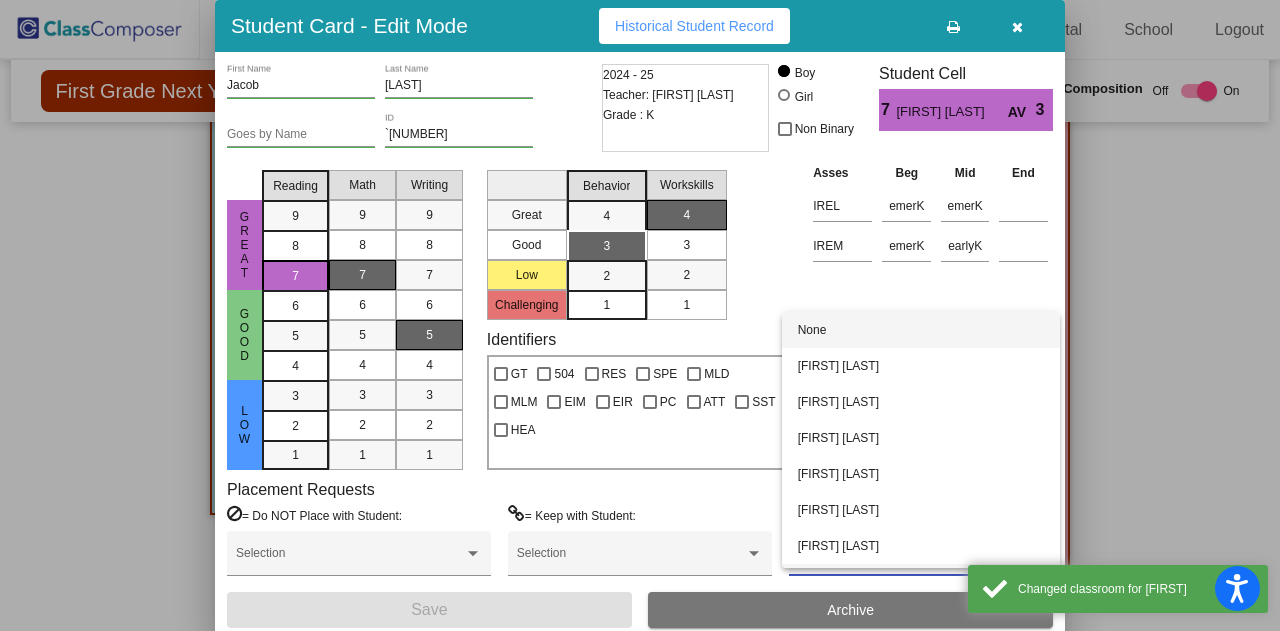 scroll, scrollTop: 68, scrollLeft: 0, axis: vertical 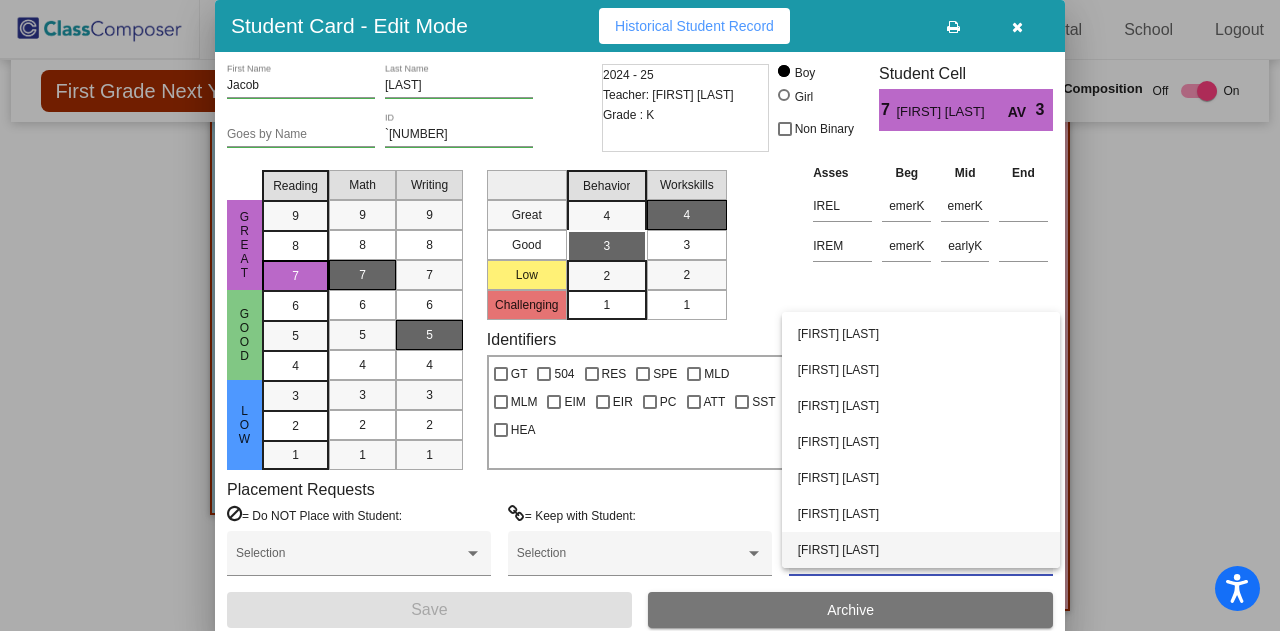 click on "[FIRST] [LAST]" at bounding box center [921, 550] 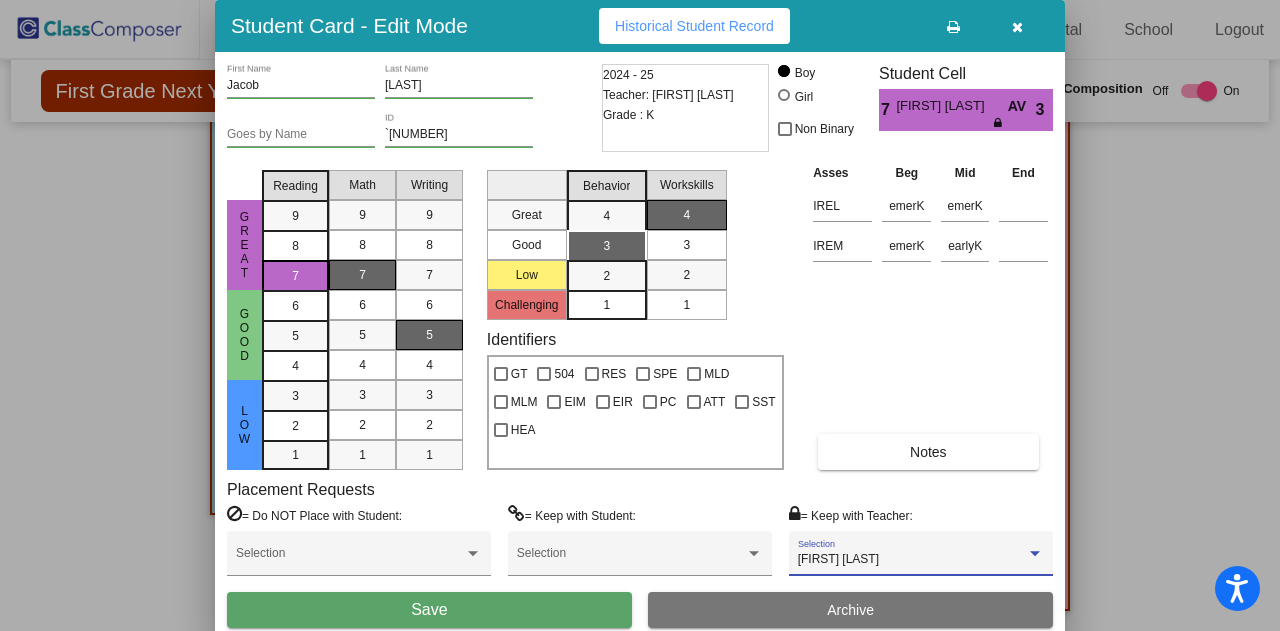 click on "Save" at bounding box center [429, 610] 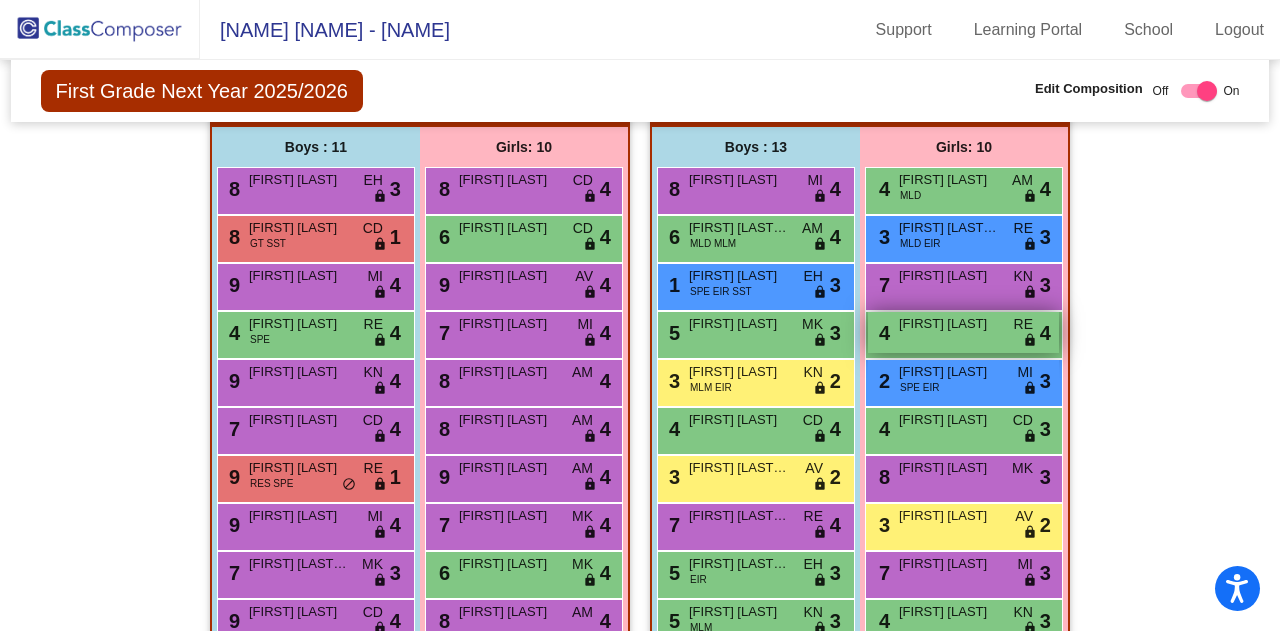 scroll, scrollTop: 2926, scrollLeft: 0, axis: vertical 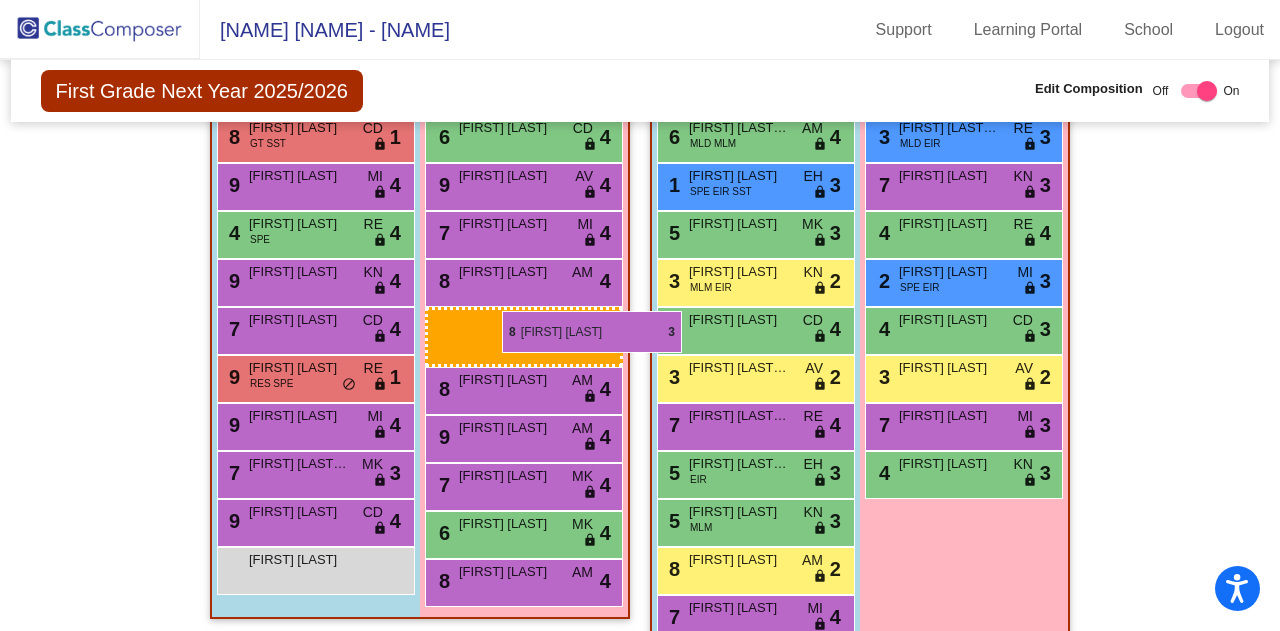 drag, startPoint x: 1008, startPoint y: 380, endPoint x: 498, endPoint y: 310, distance: 514.7815 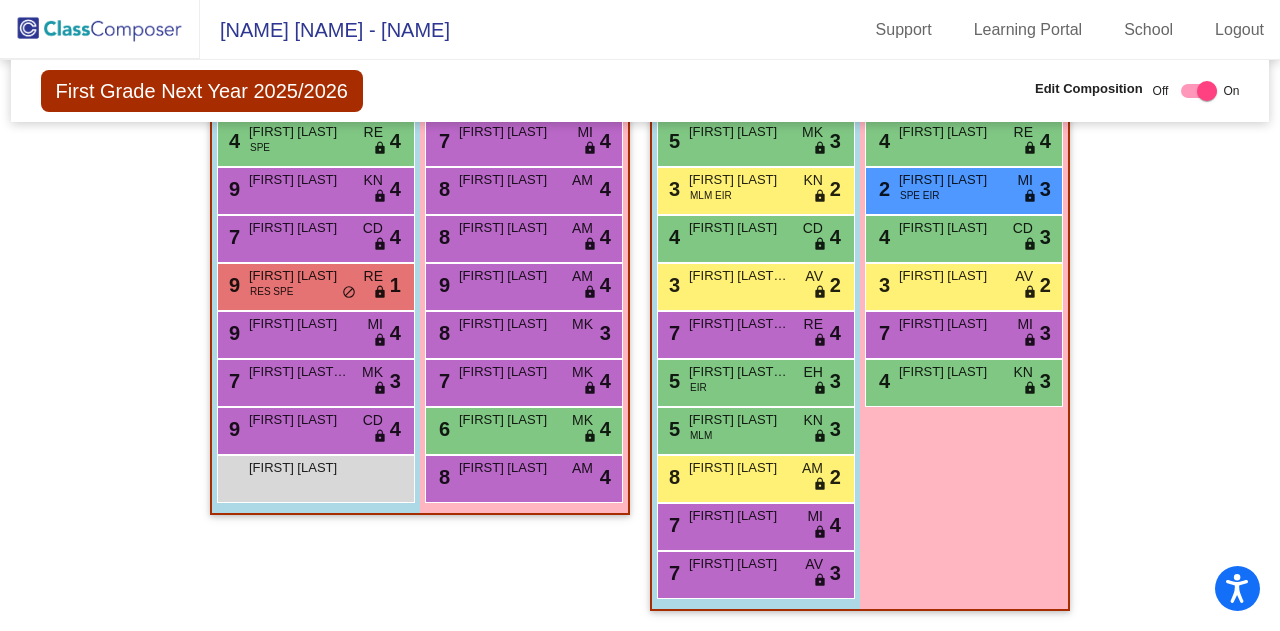 scroll, scrollTop: 2826, scrollLeft: 0, axis: vertical 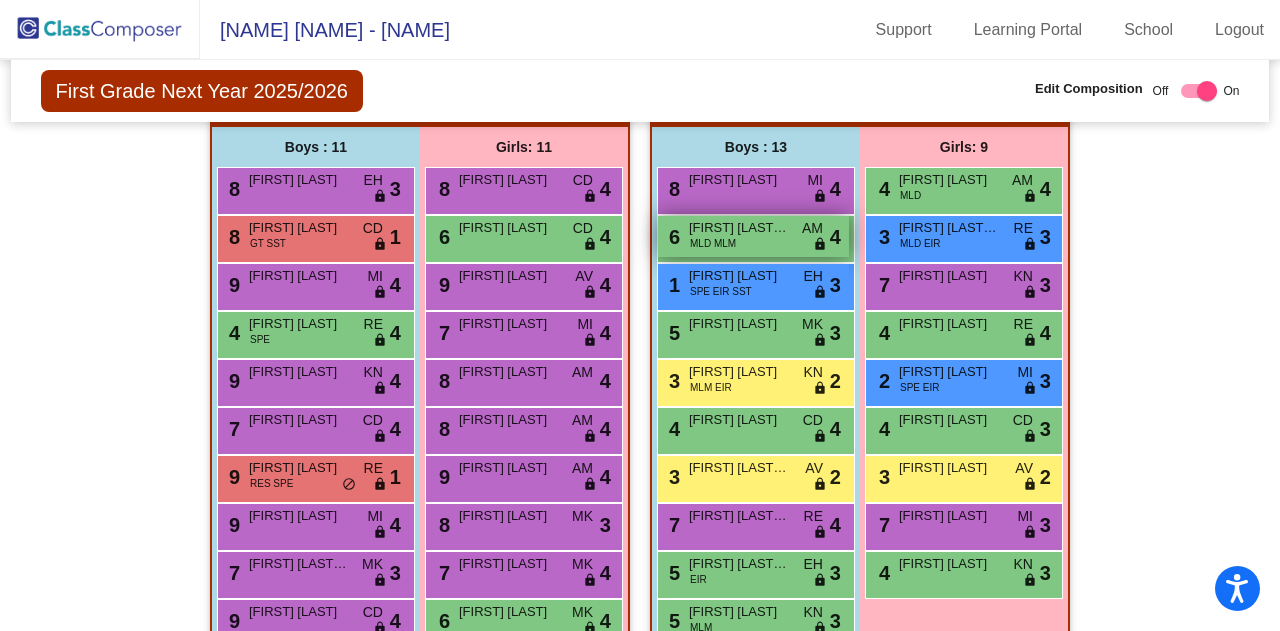 click on "AM" at bounding box center (812, 228) 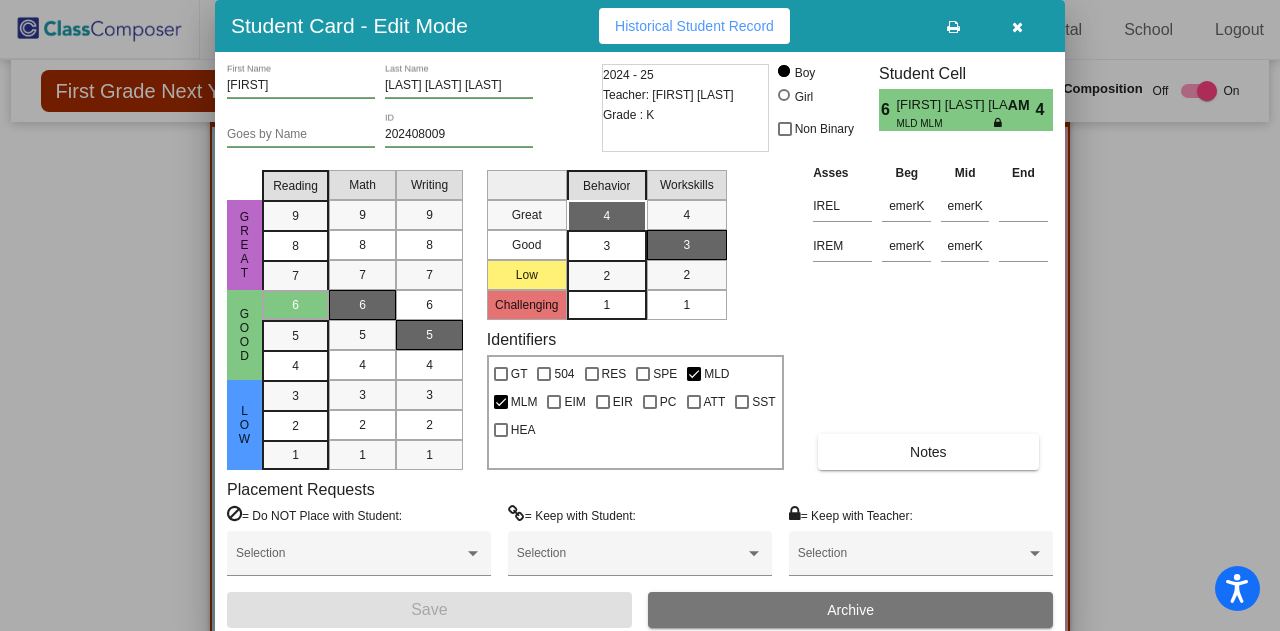 click at bounding box center (640, 315) 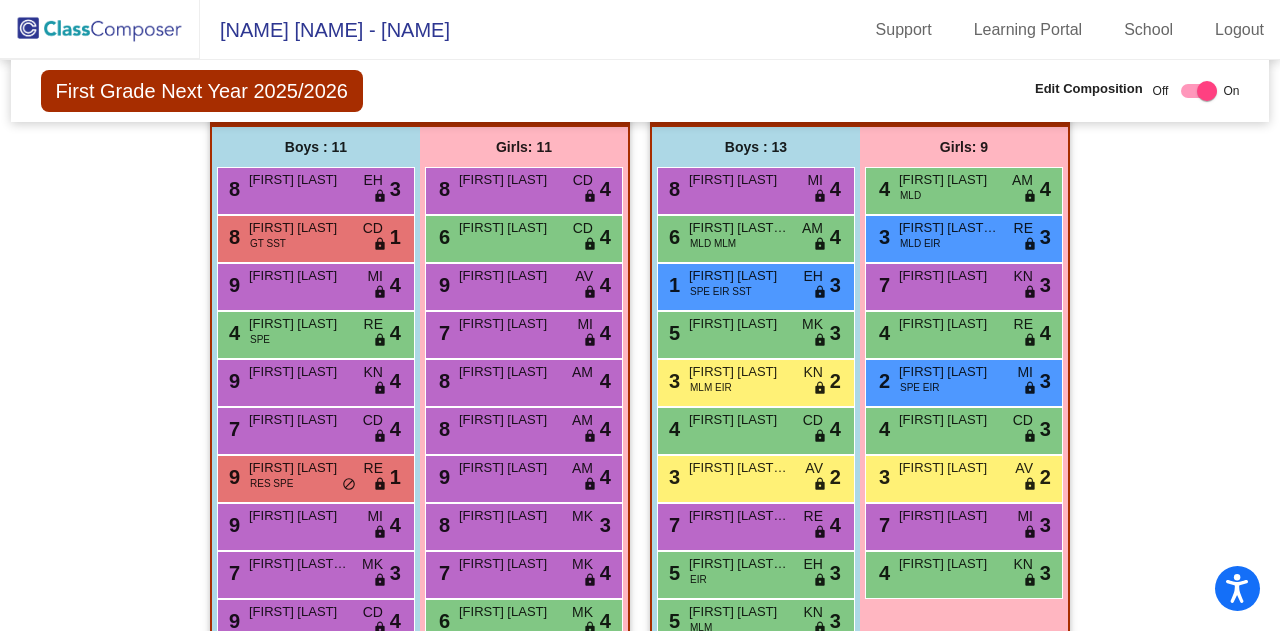 click on "6 [FIRST] [LAST] MLD MLM AM lock do_not_disturb_alt 4" at bounding box center (756, 239) 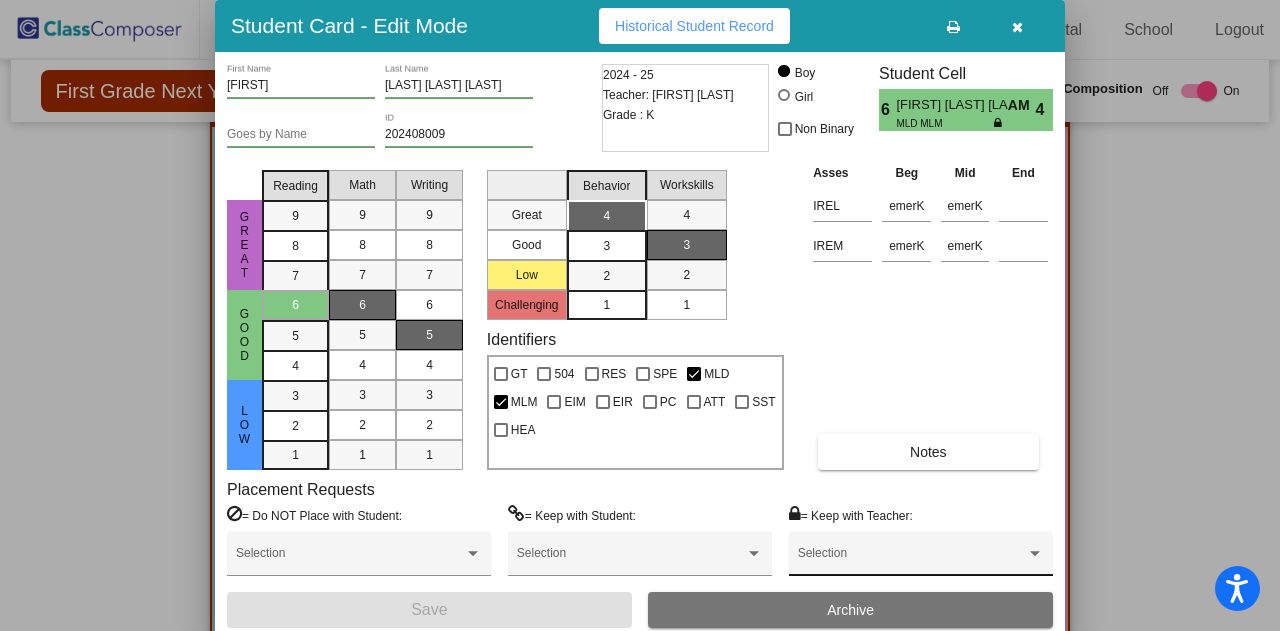 click on "Selection" at bounding box center (921, 553) 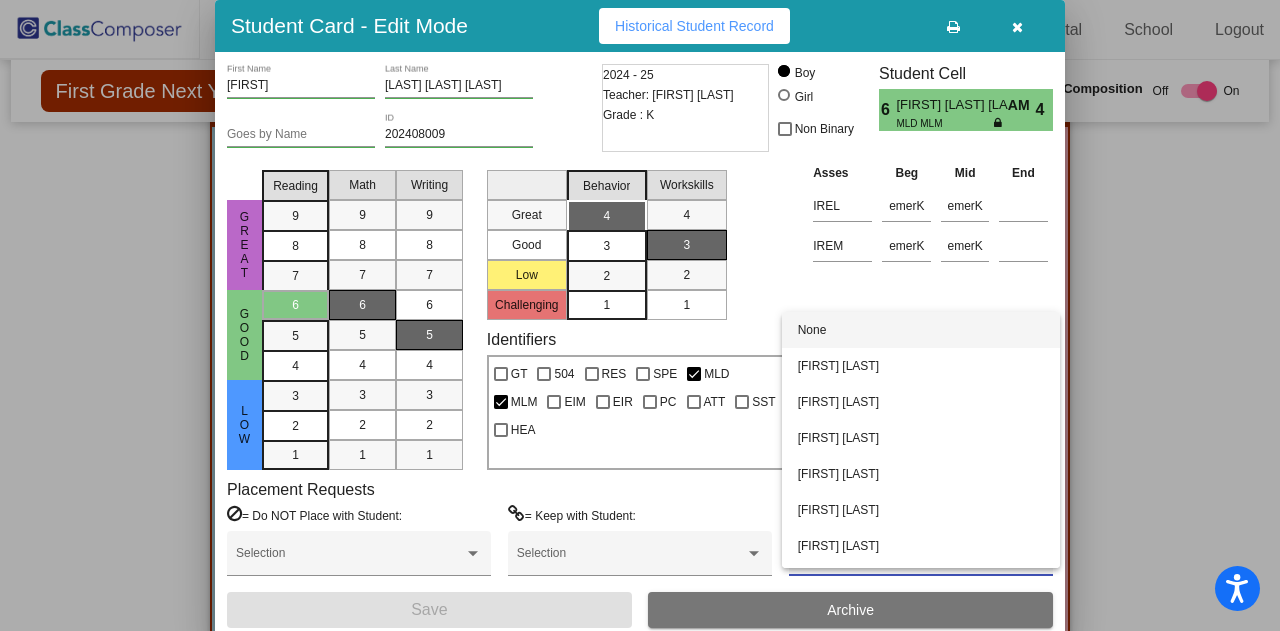 click on "None" at bounding box center (921, 330) 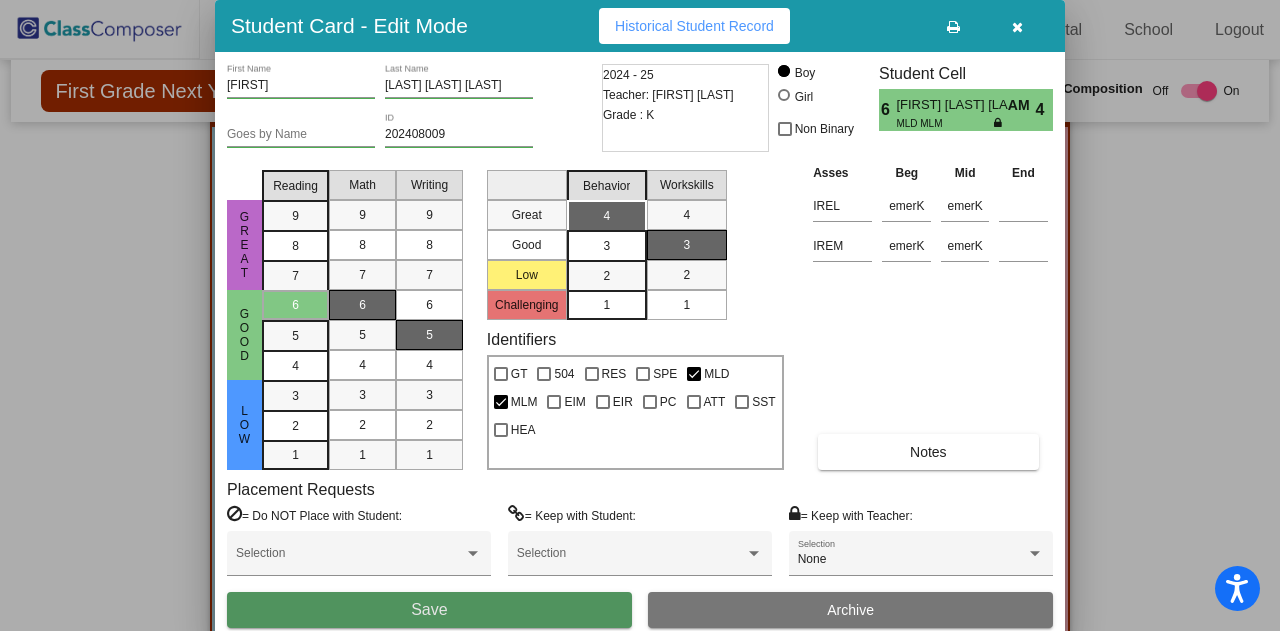 click on "Save" at bounding box center [429, 610] 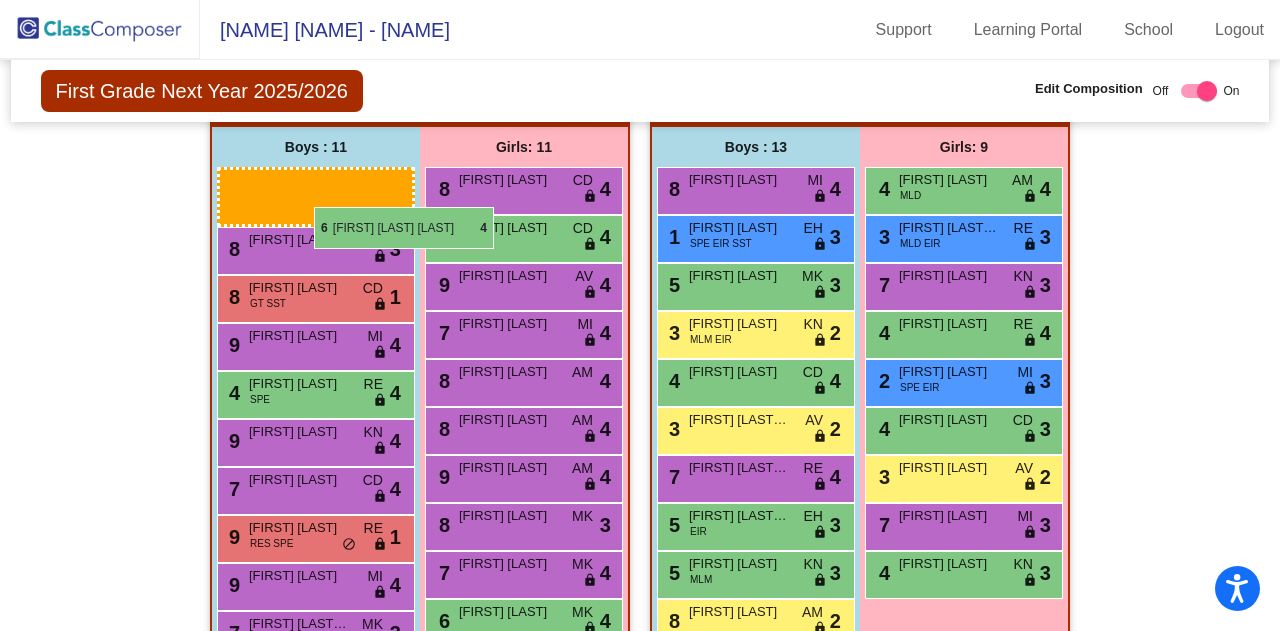 drag, startPoint x: 770, startPoint y: 227, endPoint x: 313, endPoint y: 207, distance: 457.43744 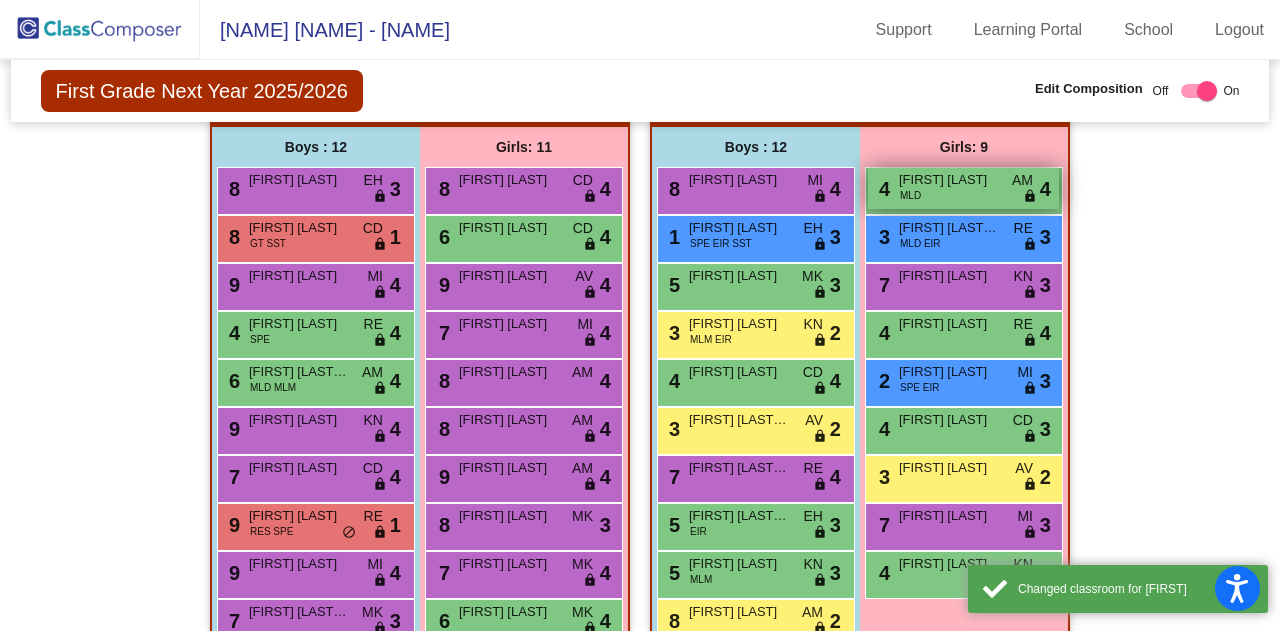 click on "[NUMBER] [FIRST] [CODE] [CODE] [STATUS]" at bounding box center (963, 188) 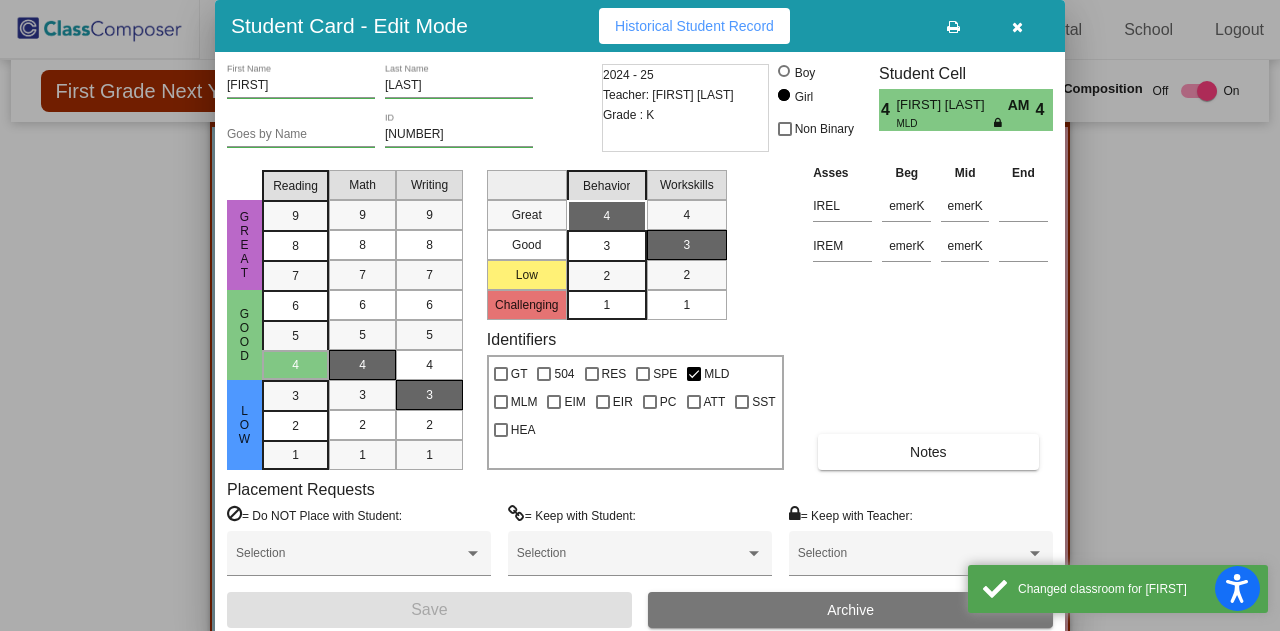 click at bounding box center (640, 315) 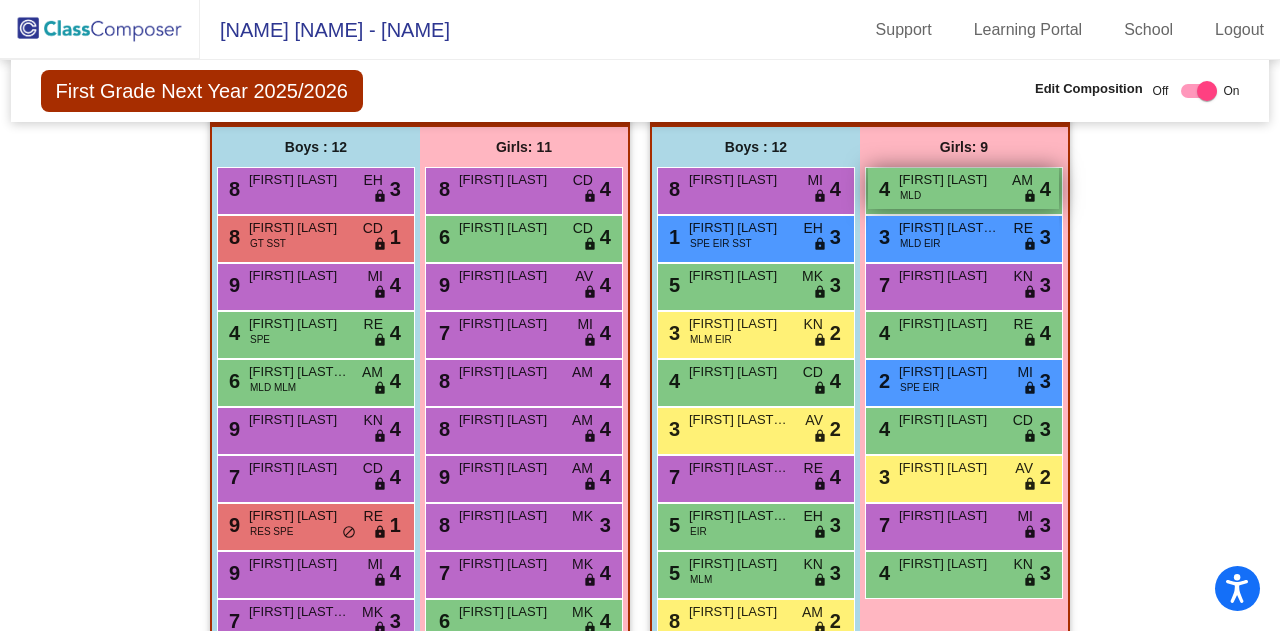 click on "[NUMBER] [FIRST] [CODE] [CODE] [STATUS]" at bounding box center [963, 188] 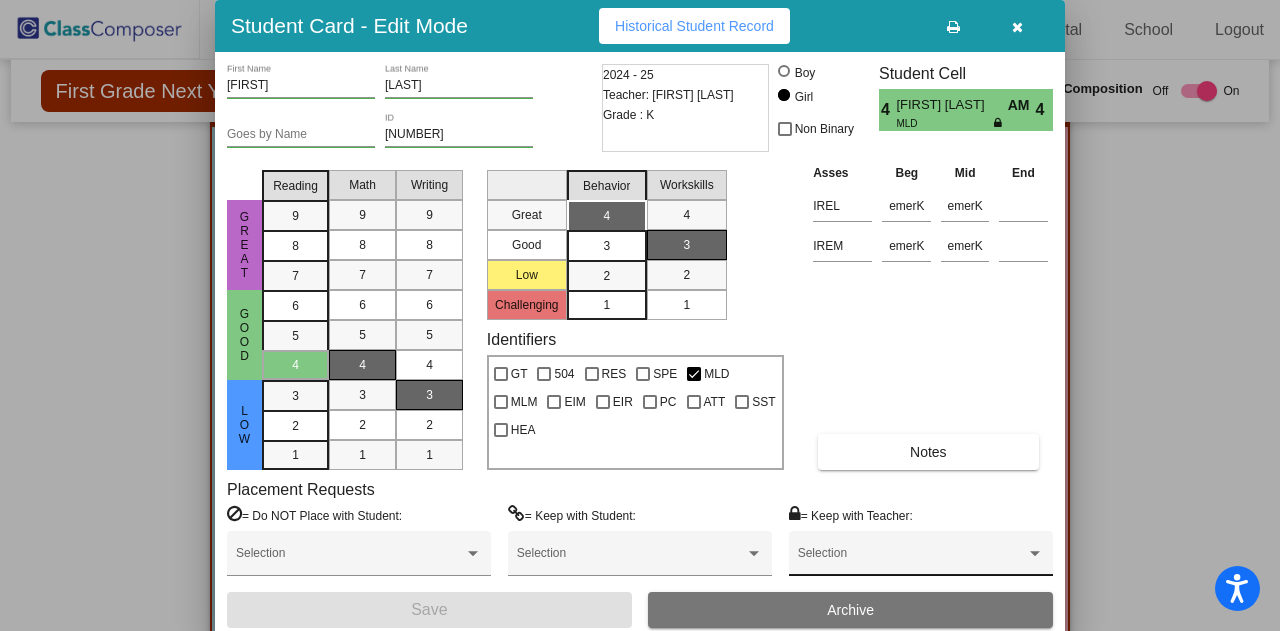 click at bounding box center (912, 560) 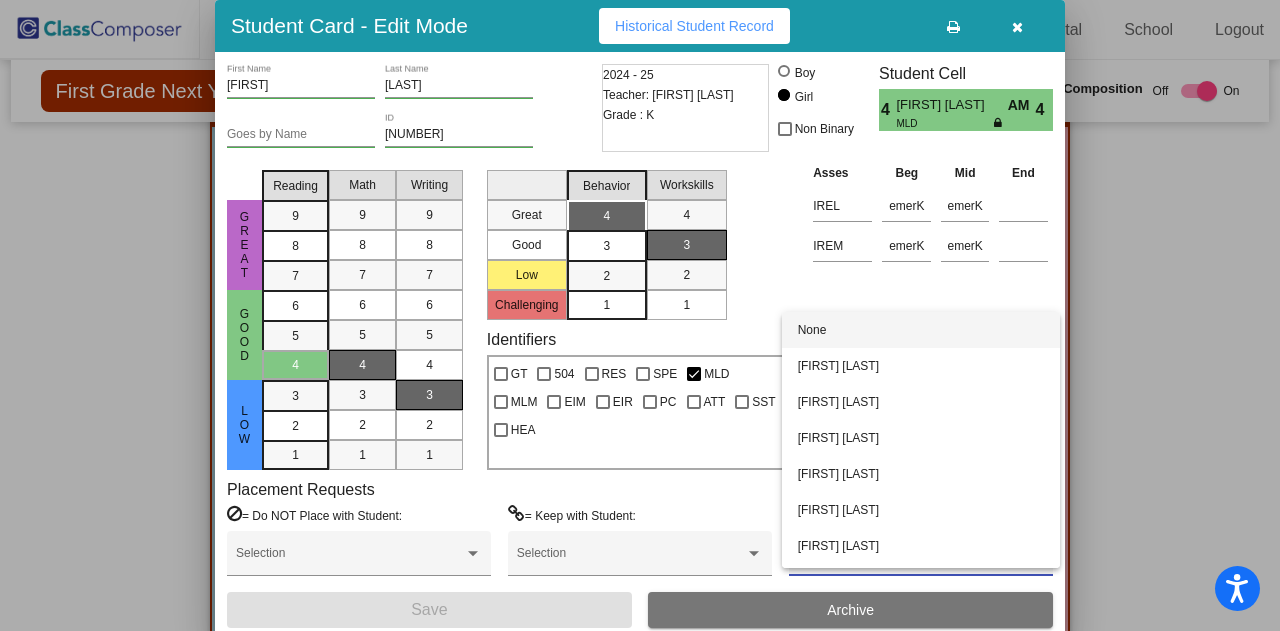 click on "None" at bounding box center (921, 330) 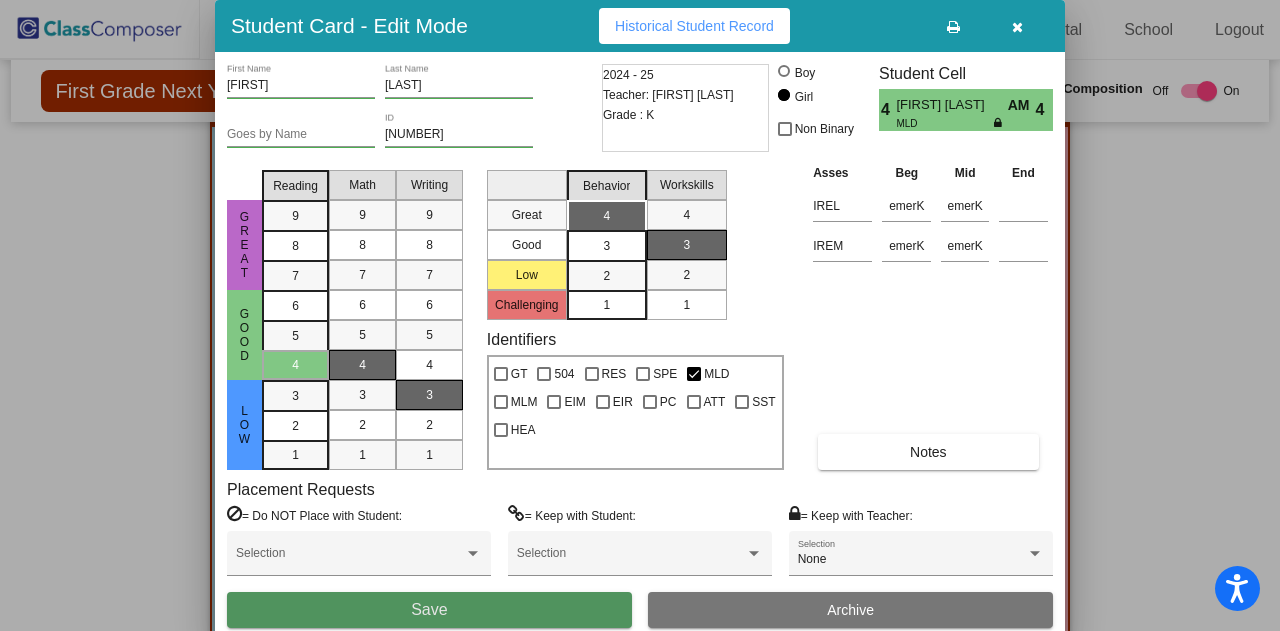 click on "Save" at bounding box center (429, 610) 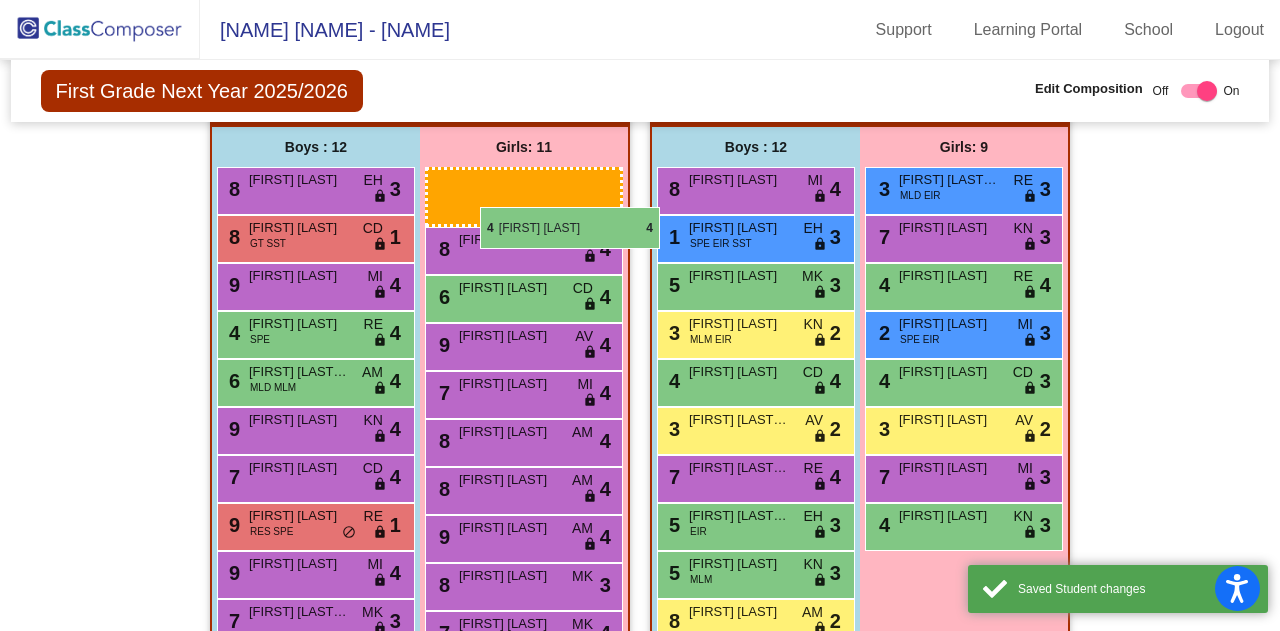 drag, startPoint x: 929, startPoint y: 195, endPoint x: 480, endPoint y: 207, distance: 449.16034 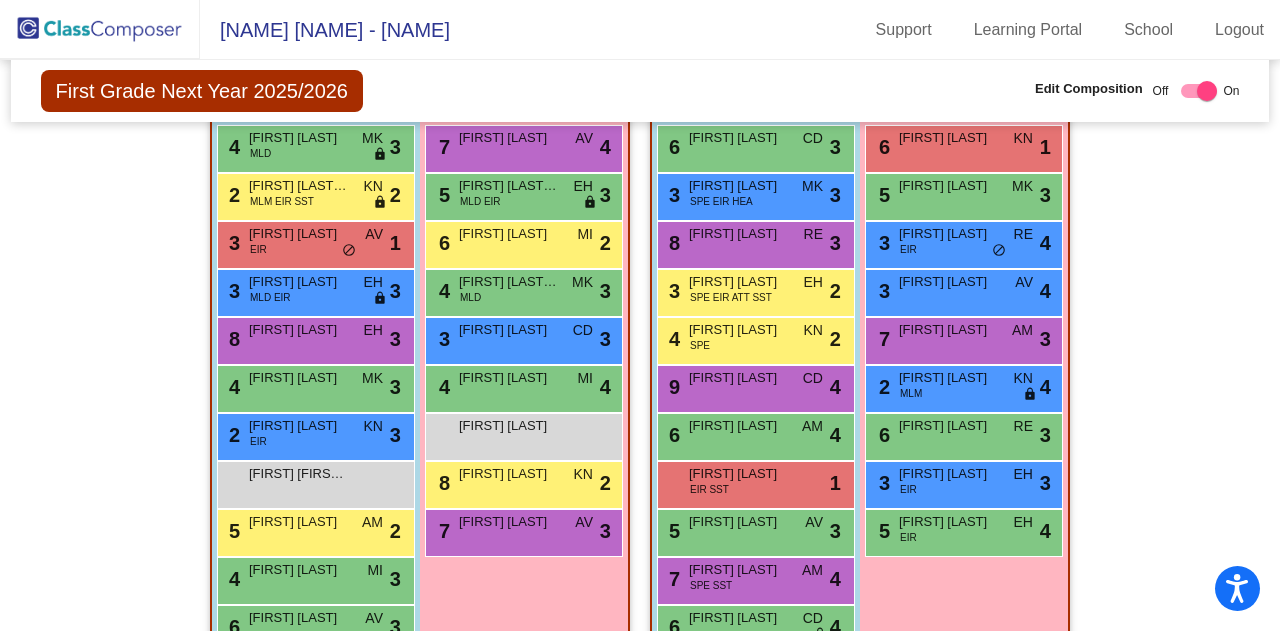scroll, scrollTop: 626, scrollLeft: 0, axis: vertical 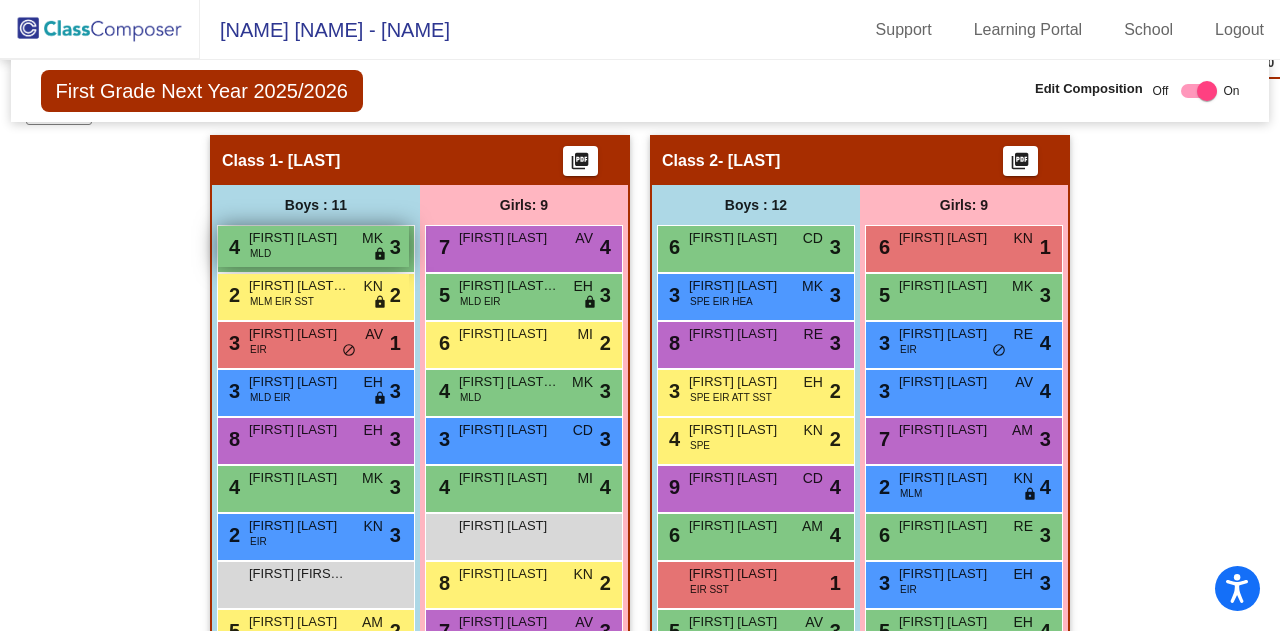 click on "[NUMBER] [FIRST] [LAST] [NAME] [NAME] [NAME] [NAME]" at bounding box center [313, 246] 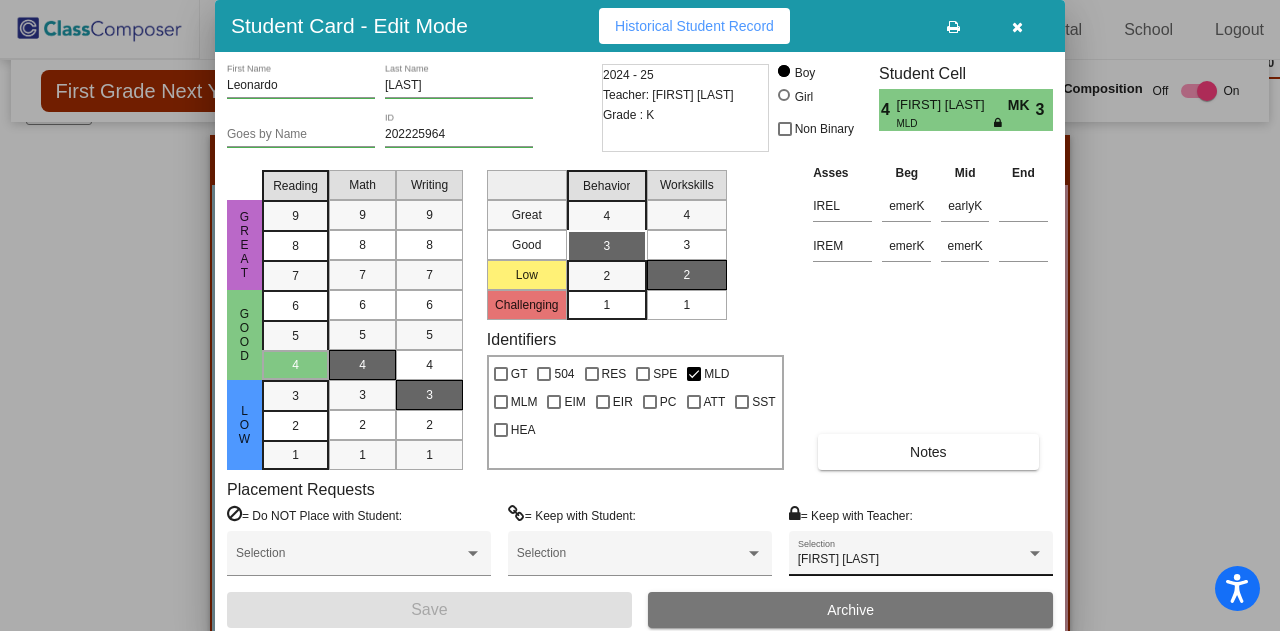 click on "[FIRST] [LAST] Selection" at bounding box center (921, 558) 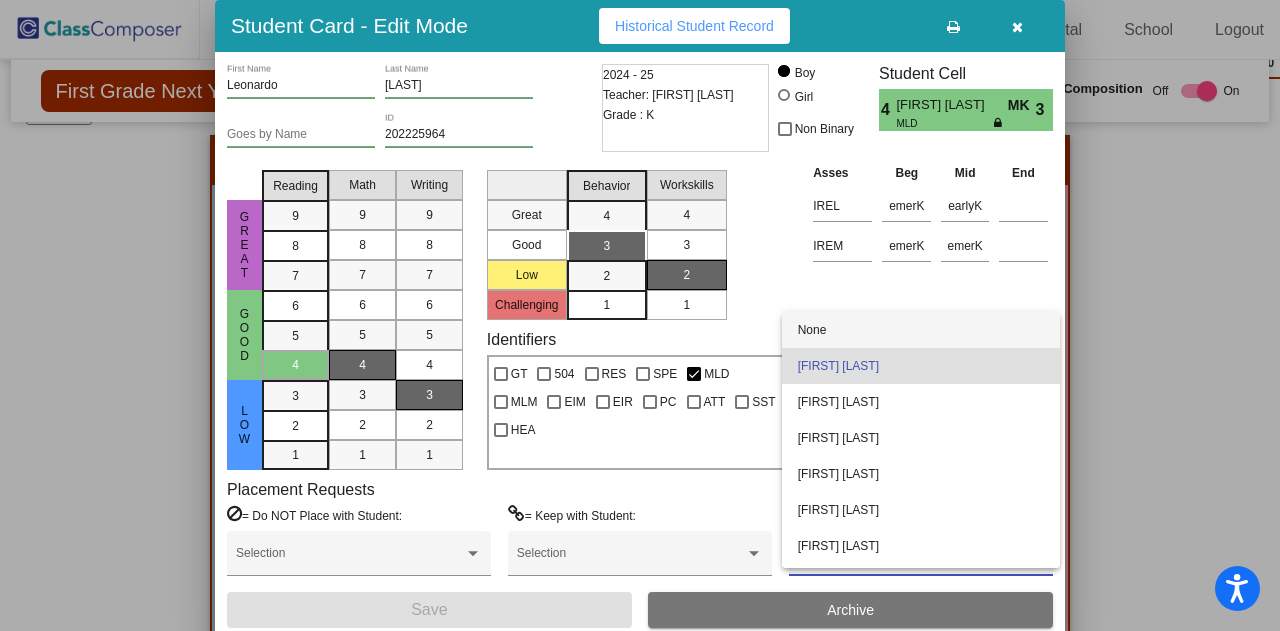 click on "None" at bounding box center [921, 330] 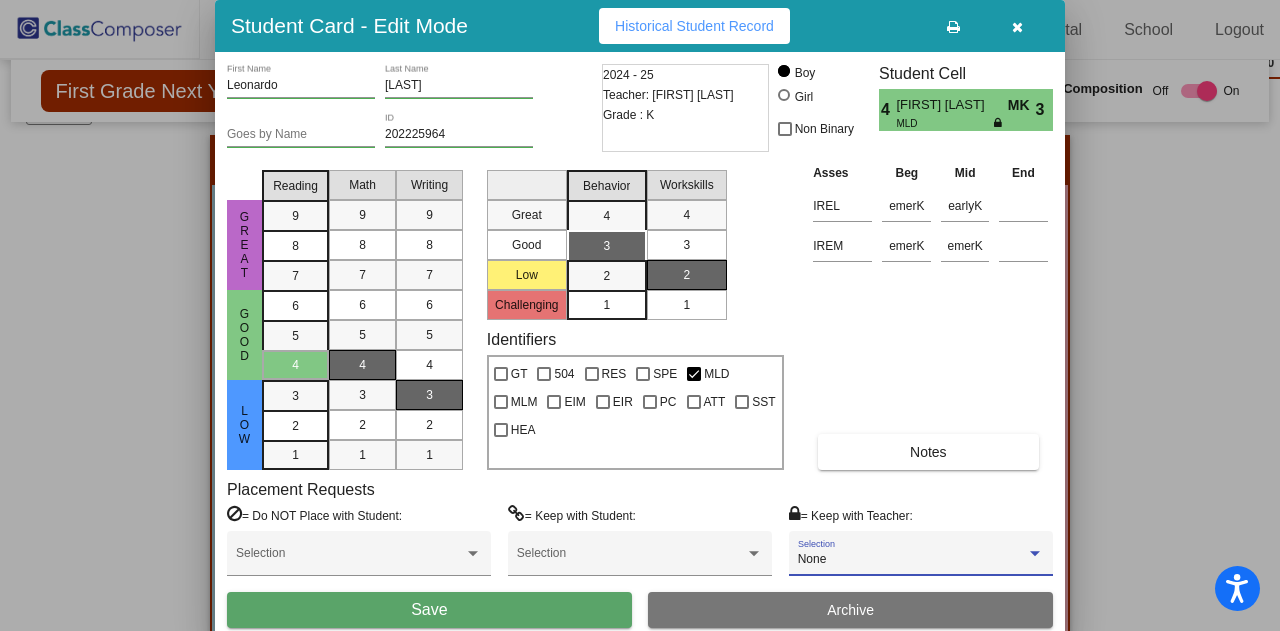 click on "Save" at bounding box center (429, 610) 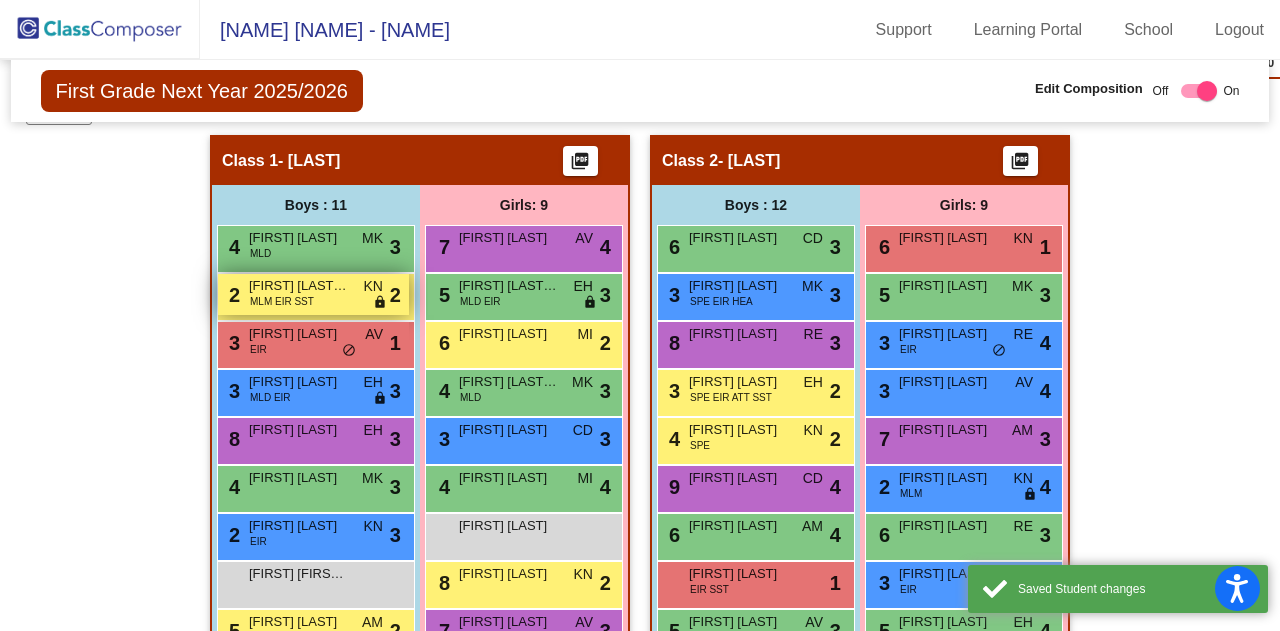 click on "MLM EIR SST" at bounding box center [282, 301] 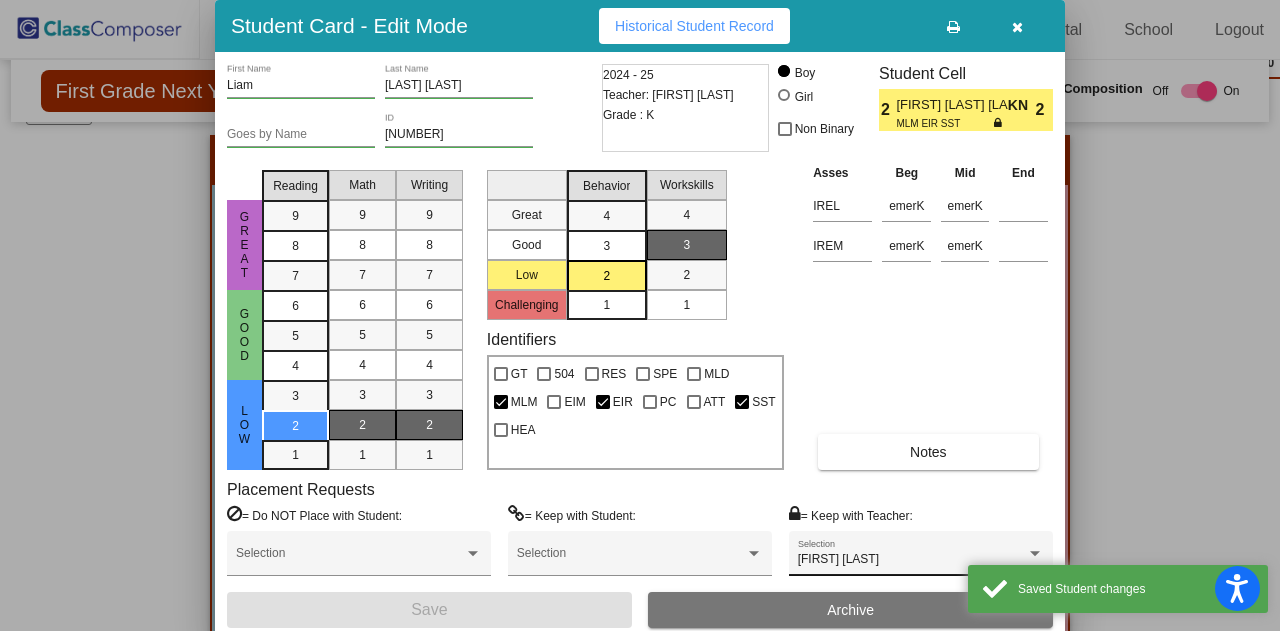 click on "[FIRST] [LAST] Selection" at bounding box center (921, 558) 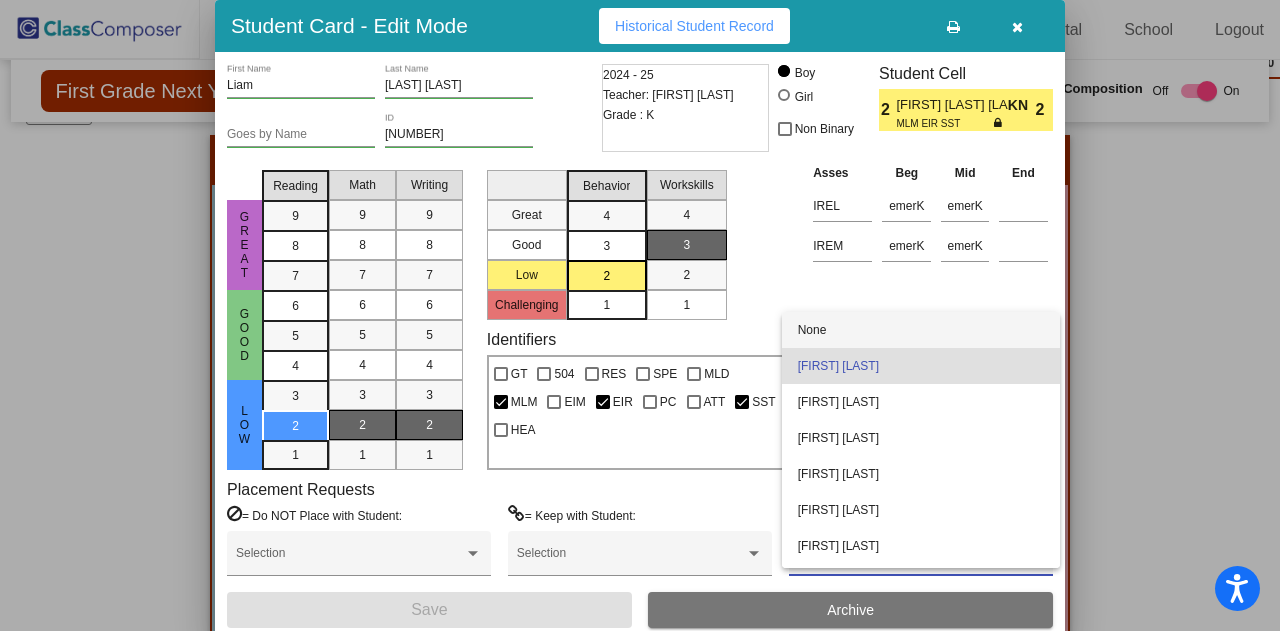 click on "None" at bounding box center [921, 330] 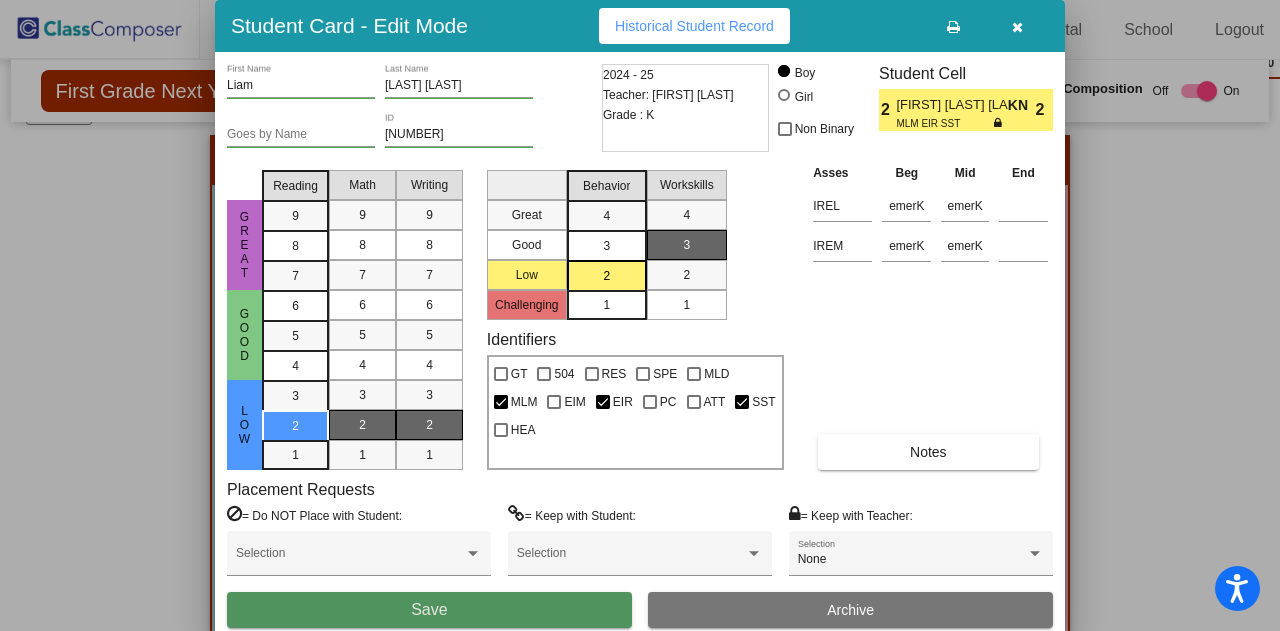 click on "Save" at bounding box center [429, 610] 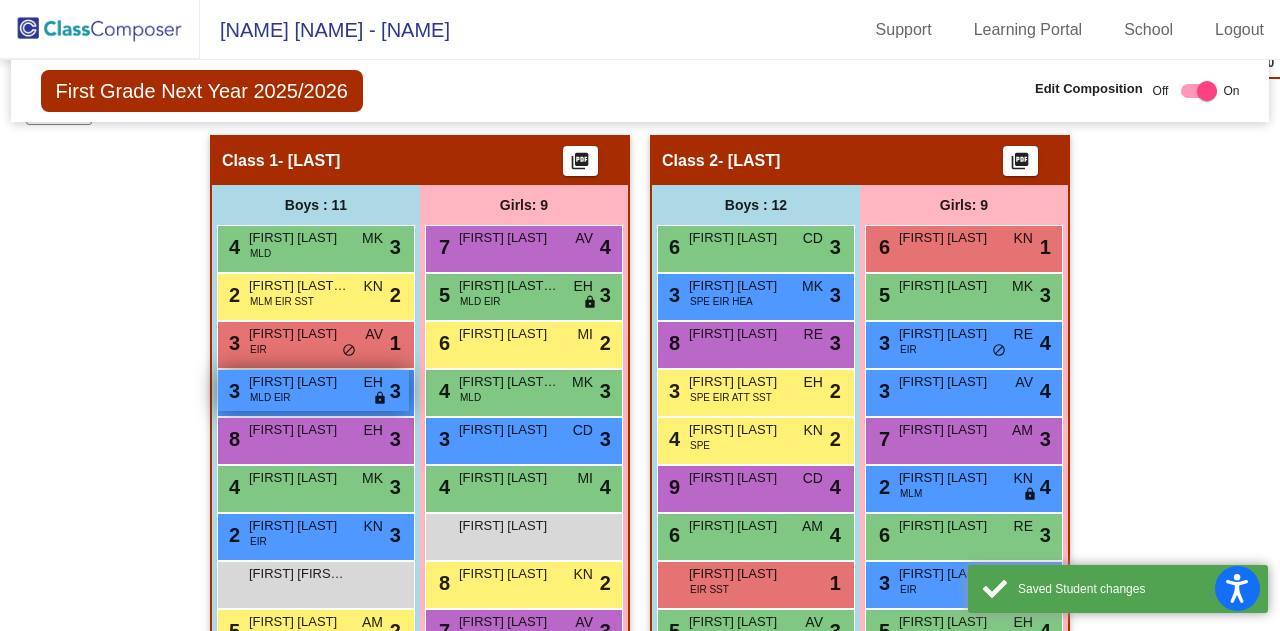 click on "MLD EIR" at bounding box center (270, 397) 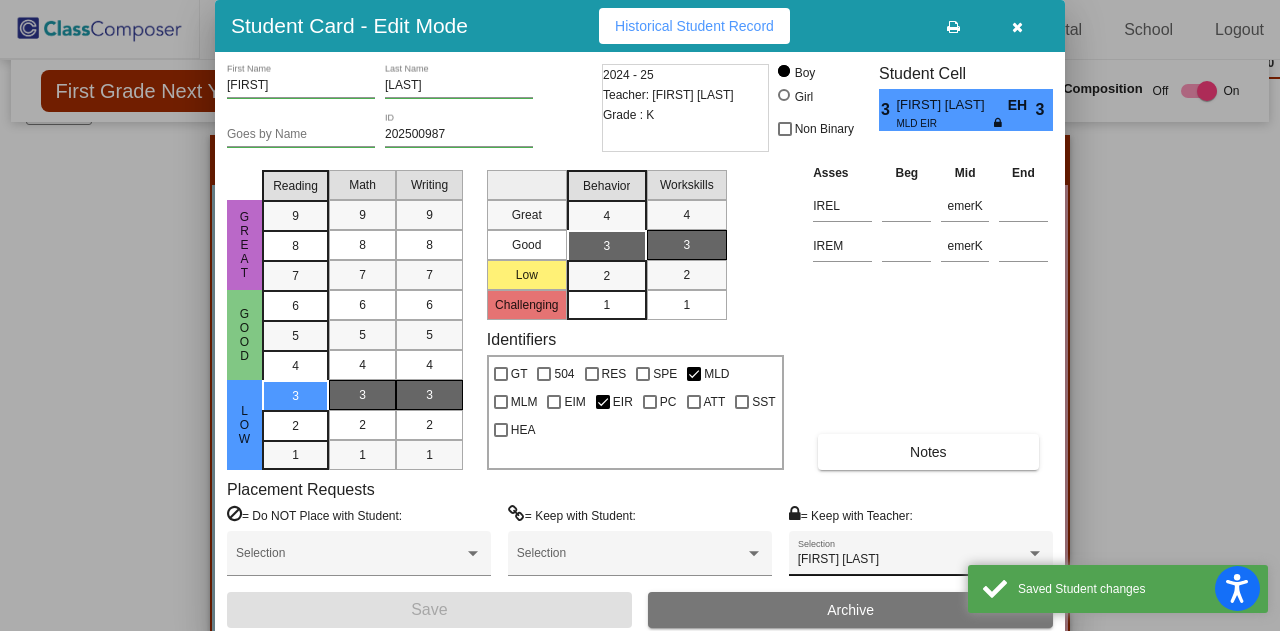 click on "[FIRST] [LAST] Selection" at bounding box center (921, 558) 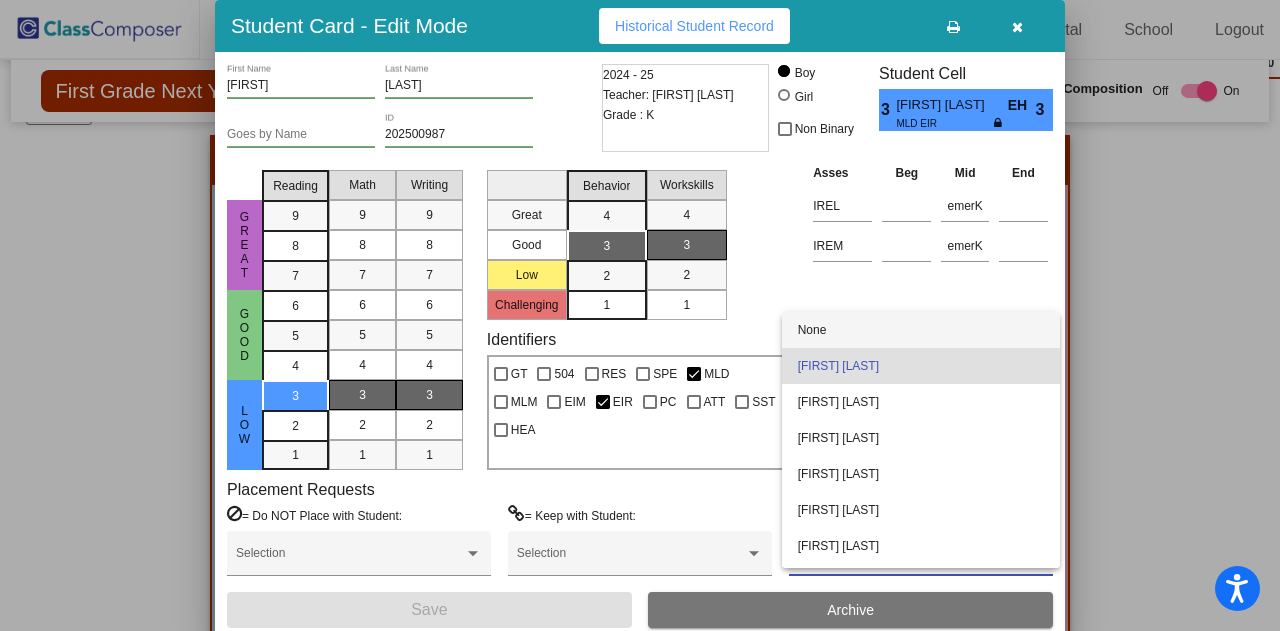 click on "None" at bounding box center (921, 330) 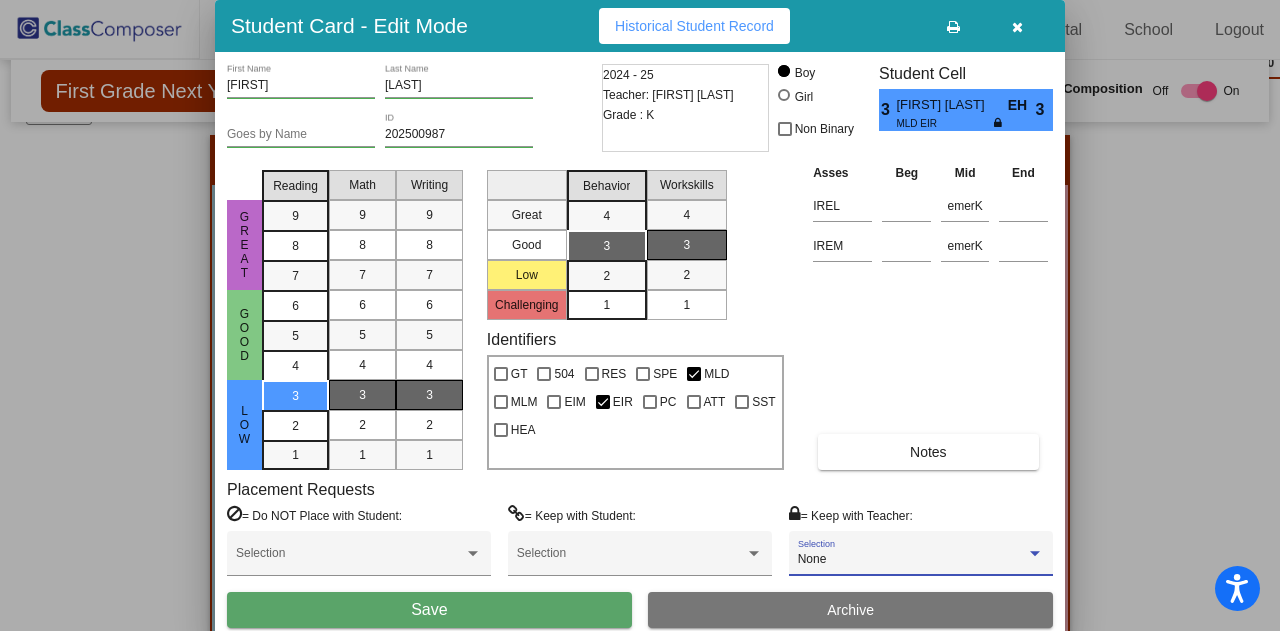 click on "Save" at bounding box center [429, 610] 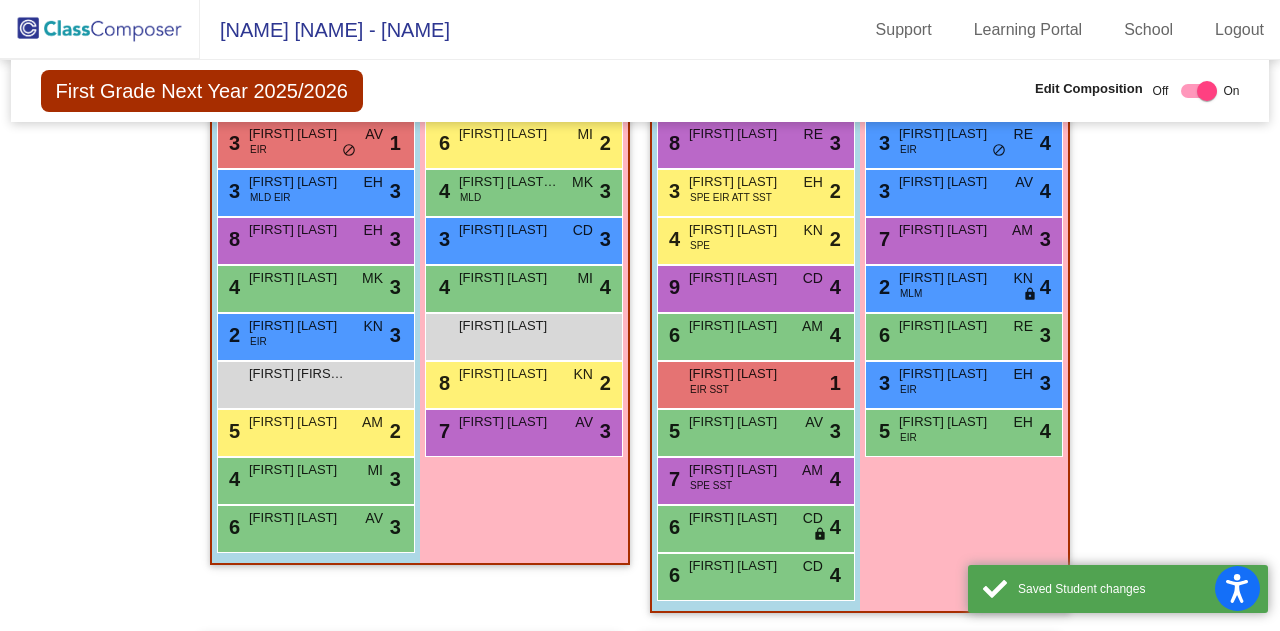 scroll, scrollTop: 626, scrollLeft: 0, axis: vertical 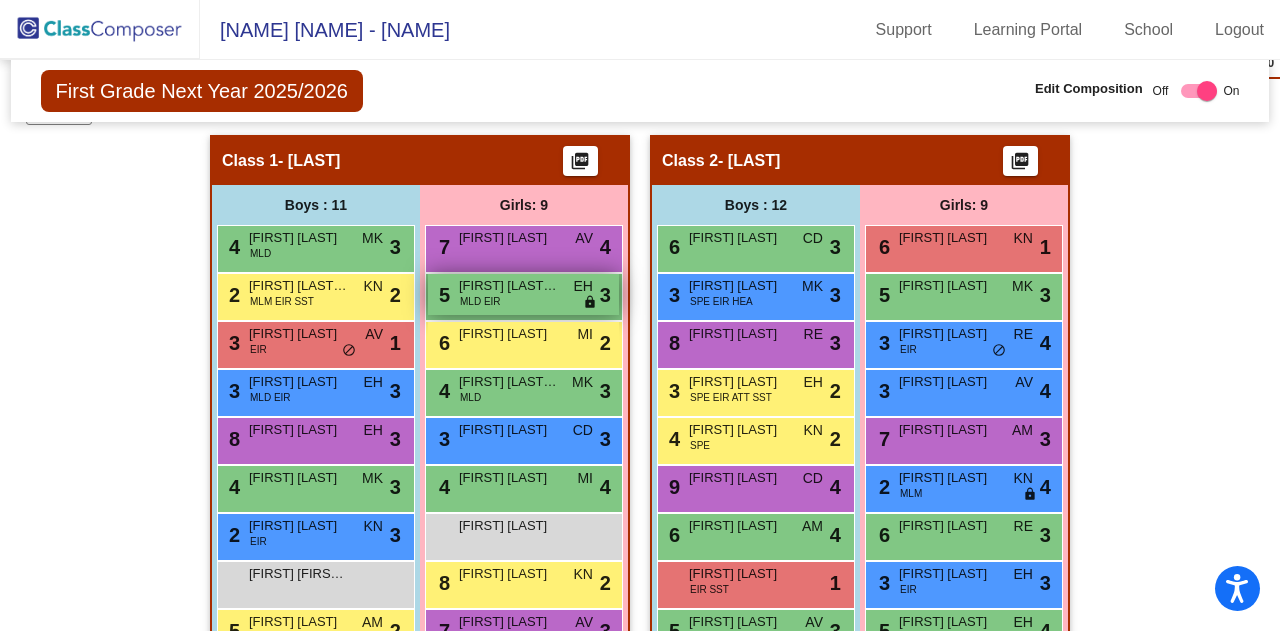 click on "[NUMBER] [FIRST] [LAST] [CODE] [CODE] [STATUS]" at bounding box center (523, 294) 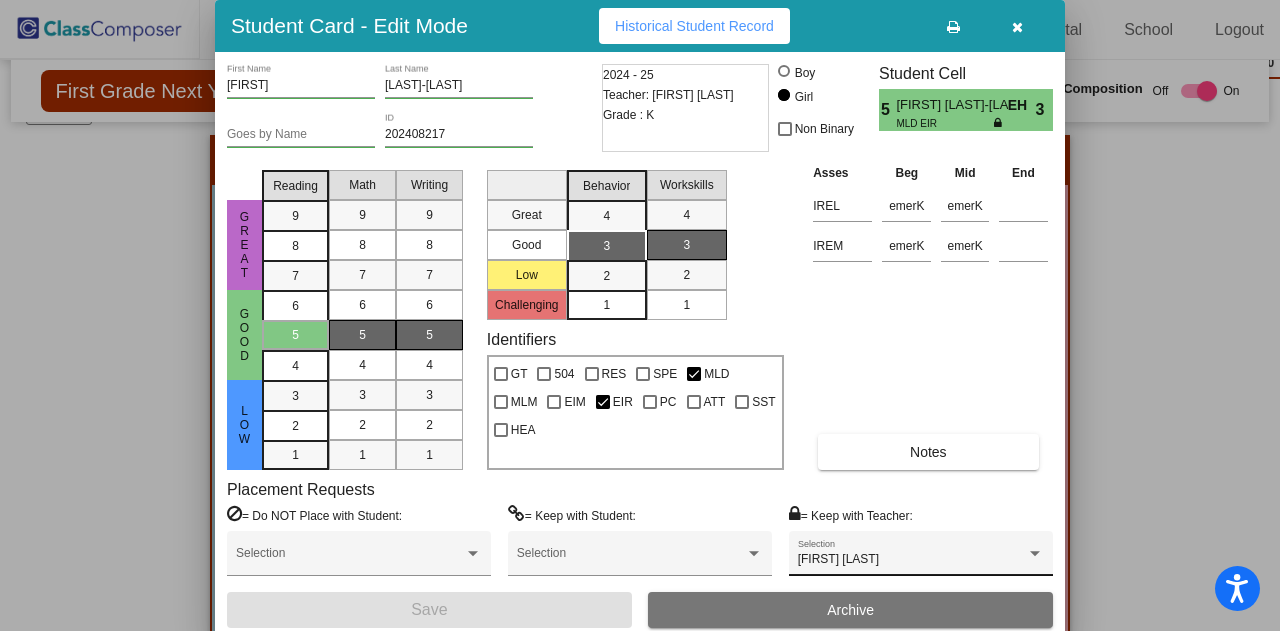 click on "[FIRST] [LAST] Selection" at bounding box center [921, 558] 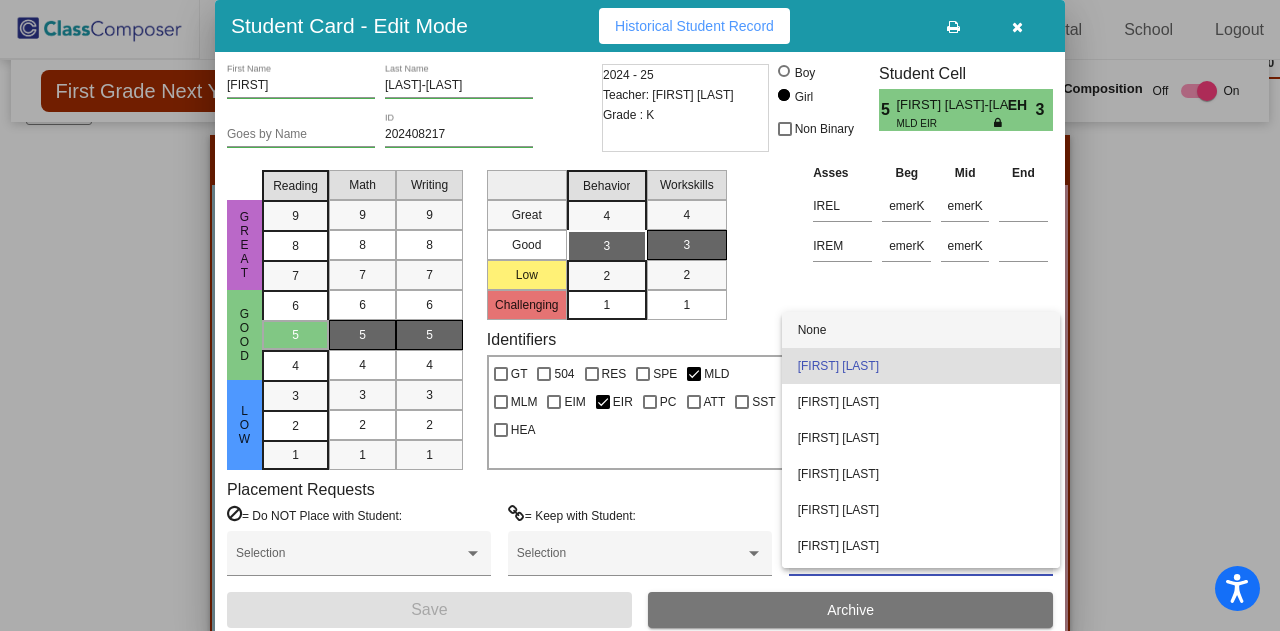 click on "None" at bounding box center (921, 330) 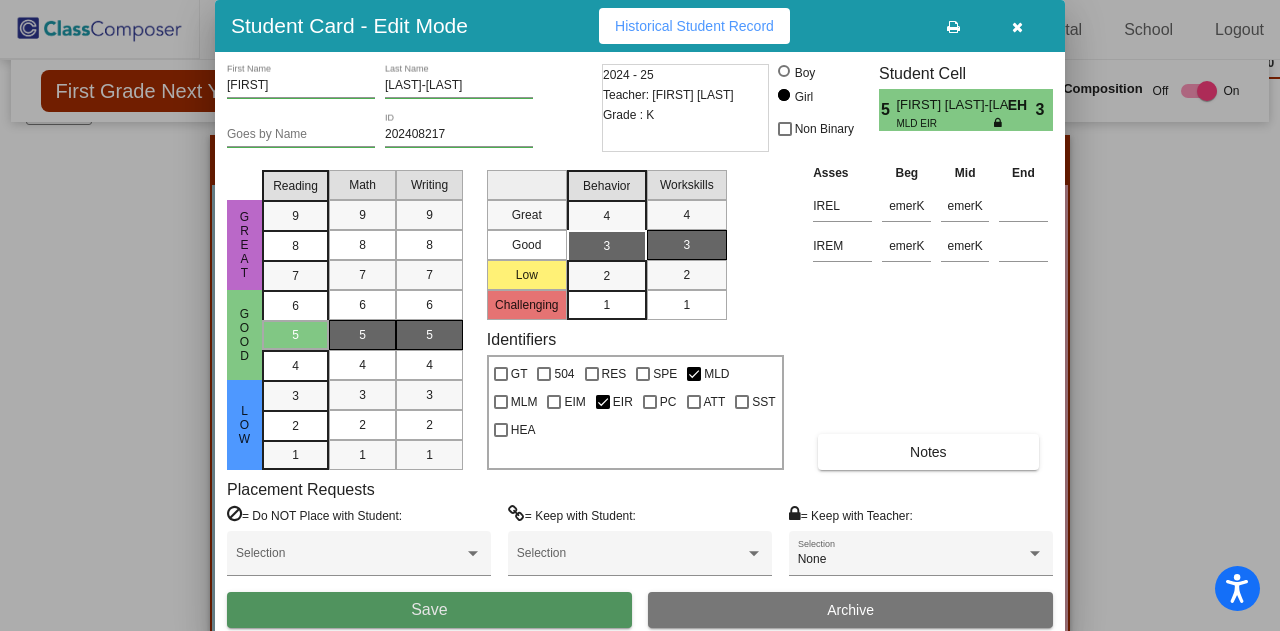 click on "Save" at bounding box center [429, 610] 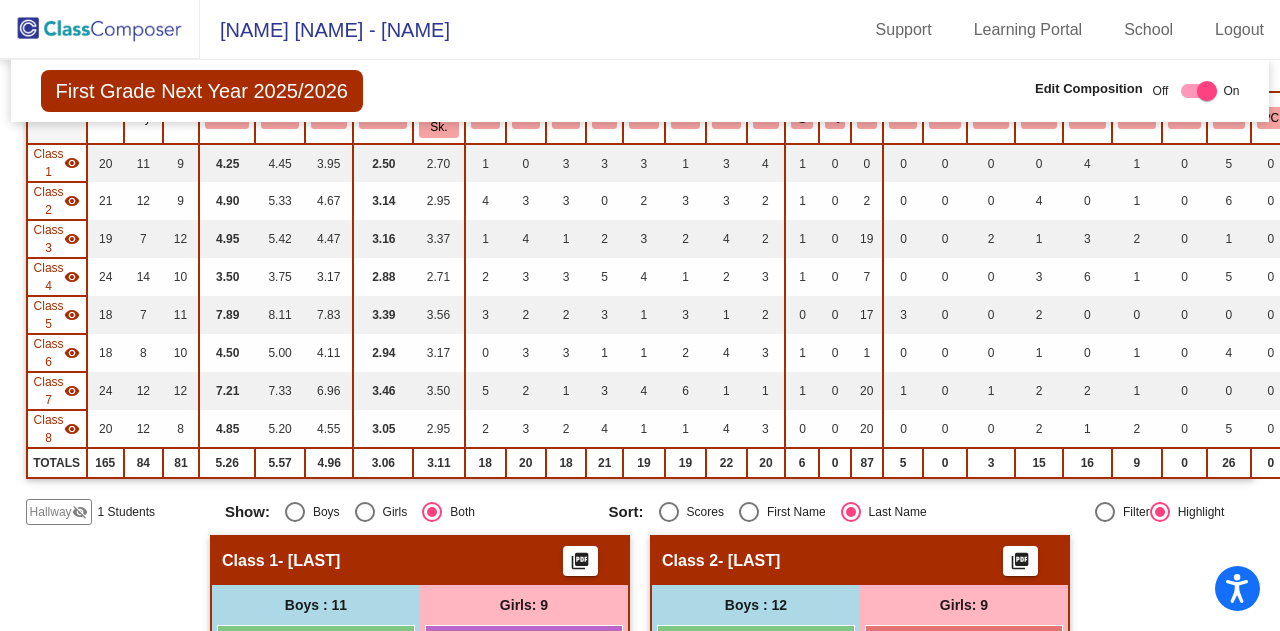 scroll, scrollTop: 2662, scrollLeft: 0, axis: vertical 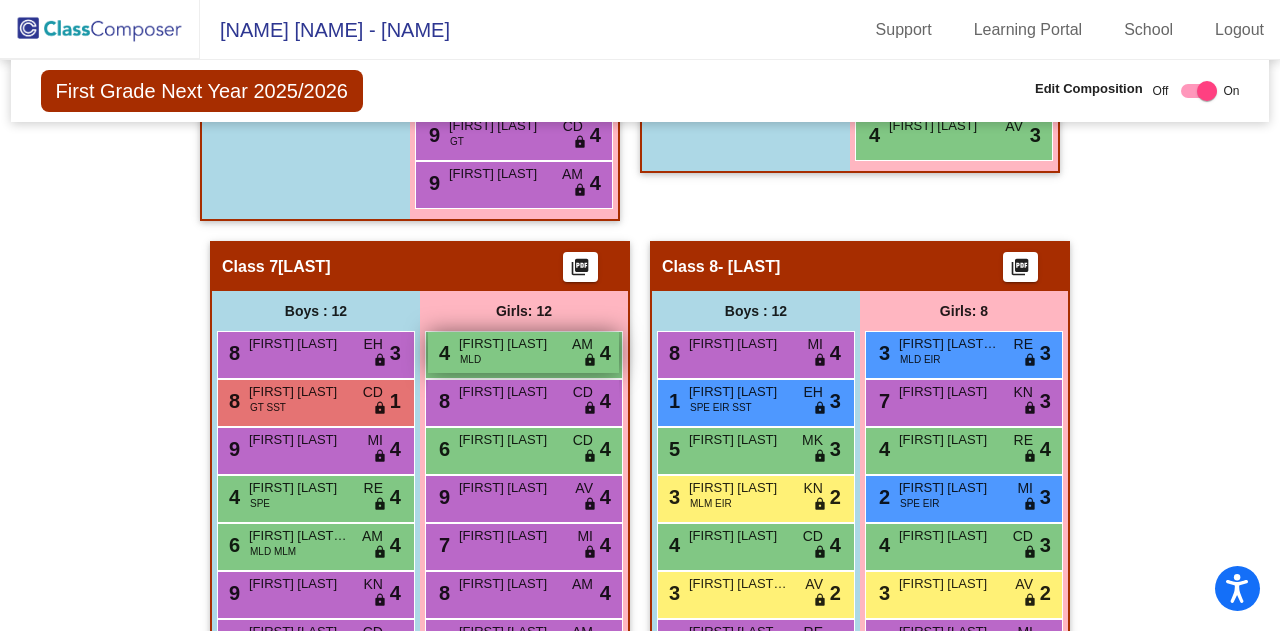 click on "[FIRST] [LAST]" at bounding box center (509, 344) 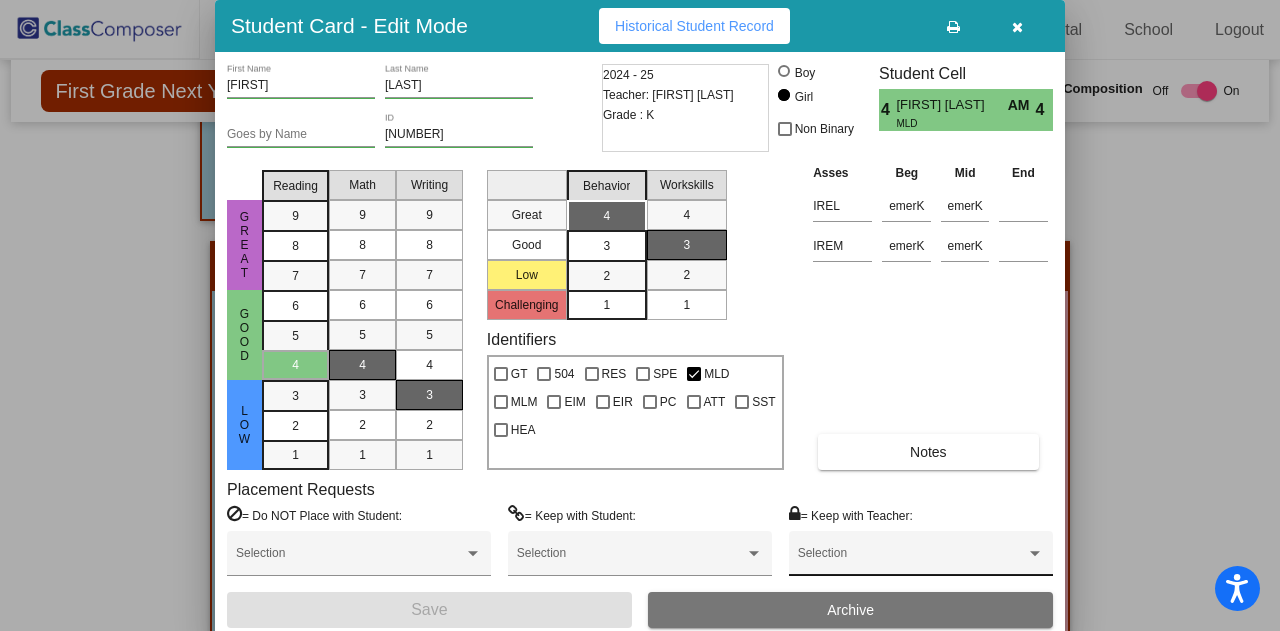 click on "Selection" at bounding box center [921, 553] 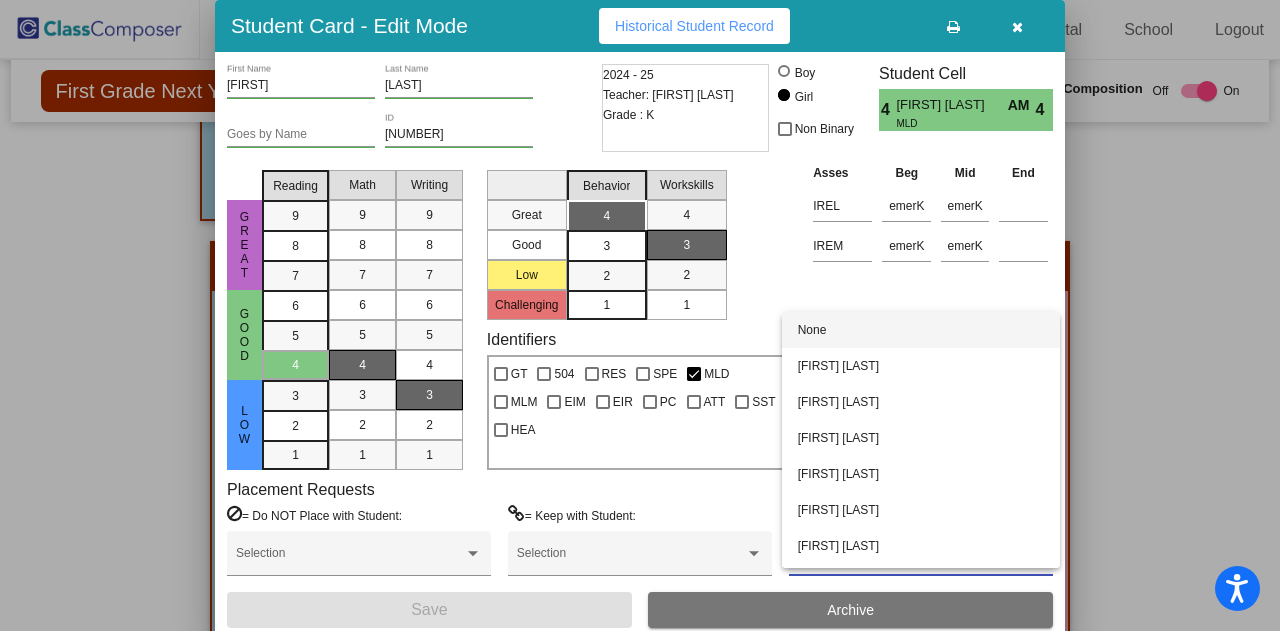 click on "None" at bounding box center [921, 330] 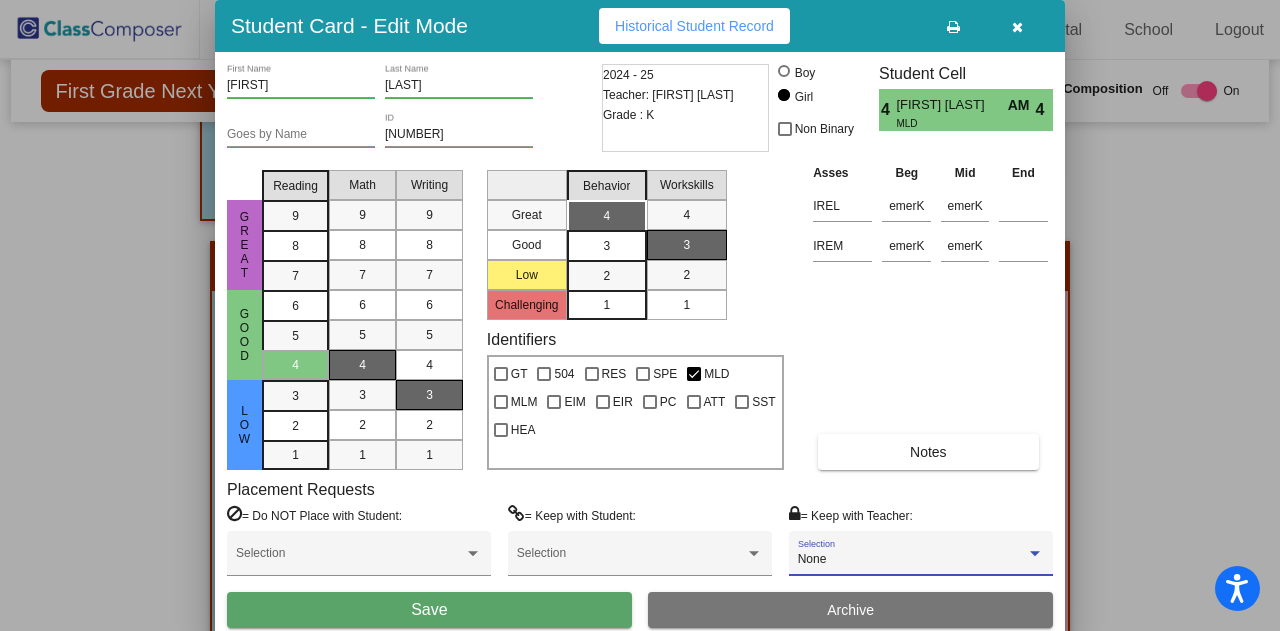 click on "Save" at bounding box center (429, 610) 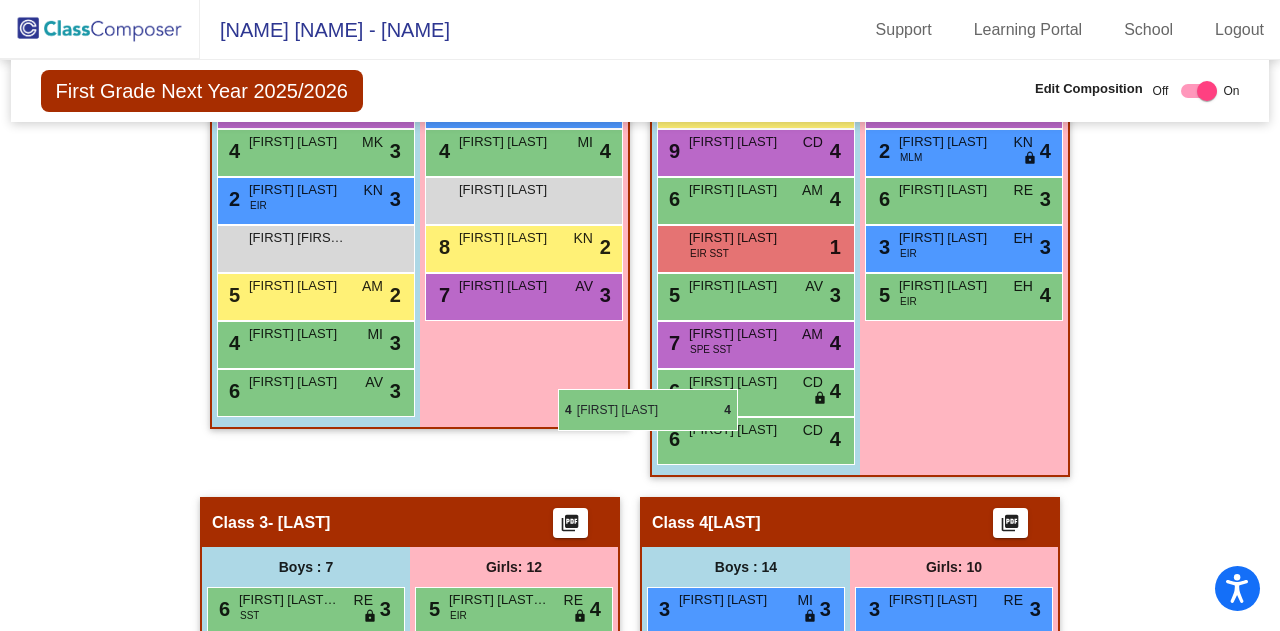 scroll, scrollTop: 562, scrollLeft: 0, axis: vertical 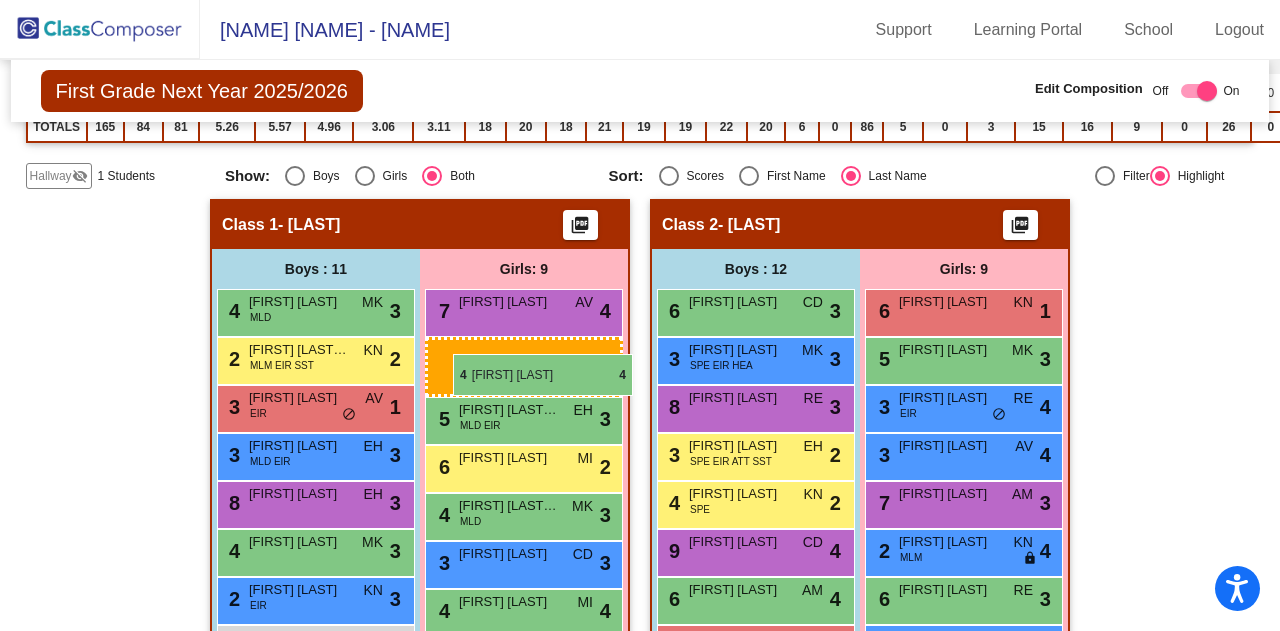drag, startPoint x: 492, startPoint y: 350, endPoint x: 453, endPoint y: 354, distance: 39.20459 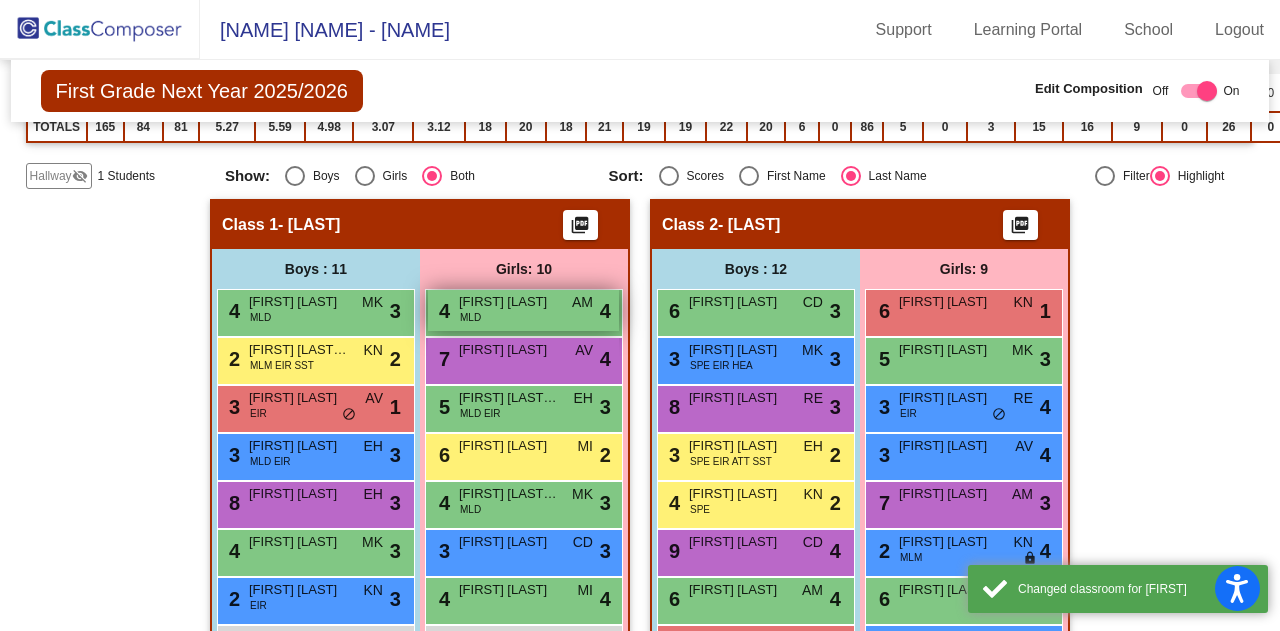 click on "[FIRST] [LAST]" at bounding box center (509, 302) 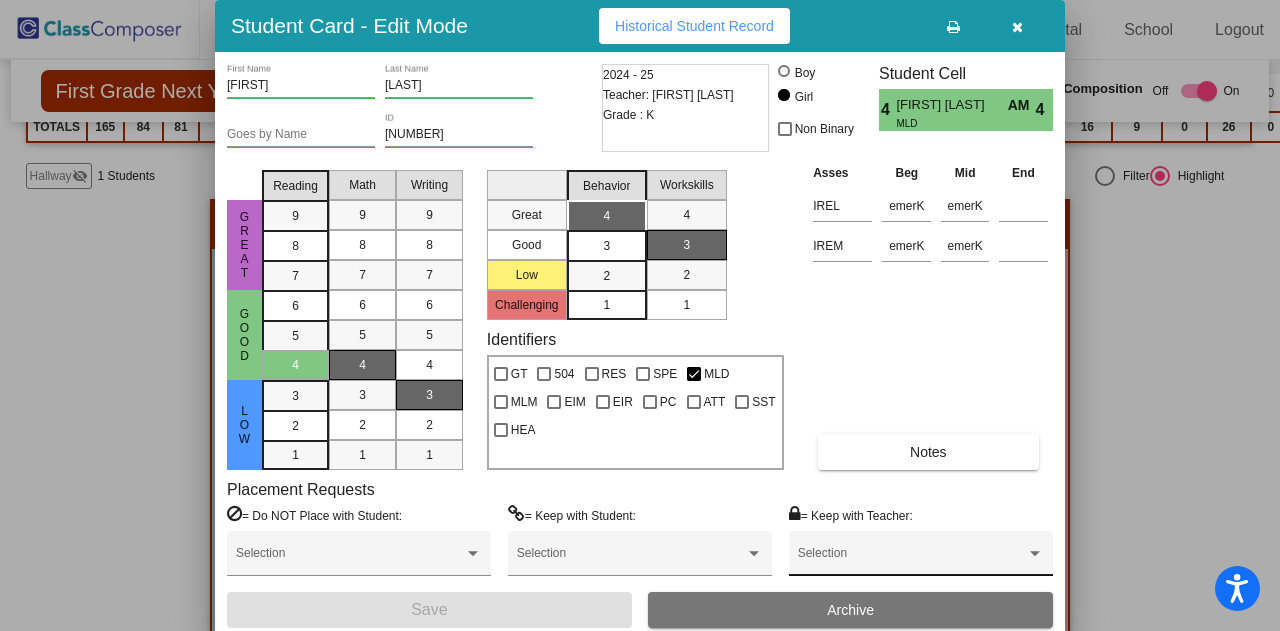 click at bounding box center (912, 560) 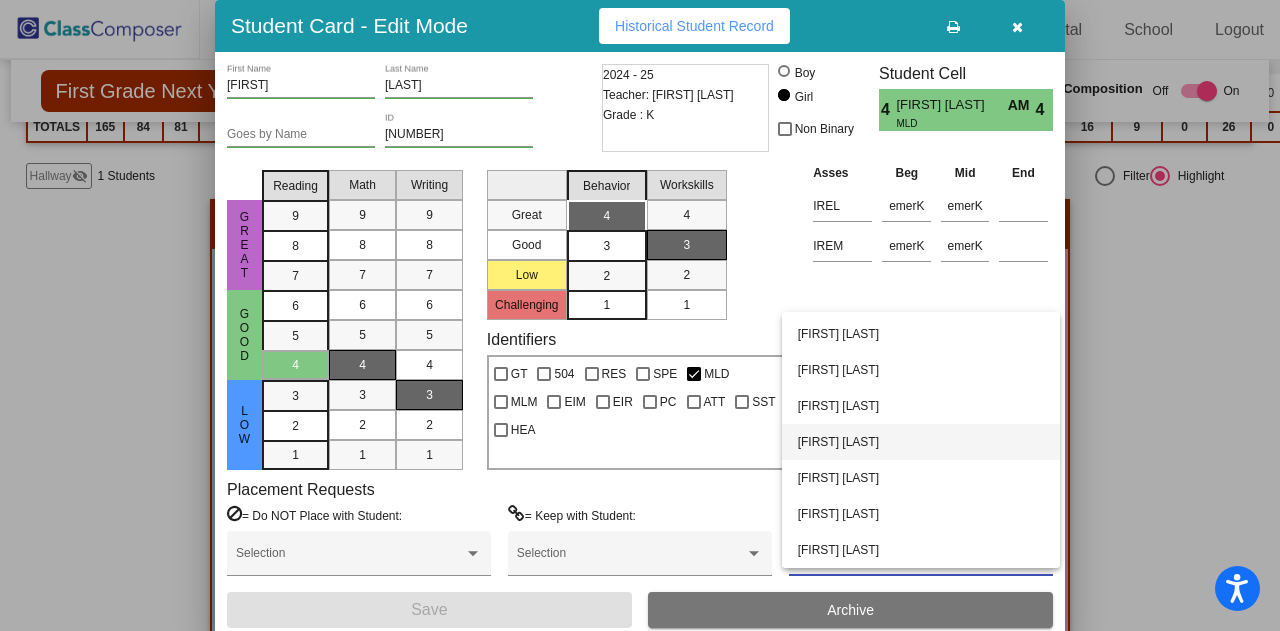 scroll, scrollTop: 0, scrollLeft: 0, axis: both 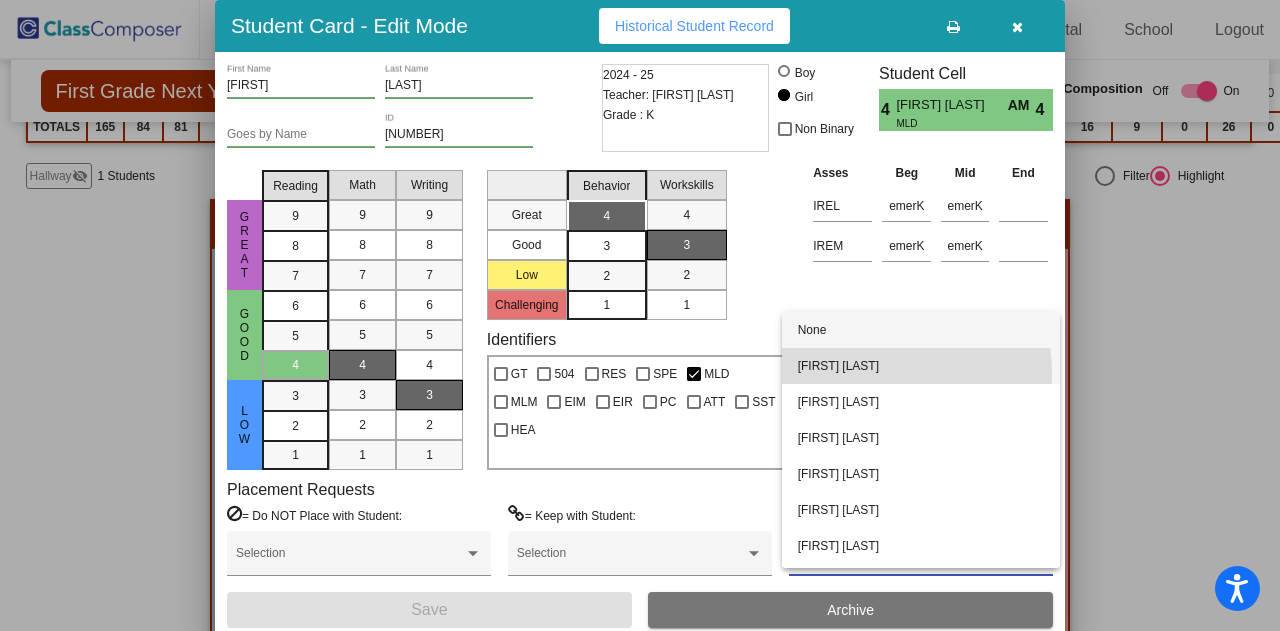 click on "[FIRST] [LAST]" at bounding box center [921, 366] 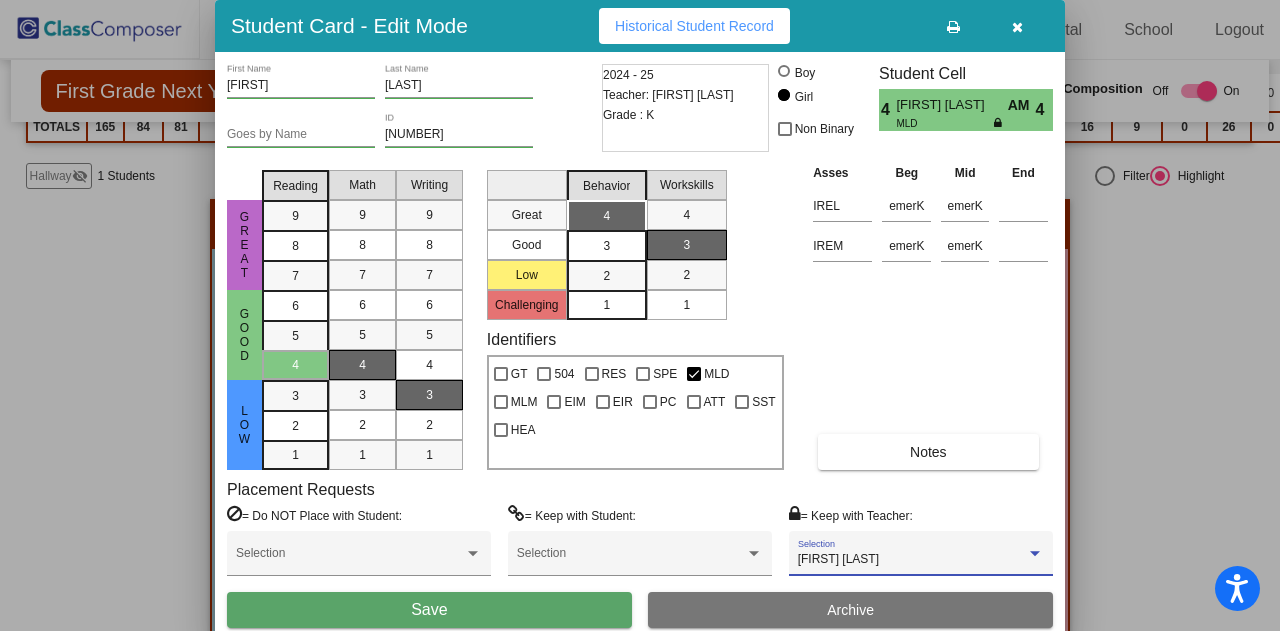 click on "Save" at bounding box center [429, 610] 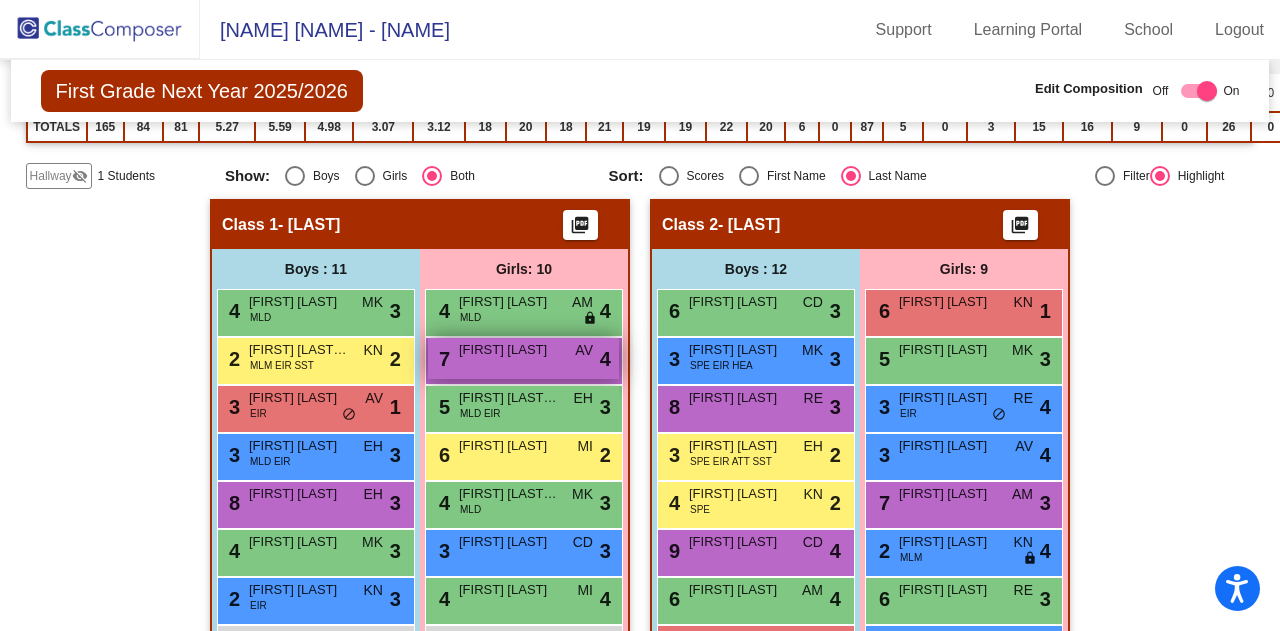 click on "7 [FIRST] [LAST] AV lock do_not_disturb_alt 4" at bounding box center (523, 358) 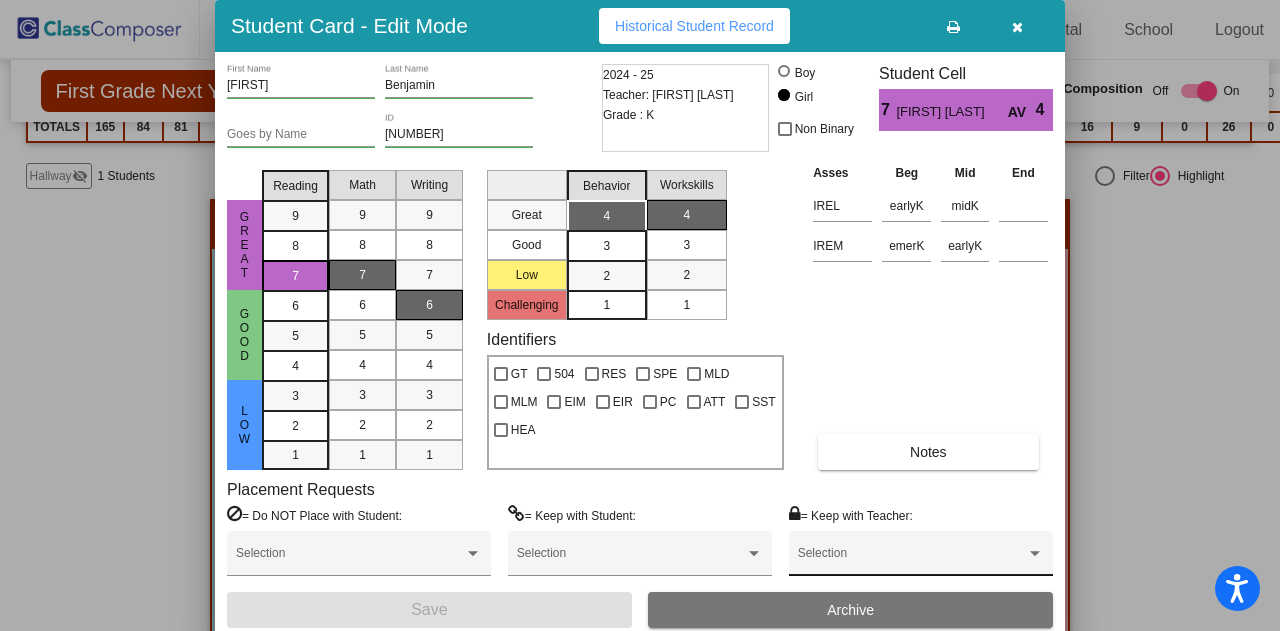 click on "Selection" at bounding box center (921, 553) 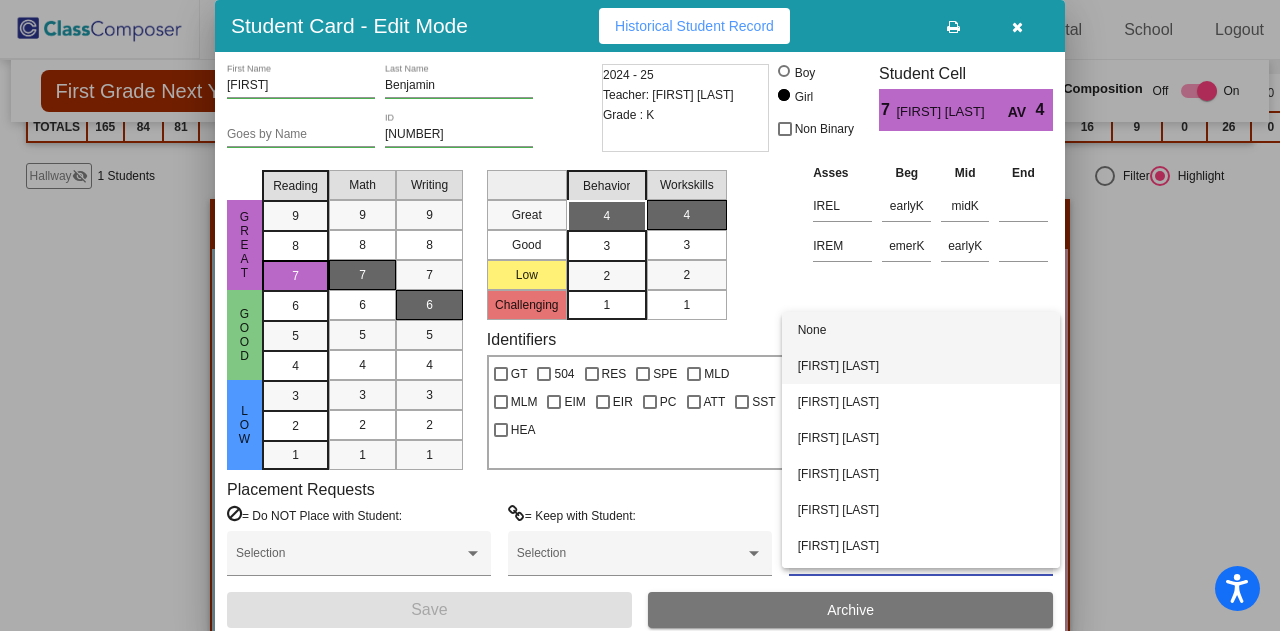 click on "[FIRST] [LAST]" at bounding box center (921, 366) 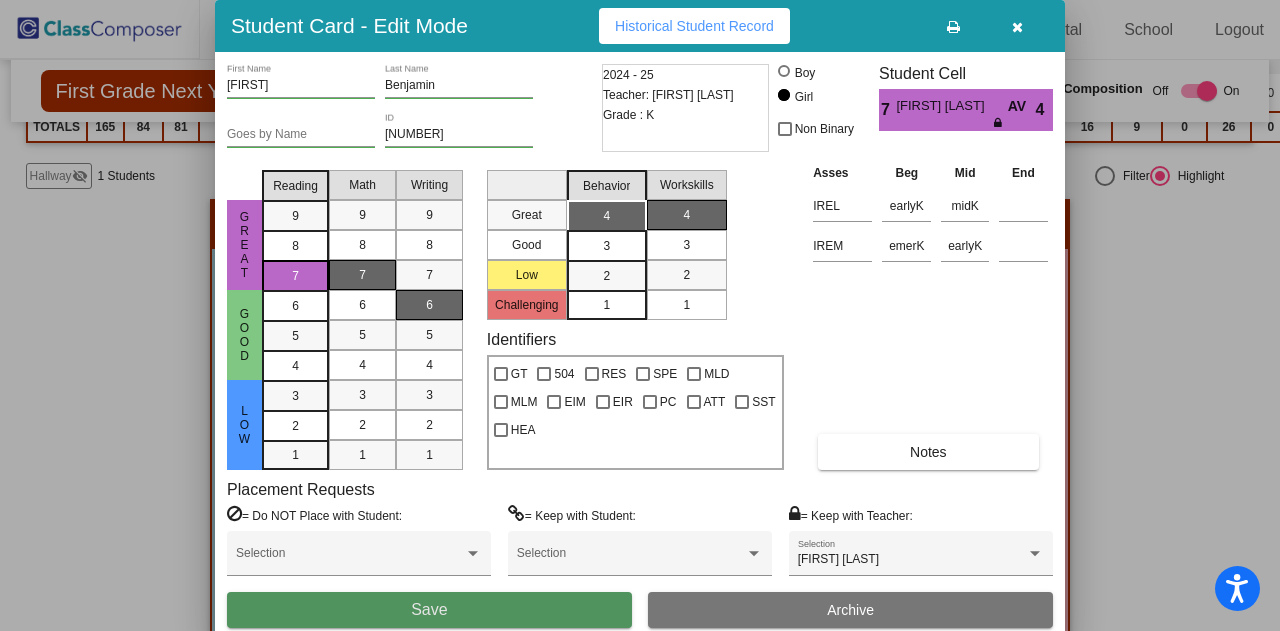 click on "Save" at bounding box center (429, 610) 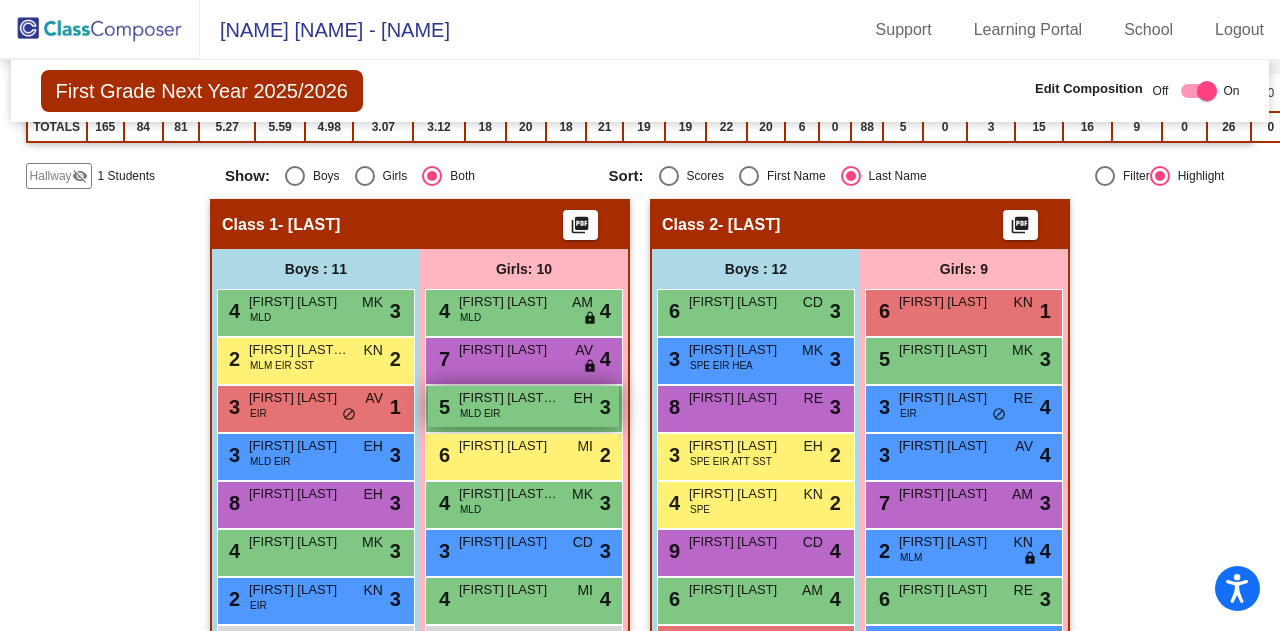 click on "[FIRST] [LAST]-[LAST]" at bounding box center (509, 398) 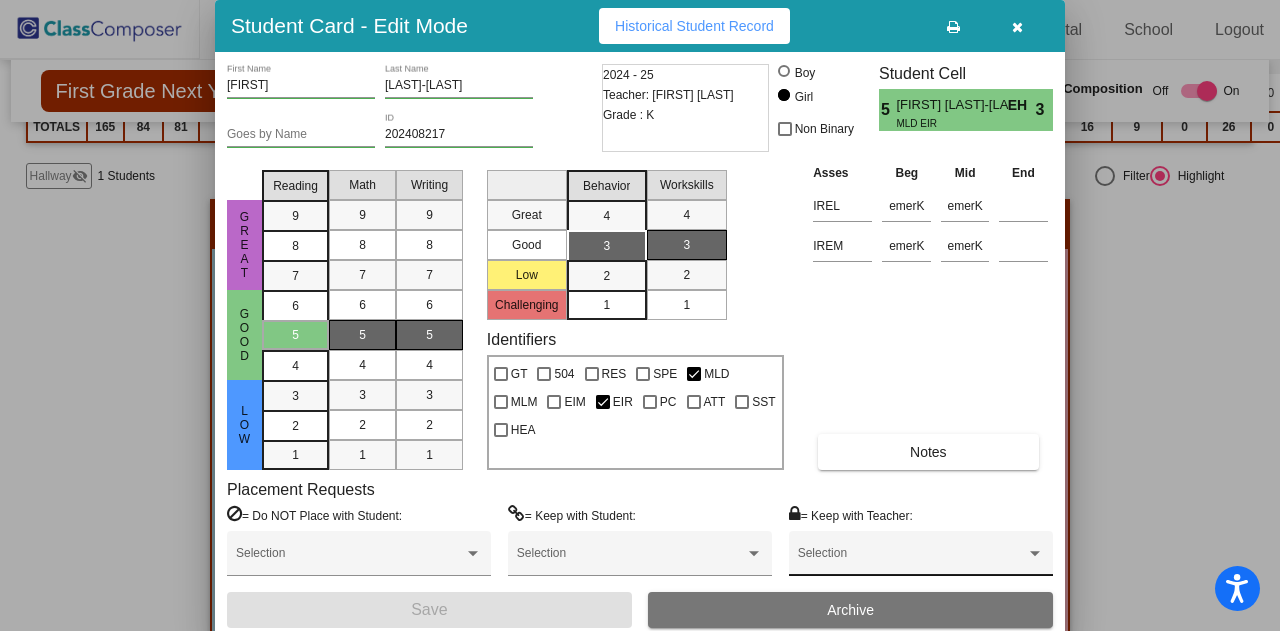 click on "Selection" at bounding box center (921, 553) 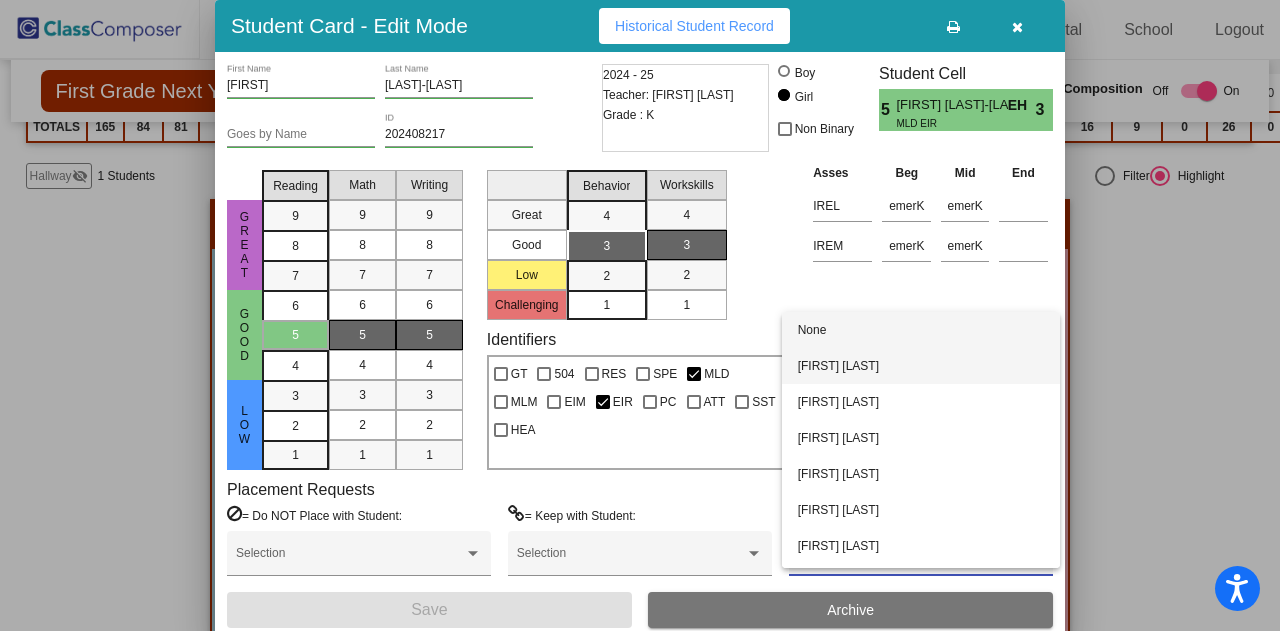 click on "[FIRST] [LAST]" at bounding box center [921, 366] 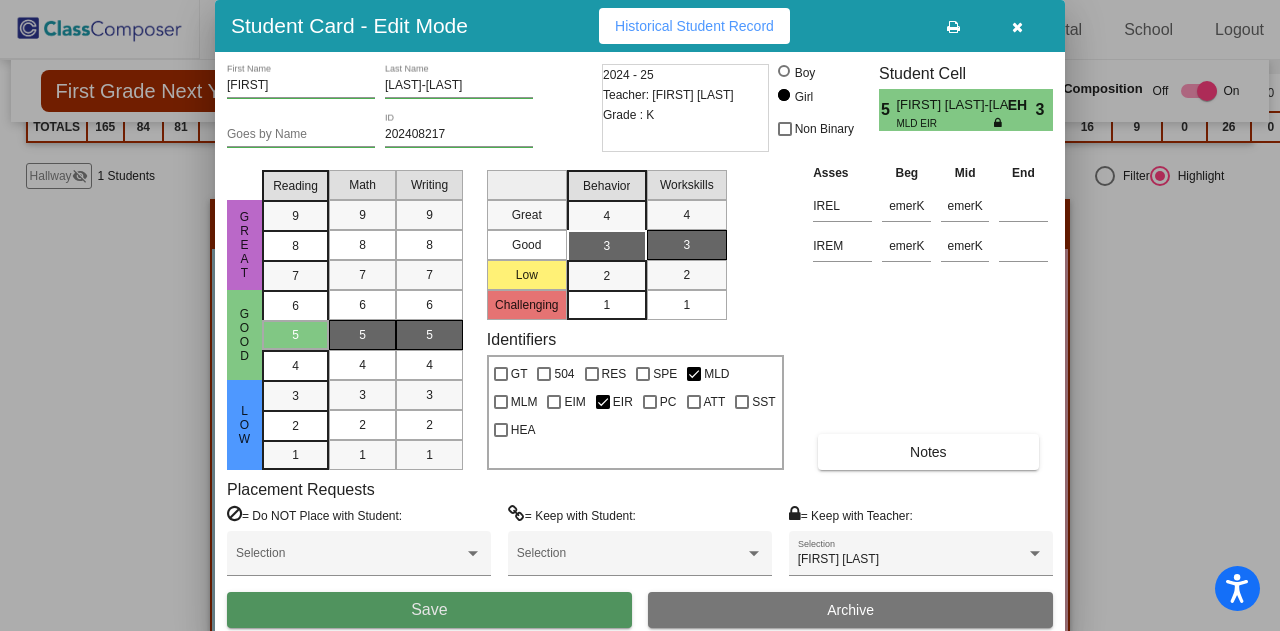 click on "Save" at bounding box center [429, 610] 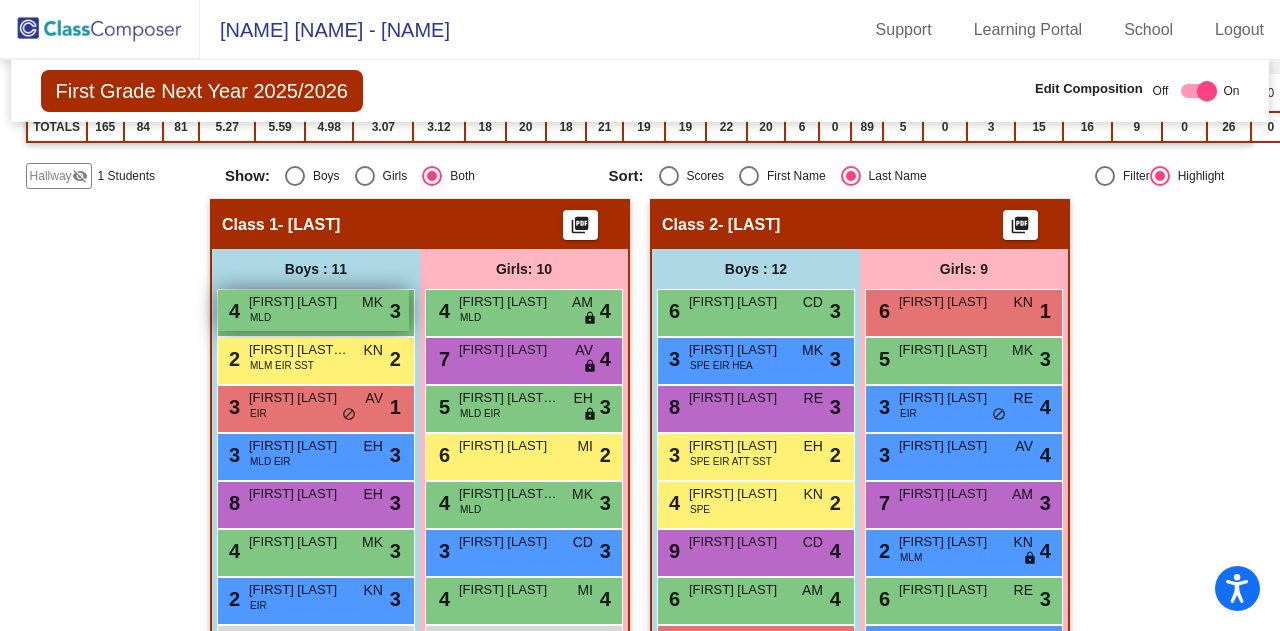 click on "[FIRST] [LAST]" at bounding box center [299, 302] 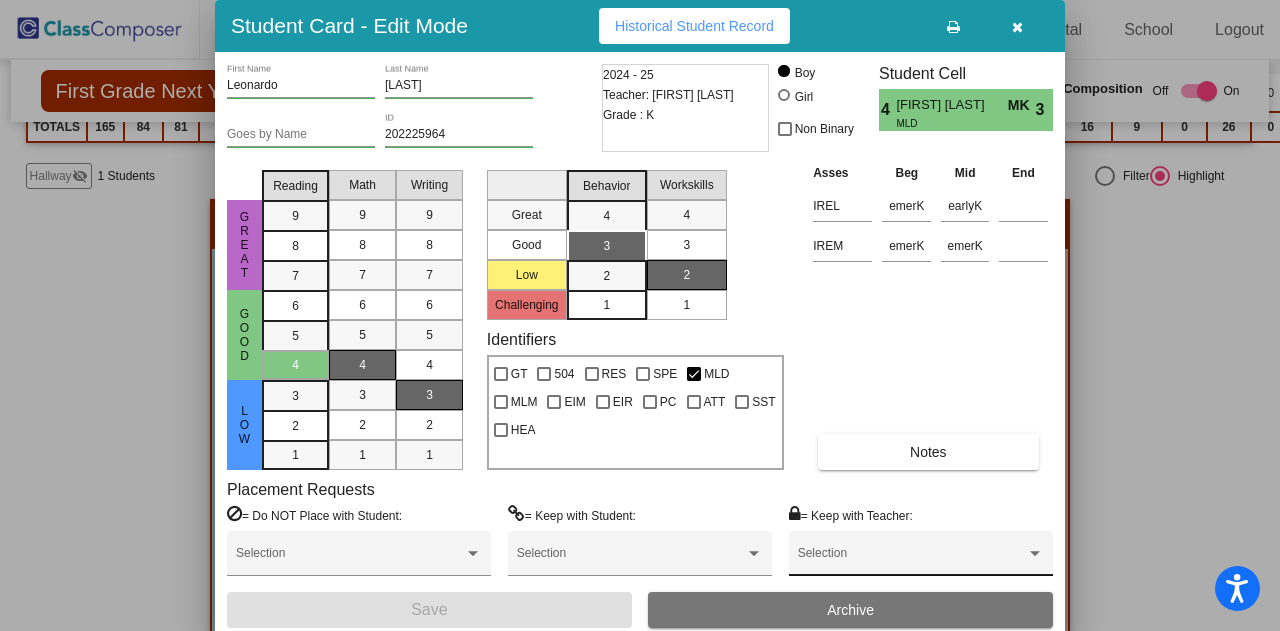 click on "Selection" at bounding box center (921, 558) 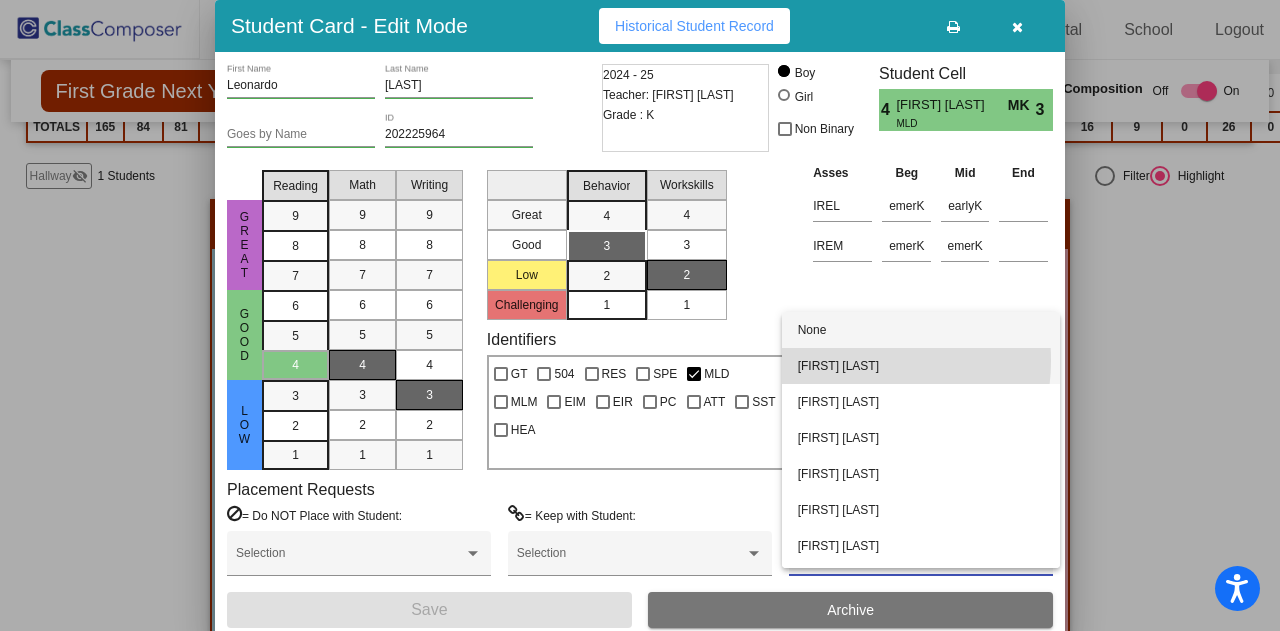 click on "[FIRST] [LAST]" at bounding box center (921, 366) 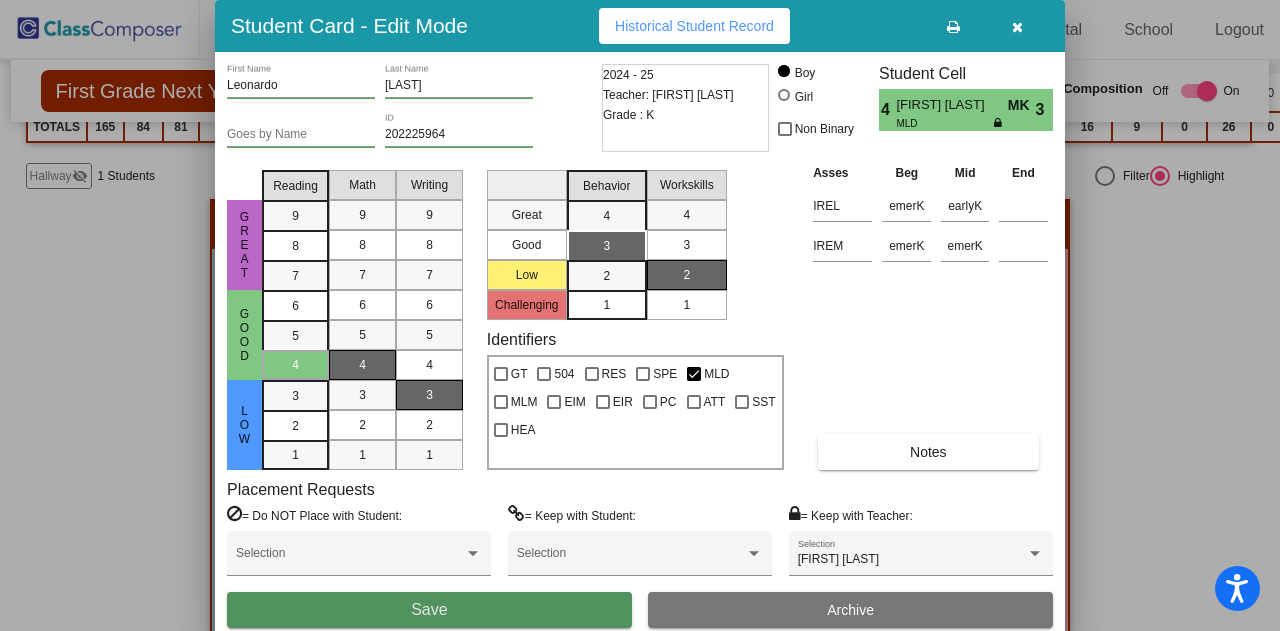 click on "Save" at bounding box center [429, 610] 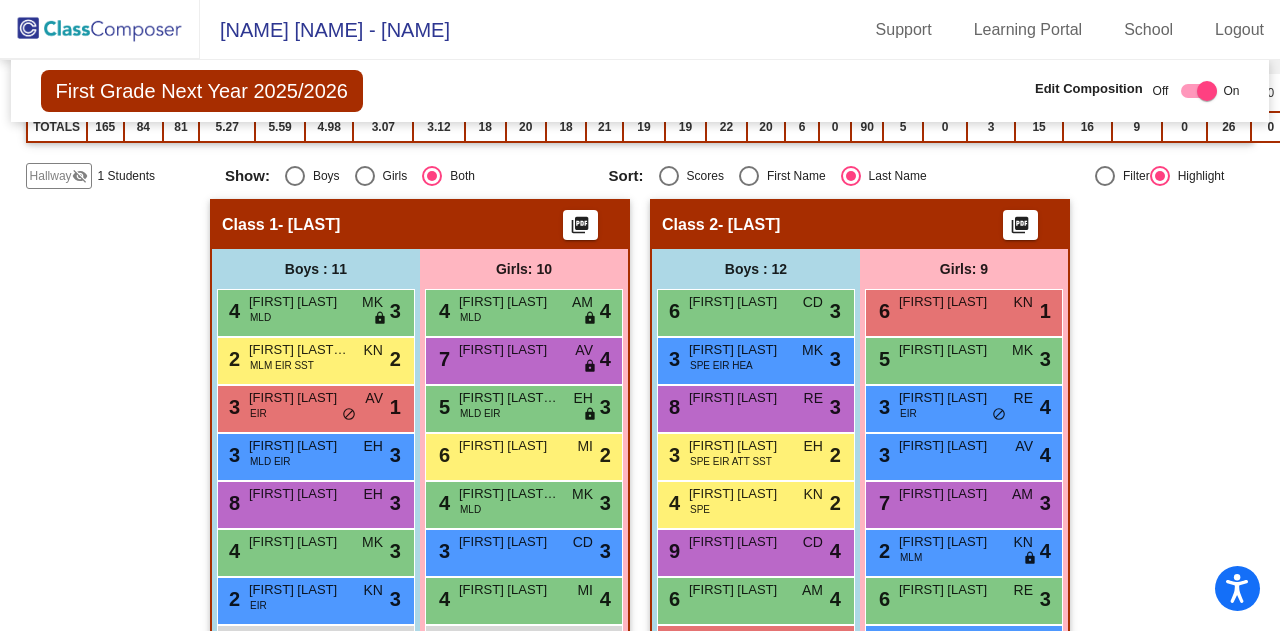 scroll, scrollTop: 2854, scrollLeft: 0, axis: vertical 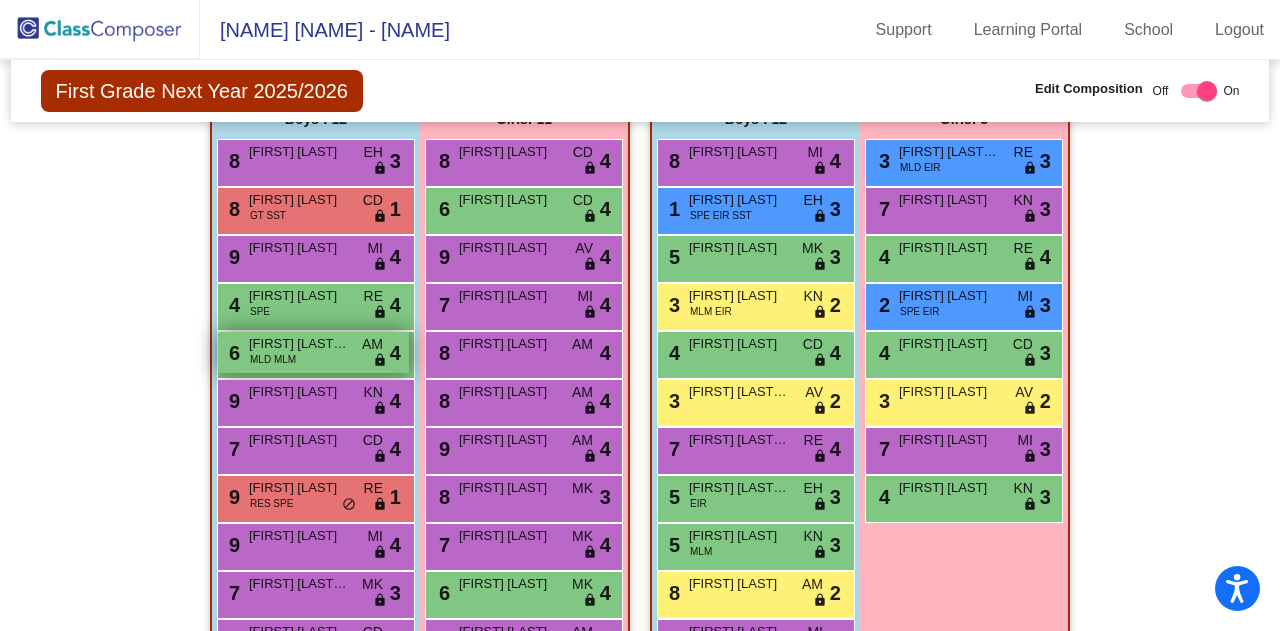 click on "[FIRST] [LAST] [LAST]" at bounding box center [299, 344] 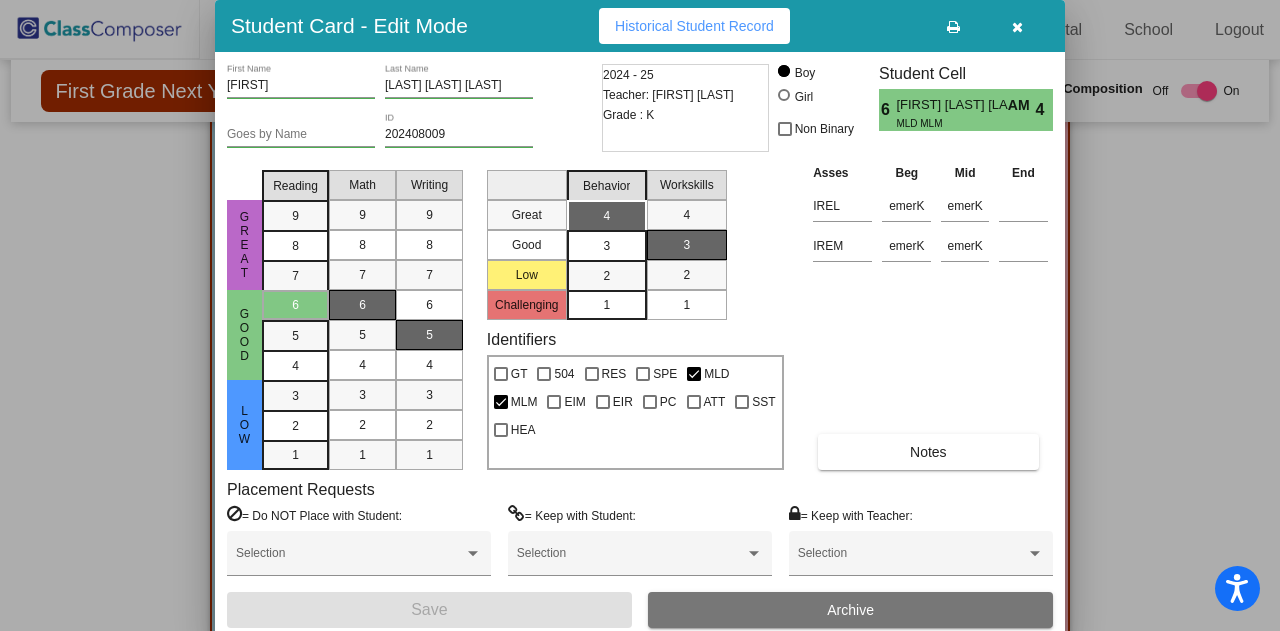 click on "= Keep with Teacher:" at bounding box center (851, 515) 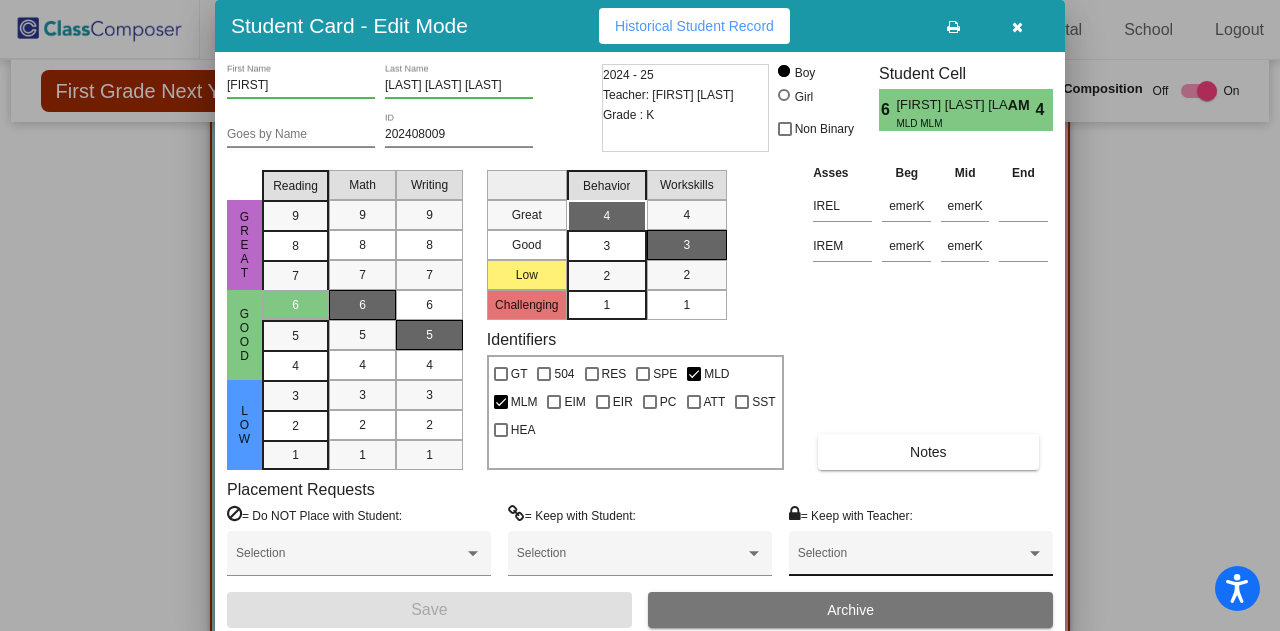 click on "Selection" at bounding box center [921, 558] 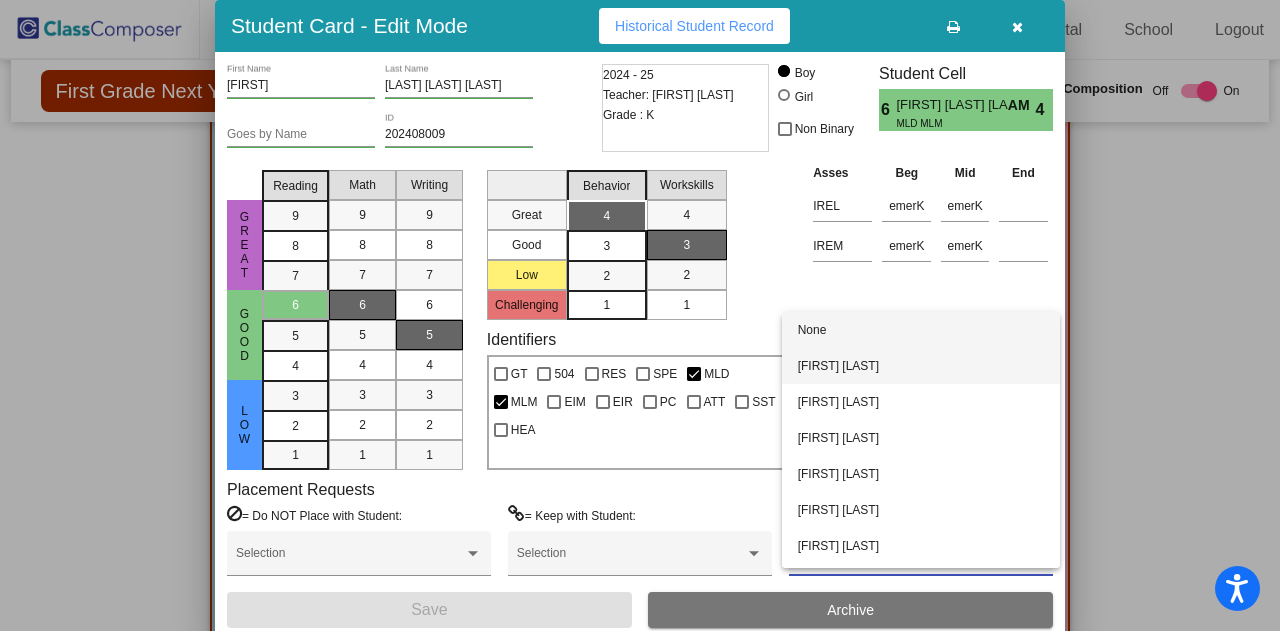 click on "[FIRST] [LAST]" at bounding box center (921, 366) 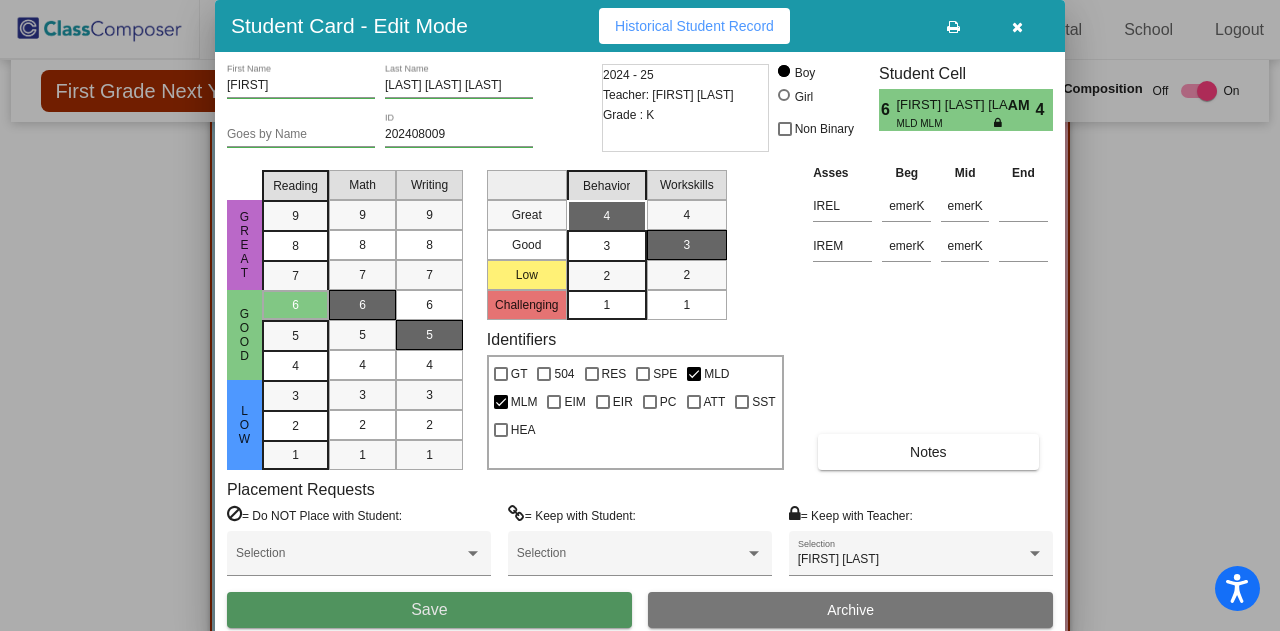 click on "Save" at bounding box center (429, 610) 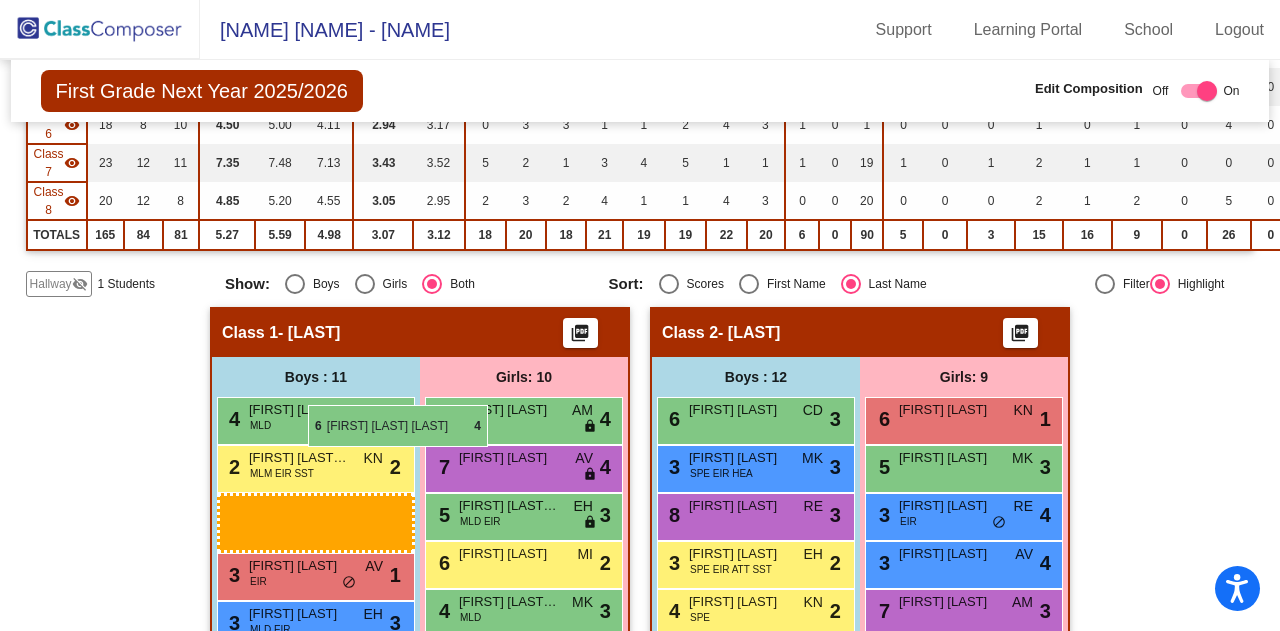 scroll, scrollTop: 554, scrollLeft: 0, axis: vertical 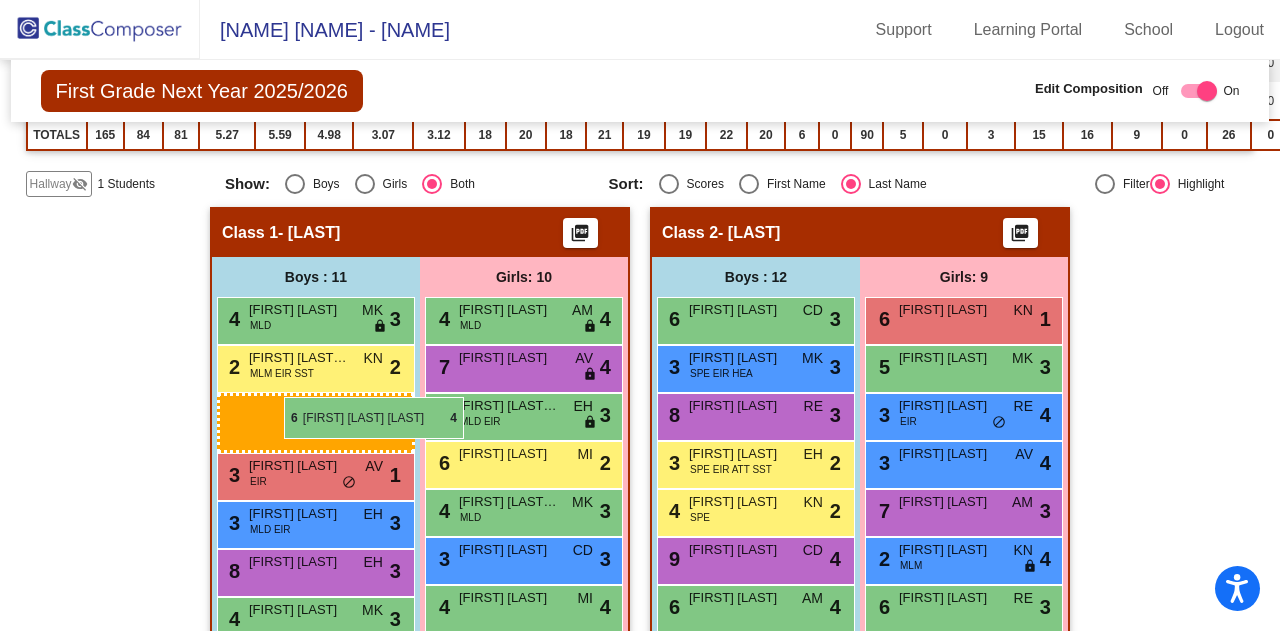 drag, startPoint x: 312, startPoint y: 357, endPoint x: 284, endPoint y: 397, distance: 48.82622 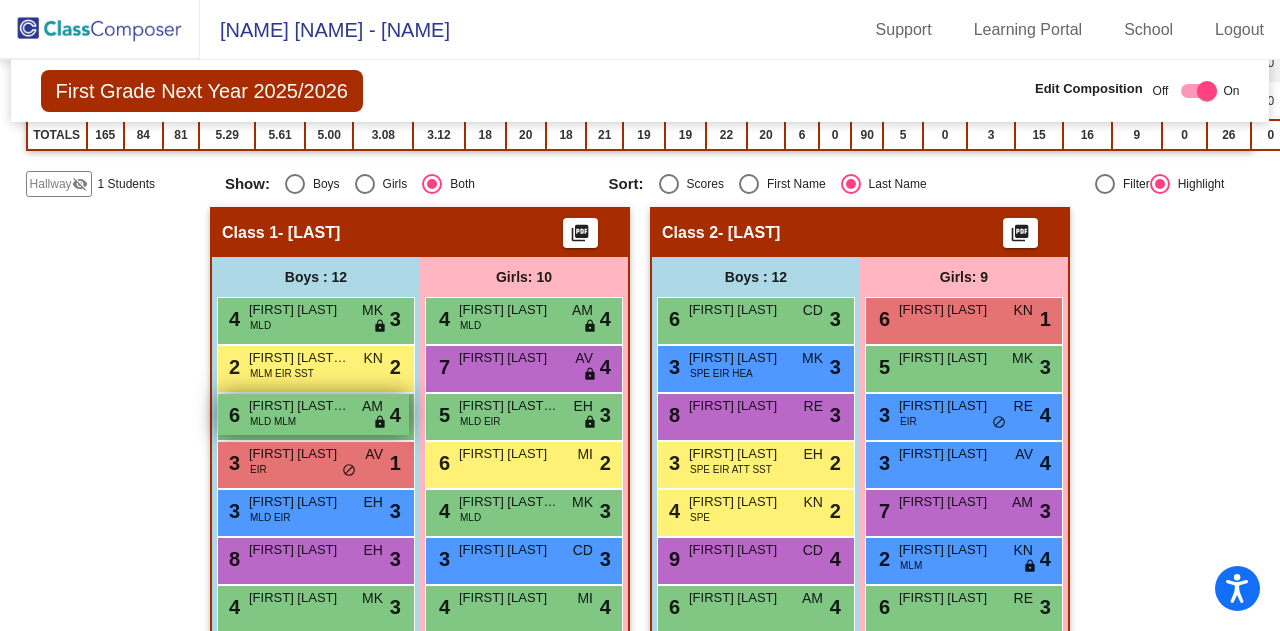 scroll, scrollTop: 654, scrollLeft: 0, axis: vertical 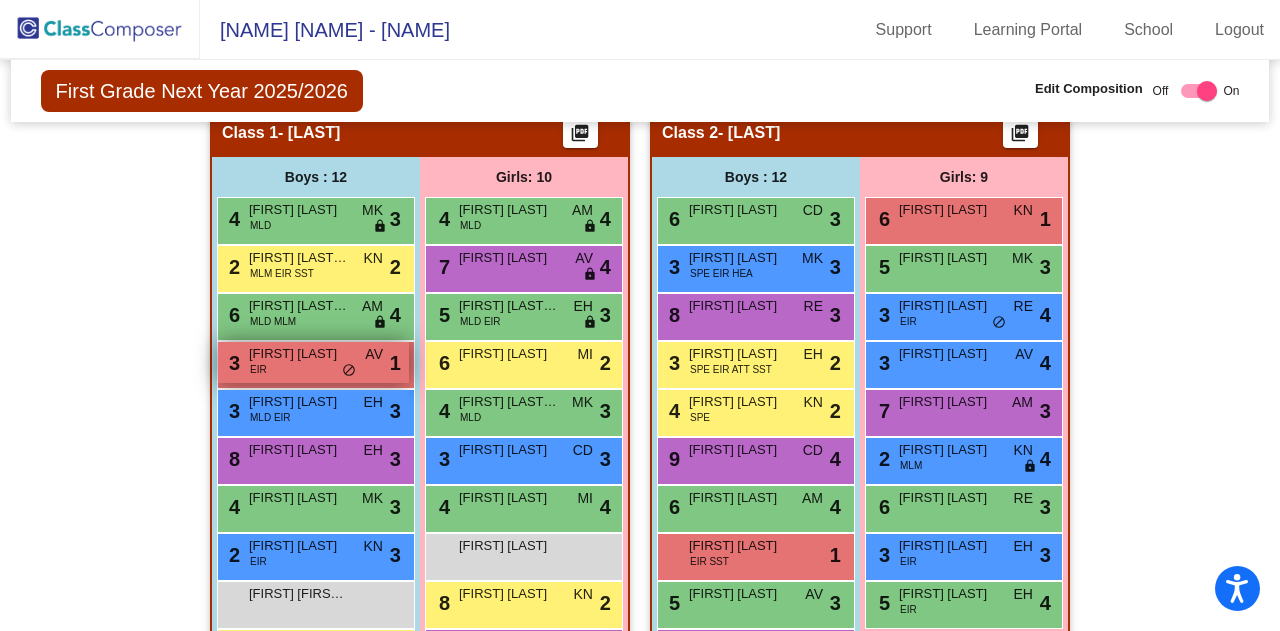 click on "[FIRST] [LAST]" at bounding box center (299, 354) 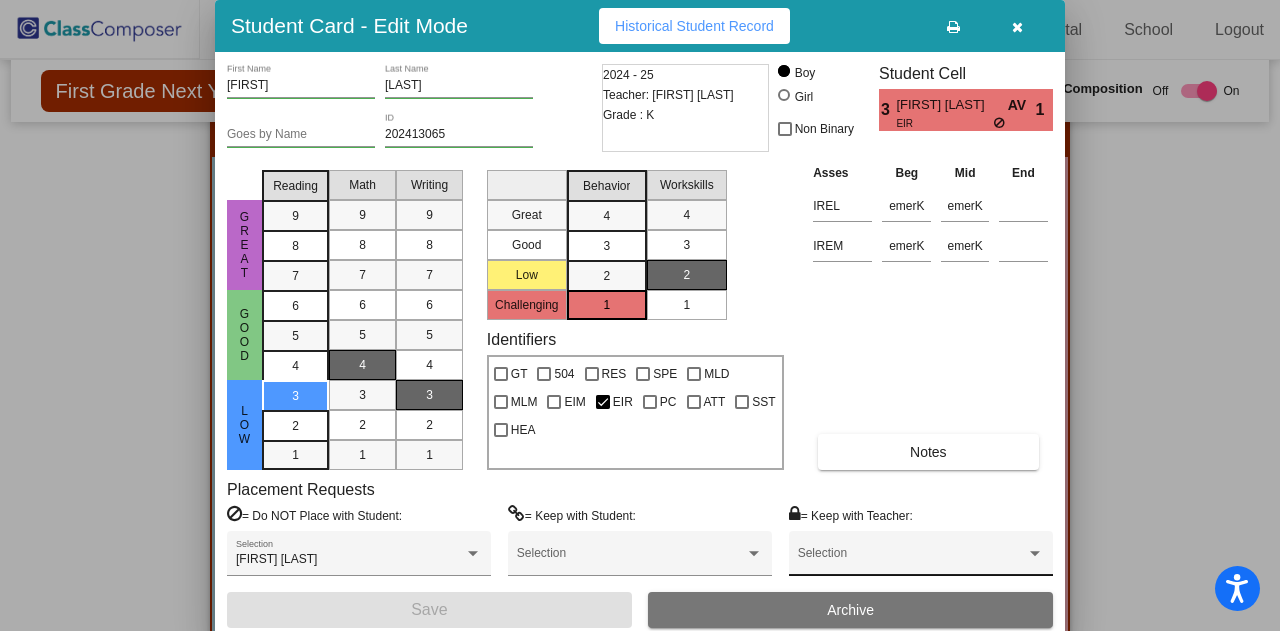 click on "Selection" at bounding box center (921, 553) 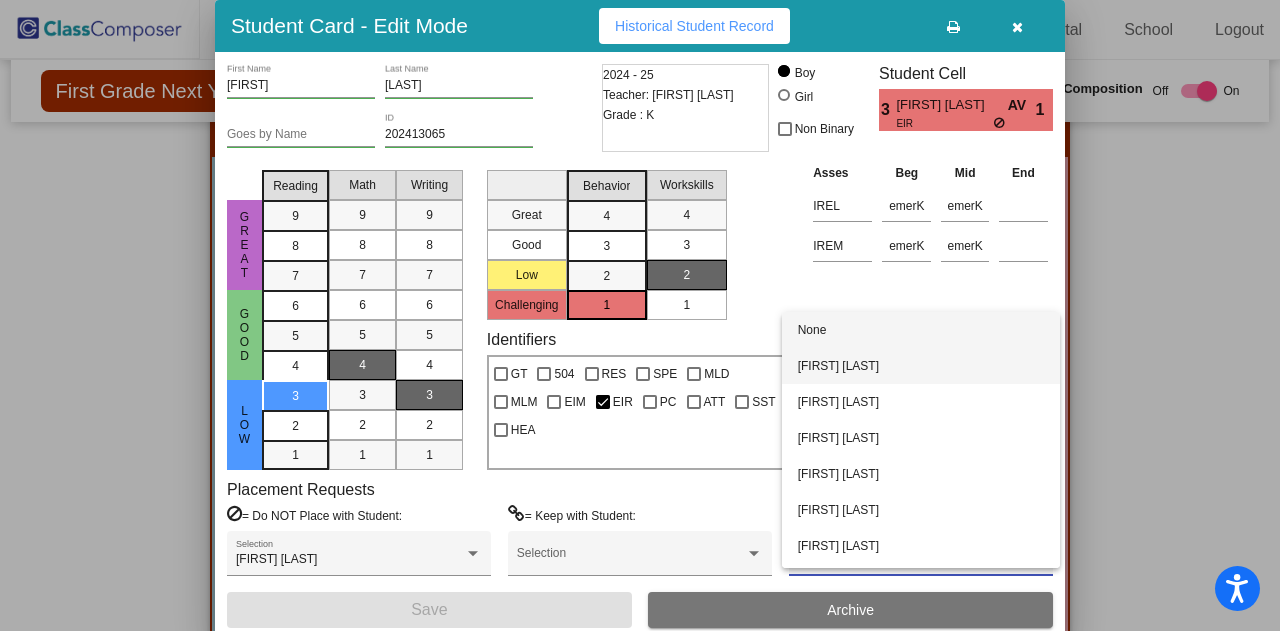 click on "[FIRST] [LAST]" at bounding box center [921, 366] 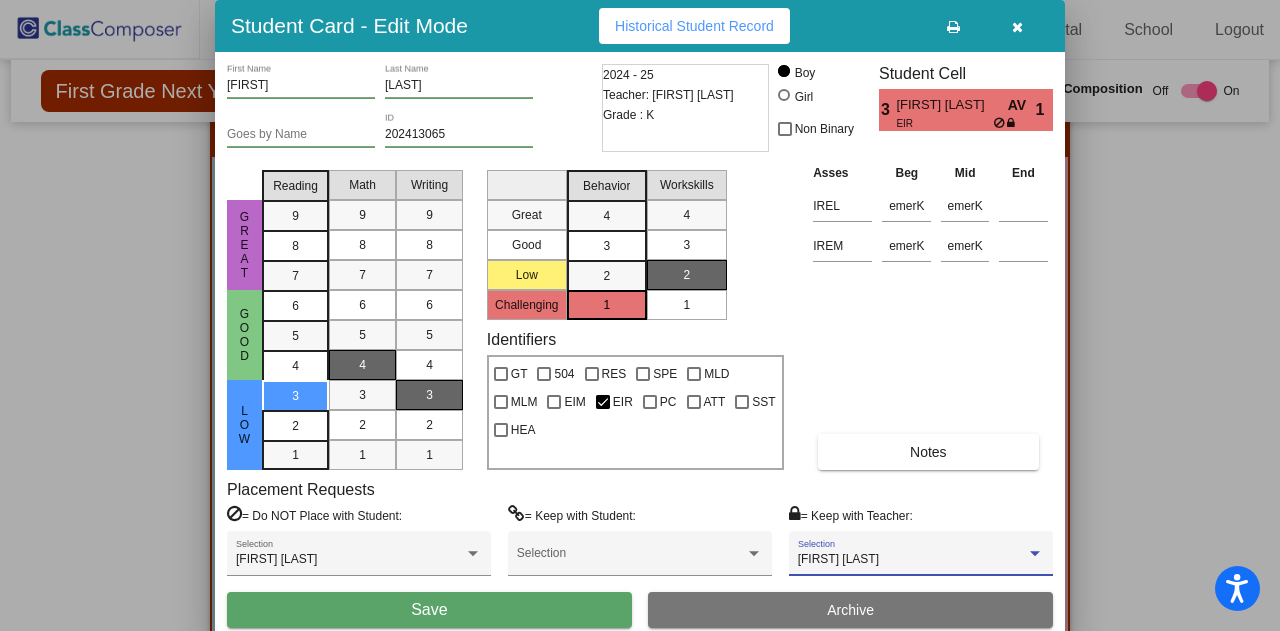 click on "Save" at bounding box center [429, 610] 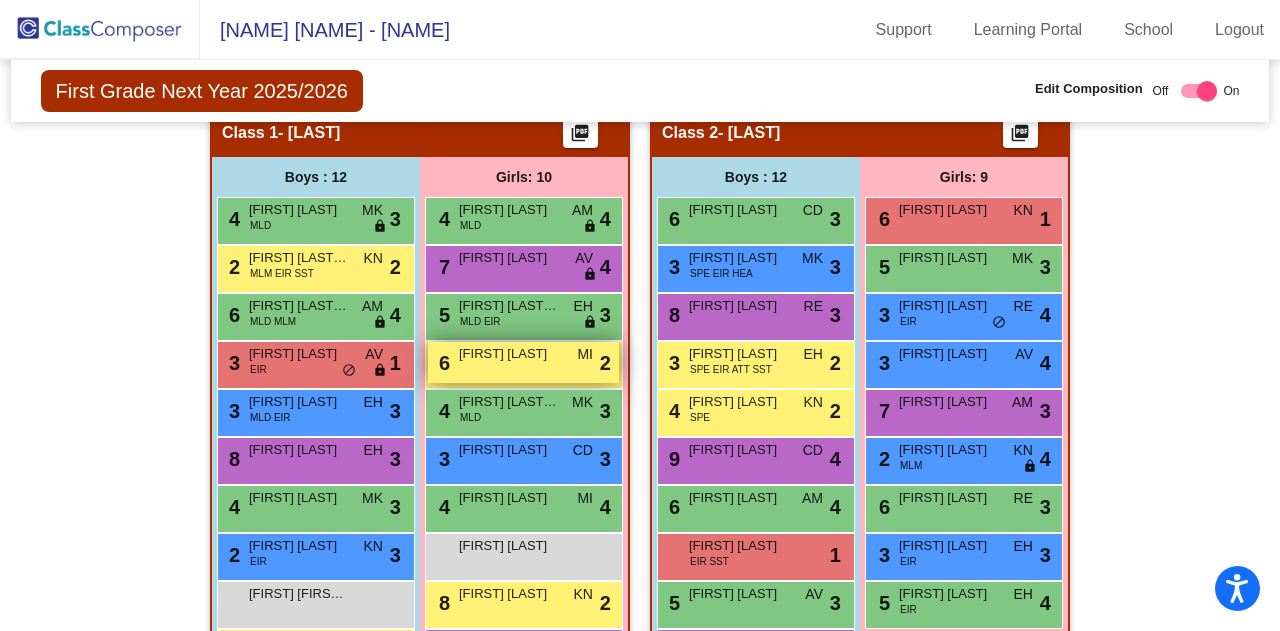 click on "[NUMBER] [FIRST] [LAST] [NAME] [NAME] [NAME] [NAME]" at bounding box center [523, 362] 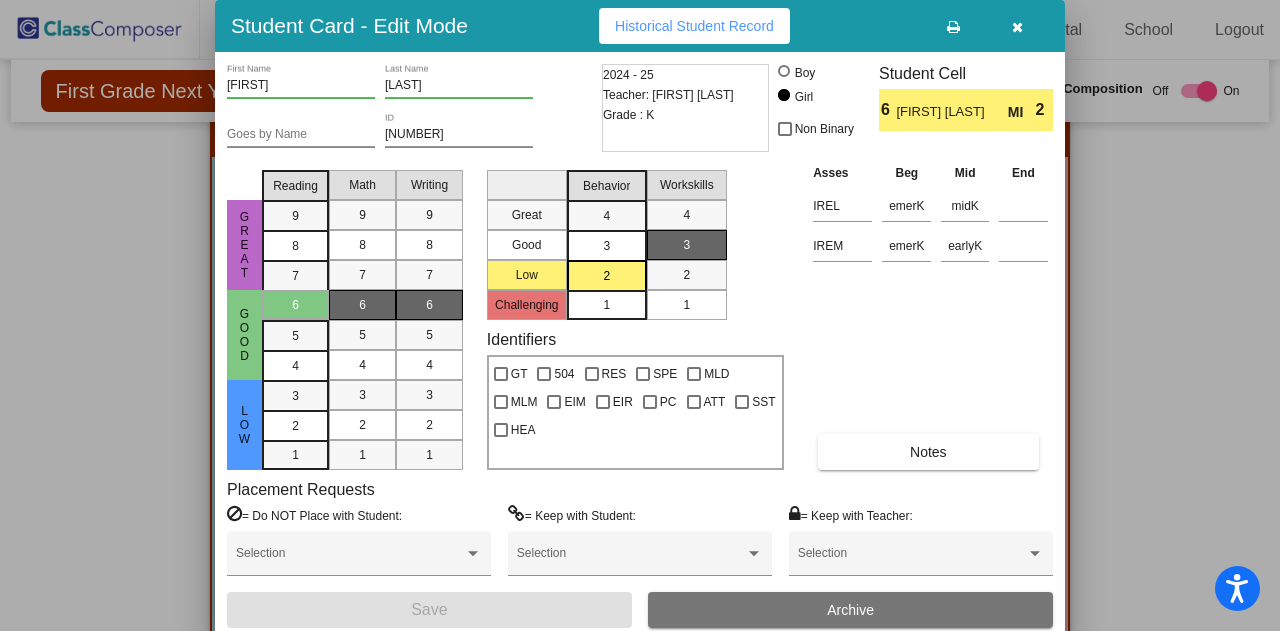 click on "= Keep with Teacher:" at bounding box center (851, 515) 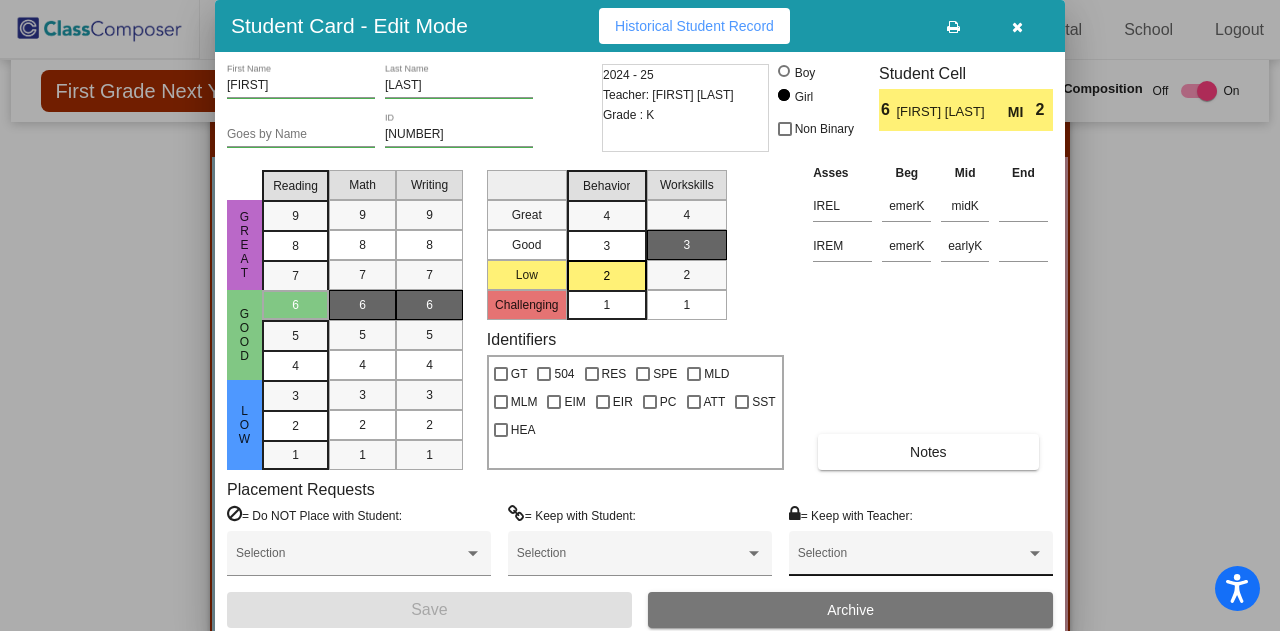 click on "Selection" at bounding box center [921, 558] 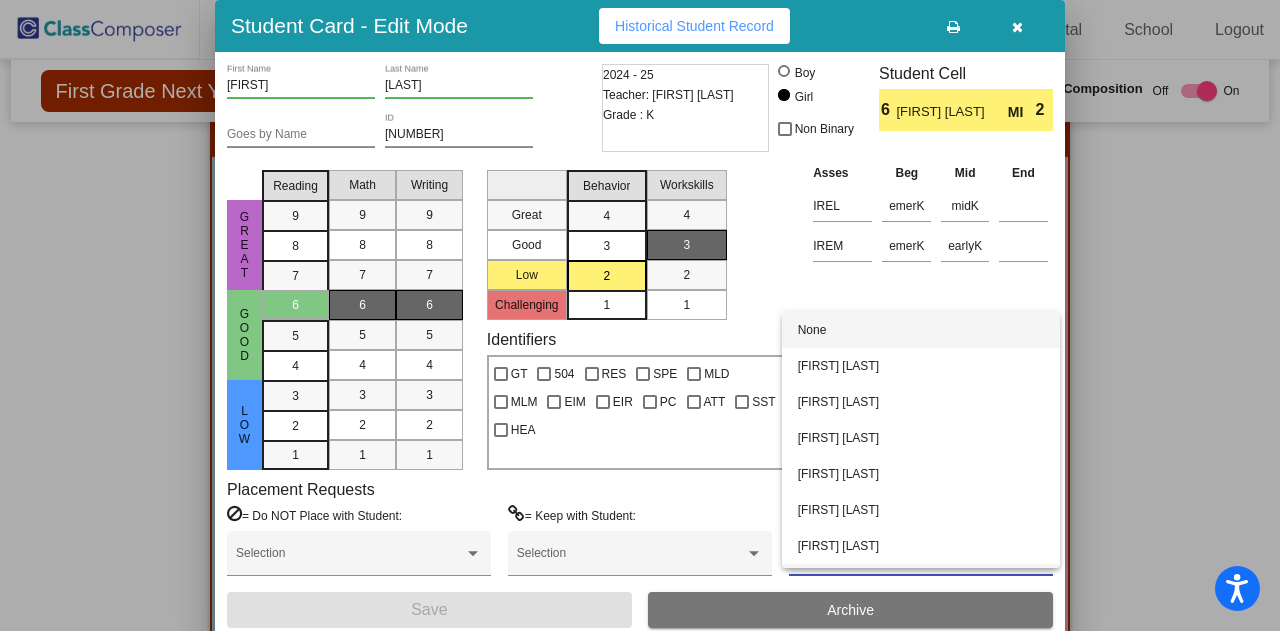 scroll, scrollTop: 68, scrollLeft: 0, axis: vertical 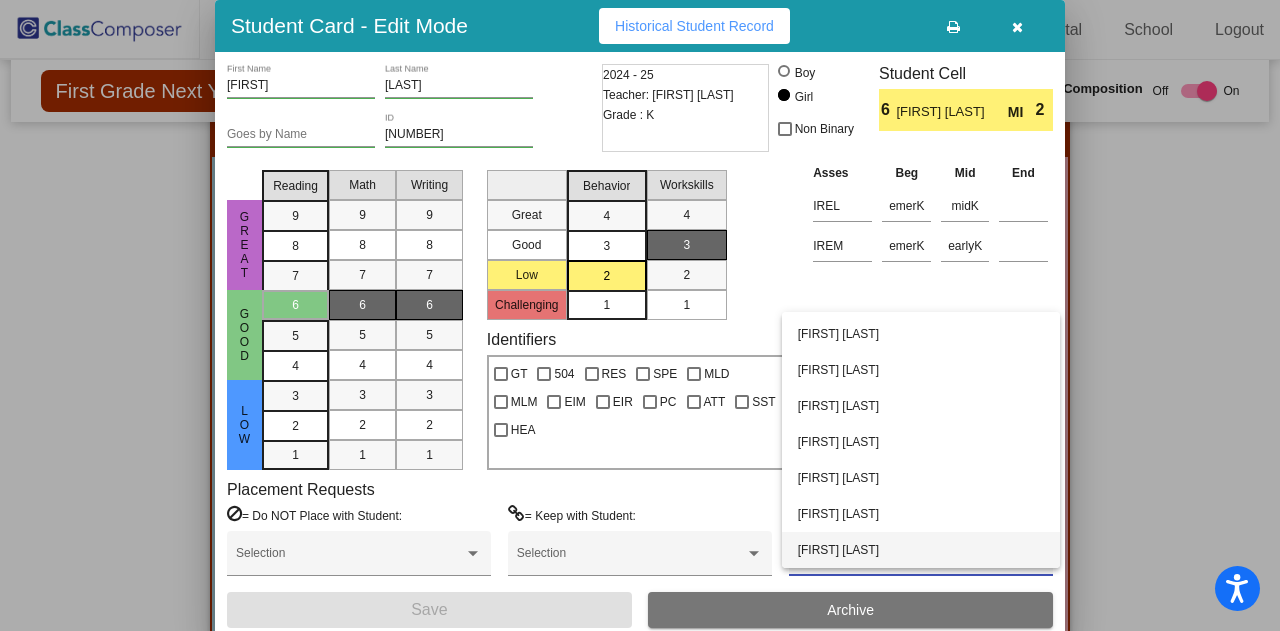 click on "[FIRST] [LAST]" at bounding box center [921, 550] 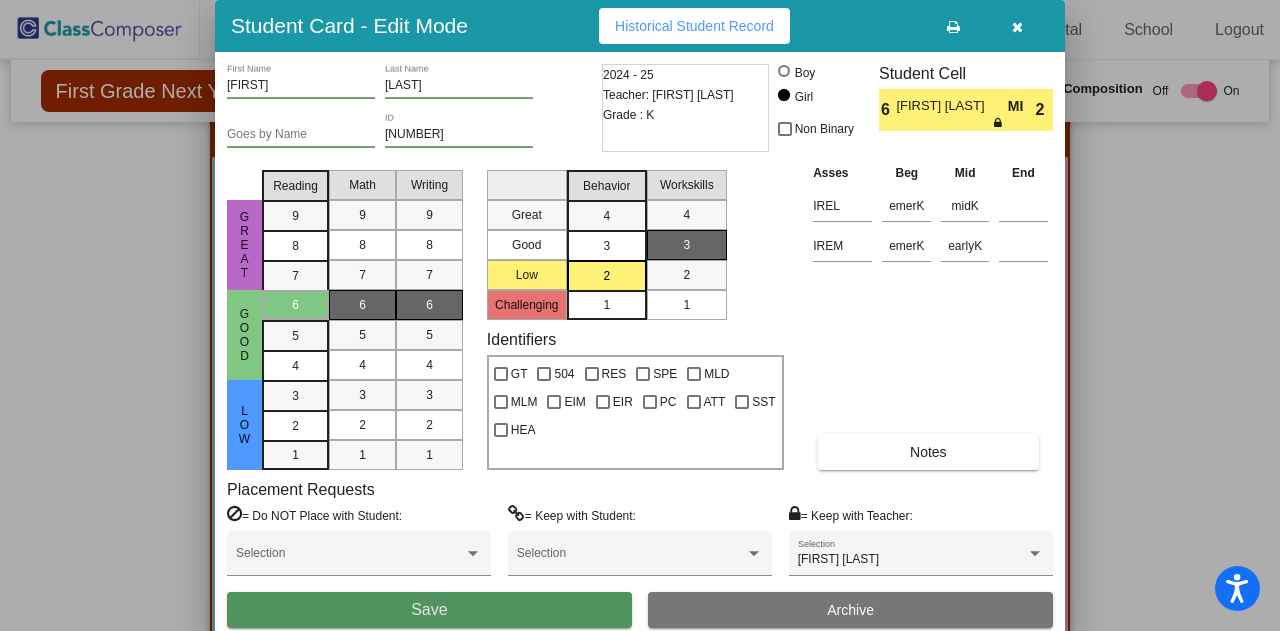 click on "Save" at bounding box center (429, 610) 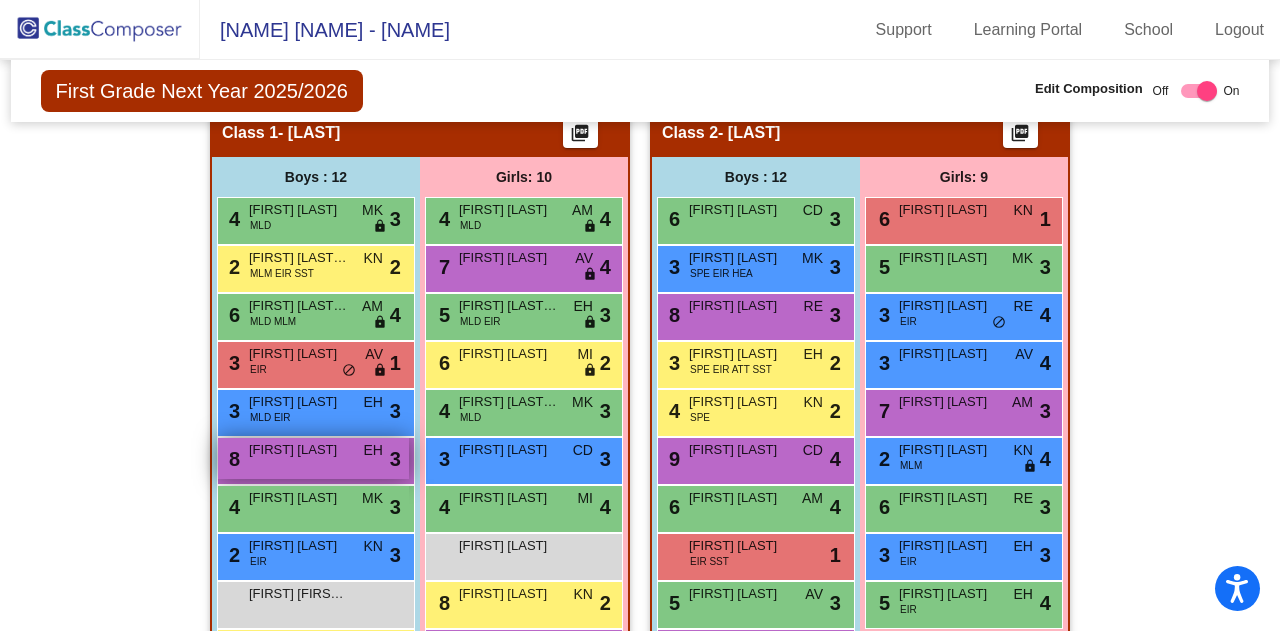 click on "[NUMBER] [FIRST] [LAST] [NAME] [NAME] [NAME] [NAME]" at bounding box center (313, 458) 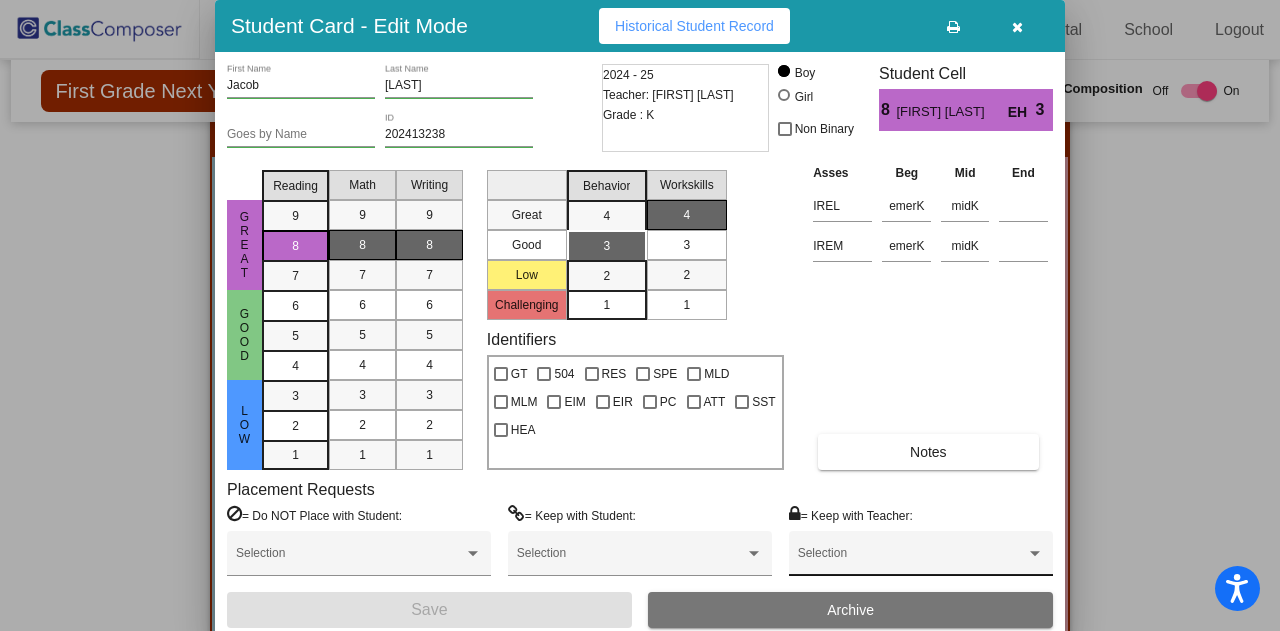 click on "Selection" at bounding box center [921, 558] 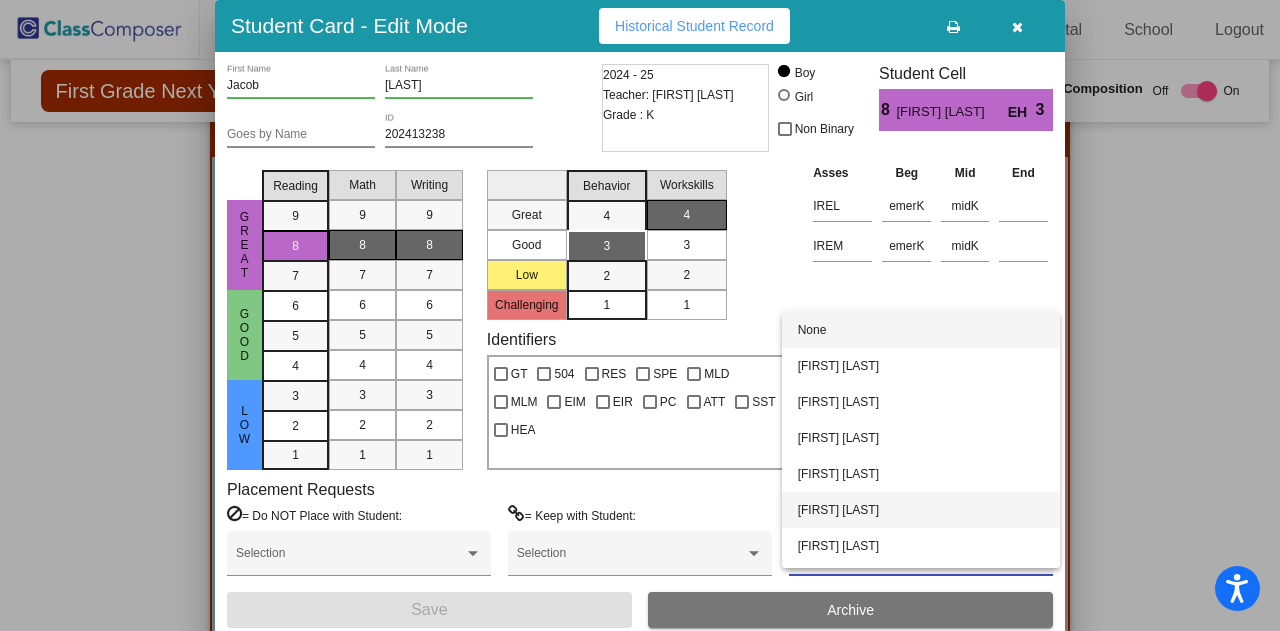 scroll, scrollTop: 68, scrollLeft: 0, axis: vertical 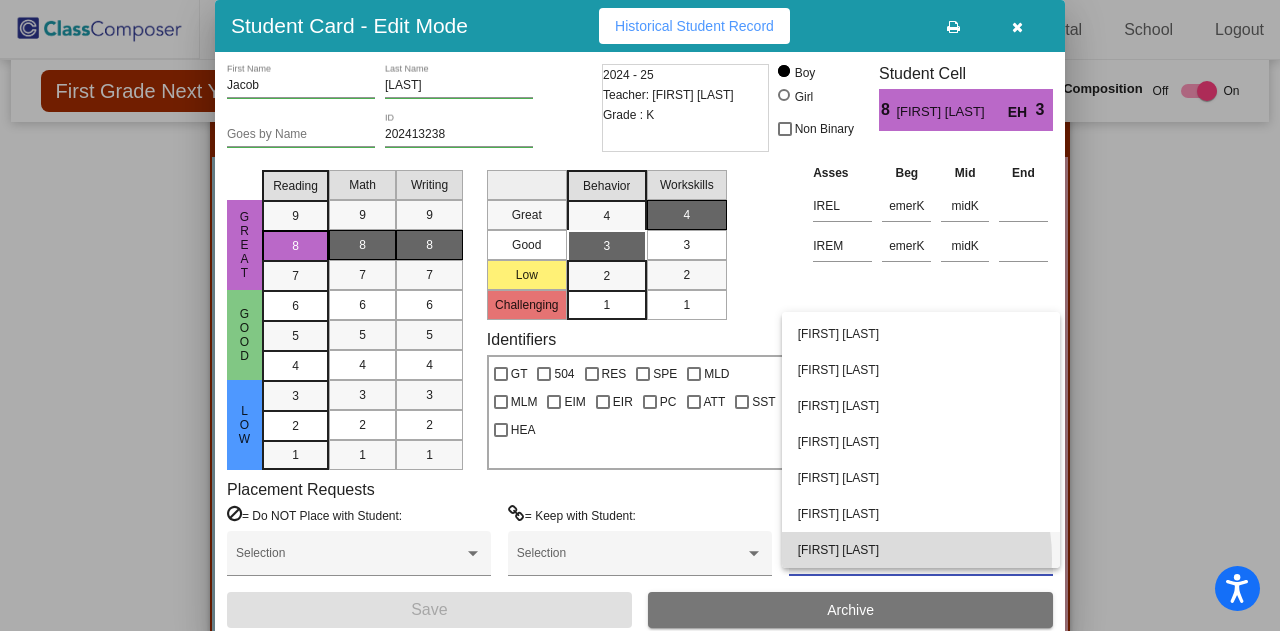 click on "[FIRST] [LAST]" at bounding box center (921, 550) 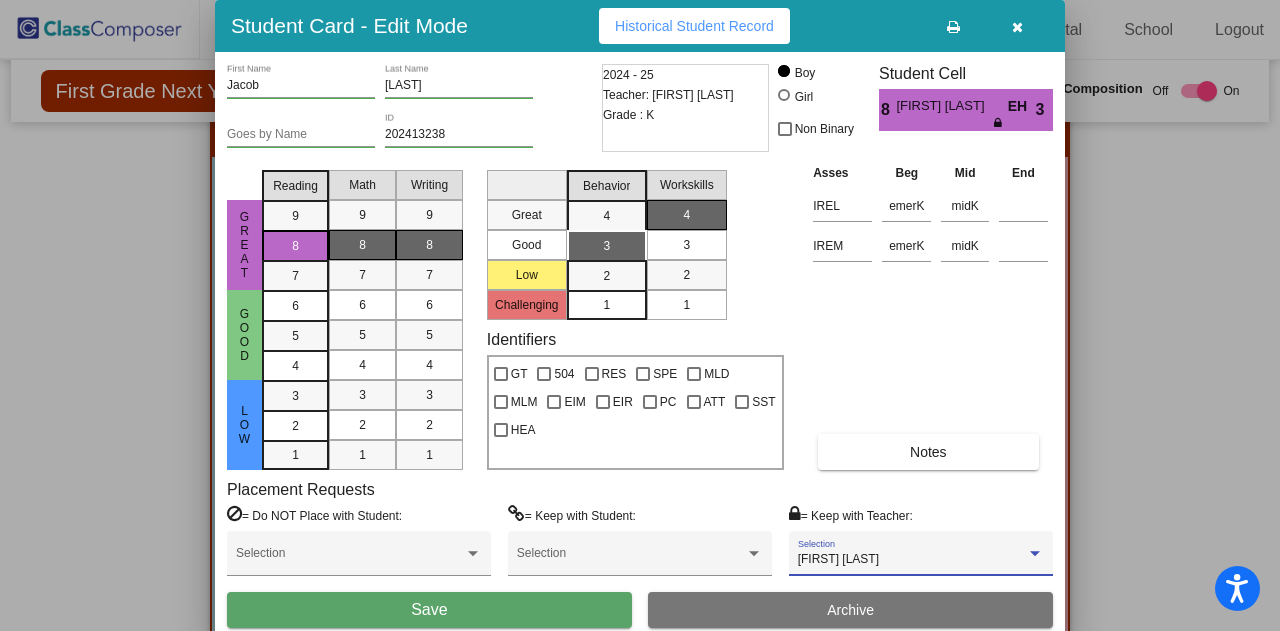 click on "[FIRST] [LAST]" at bounding box center [838, 559] 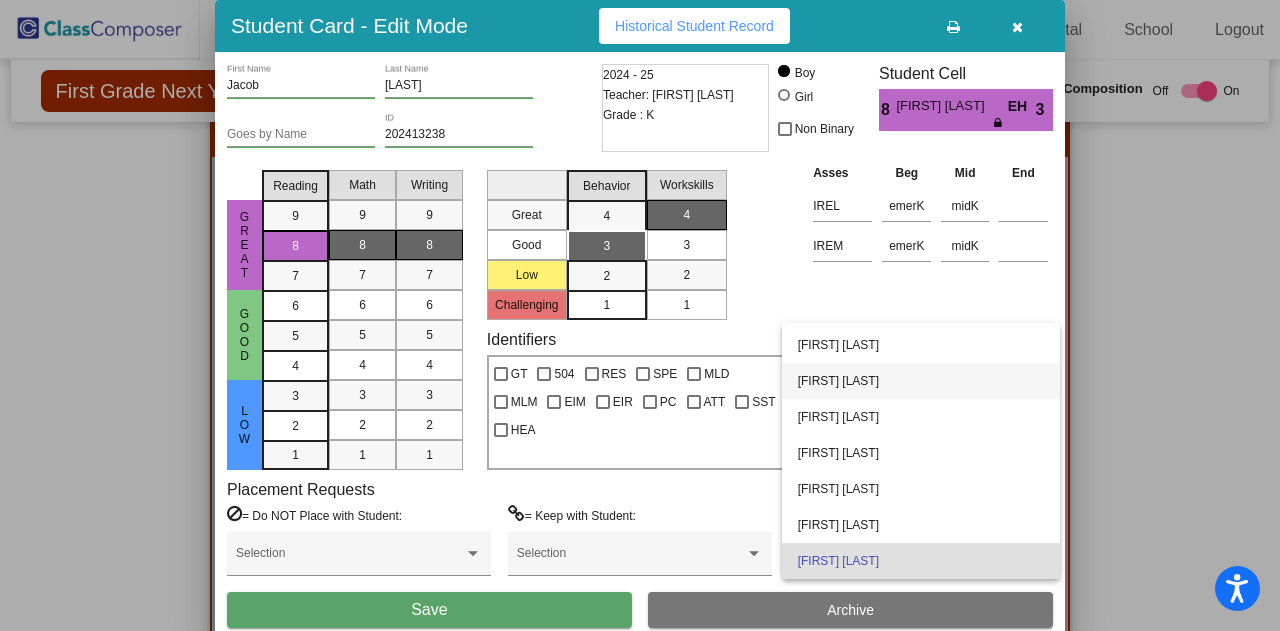 scroll, scrollTop: 0, scrollLeft: 0, axis: both 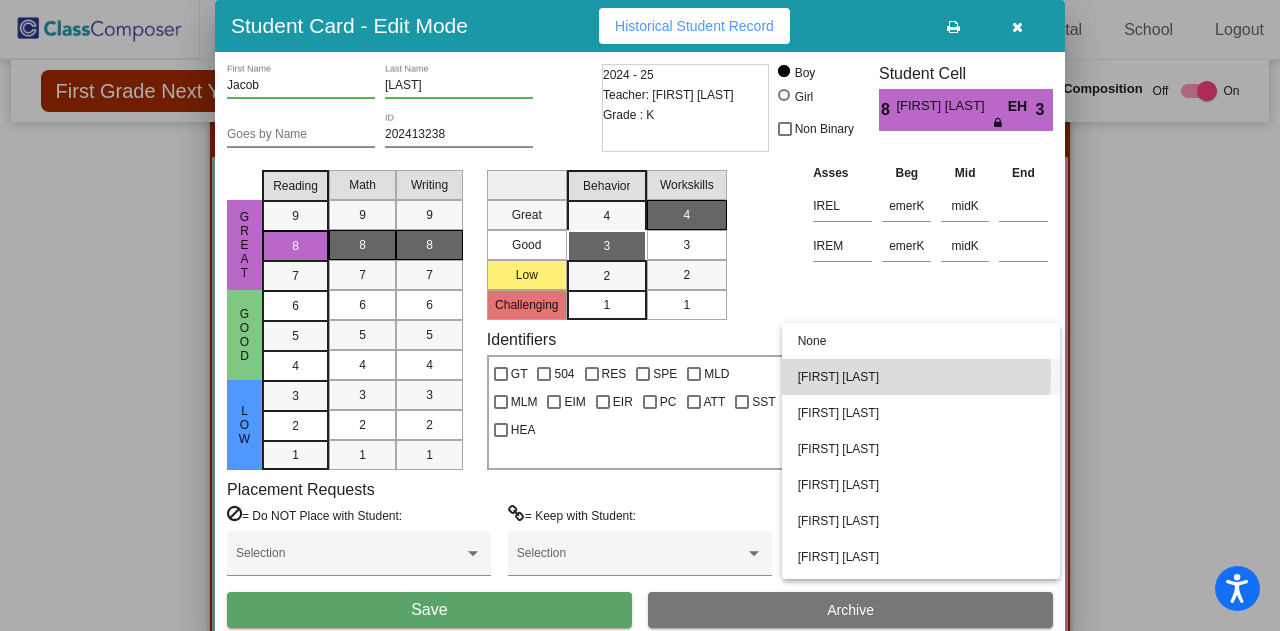 click on "[FIRST] [LAST]" at bounding box center [921, 377] 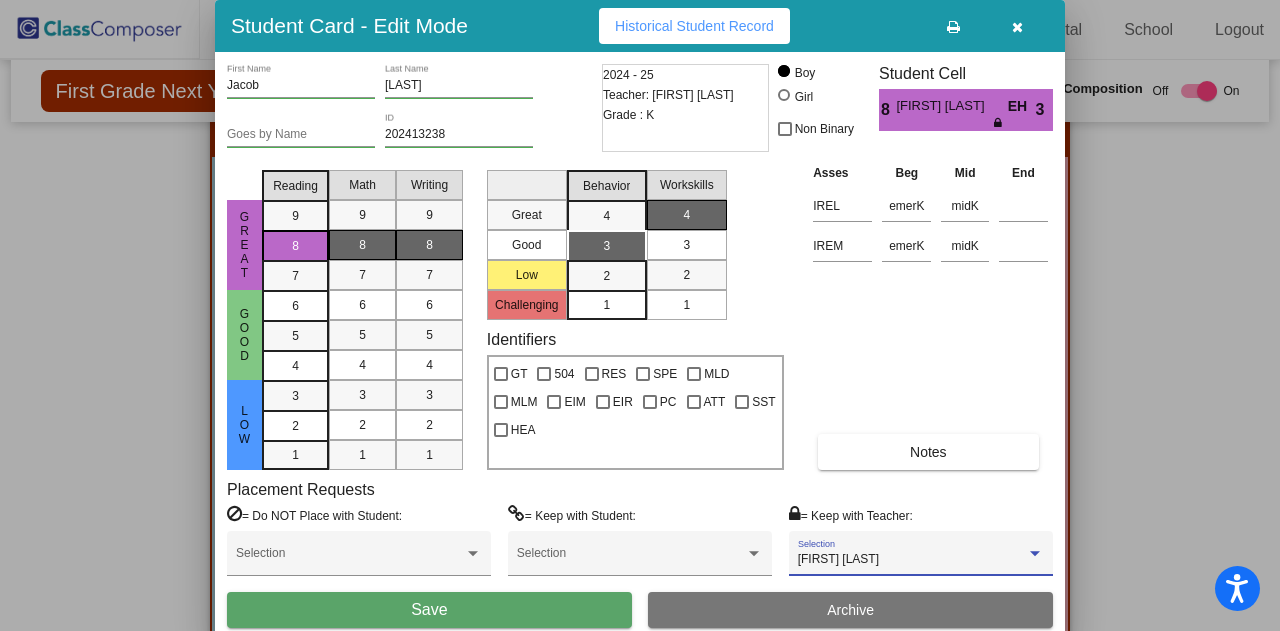 click on "Save" at bounding box center (429, 609) 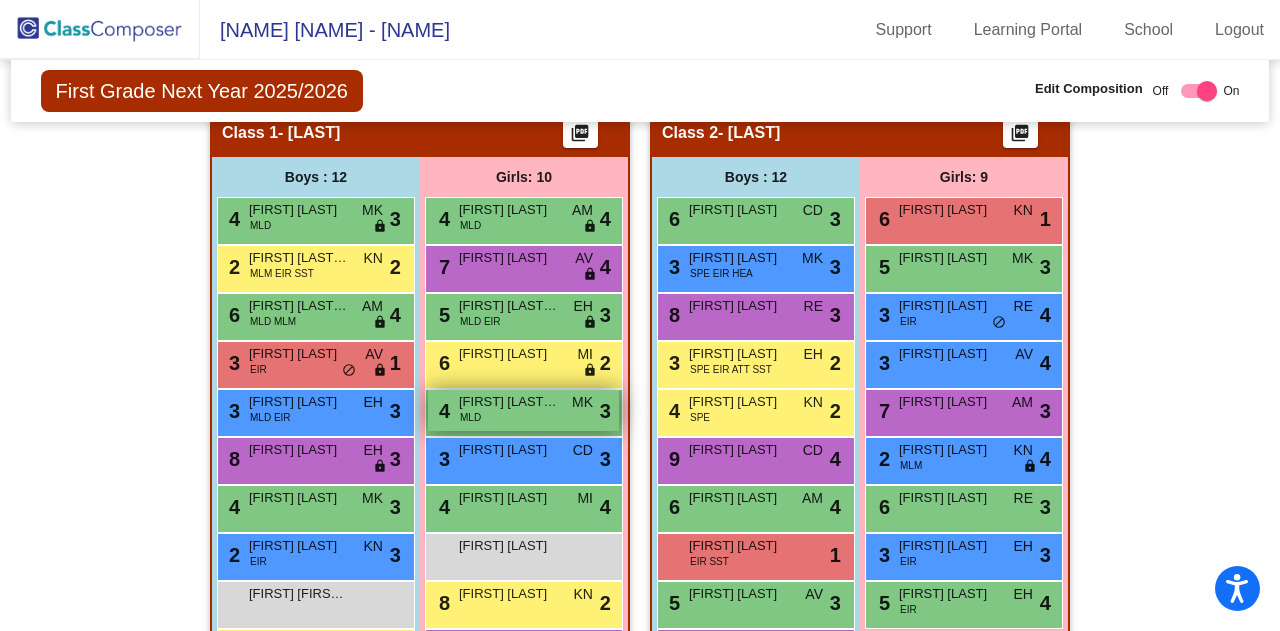 click on "[FIRST] [LAST] [LAST]" at bounding box center [509, 402] 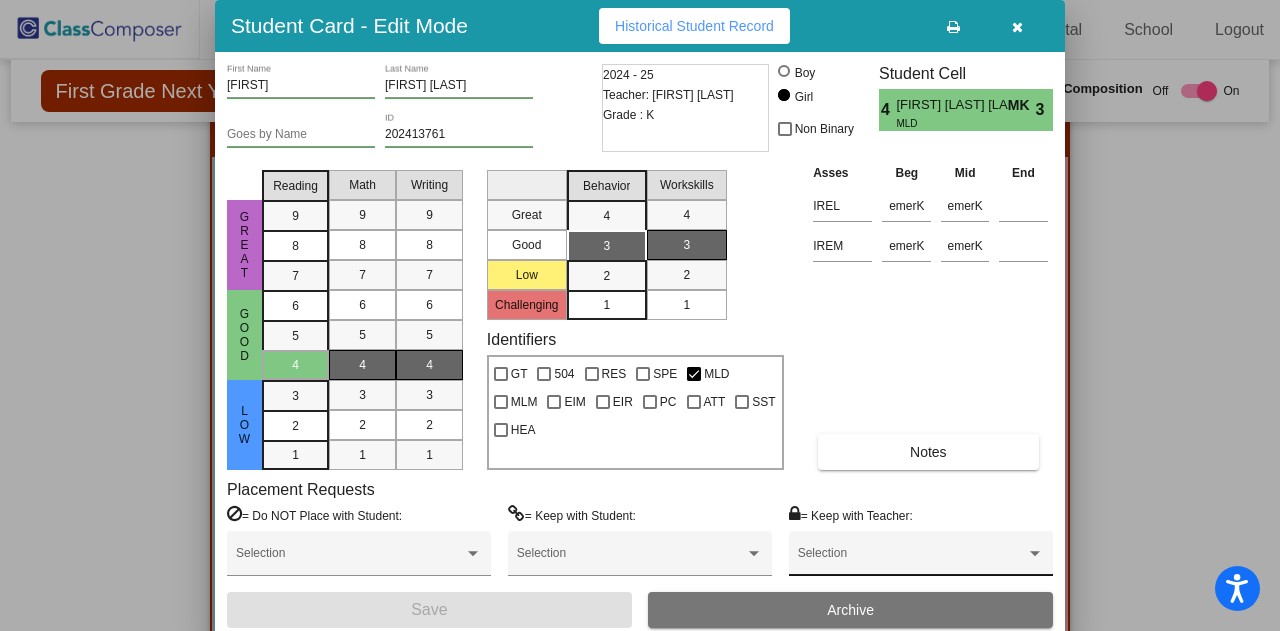 click on "Selection" at bounding box center [921, 558] 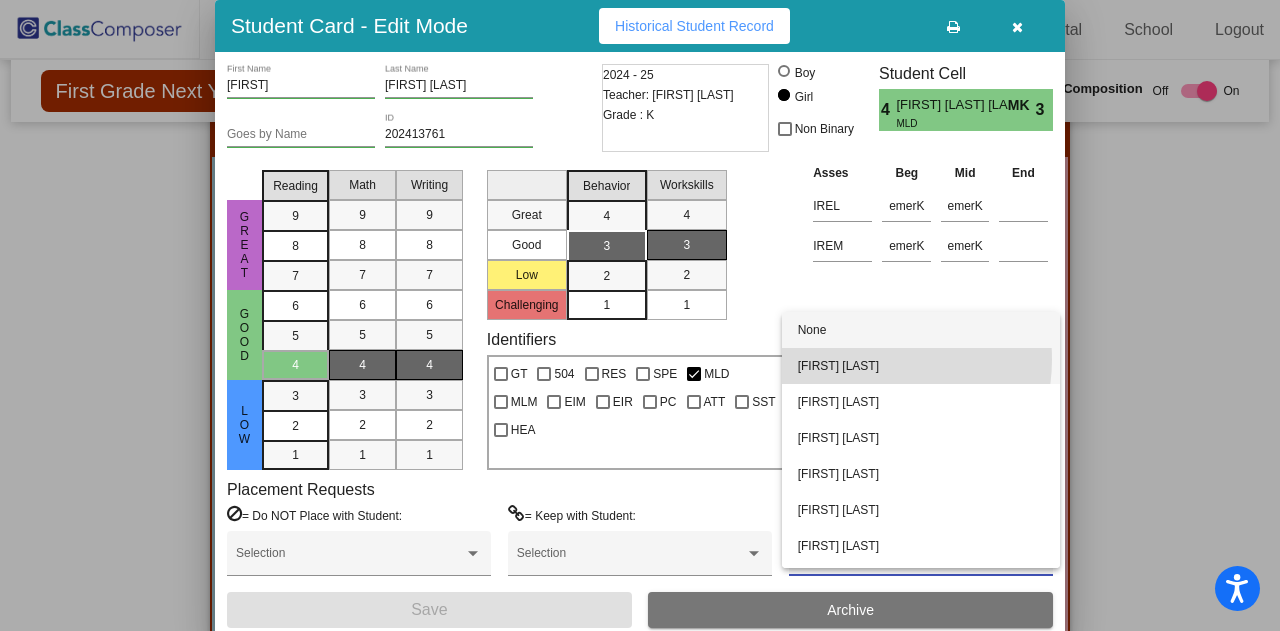 click on "[FIRST] [LAST]" at bounding box center [921, 366] 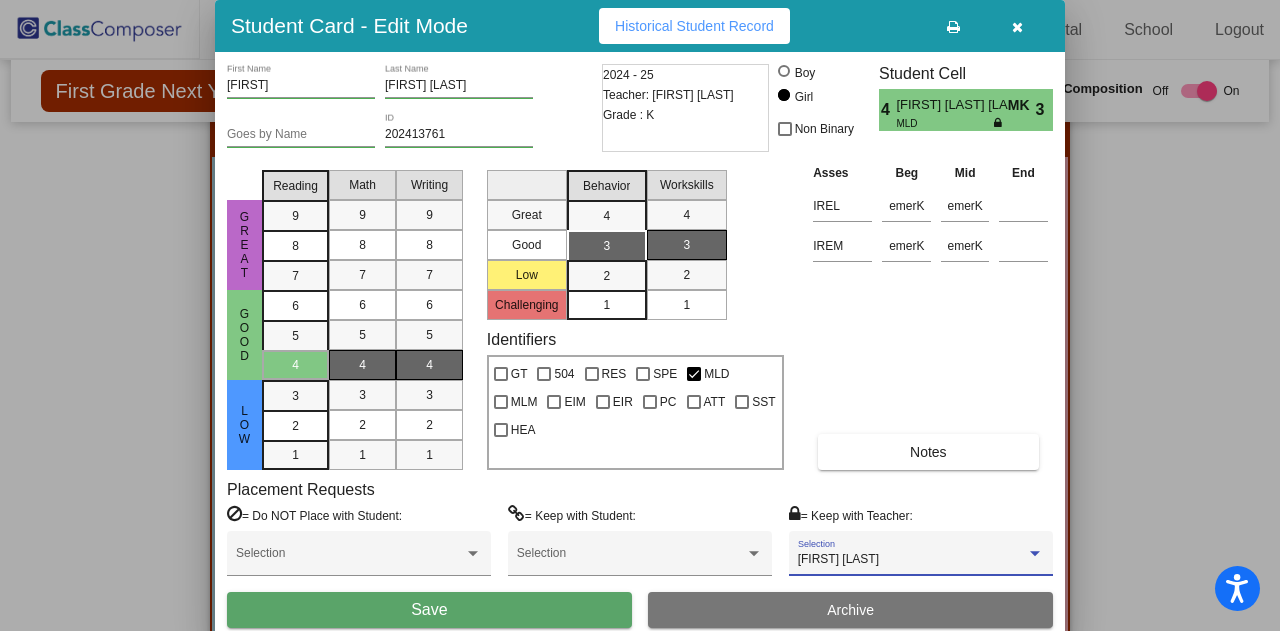 click on "Save" at bounding box center (429, 610) 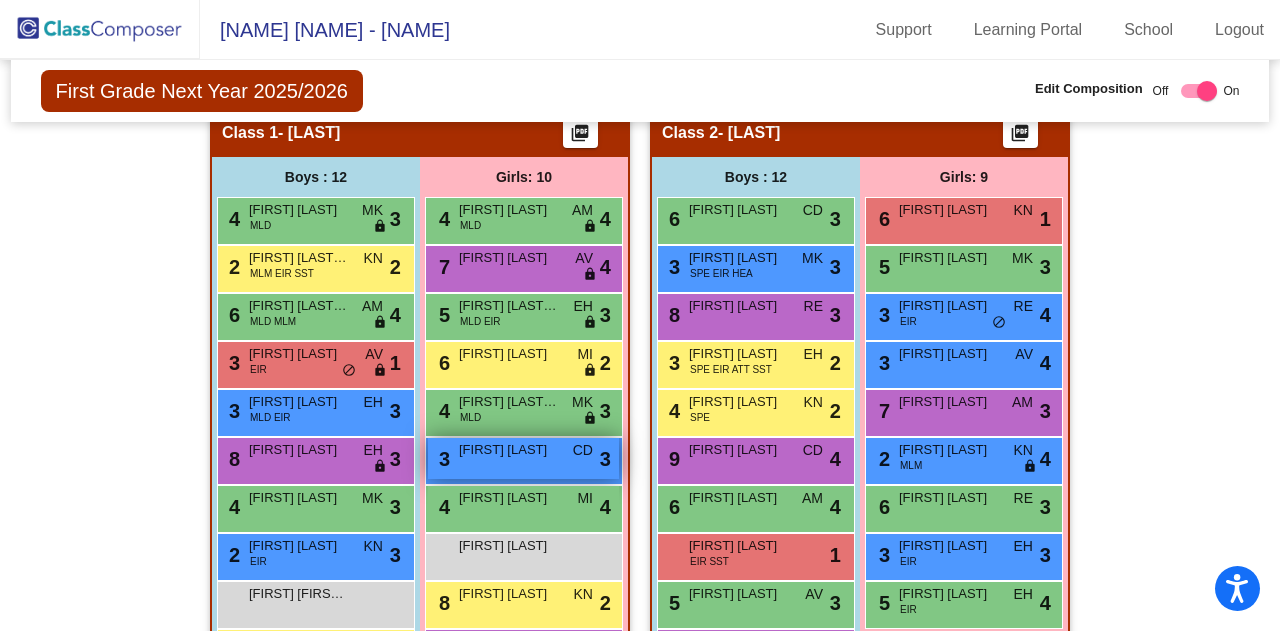 click on "CD" at bounding box center (583, 450) 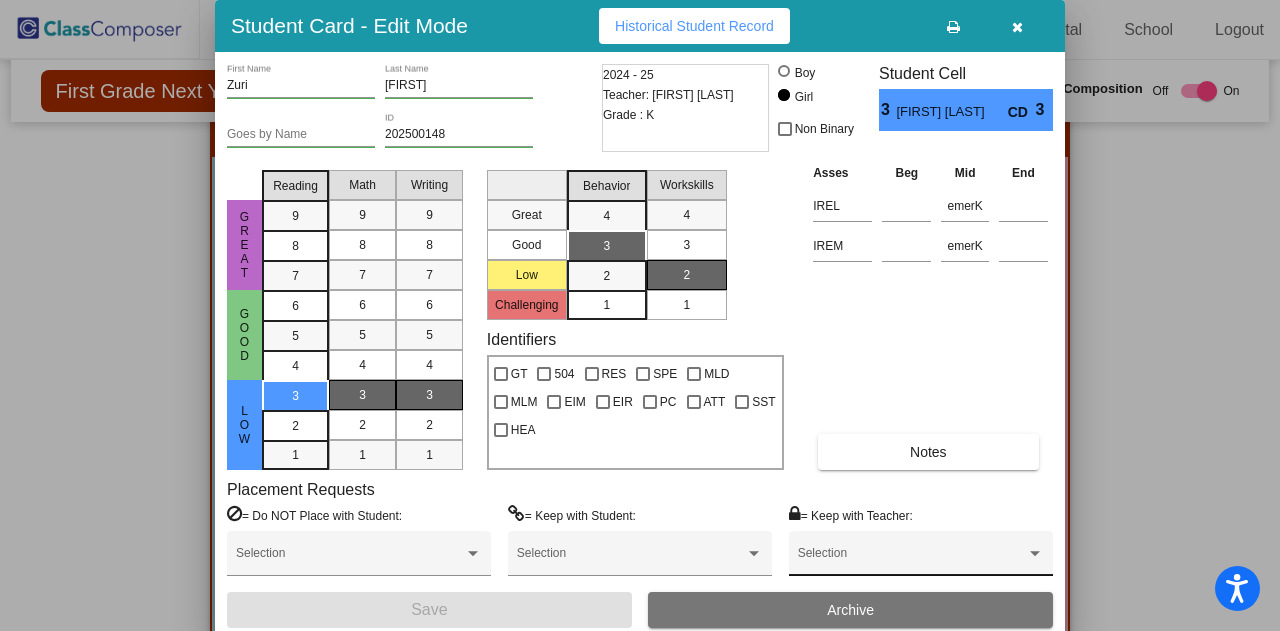 drag, startPoint x: 829, startPoint y: 525, endPoint x: 830, endPoint y: 535, distance: 10.049875 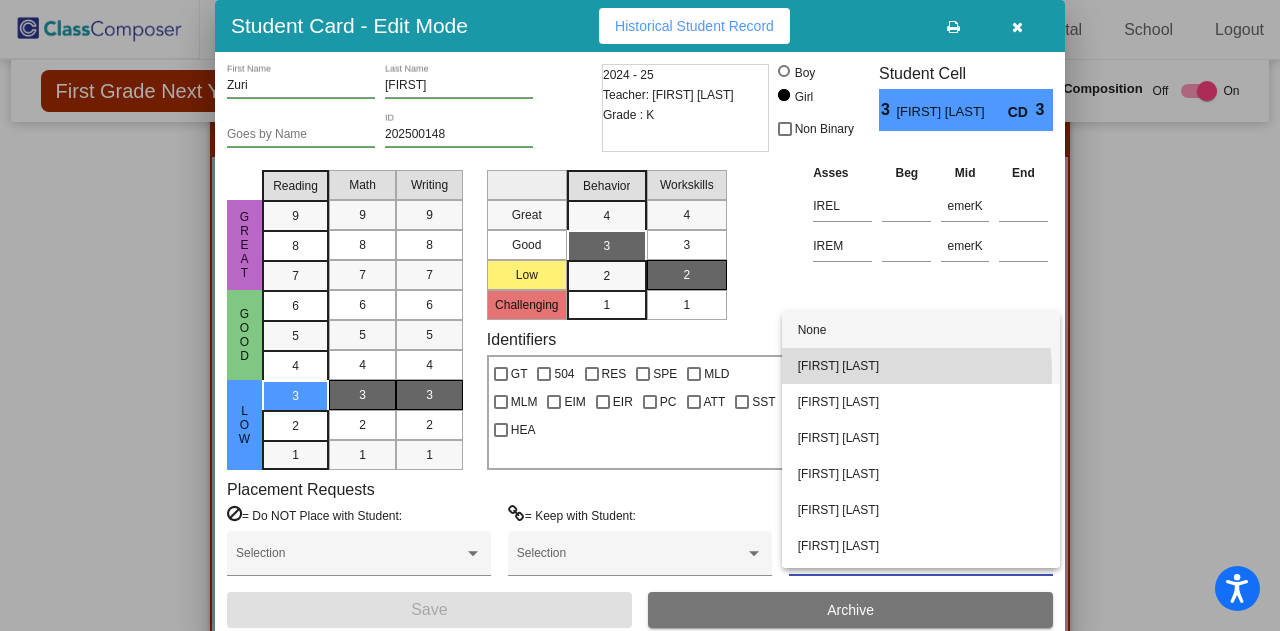 click on "[FIRST] [LAST]" at bounding box center [921, 366] 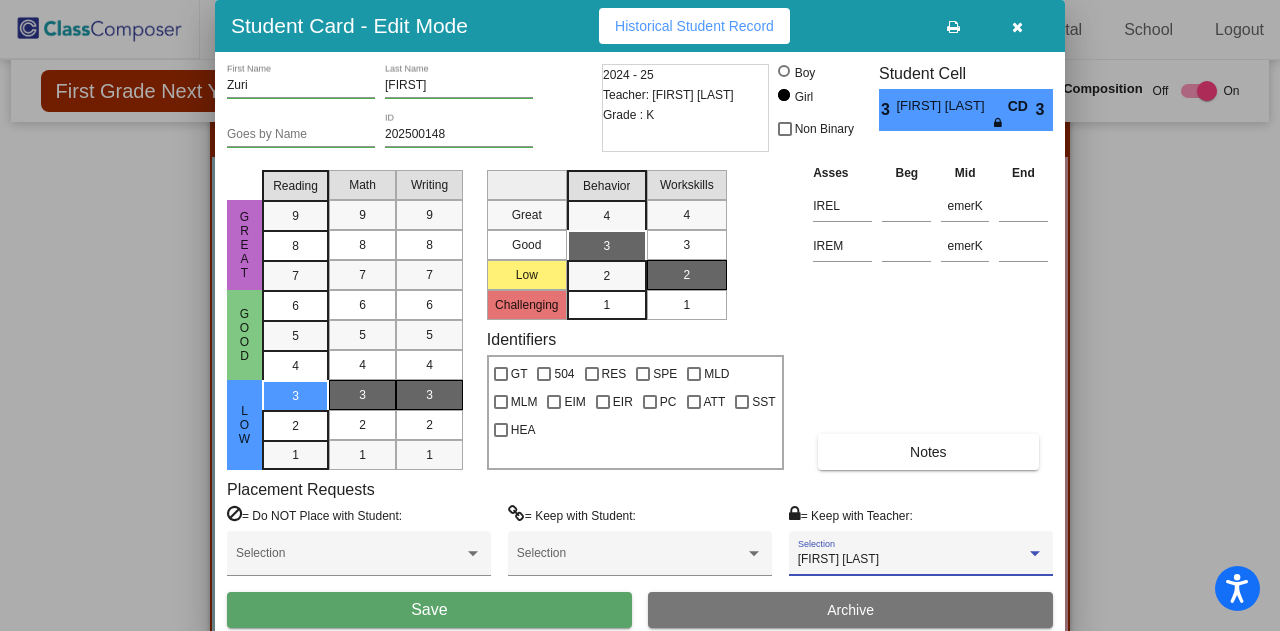 click on "Save" at bounding box center (429, 610) 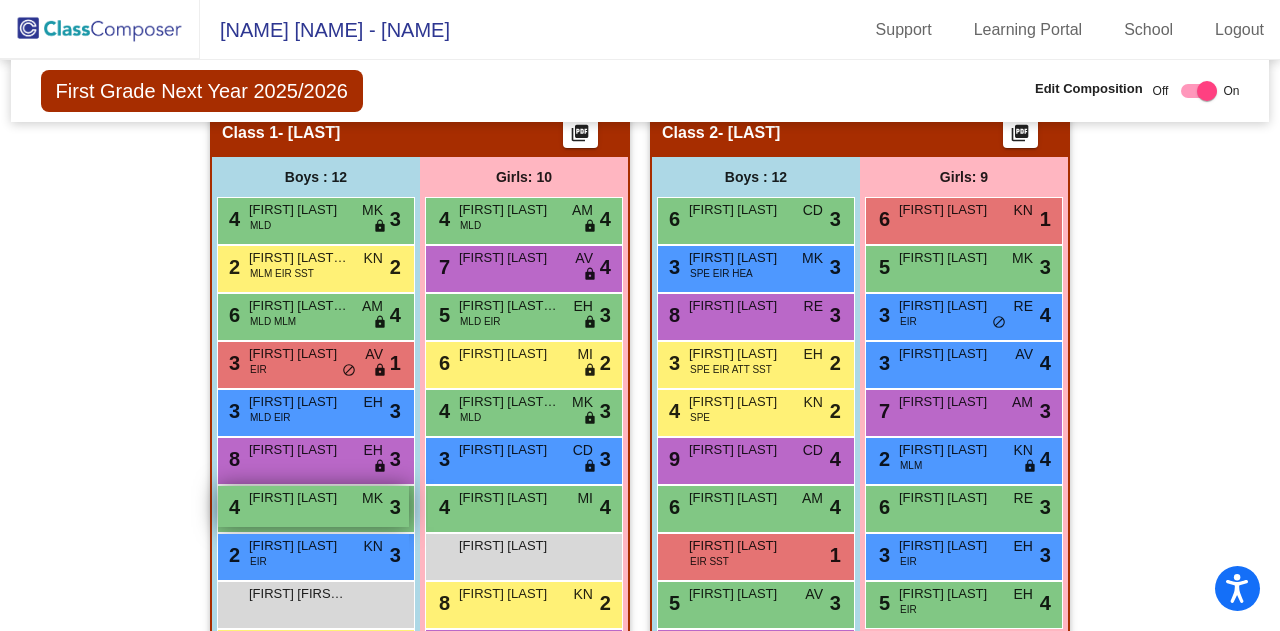 click on "[FIRST] [LAST]" at bounding box center (299, 498) 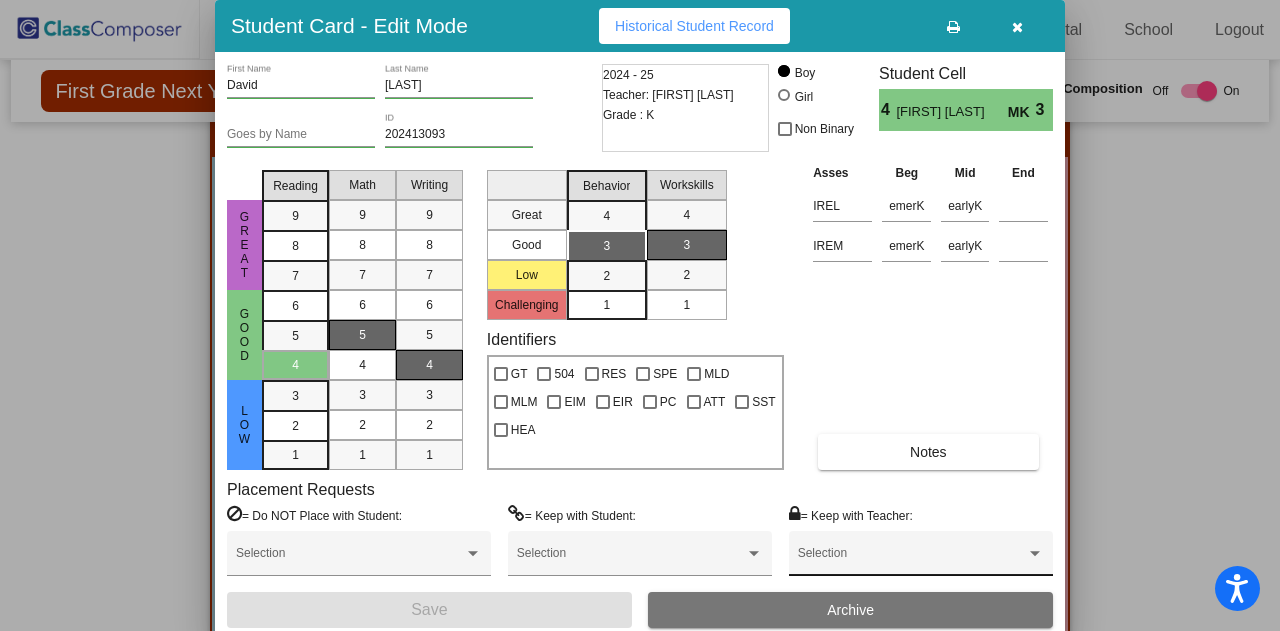 click at bounding box center [912, 560] 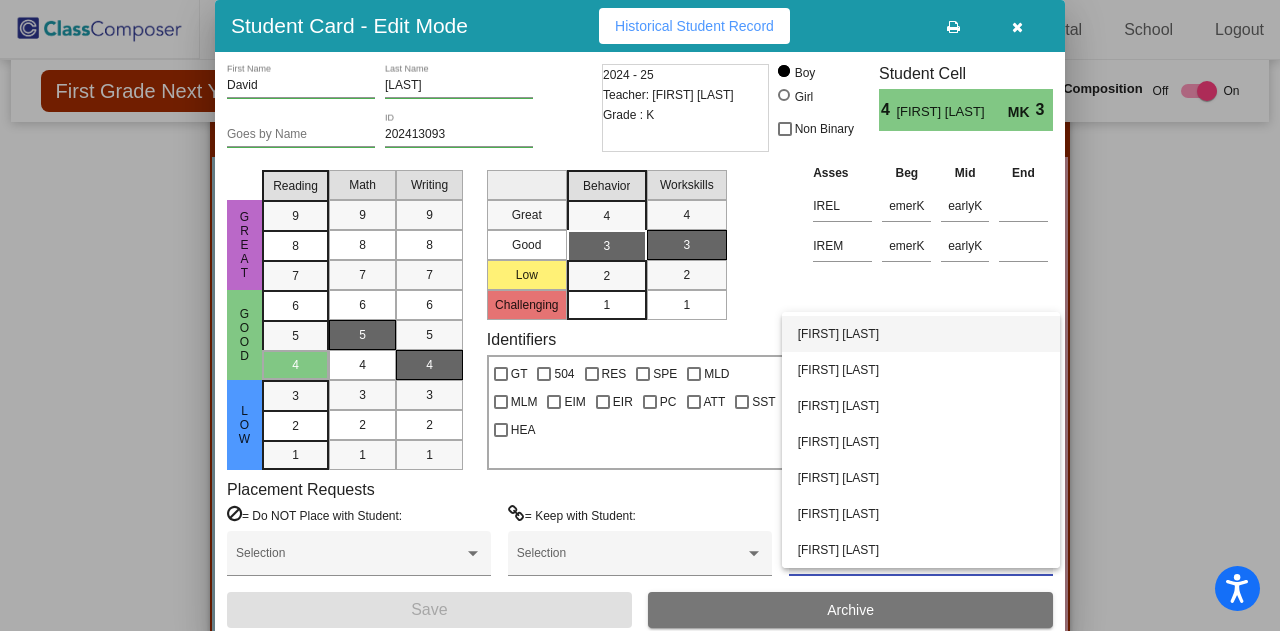 scroll, scrollTop: 0, scrollLeft: 0, axis: both 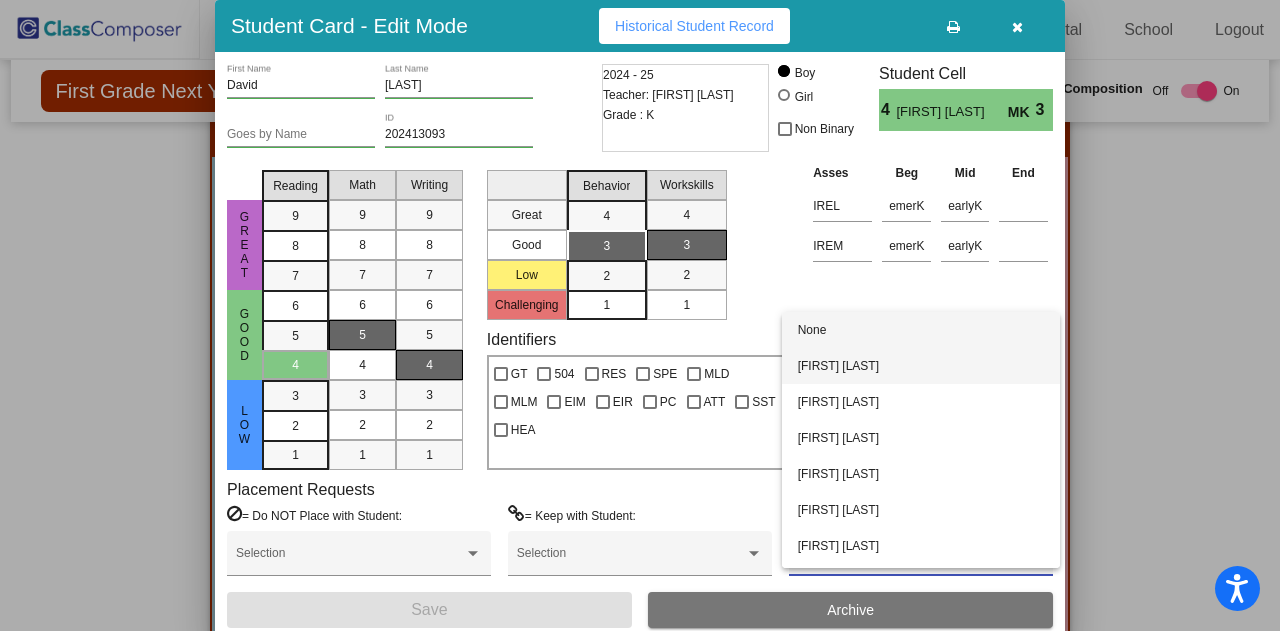click on "[FIRST] [LAST]" at bounding box center [921, 366] 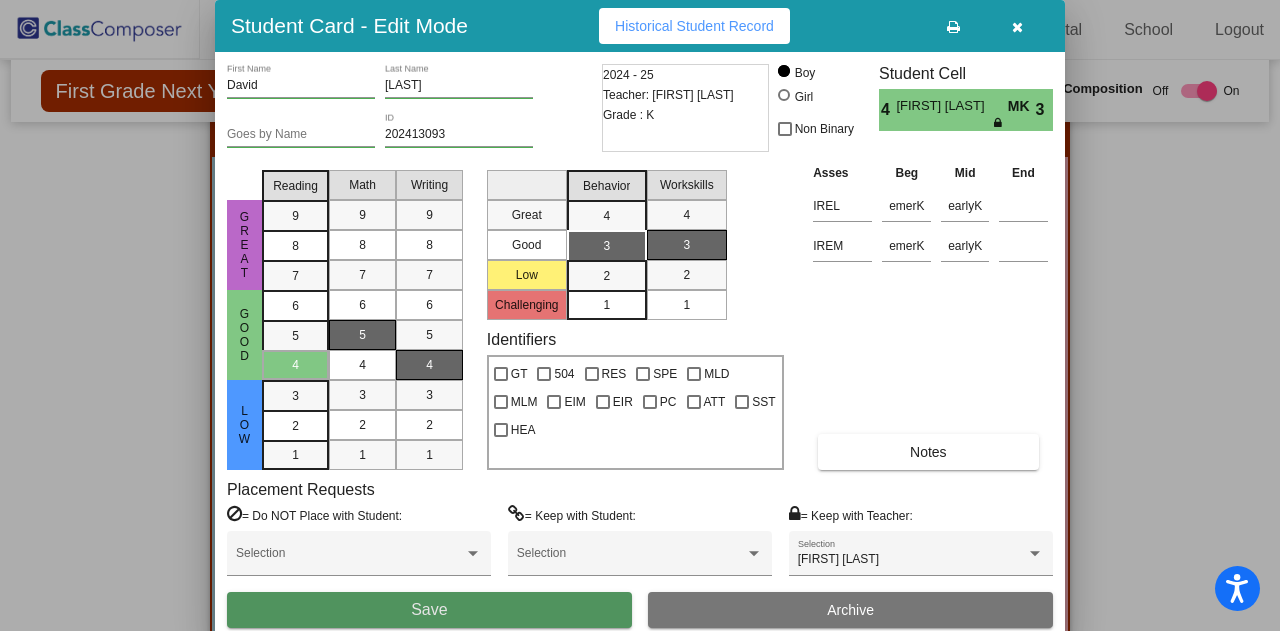 click on "Save" at bounding box center (429, 610) 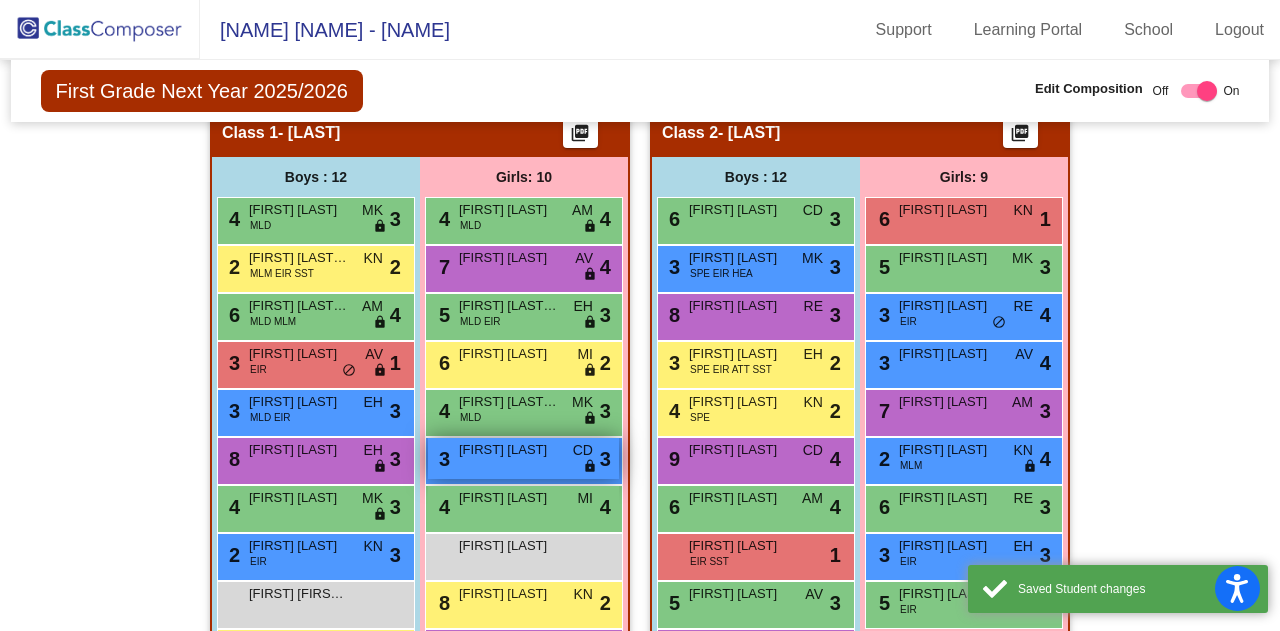 scroll, scrollTop: 754, scrollLeft: 0, axis: vertical 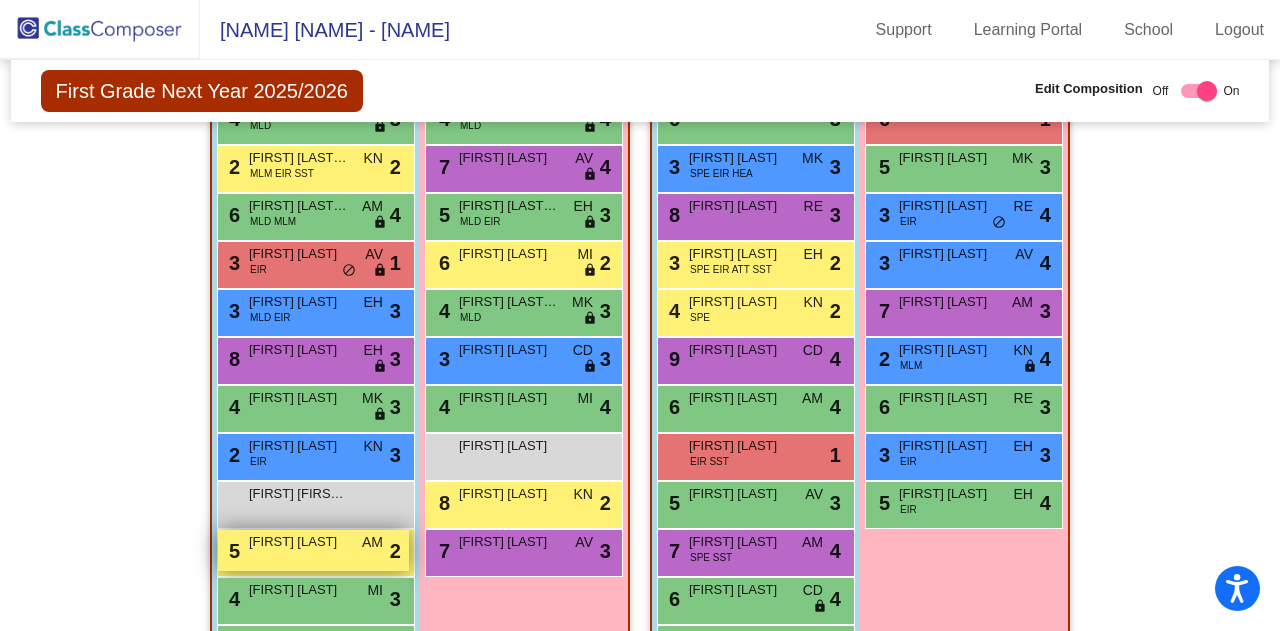 click on "5 [FIRST] [LAST] AM lock do_not_disturb_alt 2" at bounding box center (313, 550) 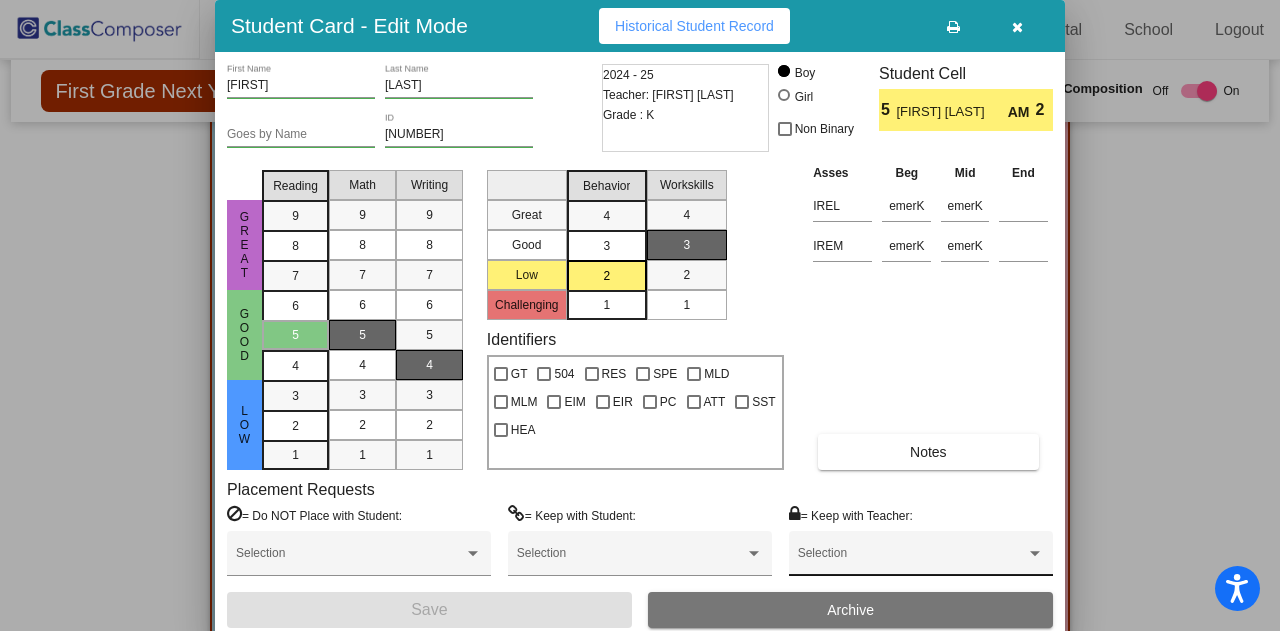 click on "Selection" at bounding box center (921, 558) 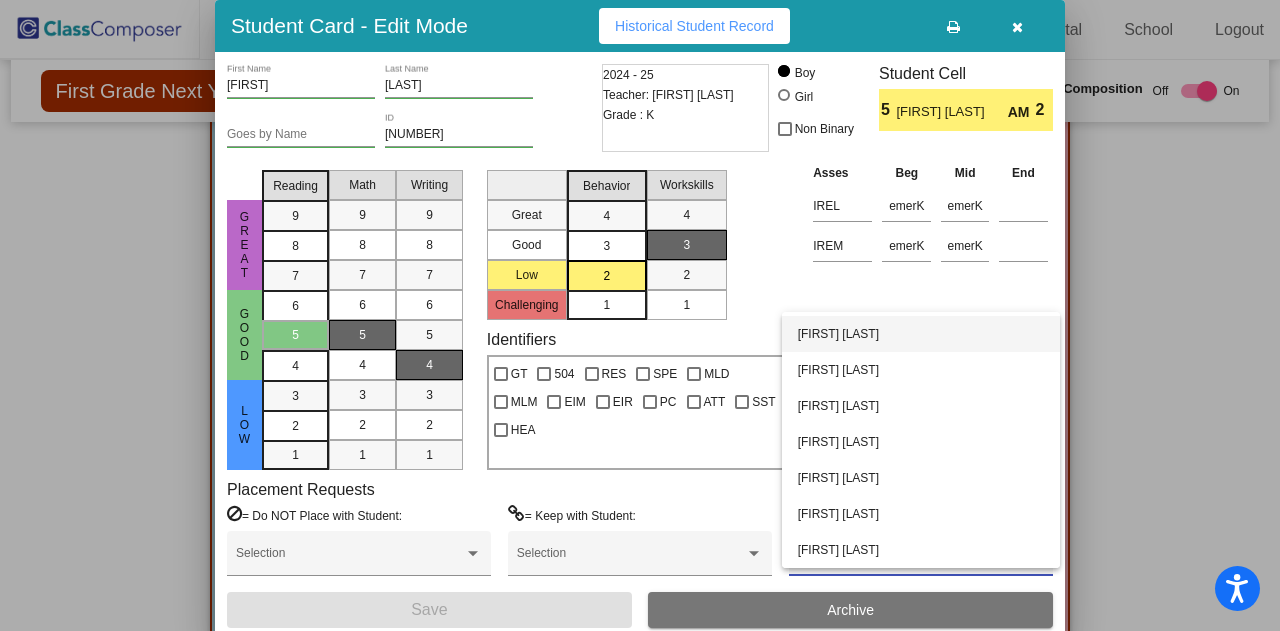 scroll, scrollTop: 0, scrollLeft: 0, axis: both 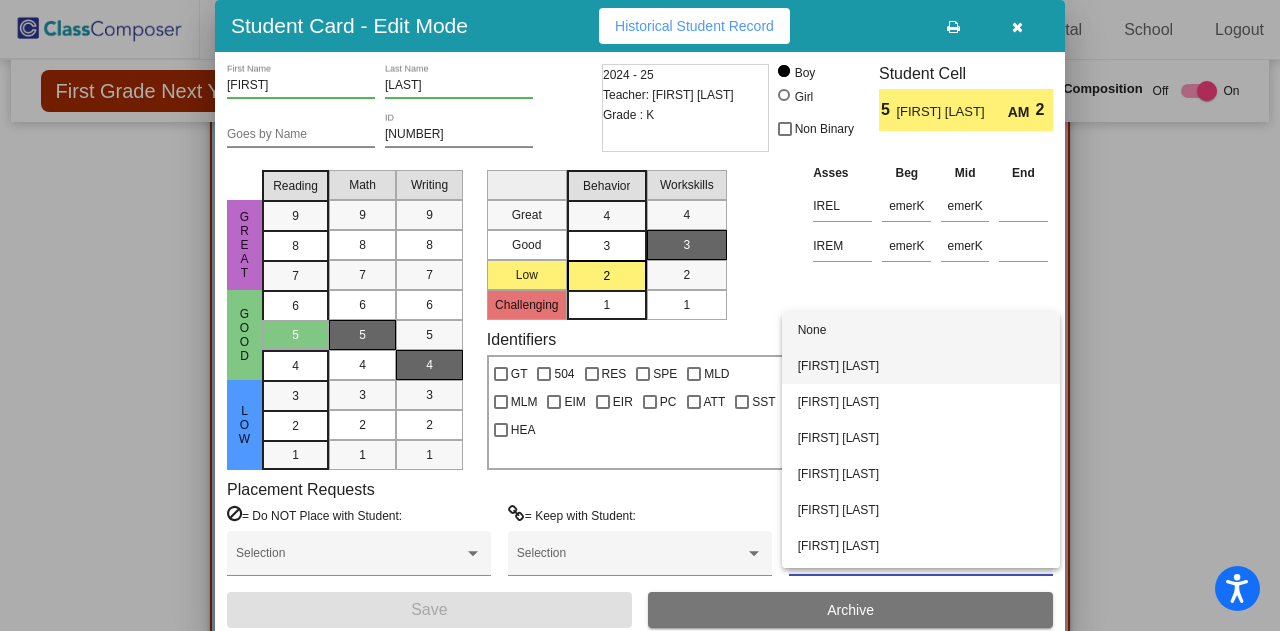 click on "[FIRST] [LAST]" at bounding box center [921, 366] 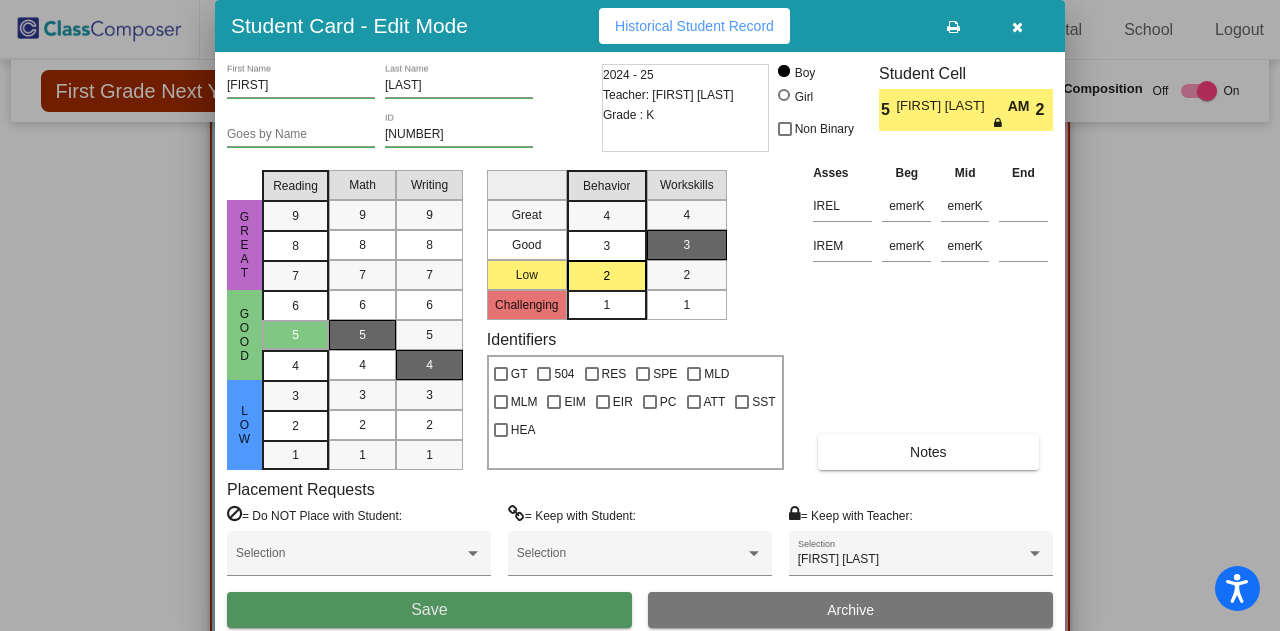 click on "Save" at bounding box center (429, 610) 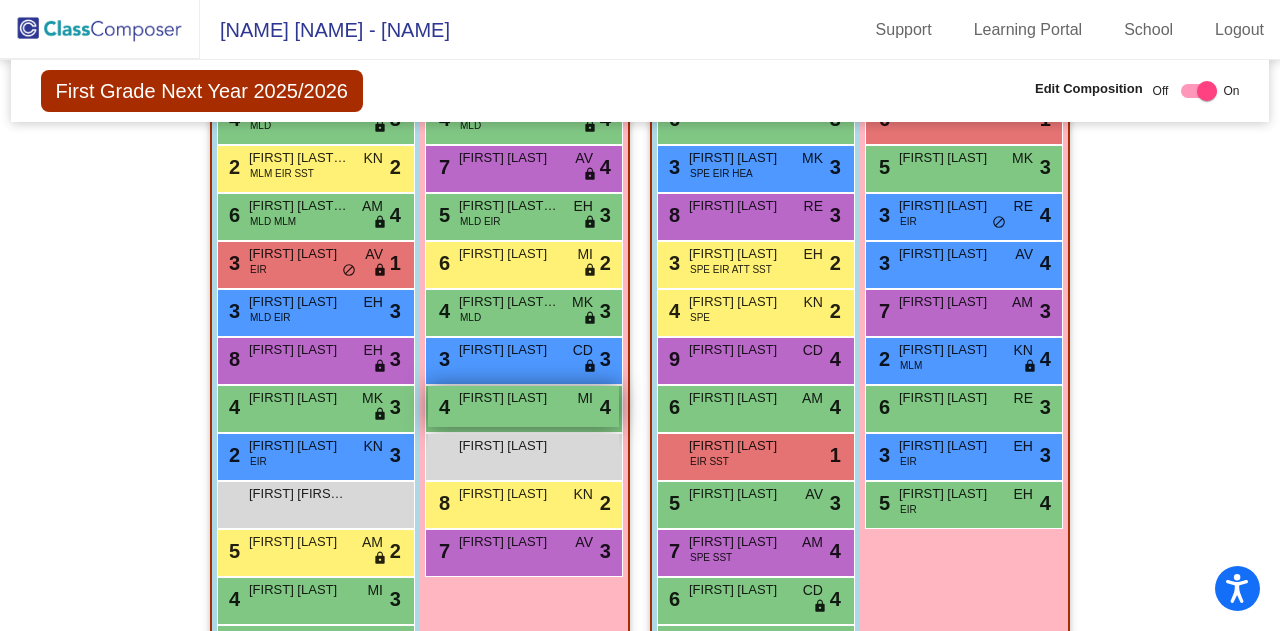 click on "[FIRST] [LAST]" at bounding box center [509, 398] 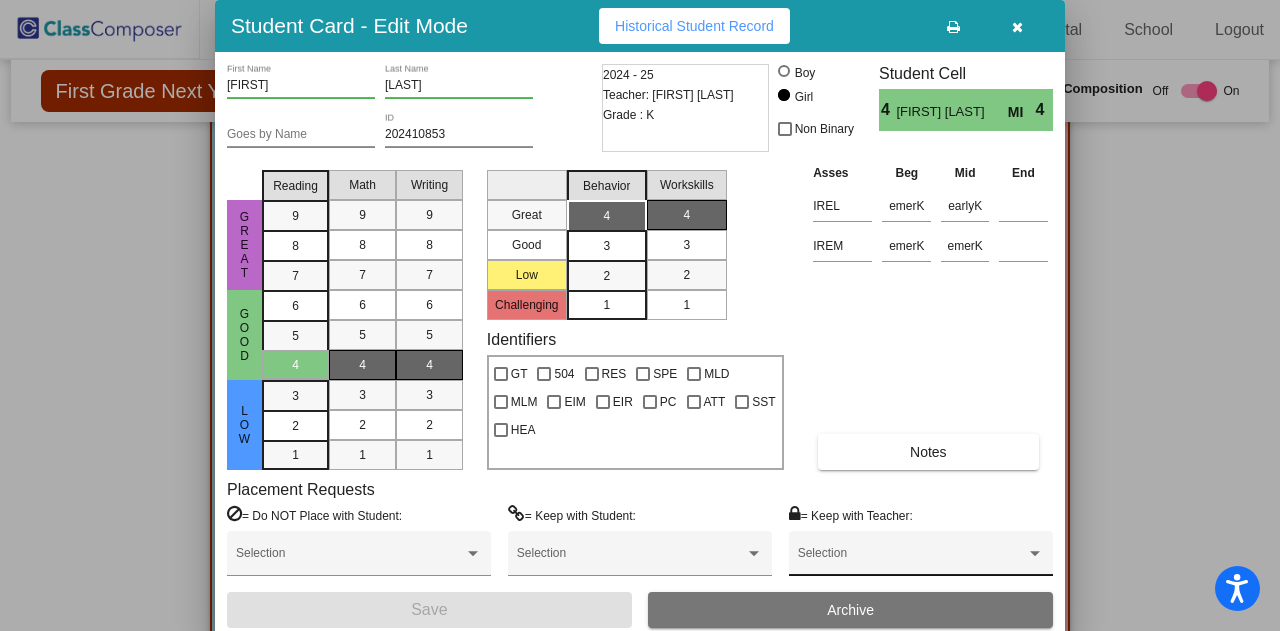 click on "Selection" at bounding box center [921, 558] 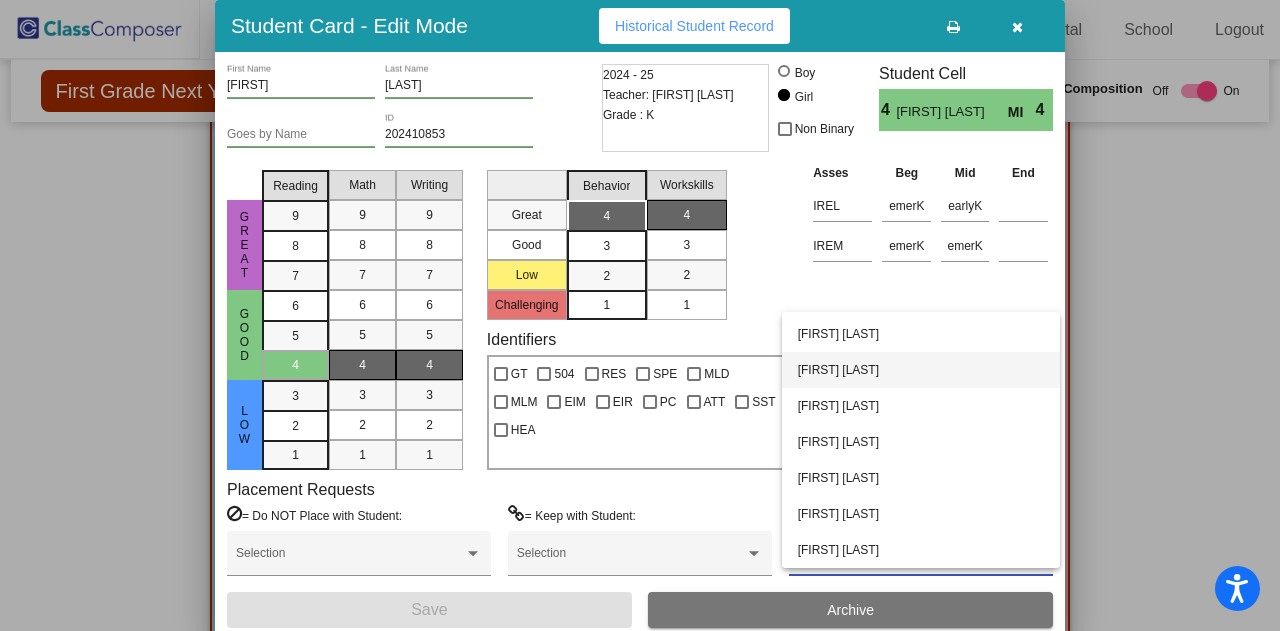 scroll, scrollTop: 0, scrollLeft: 0, axis: both 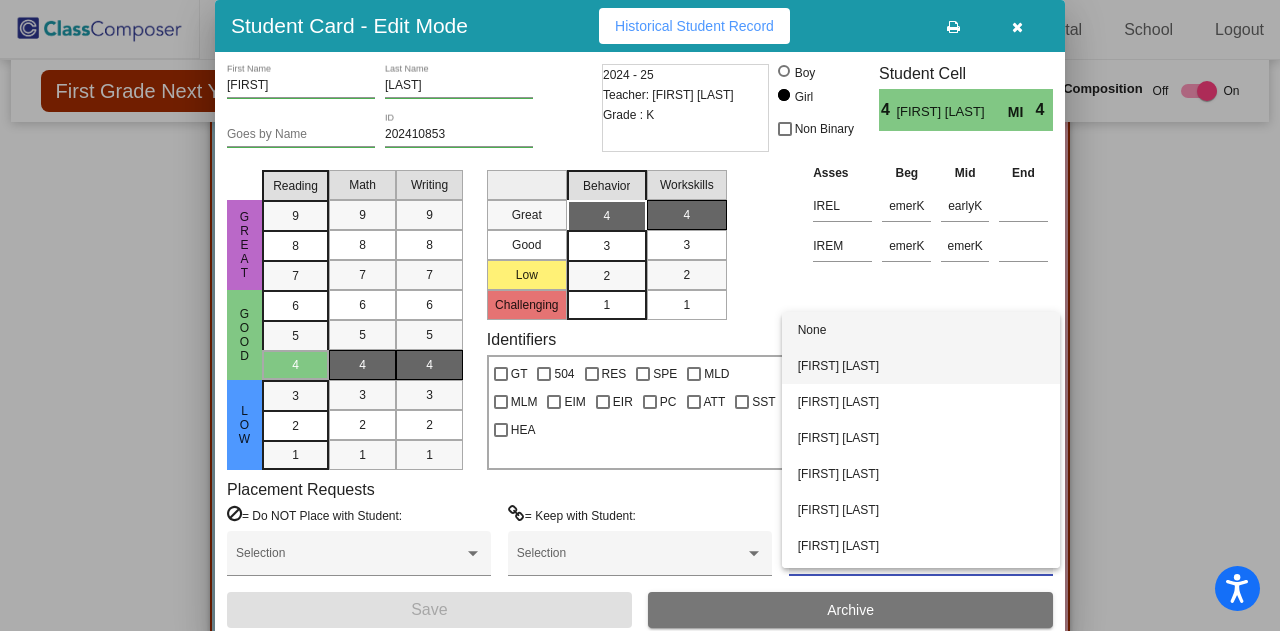 click on "[FIRST] [LAST]" at bounding box center [921, 366] 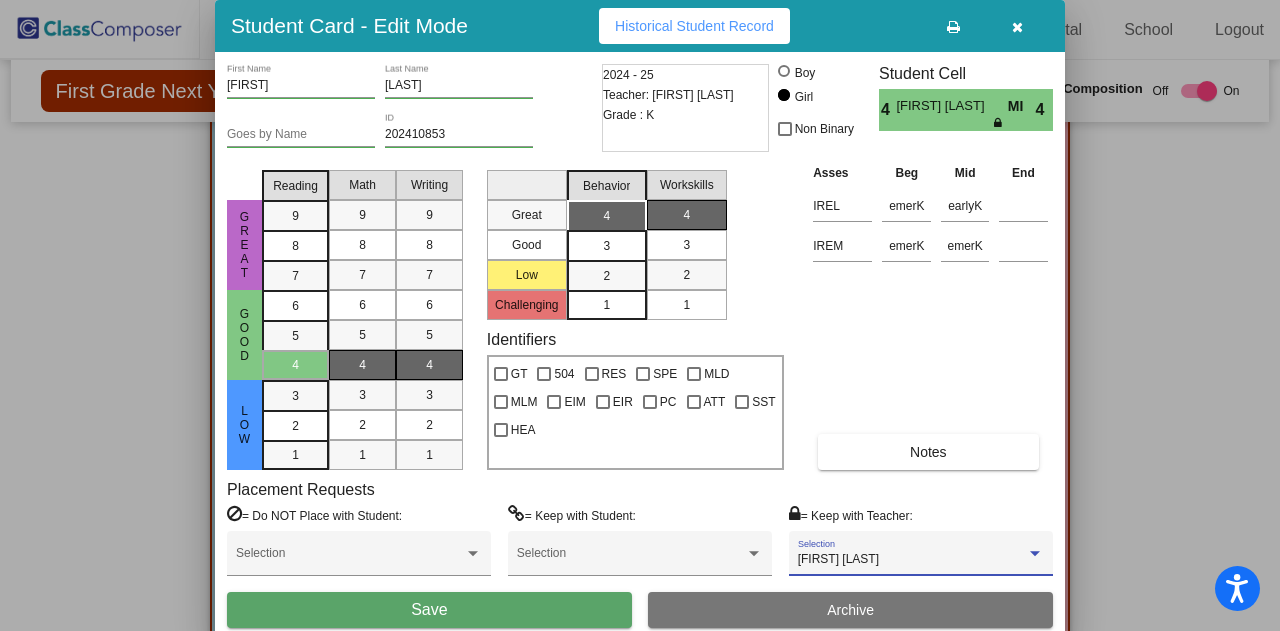 click on "Save" at bounding box center [429, 610] 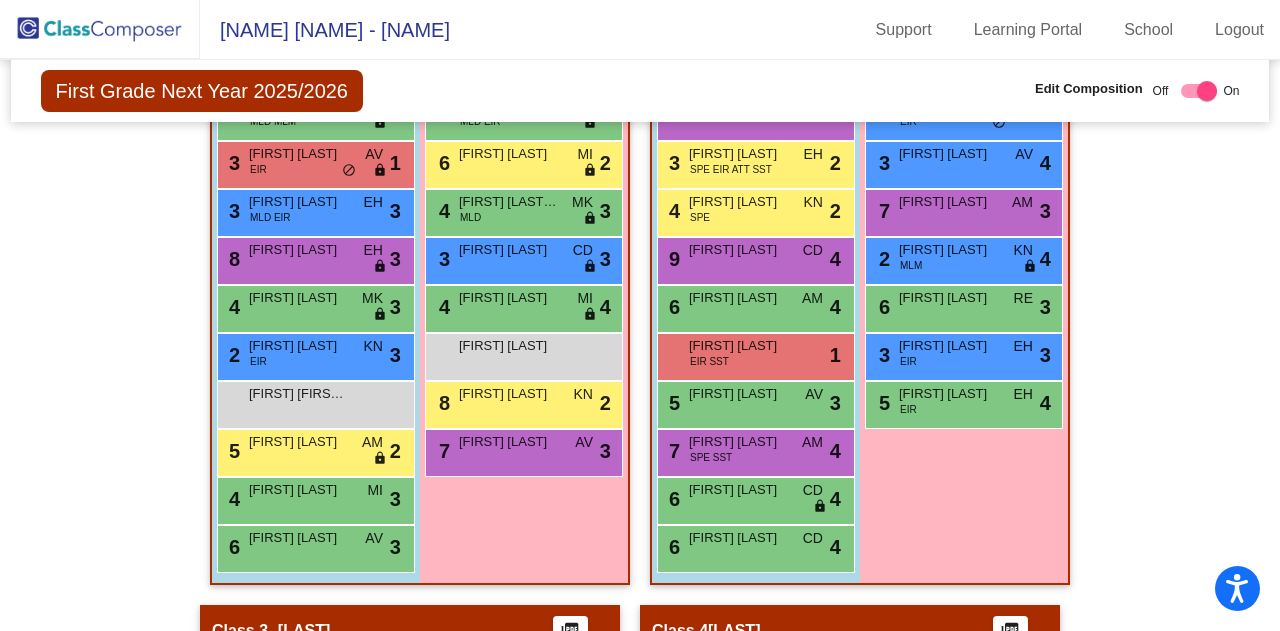 scroll, scrollTop: 1554, scrollLeft: 0, axis: vertical 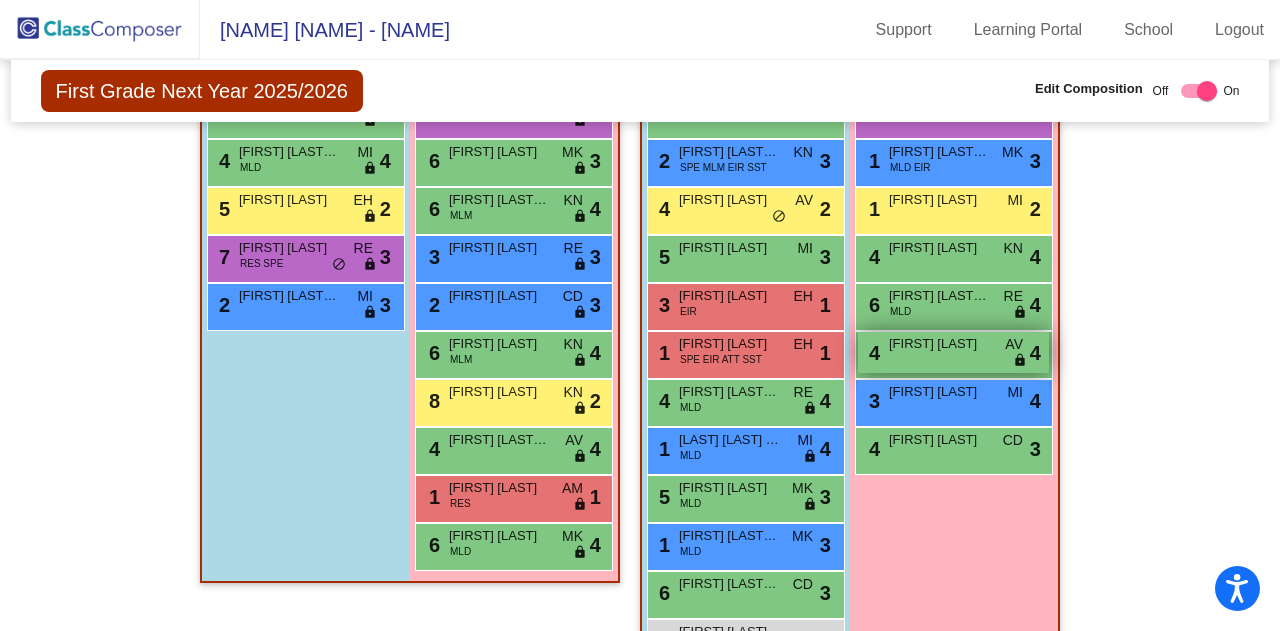 click on "[NUMBER] [FIRST] [LAST] [CODE] [STATUS]" at bounding box center [953, 352] 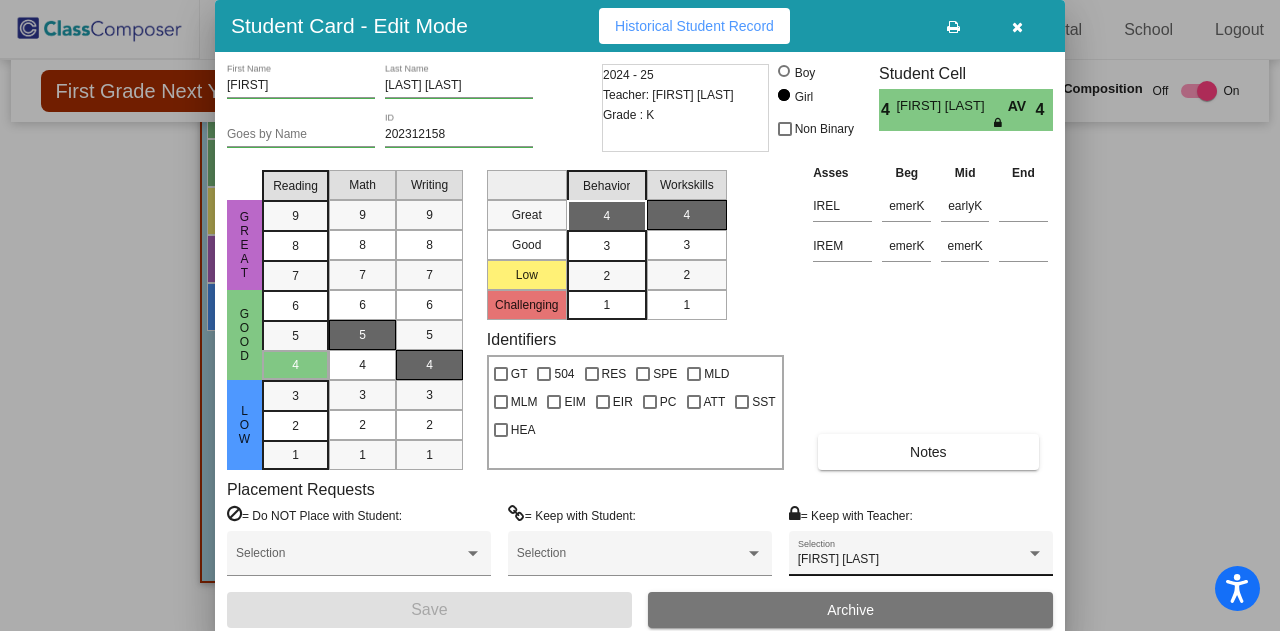 click on "[FIRST] [LAST] Selection" at bounding box center (921, 558) 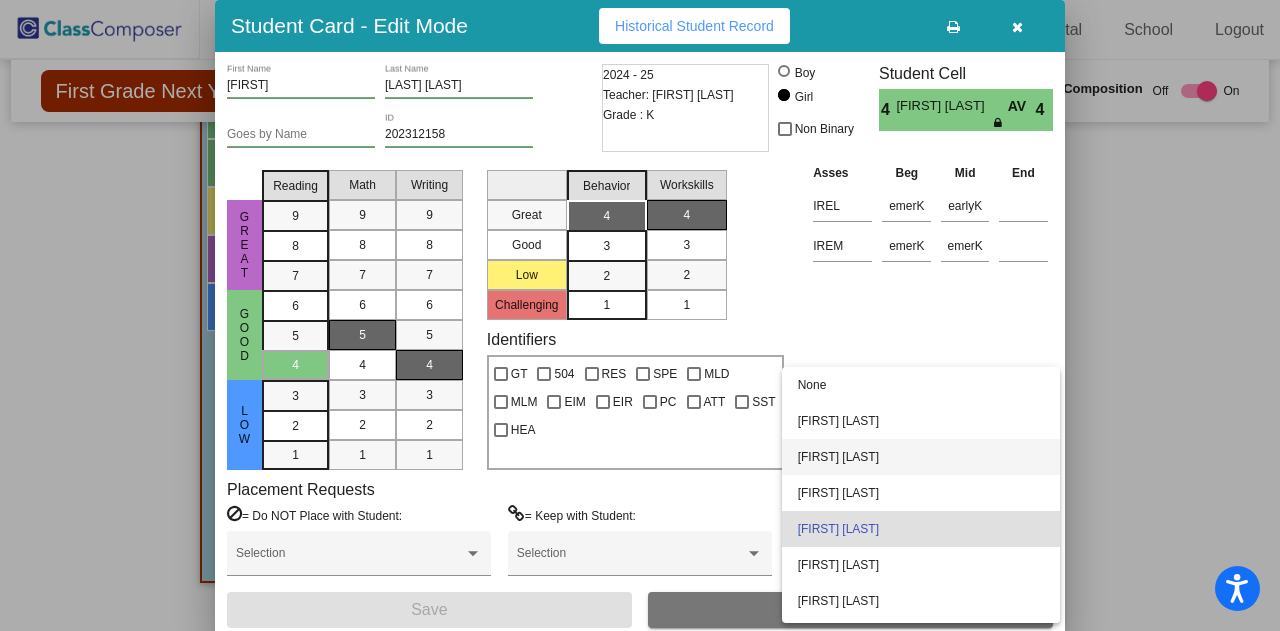 scroll, scrollTop: 0, scrollLeft: 0, axis: both 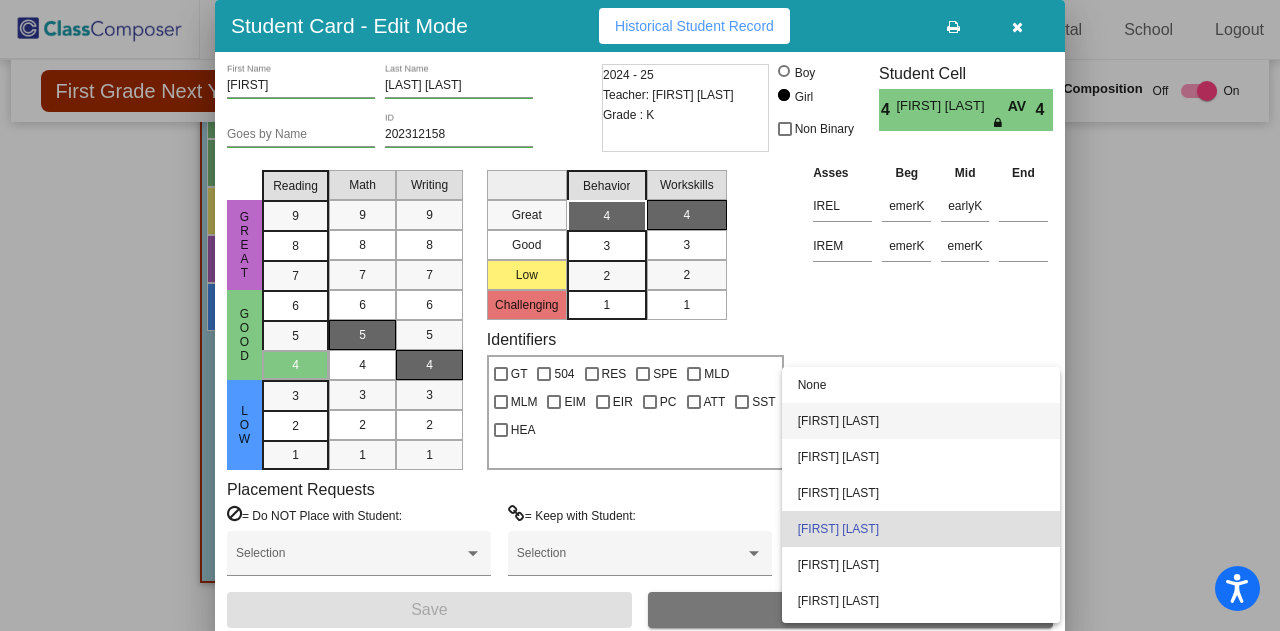 click on "[FIRST] [LAST]" at bounding box center [921, 421] 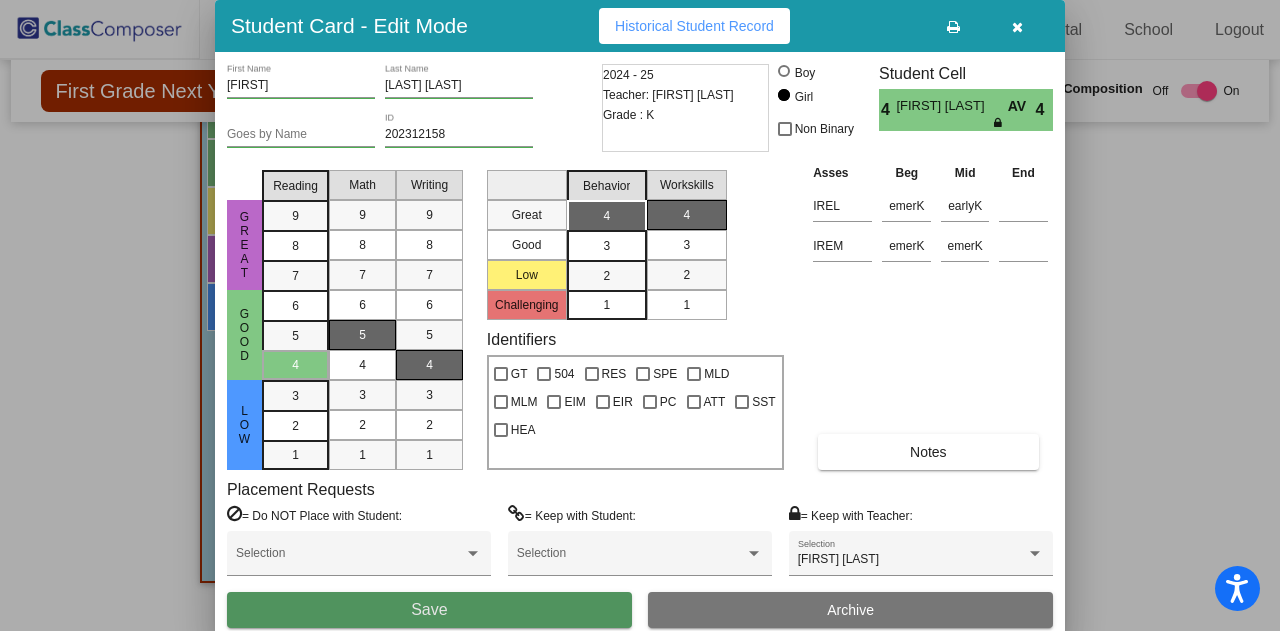 click on "Save" at bounding box center [429, 610] 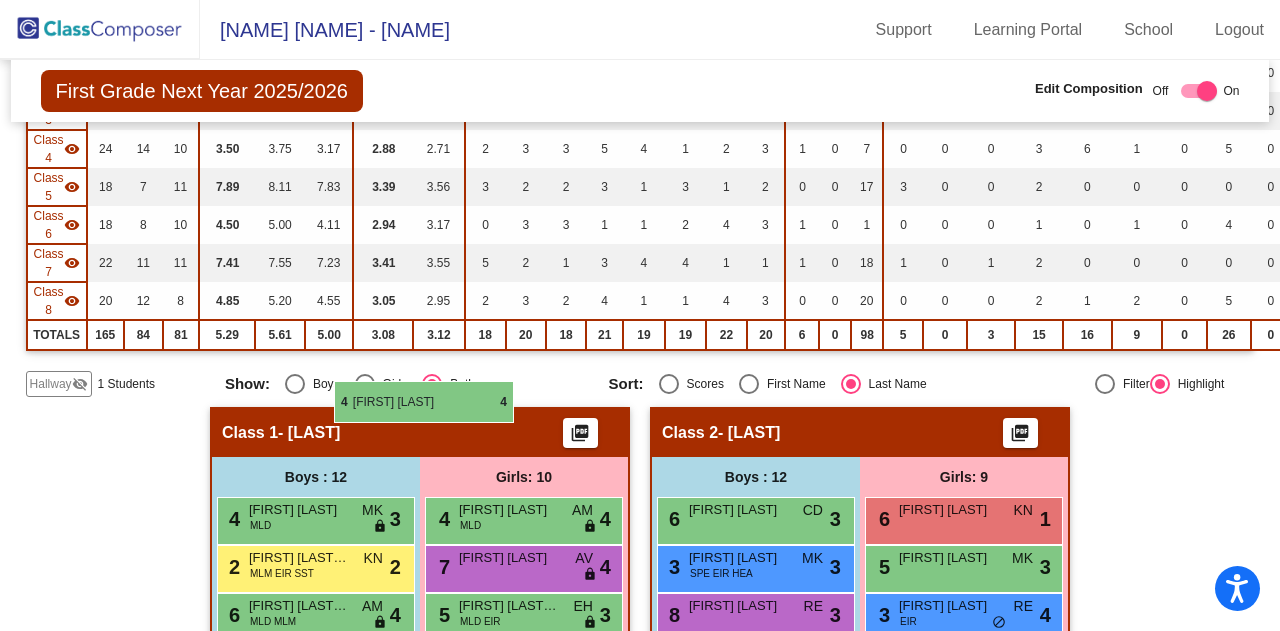 scroll, scrollTop: 554, scrollLeft: 0, axis: vertical 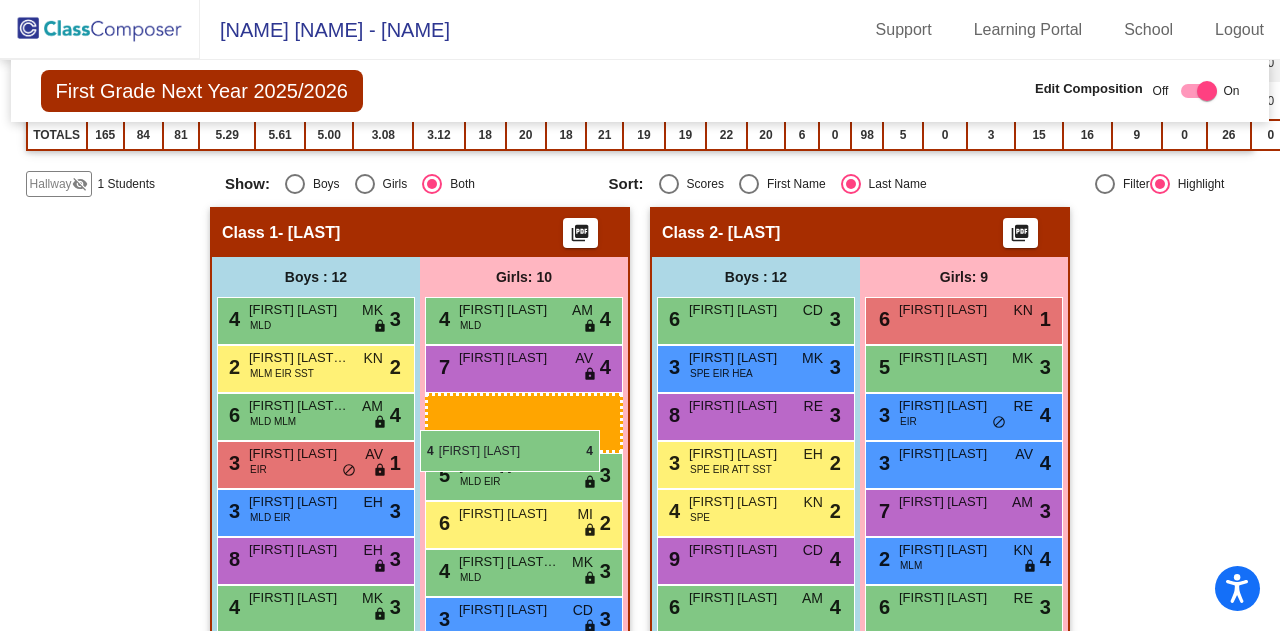 drag, startPoint x: 897, startPoint y: 357, endPoint x: 420, endPoint y: 430, distance: 482.55362 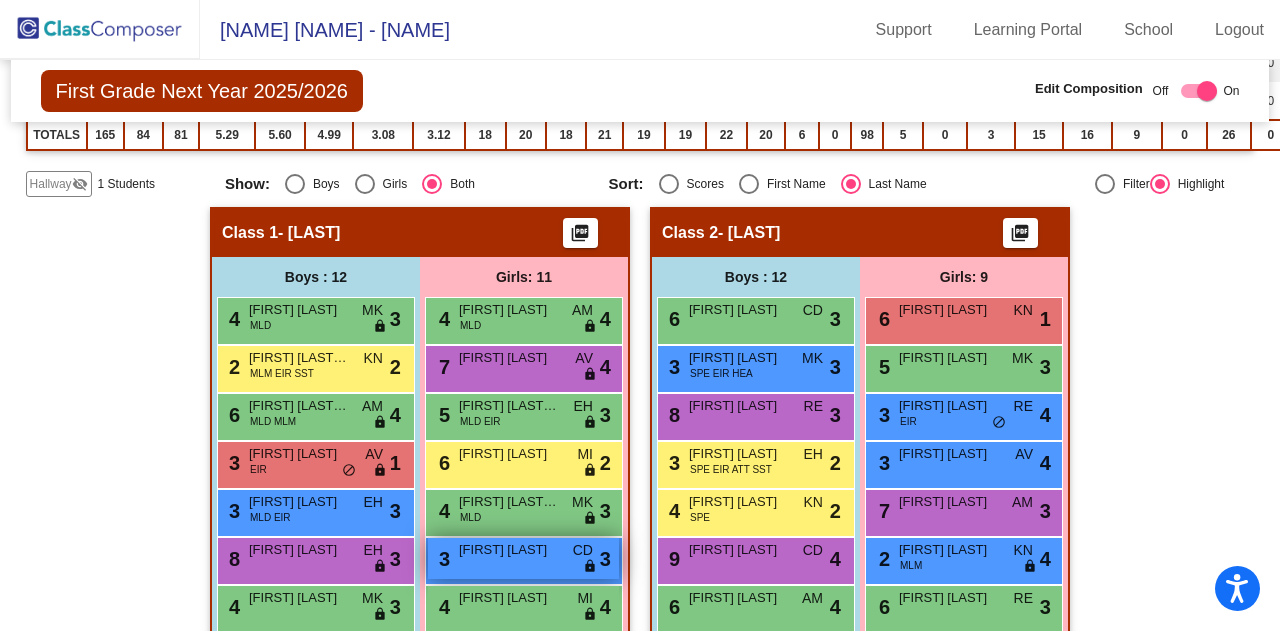 scroll, scrollTop: 754, scrollLeft: 0, axis: vertical 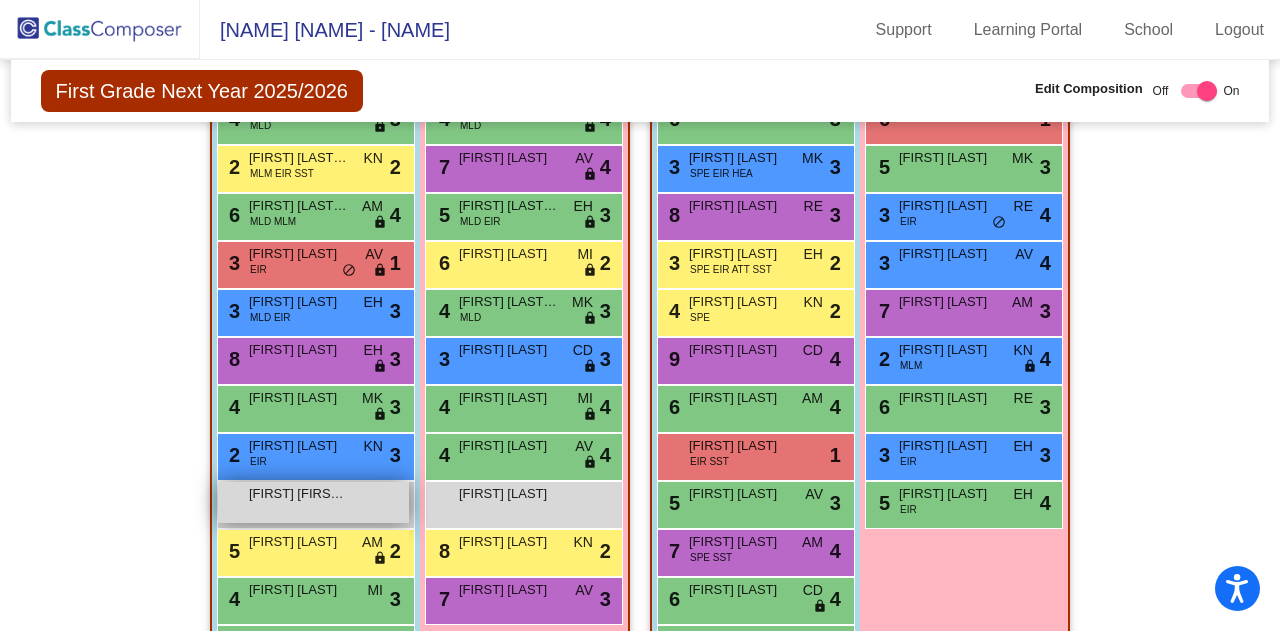 click on "[FIRST] [LAST] lock do_not_disturb_alt" at bounding box center (313, 502) 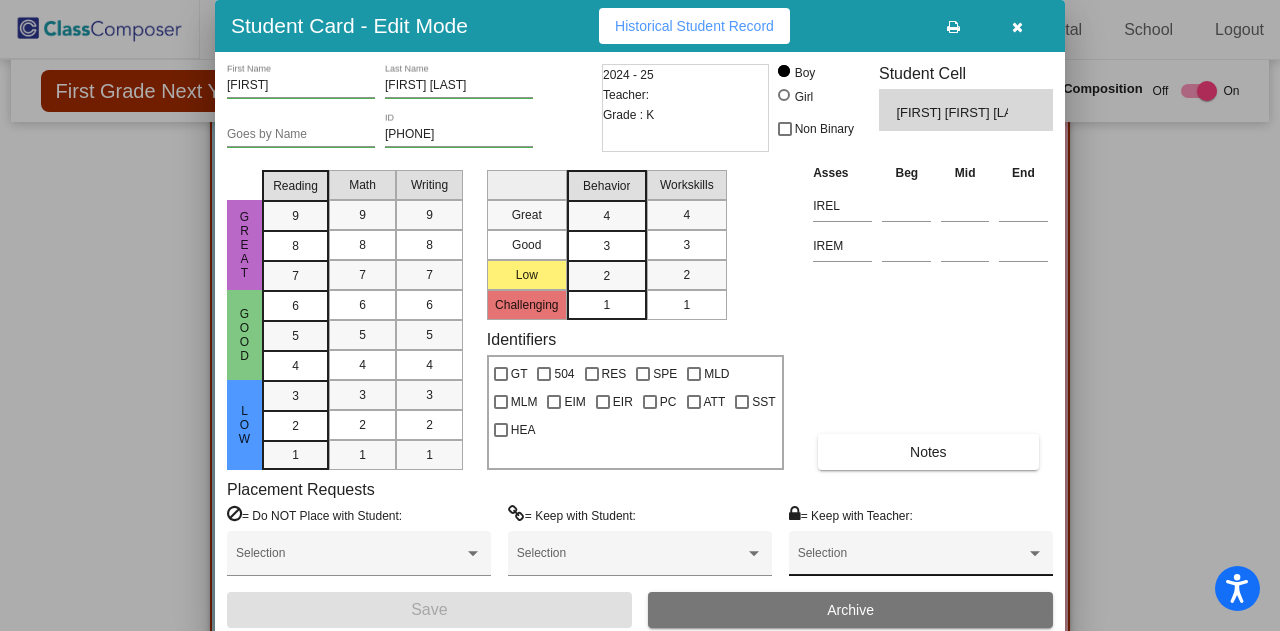 click at bounding box center (1035, 554) 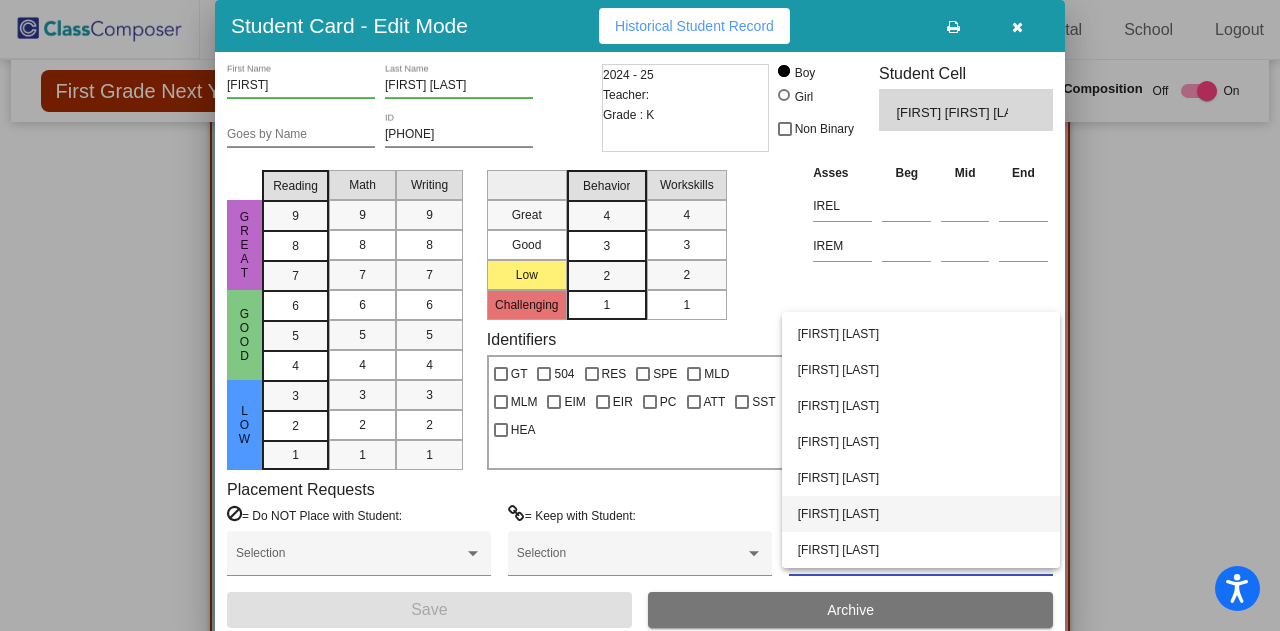 scroll, scrollTop: 0, scrollLeft: 0, axis: both 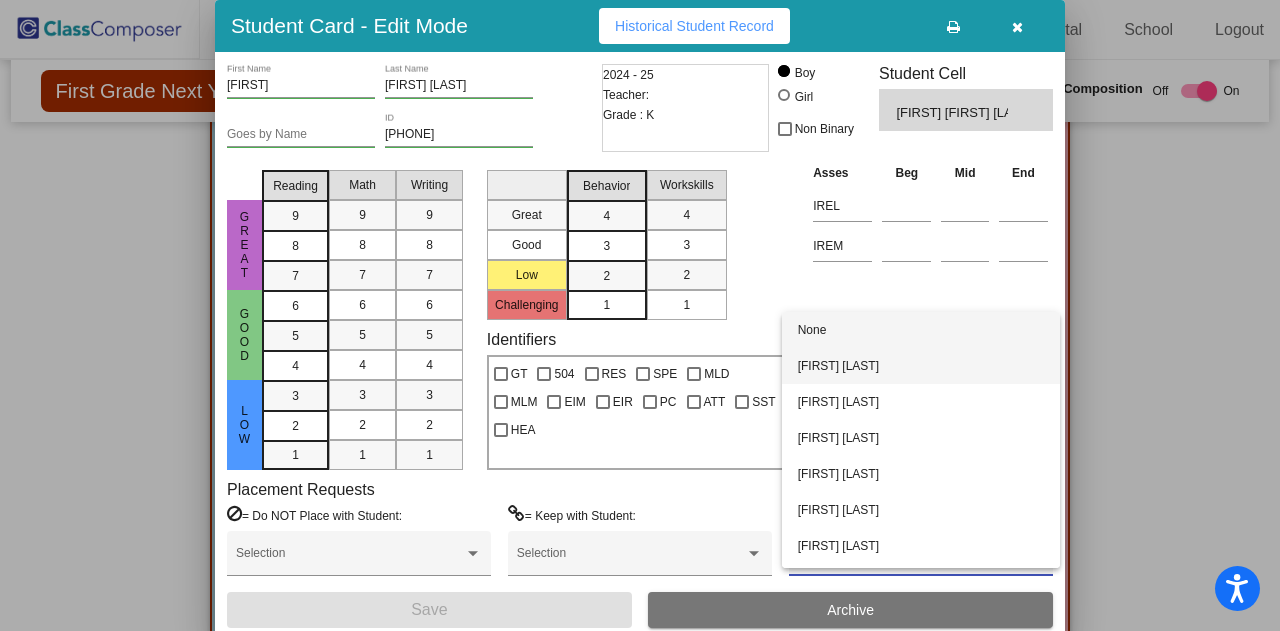 click on "[FIRST] [LAST]" at bounding box center [921, 366] 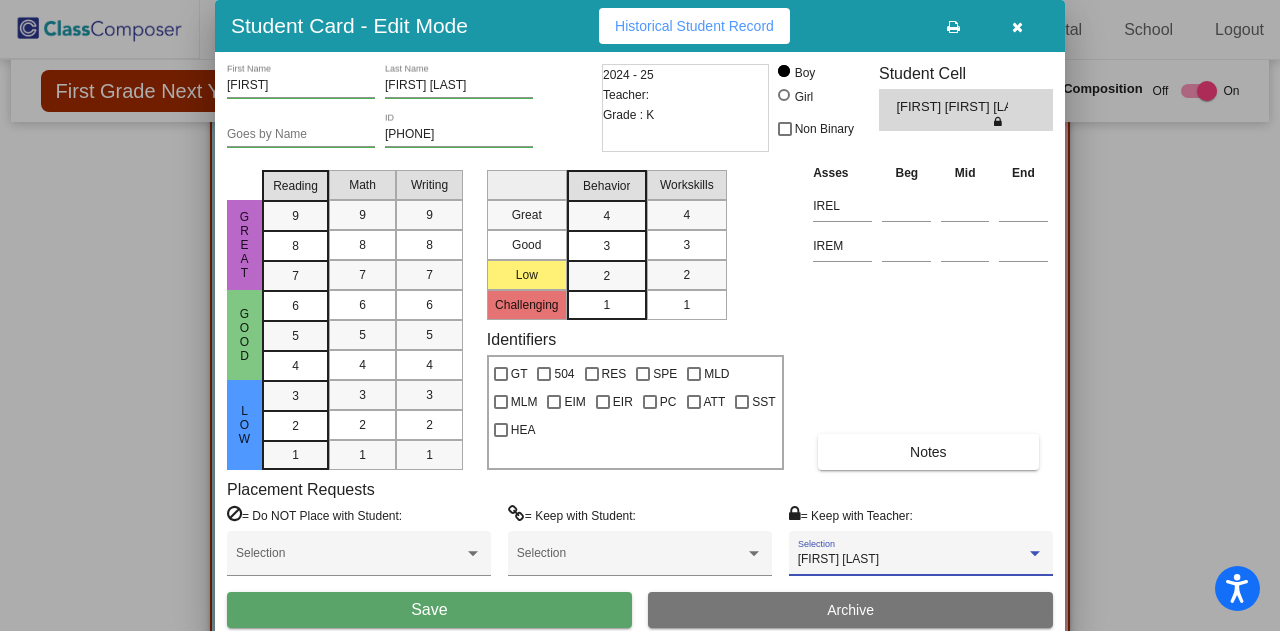 click on "Save" at bounding box center (429, 610) 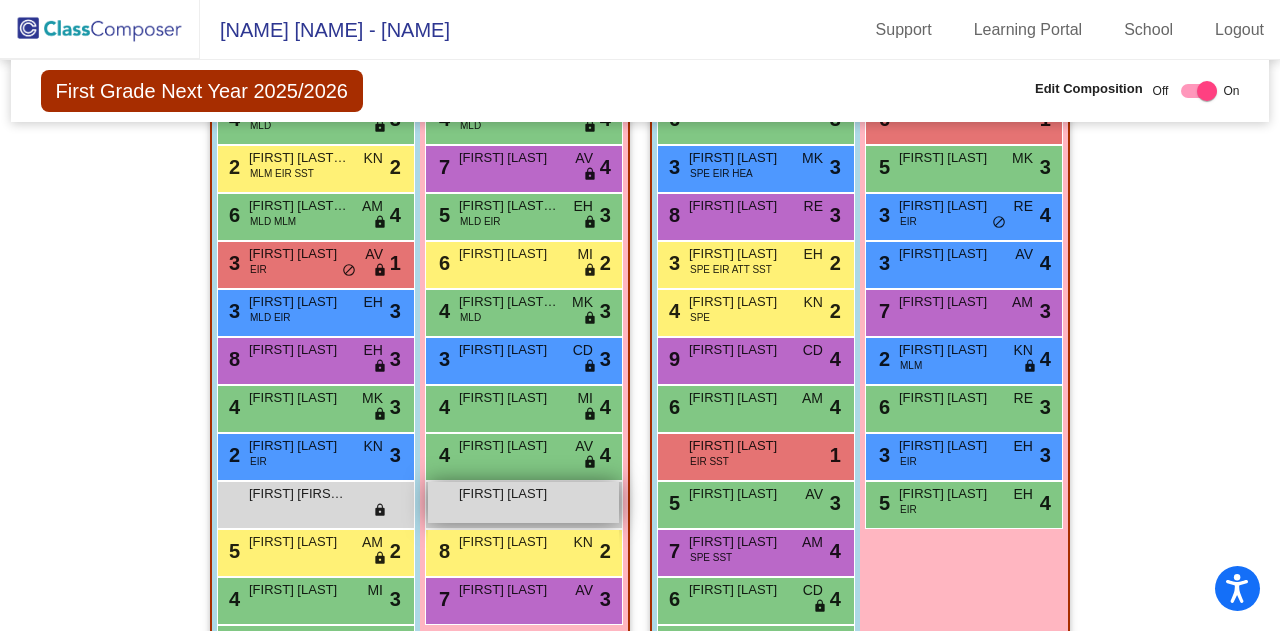 scroll, scrollTop: 854, scrollLeft: 0, axis: vertical 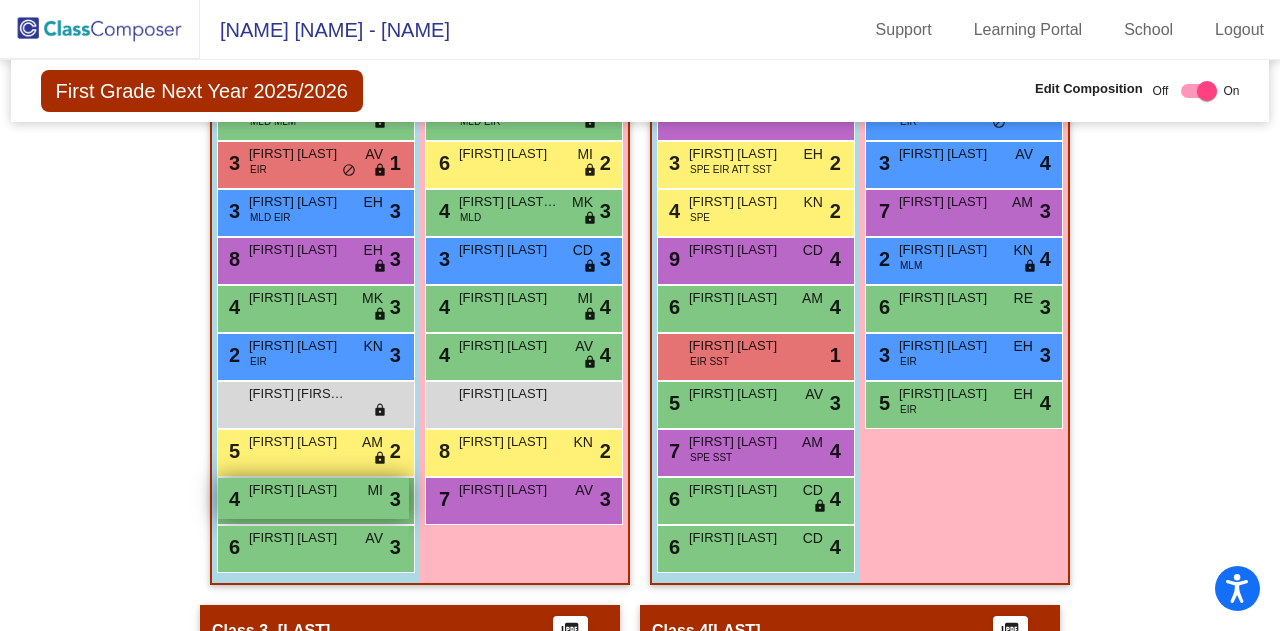 click on "[FIRST] [LAST]" at bounding box center [299, 490] 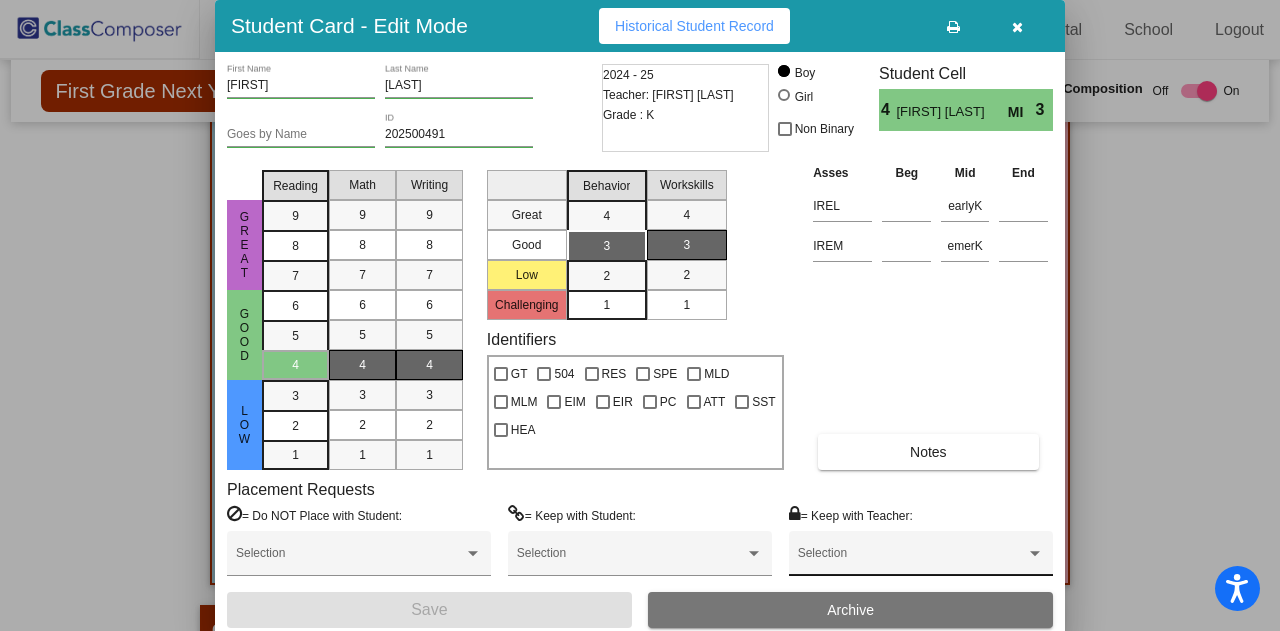 click at bounding box center [912, 560] 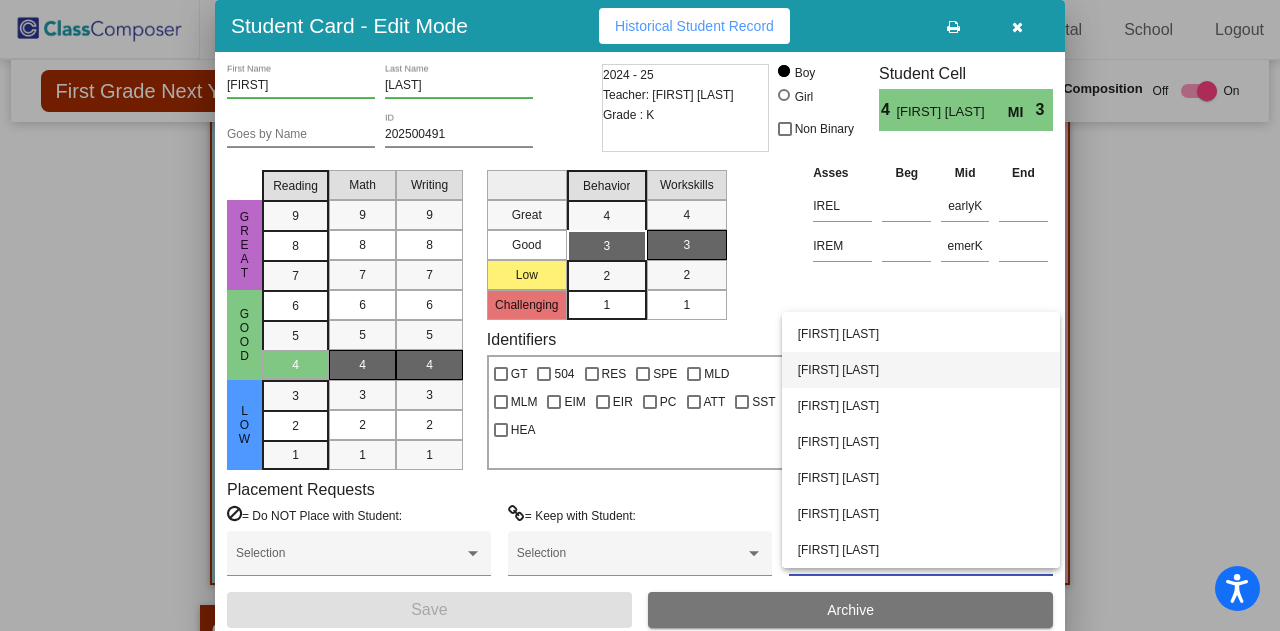 scroll, scrollTop: 0, scrollLeft: 0, axis: both 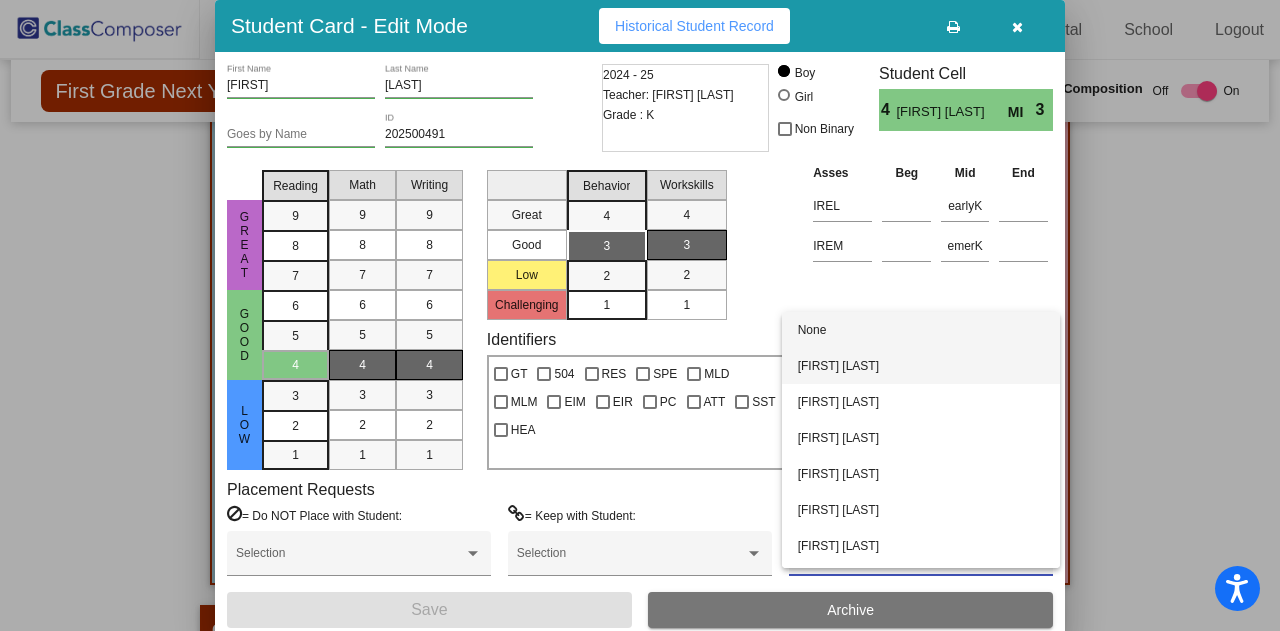 click on "[FIRST] [LAST]" at bounding box center [921, 366] 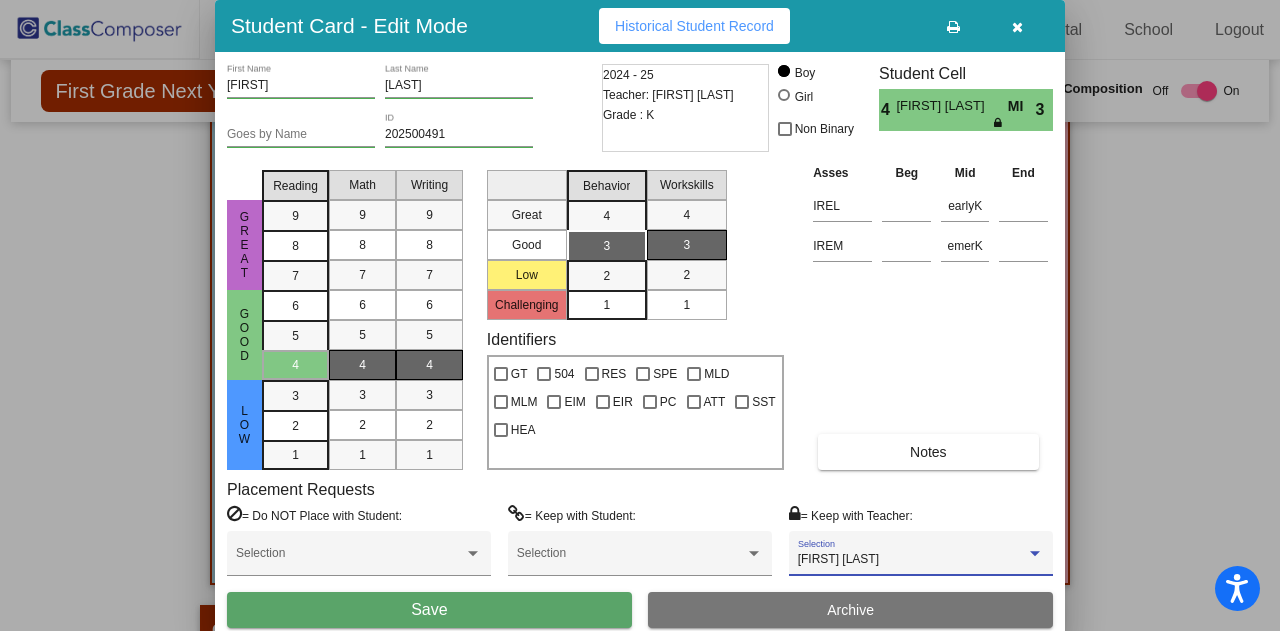 click on "Save" at bounding box center [429, 609] 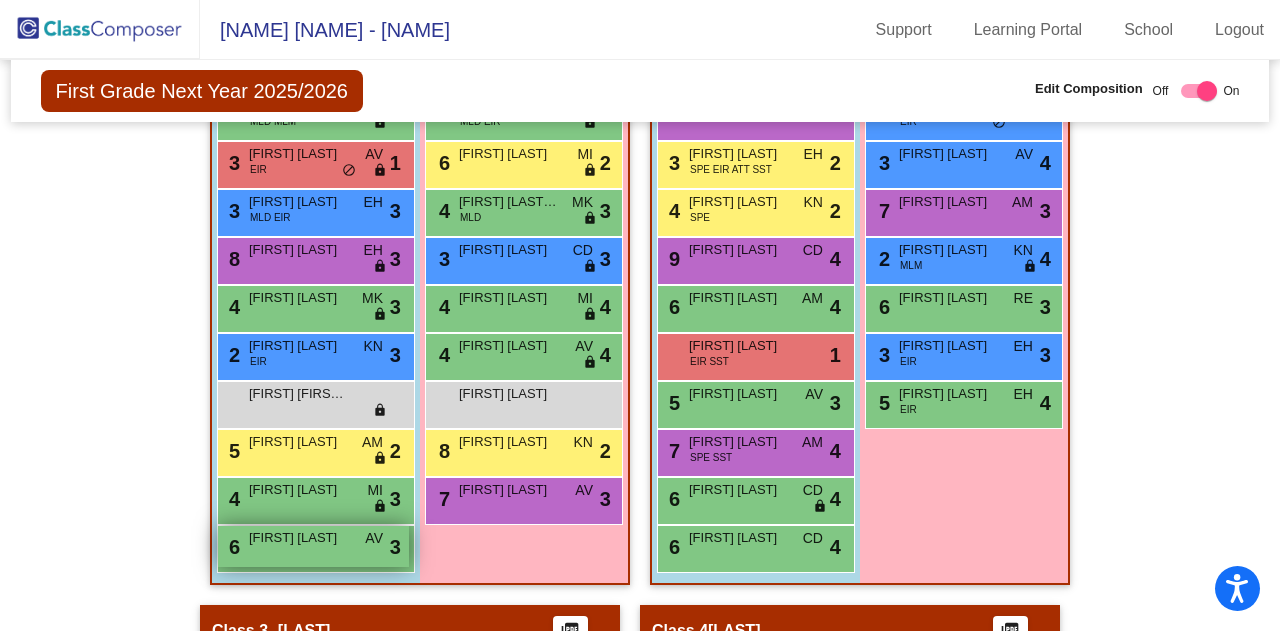 click on "[NUMBER] [FIRST] [LAST] [NAME] [NAME] [NAME] [NAME]" at bounding box center [313, 546] 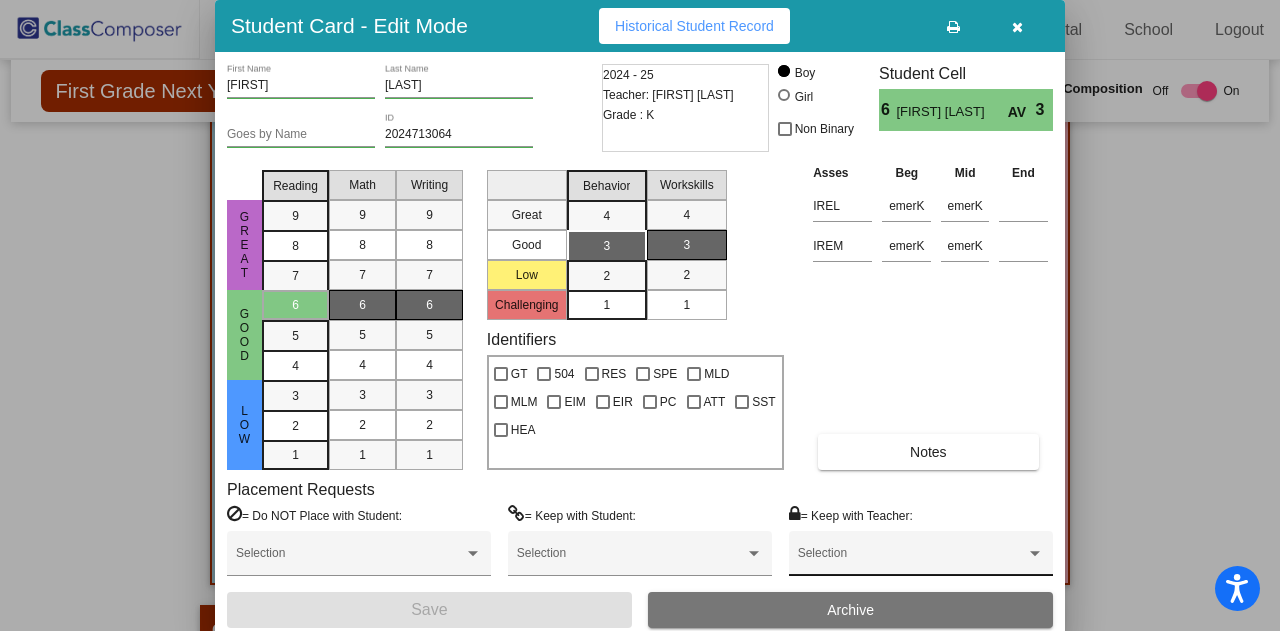 click at bounding box center [912, 560] 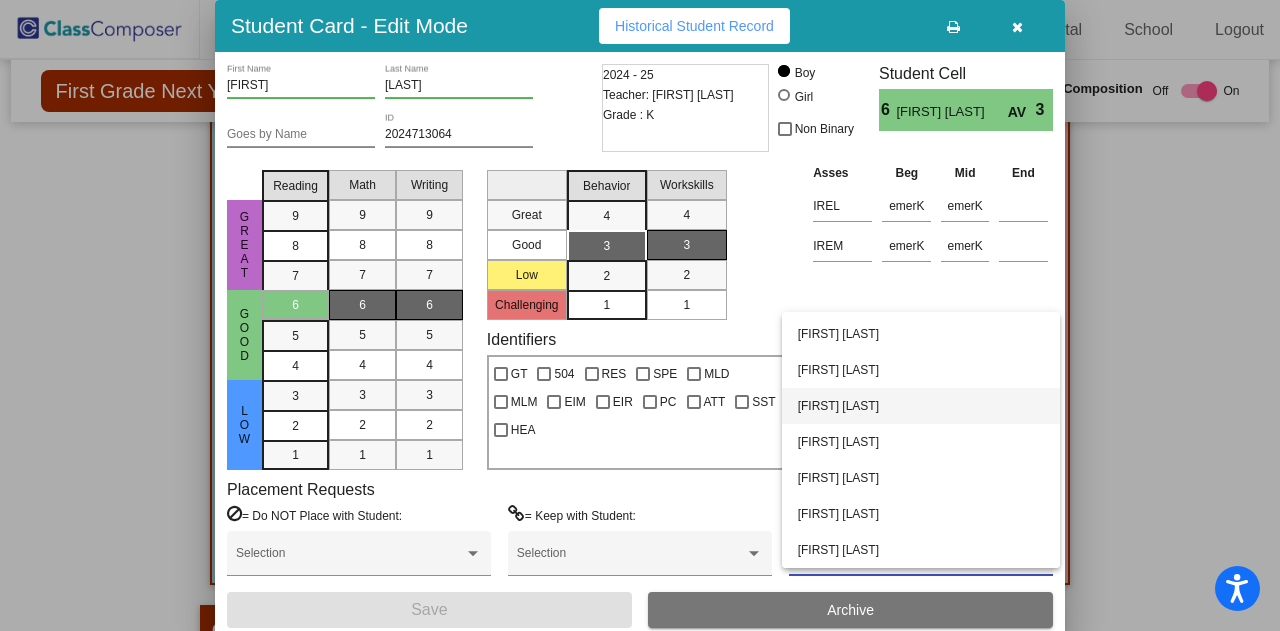 scroll, scrollTop: 0, scrollLeft: 0, axis: both 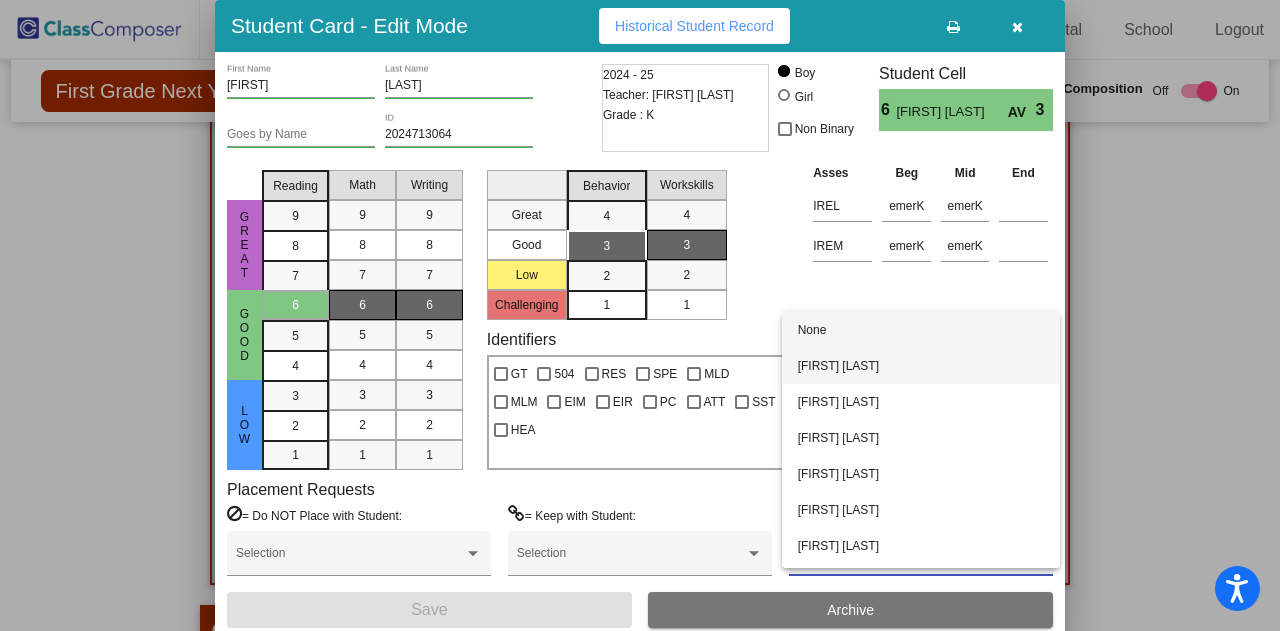 click on "[FIRST] [LAST]" at bounding box center [921, 366] 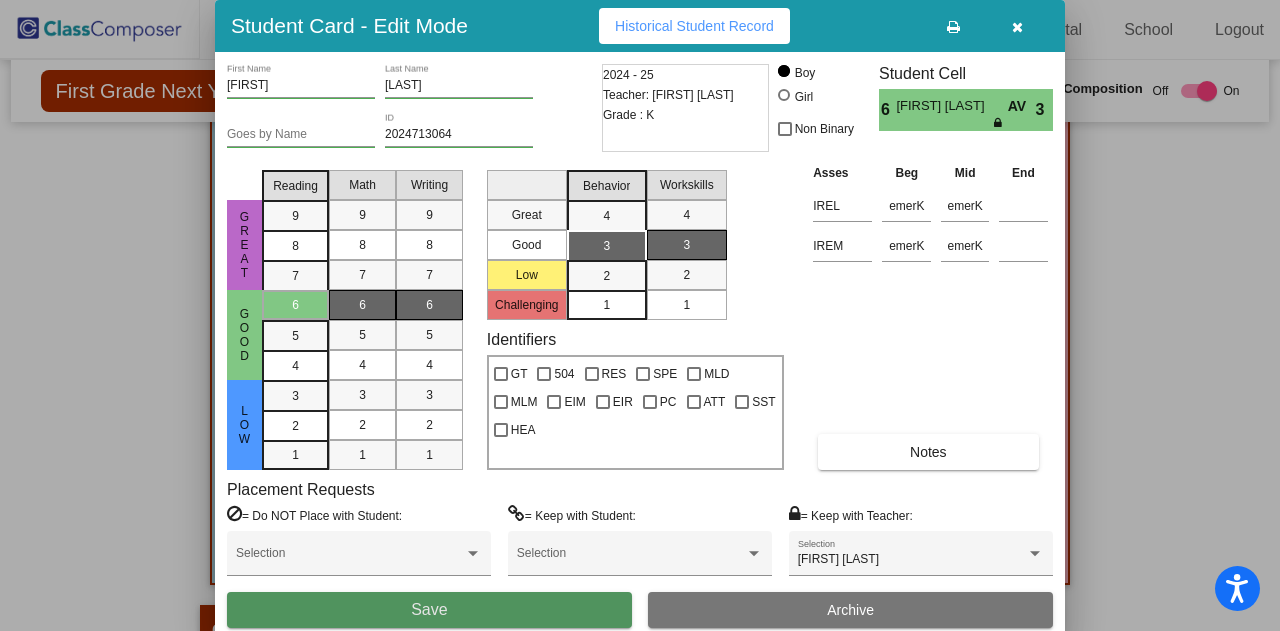 click on "Save" at bounding box center [429, 610] 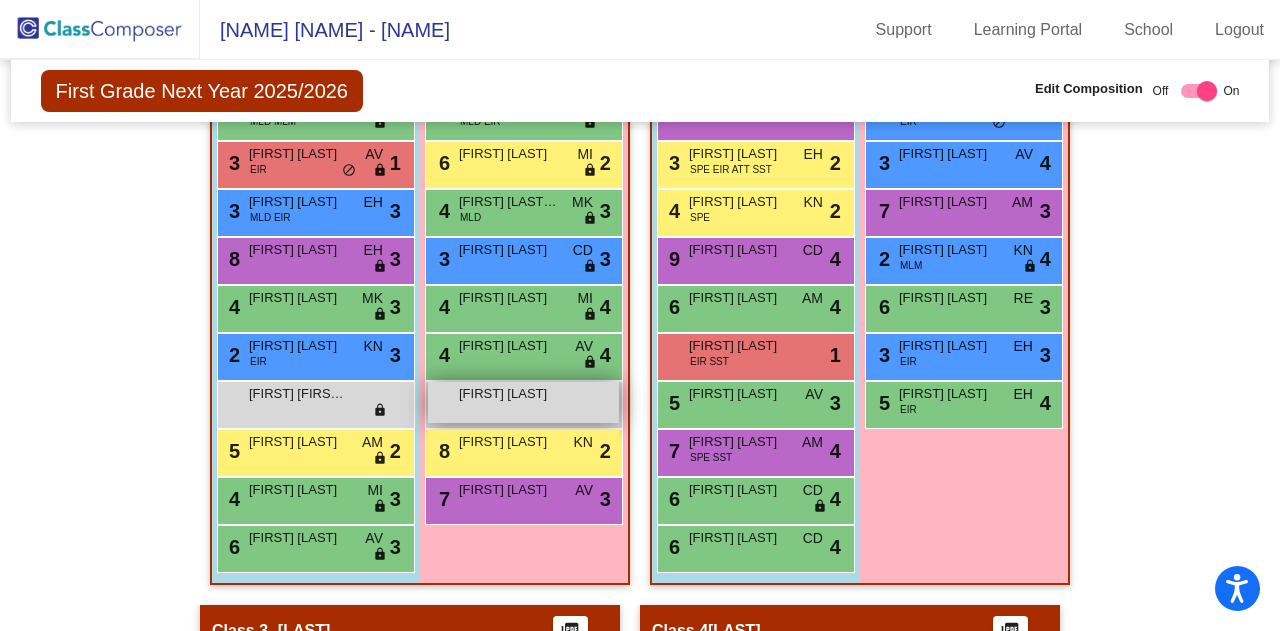 click on "[FIRST] [NAME] [NAME]" at bounding box center [523, 402] 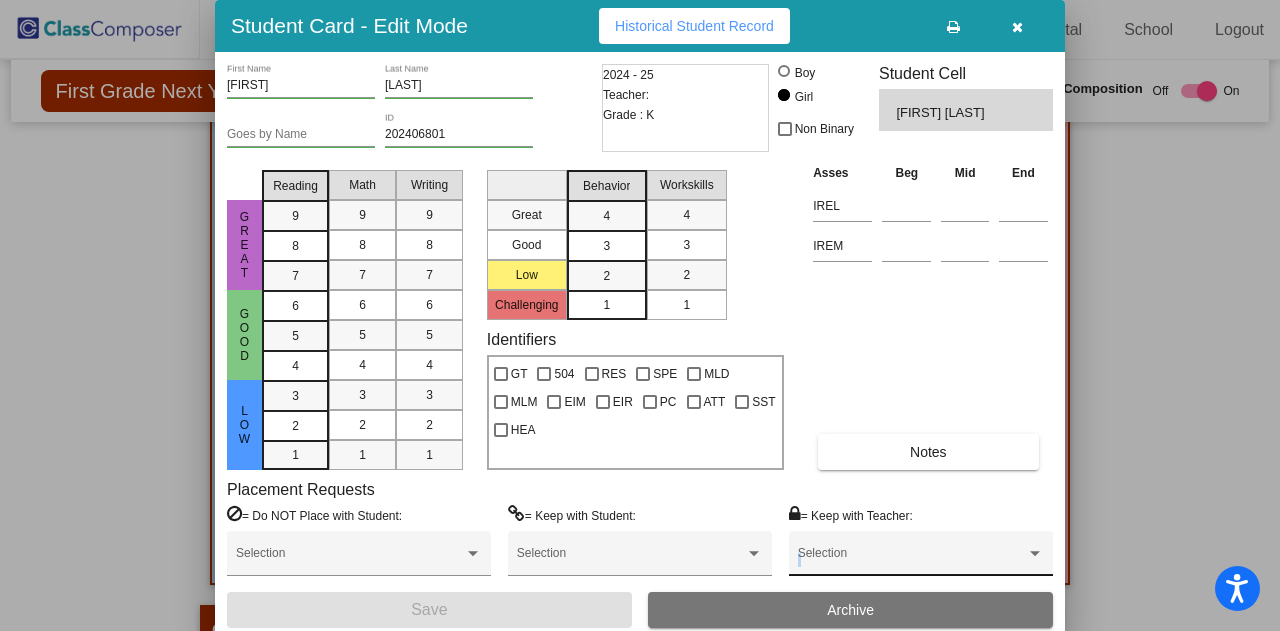 drag, startPoint x: 972, startPoint y: 551, endPoint x: 976, endPoint y: 562, distance: 11.7046995 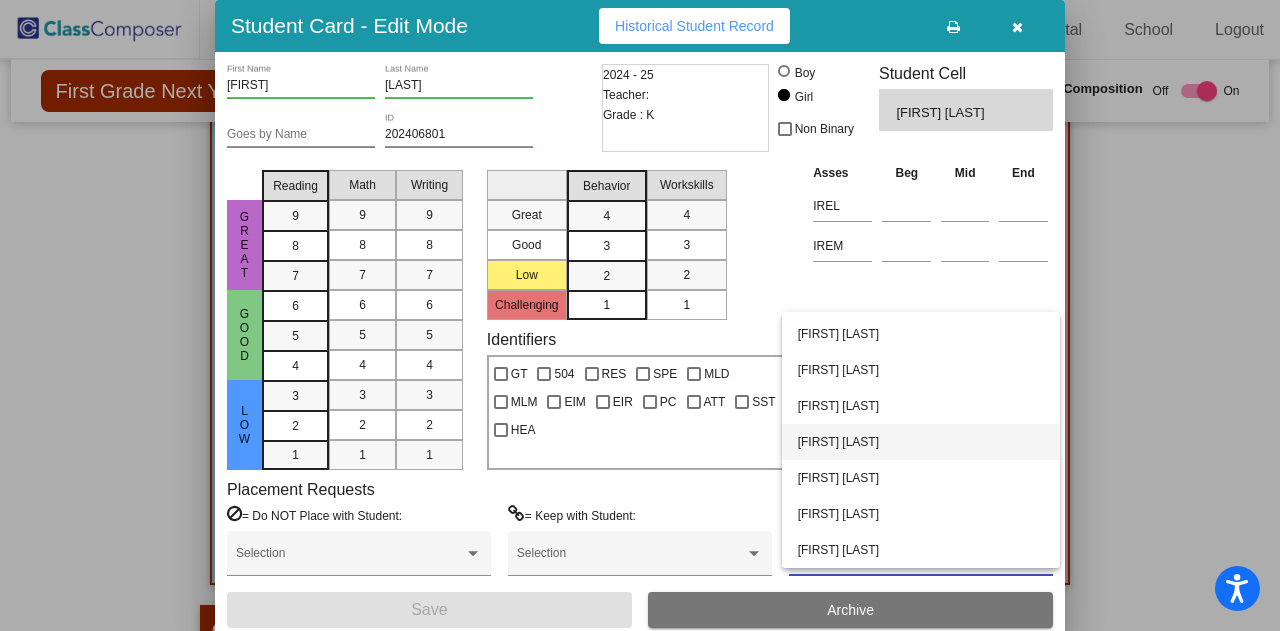 scroll, scrollTop: 0, scrollLeft: 0, axis: both 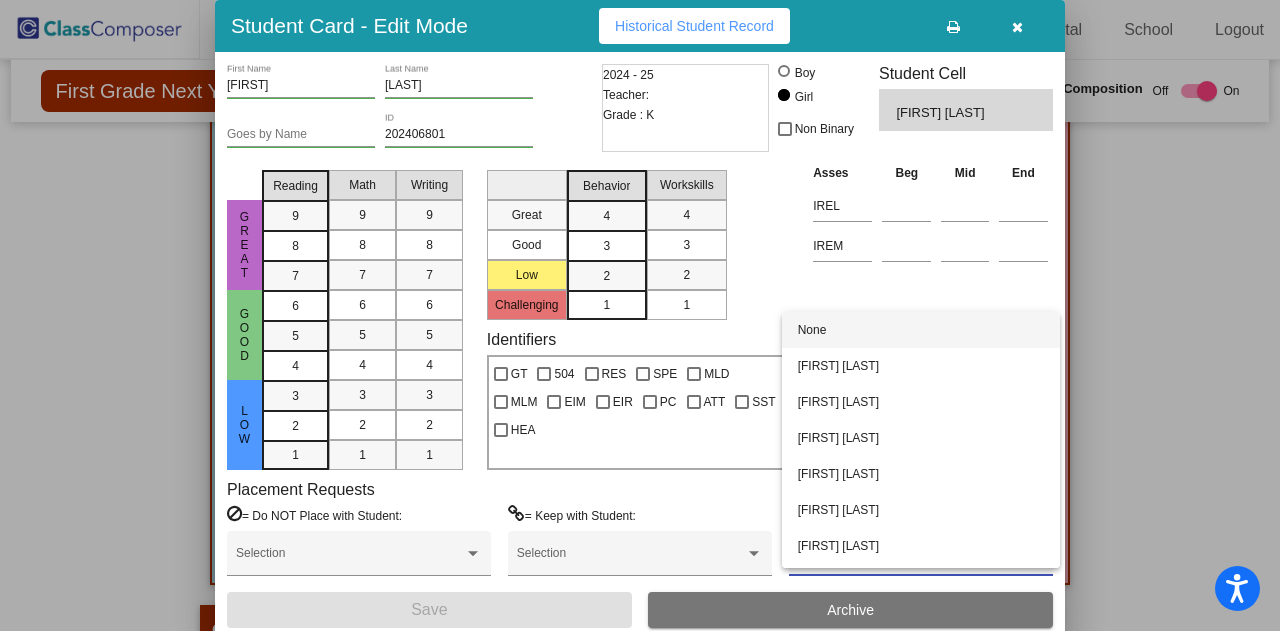 click on "None" at bounding box center [921, 330] 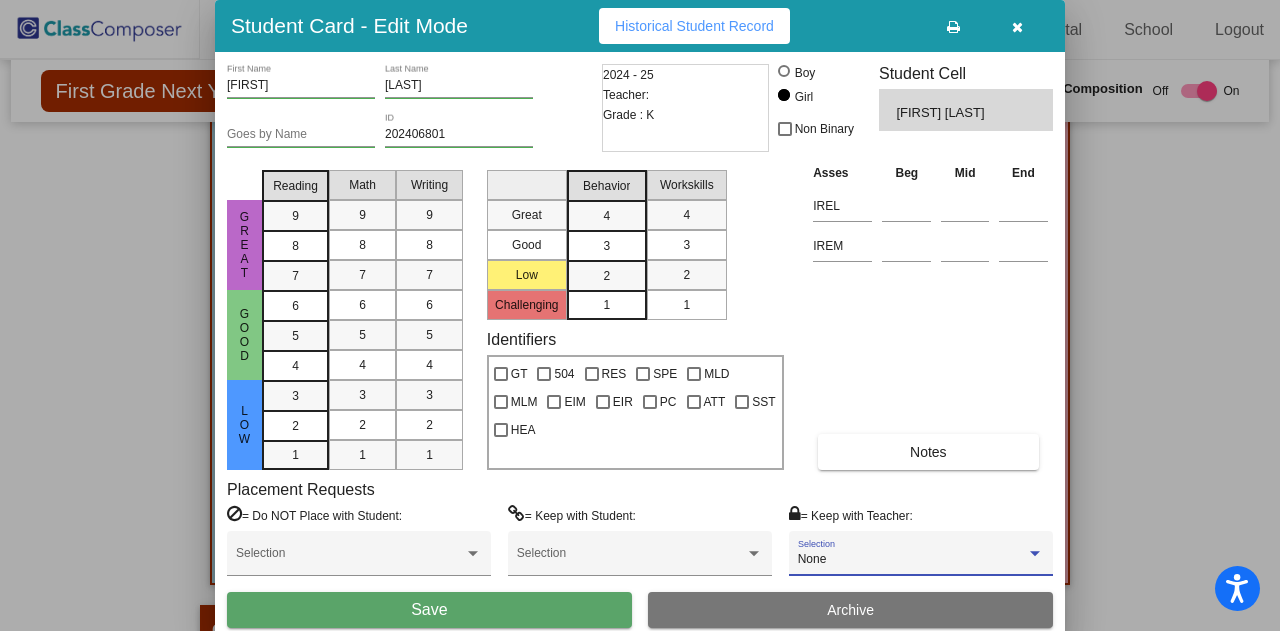 click on "None" at bounding box center (912, 560) 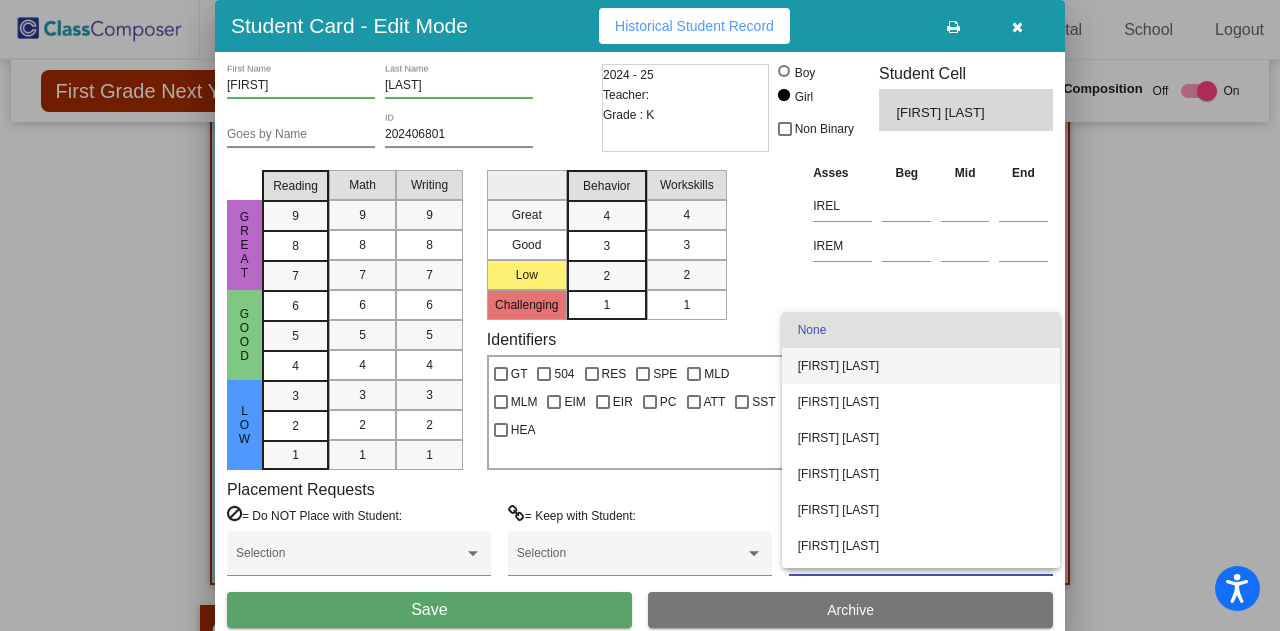 click on "[FIRST] [LAST]" at bounding box center (921, 366) 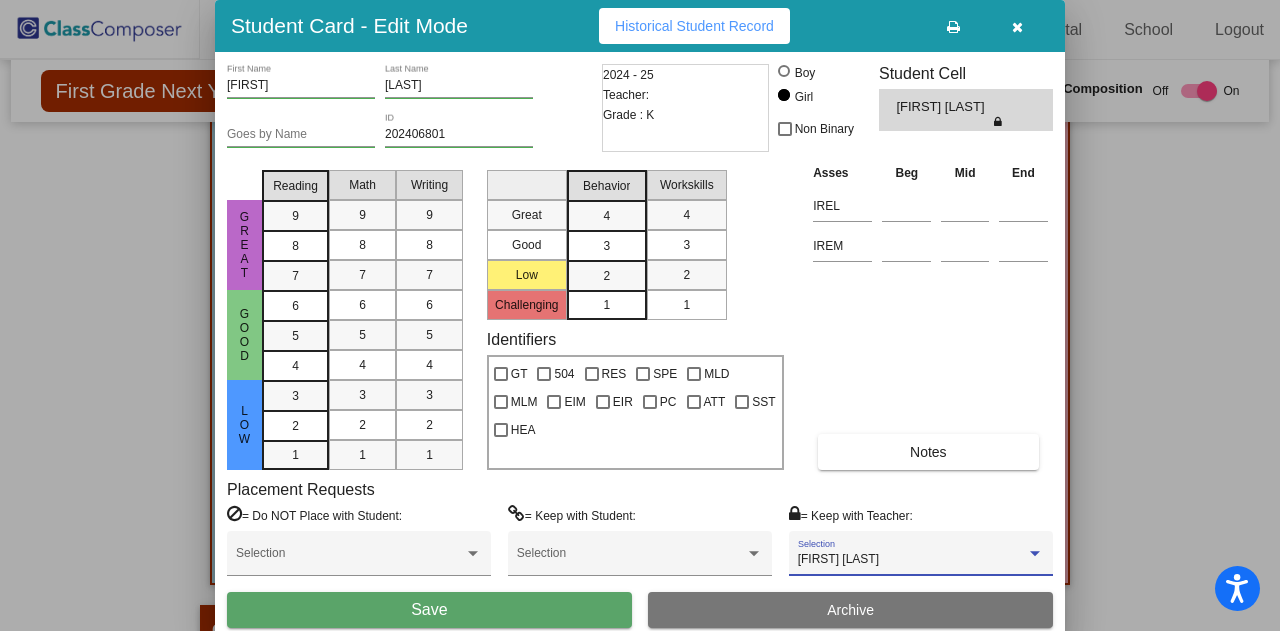 click on "Save" at bounding box center (429, 610) 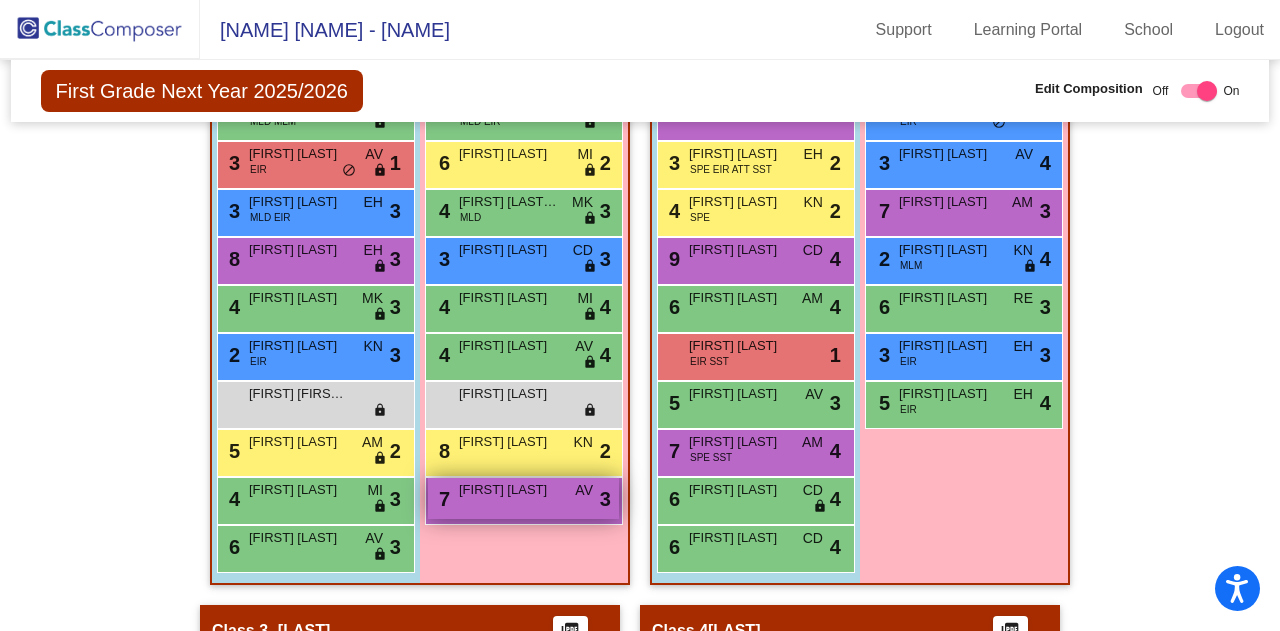click on "[FIRST] [LAST]" at bounding box center (509, 490) 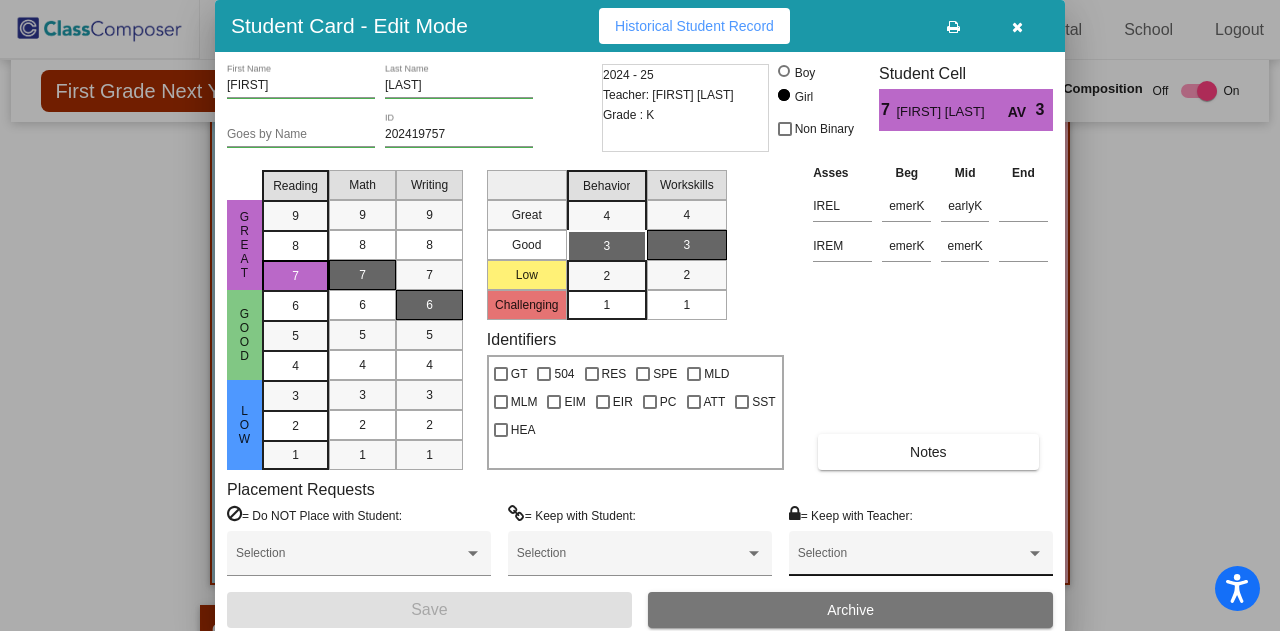 click on "Selection" at bounding box center [921, 558] 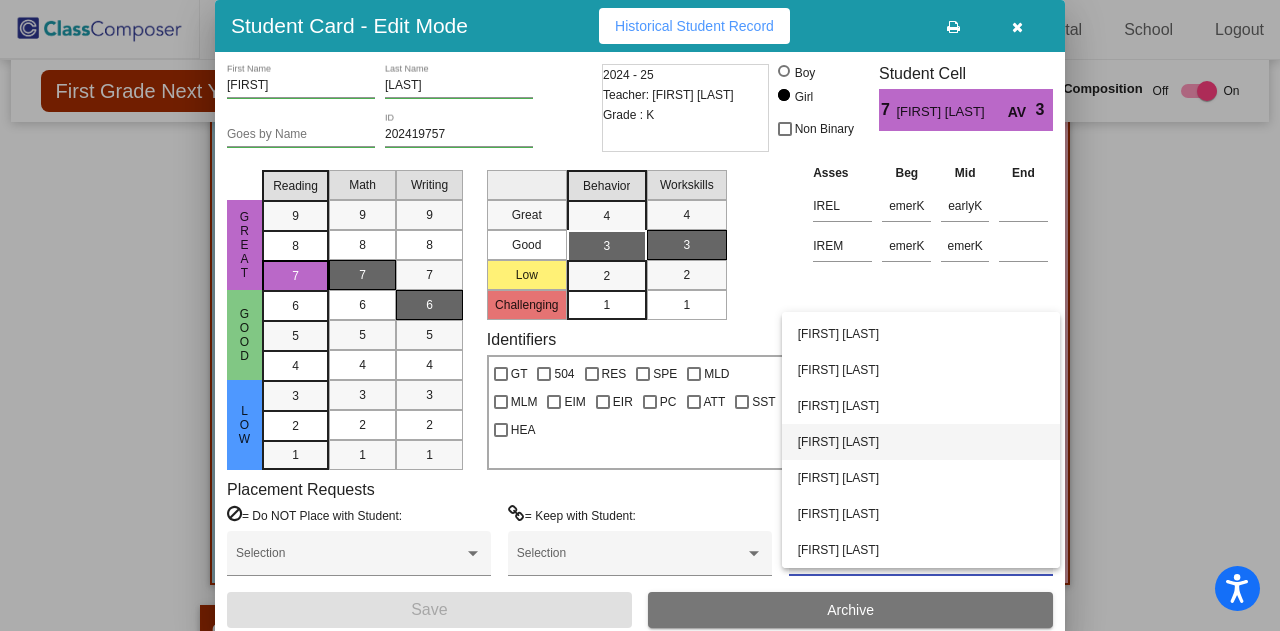 scroll, scrollTop: 0, scrollLeft: 0, axis: both 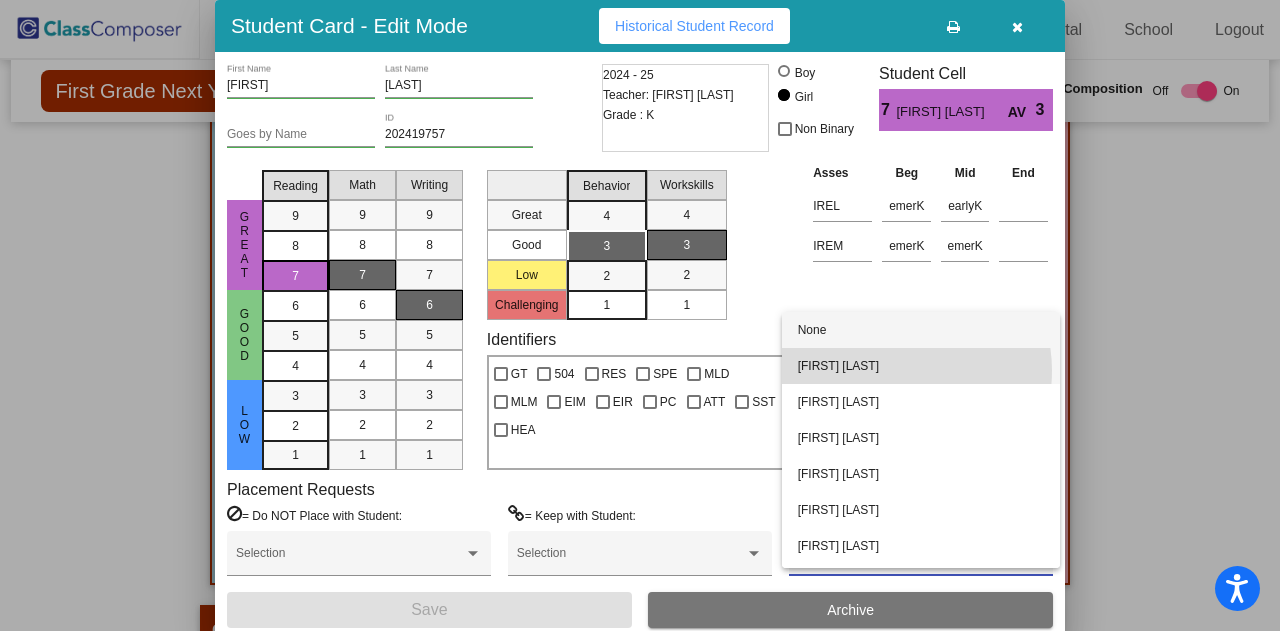click on "[FIRST] [LAST]" at bounding box center [921, 366] 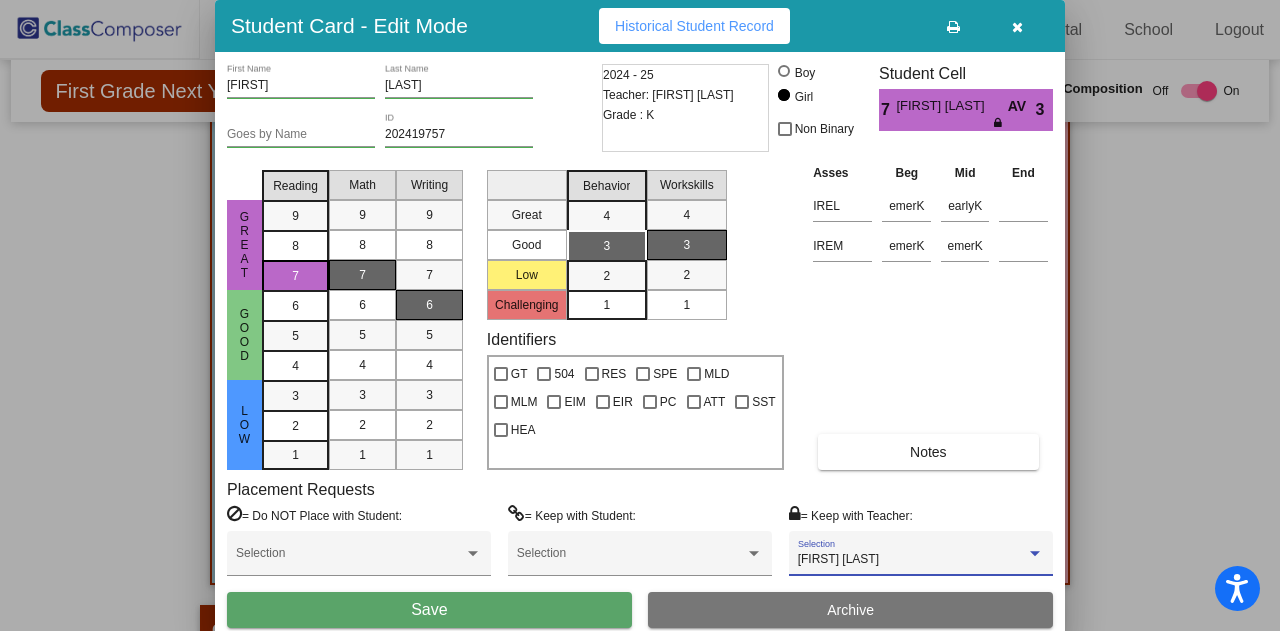 click on "Save" at bounding box center (429, 610) 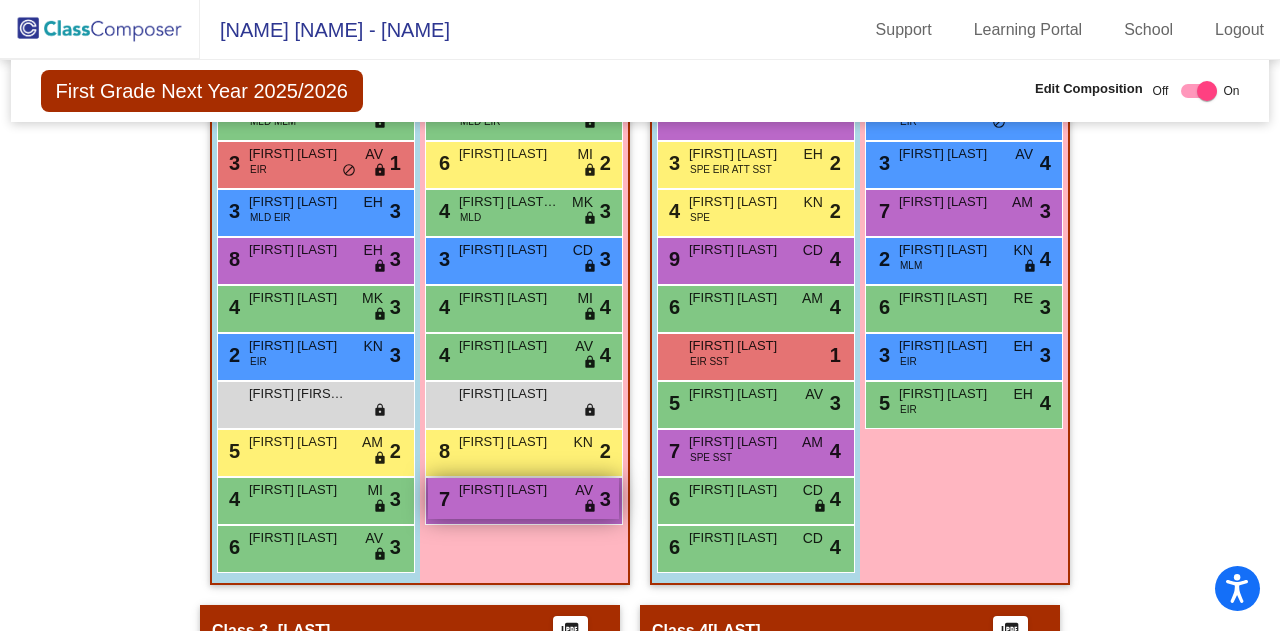 click on "[NUMBER] [FIRST] [LAST] [NAME] [NAME] [NAME] [NAME]" at bounding box center [523, 498] 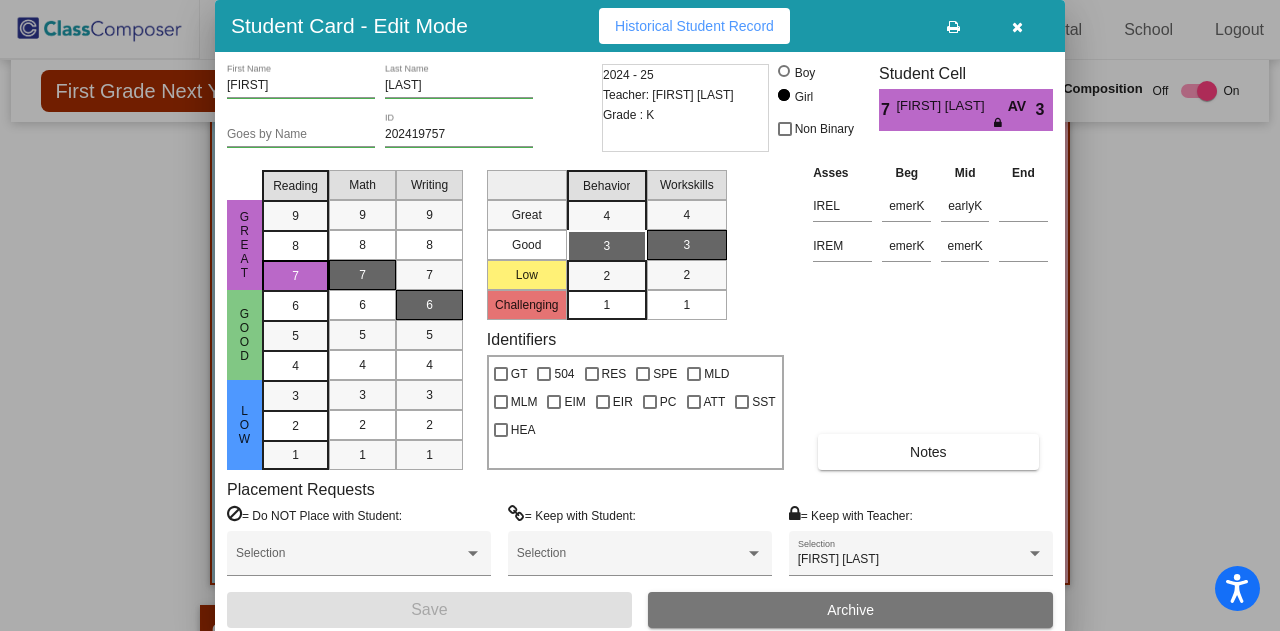 click on "[FIRST]" at bounding box center [301, 86] 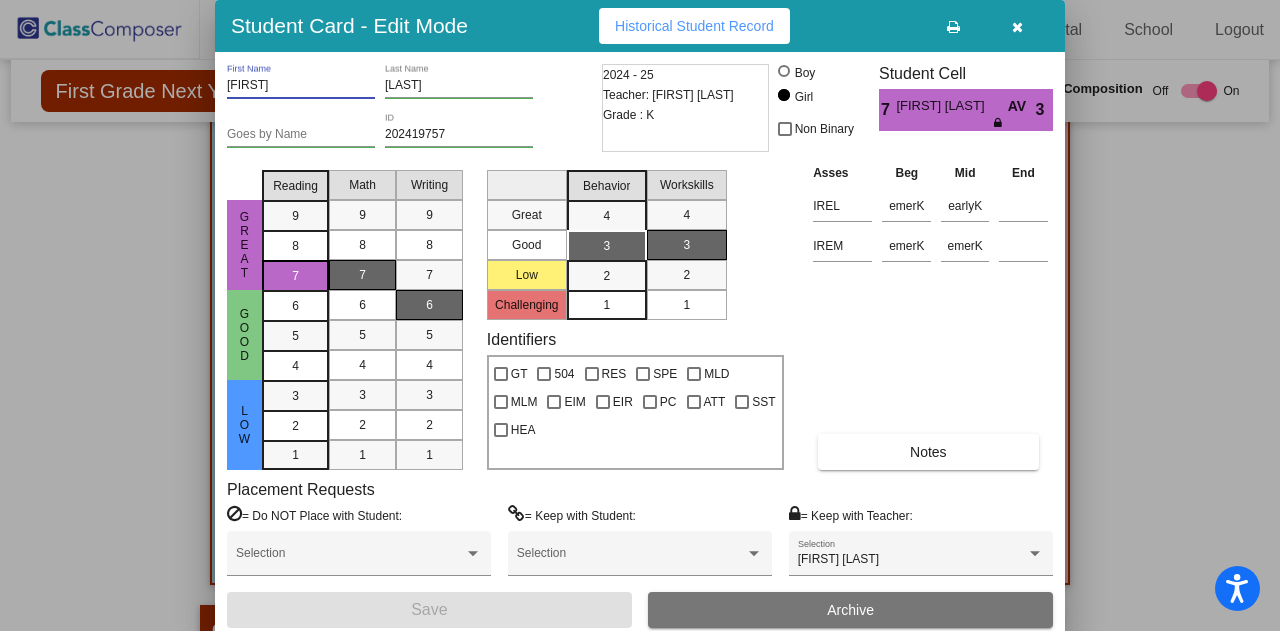 click on "[FIRST]" at bounding box center (301, 86) 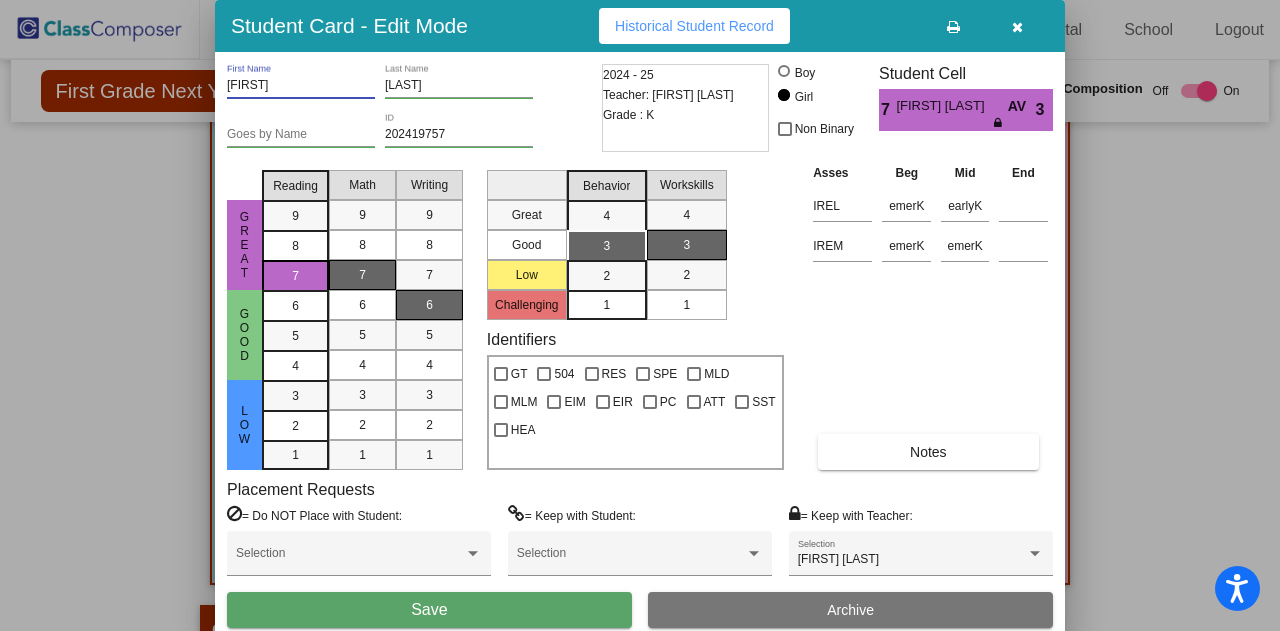 type on "[FIRST]" 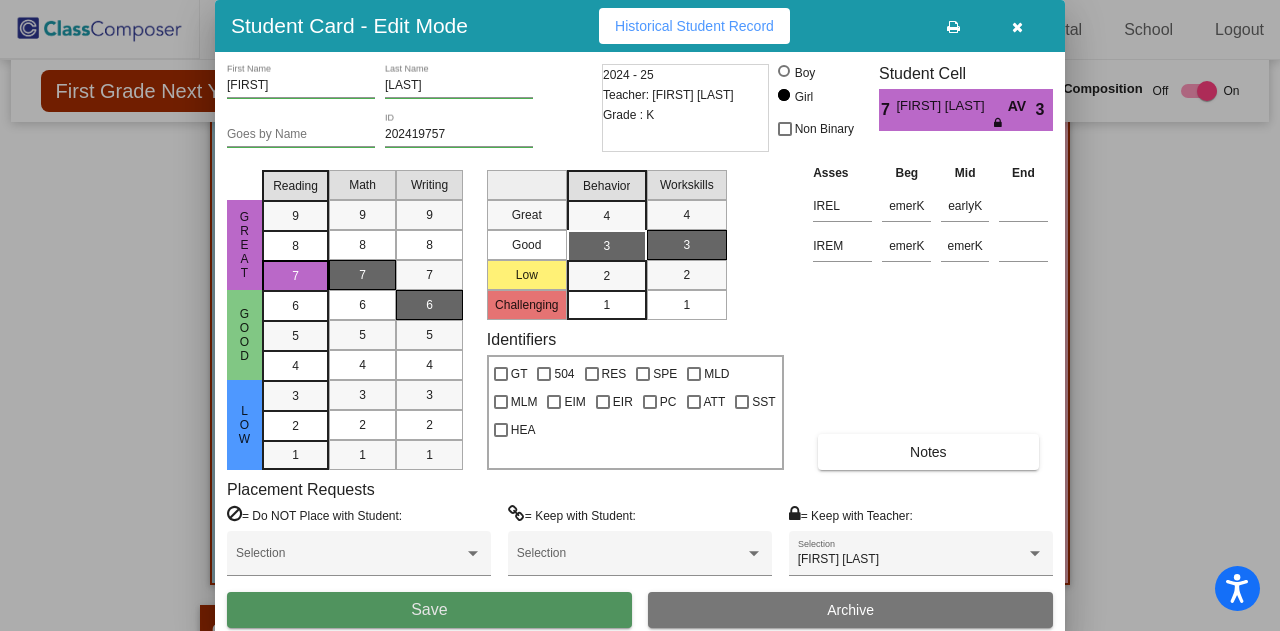 click on "Save" at bounding box center [429, 610] 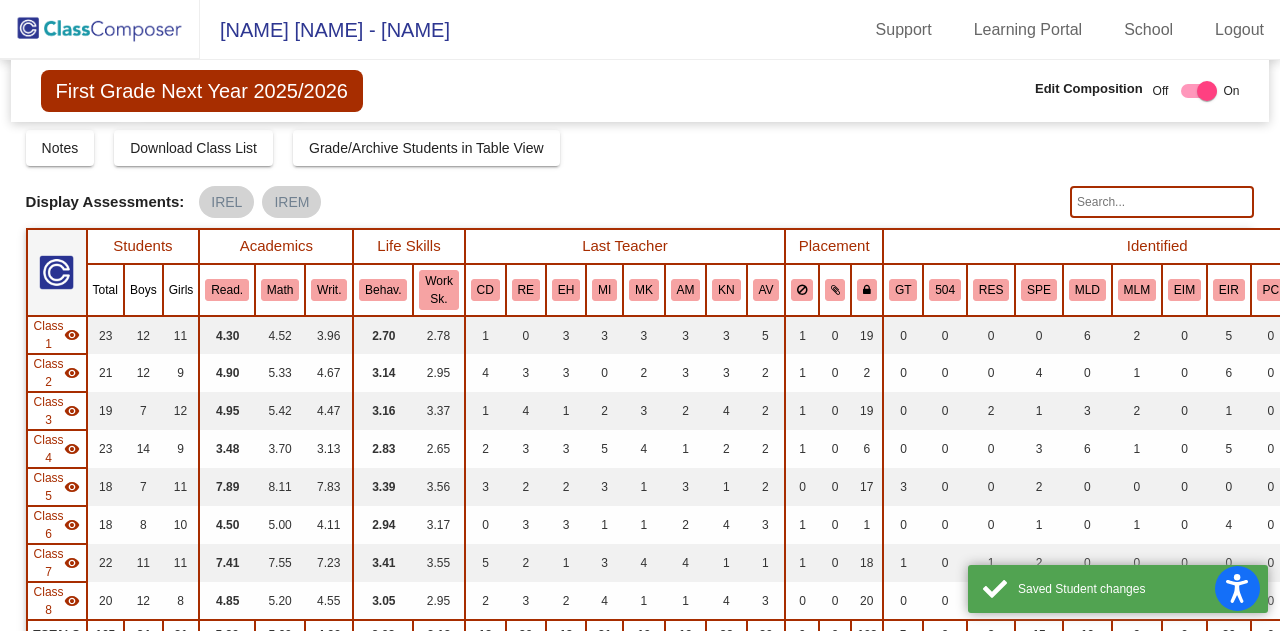 scroll, scrollTop: 554, scrollLeft: 0, axis: vertical 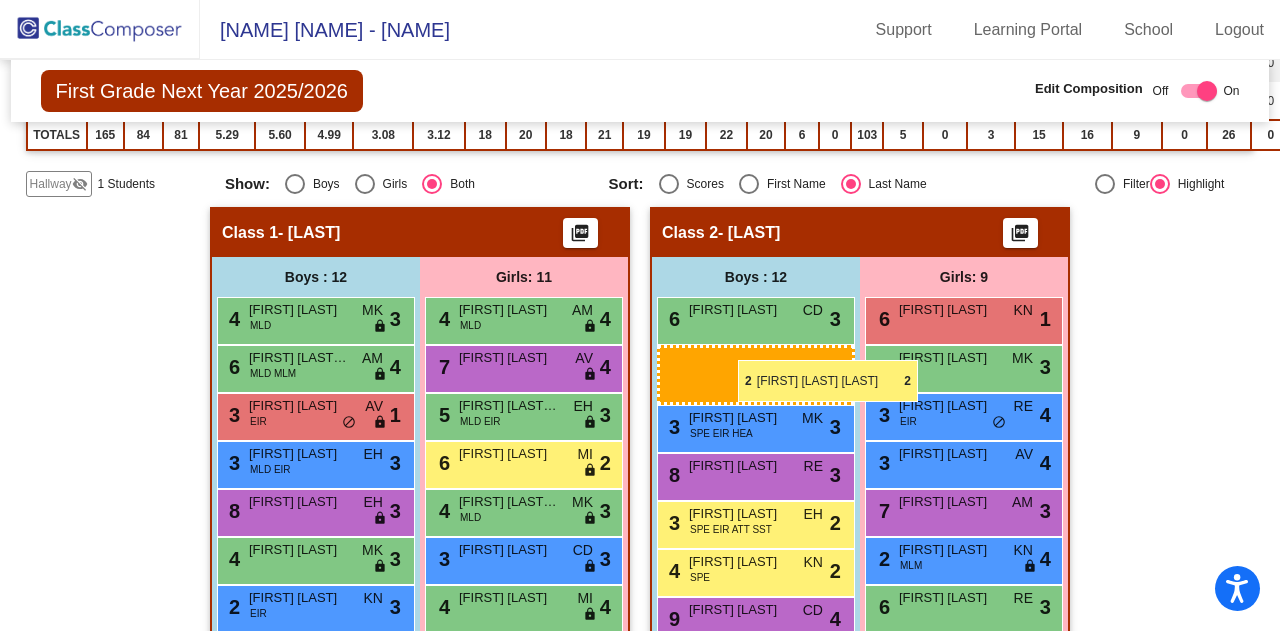 drag, startPoint x: 310, startPoint y: 375, endPoint x: 738, endPoint y: 360, distance: 428.26276 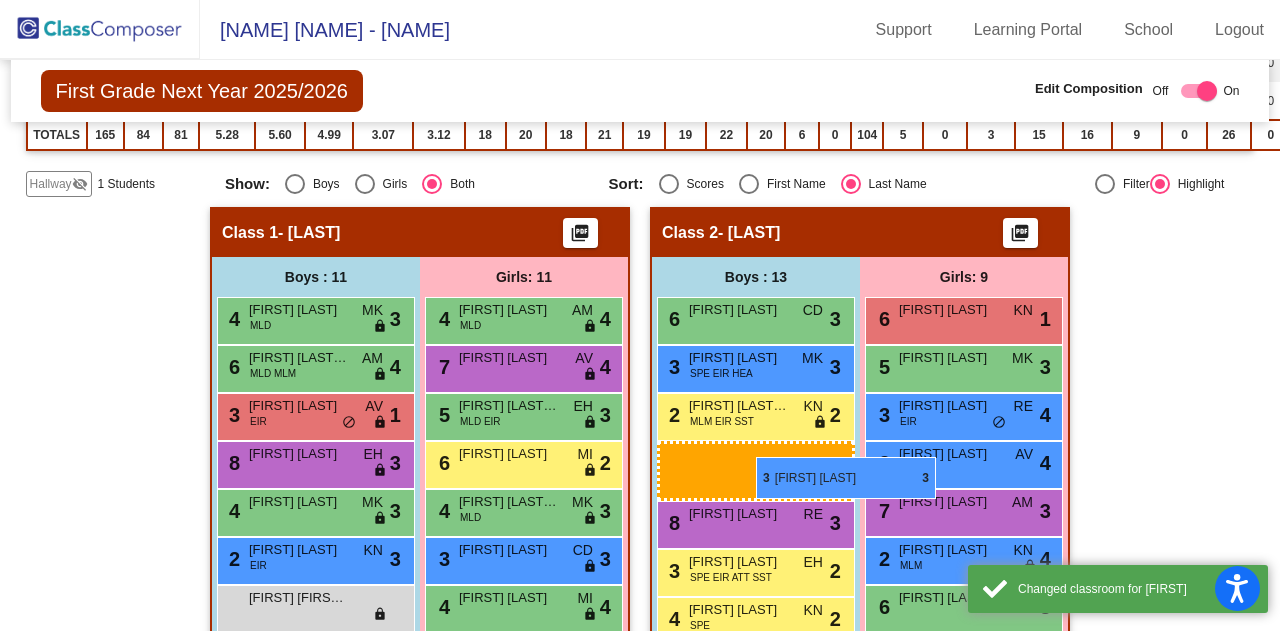 drag, startPoint x: 350, startPoint y: 455, endPoint x: 755, endPoint y: 457, distance: 405.00494 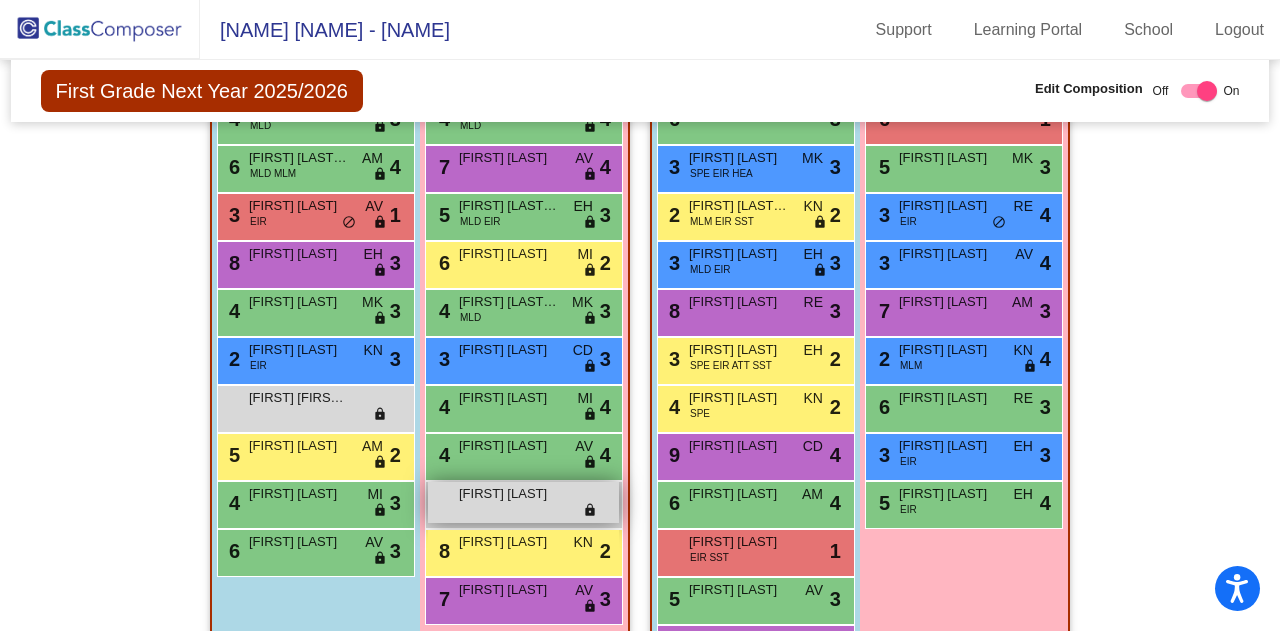 scroll, scrollTop: 854, scrollLeft: 0, axis: vertical 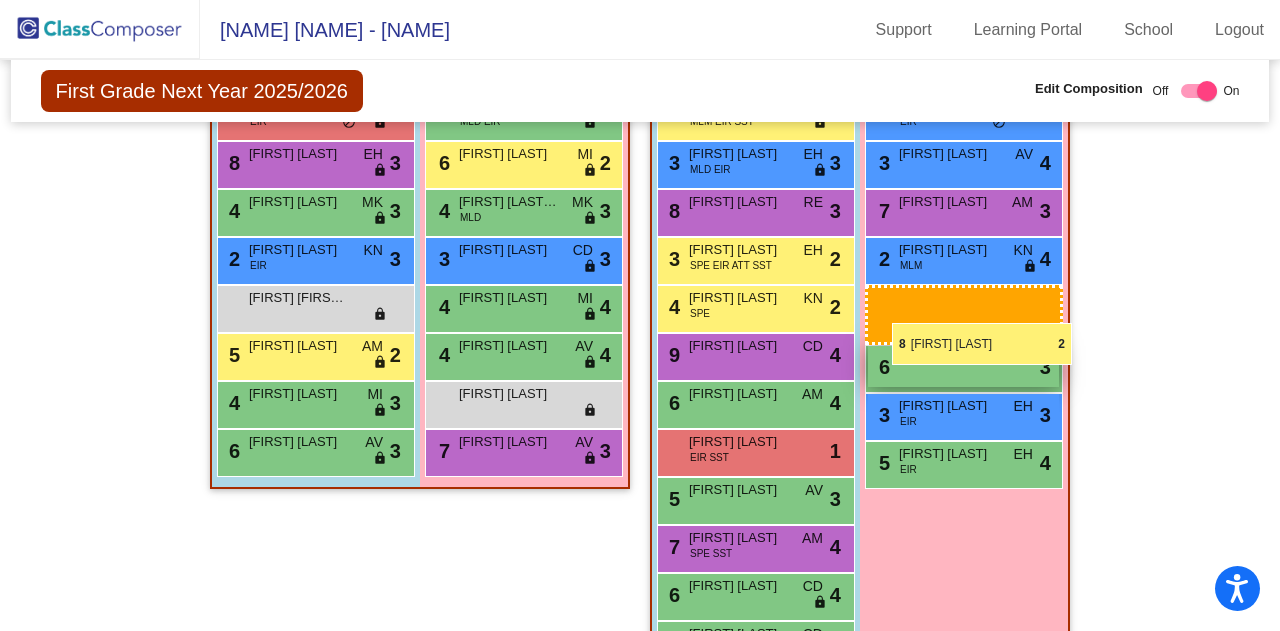 drag, startPoint x: 540, startPoint y: 454, endPoint x: 892, endPoint y: 323, distance: 375.5862 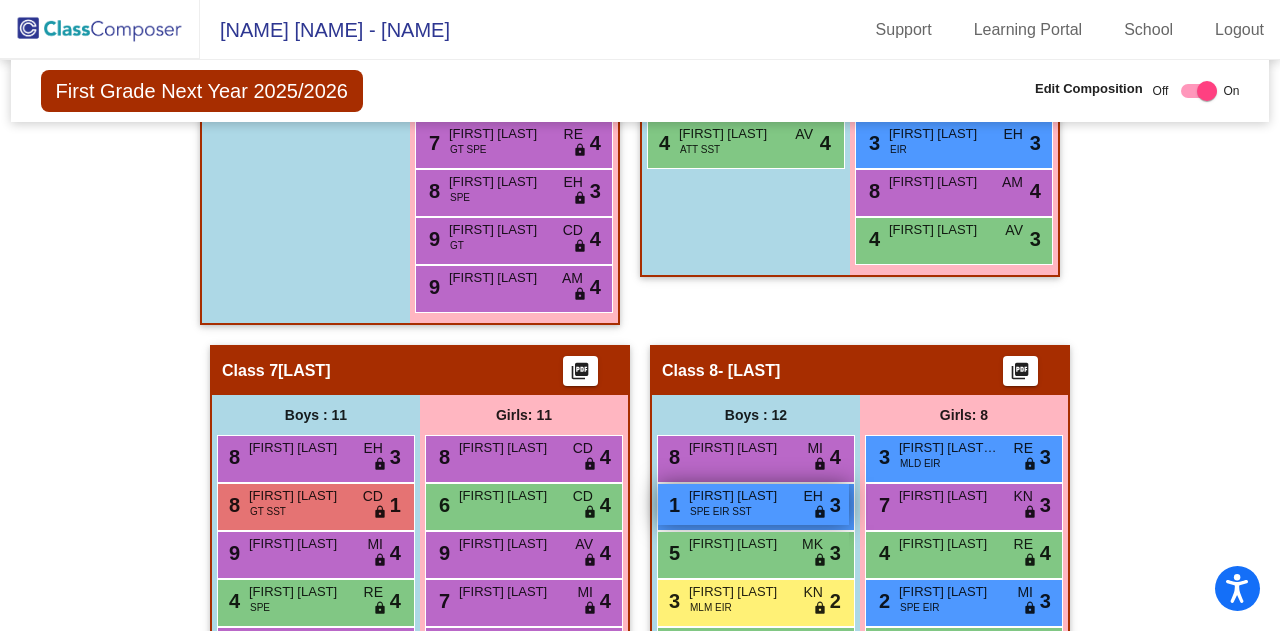 scroll, scrollTop: 2854, scrollLeft: 0, axis: vertical 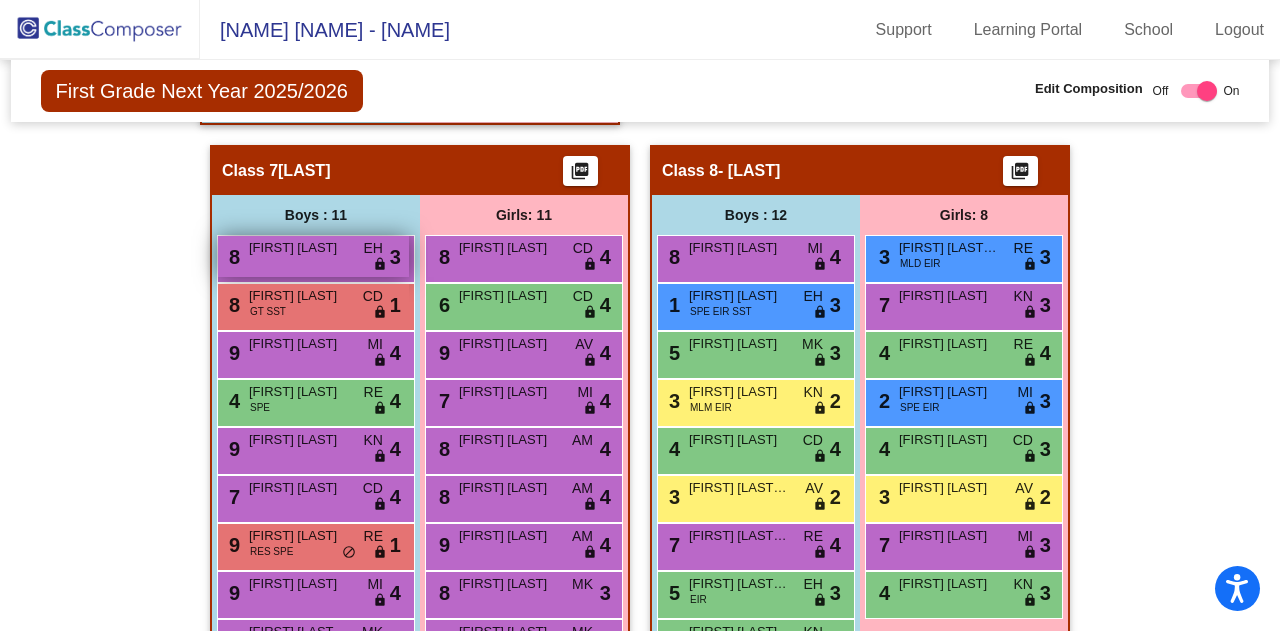 click on "8" at bounding box center [232, 257] 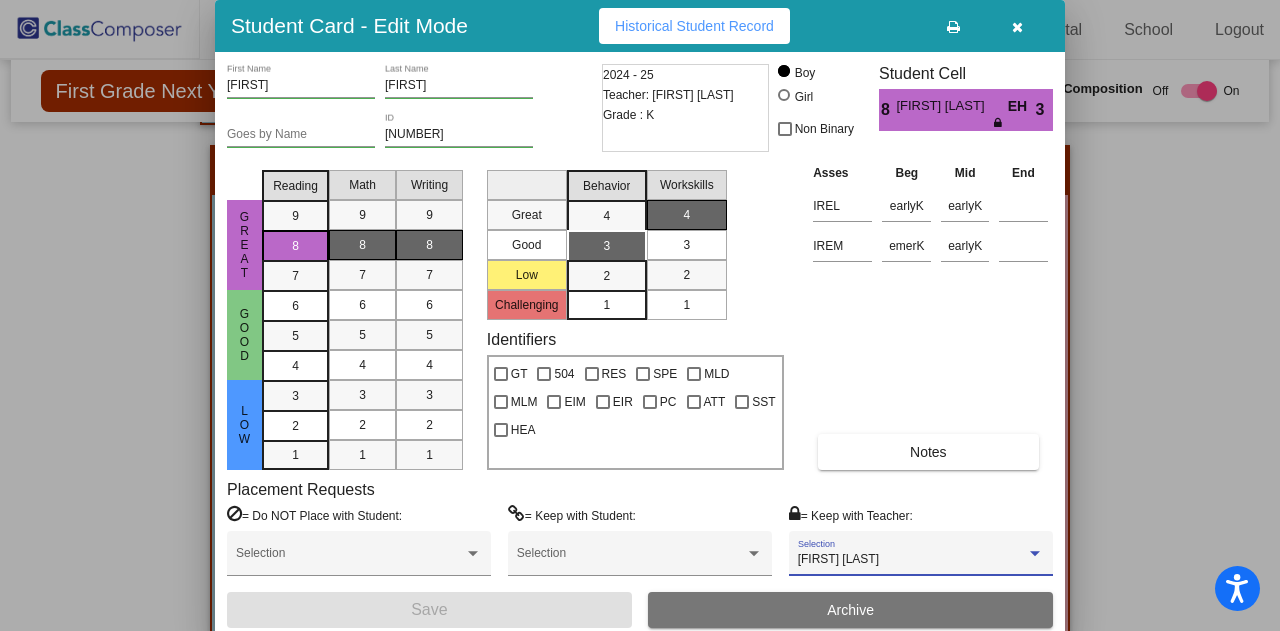 click on "[FIRST] [LAST]" at bounding box center [912, 560] 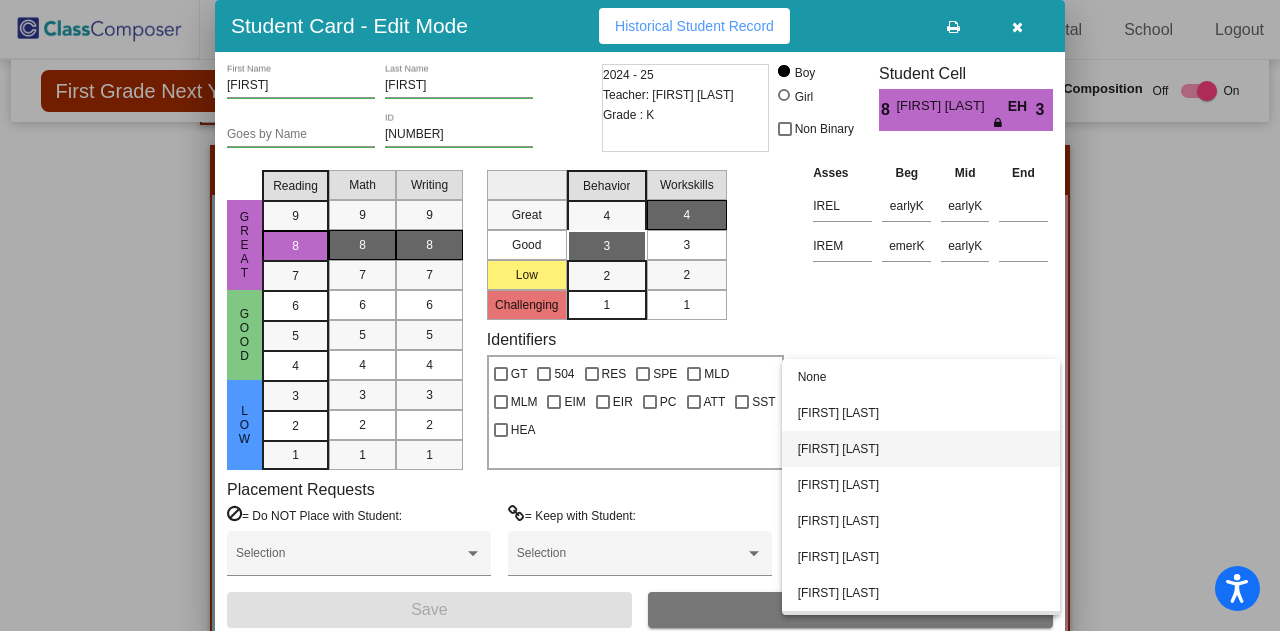 scroll, scrollTop: 0, scrollLeft: 0, axis: both 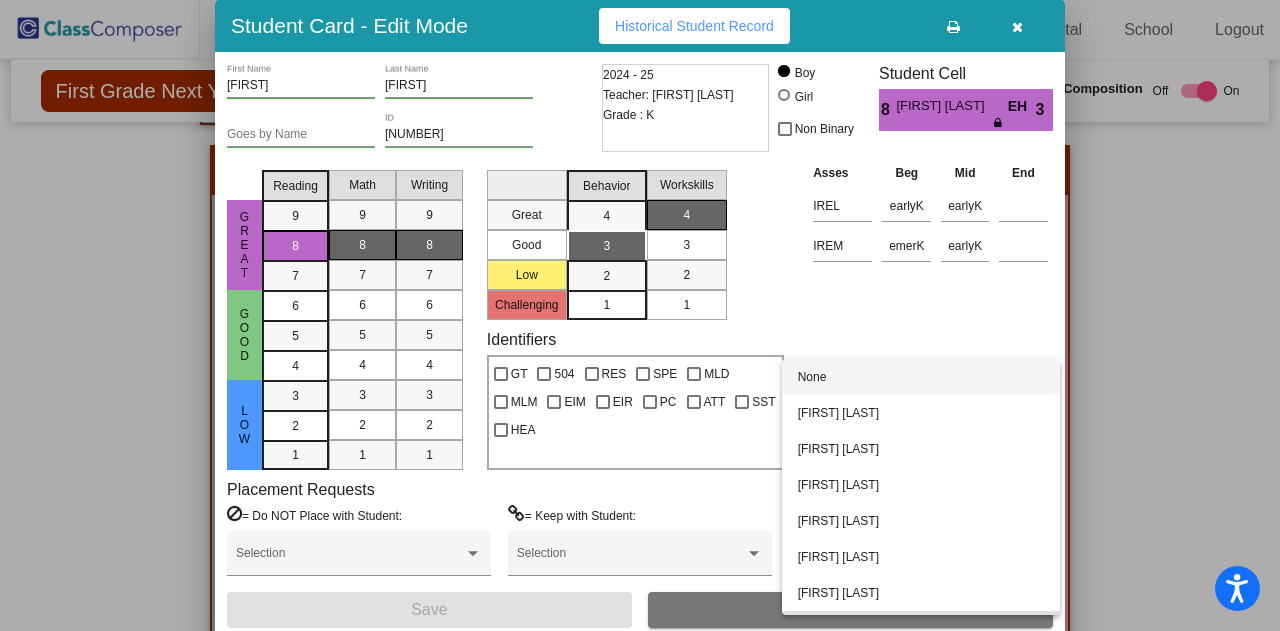 click on "None" at bounding box center [921, 377] 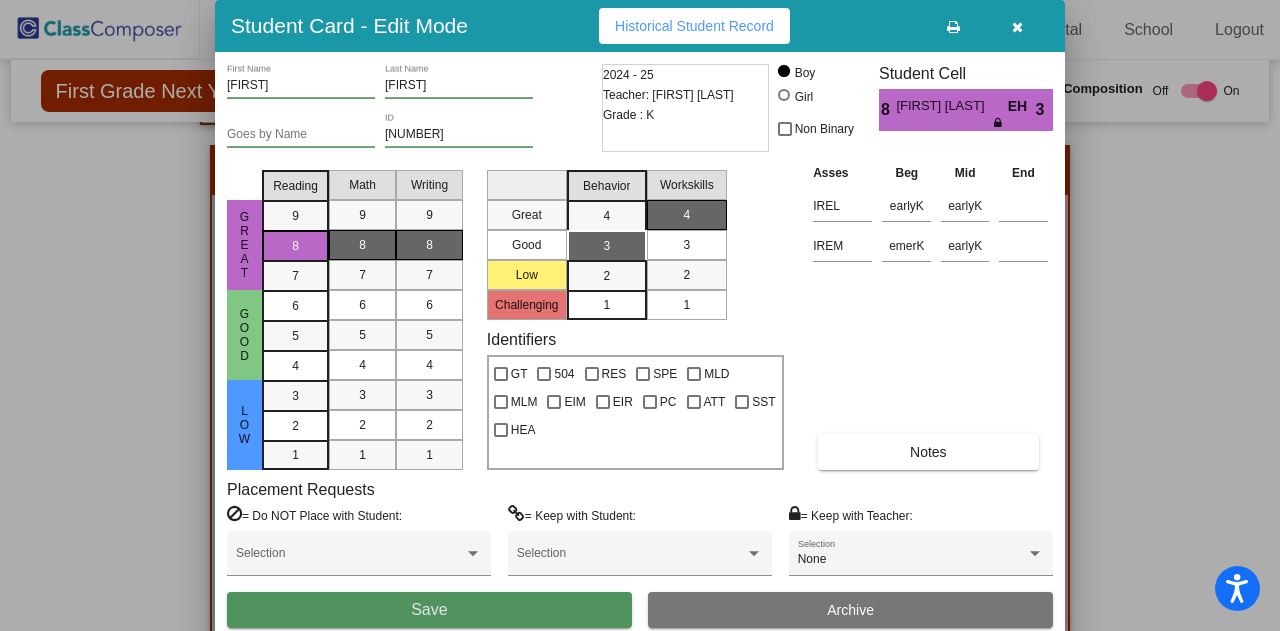 click on "Save" at bounding box center (429, 610) 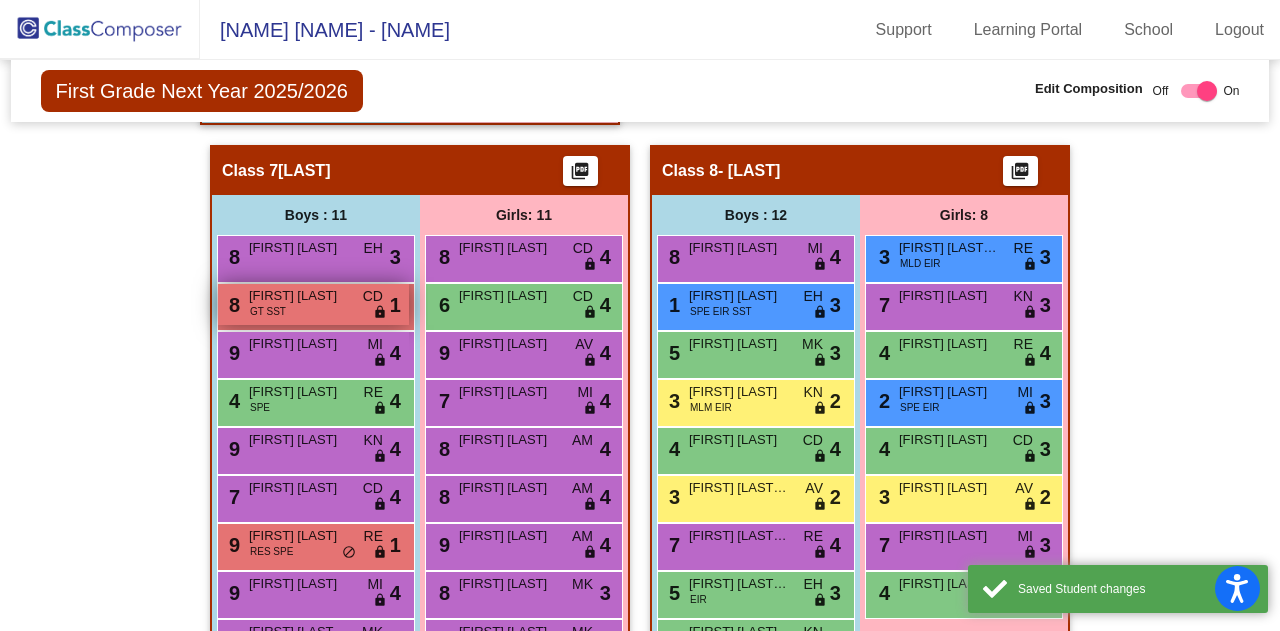 click on "[FIRST] [LAST]" at bounding box center [299, 296] 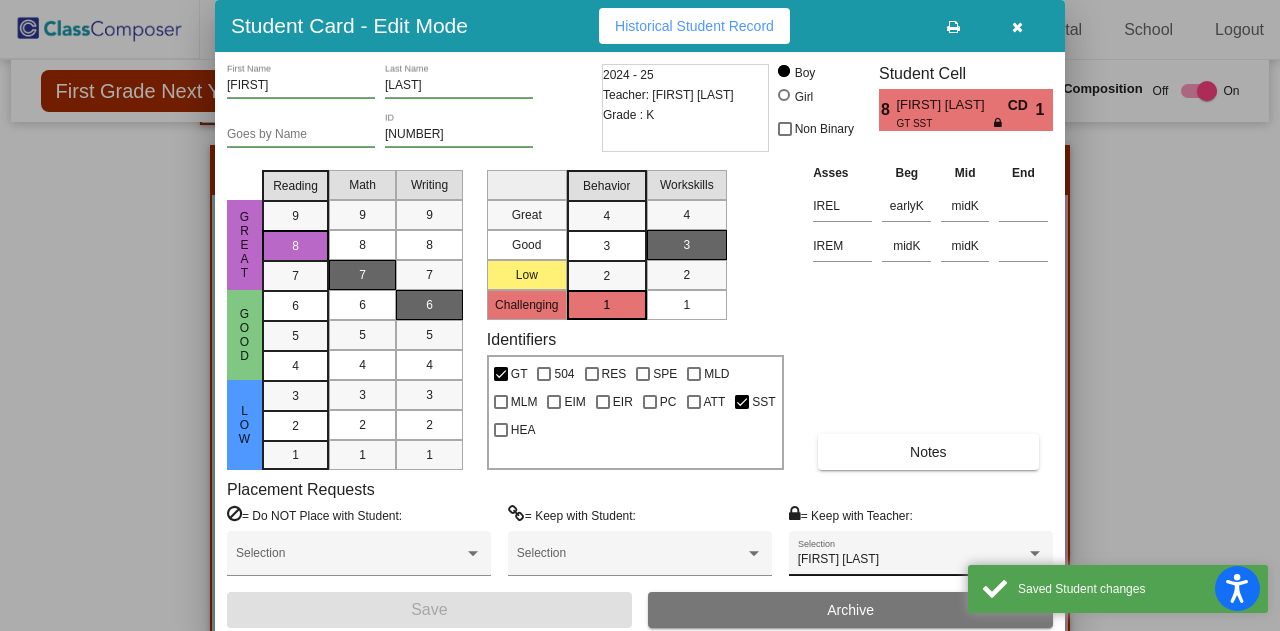 click on "[FIRST] [LAST] Selection" at bounding box center [921, 558] 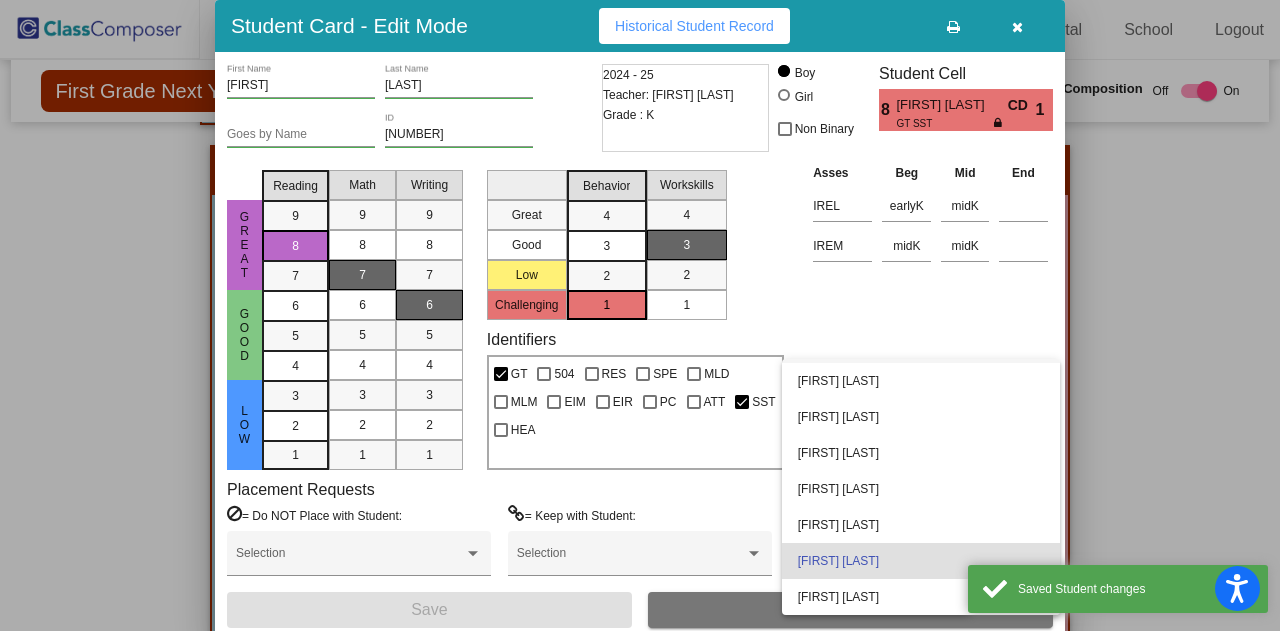 scroll, scrollTop: 0, scrollLeft: 0, axis: both 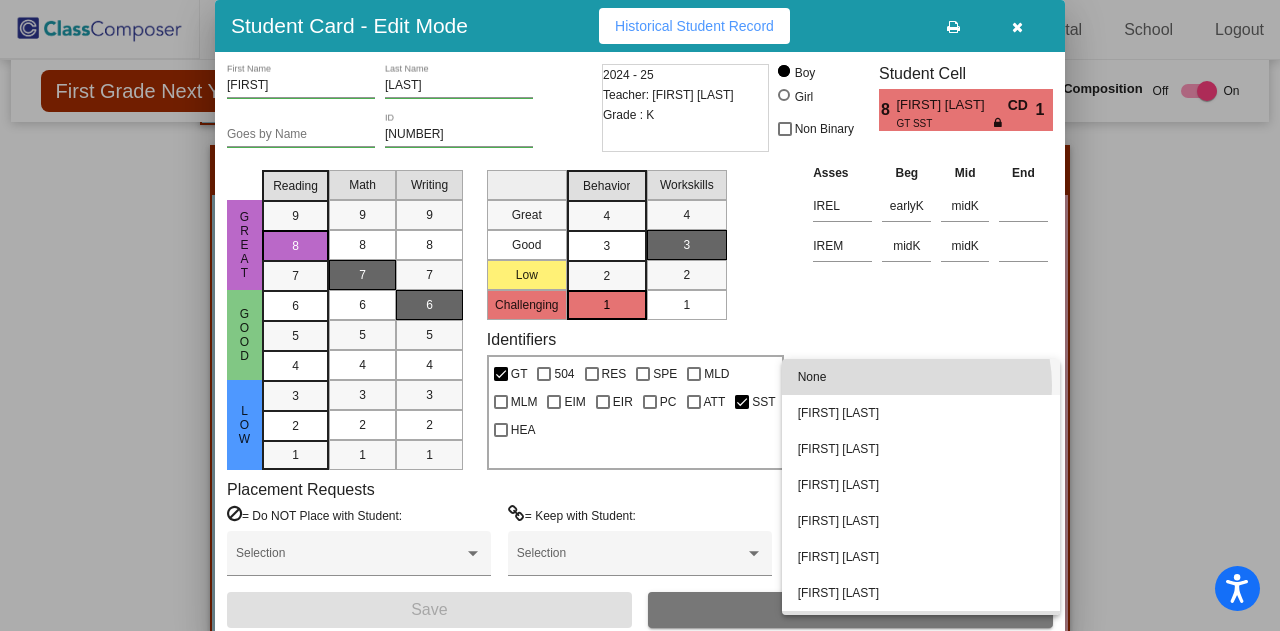 click on "None" at bounding box center [921, 377] 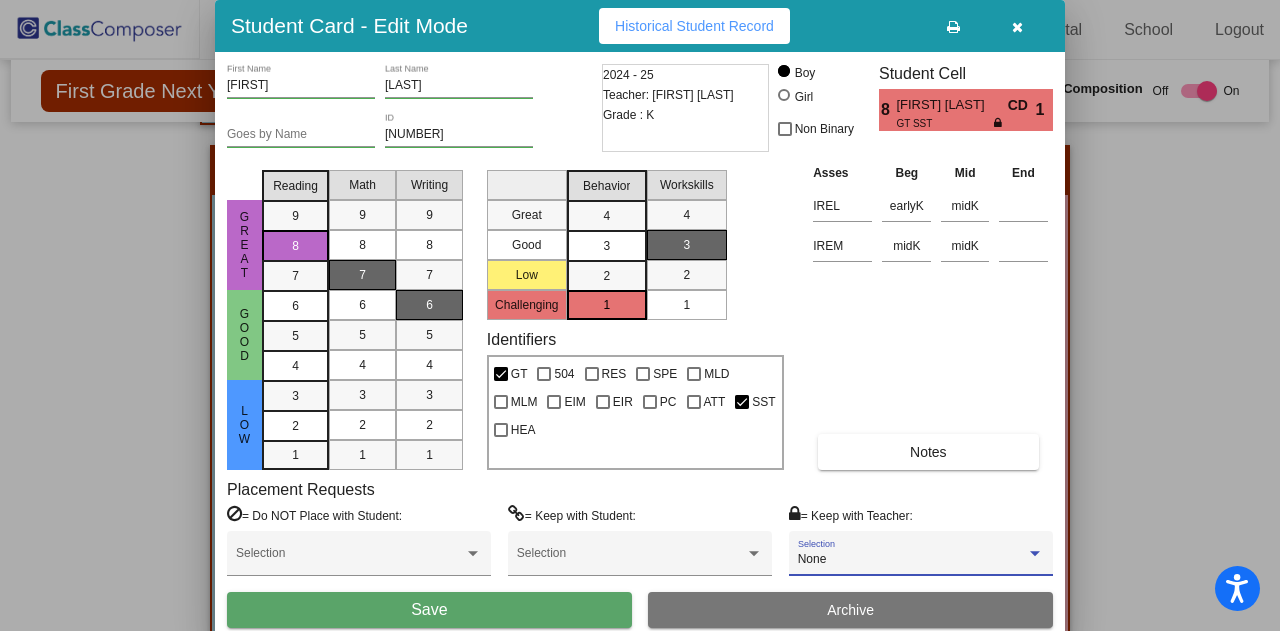 click on "Save" at bounding box center (429, 610) 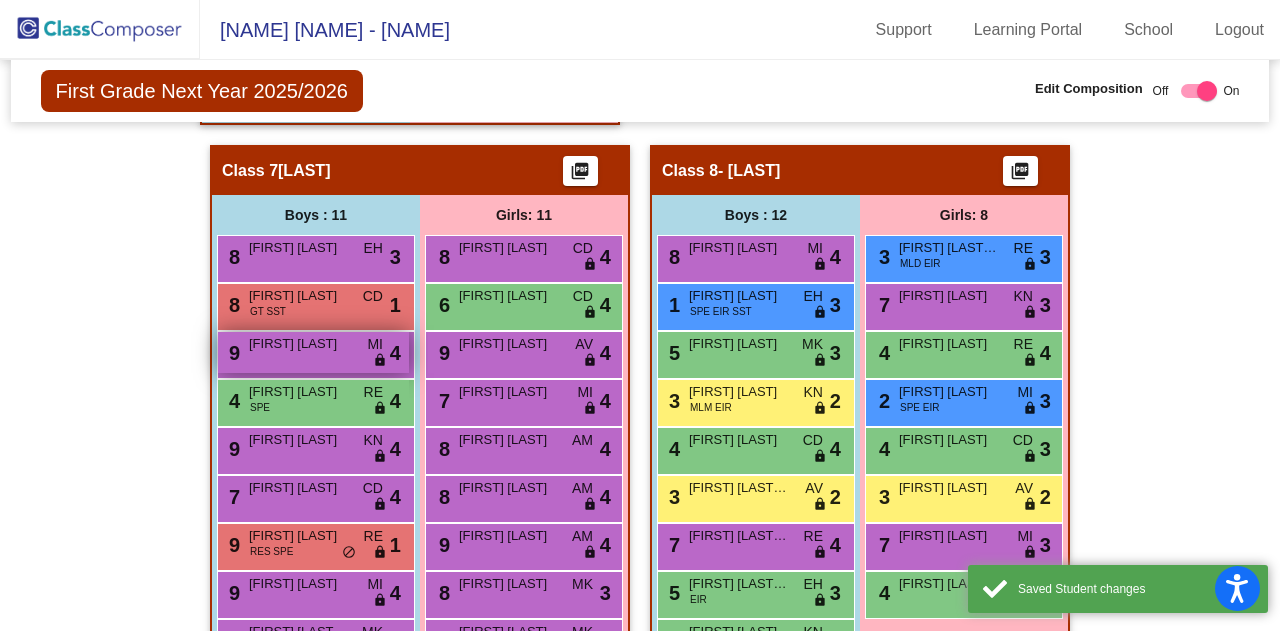 click on "[NUMBER] [FIRST] [LAST] [NAME] [NAME] [NAME] [NAME]" at bounding box center (313, 352) 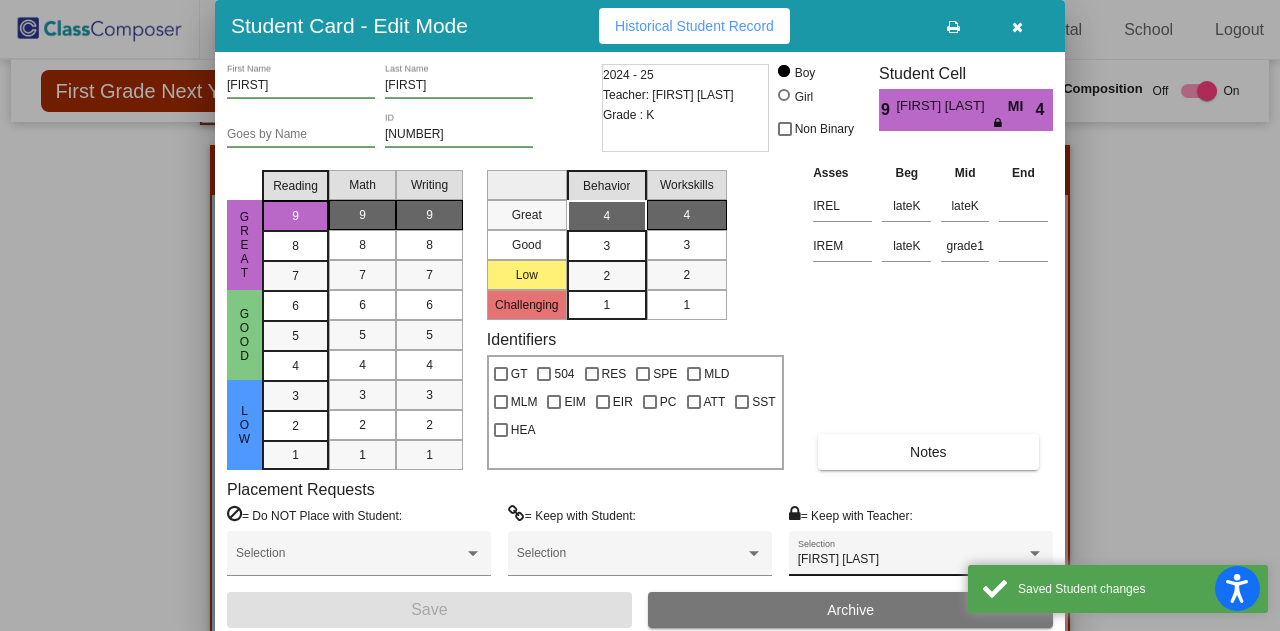 click on "[FIRST] [LAST]" at bounding box center (838, 559) 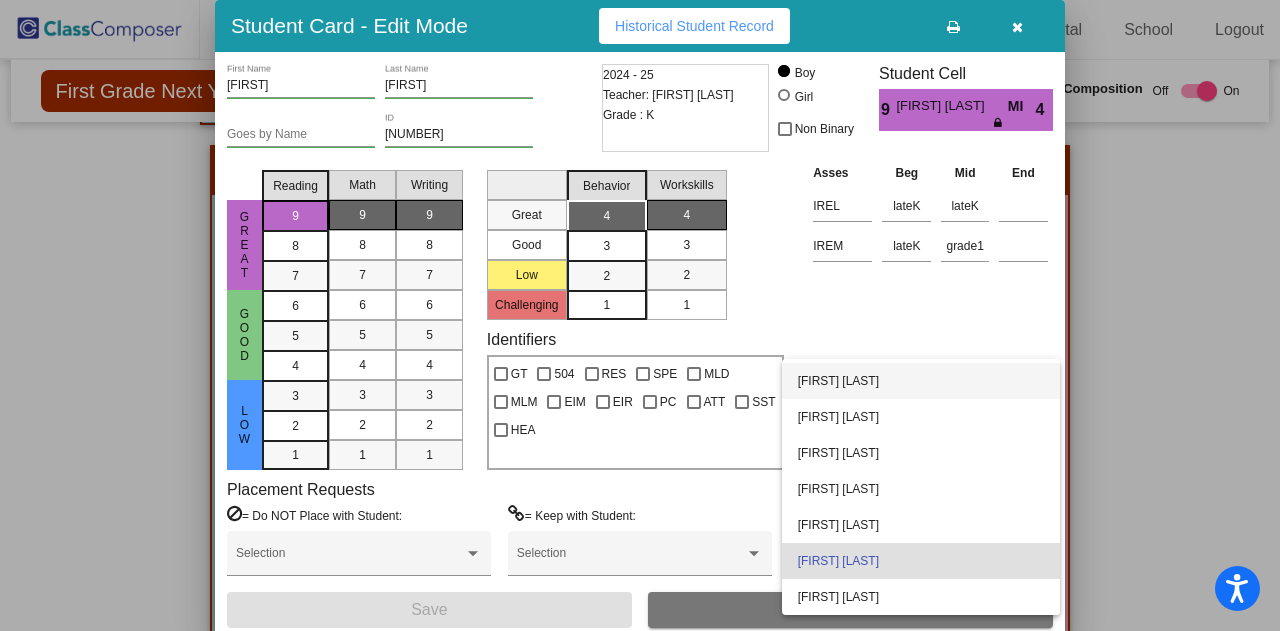 scroll, scrollTop: 0, scrollLeft: 0, axis: both 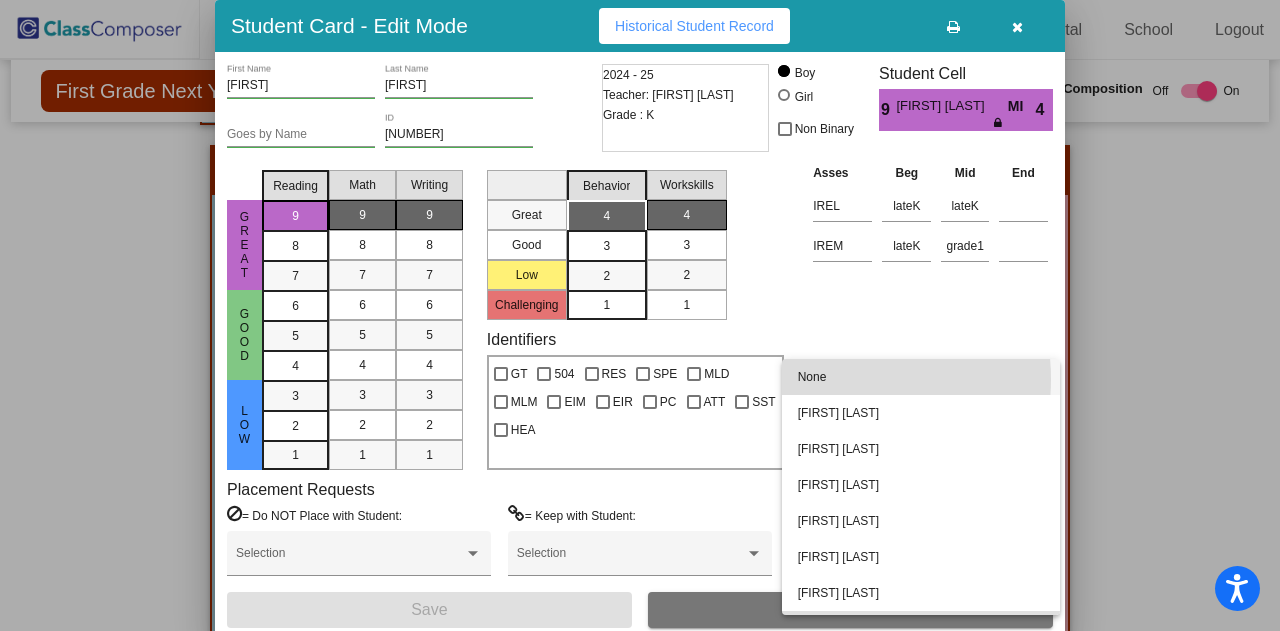 click on "None" at bounding box center [921, 377] 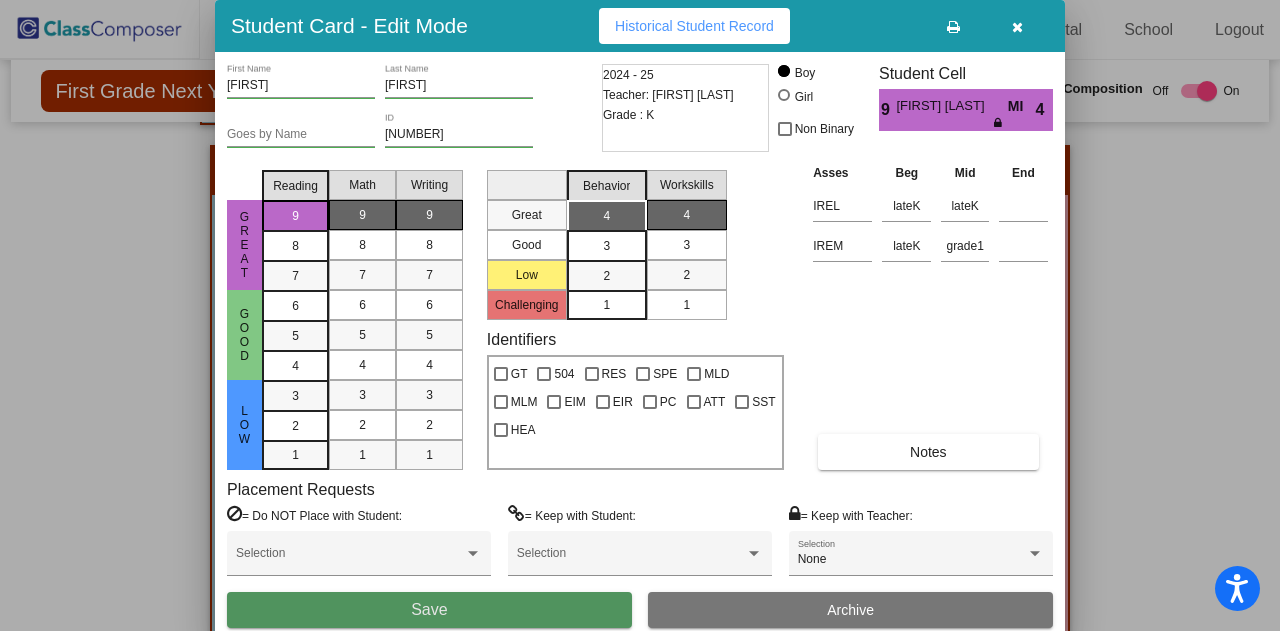 click on "Save" at bounding box center [429, 610] 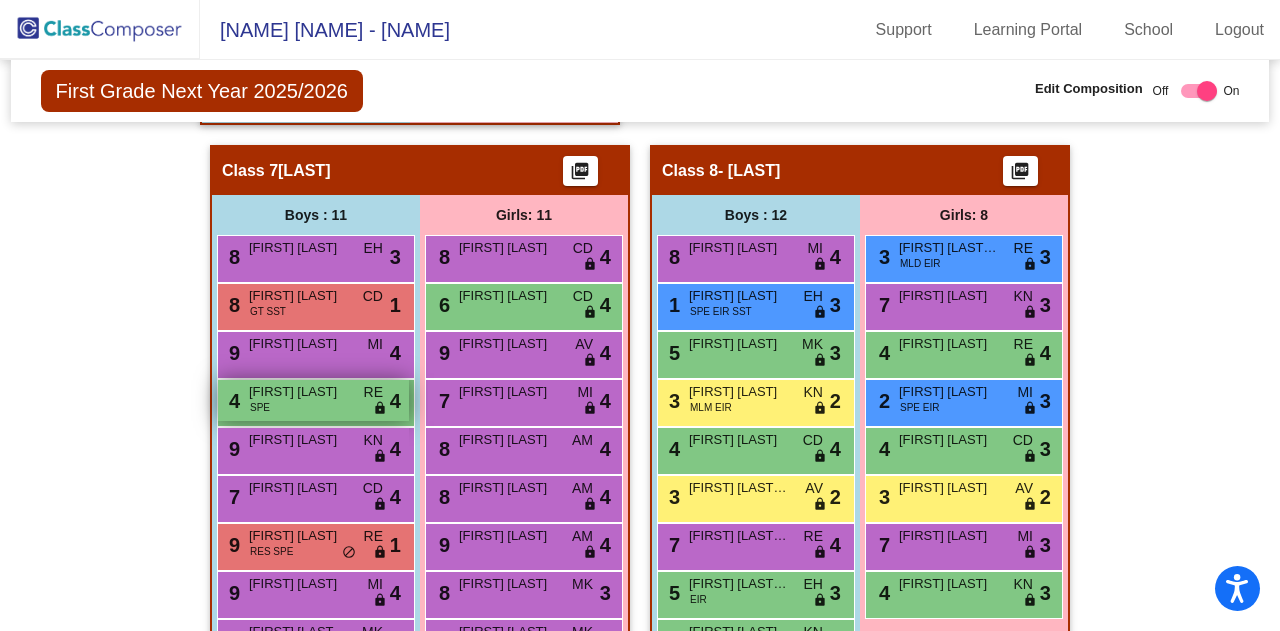 click on "[FIRST] [LAST]" at bounding box center [299, 392] 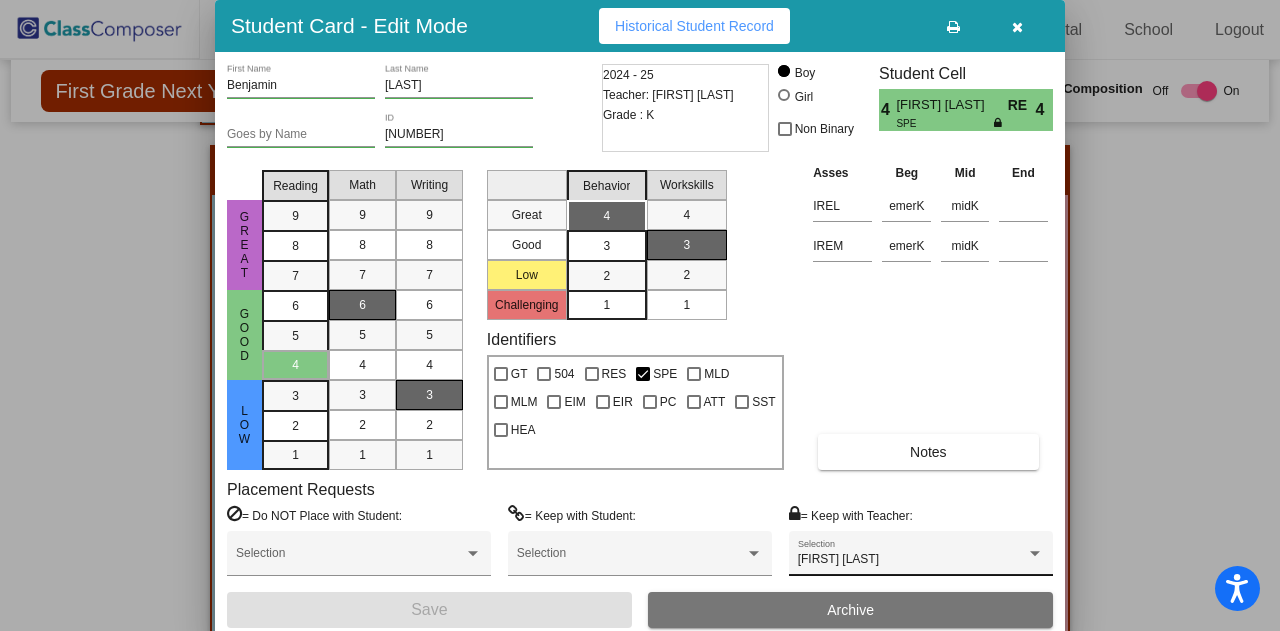 click on "= Keep with Teacher: [FIRST] [LAST] Selection" at bounding box center (921, 548) 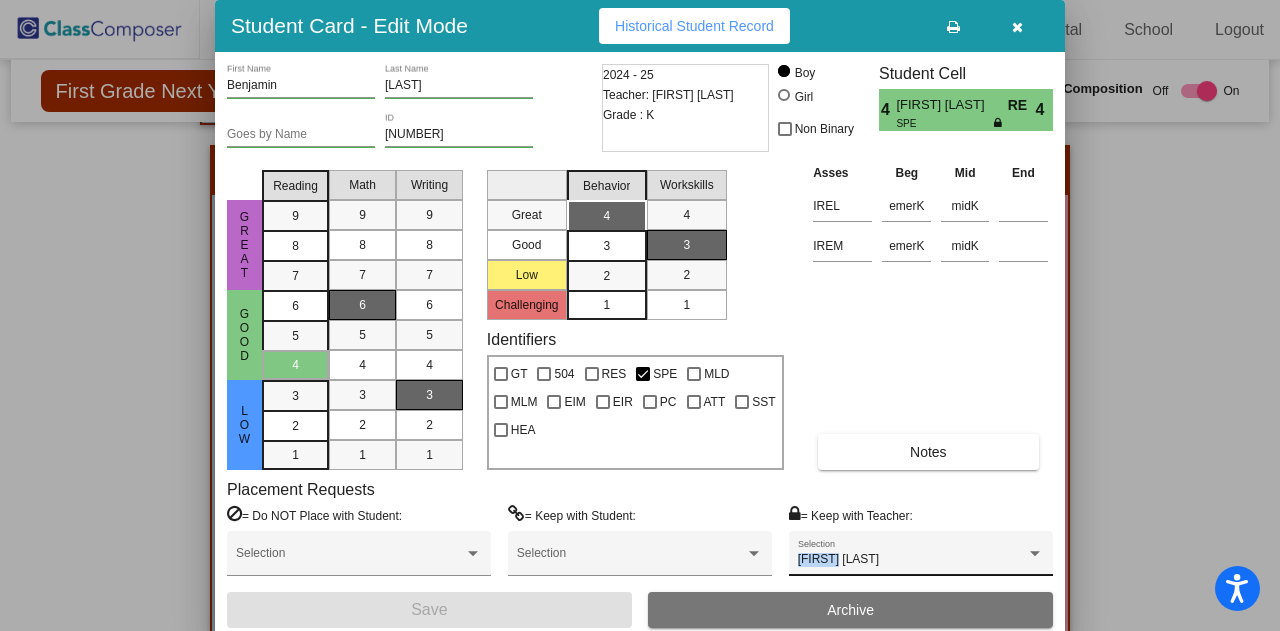 click on "[FIRST] [LAST]" at bounding box center (838, 559) 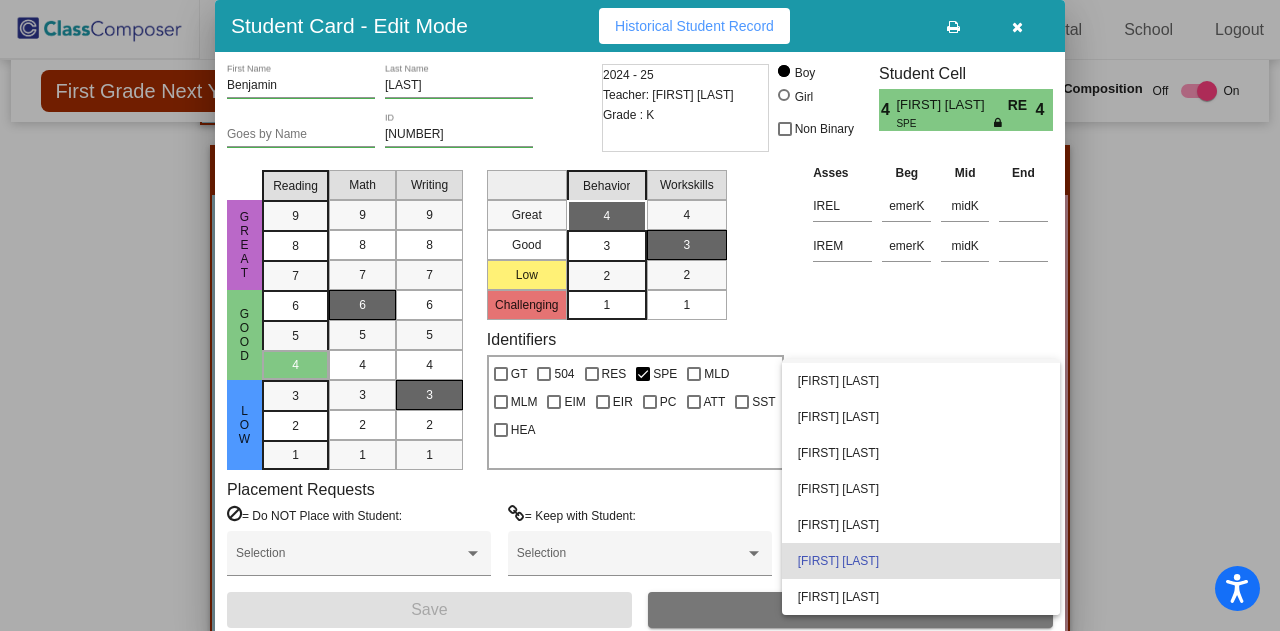 scroll, scrollTop: 0, scrollLeft: 0, axis: both 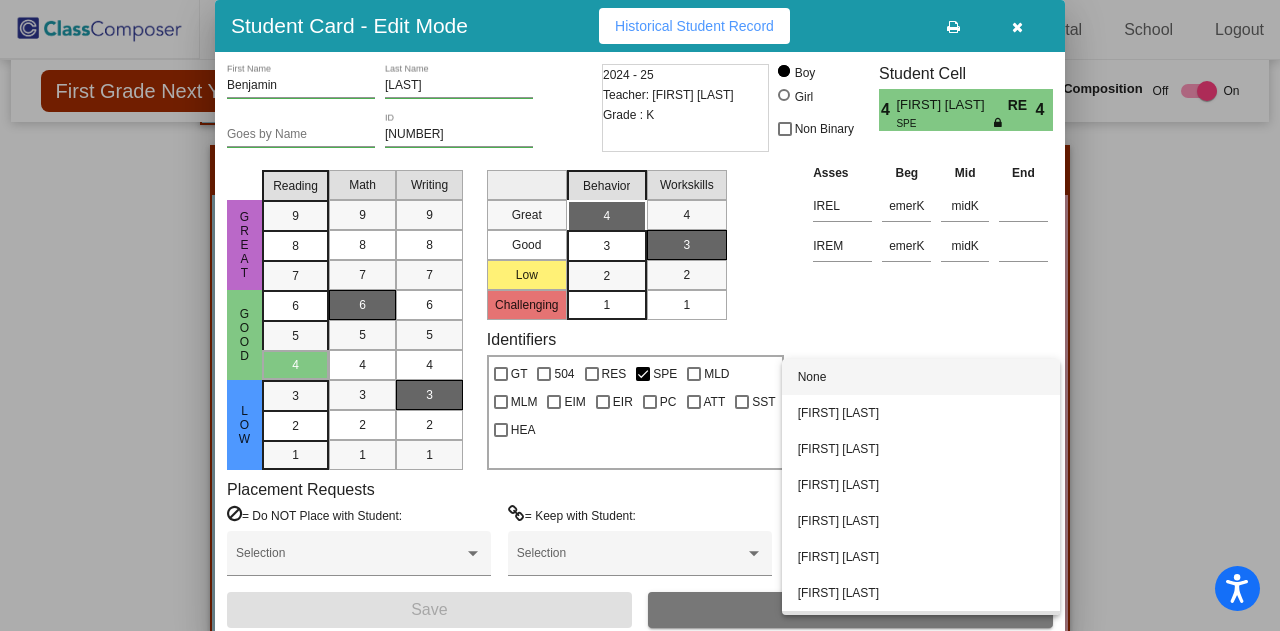 click on "None" at bounding box center [921, 377] 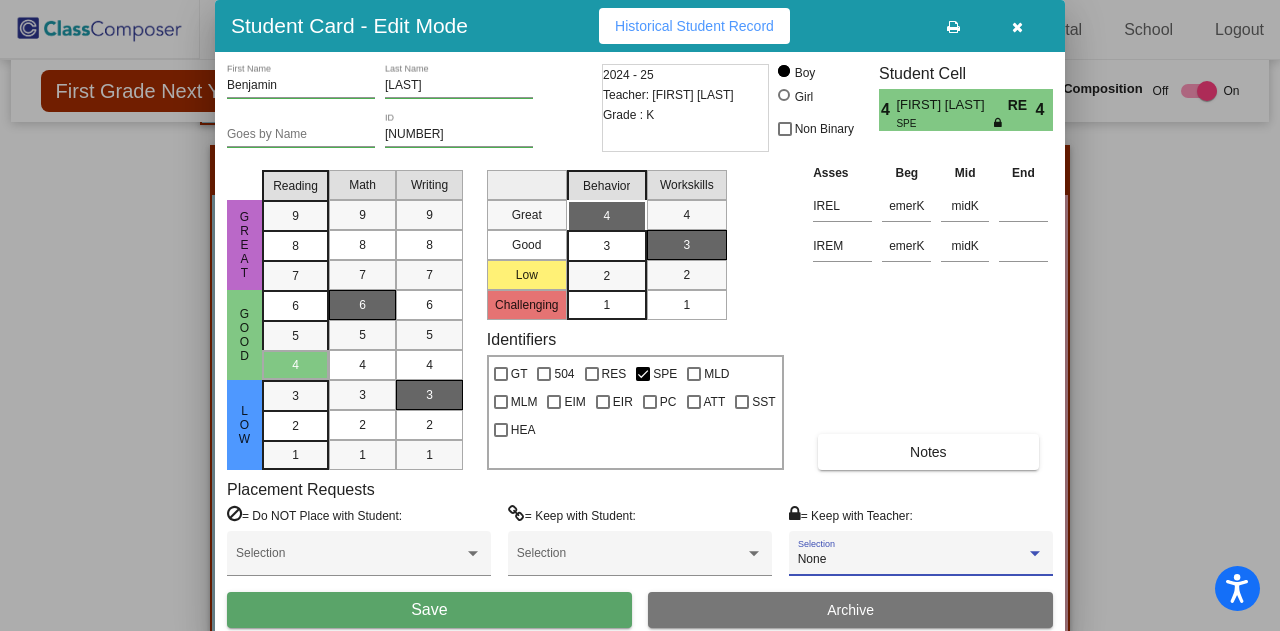click on "Save" at bounding box center [429, 610] 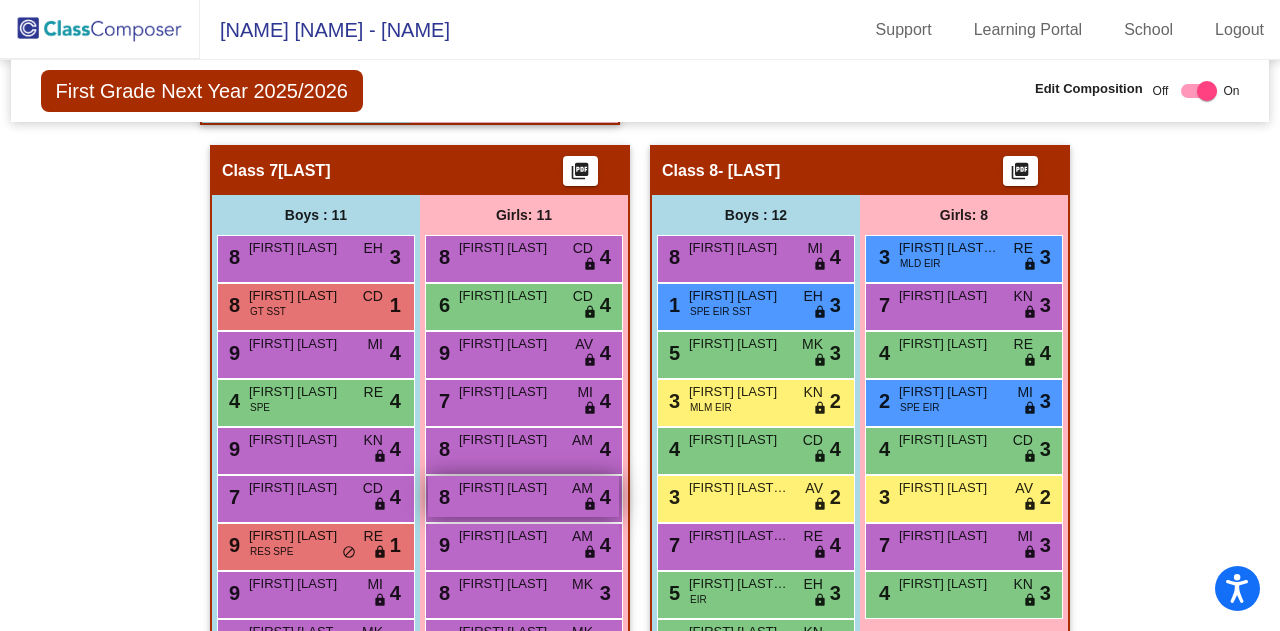 scroll, scrollTop: 2954, scrollLeft: 0, axis: vertical 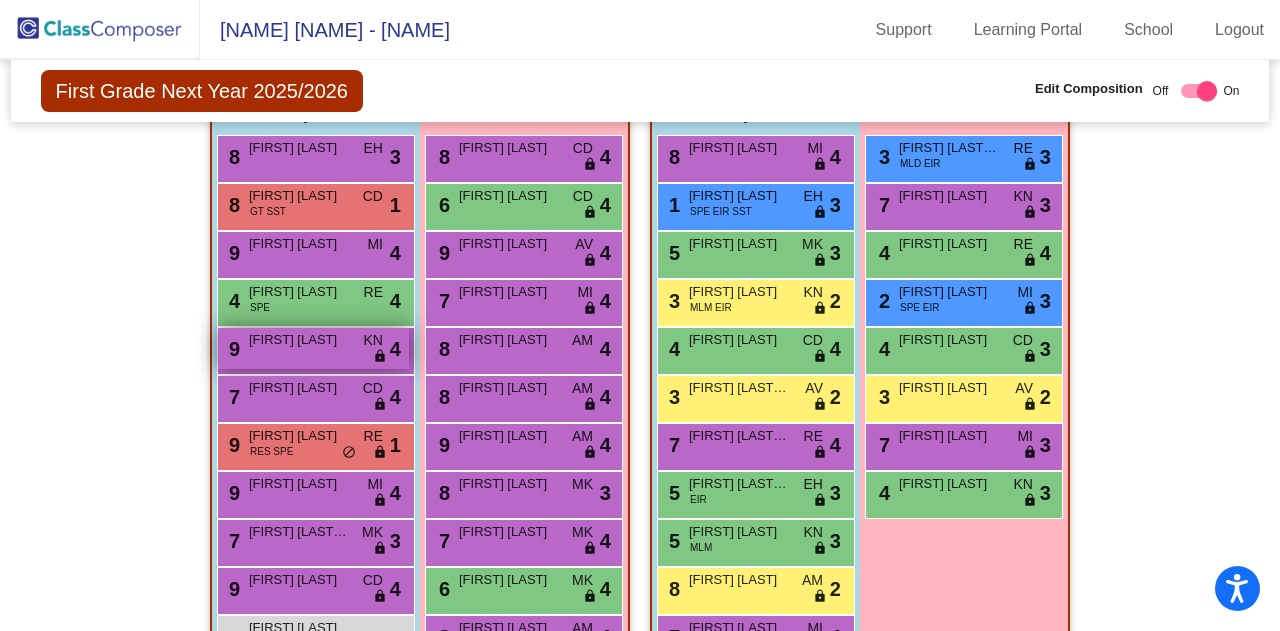 click on "[FIRST] [LAST]" at bounding box center [299, 340] 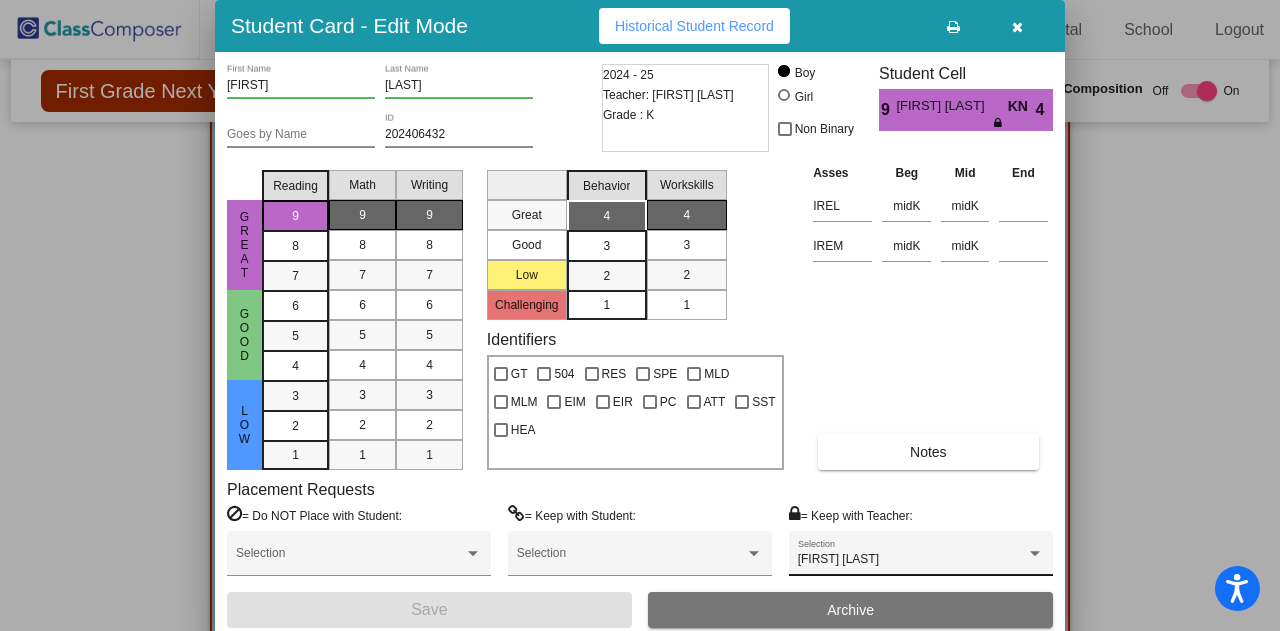 click on "[FIRST] [LAST] Selection" at bounding box center (921, 558) 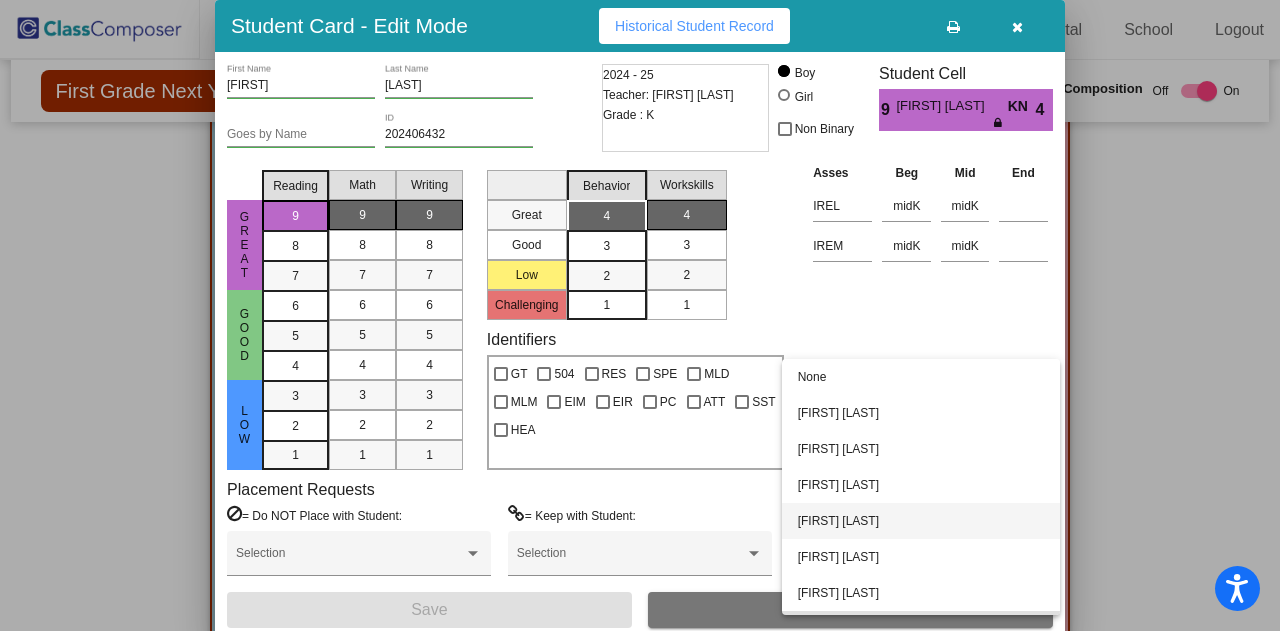 scroll, scrollTop: 0, scrollLeft: 0, axis: both 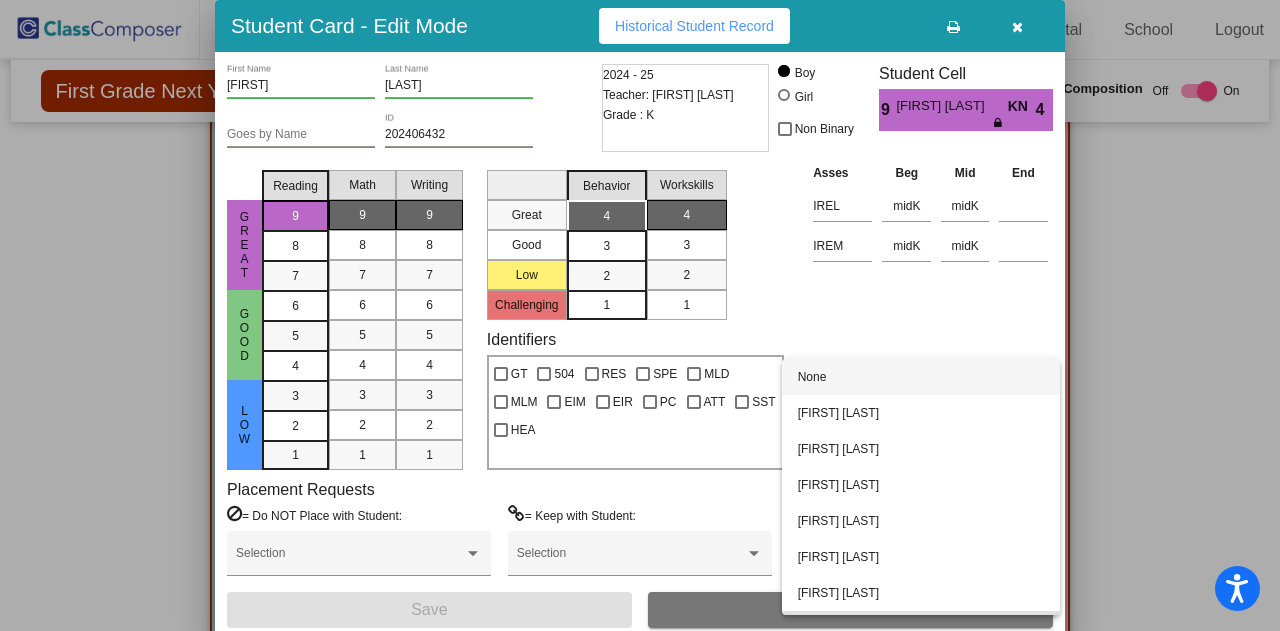 click on "None" at bounding box center [921, 377] 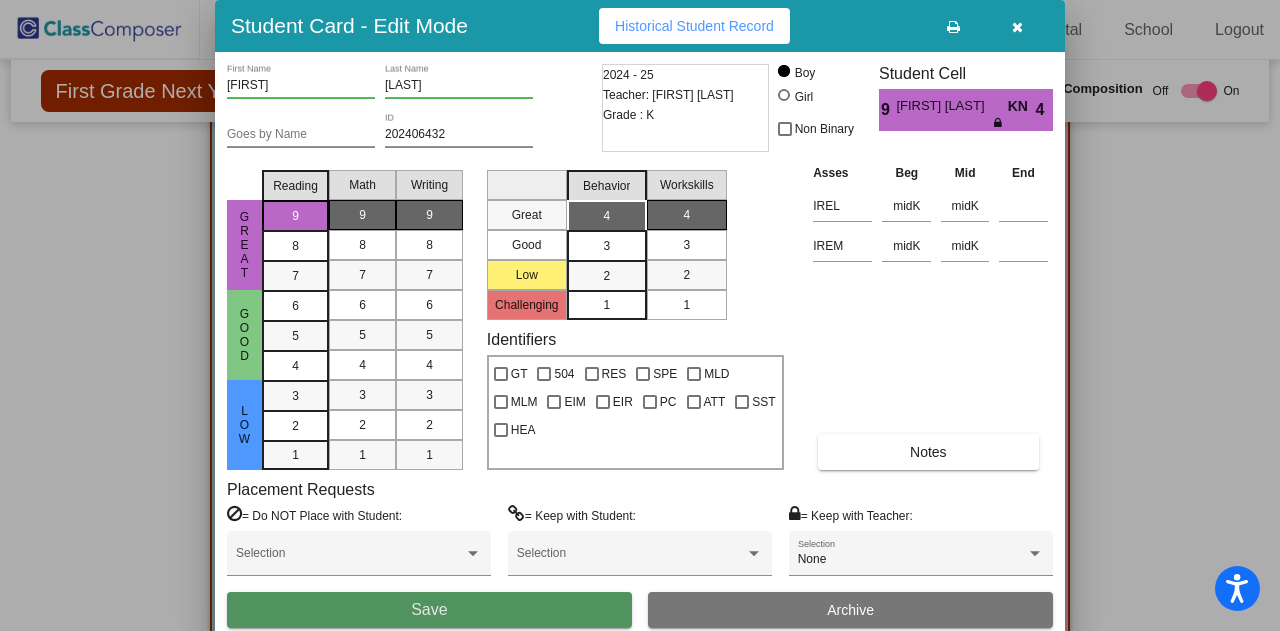 click on "Save" at bounding box center (429, 610) 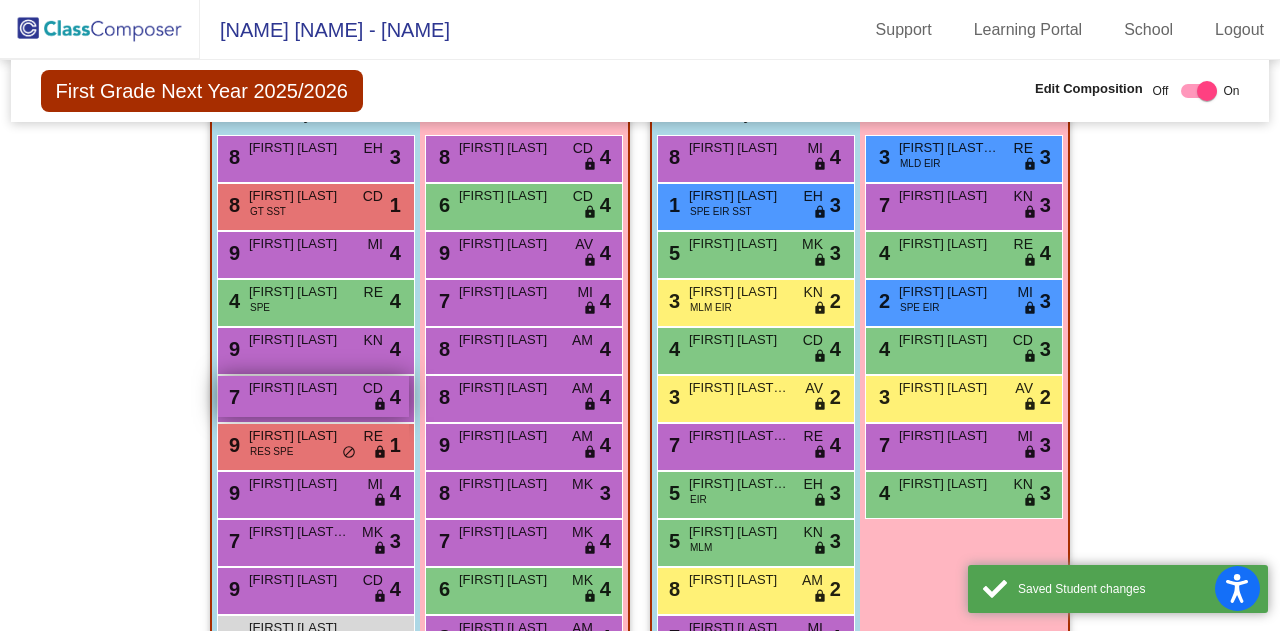 click on "[NUMBER] [FIRST] [LAST] [NAME] [NAME] [NAME] [NAME]" at bounding box center [313, 396] 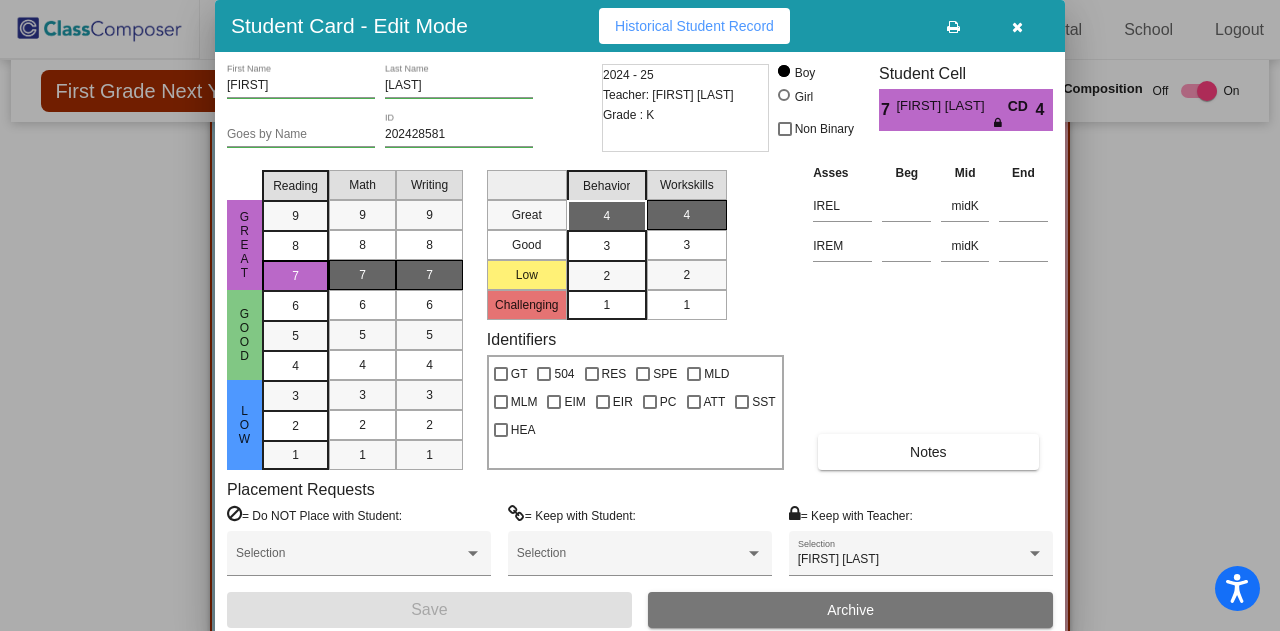 click on "[FIRST] [LAST] Selection" at bounding box center (921, 561) 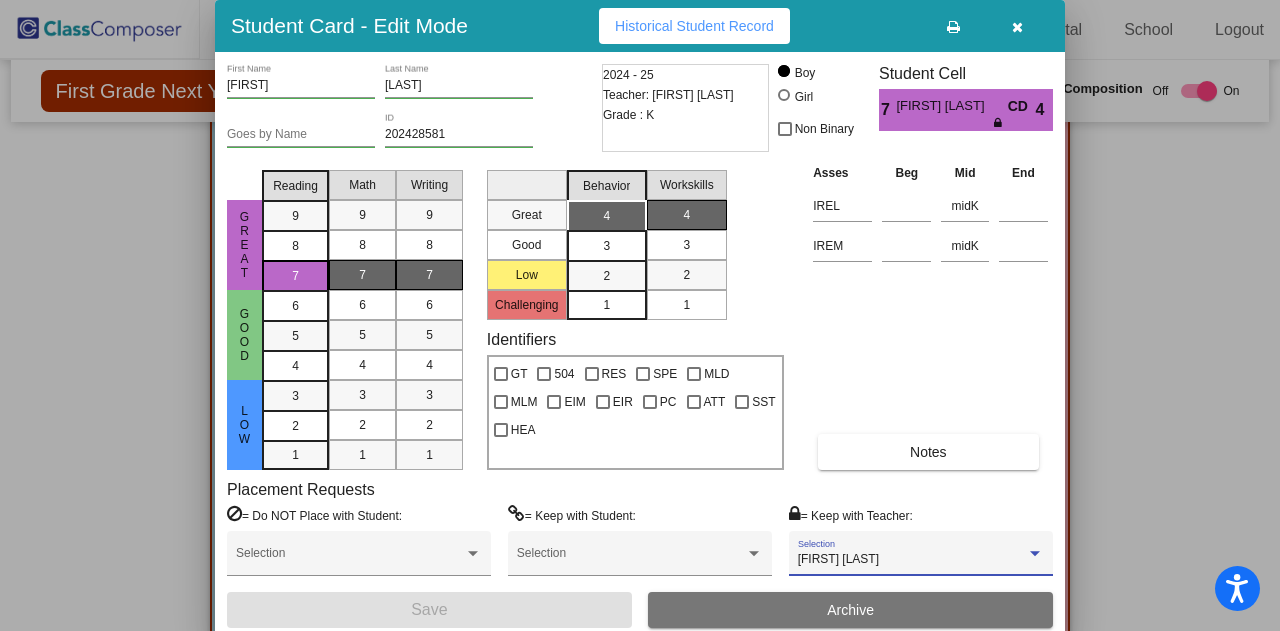 click on "[FIRST] [LAST]" at bounding box center [838, 559] 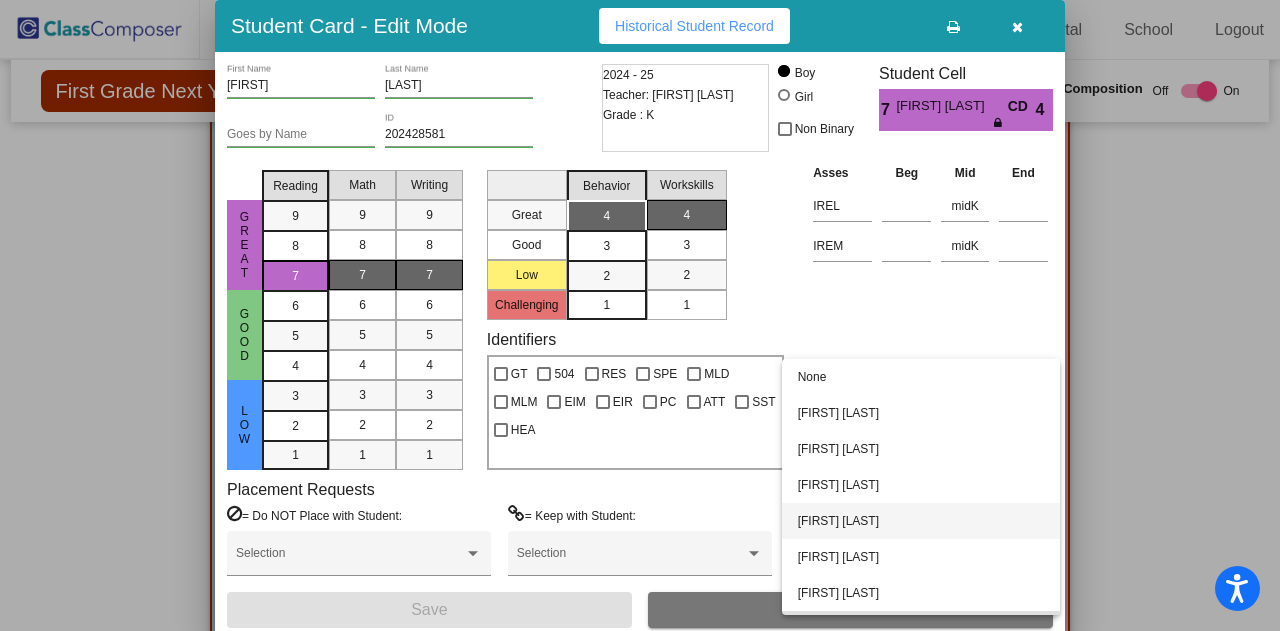 scroll, scrollTop: 0, scrollLeft: 0, axis: both 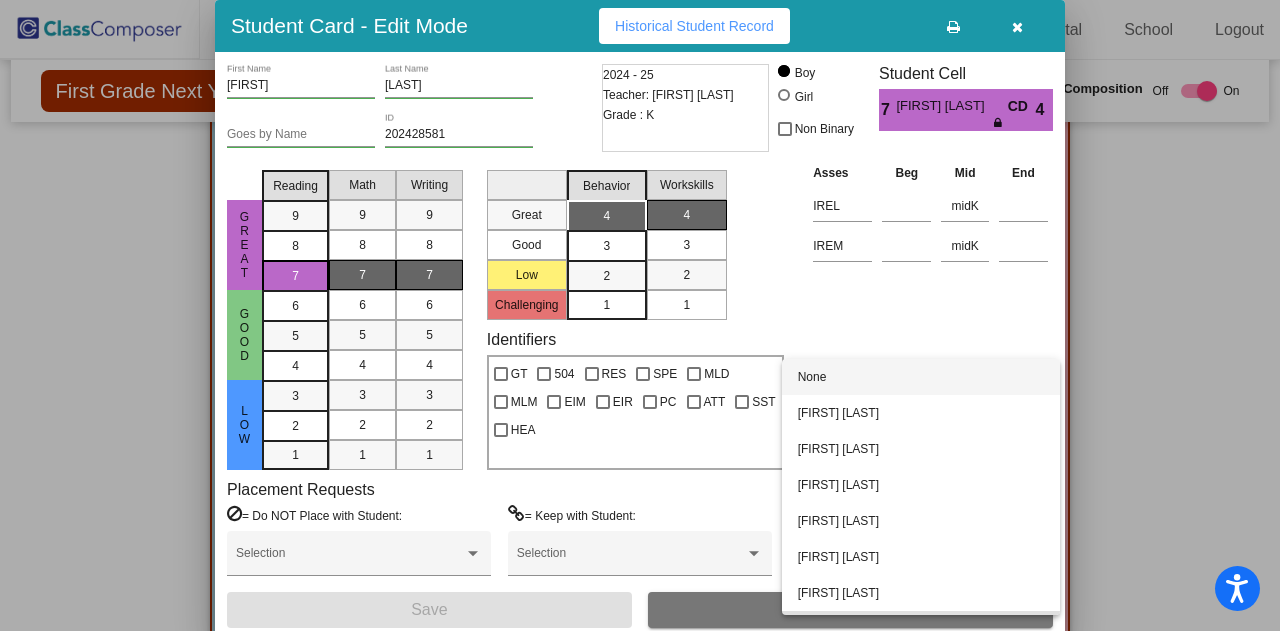 click on "None" at bounding box center [921, 377] 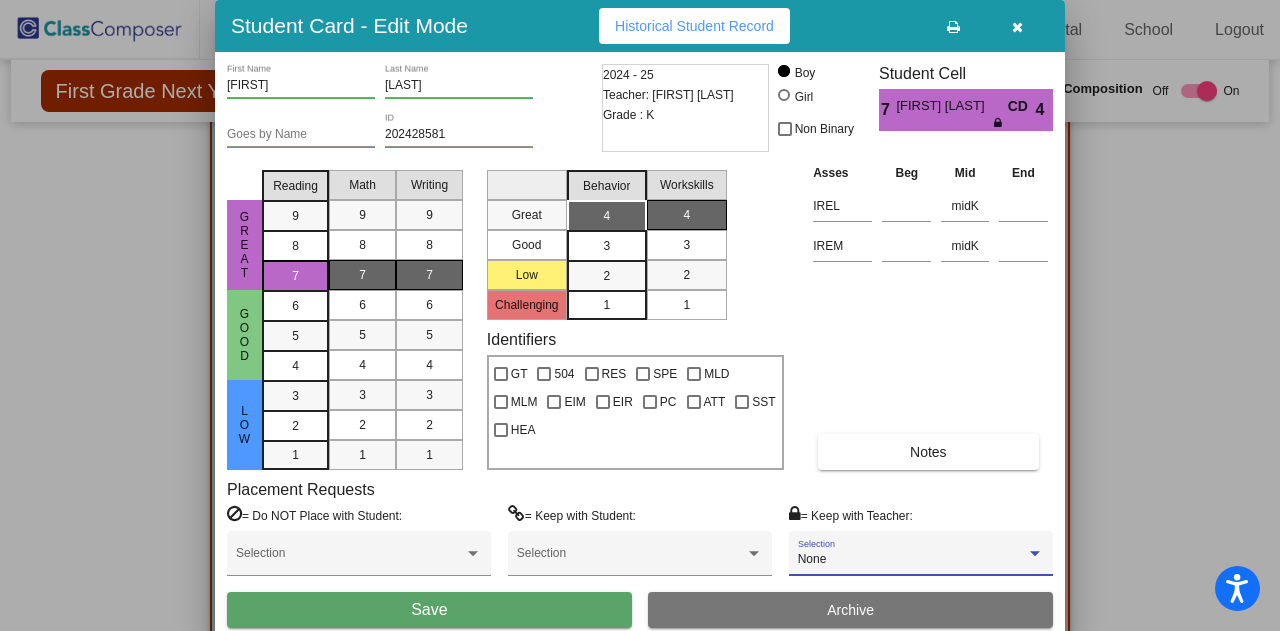 click on "Save" at bounding box center (429, 610) 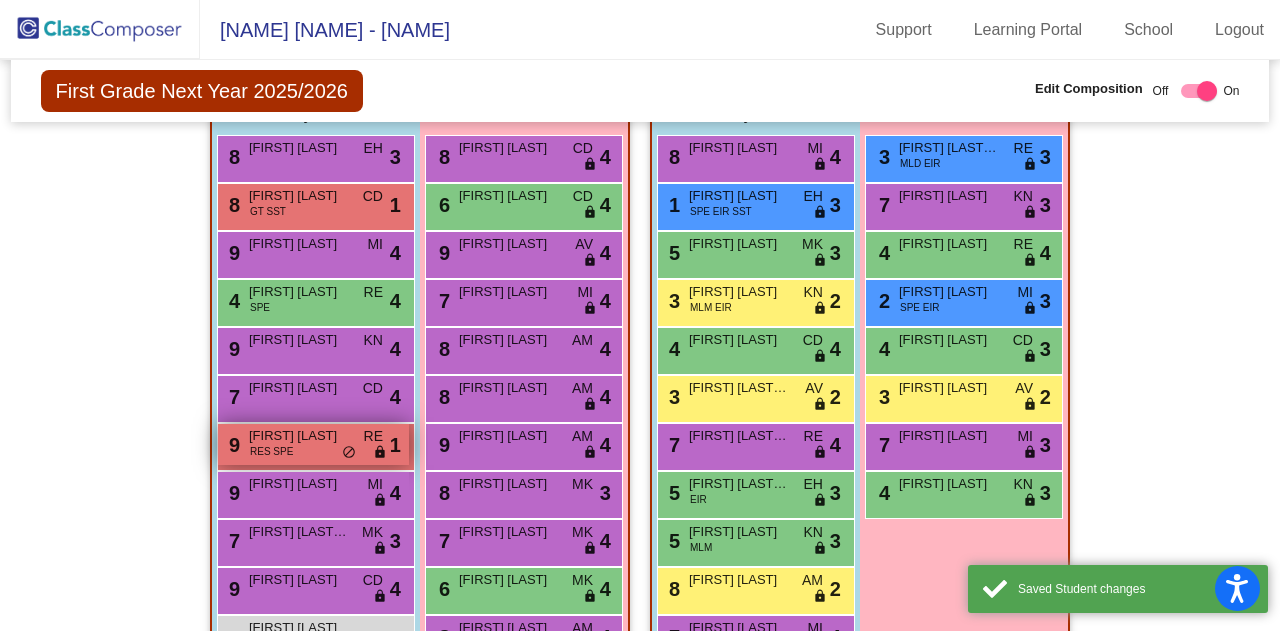 scroll, scrollTop: 3054, scrollLeft: 0, axis: vertical 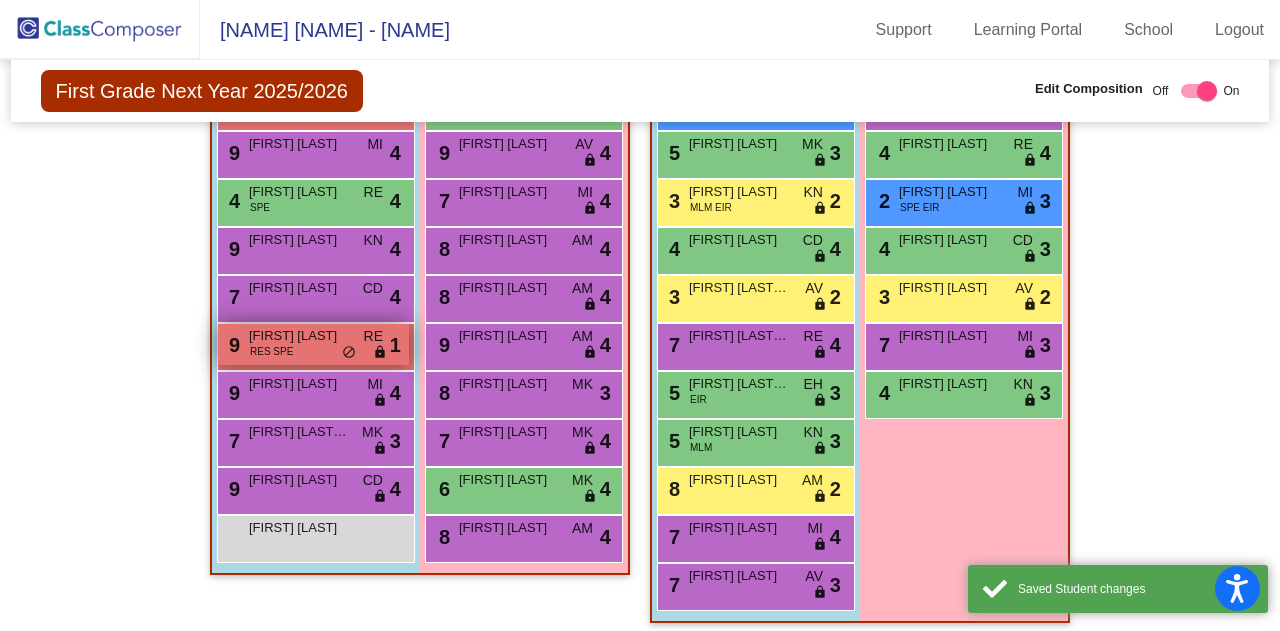 click on "9 [FIRST] [LAST] RES SPE RE lock do_not_disturb_alt 1" at bounding box center [313, 344] 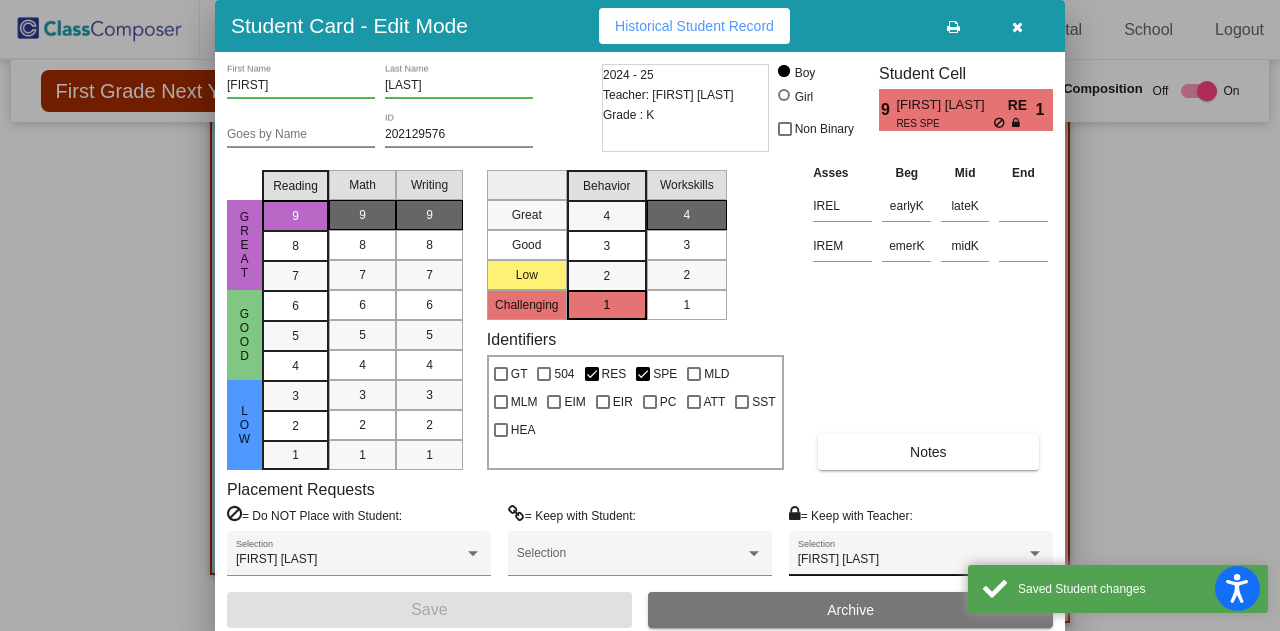 click on "[FIRST] [LAST]" at bounding box center [912, 560] 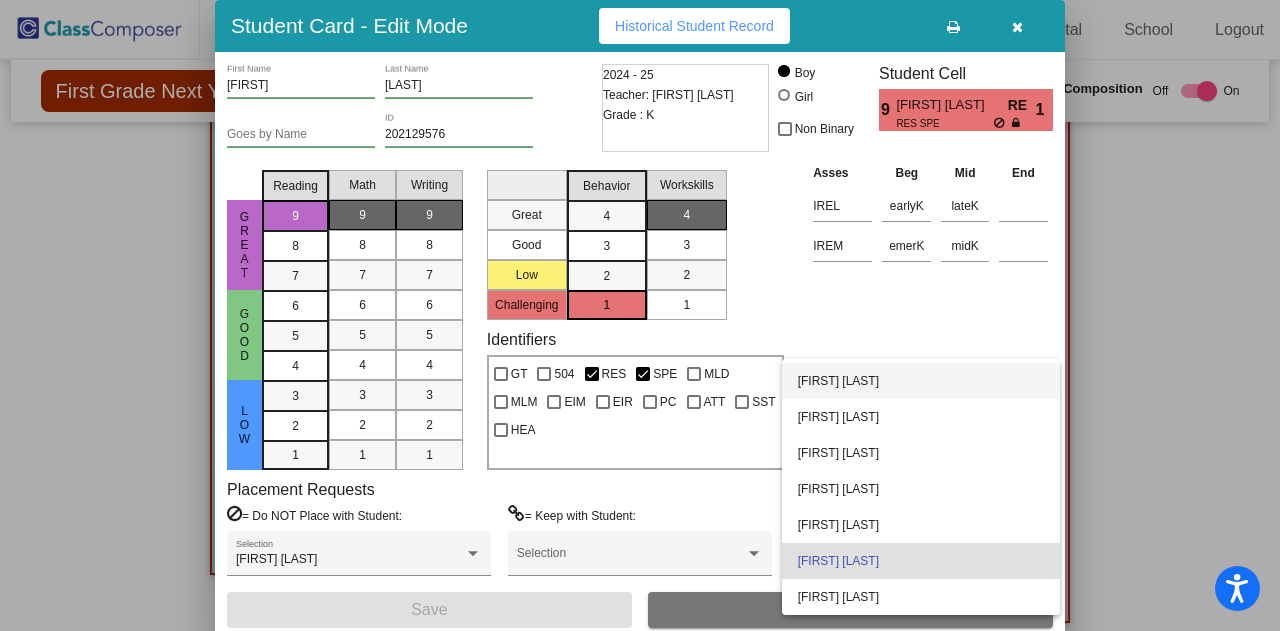 scroll, scrollTop: 0, scrollLeft: 0, axis: both 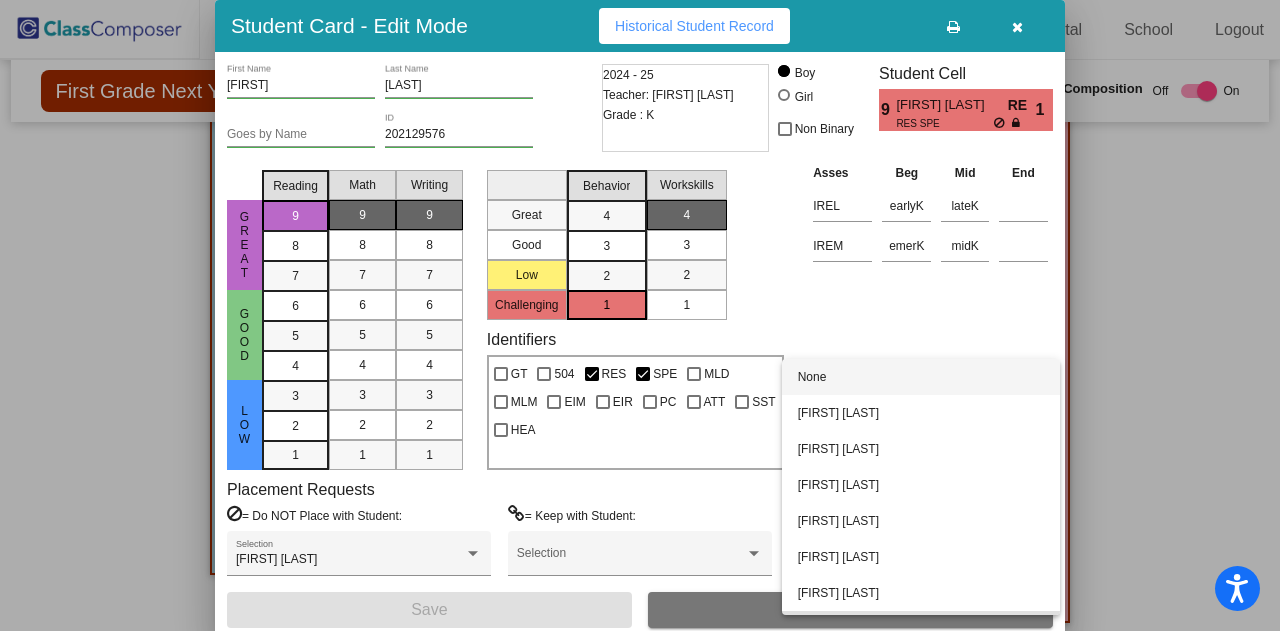 click on "None" at bounding box center (921, 377) 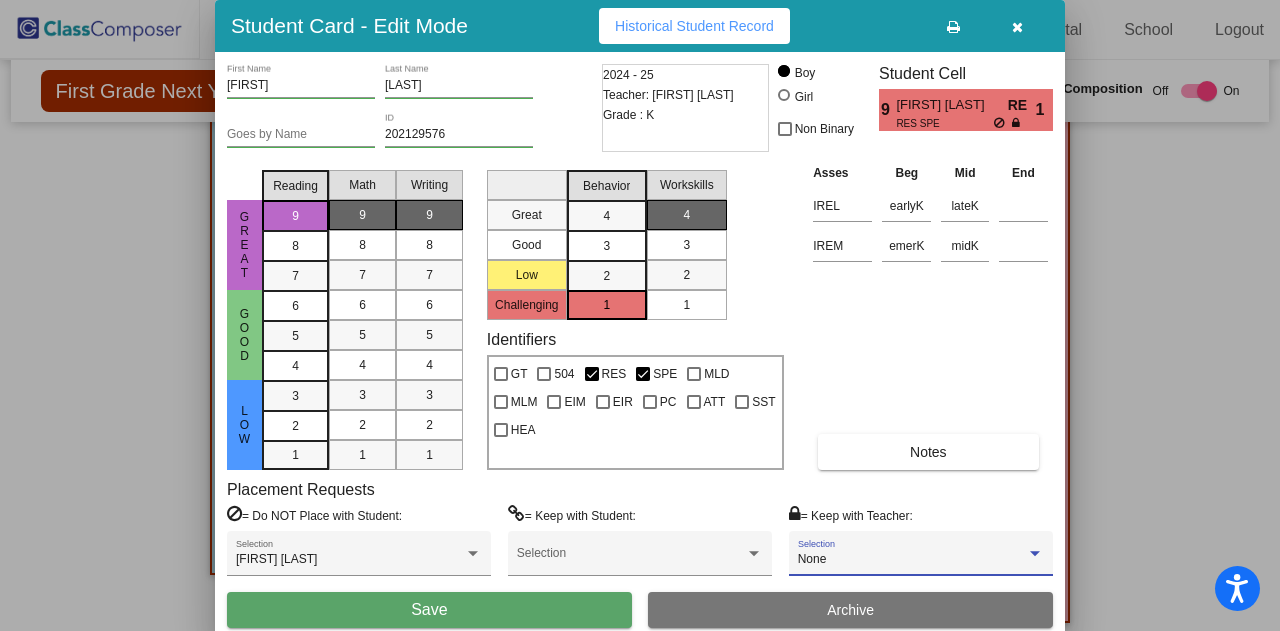 click on "Save" at bounding box center (429, 610) 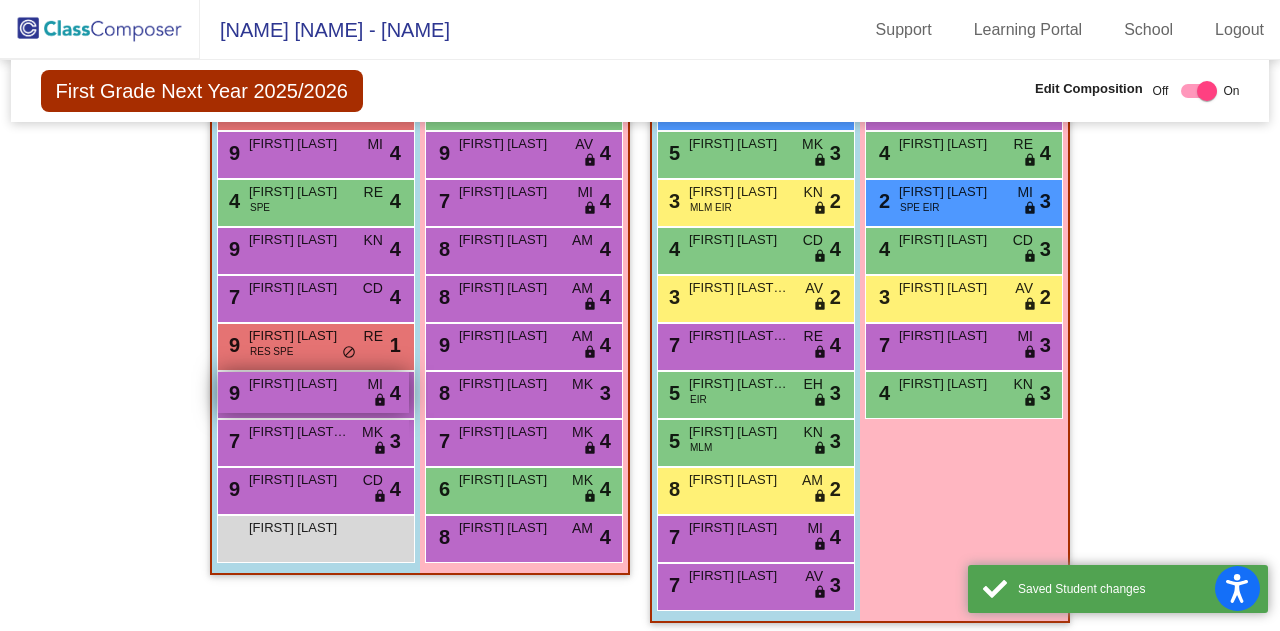 click on "[NUMBER] [FIRST] [LAST] [NAME] [NAME] [NAME] [NAME]" at bounding box center [313, 392] 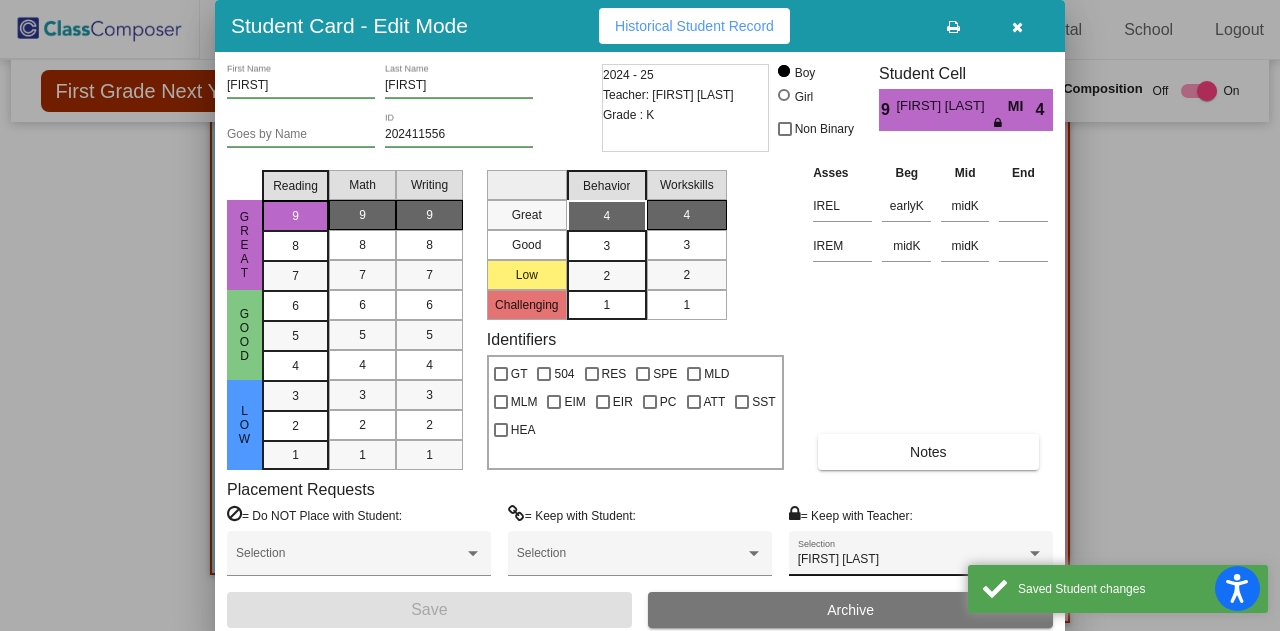 click on "[FIRST] [LAST] Selection" at bounding box center (921, 558) 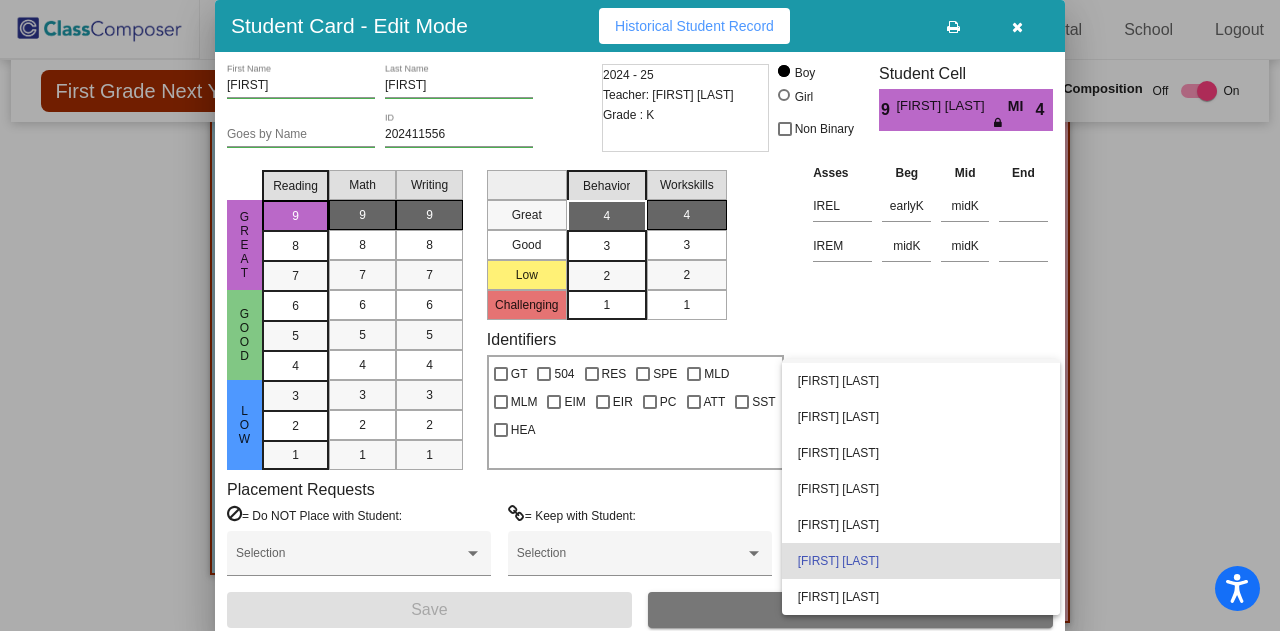 scroll, scrollTop: 0, scrollLeft: 0, axis: both 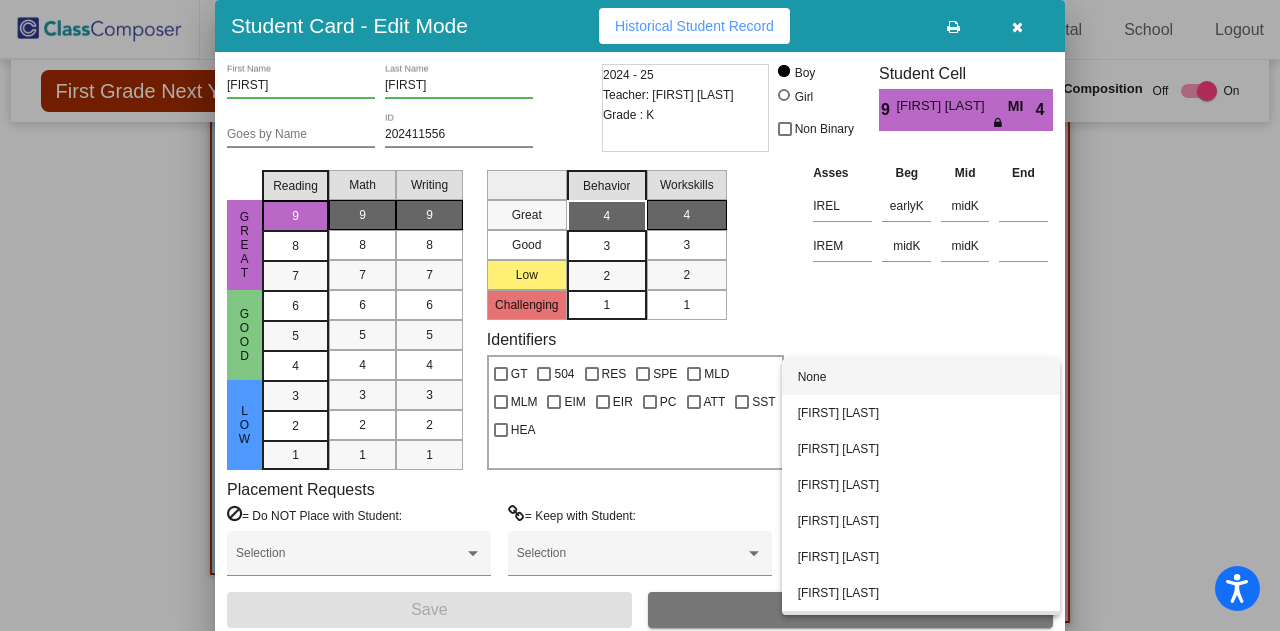 click on "None" at bounding box center (921, 377) 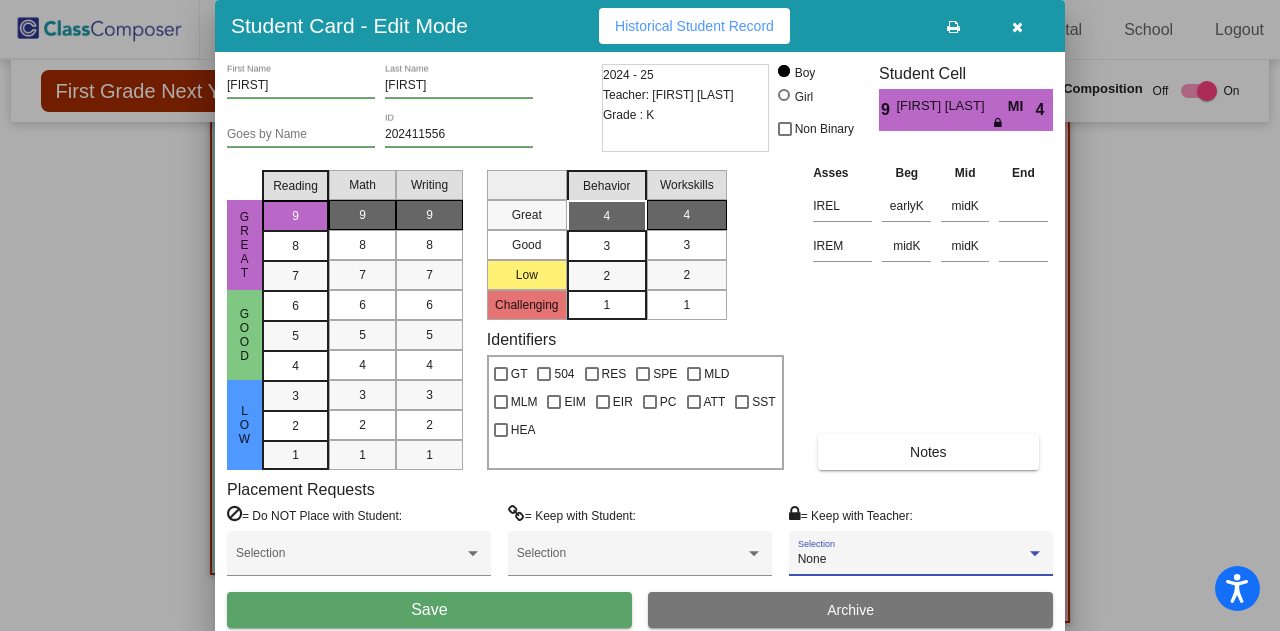 click on "Save" at bounding box center [429, 610] 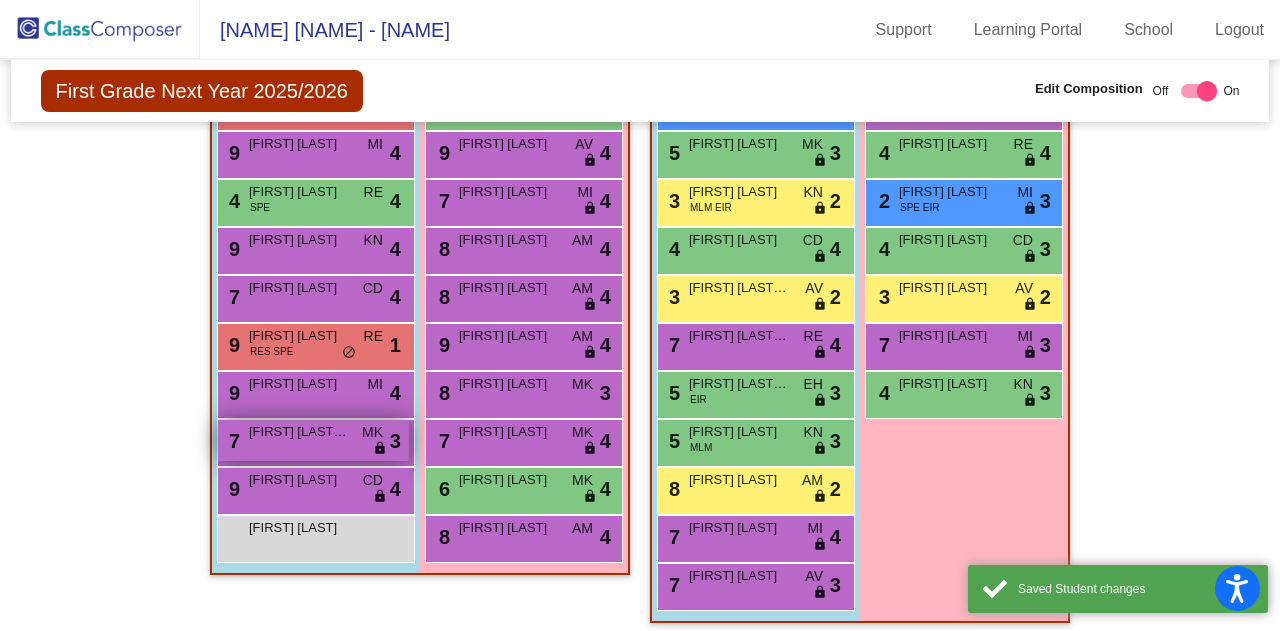 click on "[NUMBER] [FIRST] [LAST] [NAME] [NAME] [NAME] [NAME] [NAME]" at bounding box center (313, 440) 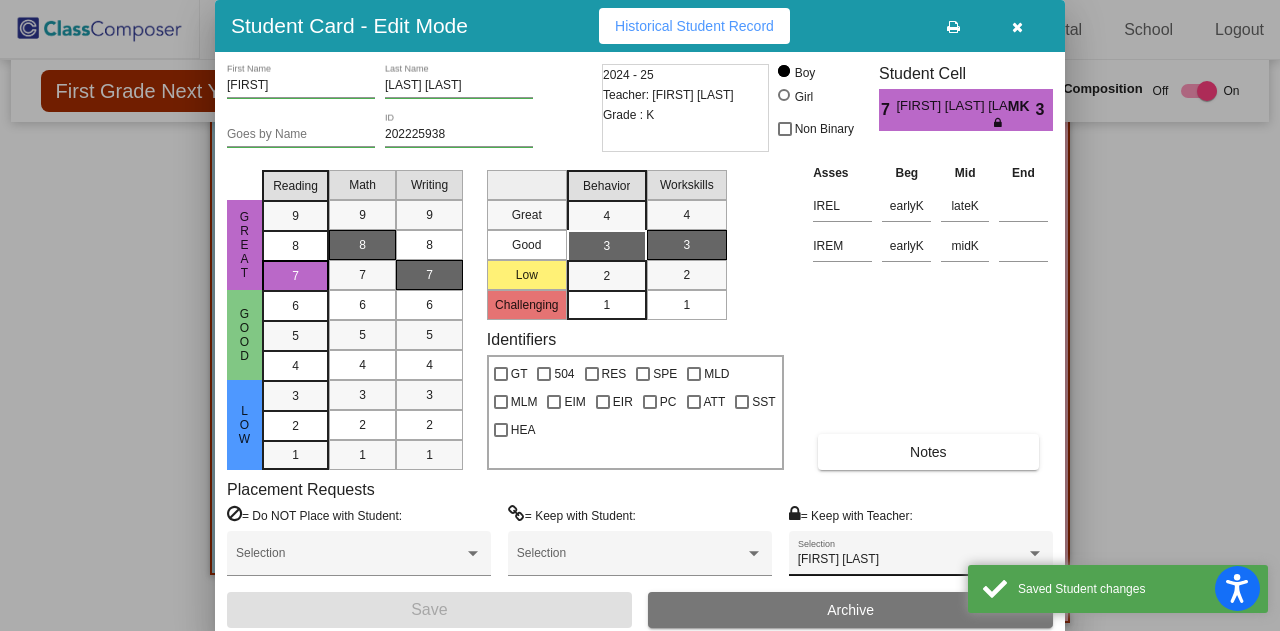 click on "[FIRST] [LAST]" at bounding box center [912, 560] 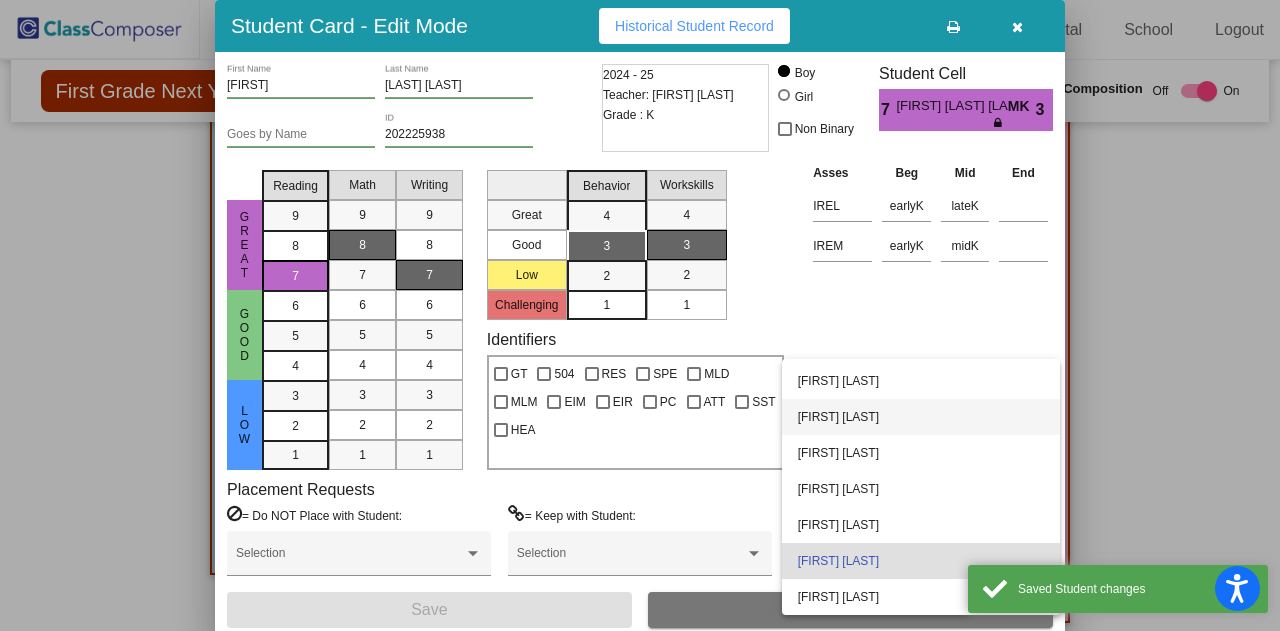 scroll, scrollTop: 0, scrollLeft: 0, axis: both 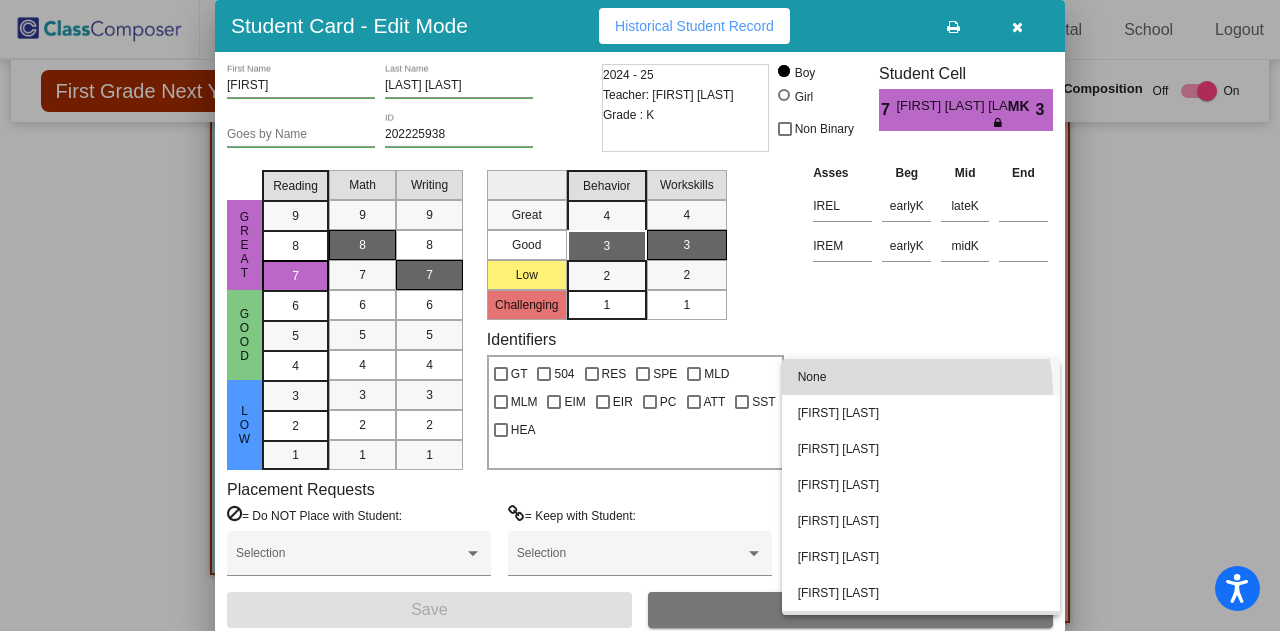 click on "None" at bounding box center (921, 377) 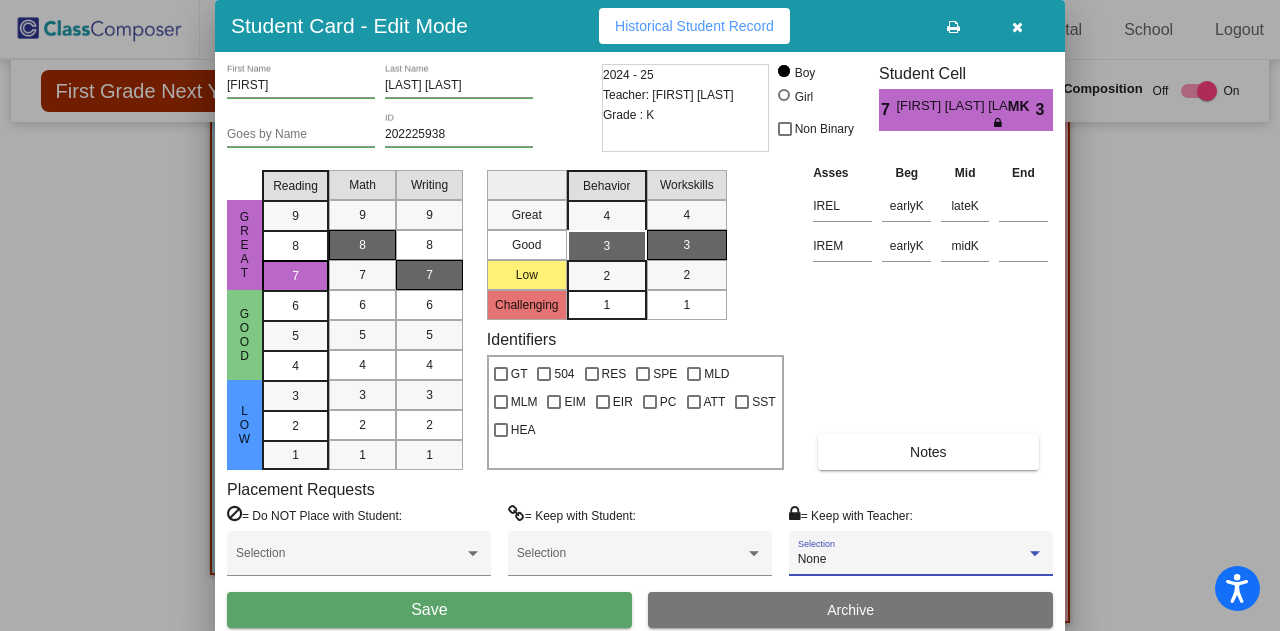 click on "Save" at bounding box center (429, 610) 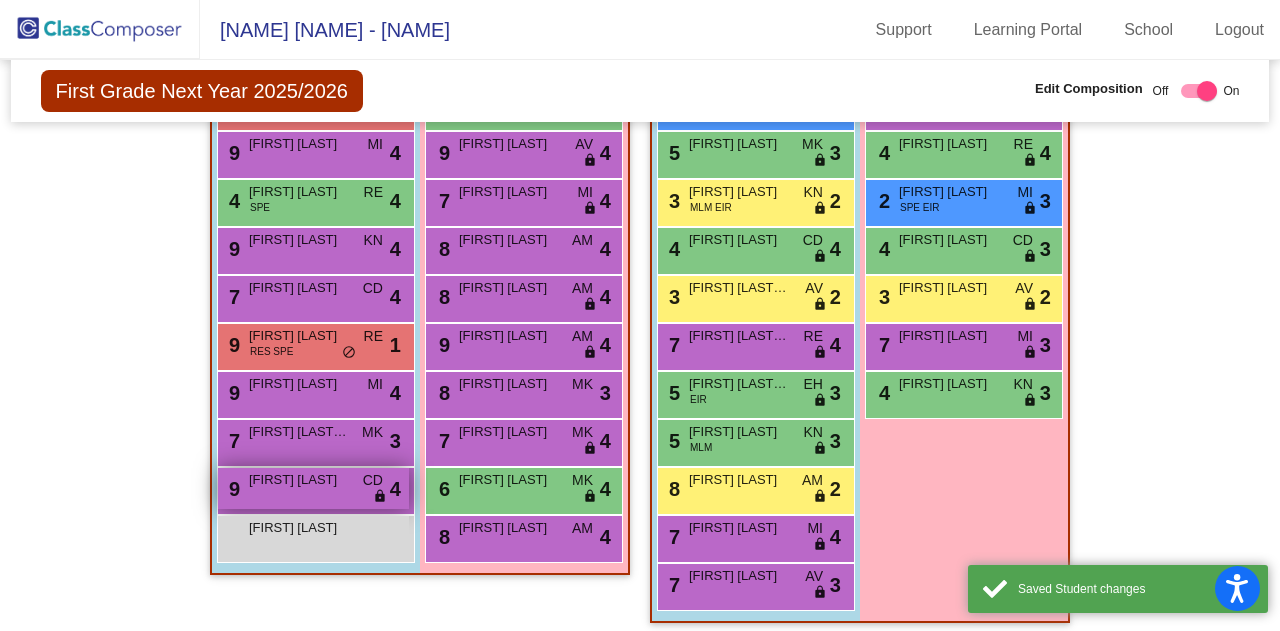 click on "9 [FIRST] [LAST] CD lock do_not_disturb_alt 4" at bounding box center [313, 488] 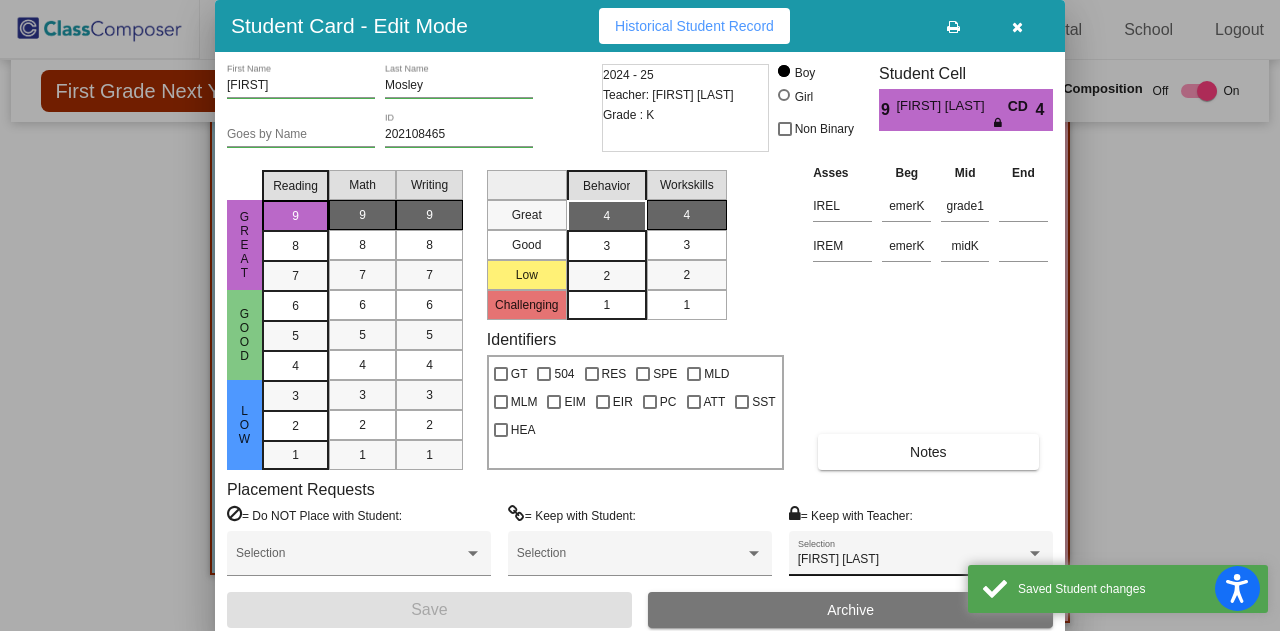 click on "[FIRST] [LAST]" at bounding box center (912, 560) 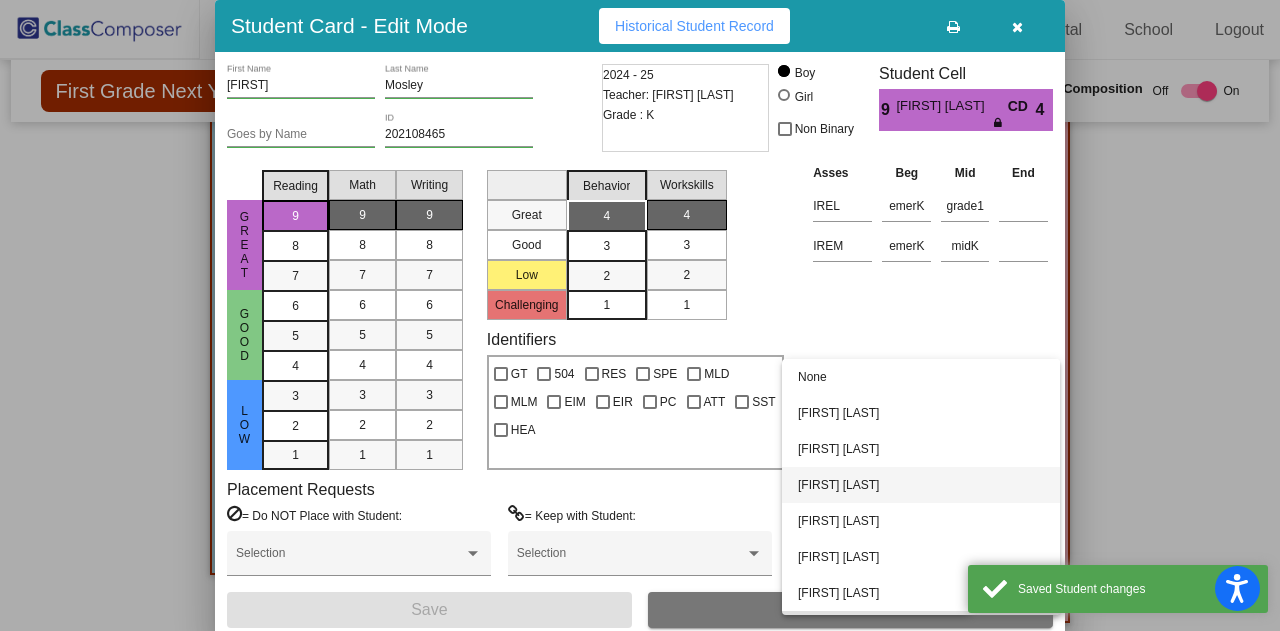 scroll, scrollTop: 0, scrollLeft: 0, axis: both 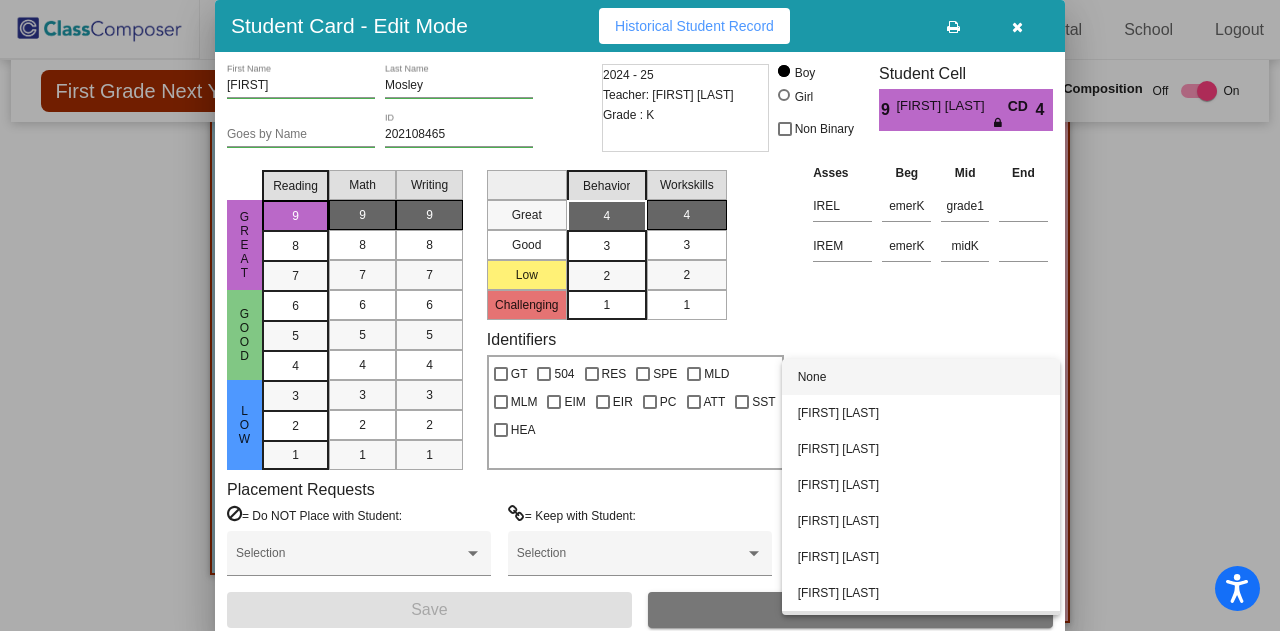 click on "None" at bounding box center [921, 377] 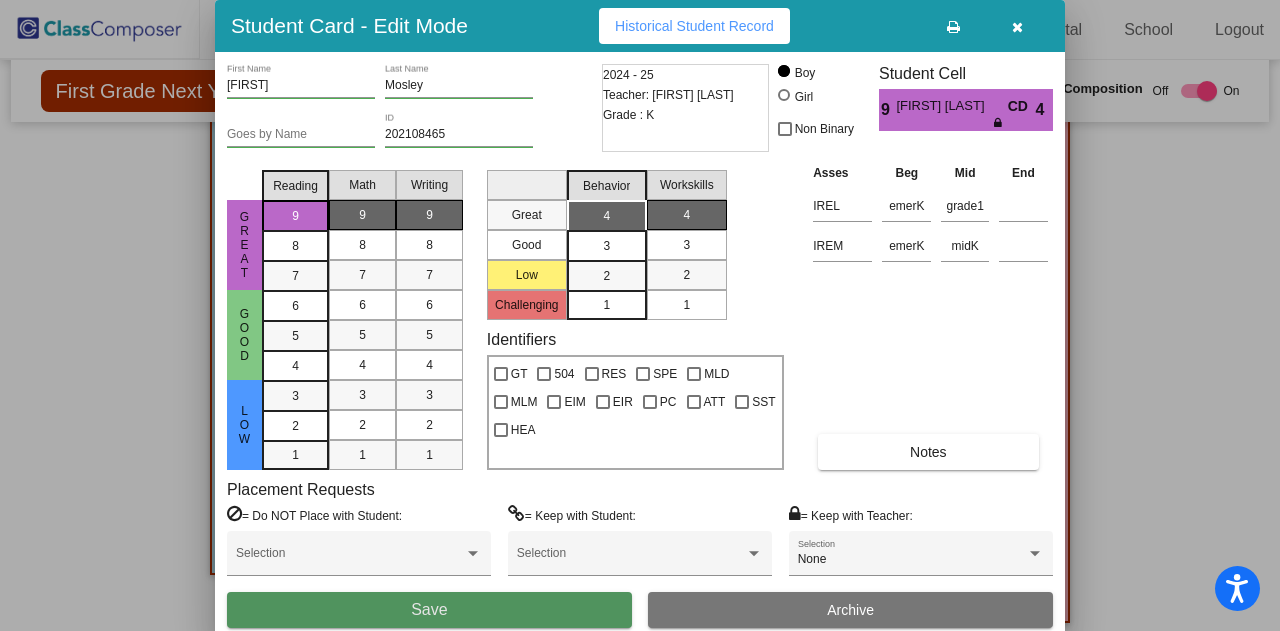click on "Save" at bounding box center (429, 610) 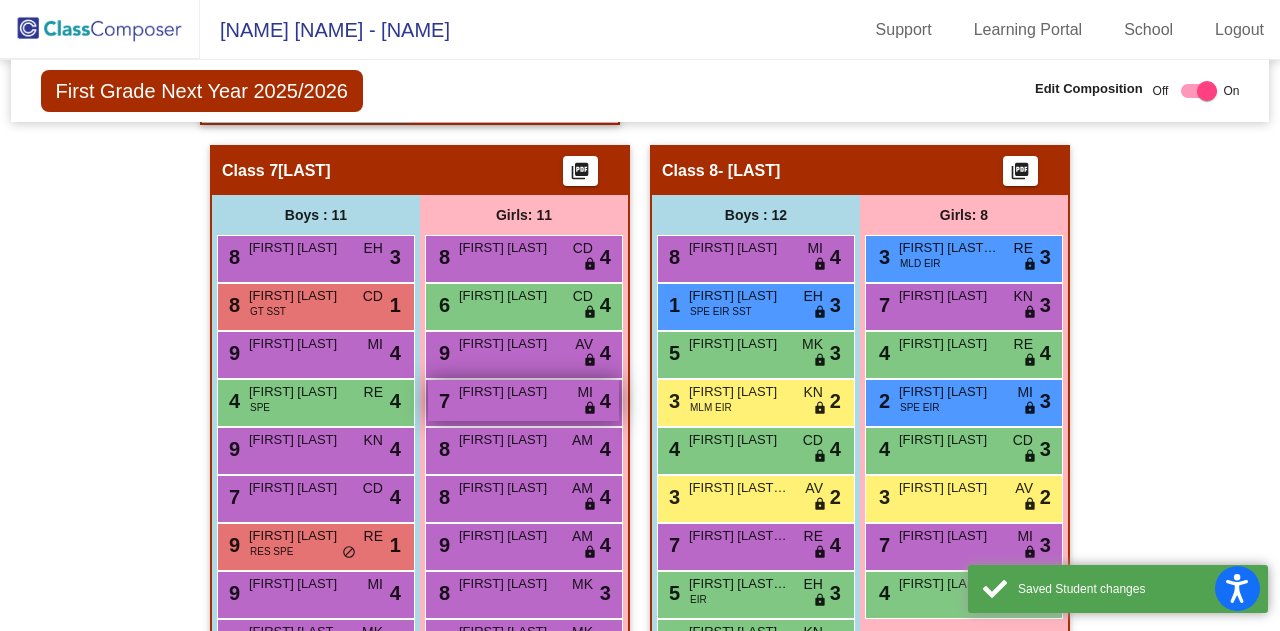scroll, scrollTop: 2754, scrollLeft: 0, axis: vertical 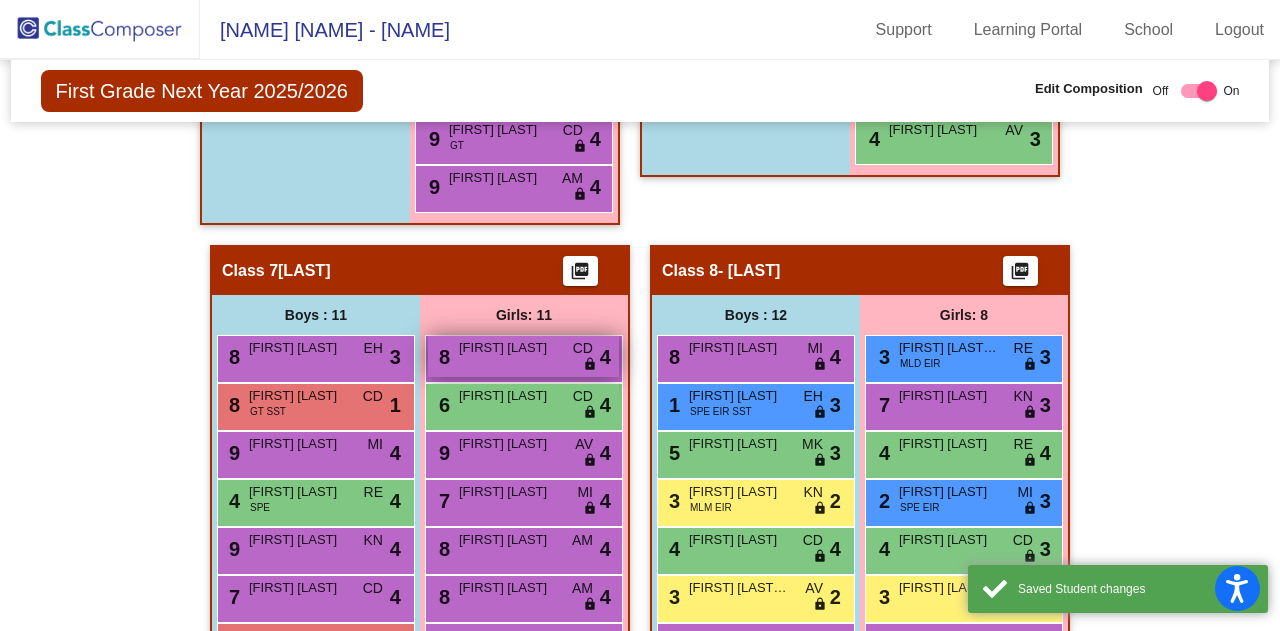 click on "lock" at bounding box center [590, 365] 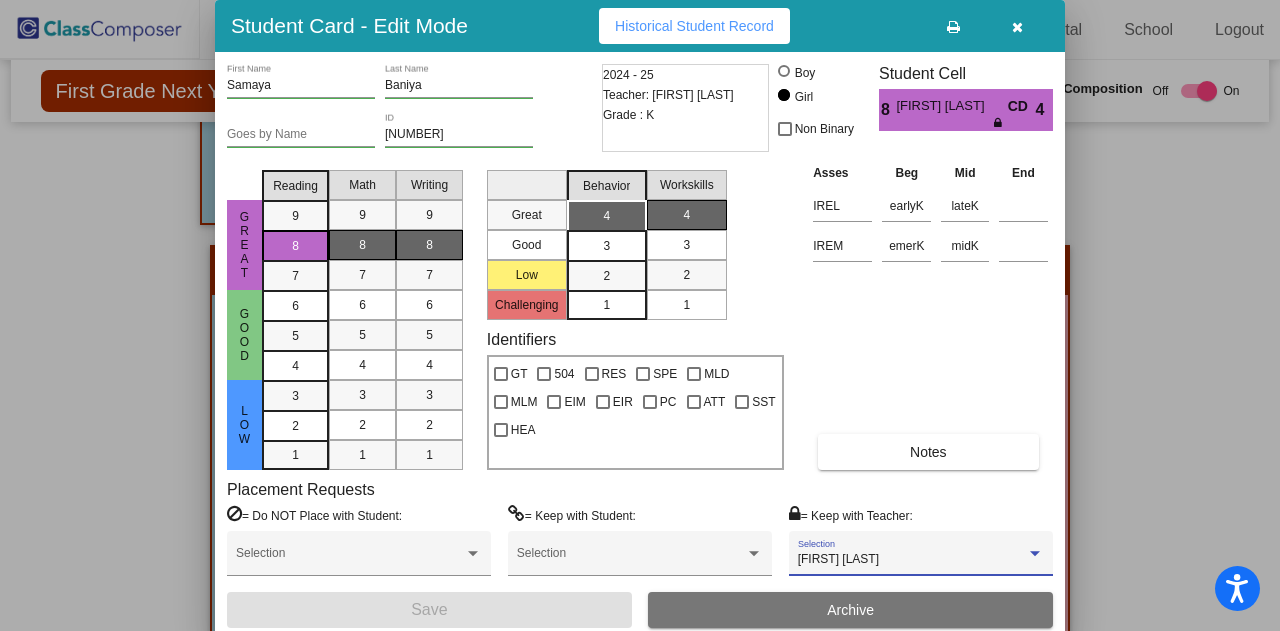 click on "[FIRST] [LAST]" at bounding box center [912, 560] 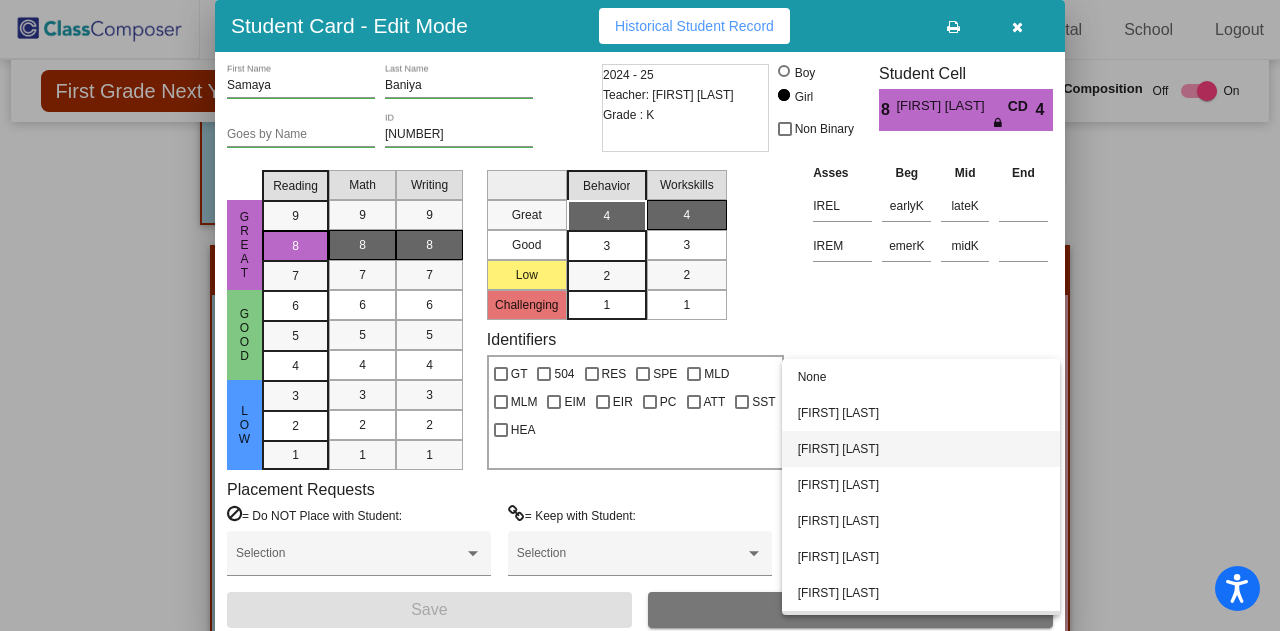 scroll, scrollTop: 0, scrollLeft: 0, axis: both 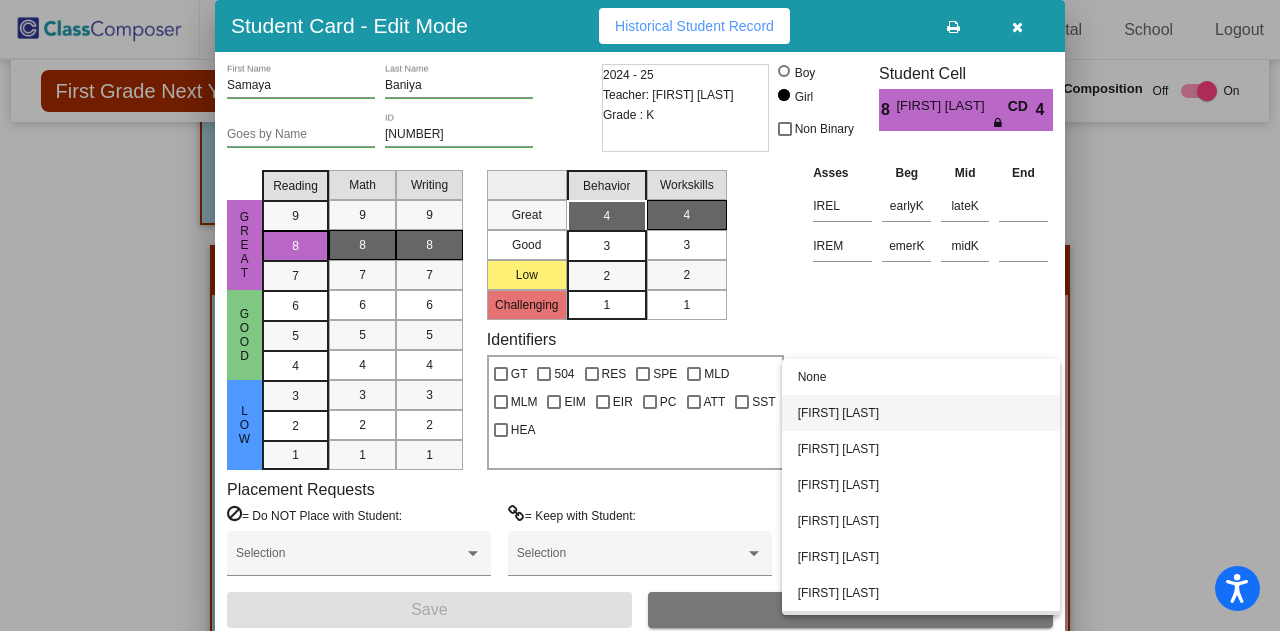 click on "[FIRST] [LAST]" at bounding box center [921, 413] 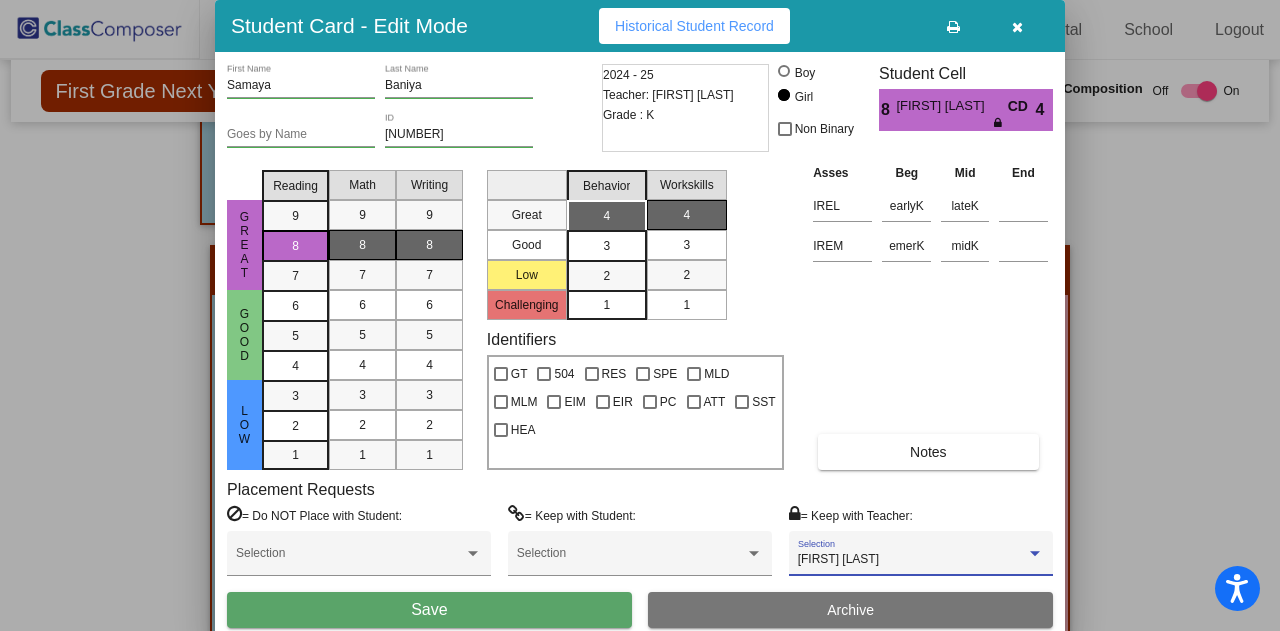click on "[FIRST] [LAST] Selection" at bounding box center [921, 553] 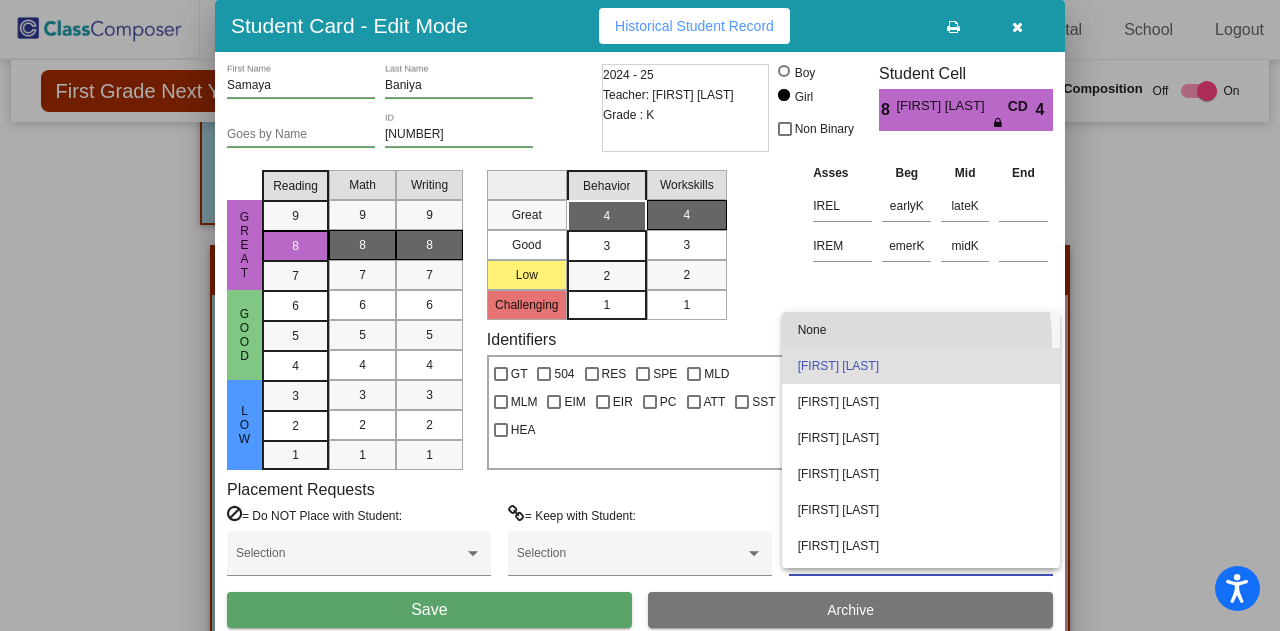 click on "None" at bounding box center [921, 330] 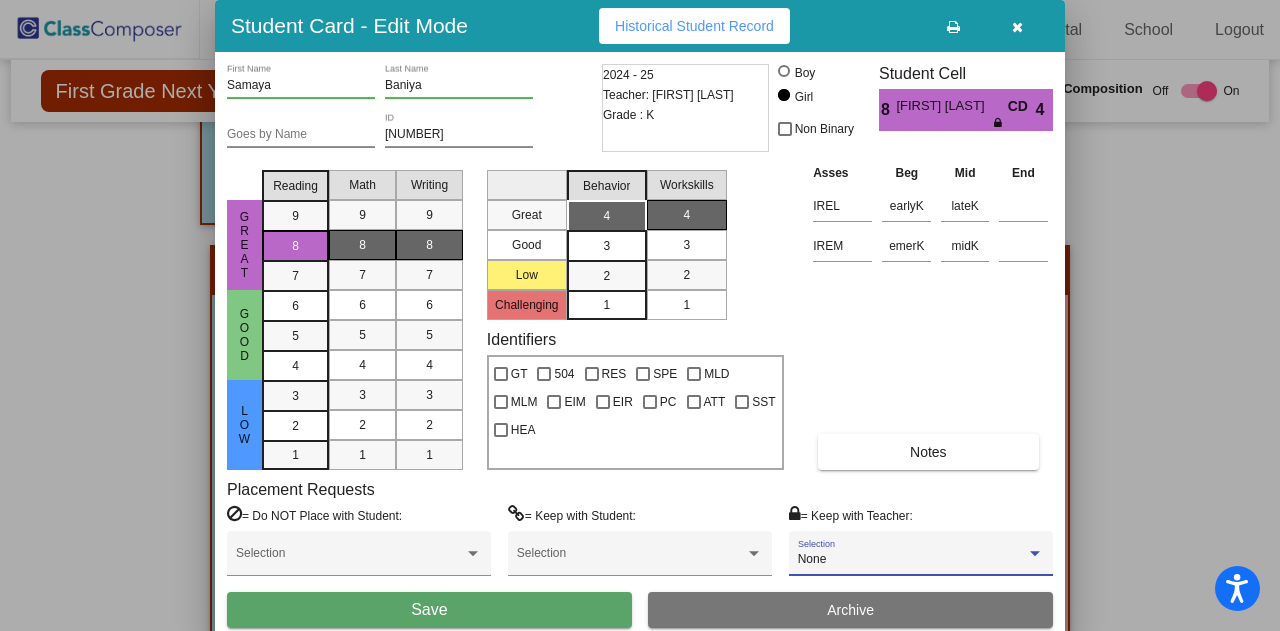 click on "Save" at bounding box center (429, 610) 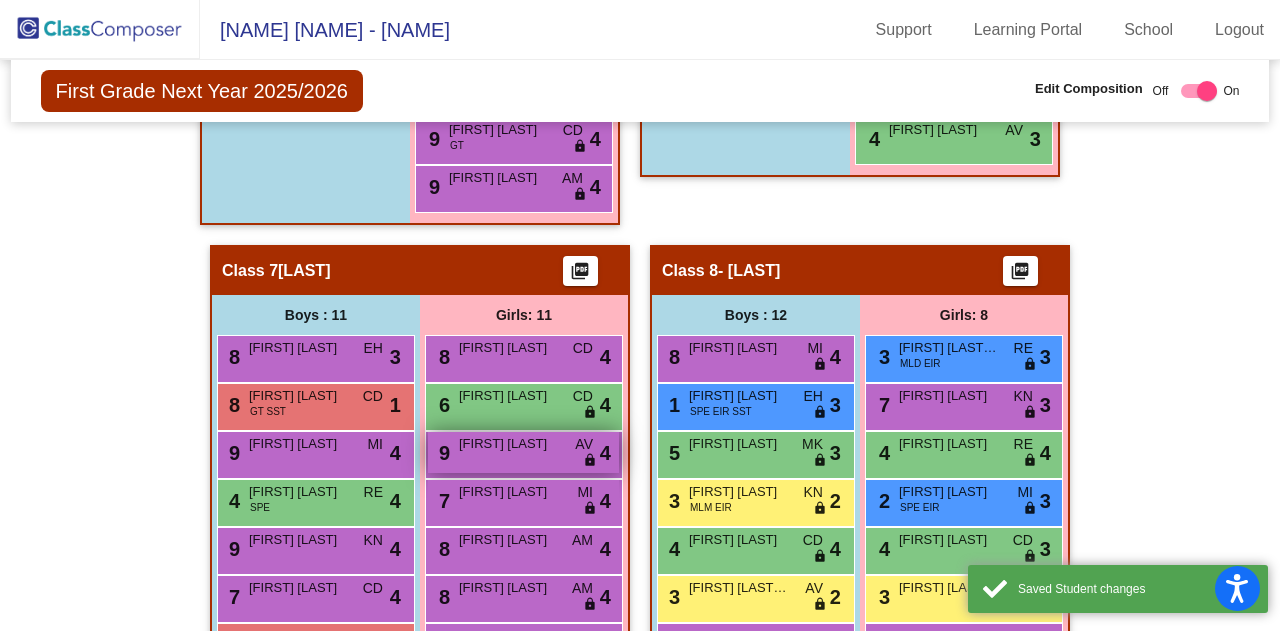 scroll, scrollTop: 2854, scrollLeft: 0, axis: vertical 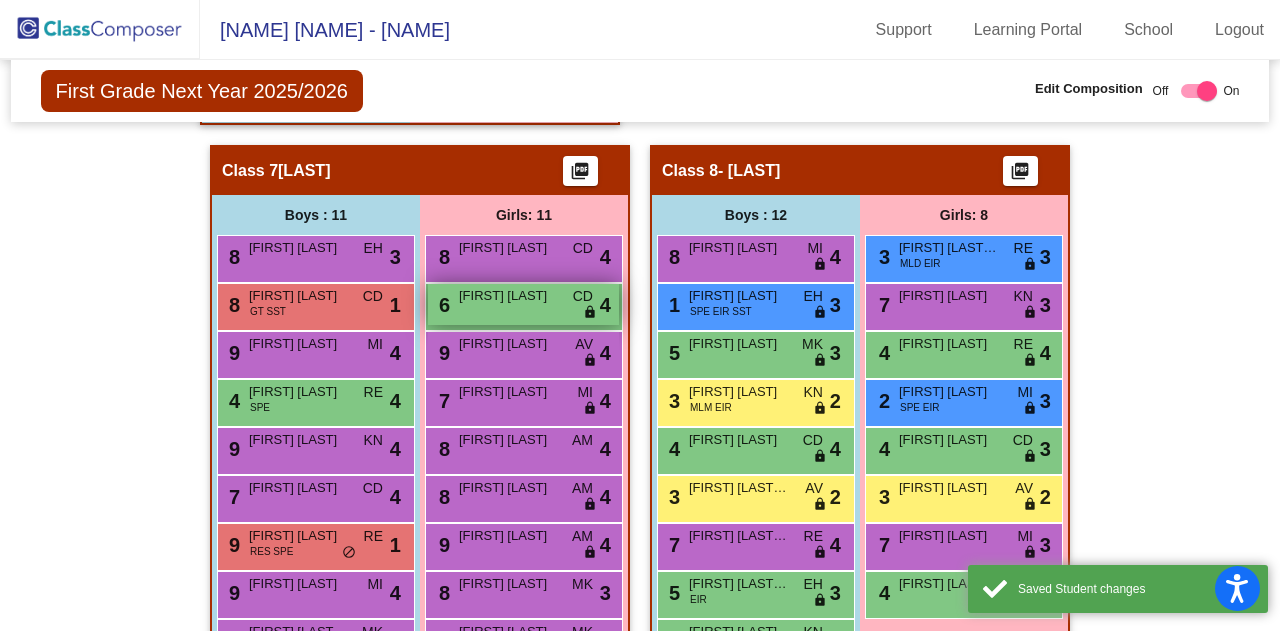 click on "[FIRST] [LAST]" at bounding box center [509, 296] 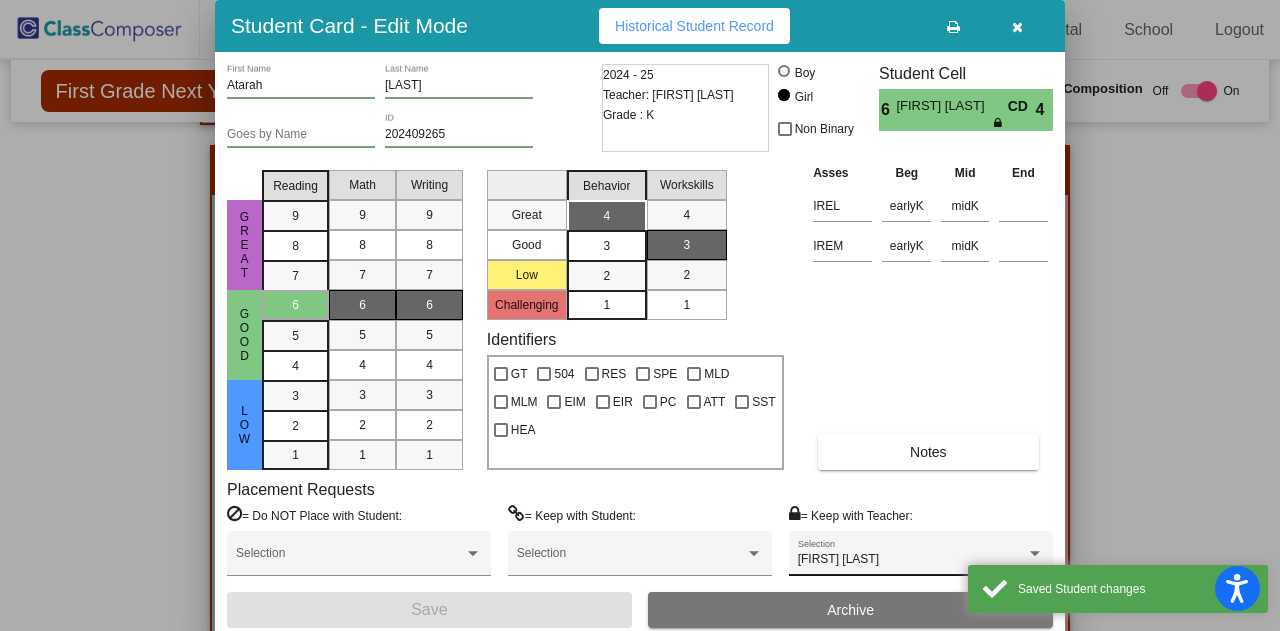 click on "[FIRST] [LAST] Selection" at bounding box center (921, 558) 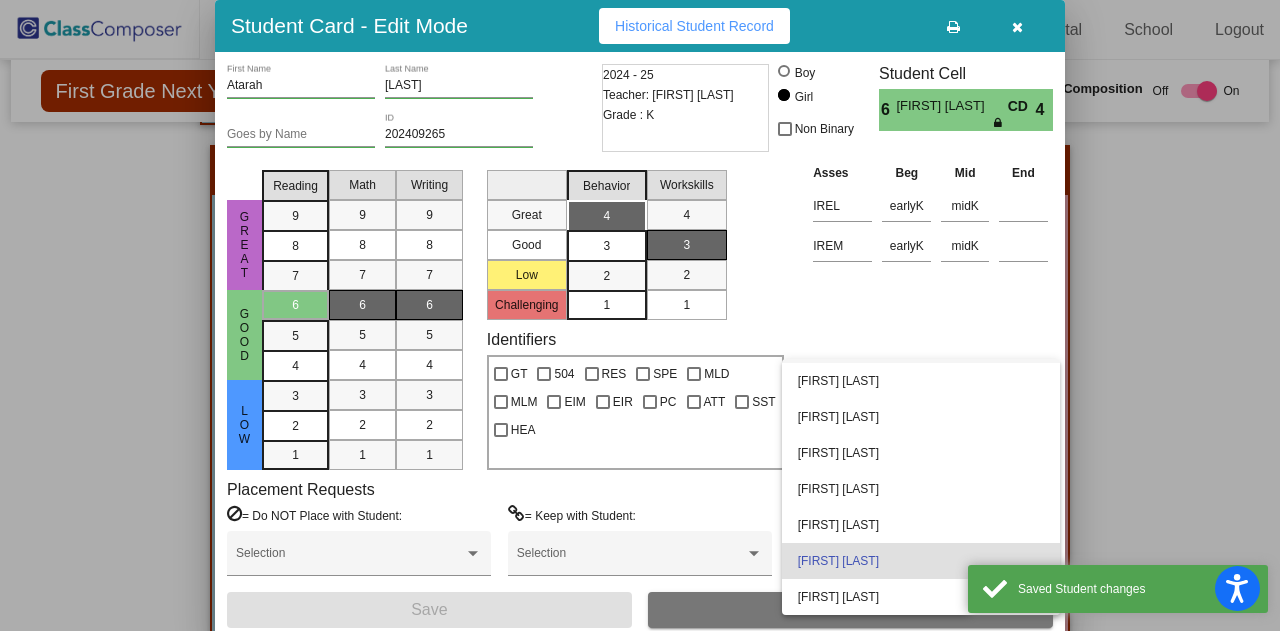 scroll, scrollTop: 0, scrollLeft: 0, axis: both 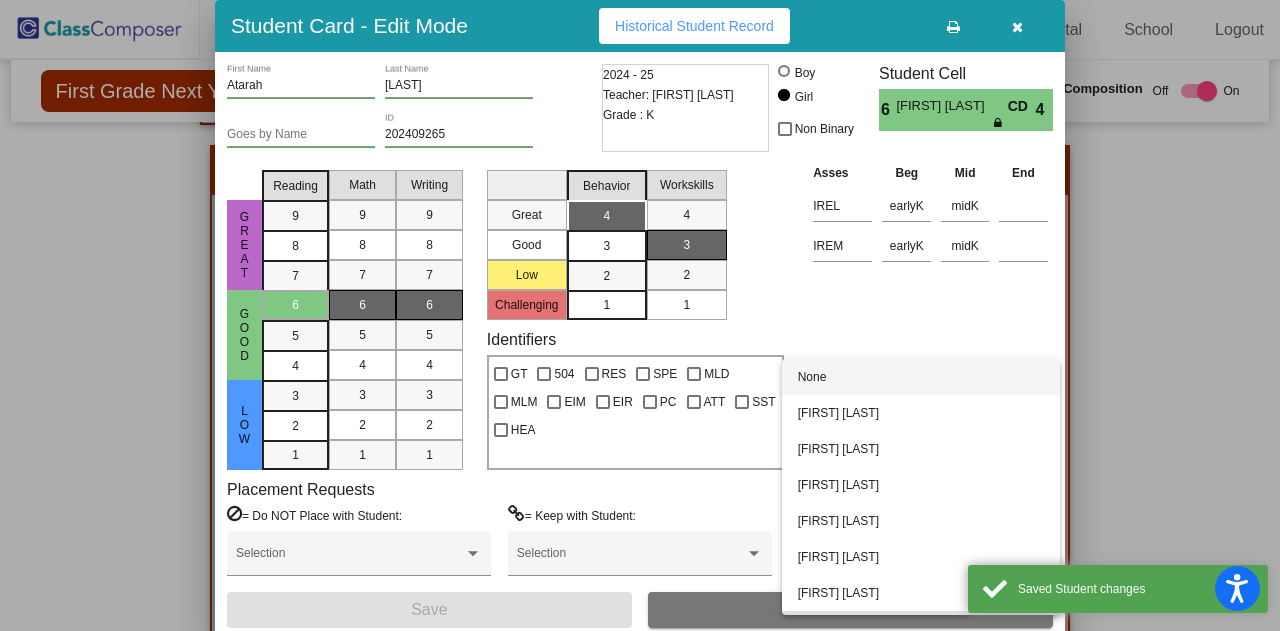 click on "None" at bounding box center (921, 377) 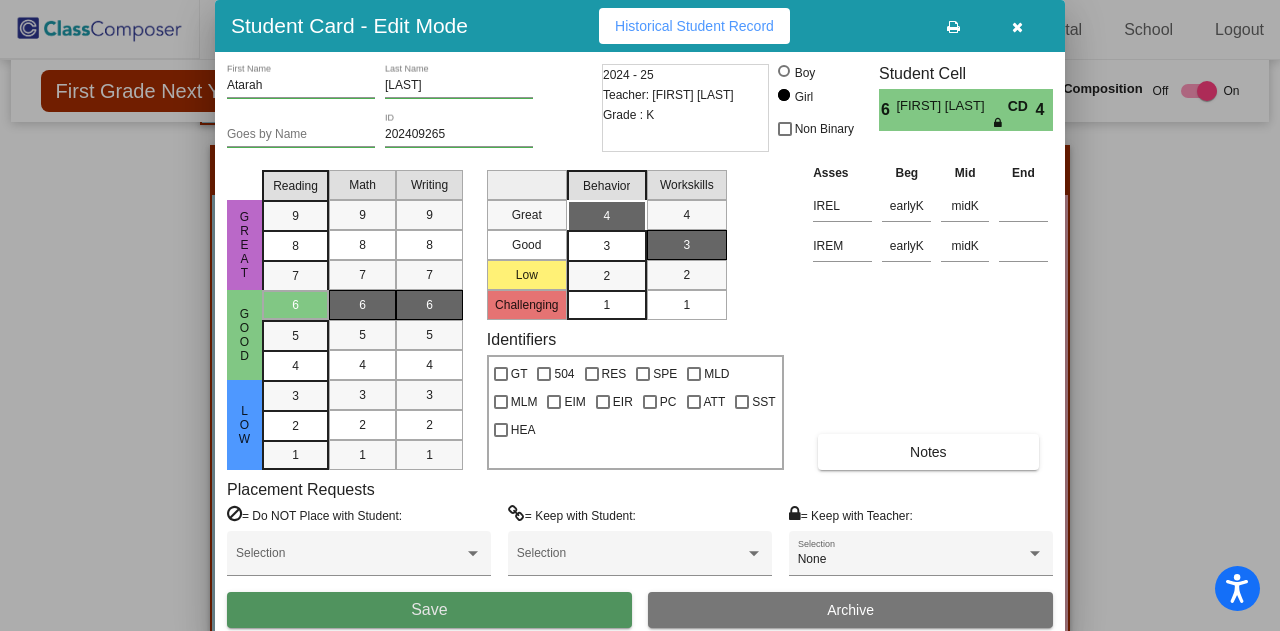click on "Save" at bounding box center (429, 610) 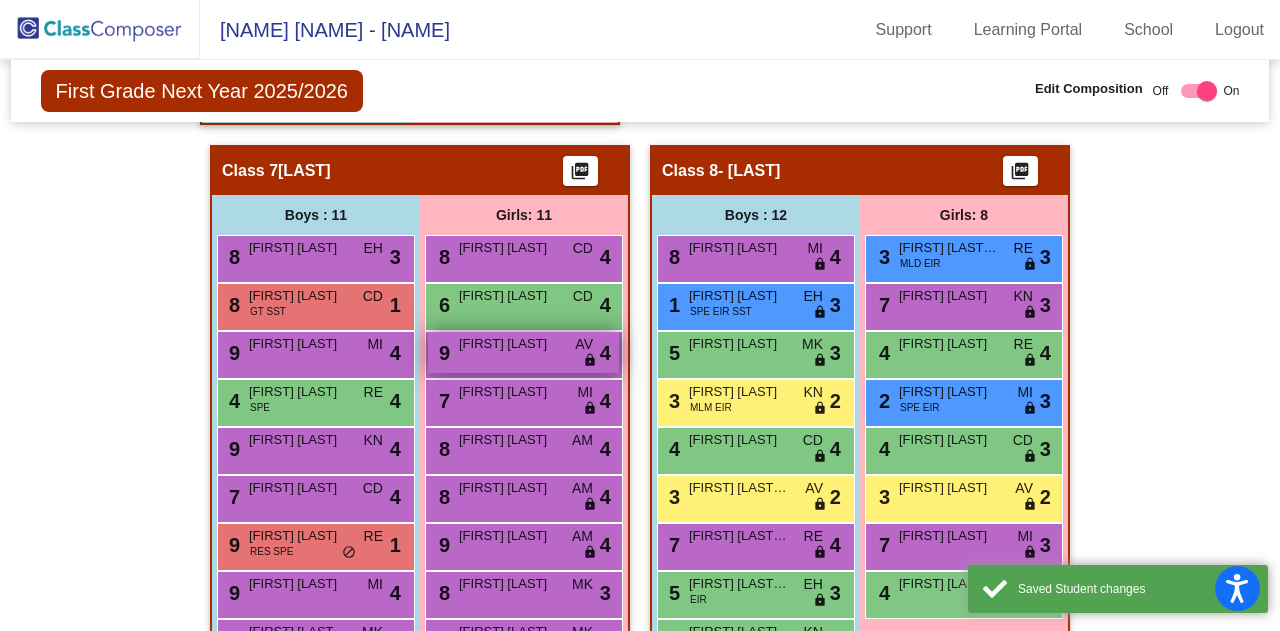 click on "9 [FIRST] [LAST] AV lock do_not_disturb_alt 4" at bounding box center (523, 352) 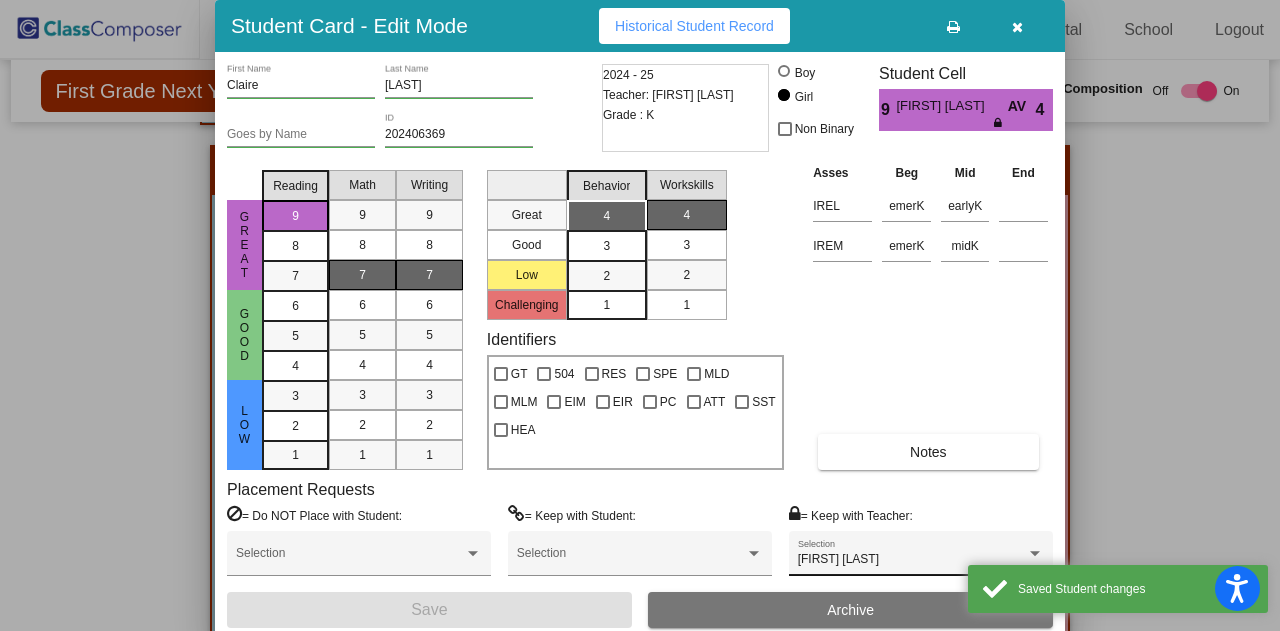 click on "[FIRST] [LAST] Selection" at bounding box center (921, 553) 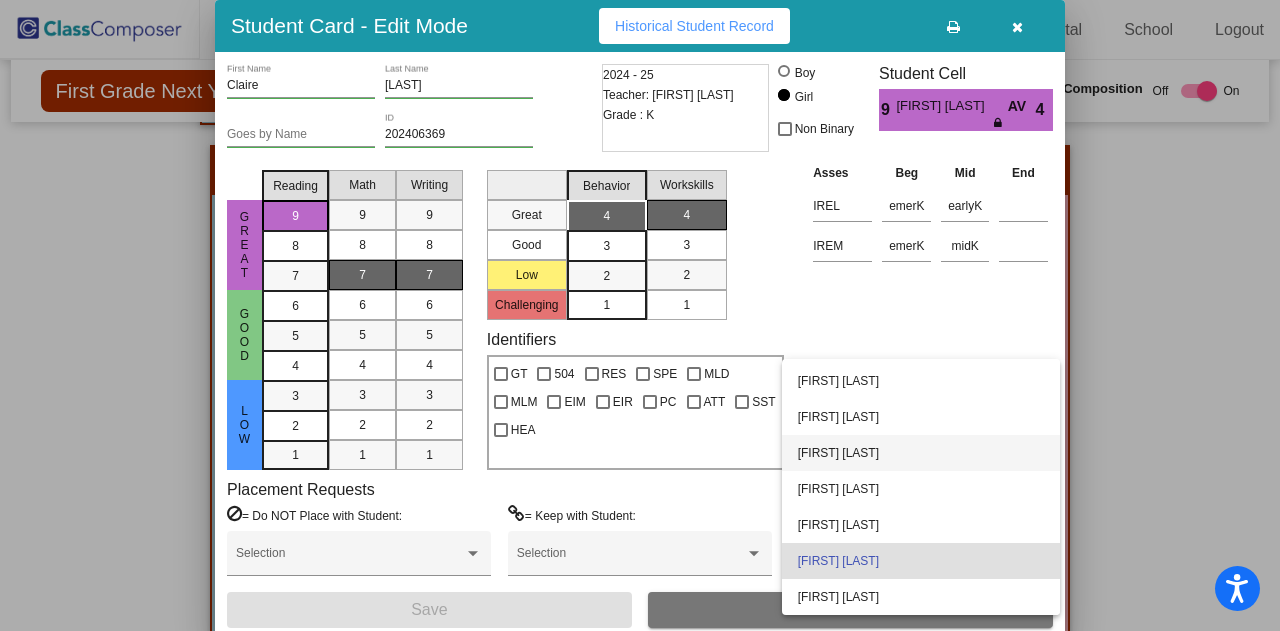 scroll, scrollTop: 0, scrollLeft: 0, axis: both 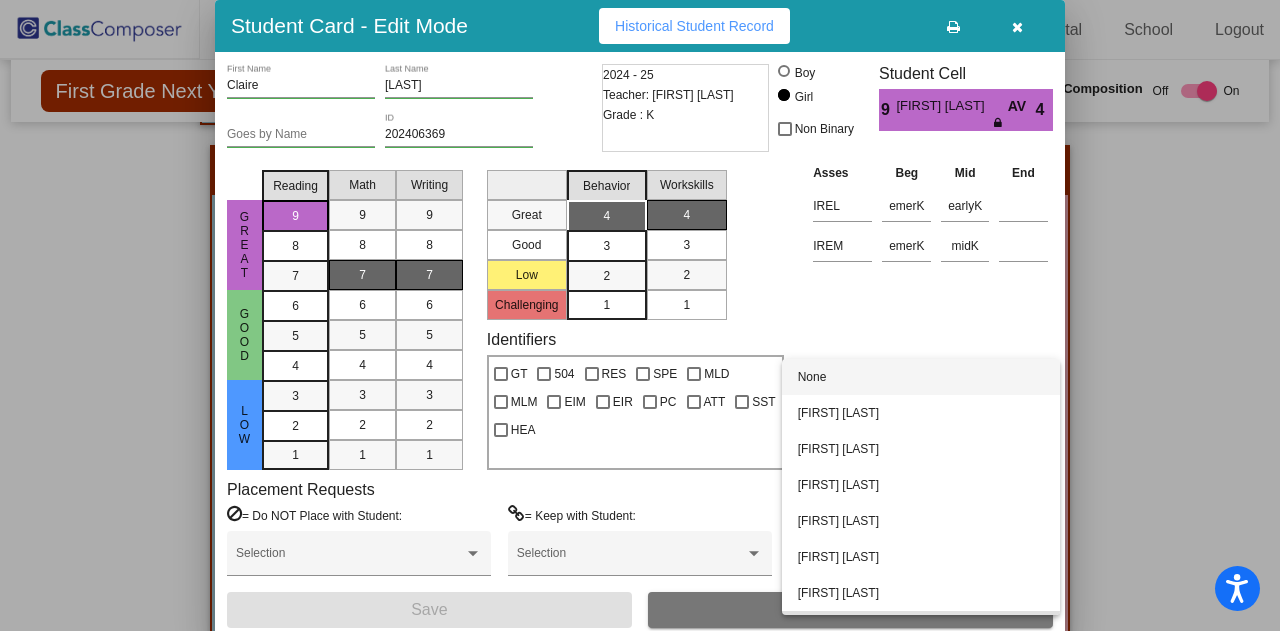 click on "None" at bounding box center [921, 377] 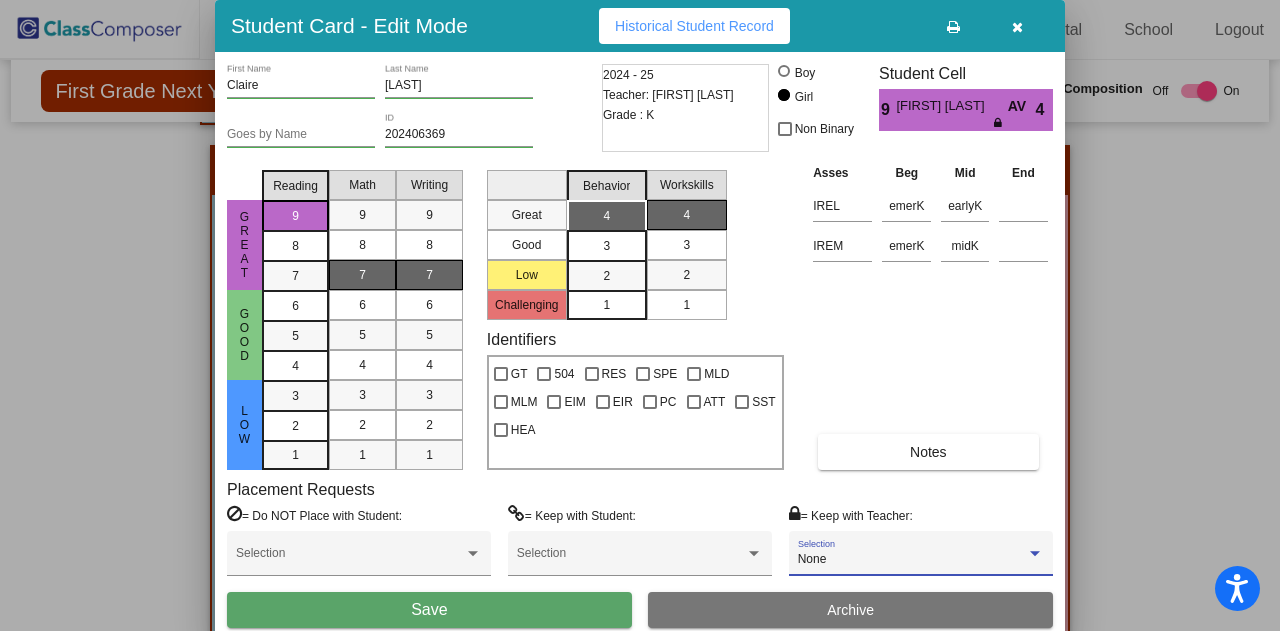 click on "Save" at bounding box center (429, 610) 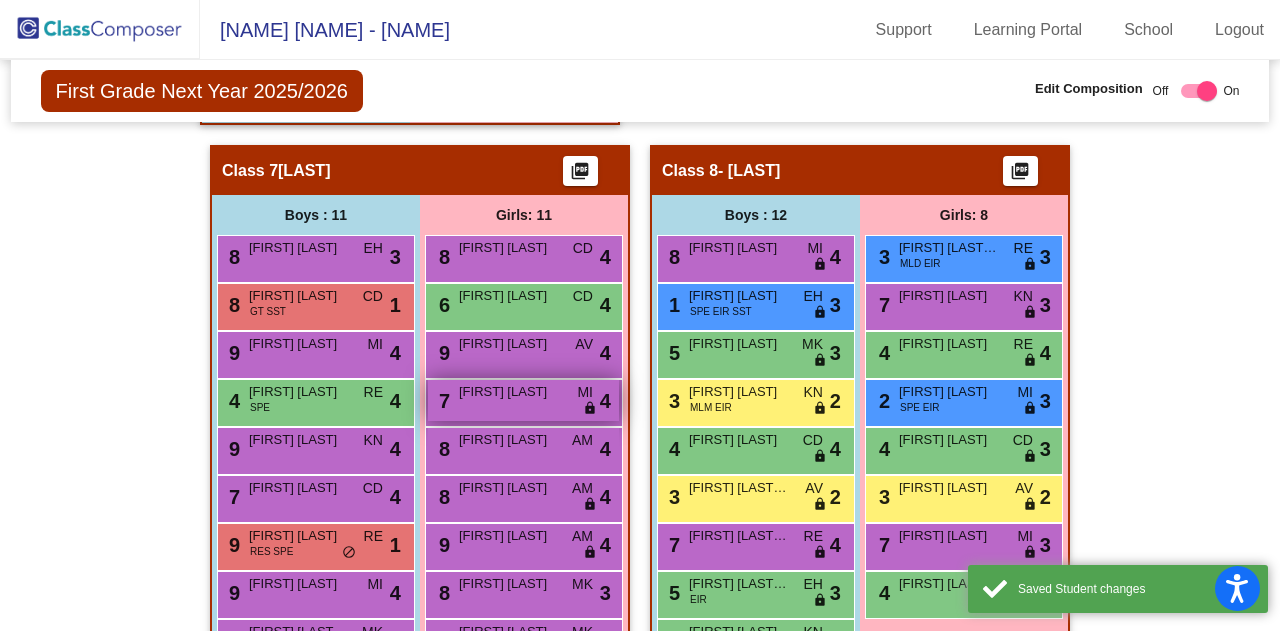 click on "[FIRST] [LAST]" at bounding box center [509, 392] 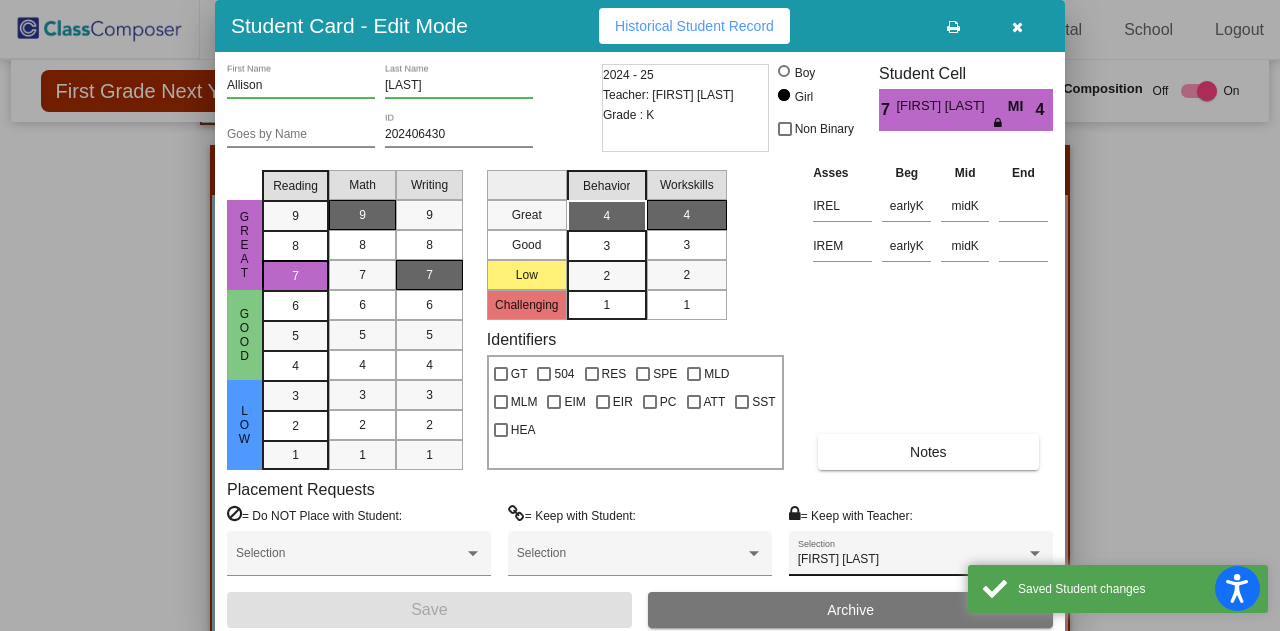 click on "[FIRST] [LAST]" at bounding box center [912, 560] 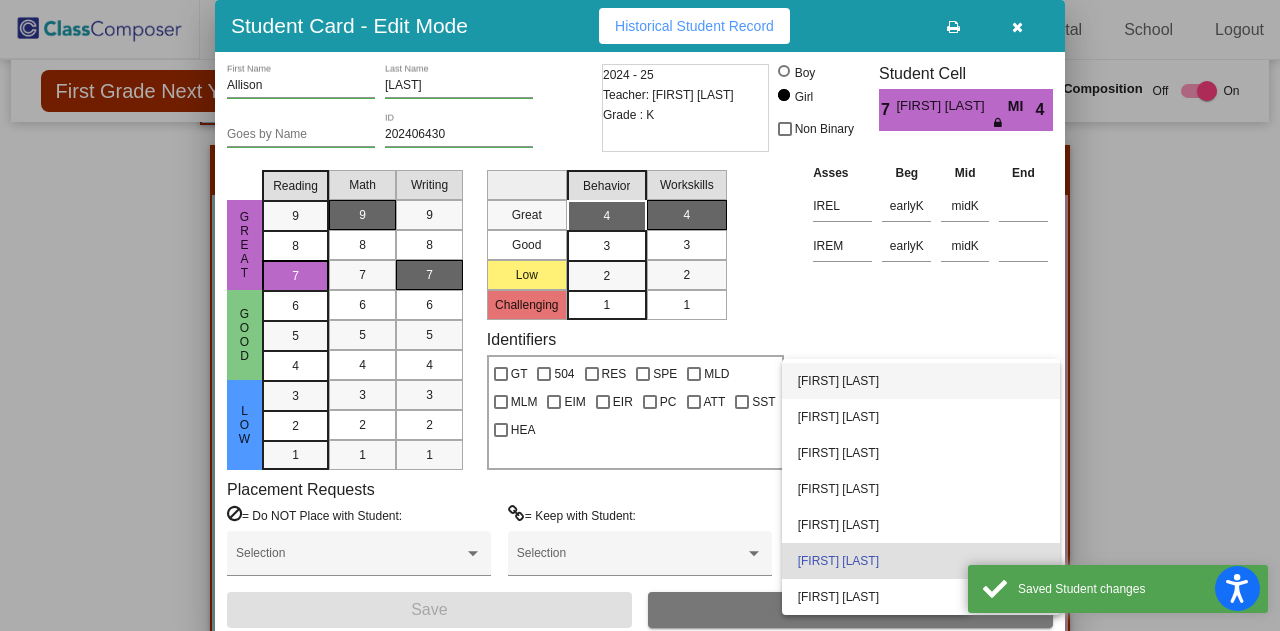 scroll, scrollTop: 0, scrollLeft: 0, axis: both 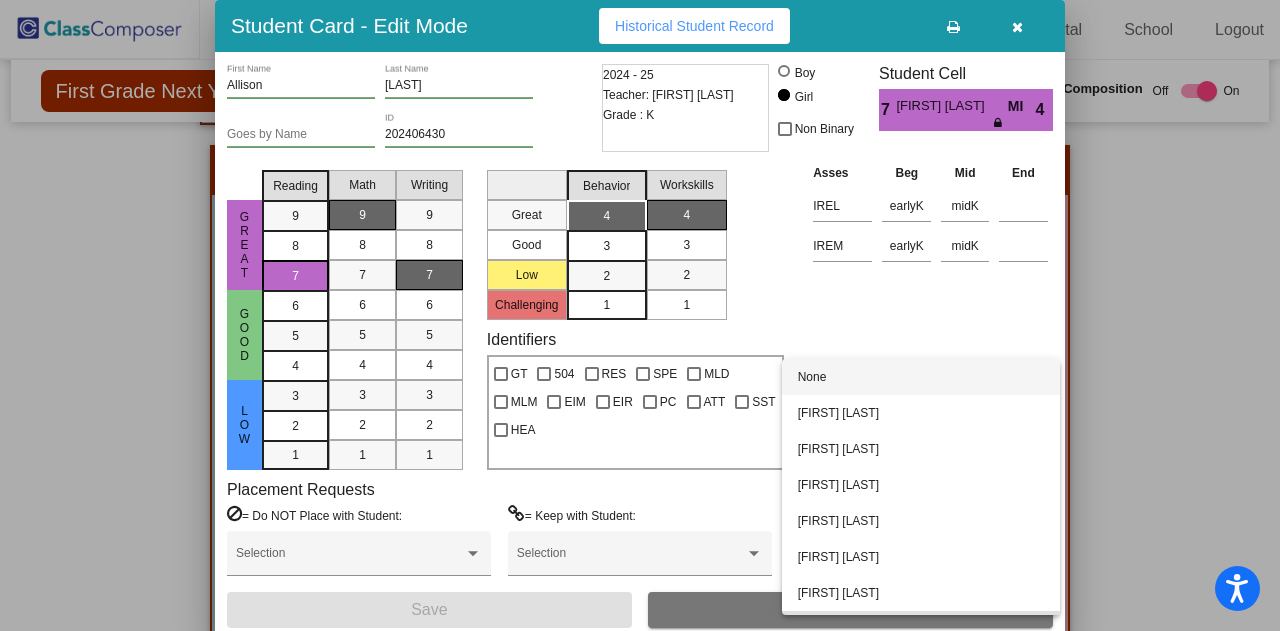 click on "None" at bounding box center (921, 377) 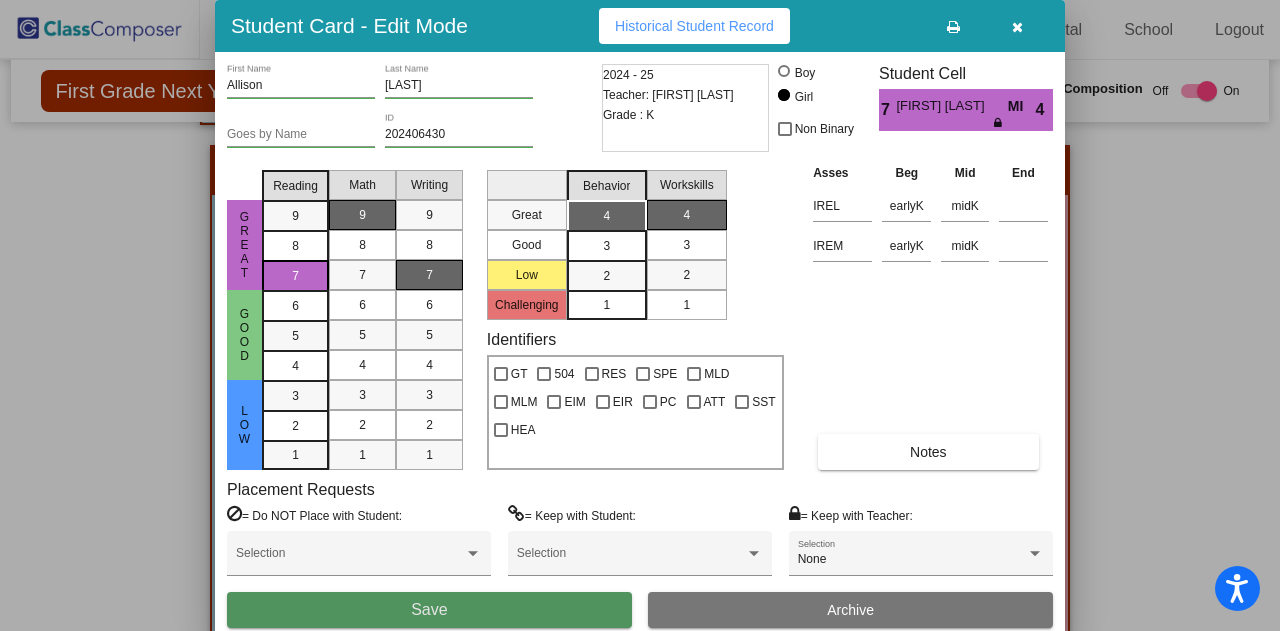 click on "Save" at bounding box center (429, 610) 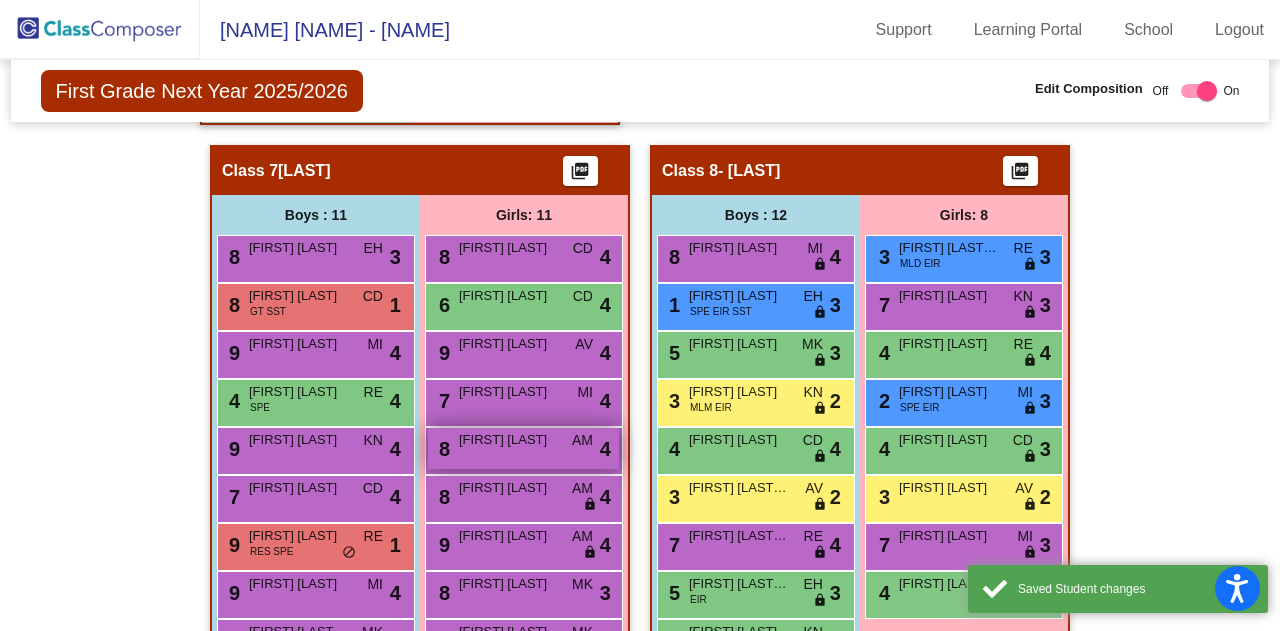 scroll, scrollTop: 3054, scrollLeft: 0, axis: vertical 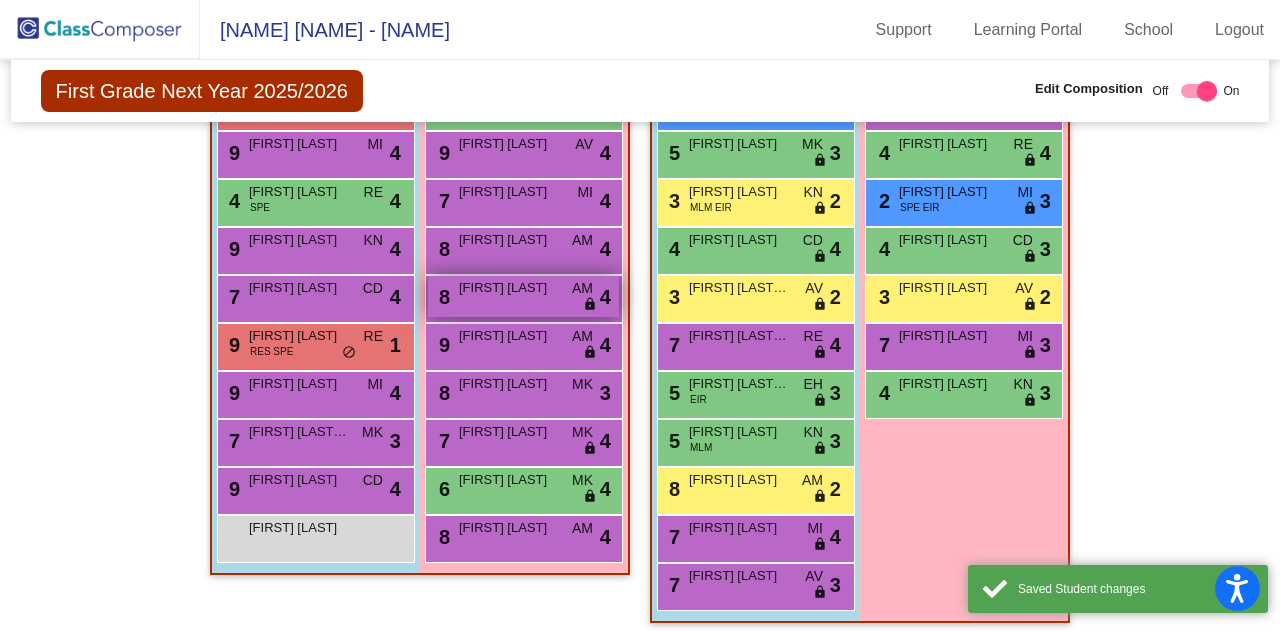click on "[NUMBER] [FIRST] [LAST] [CODE] [STATUS]" at bounding box center [523, 296] 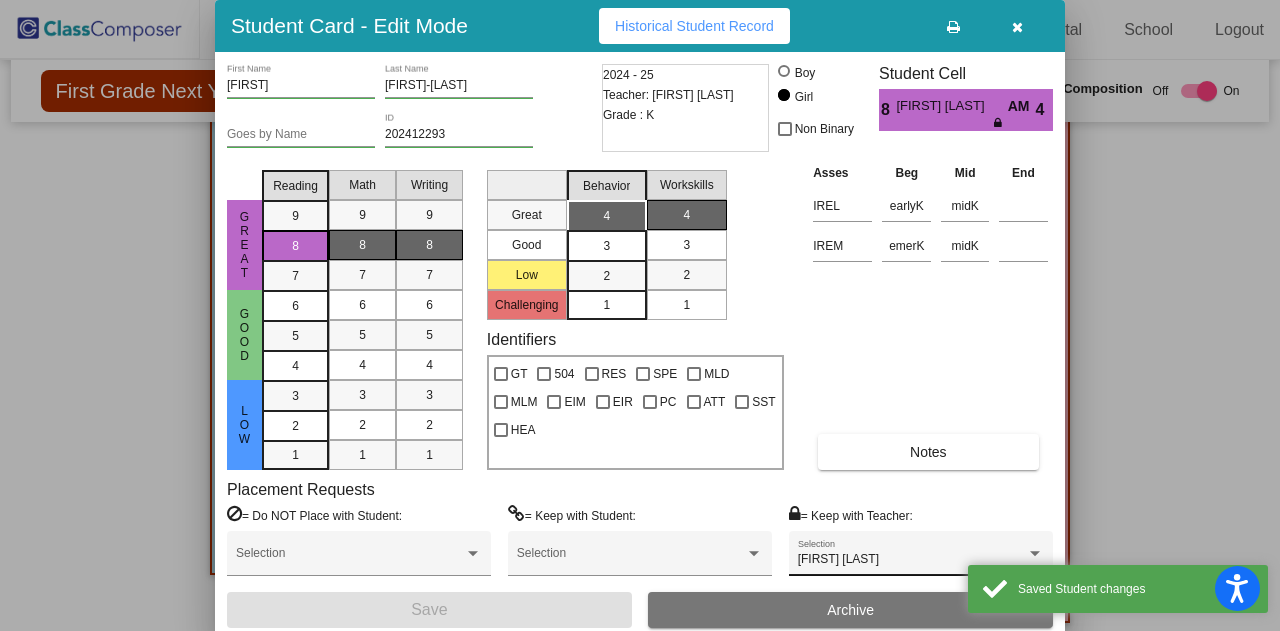 click on "[FIRST] [LAST]" at bounding box center [838, 559] 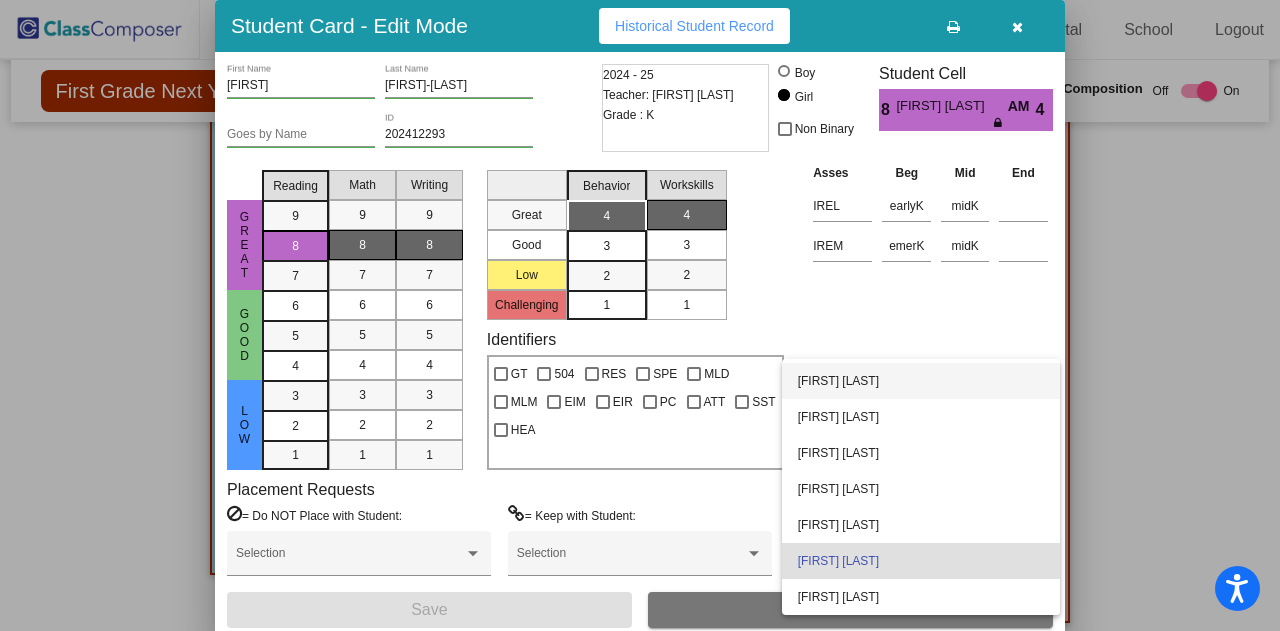 scroll, scrollTop: 0, scrollLeft: 0, axis: both 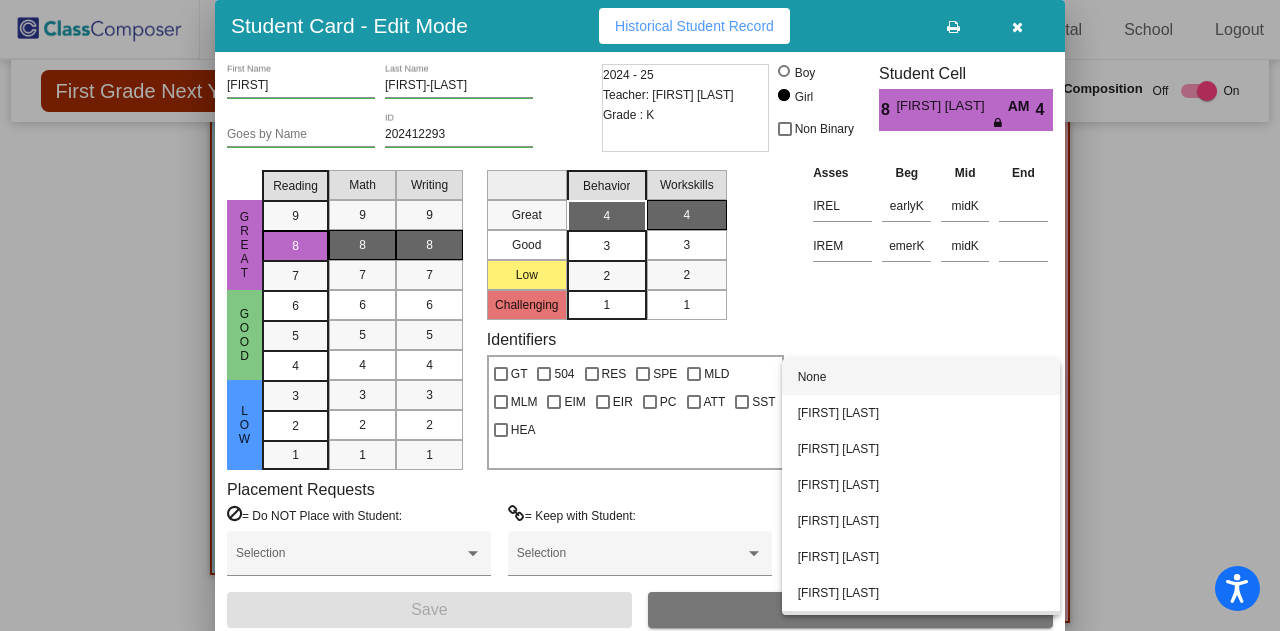 click on "None" at bounding box center [921, 377] 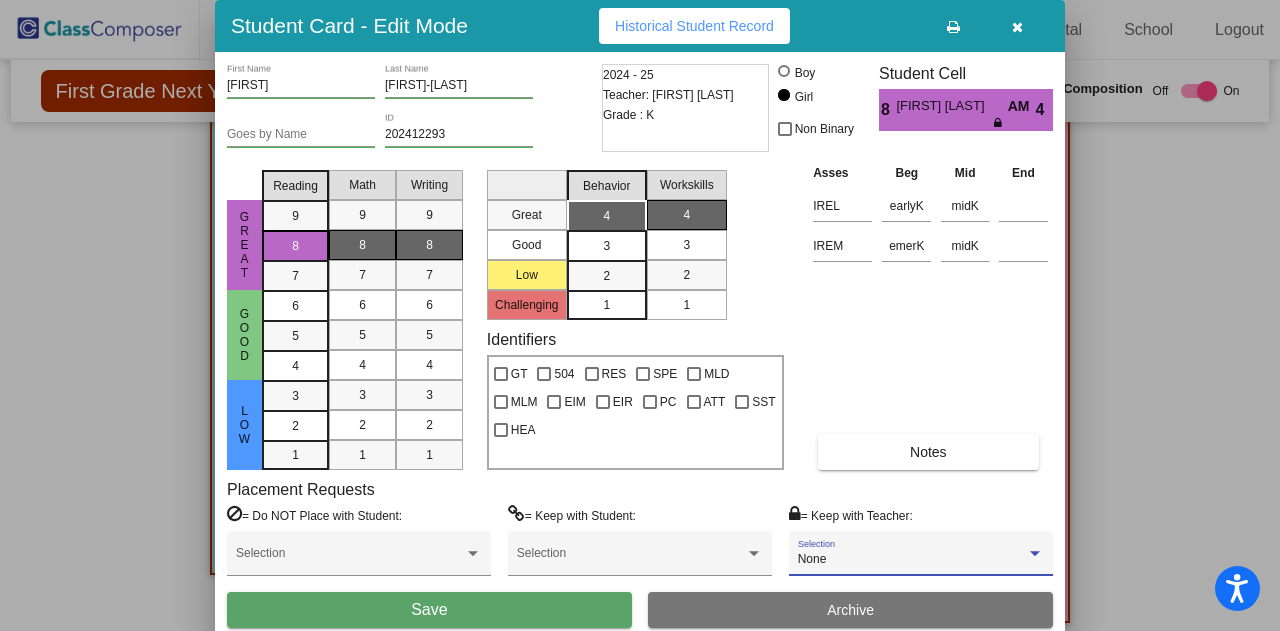 click on "Save" at bounding box center [429, 610] 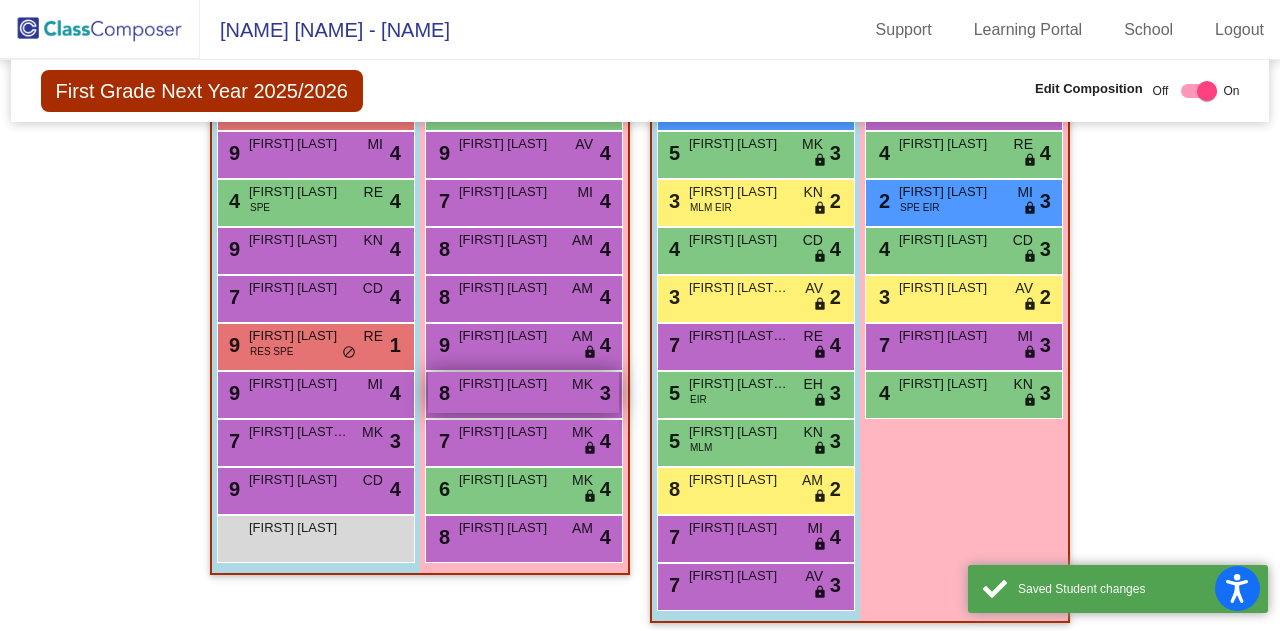 click on "[NUMBER] [FIRST] [LAST] [CODE] [STATUS]" at bounding box center [523, 392] 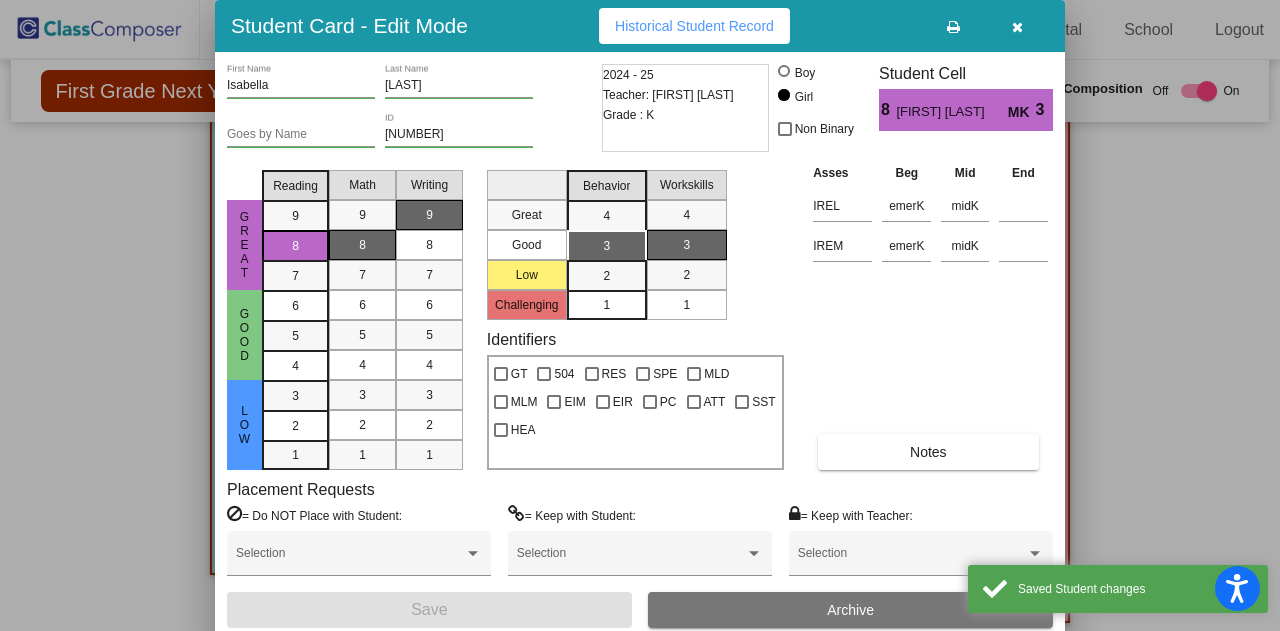 click on "Student Card - Edit Mode   Historical Student Record  [FIRST] [FIRST] [LAST] Goes by Name [NUMBER] ID 2024 - 25 Teacher: [FIRST] [LAST] Grade : K   Boy   Girl   Non Binary Student Cell 8 [FIRST] [LAST] MK 3  Great   Good   Low  Reading 9 8 7 6 5 4 3 2 1 Math 9 8 7 6 5 4 3 2 1 Writing 9 8 7 6 5 4 3 2 1 Great Good Low Challenging Behavior 4 3 2 1 Workskills 4 3 2 1 Identifiers   GT   504   RES   SPE   MLD   MLM   EIM   EIR   PC   ATT   SST   HEA Asses Beg Mid End IREL emerK midK IREM emerK midK  Notes  Placement Requests  = Do NOT Place with Student:   Selection  = Keep with Student:   Selection  = Keep with Teacher:   Selection  Save   Archive" at bounding box center (640, 346) 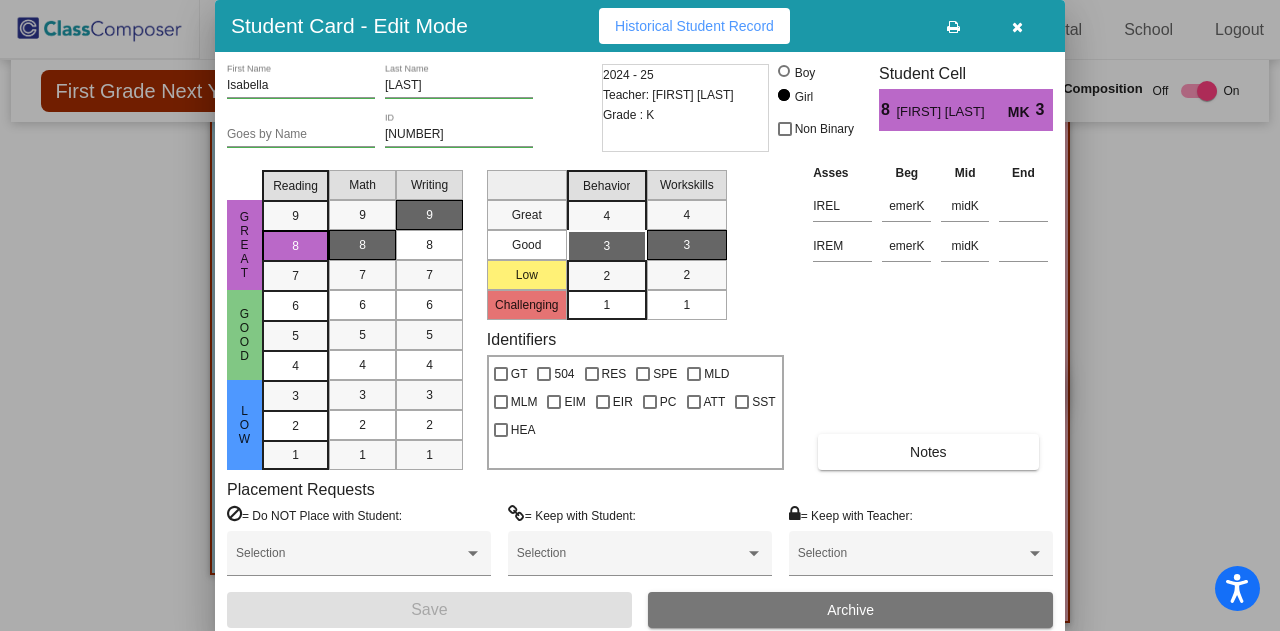 drag, startPoint x: 1070, startPoint y: 363, endPoint x: 1052, endPoint y: 369, distance: 18.973665 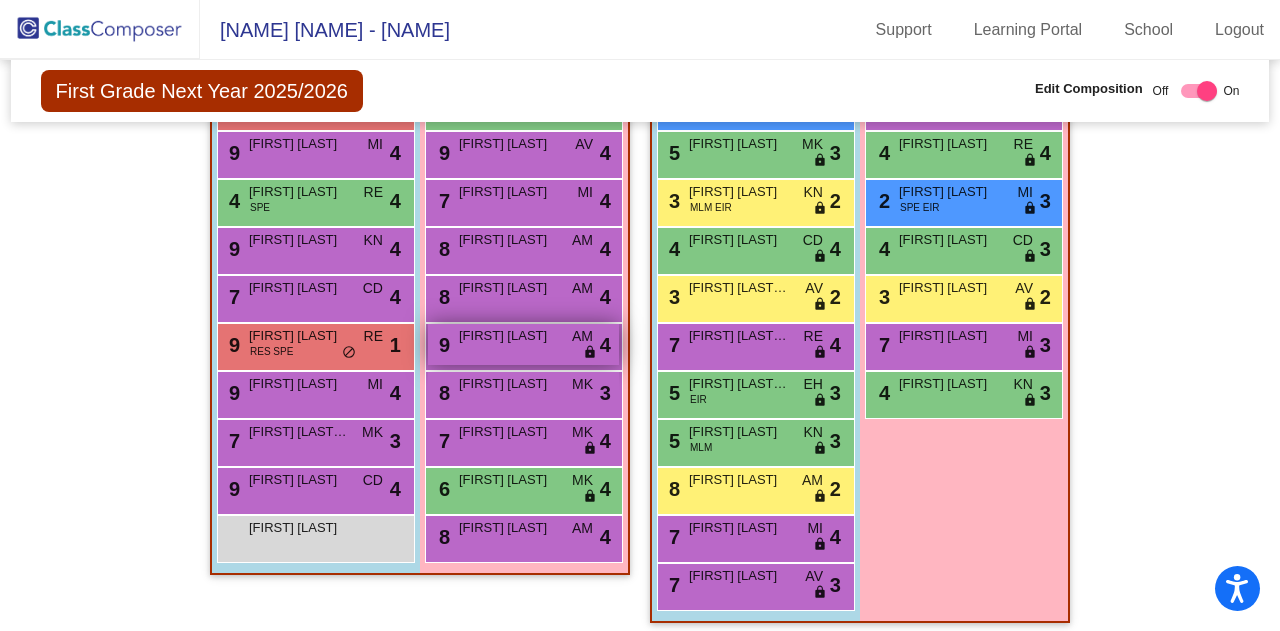 click on "9 [FIRST] [LAST] AM lock do_not_disturb_alt 4" at bounding box center [523, 344] 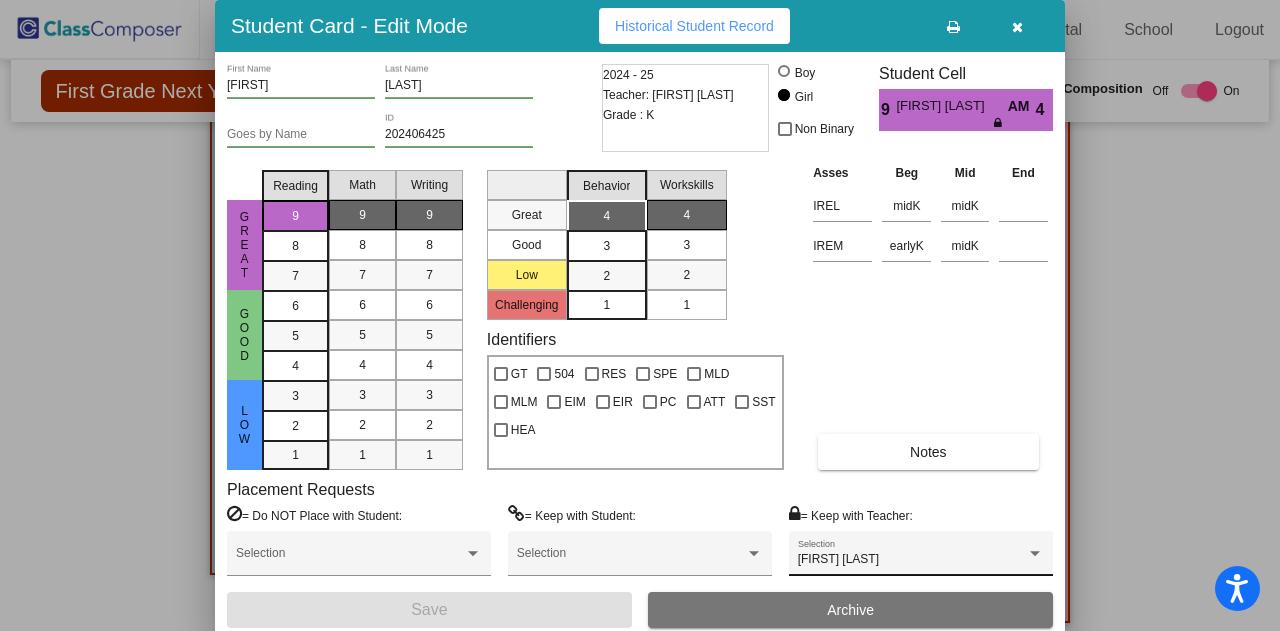 click on "[FIRST] [LAST] Selection" at bounding box center (921, 558) 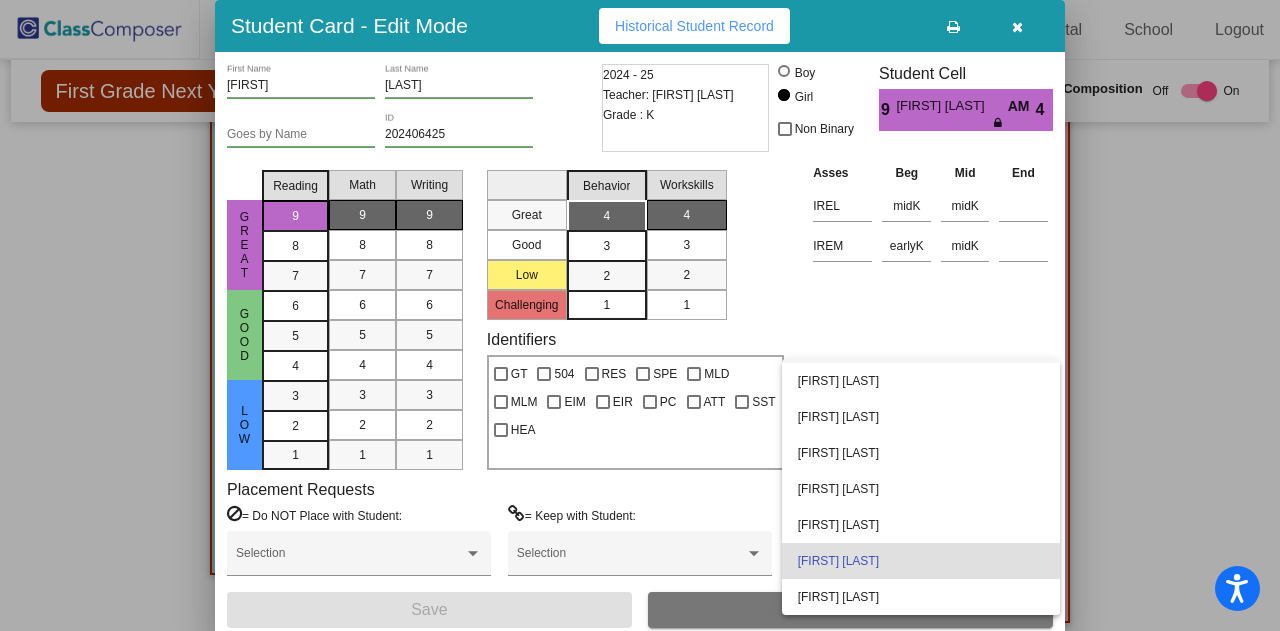 scroll, scrollTop: 0, scrollLeft: 0, axis: both 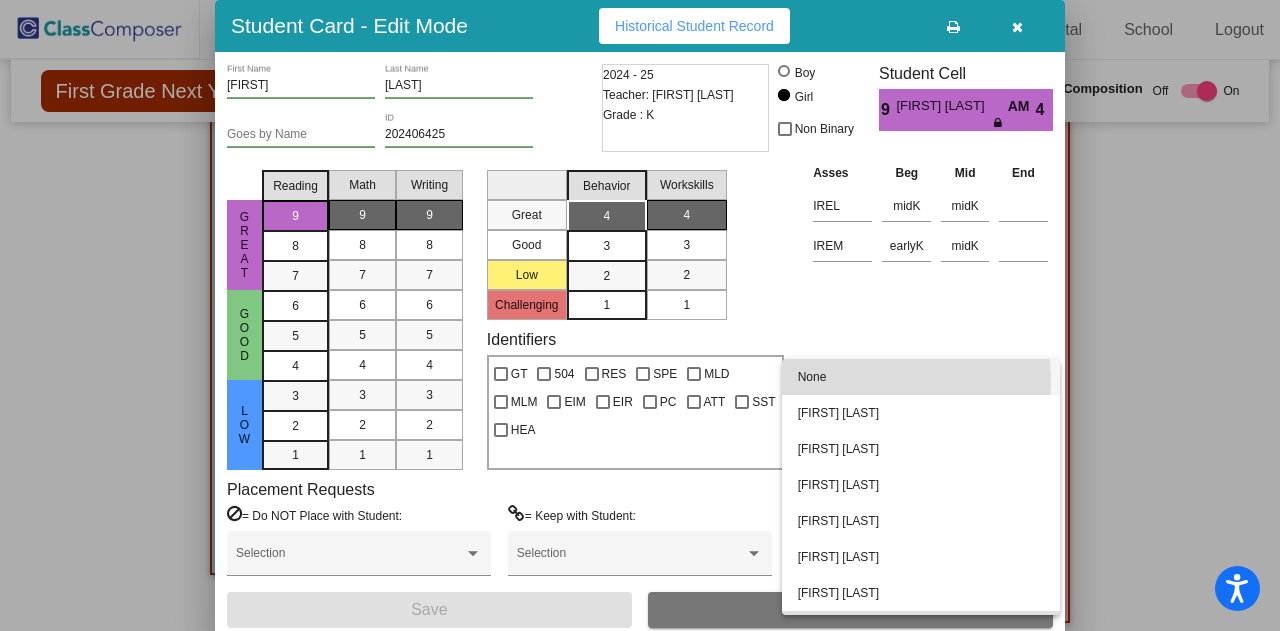 click on "None" at bounding box center (921, 377) 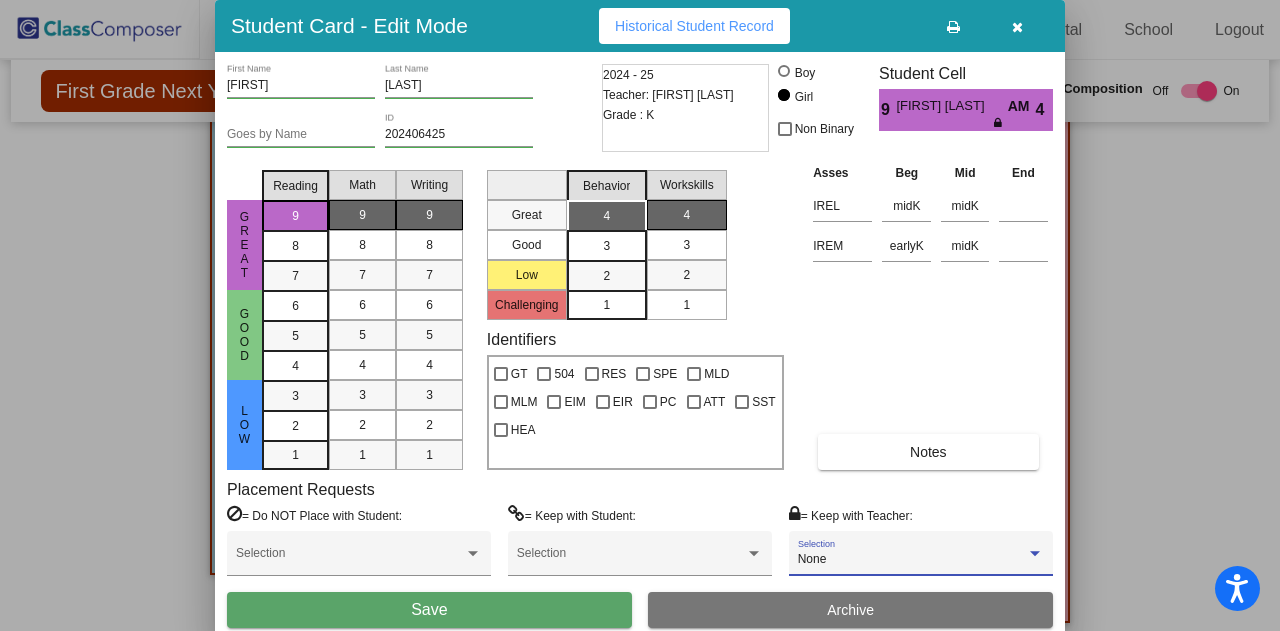 click on "Save" at bounding box center (429, 610) 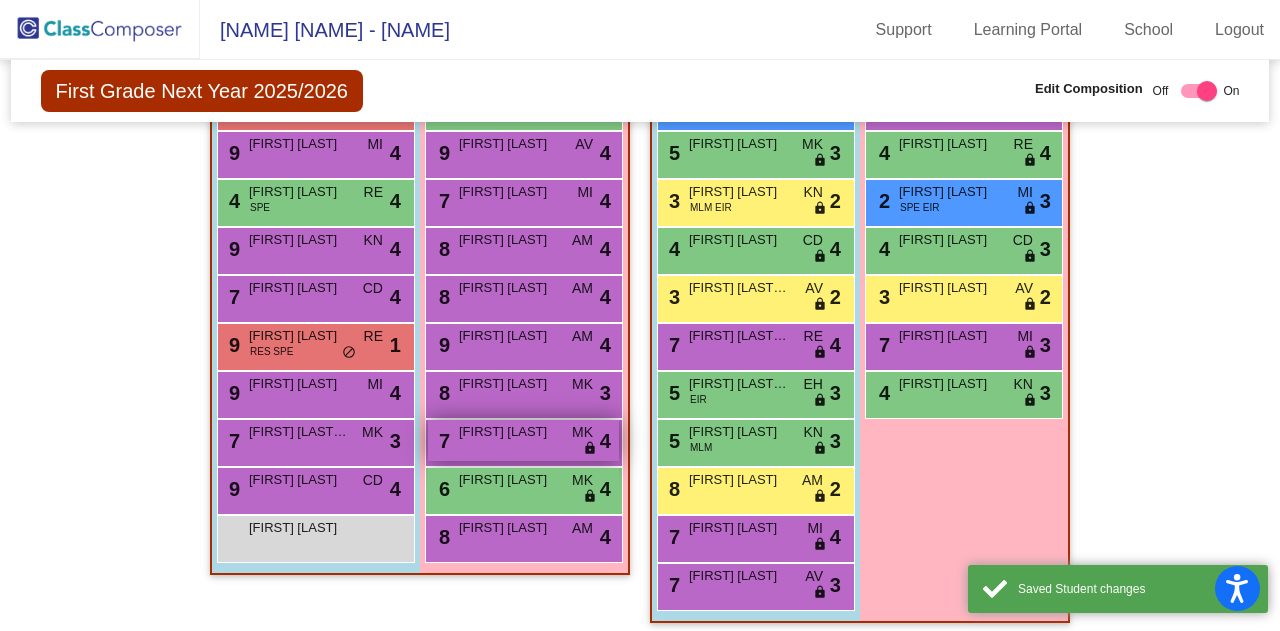 click on "7 [FIRST] [LAST] MK lock do_not_disturb_alt 4" at bounding box center (523, 440) 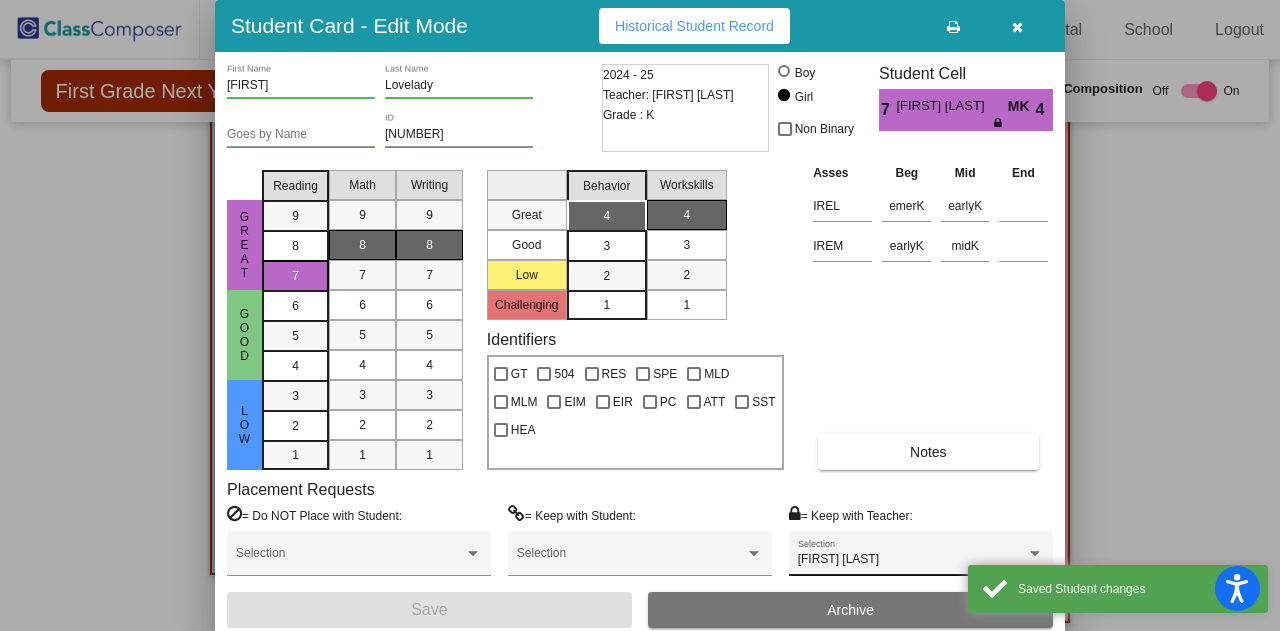 click on "[FIRST] [LAST] Selection" at bounding box center [921, 558] 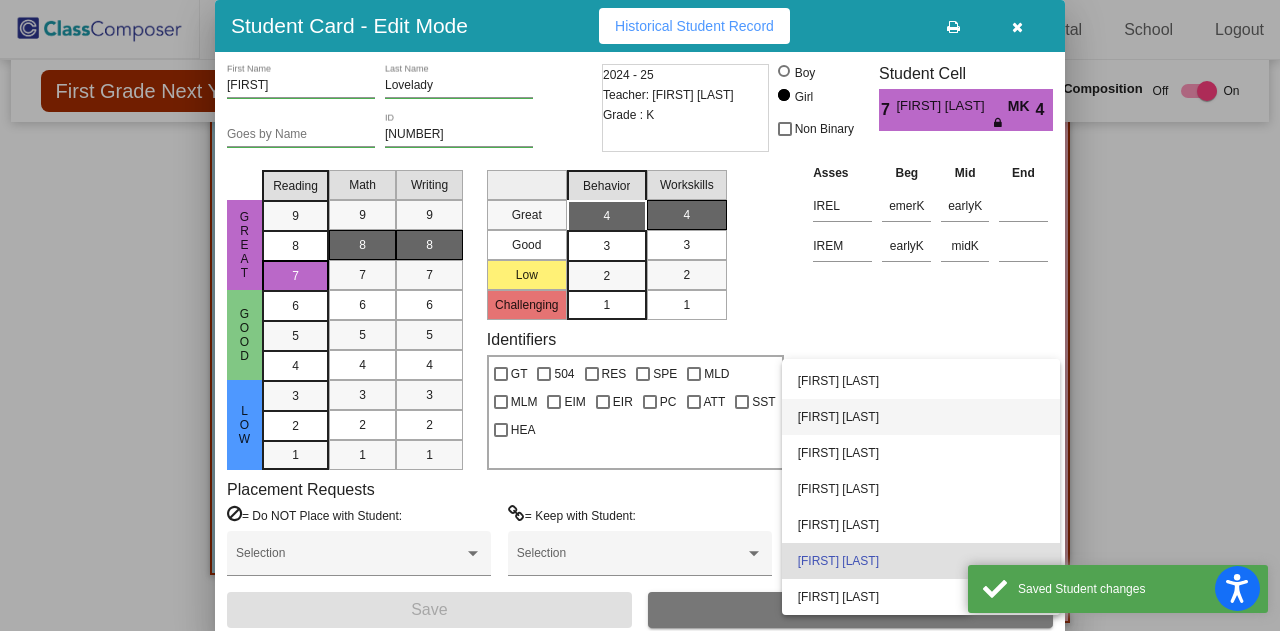 scroll, scrollTop: 0, scrollLeft: 0, axis: both 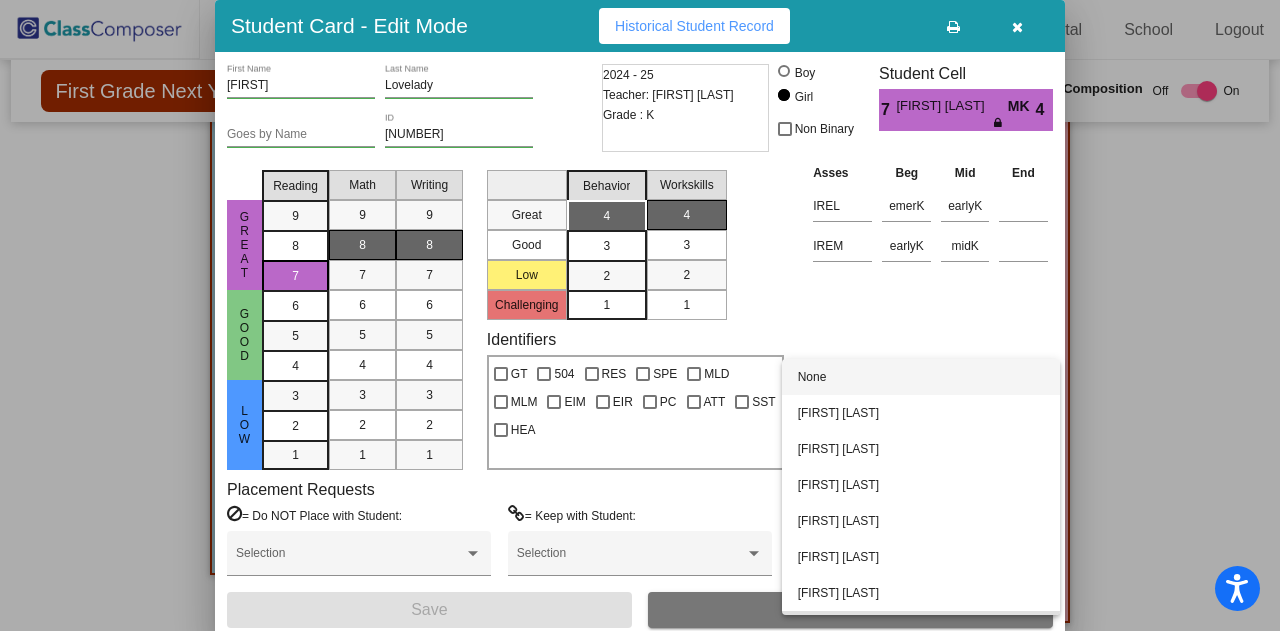 click on "None" at bounding box center (921, 377) 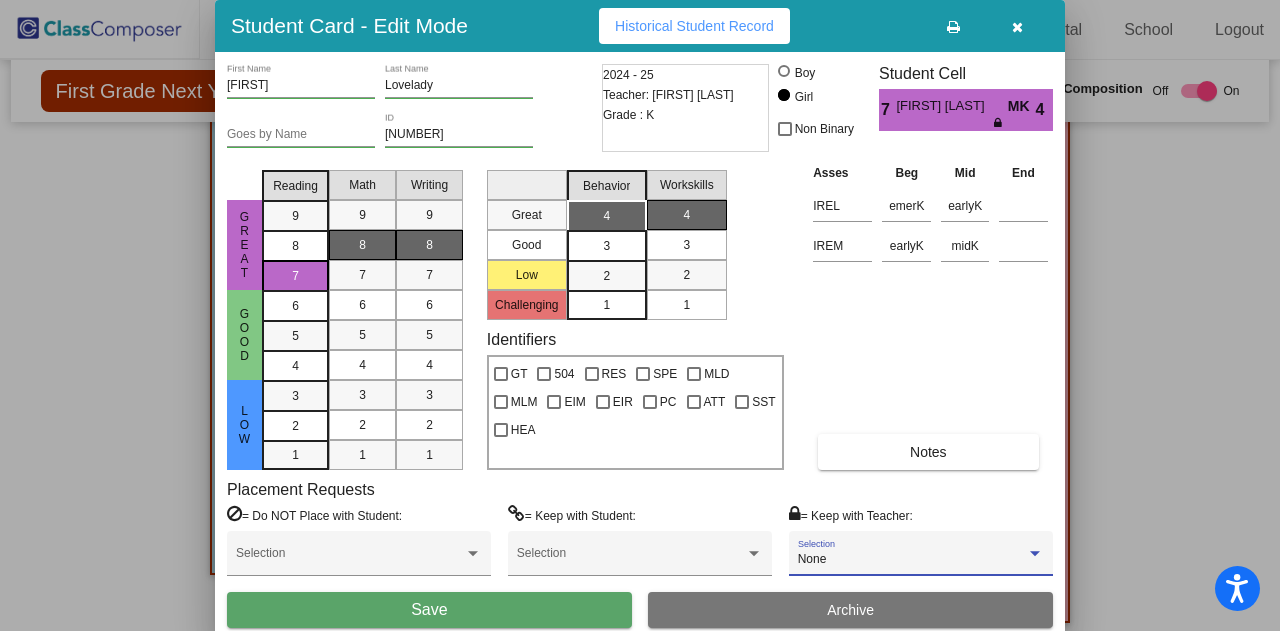click on "Save" at bounding box center [429, 610] 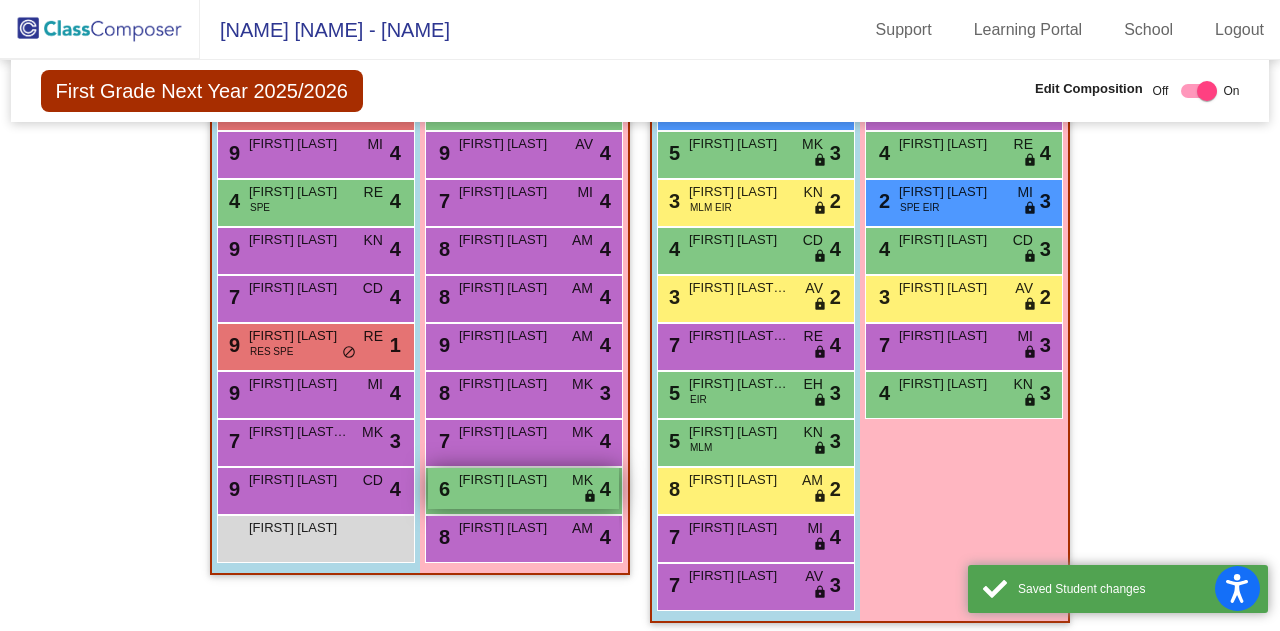 click on "MK" at bounding box center [582, 480] 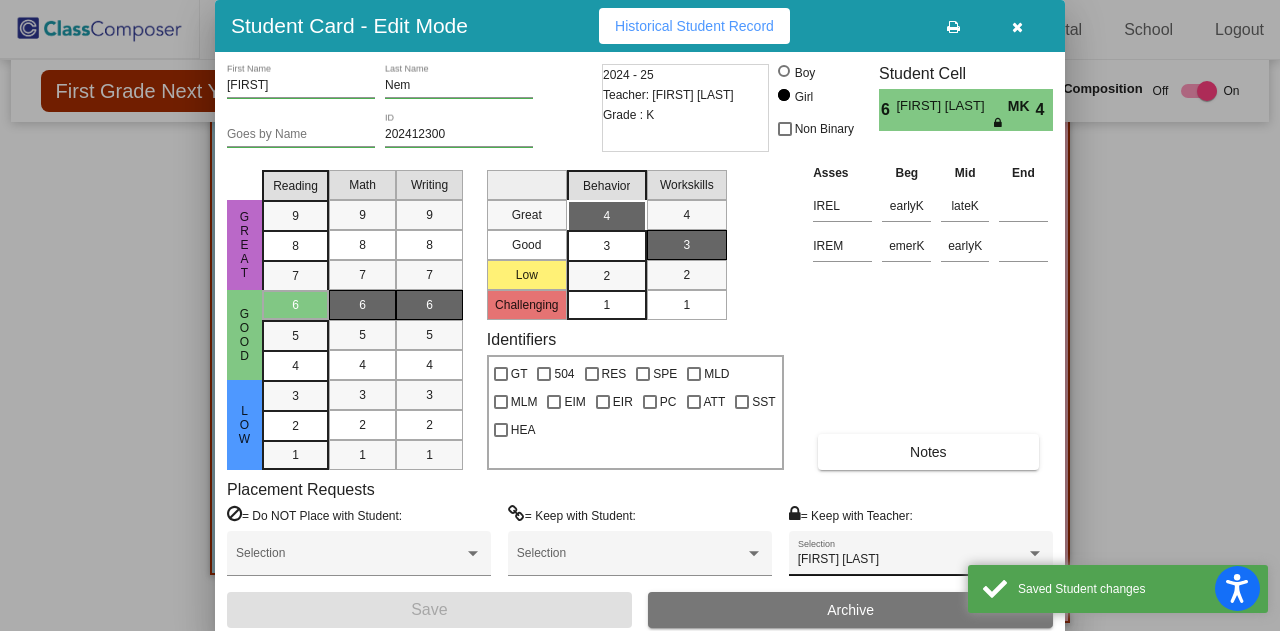 click on "[FIRST] [LAST] Selection" at bounding box center (921, 558) 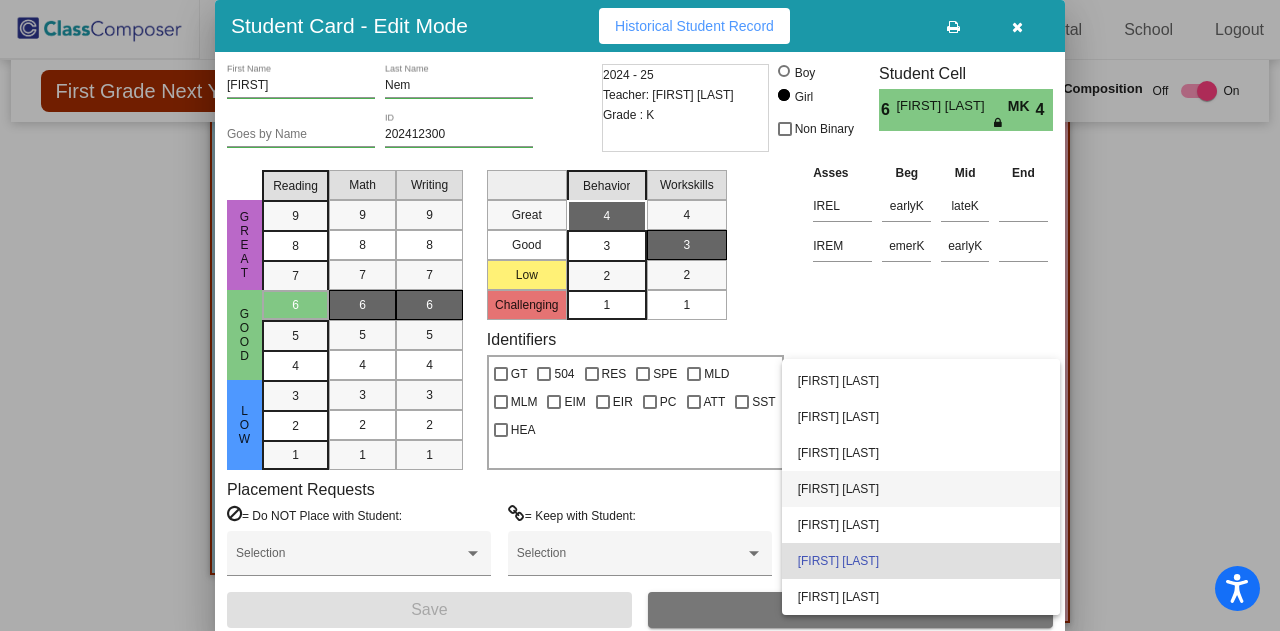 scroll, scrollTop: 0, scrollLeft: 0, axis: both 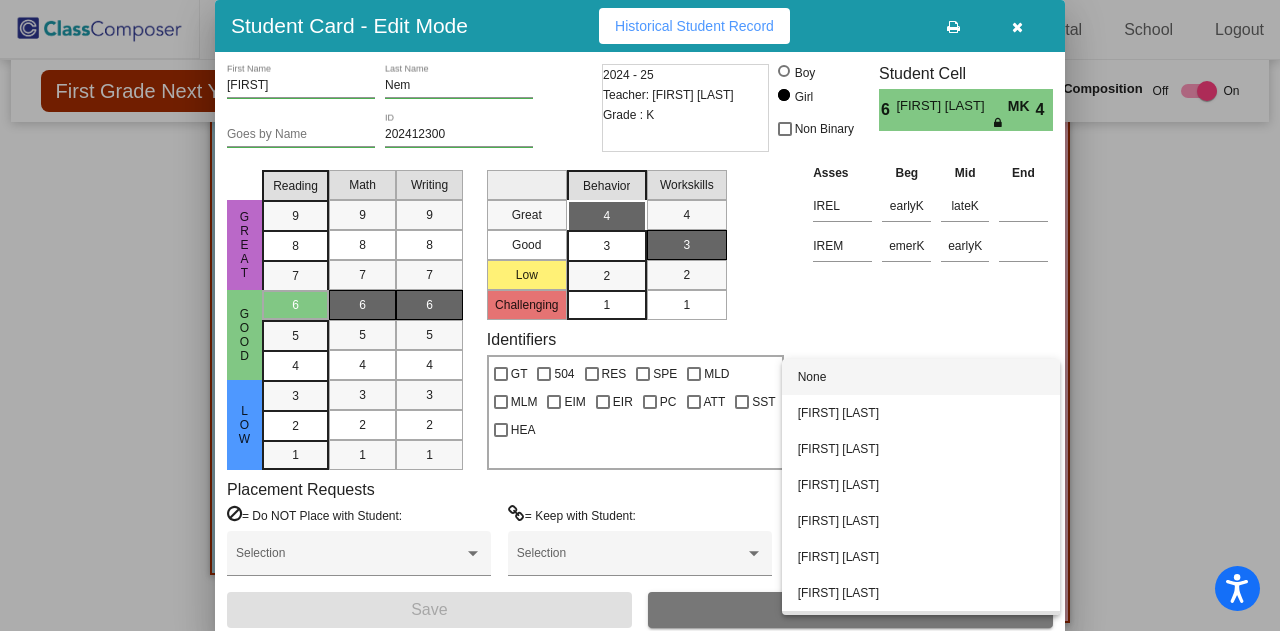 click on "None" at bounding box center (921, 377) 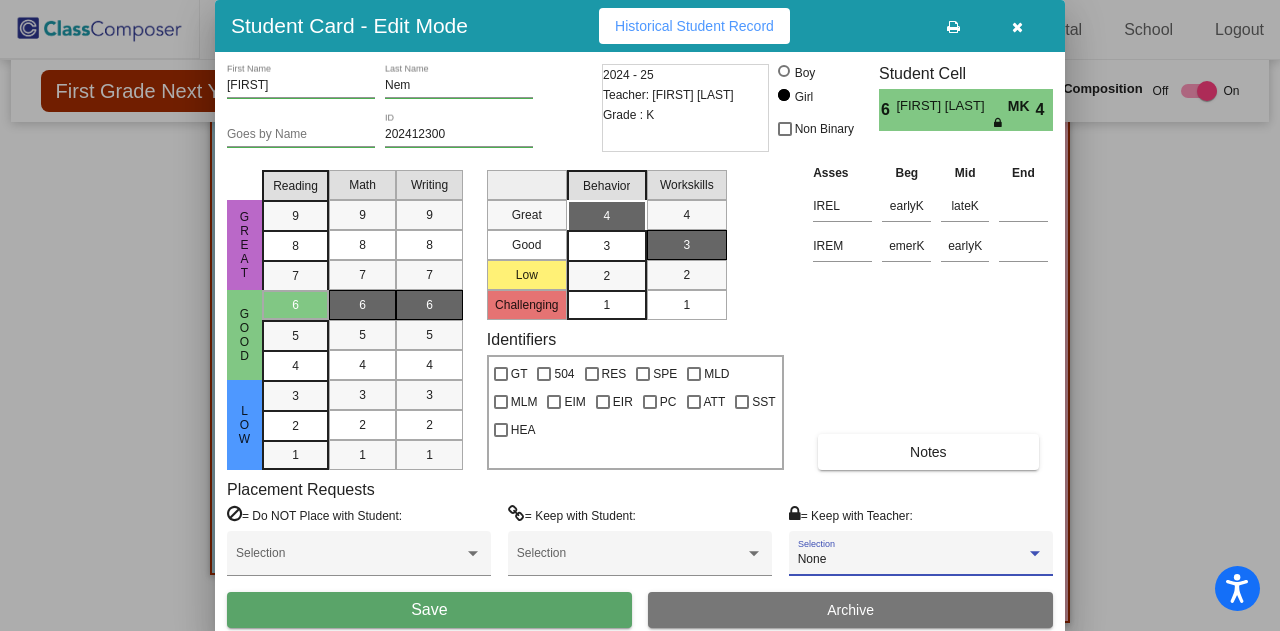 click on "Save" at bounding box center (429, 610) 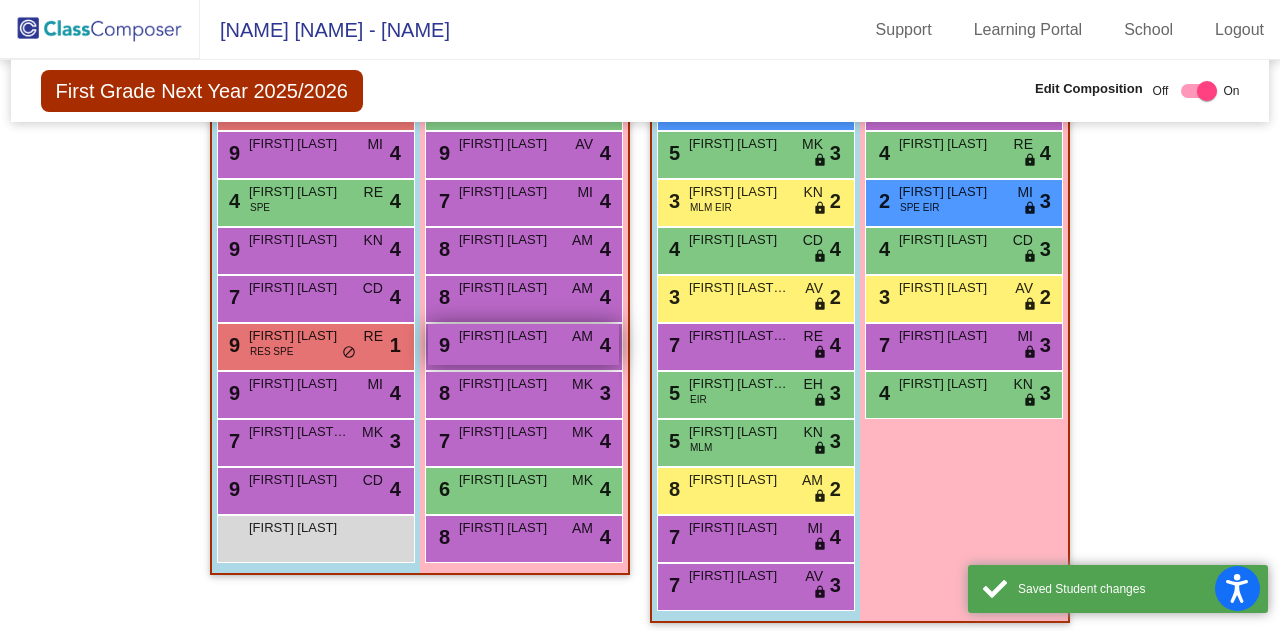 scroll, scrollTop: 2854, scrollLeft: 0, axis: vertical 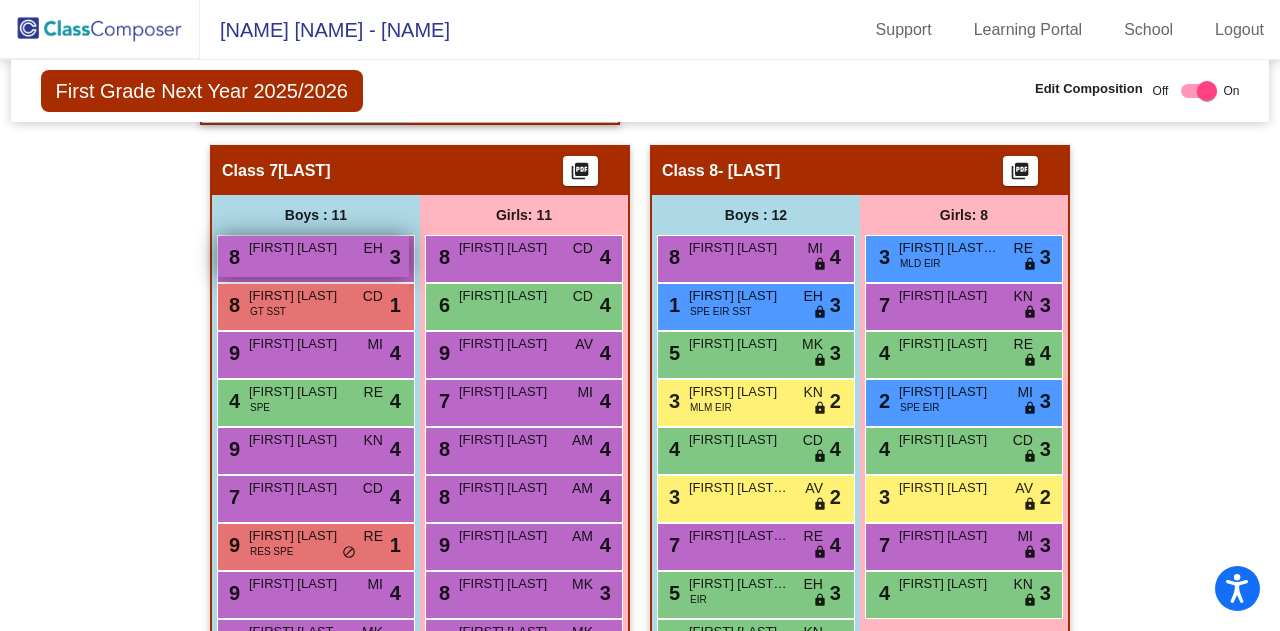click on "EH" at bounding box center (373, 248) 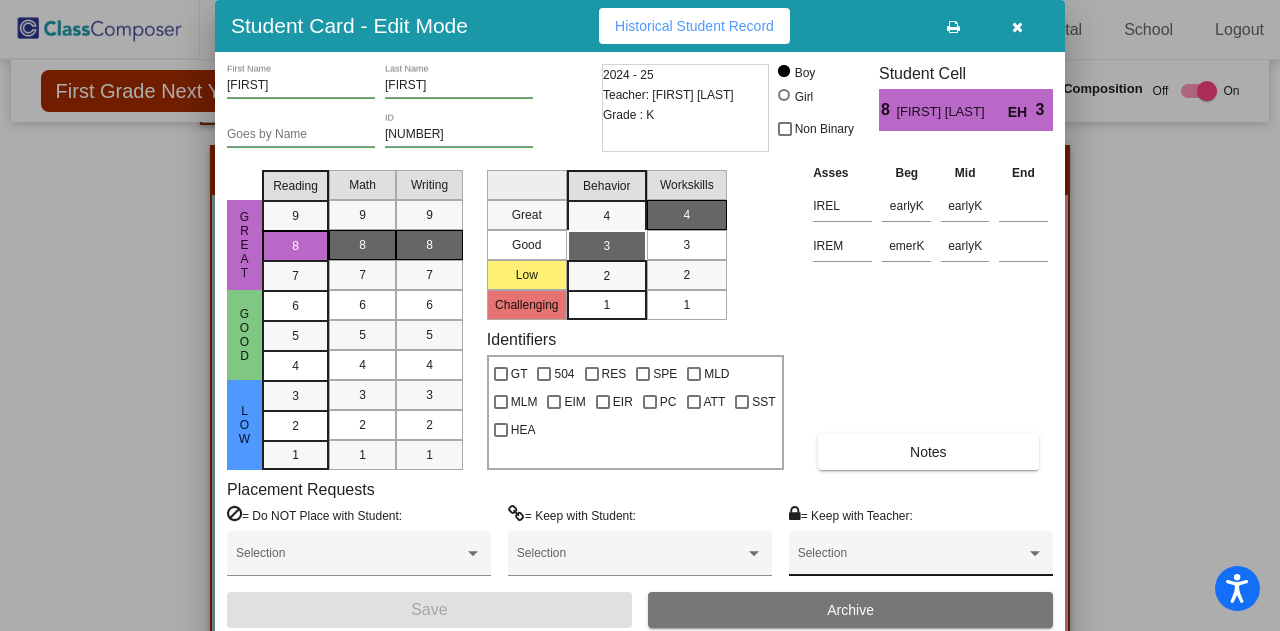 click on "Selection" at bounding box center (921, 553) 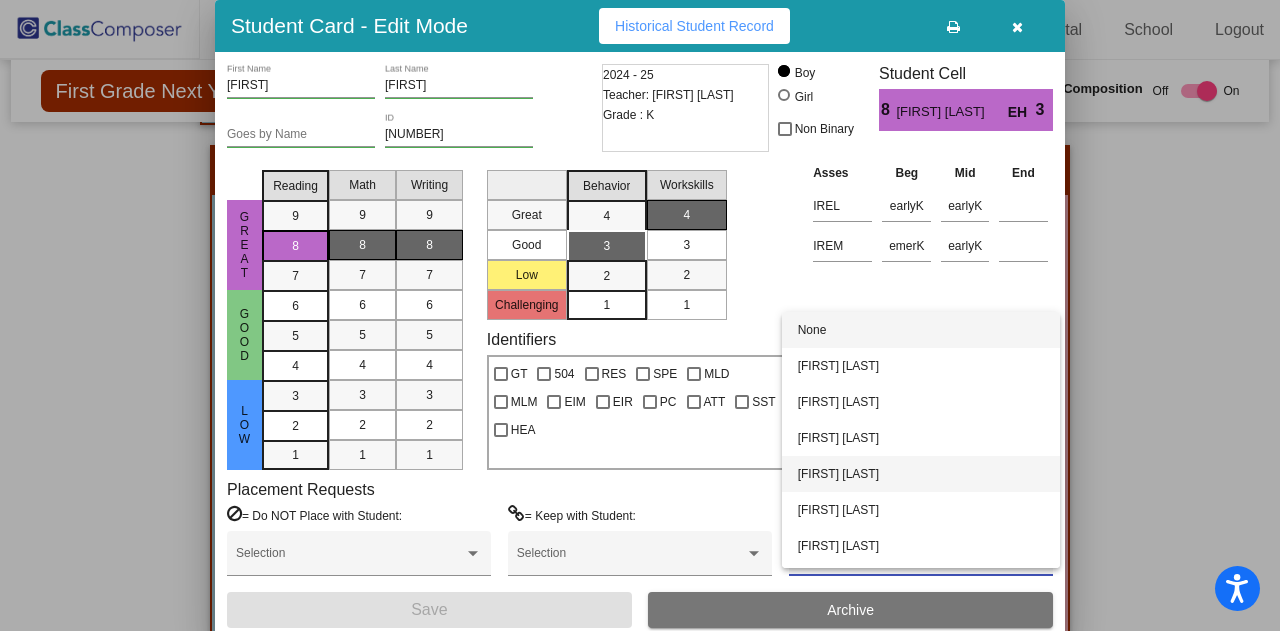 scroll, scrollTop: 68, scrollLeft: 0, axis: vertical 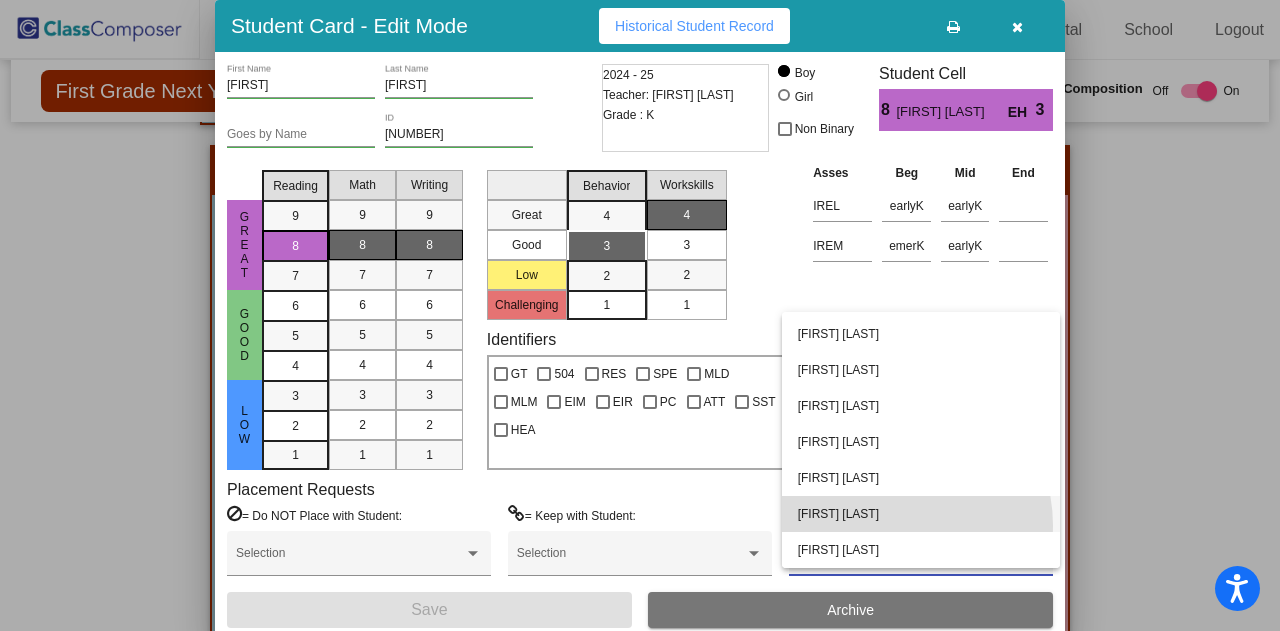 click on "[FIRST] [LAST]" at bounding box center [921, 514] 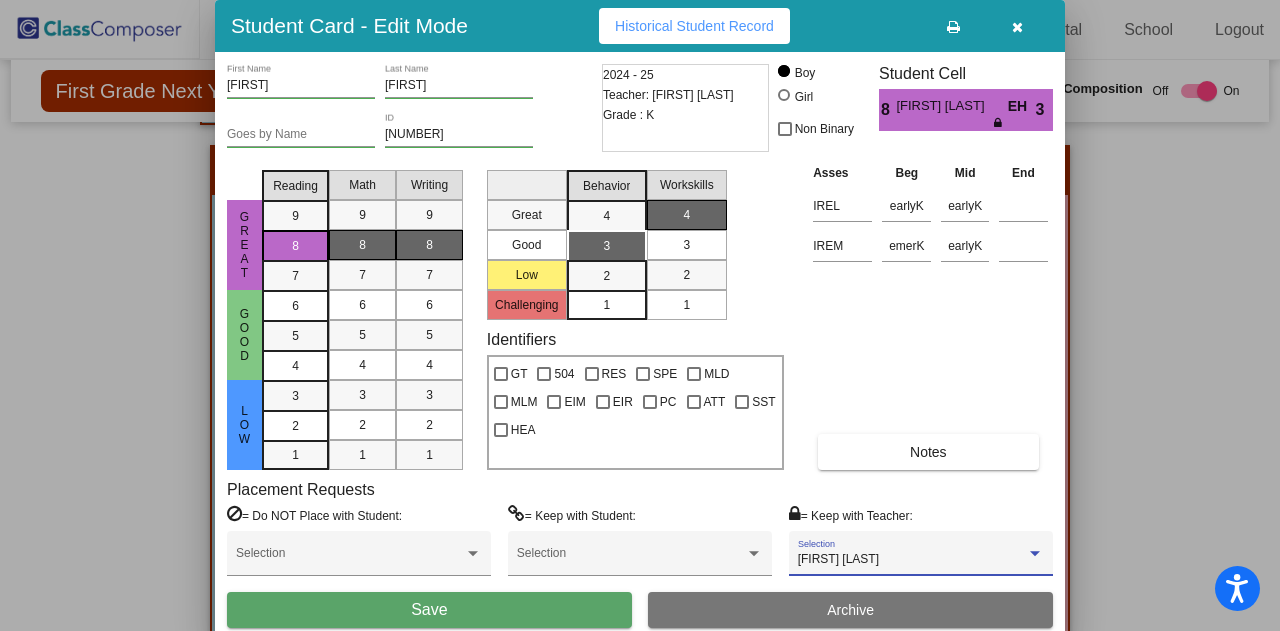 click on "Save" at bounding box center (429, 610) 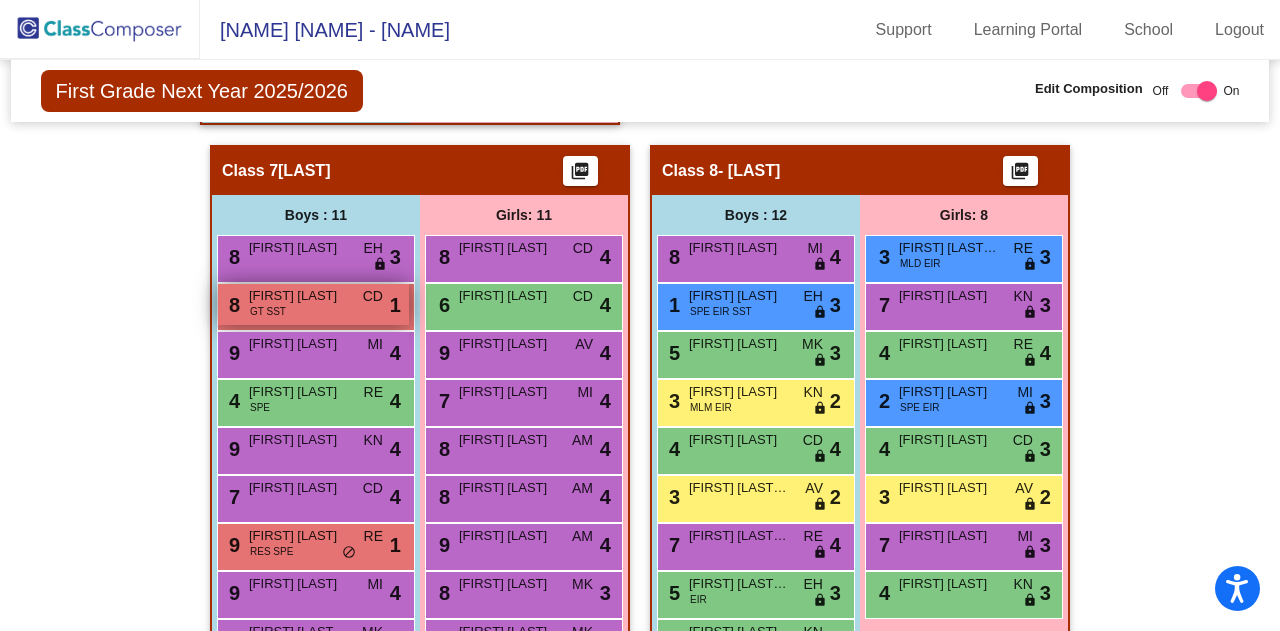 click on "[FIRST] [LAST]" at bounding box center [299, 296] 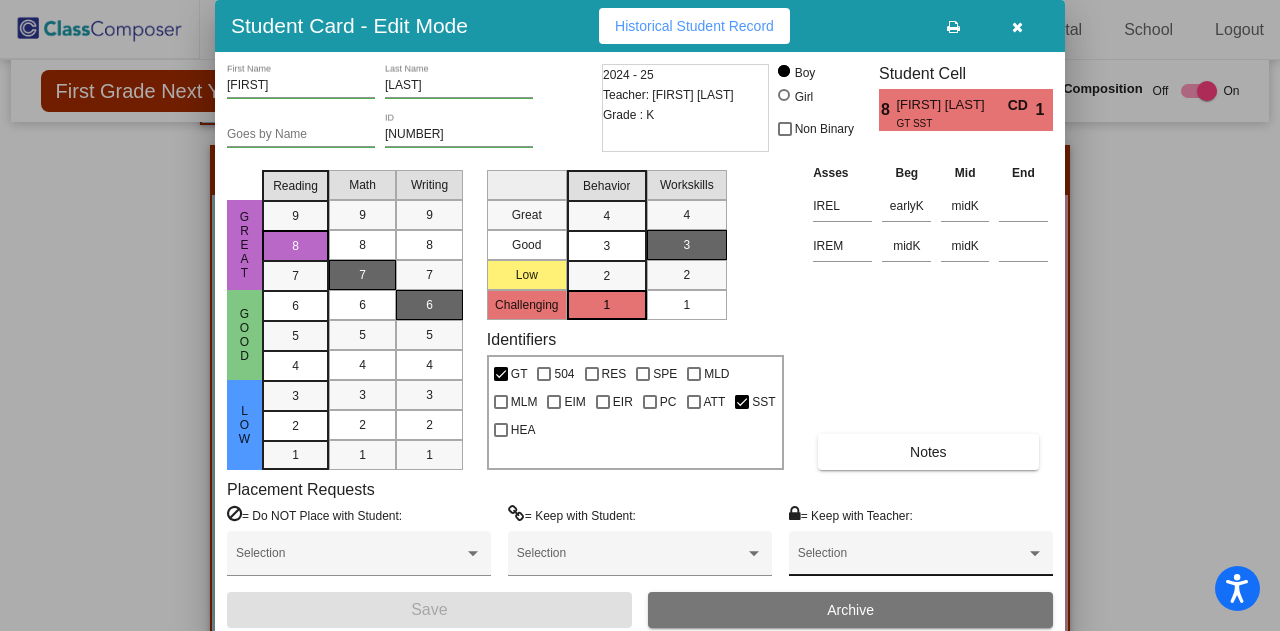 click at bounding box center [912, 560] 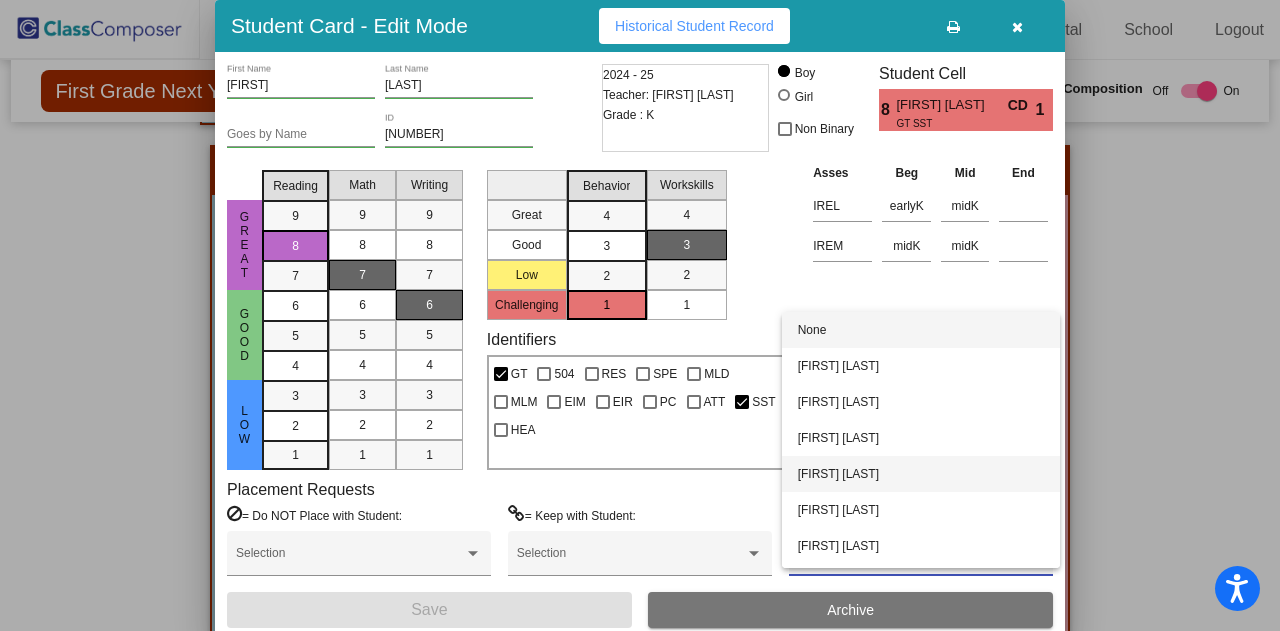 scroll, scrollTop: 68, scrollLeft: 0, axis: vertical 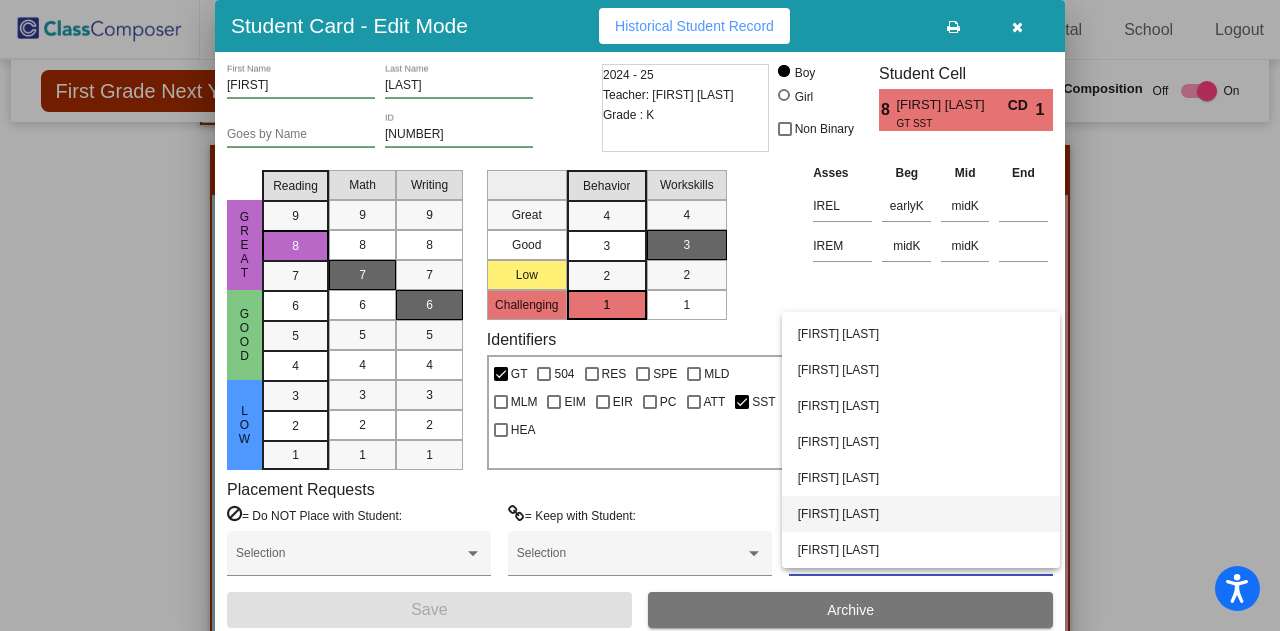 click on "[FIRST] [LAST]" at bounding box center (921, 514) 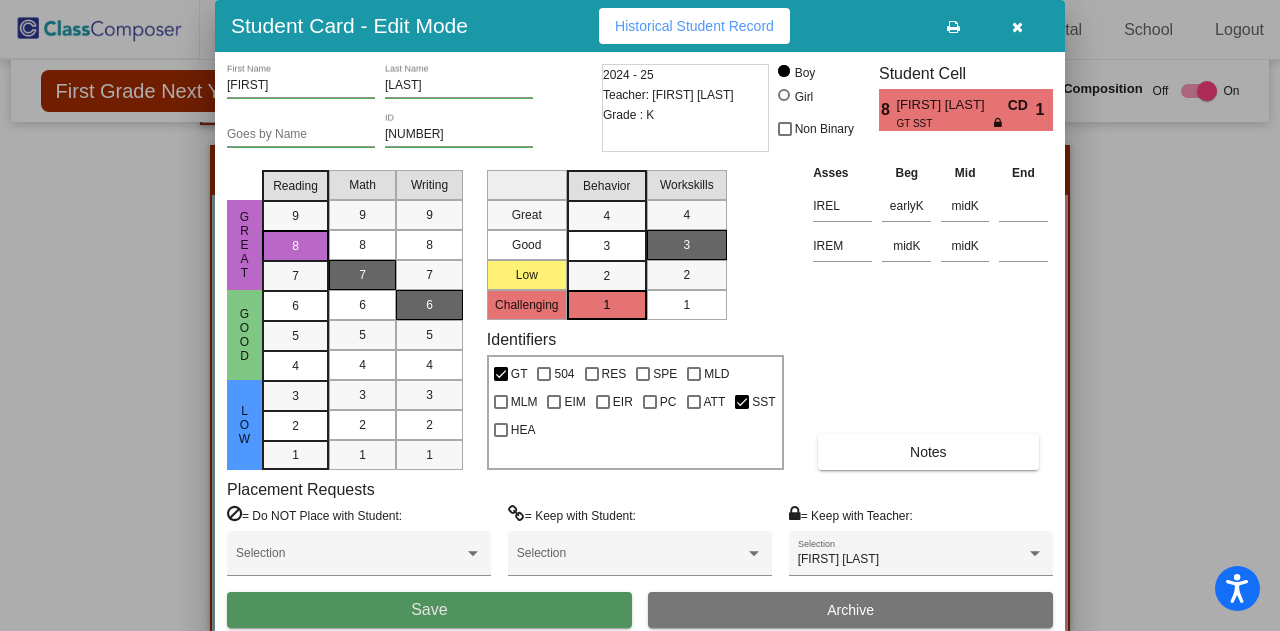 click on "Save" at bounding box center [429, 610] 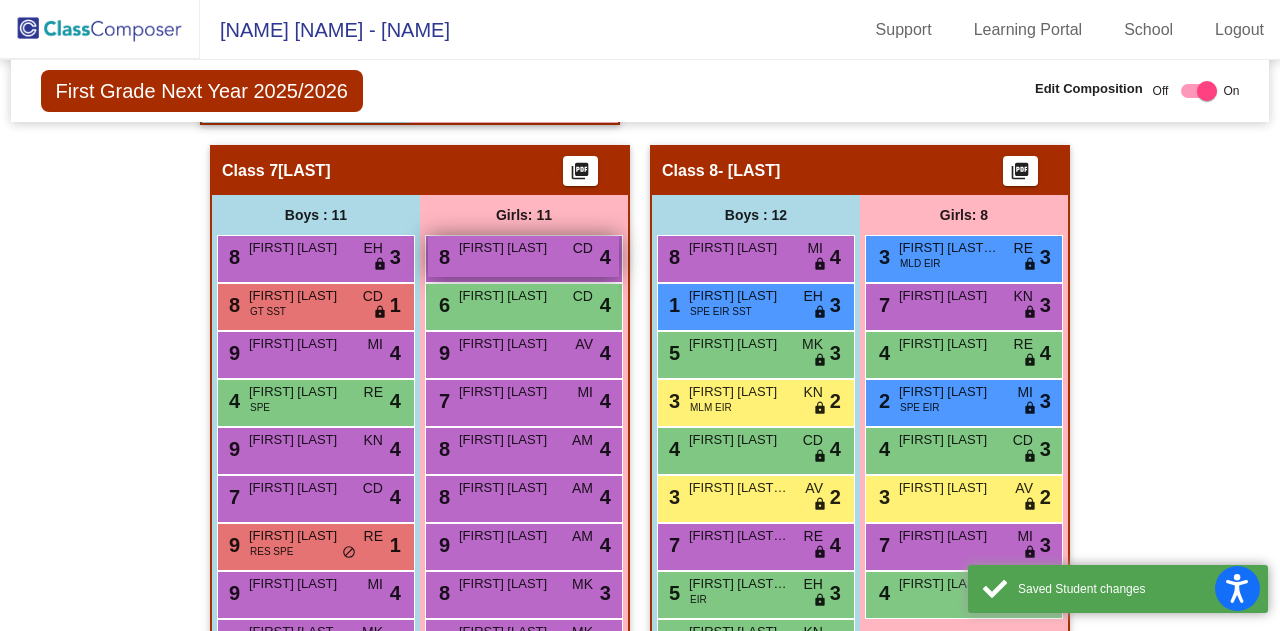 click on "[FIRST] [LAST]" at bounding box center (509, 248) 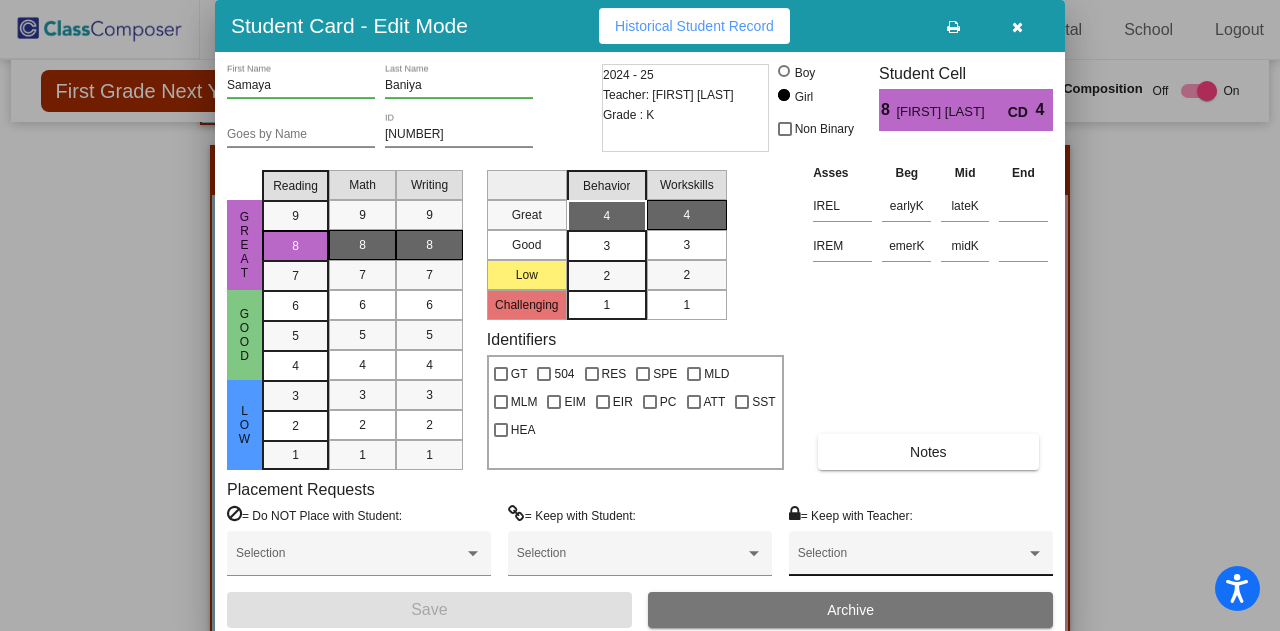 click on "Selection" at bounding box center (921, 558) 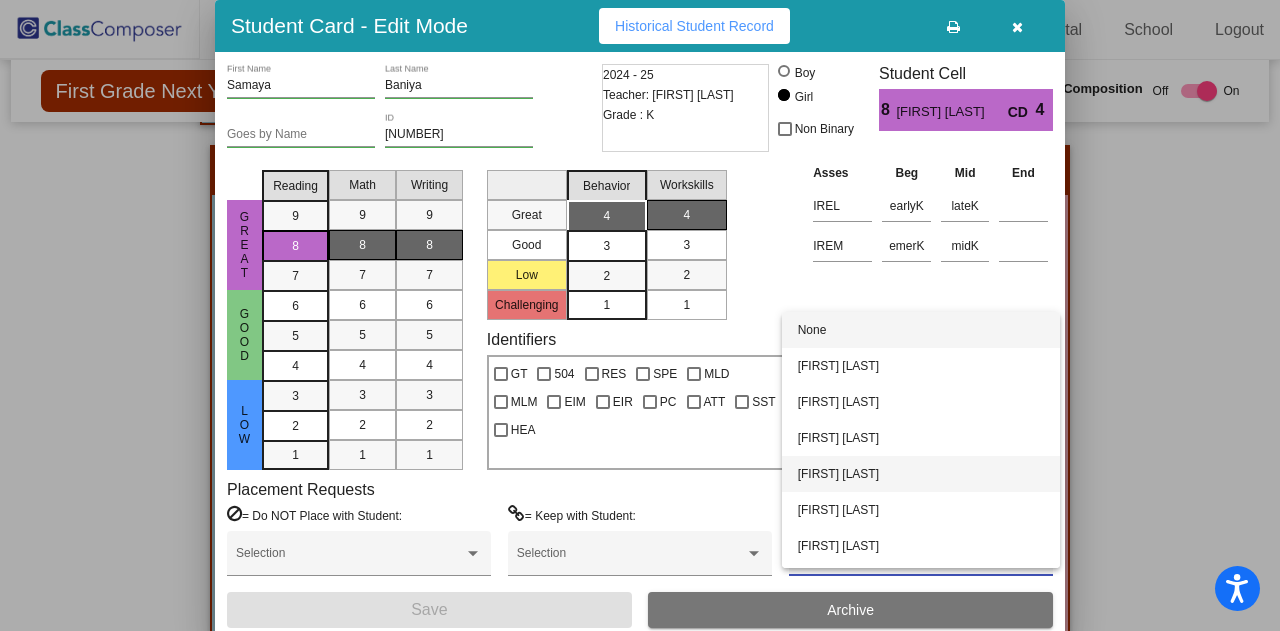 scroll, scrollTop: 68, scrollLeft: 0, axis: vertical 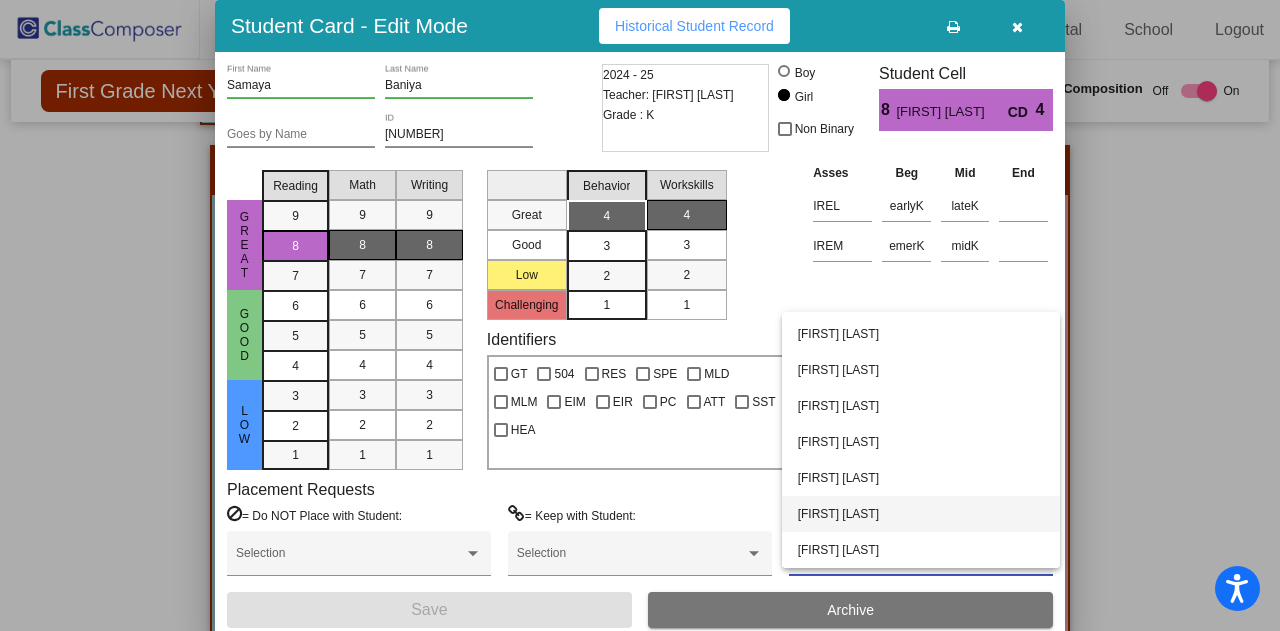 click on "[FIRST] [LAST]" at bounding box center (921, 514) 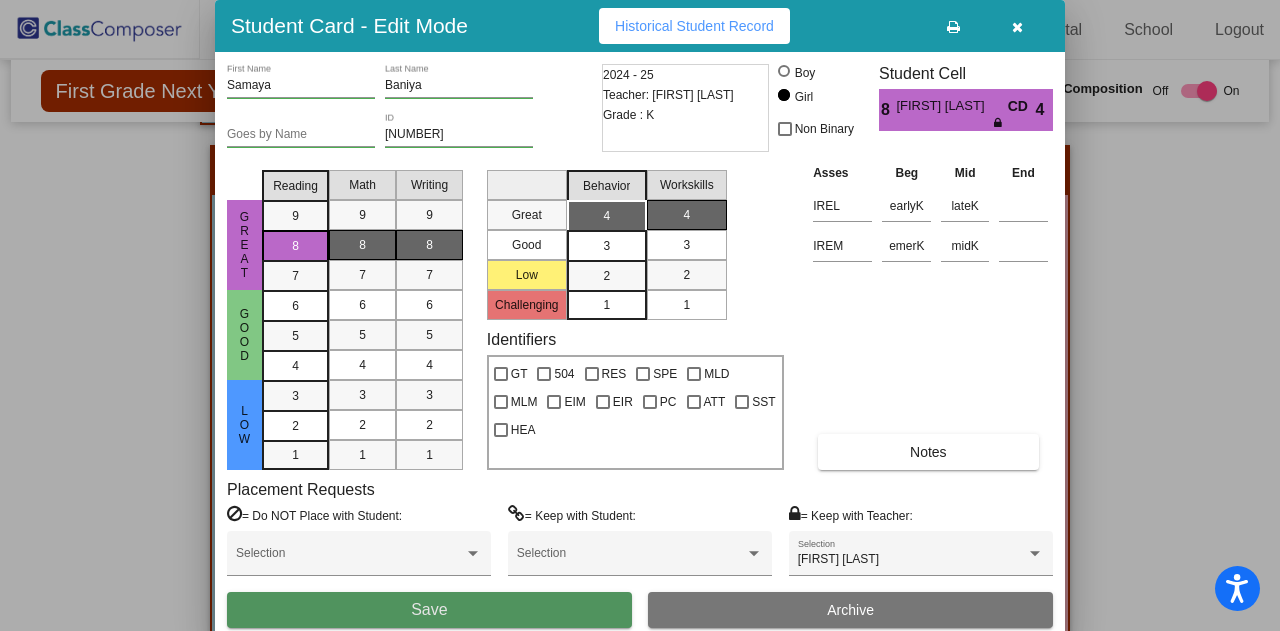 click on "Save" at bounding box center [429, 610] 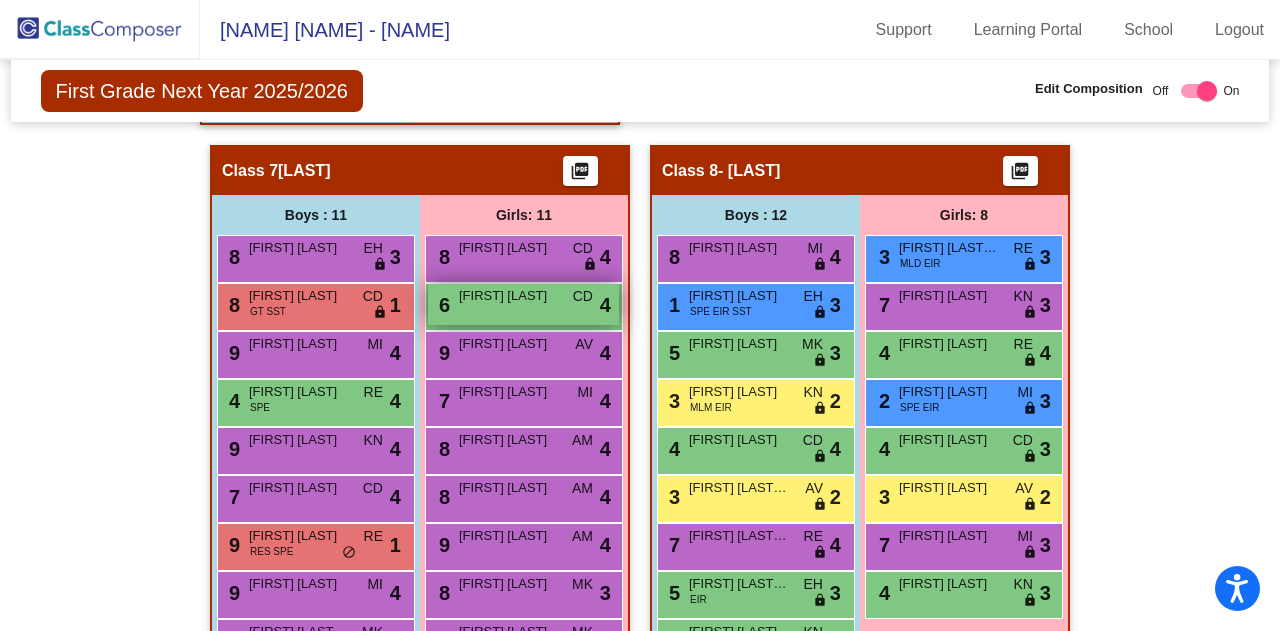 click on "[FIRST] [LAST]" at bounding box center (509, 296) 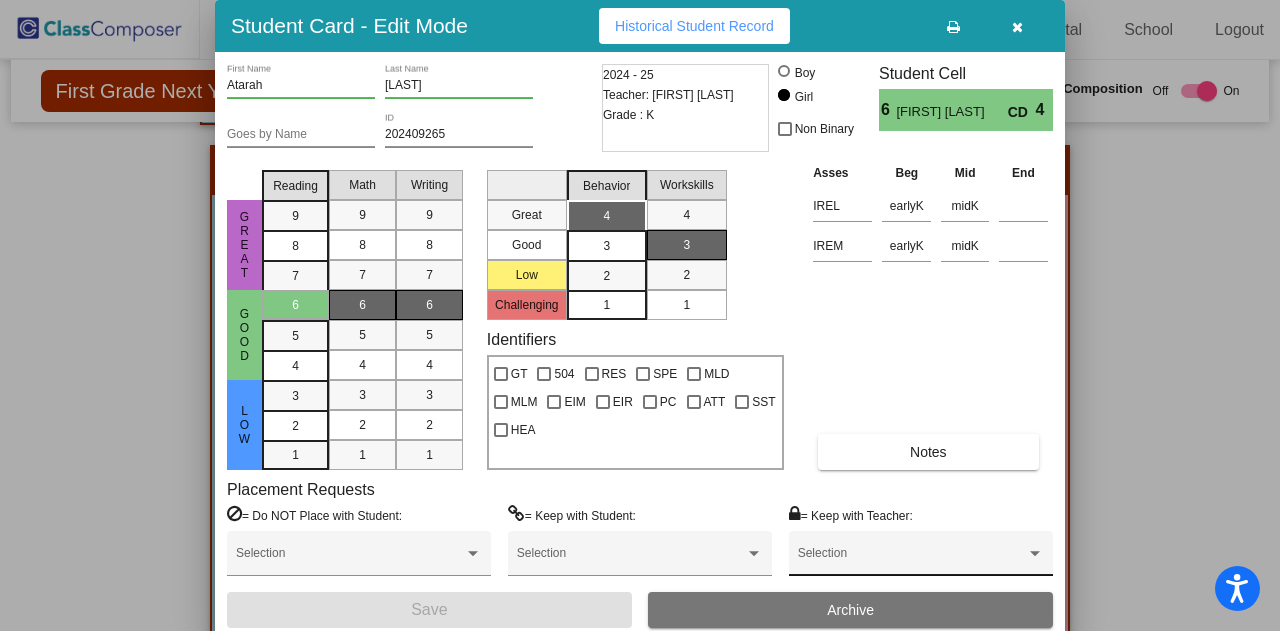 click on "Selection" at bounding box center [921, 553] 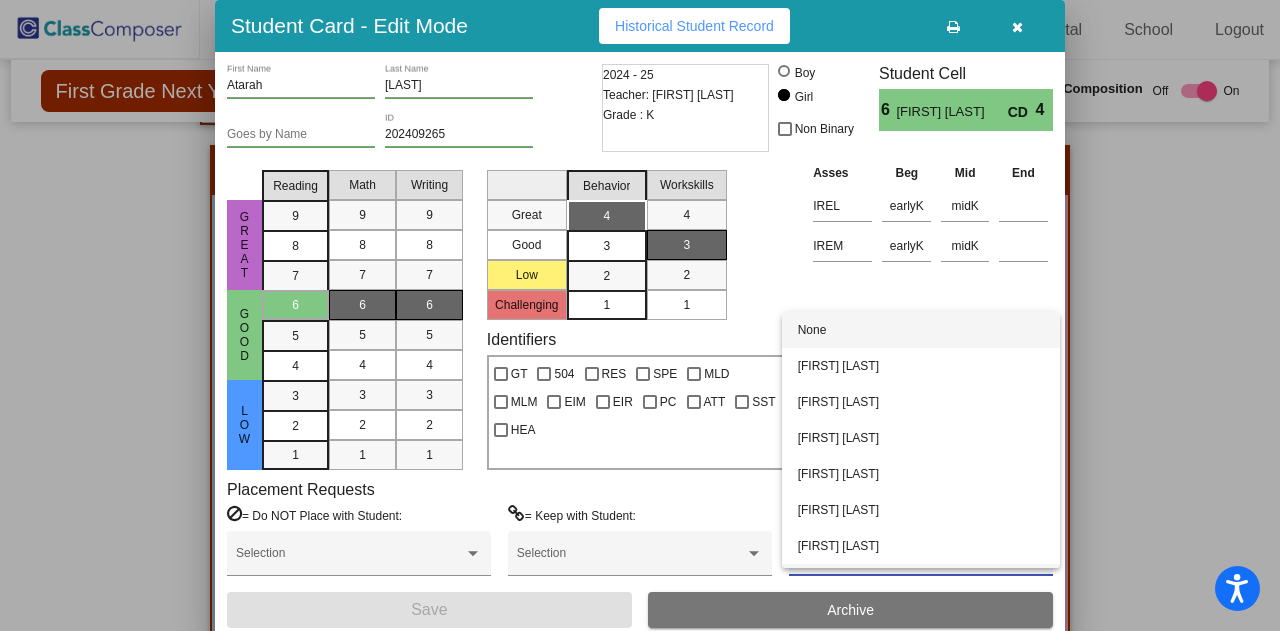 scroll, scrollTop: 68, scrollLeft: 0, axis: vertical 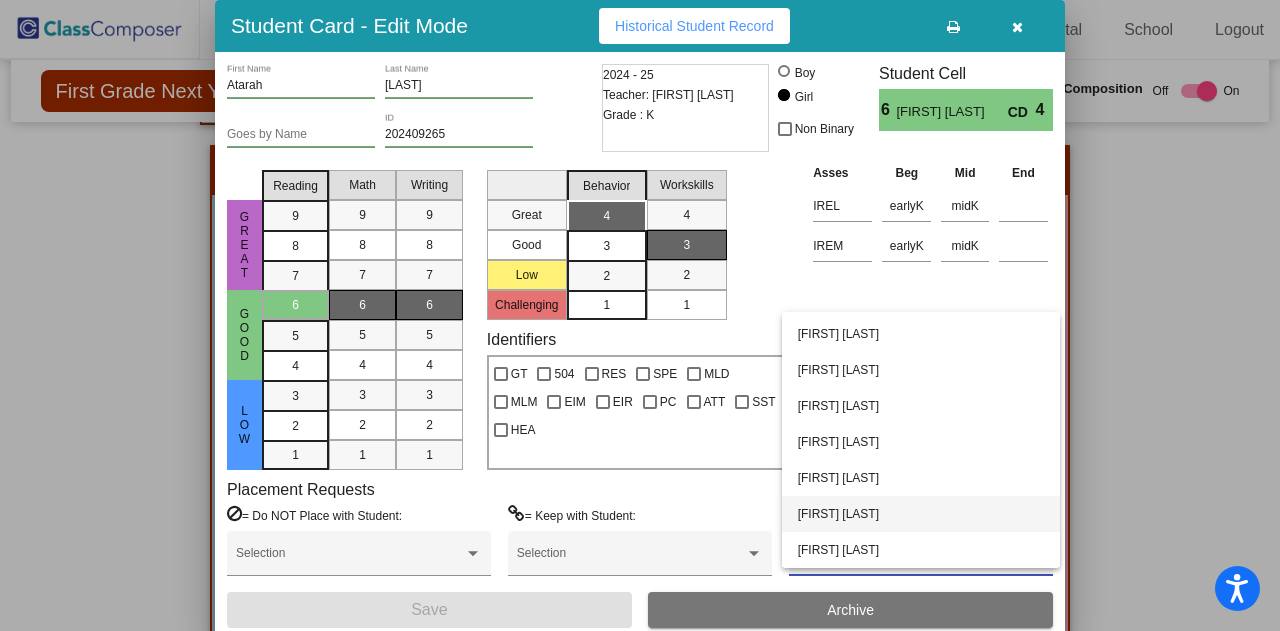 click on "[FIRST] [LAST]" at bounding box center (921, 514) 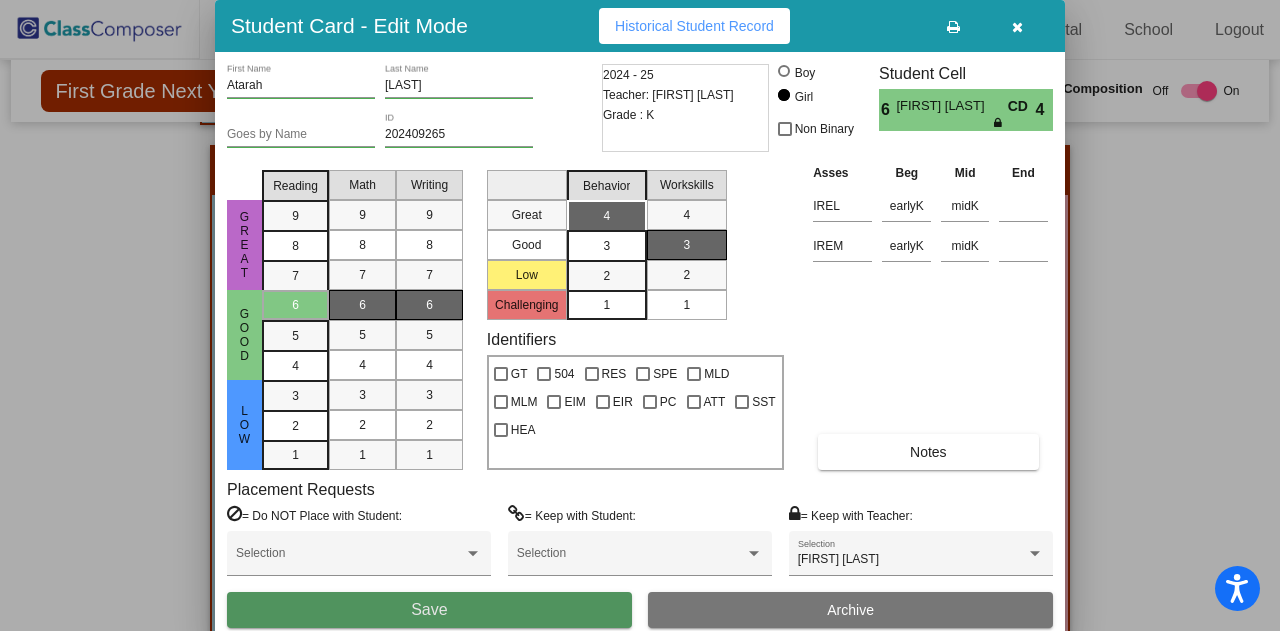 click on "Save" at bounding box center [429, 610] 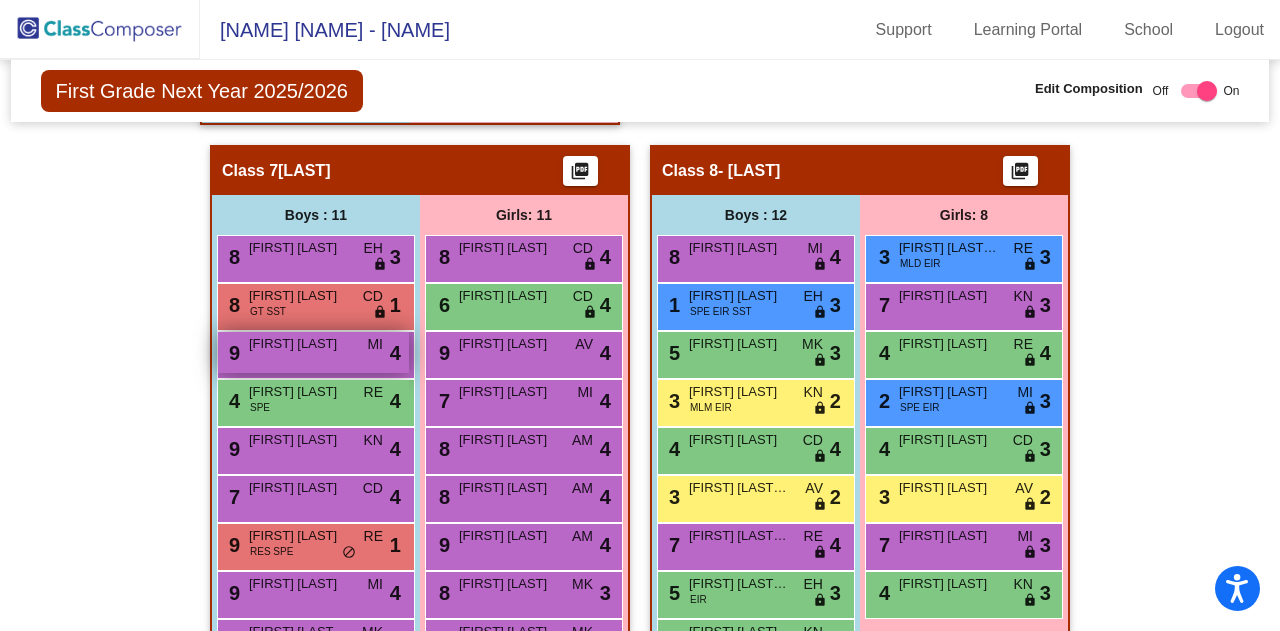 click on "[NUMBER] [FIRST] [LAST] [NAME] [NAME] [NAME] [NAME]" at bounding box center [313, 352] 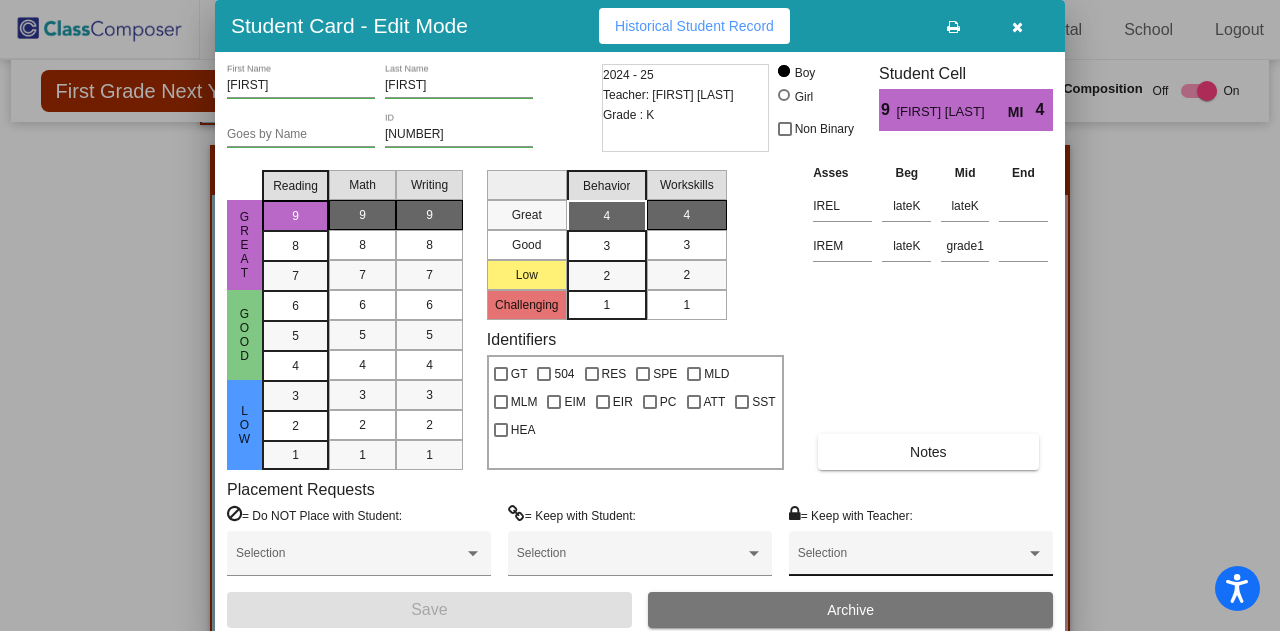 drag, startPoint x: 872, startPoint y: 575, endPoint x: 866, endPoint y: 563, distance: 13.416408 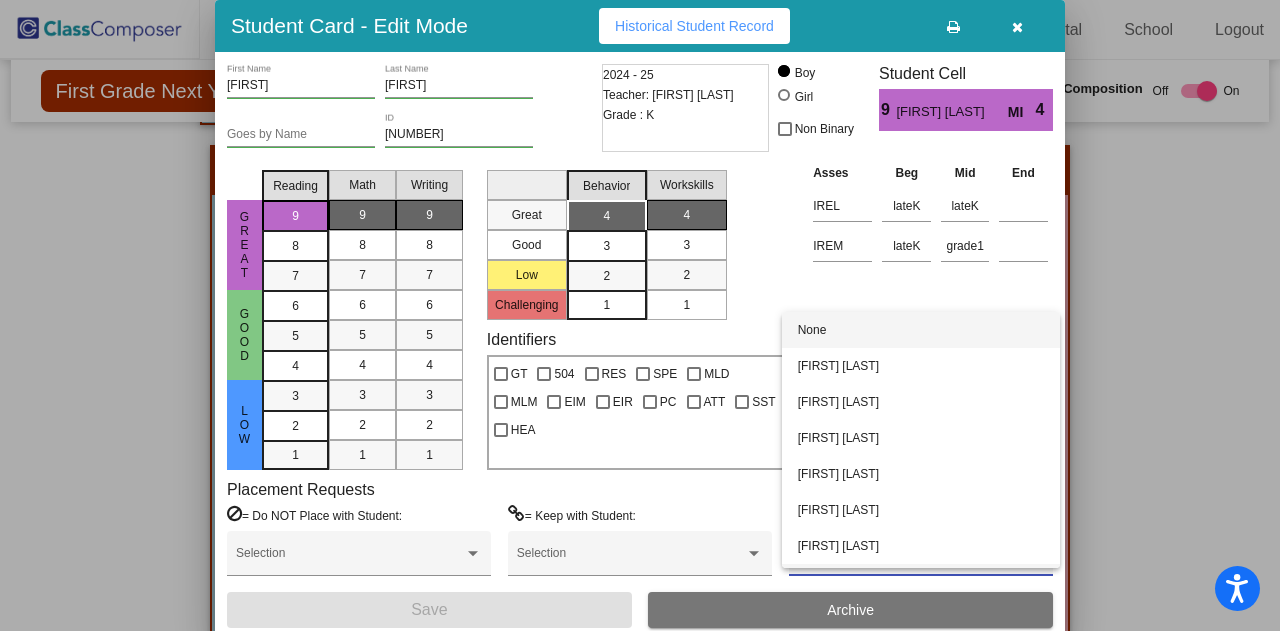 scroll, scrollTop: 68, scrollLeft: 0, axis: vertical 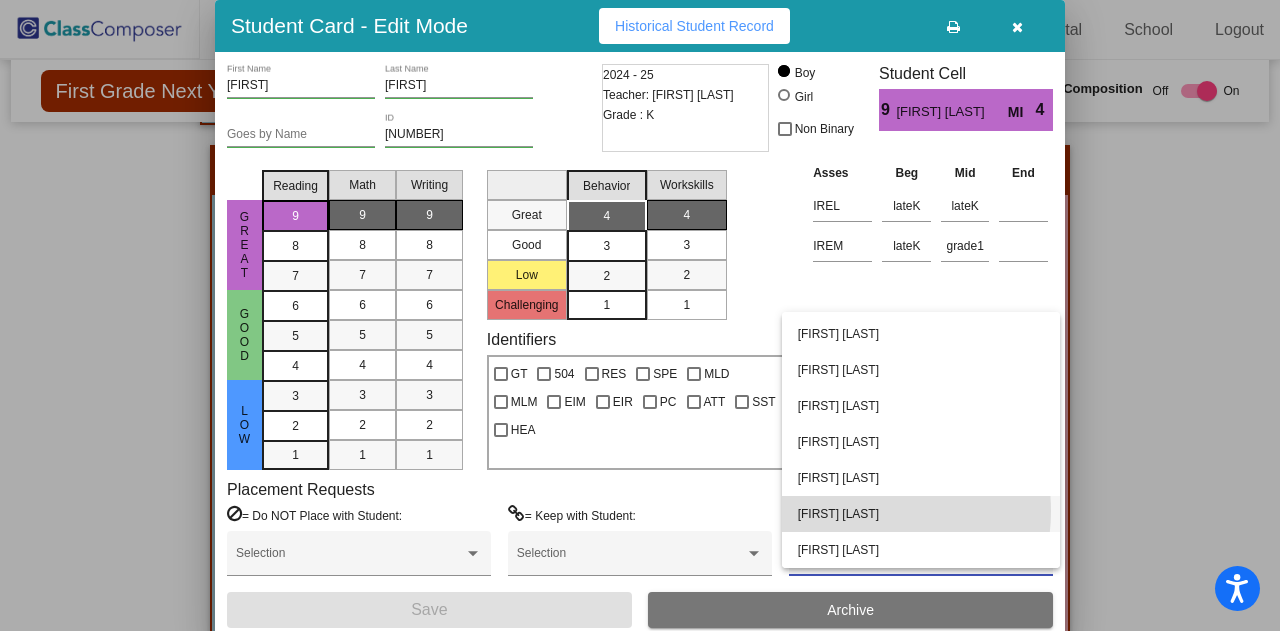 click on "[FIRST] [LAST]" at bounding box center (921, 514) 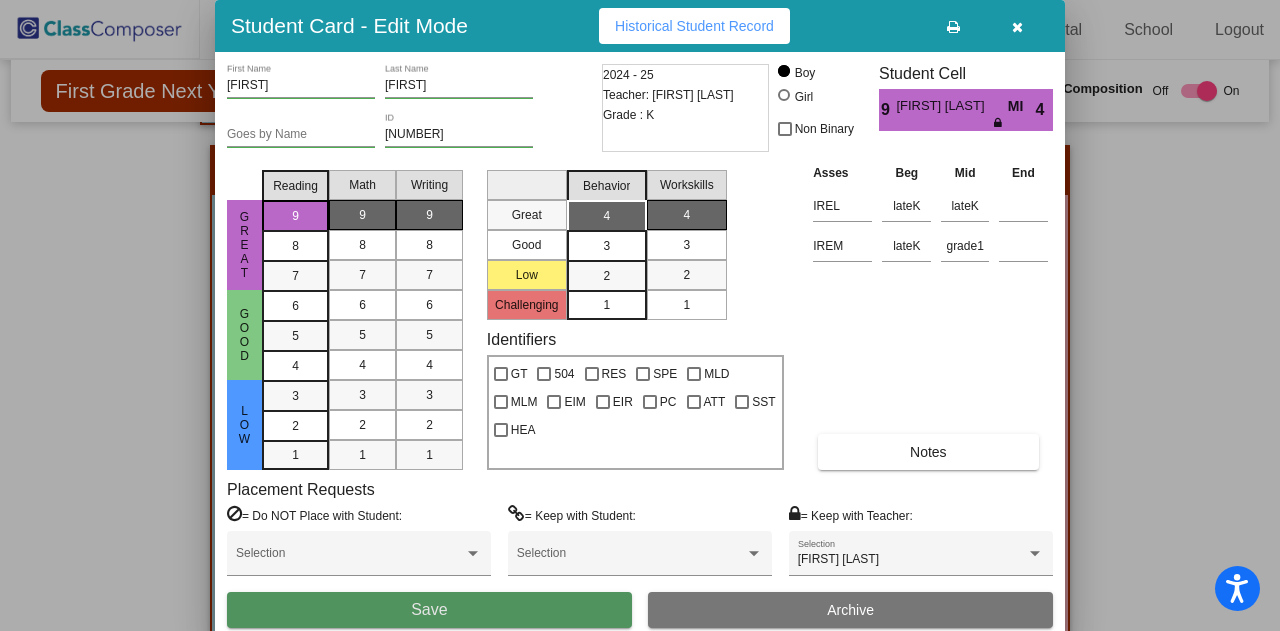 click on "Save" at bounding box center (429, 610) 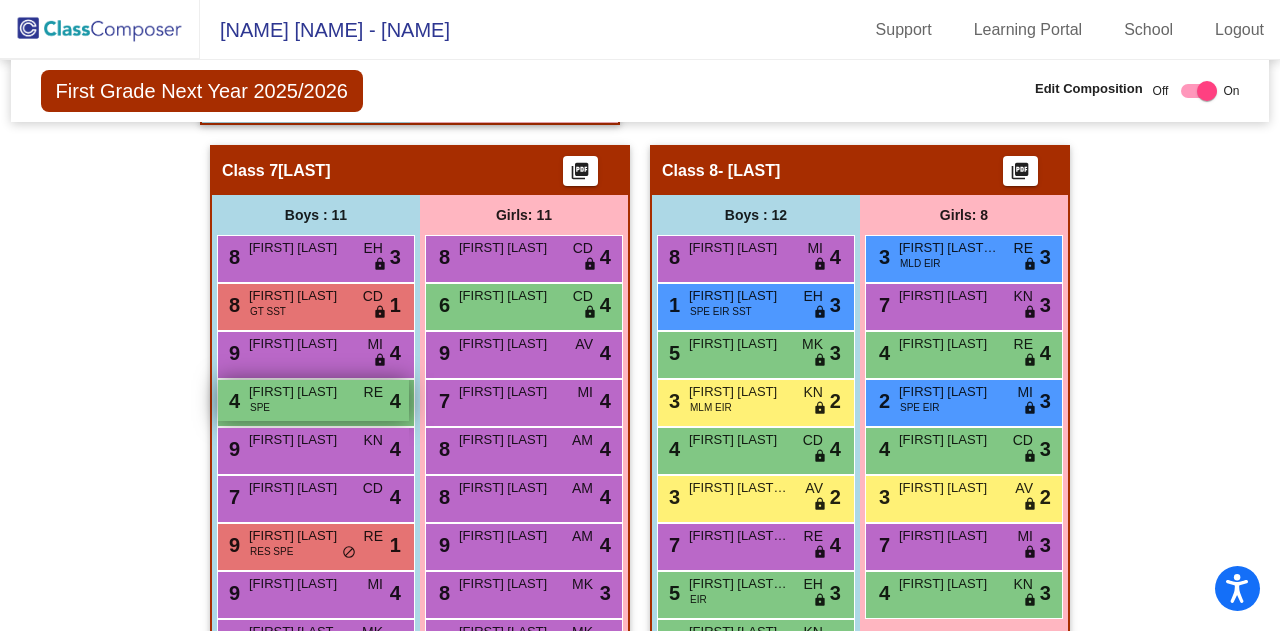 click on "RE" at bounding box center (373, 392) 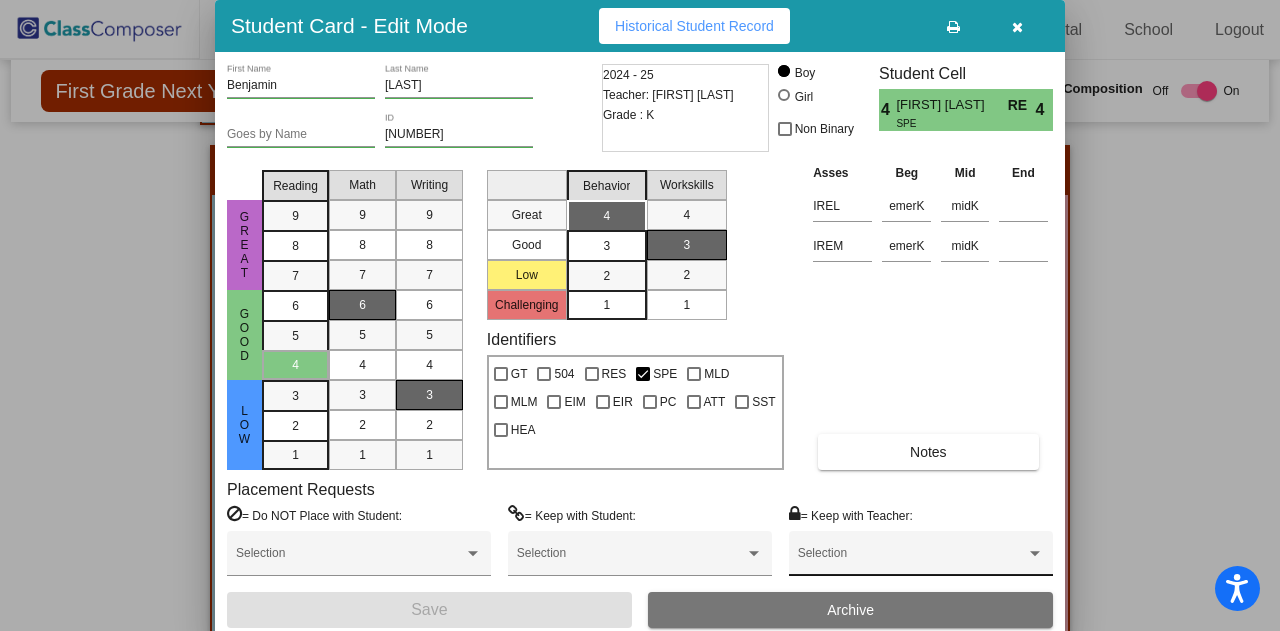 click on "Selection" at bounding box center [921, 553] 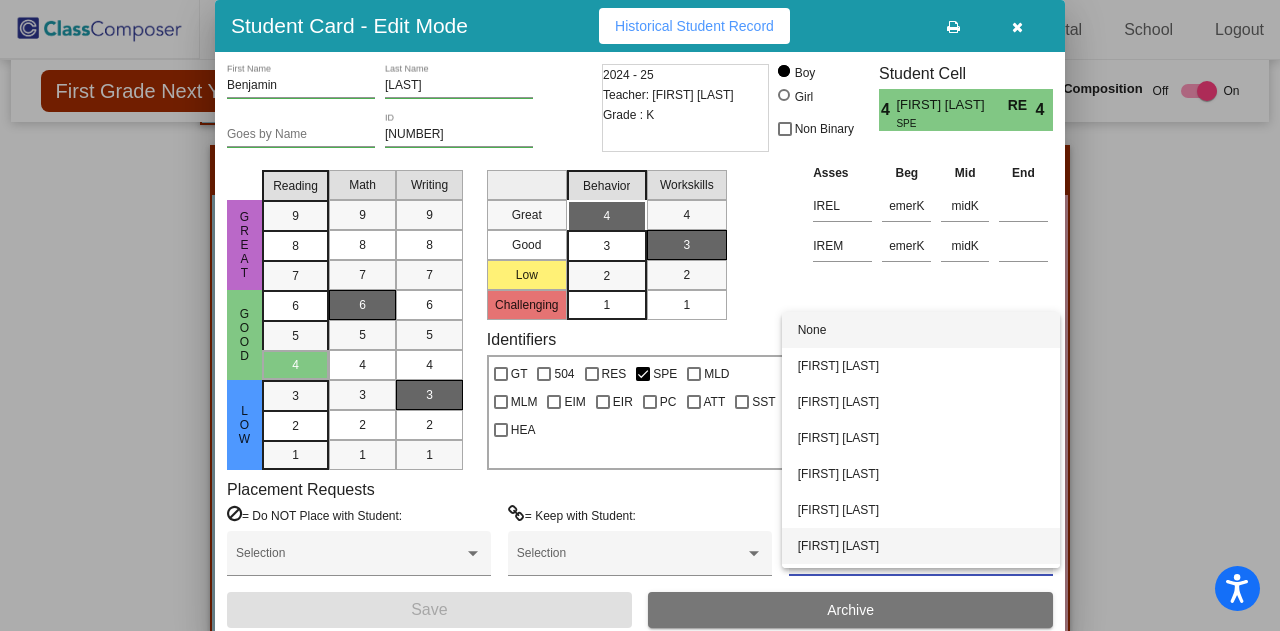scroll, scrollTop: 68, scrollLeft: 0, axis: vertical 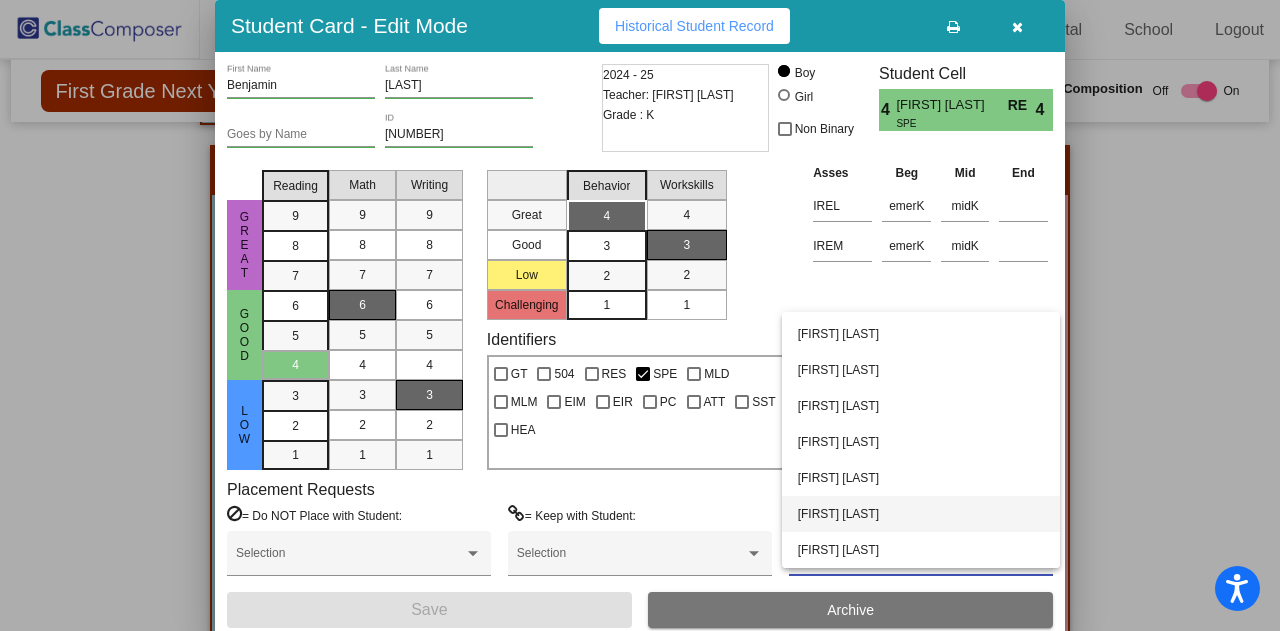 click on "[FIRST] [LAST]" at bounding box center [921, 514] 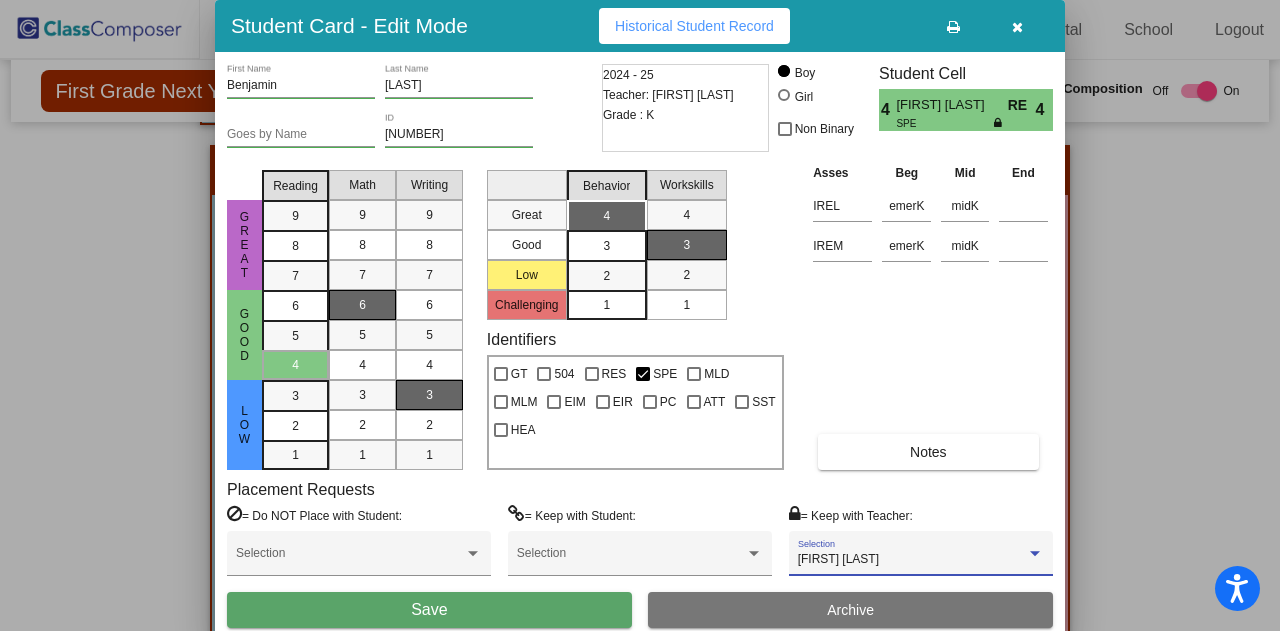 click on "Save" at bounding box center (429, 609) 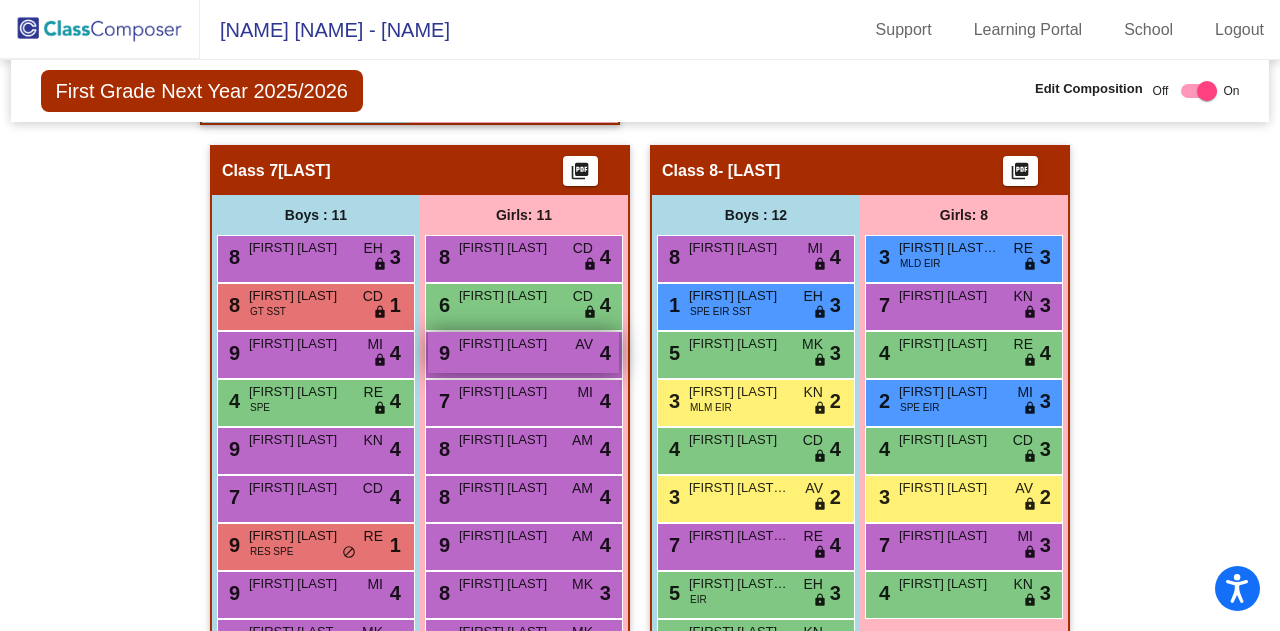 click on "9 [FIRST] [LAST] AV lock do_not_disturb_alt 4" at bounding box center [523, 352] 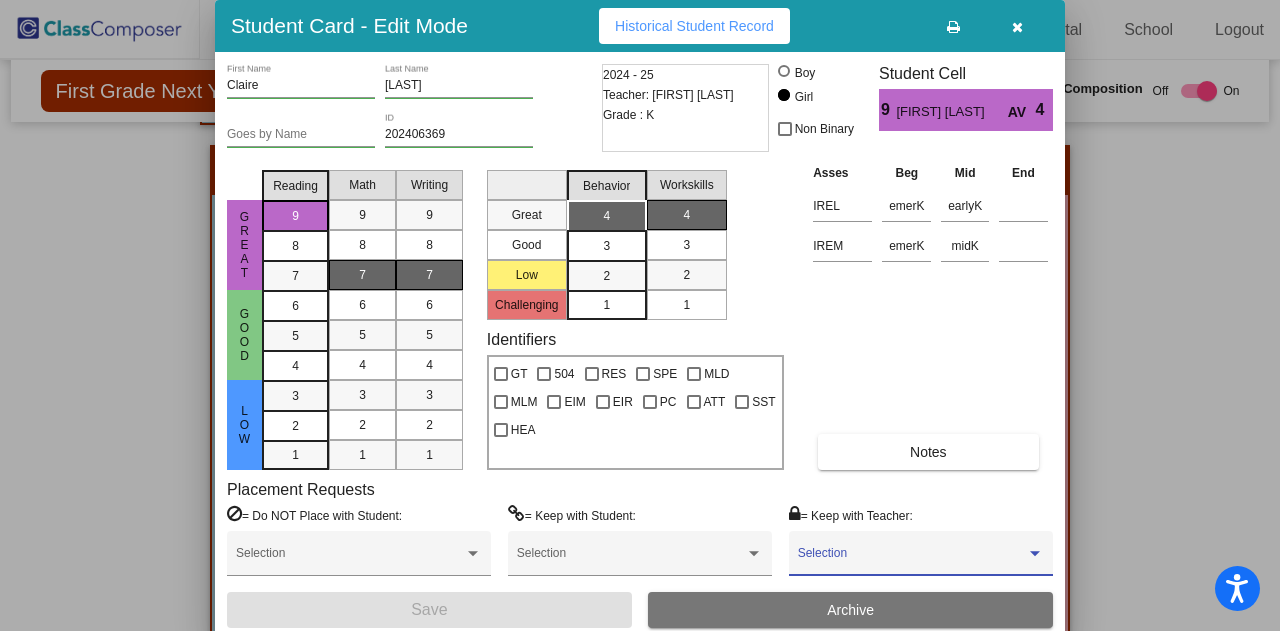 click at bounding box center [912, 560] 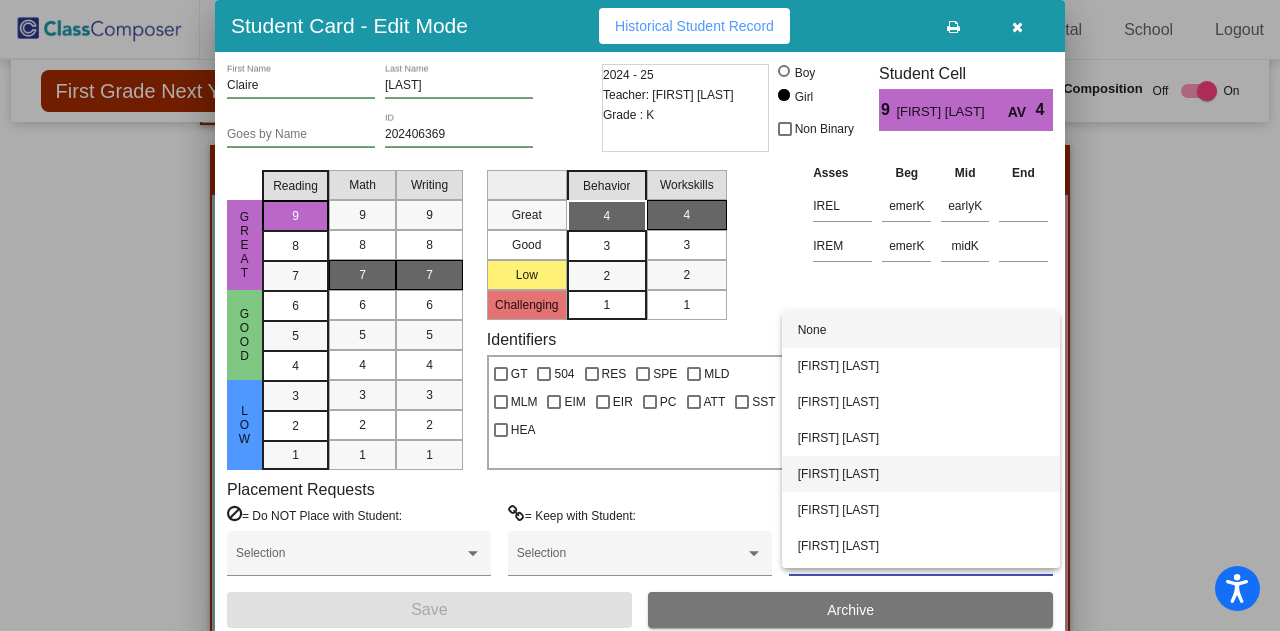 scroll, scrollTop: 68, scrollLeft: 0, axis: vertical 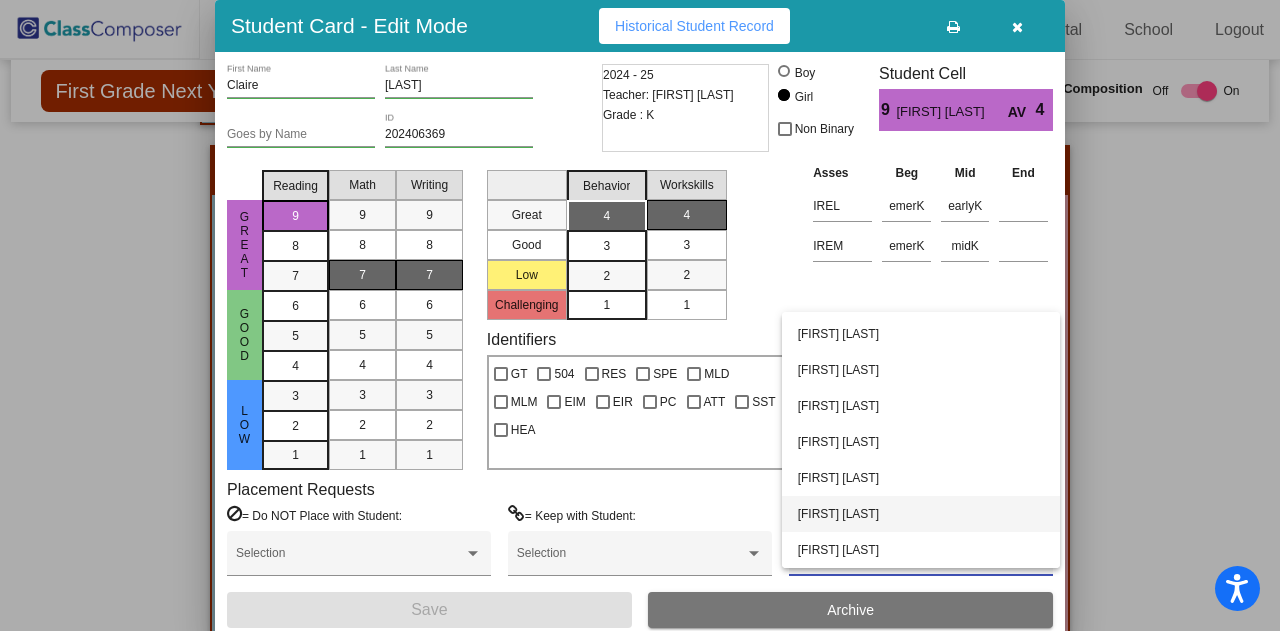 click on "[FIRST] [LAST]" at bounding box center [921, 514] 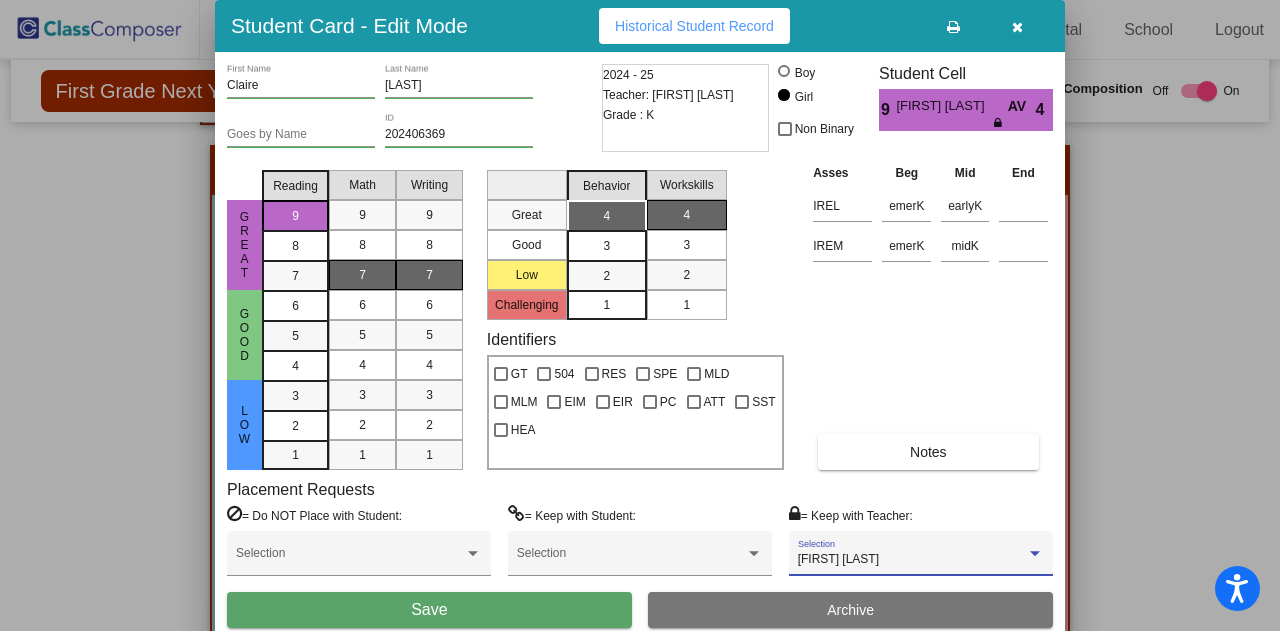 click on "Save" at bounding box center [429, 610] 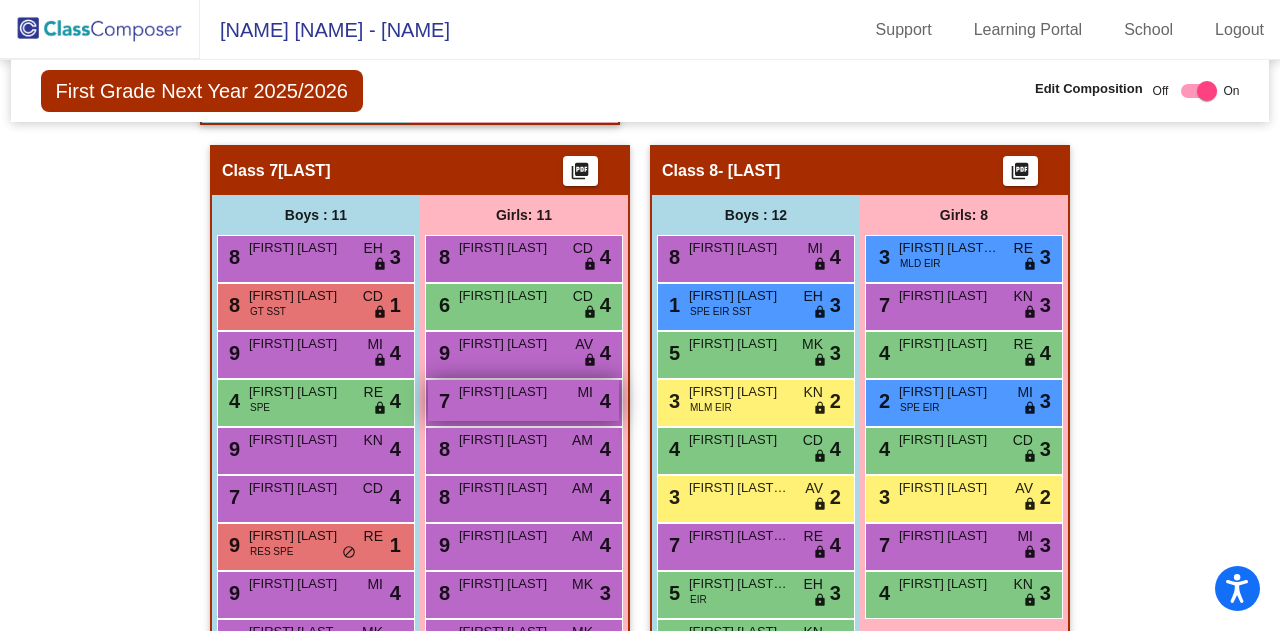 click on "[NUMBER] [FIRST] [LAST] [CODE] [STATUS]" at bounding box center (523, 400) 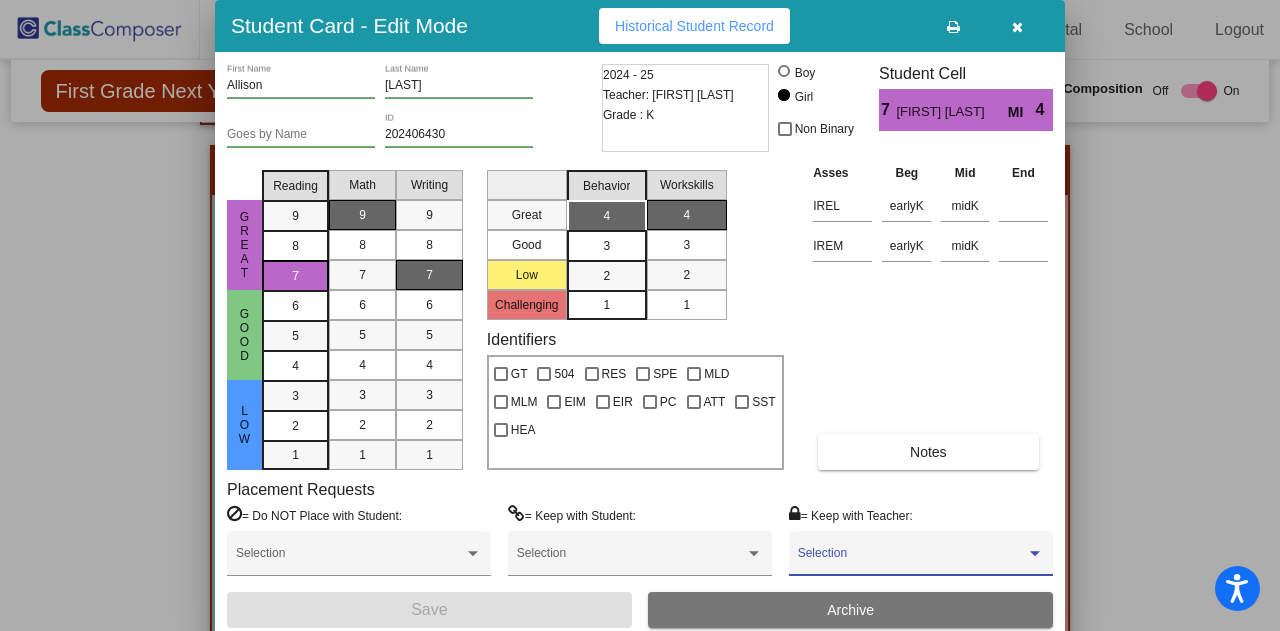 click at bounding box center (912, 560) 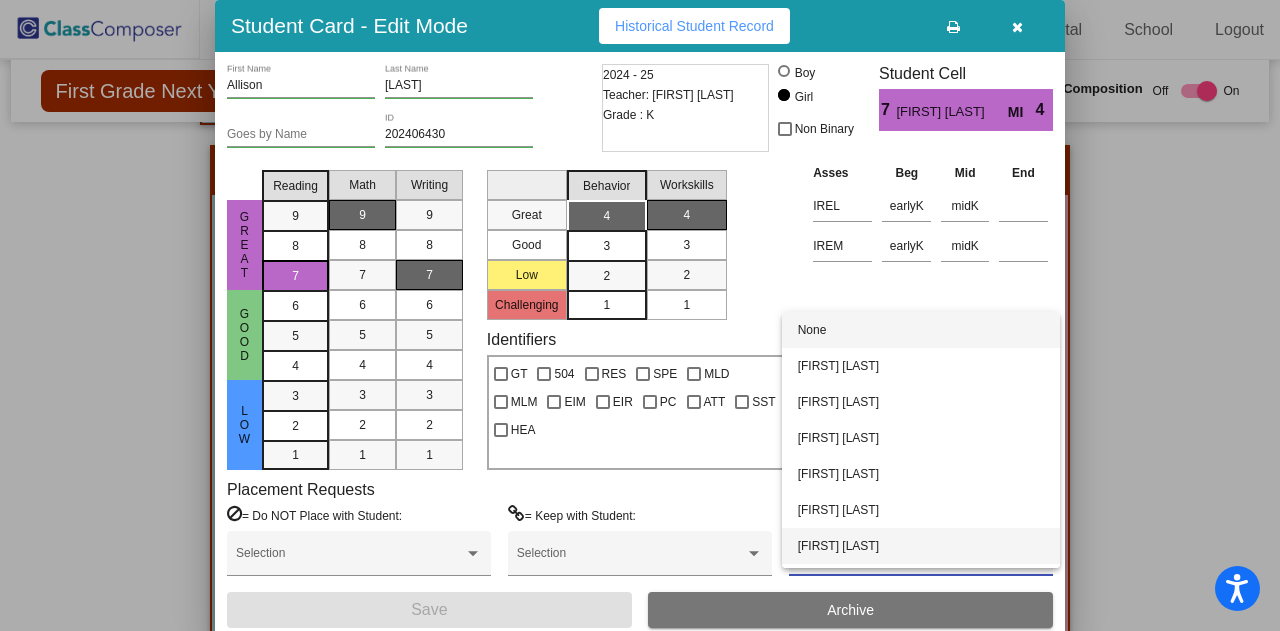 scroll, scrollTop: 68, scrollLeft: 0, axis: vertical 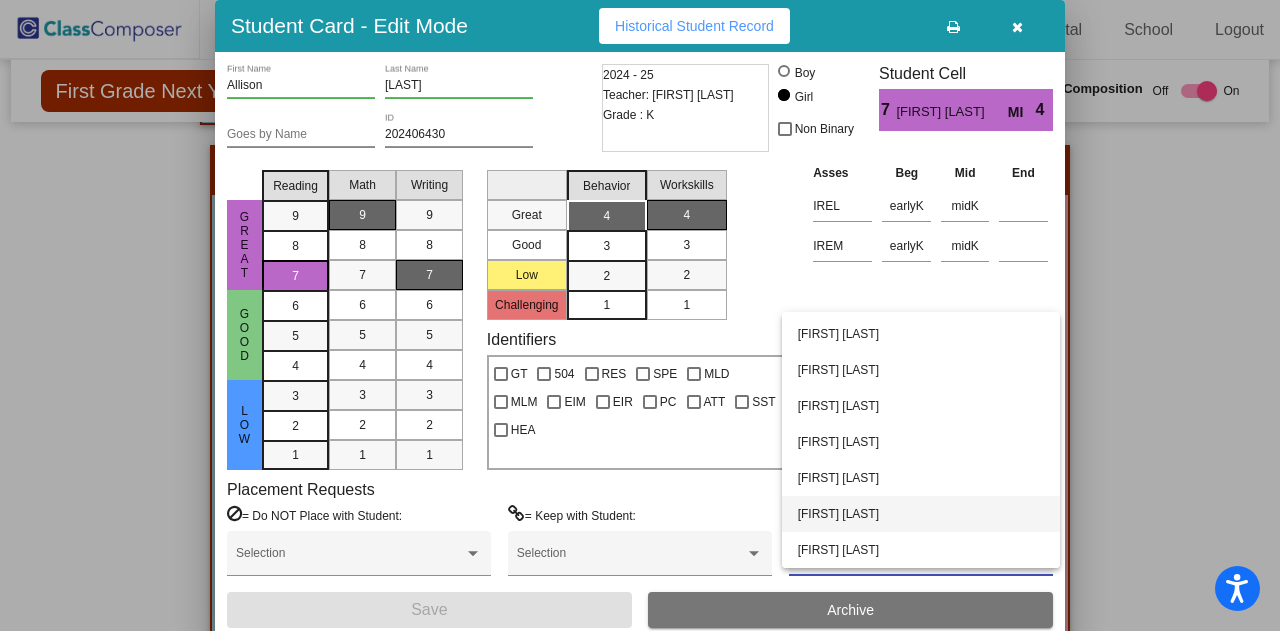 click on "[FIRST] [LAST]" at bounding box center [921, 514] 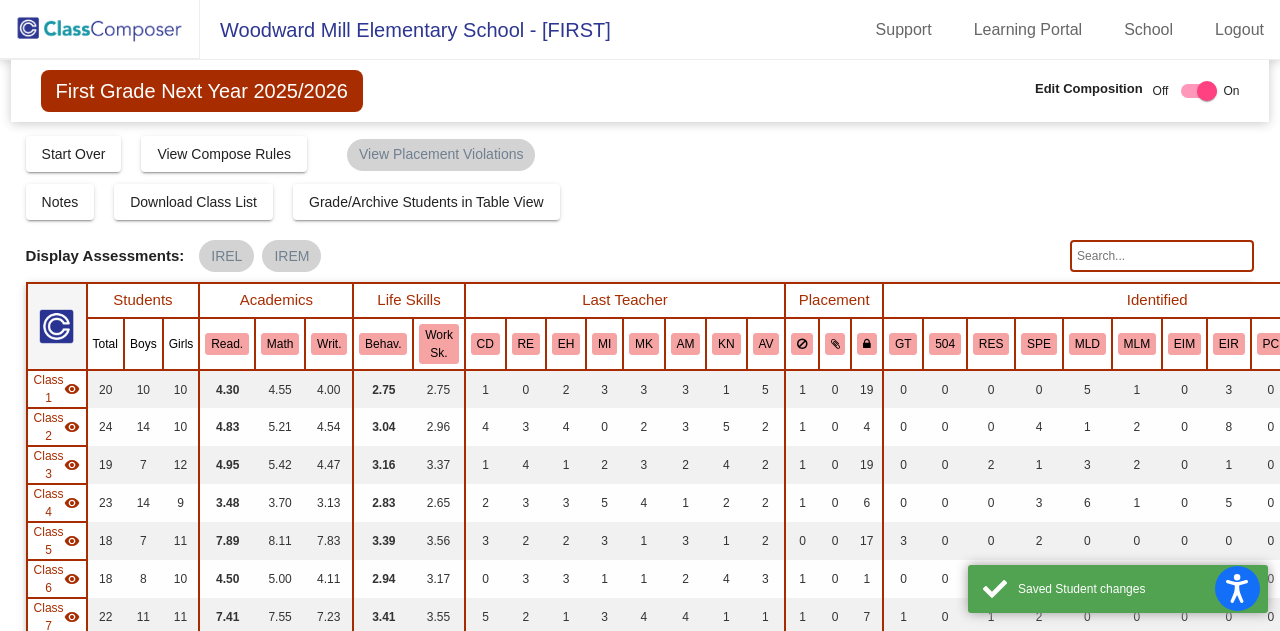 scroll, scrollTop: 0, scrollLeft: 0, axis: both 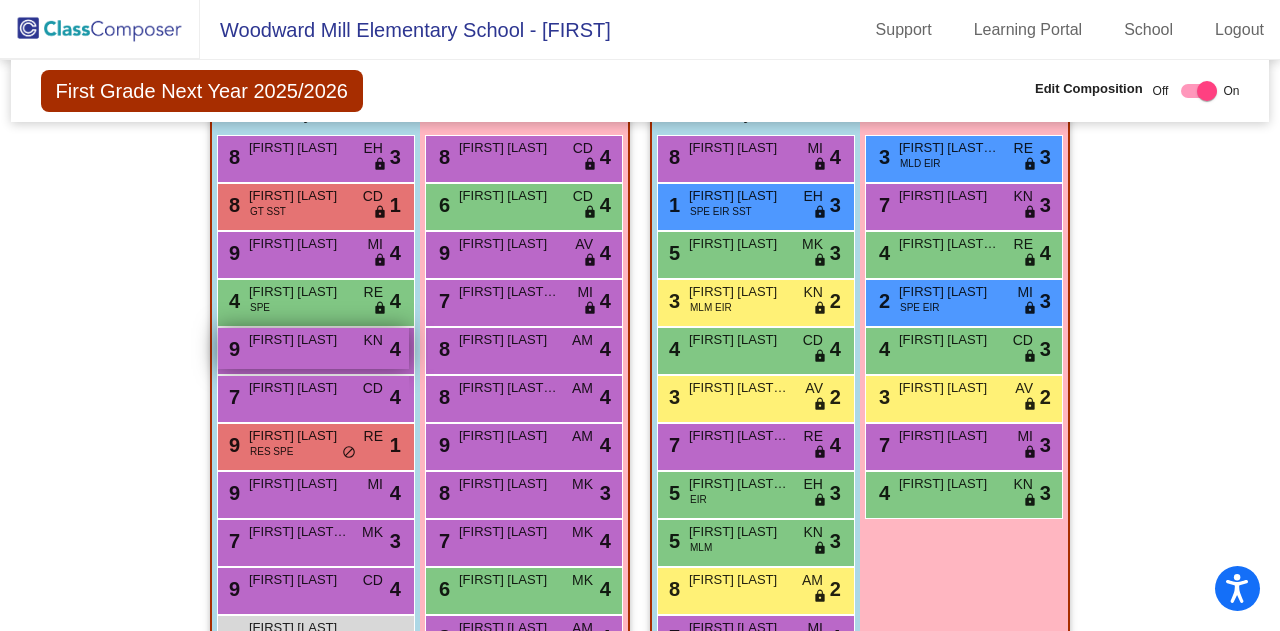 click on "[FIRST] [LAST]" at bounding box center (299, 340) 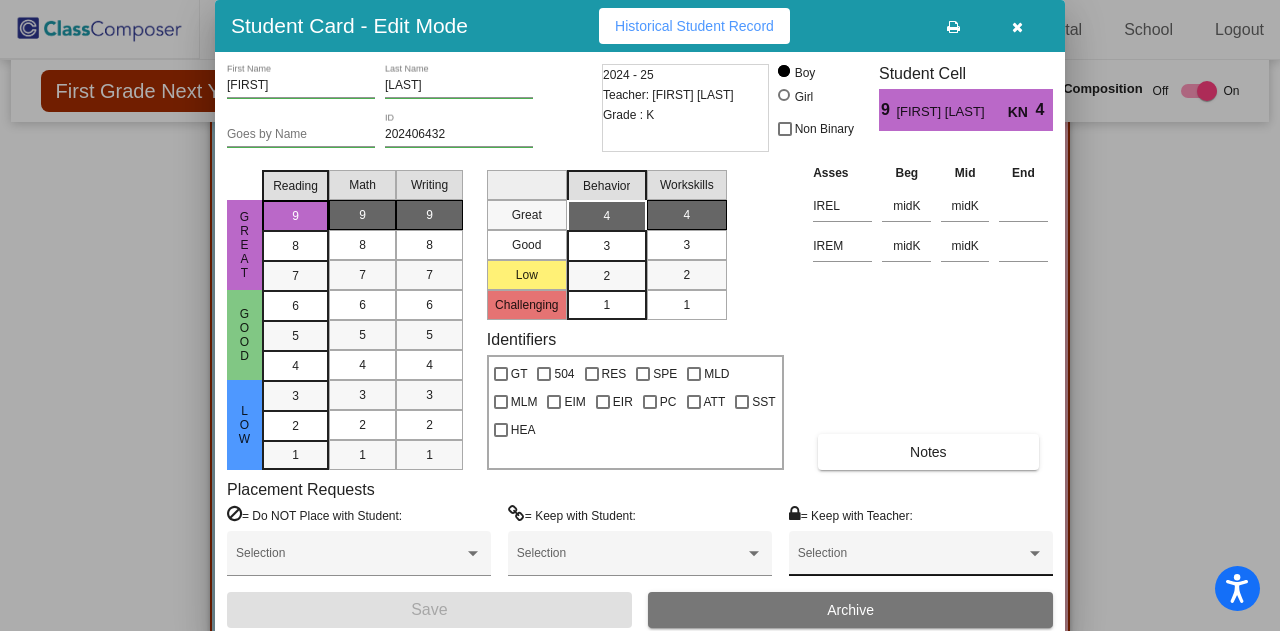 click at bounding box center (912, 560) 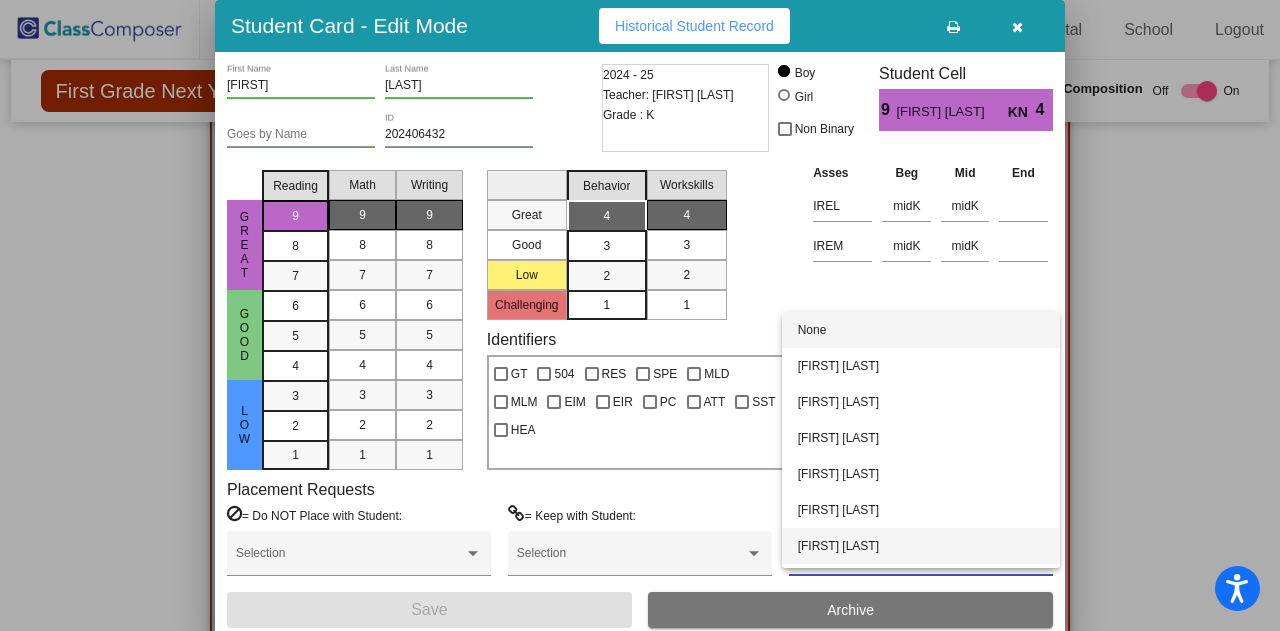 scroll, scrollTop: 68, scrollLeft: 0, axis: vertical 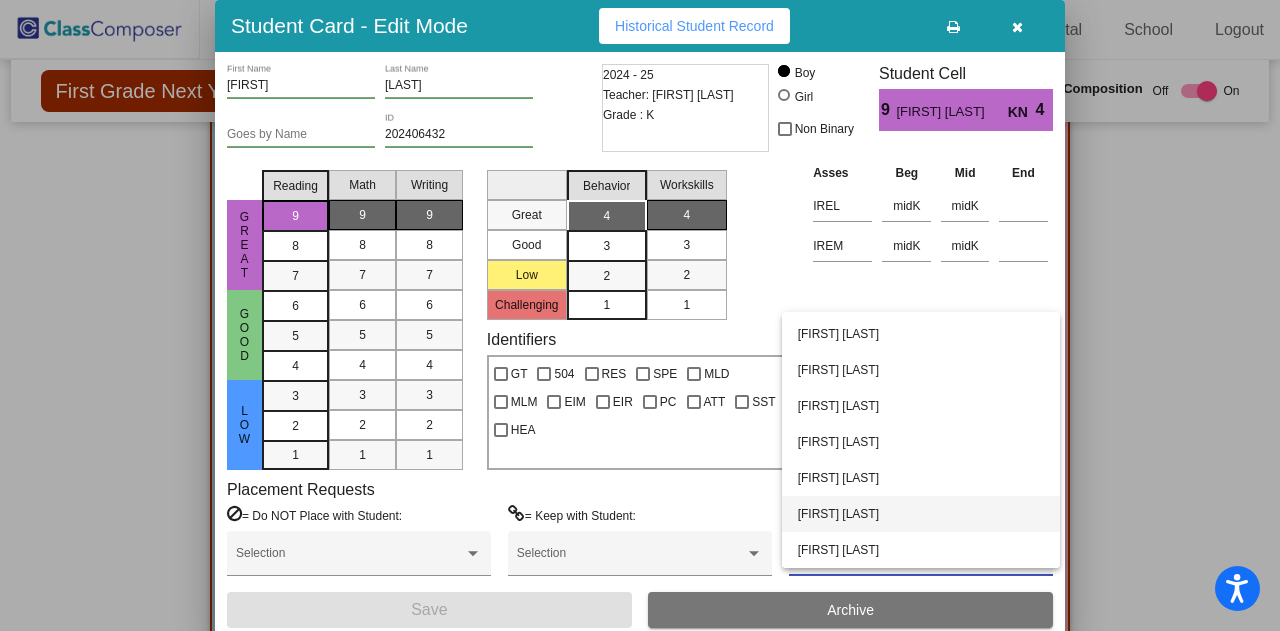 click on "[FIRST] [LAST]" at bounding box center (921, 514) 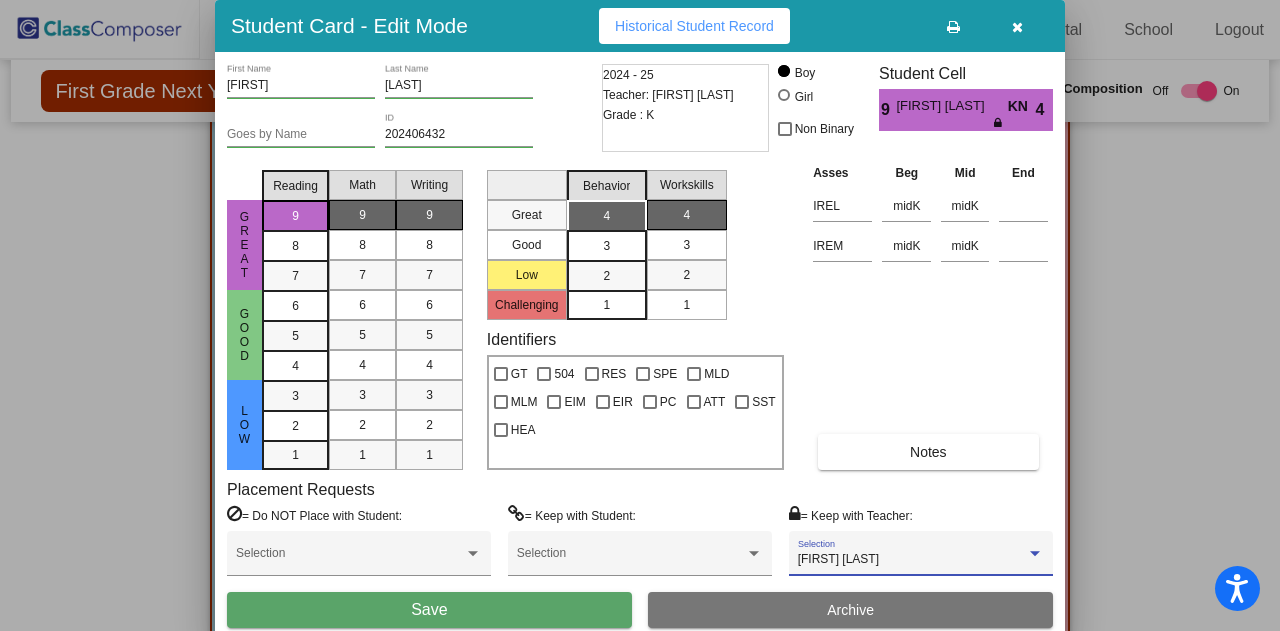click on "Save" at bounding box center [429, 610] 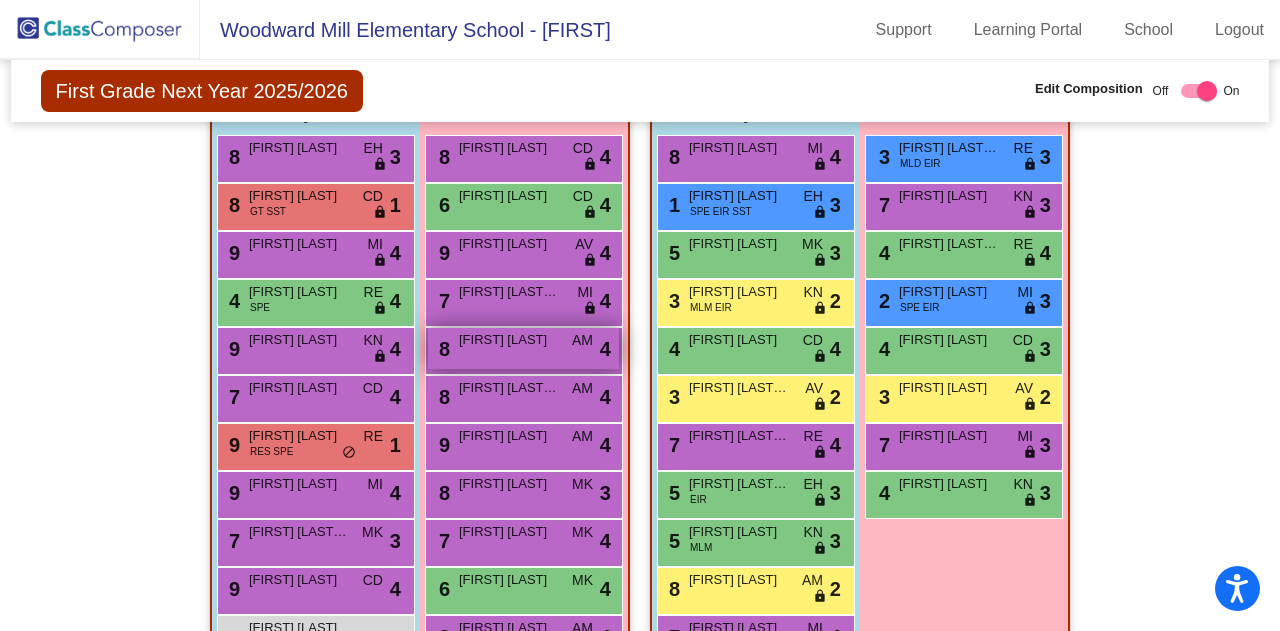 click on "[FIRST] [LAST]" at bounding box center [509, 340] 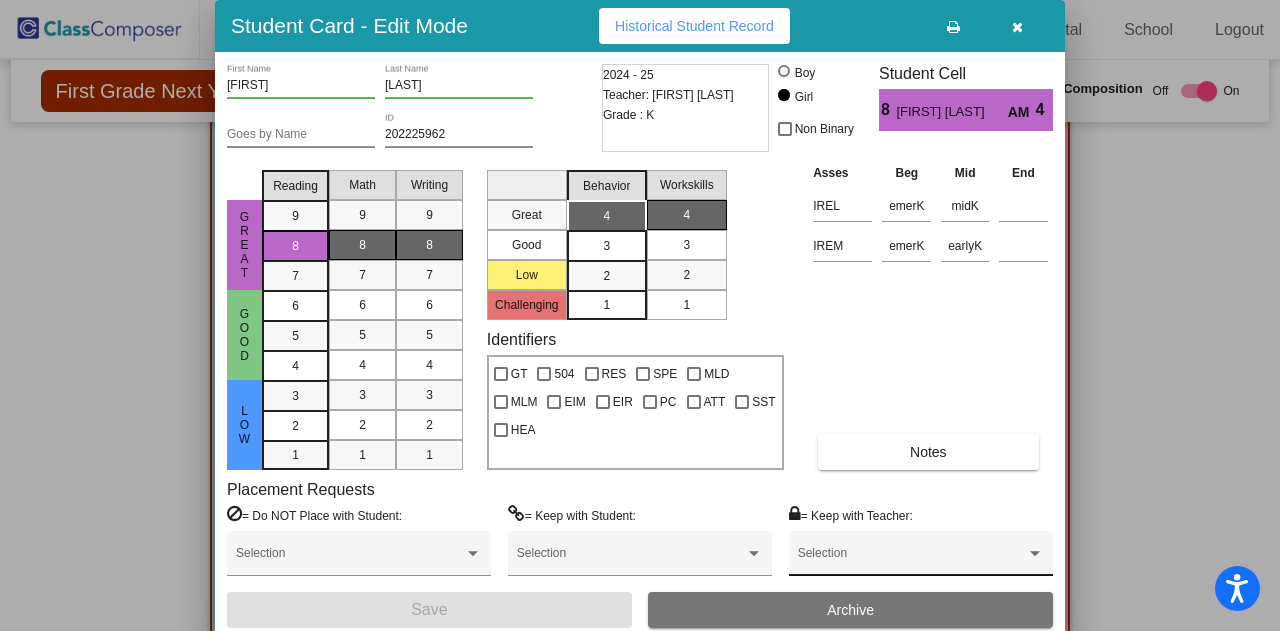 click on "Selection" at bounding box center (921, 558) 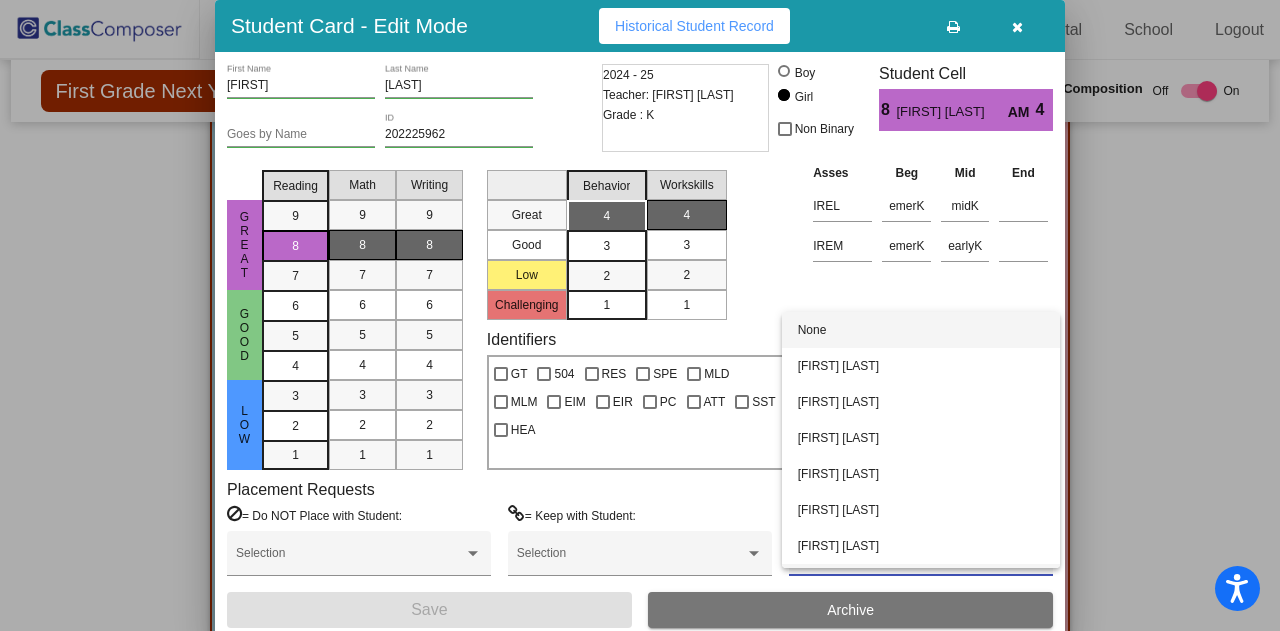 scroll, scrollTop: 68, scrollLeft: 0, axis: vertical 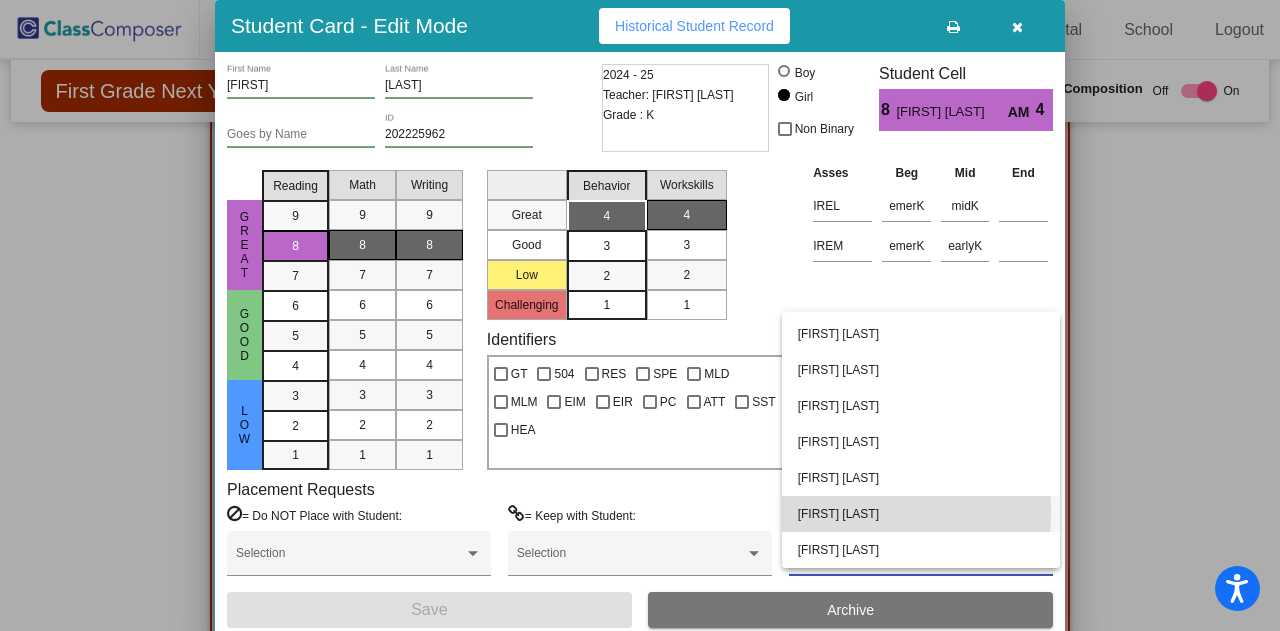 click on "[FIRST] [LAST]" at bounding box center [921, 514] 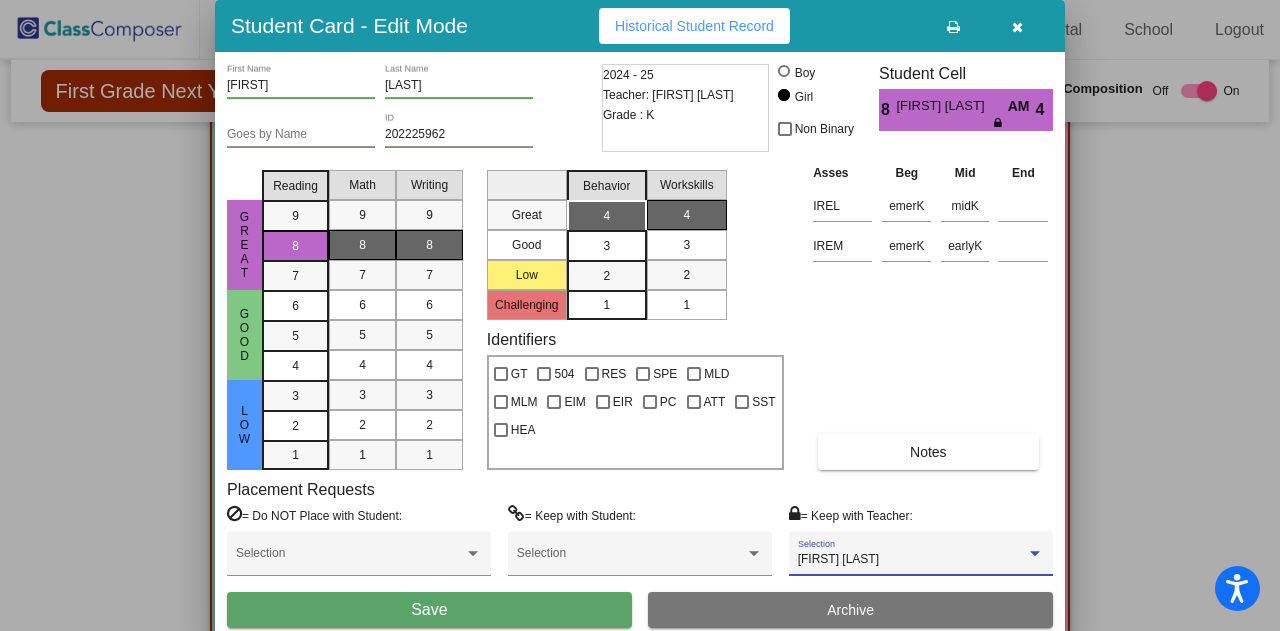 click on "Save" at bounding box center (429, 610) 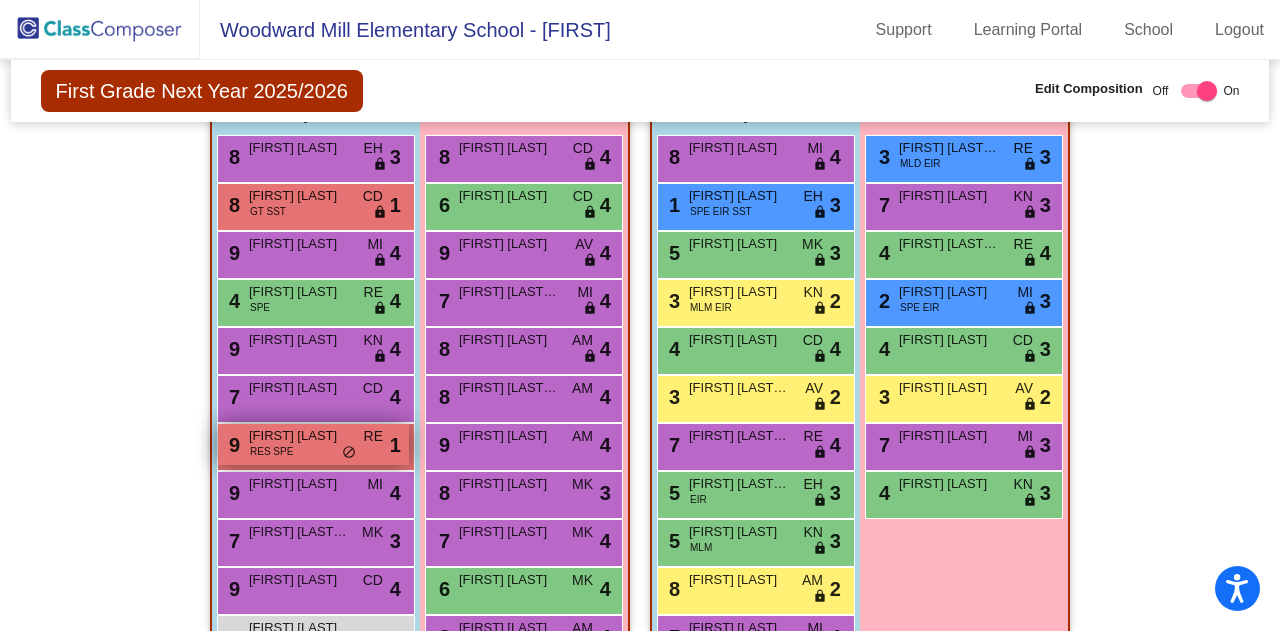 click on "9 [FIRST] [LAST] RES SPE RE lock do_not_disturb_alt 1" at bounding box center (313, 444) 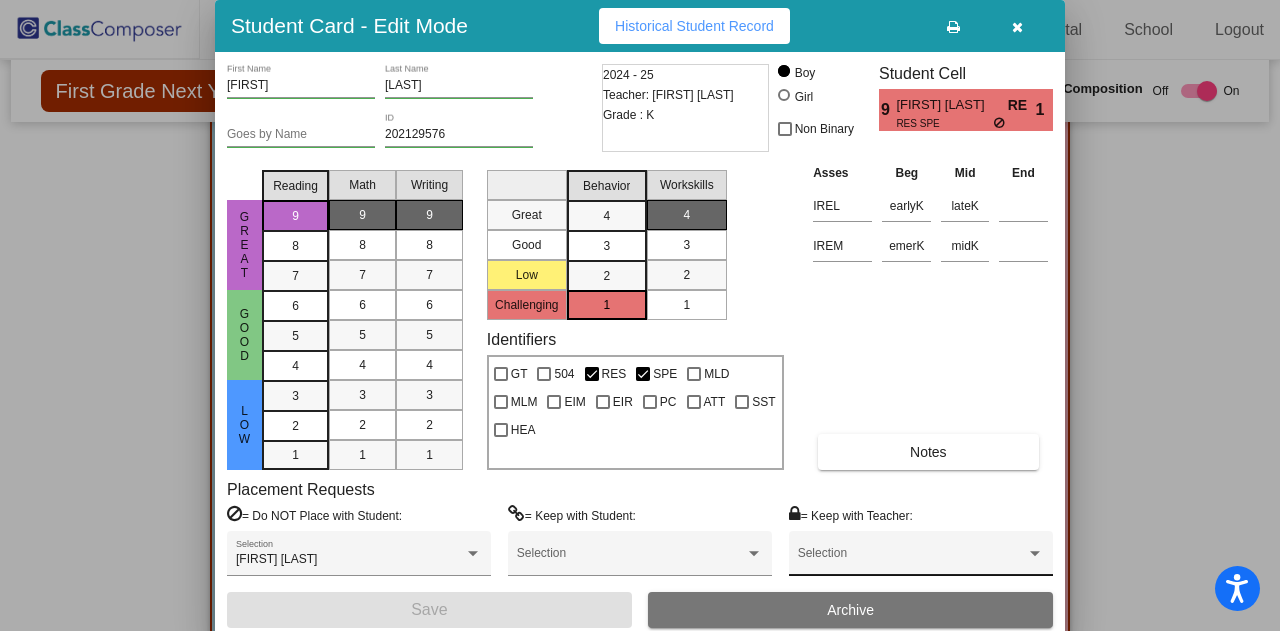 click at bounding box center [912, 560] 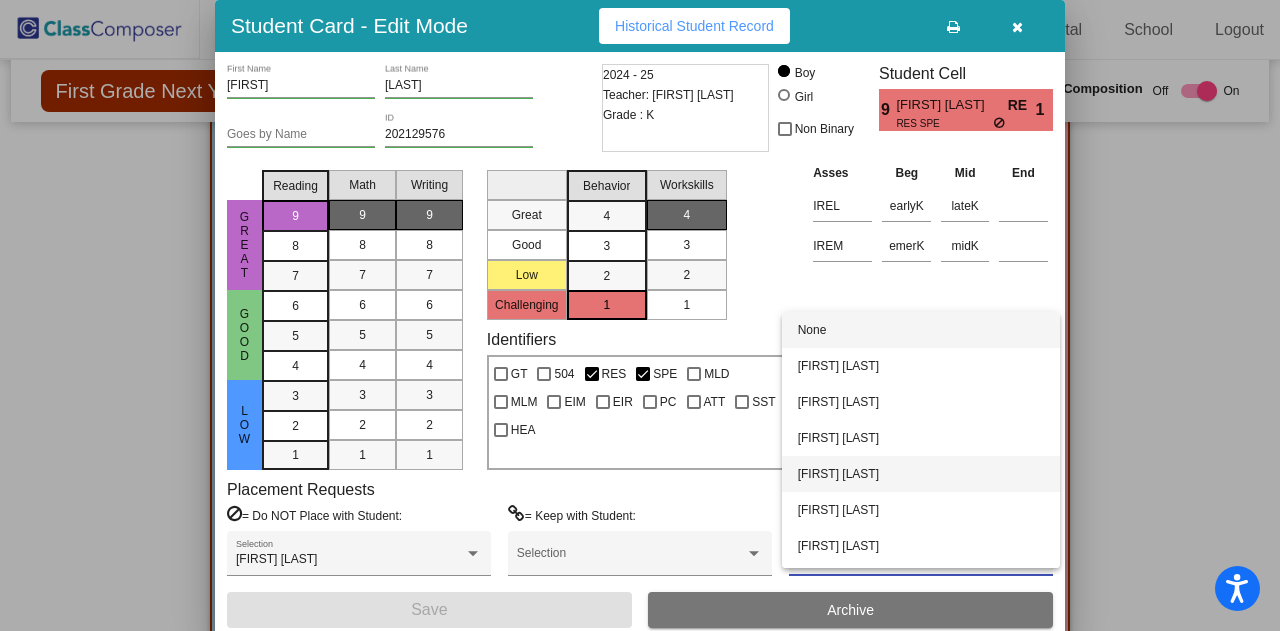 scroll, scrollTop: 68, scrollLeft: 0, axis: vertical 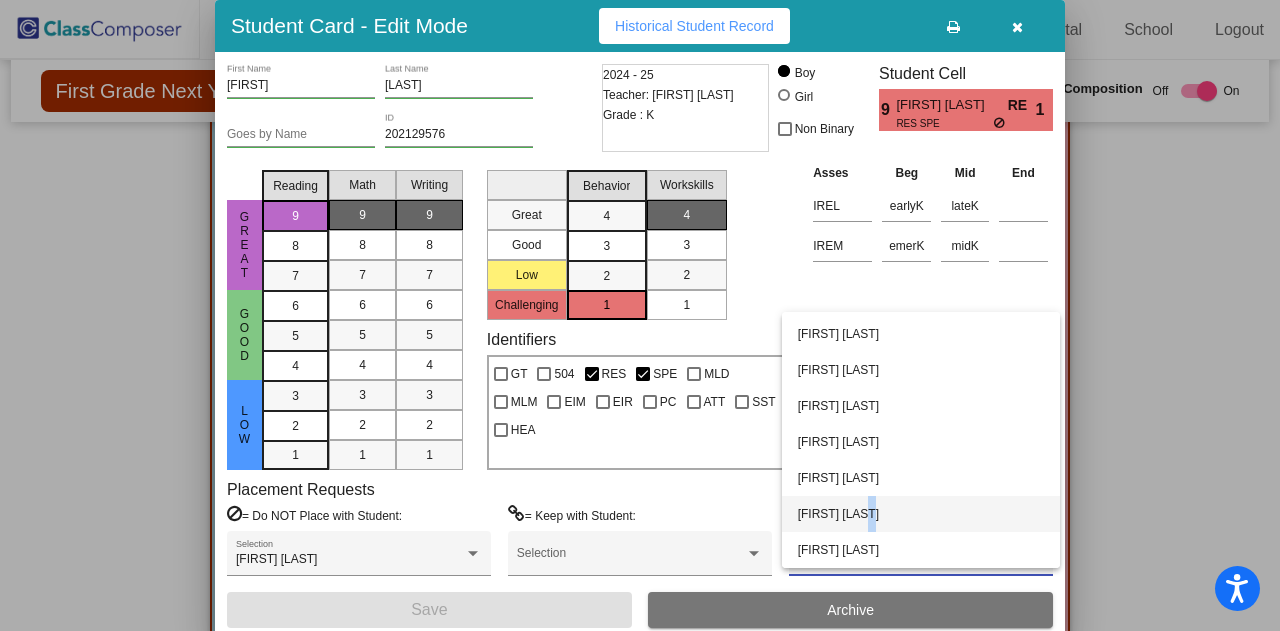 click on "None Disabled by admin Kilee Horvat Laura Baynard Amber Davidson Nicole Restrepo Jeslie Trejo Charles Kim Courtney Joiner Latonya Harrison" at bounding box center (921, 440) 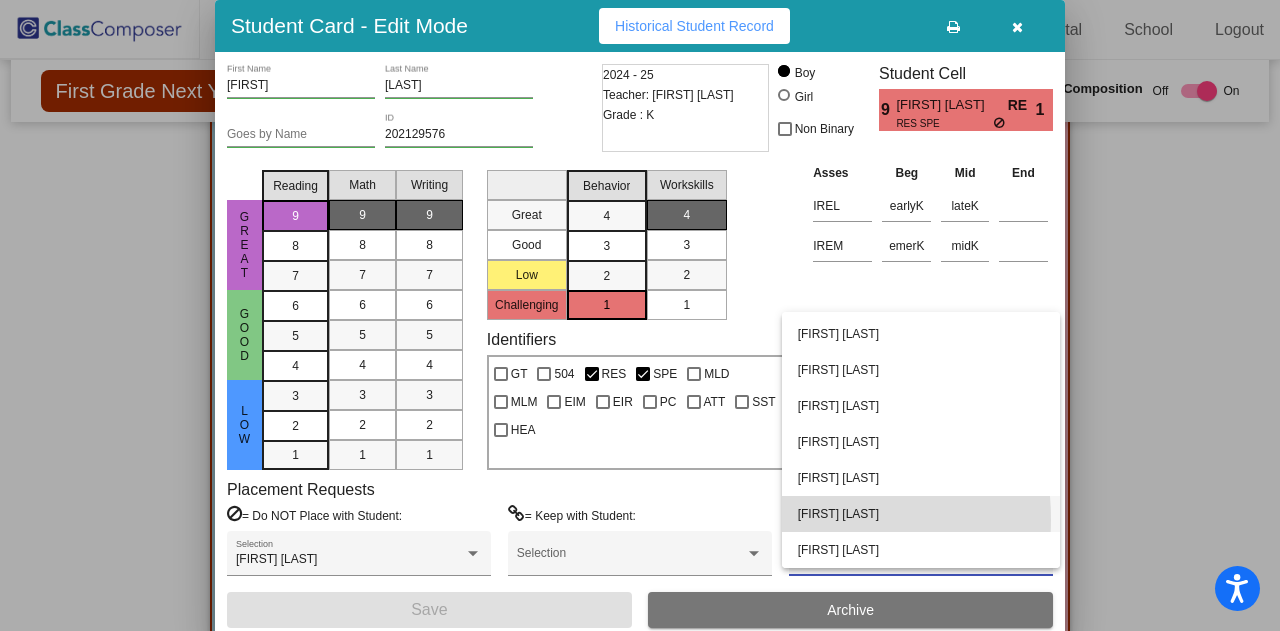 click on "[FIRST] [LAST]" at bounding box center [921, 514] 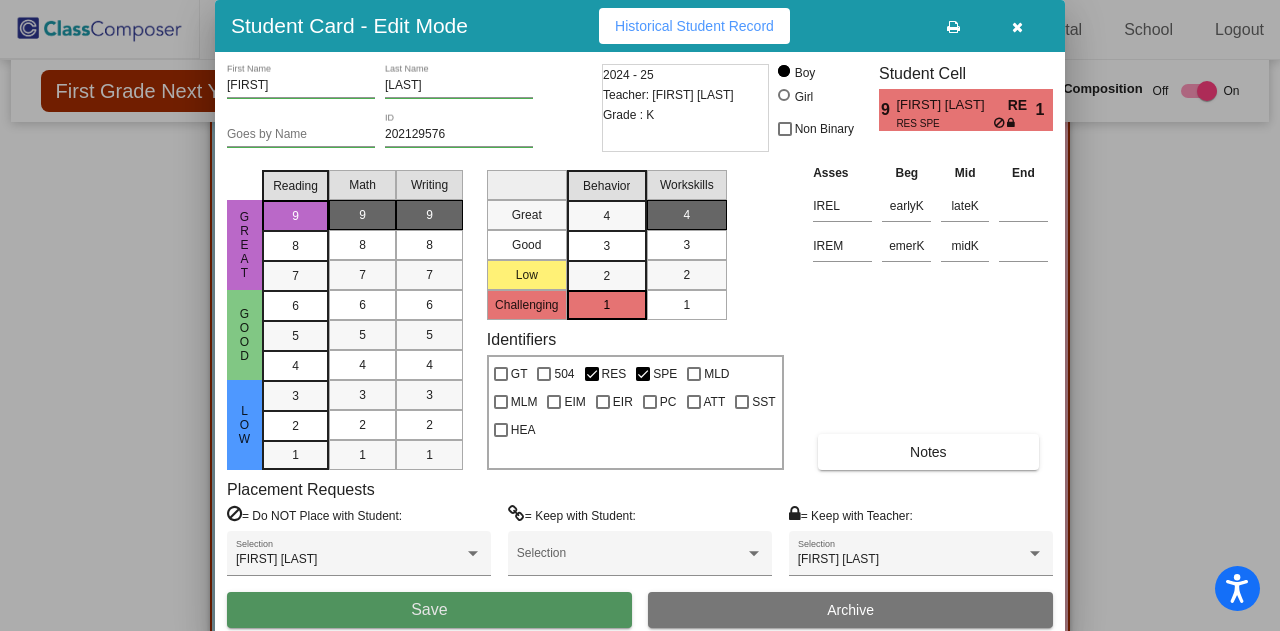 click on "Save" at bounding box center (429, 610) 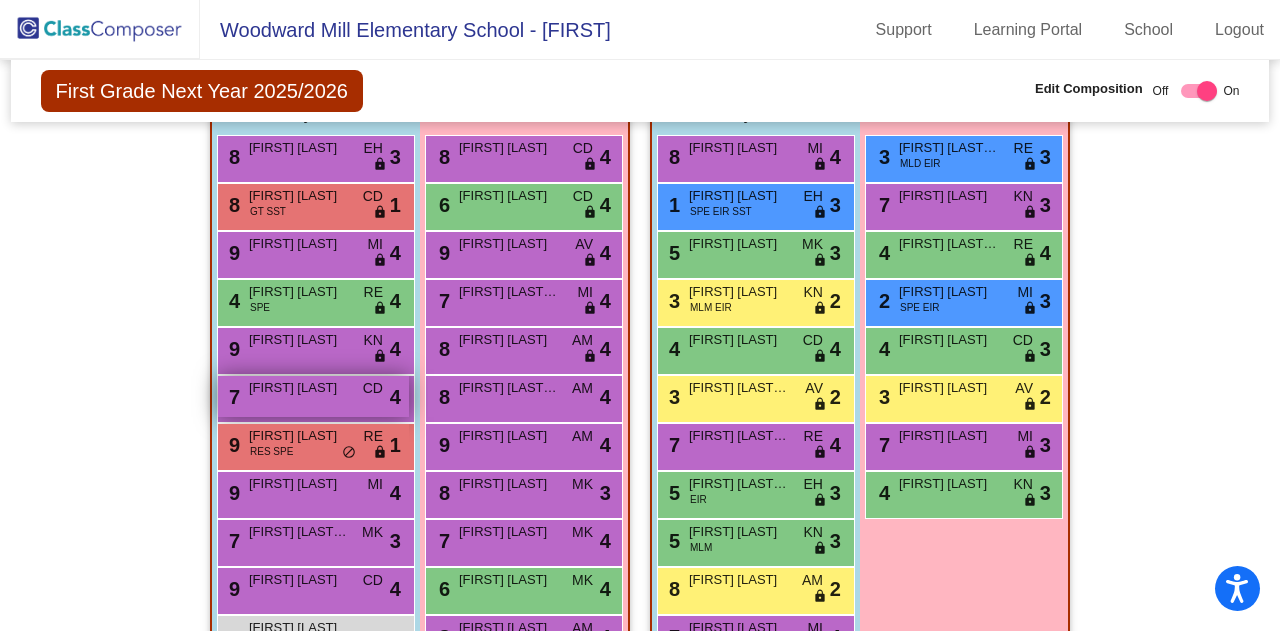 scroll, scrollTop: 3054, scrollLeft: 0, axis: vertical 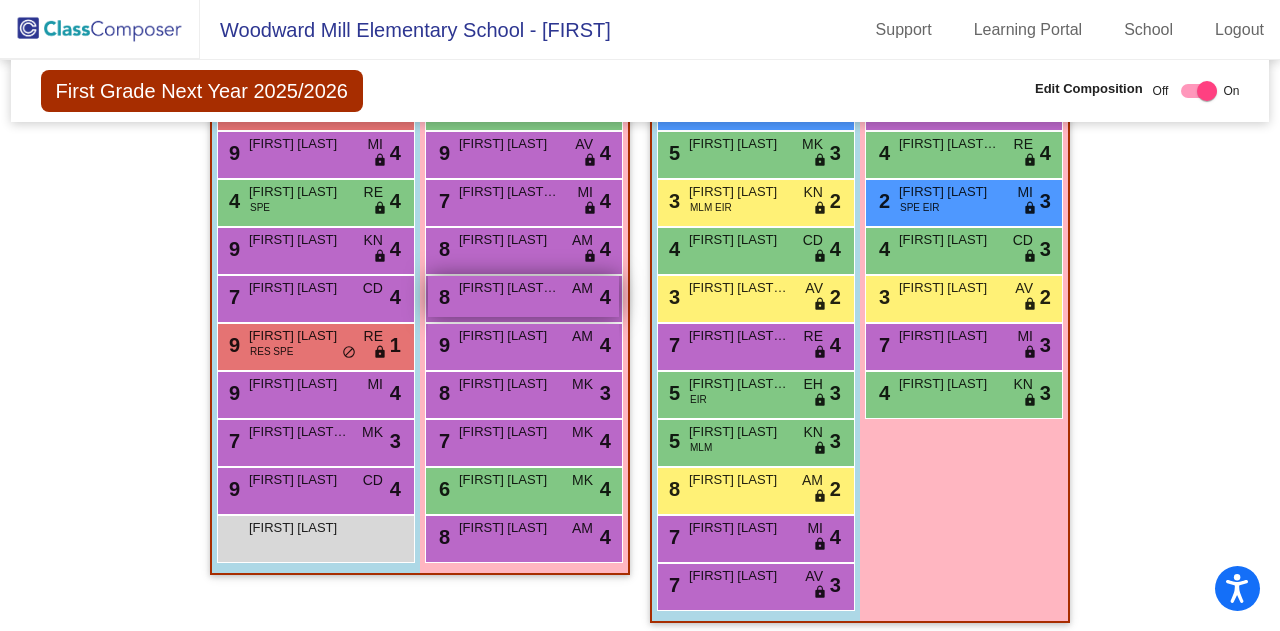 click on "[NUMBER] [FIRST] [LAST] [CODE] [STATUS]" at bounding box center (523, 296) 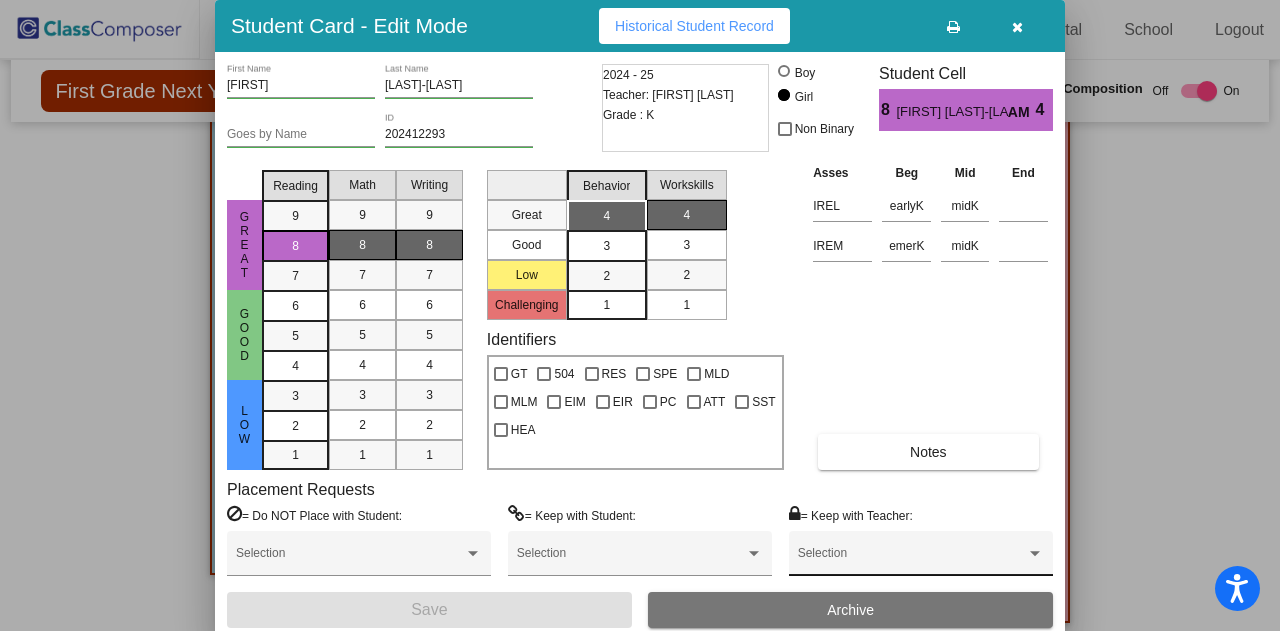 click on "Selection" at bounding box center [921, 558] 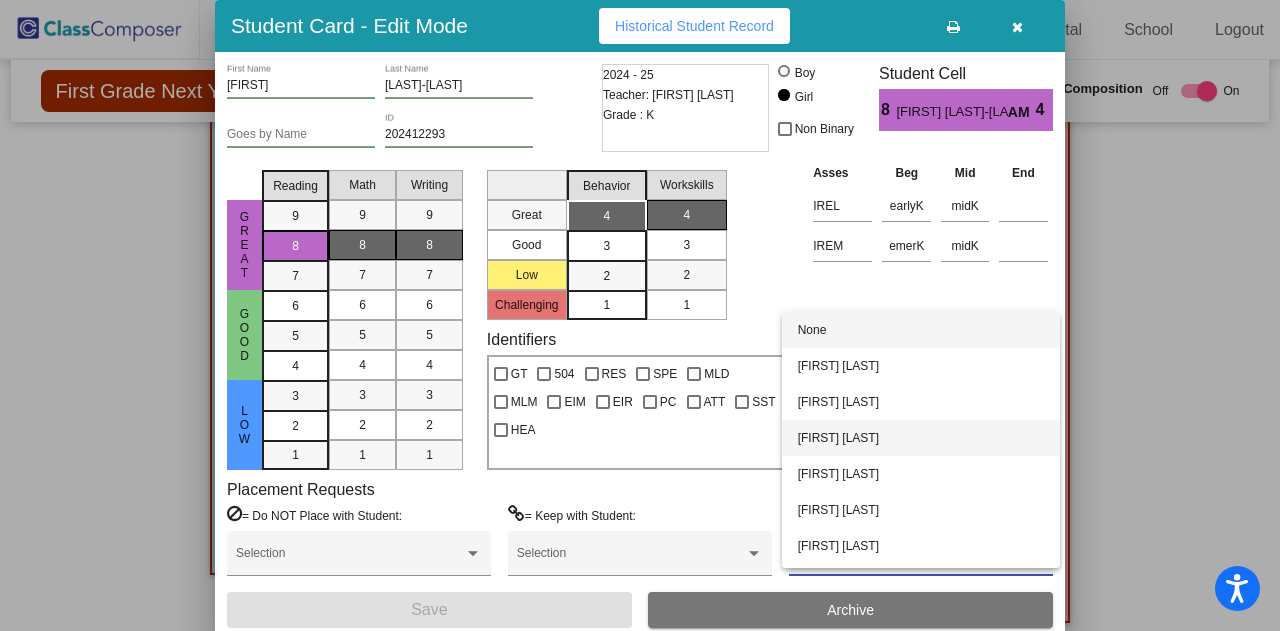 scroll, scrollTop: 68, scrollLeft: 0, axis: vertical 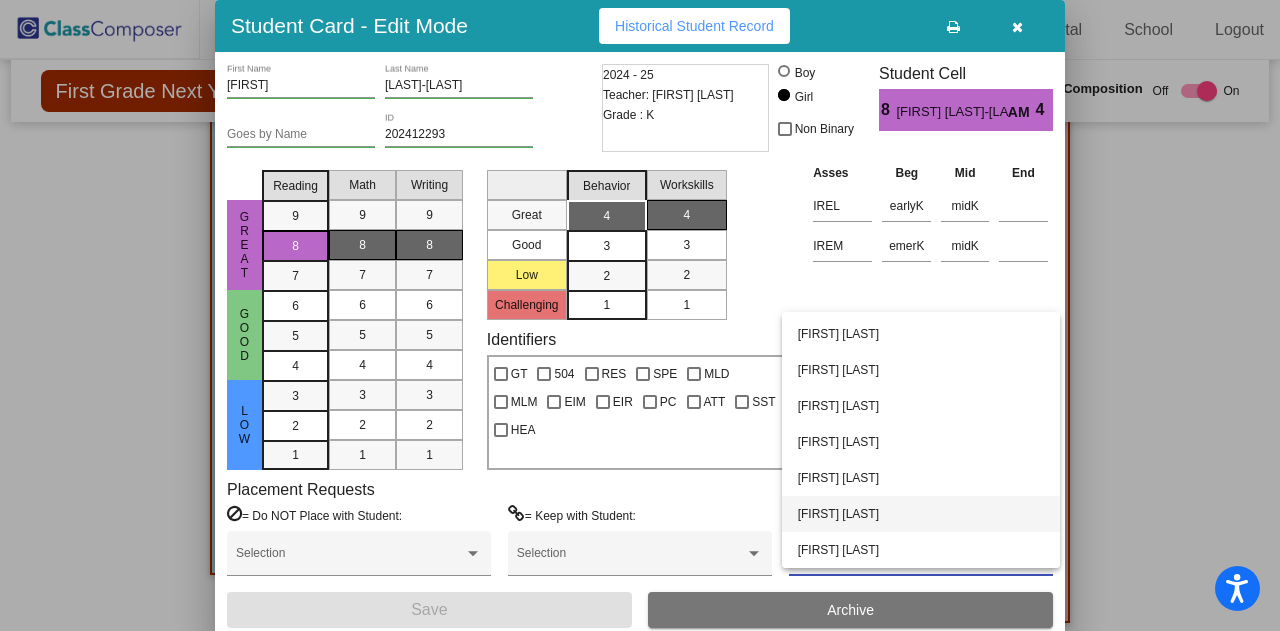 click on "[FIRST] [LAST]" at bounding box center (921, 514) 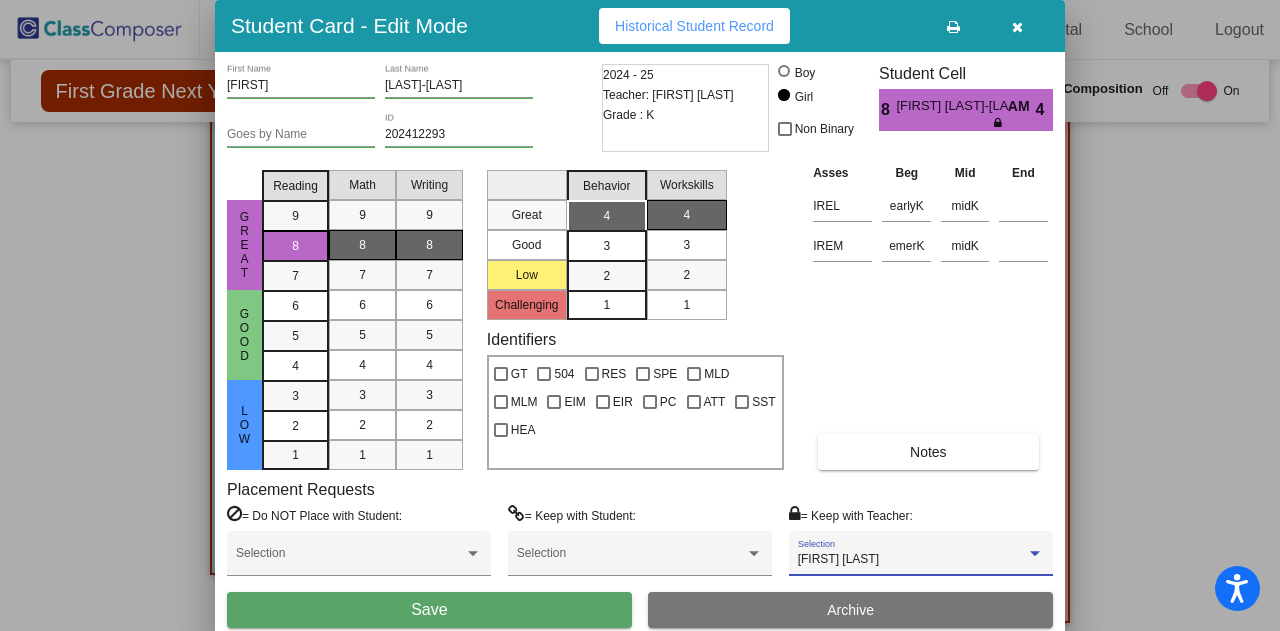 click on "Save" at bounding box center (429, 610) 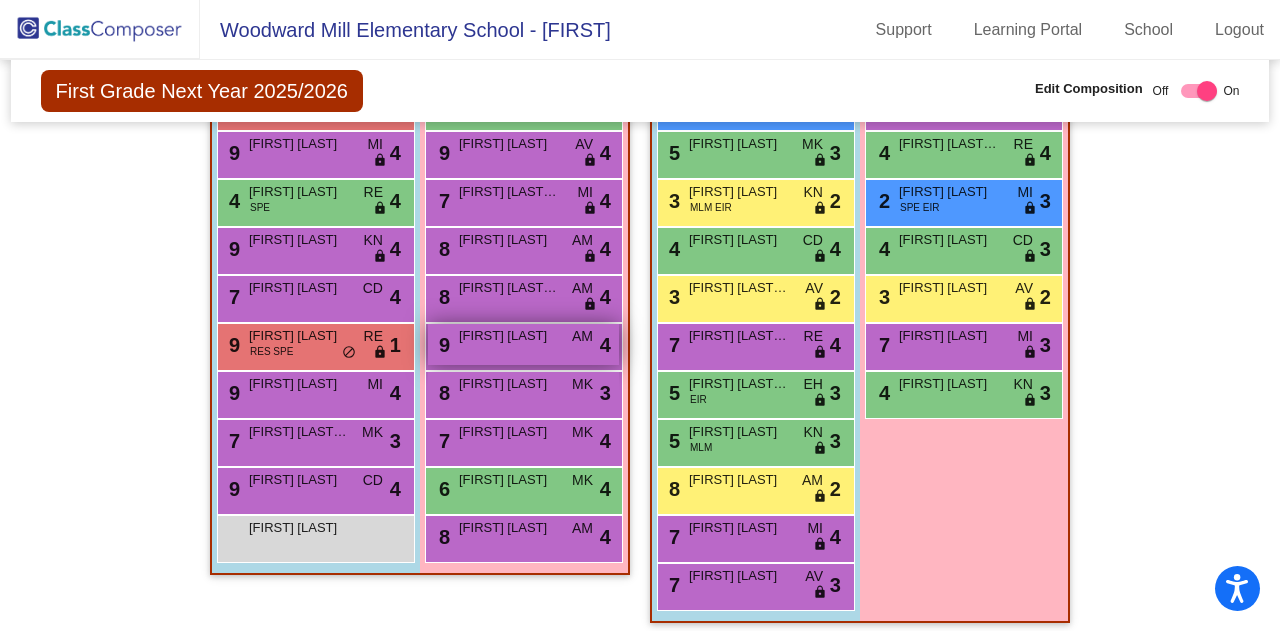 click on "[FIRST] [LAST]" at bounding box center [509, 336] 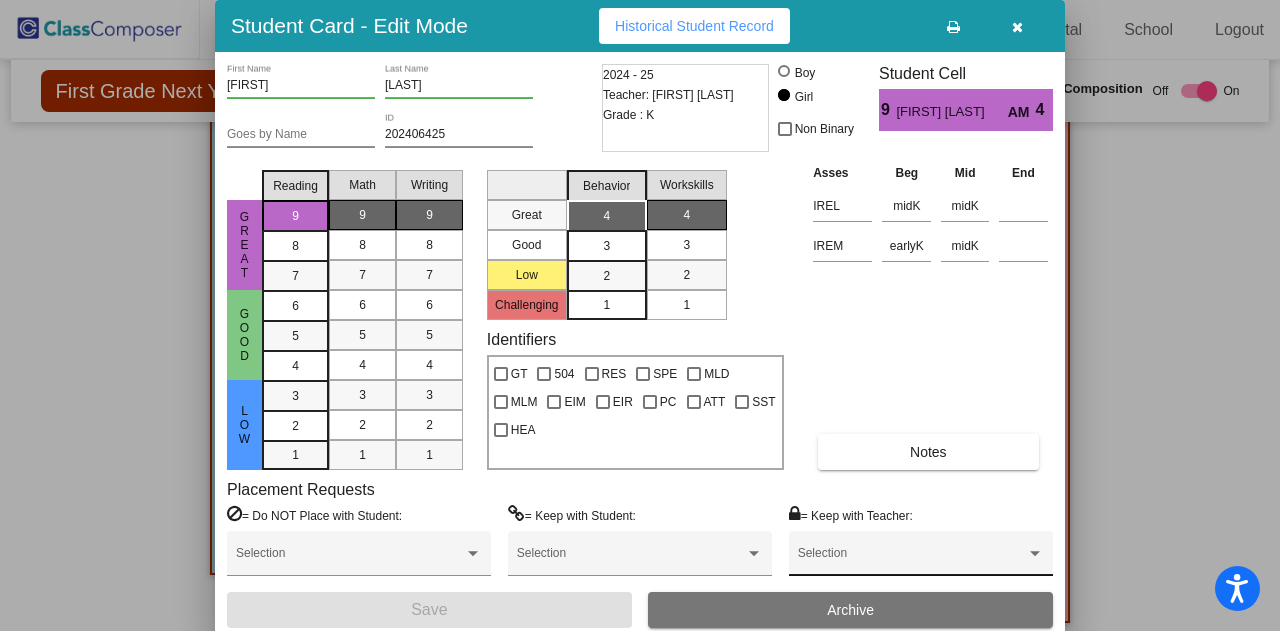 click on "Selection" at bounding box center (921, 558) 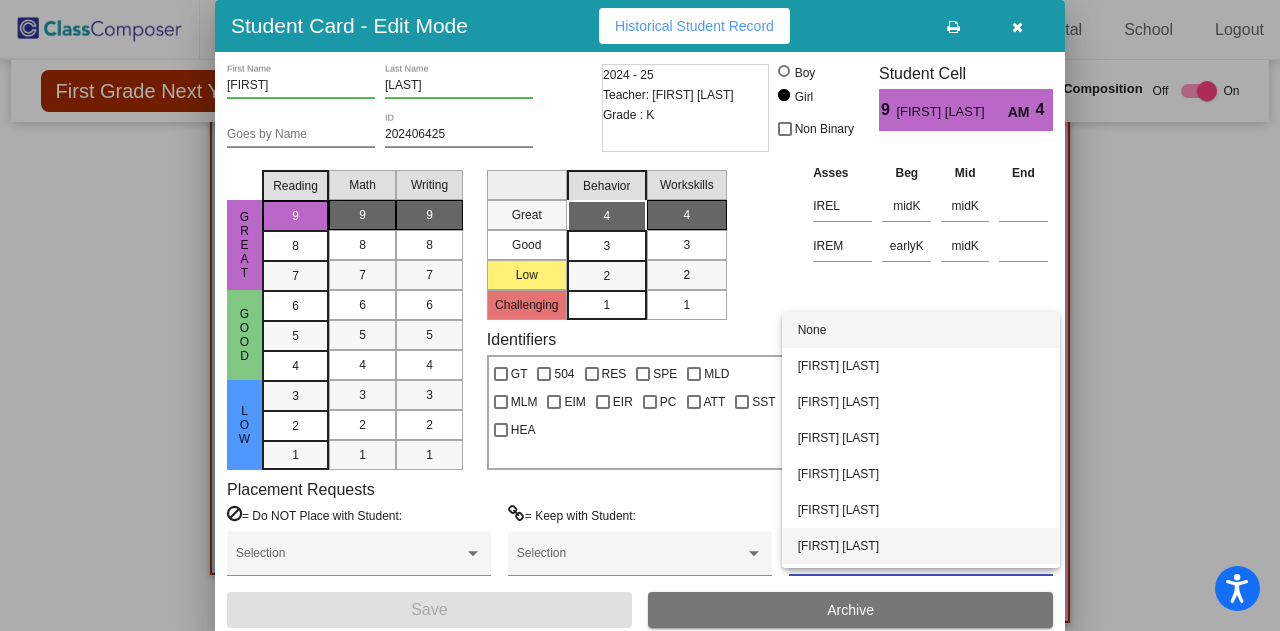 scroll, scrollTop: 68, scrollLeft: 0, axis: vertical 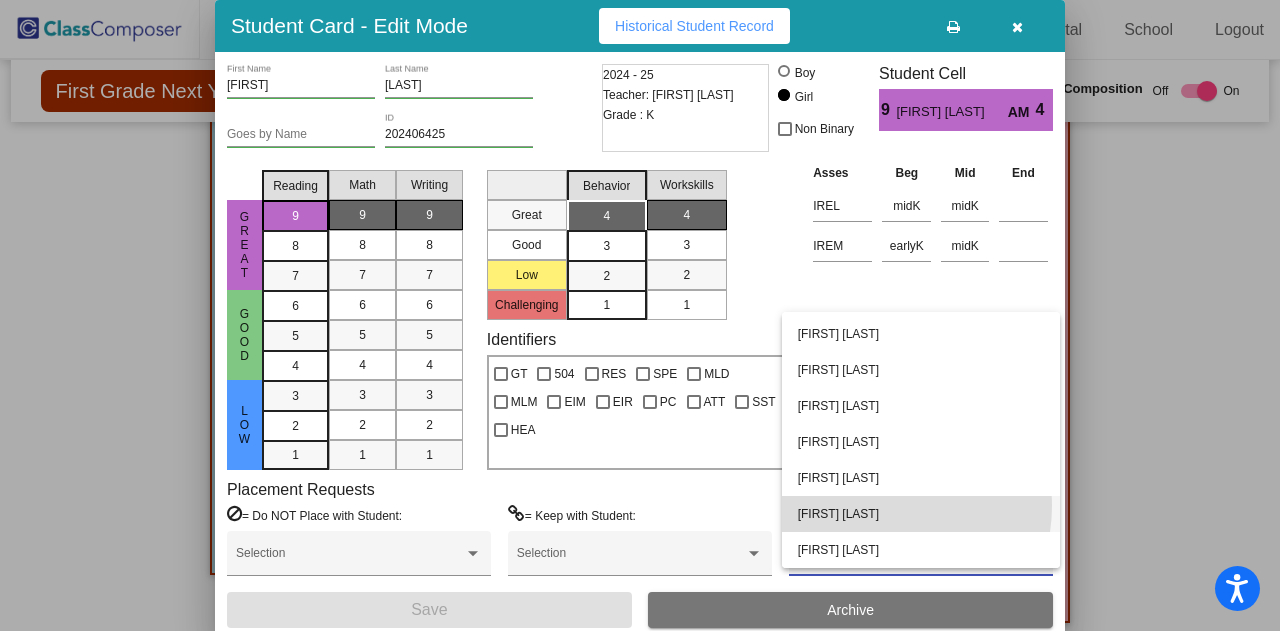click on "[FIRST] [LAST]" at bounding box center [921, 514] 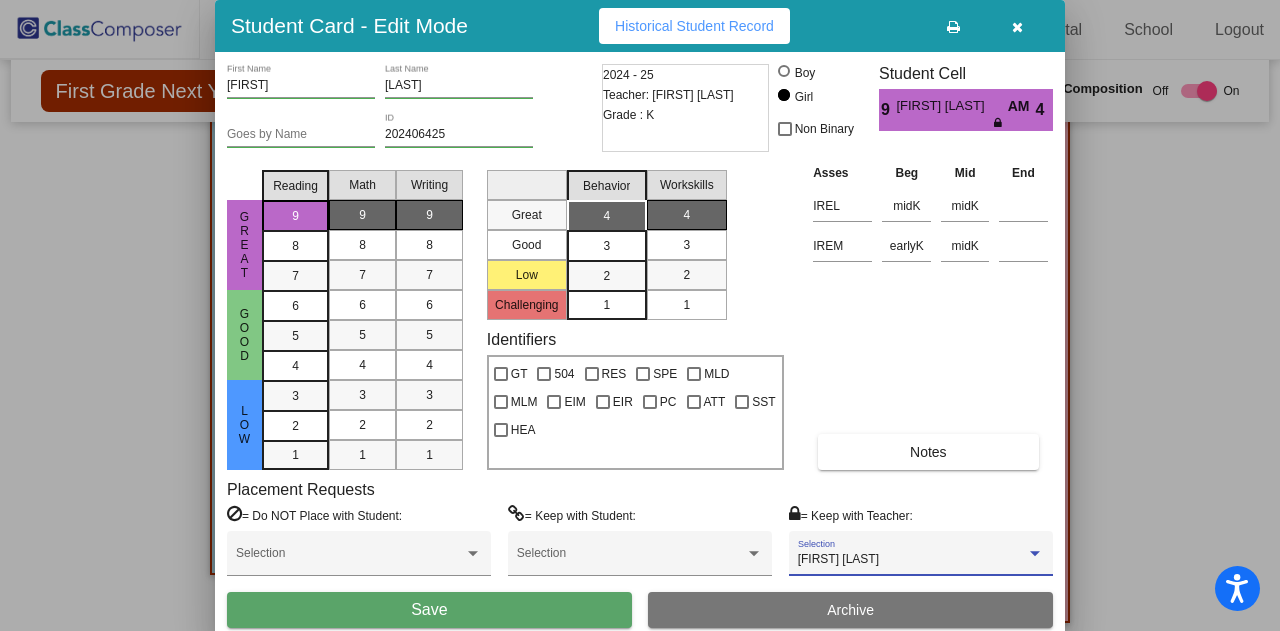 click on "Save" at bounding box center (429, 610) 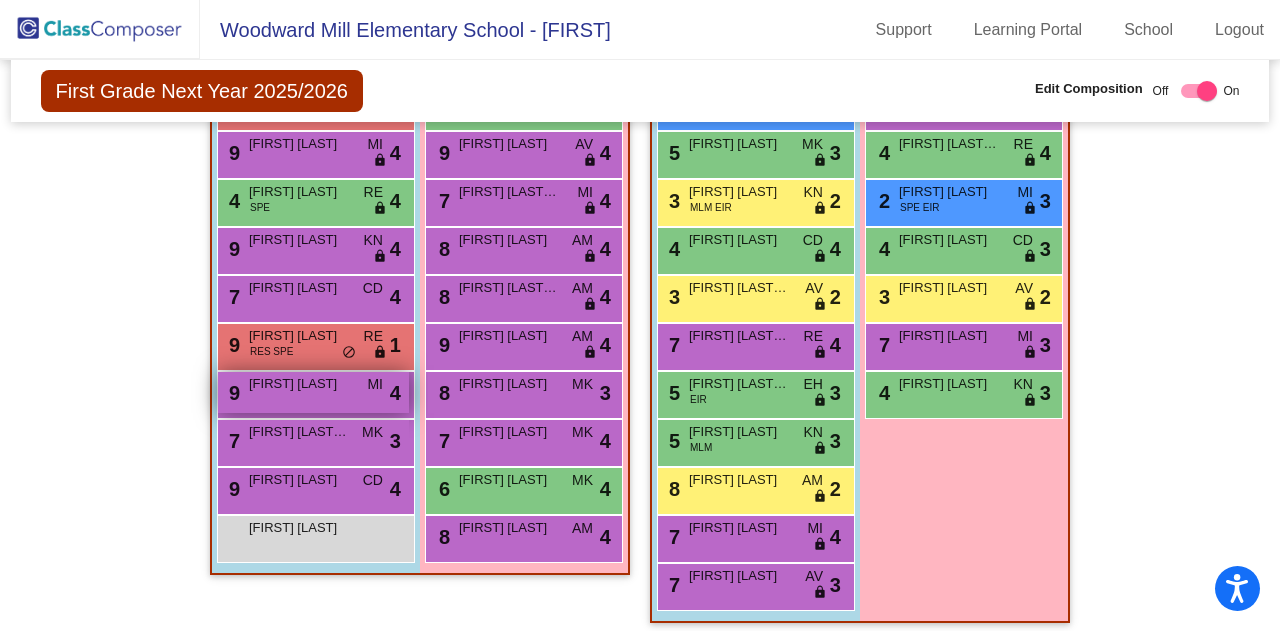 click on "[NUMBER] [FIRST] [LAST] [NAME] [NAME] [NAME] [NAME]" at bounding box center (313, 392) 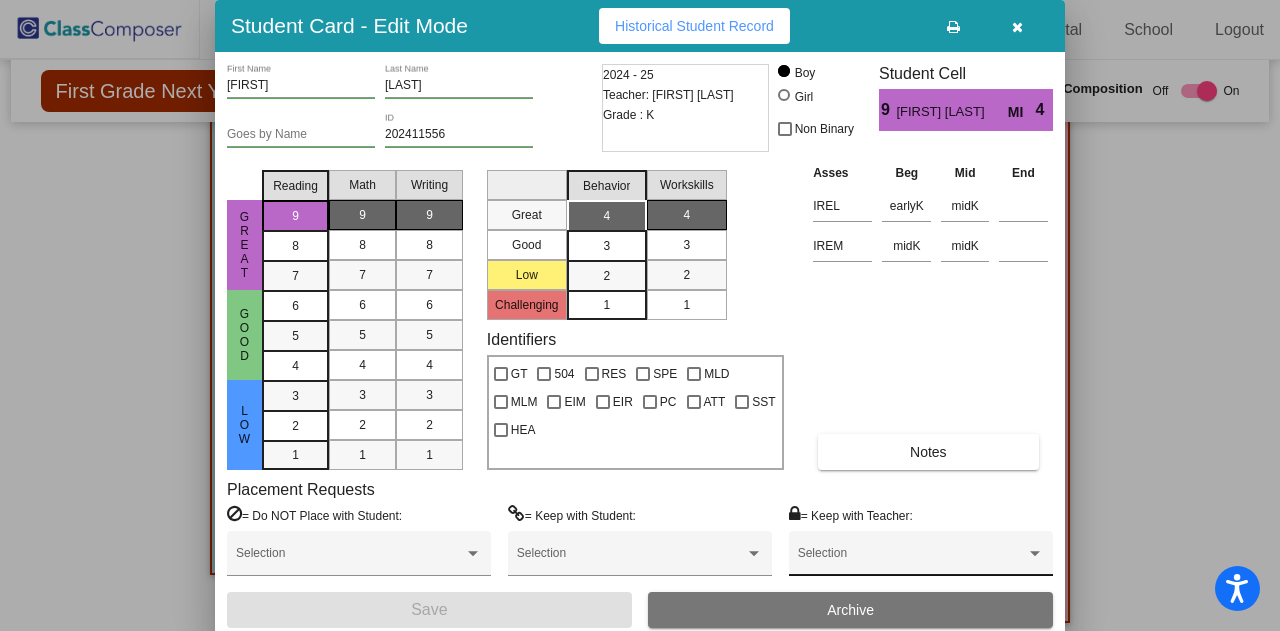 click on "Selection" at bounding box center (921, 558) 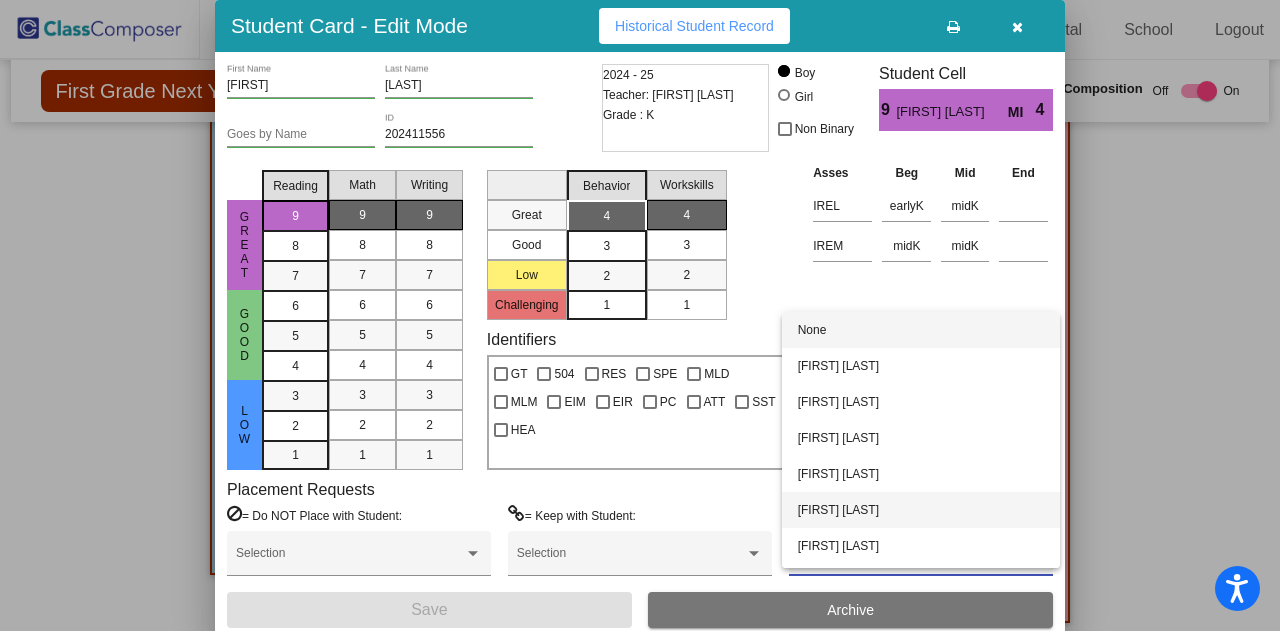 scroll, scrollTop: 68, scrollLeft: 0, axis: vertical 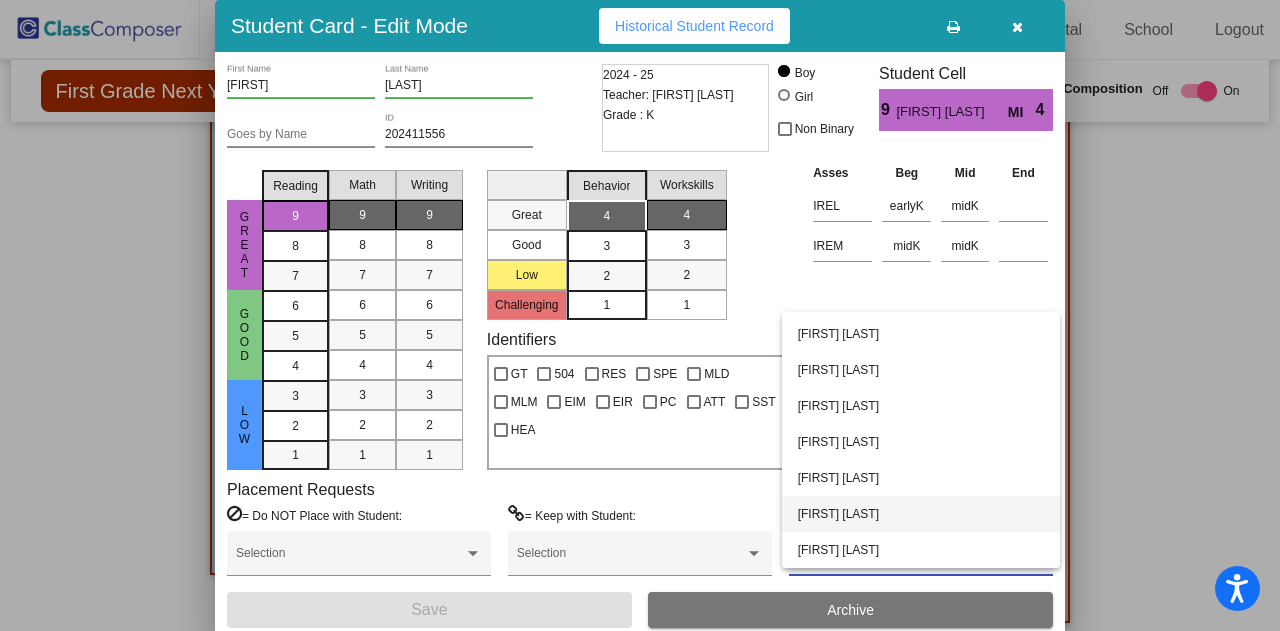 click on "[FIRST] [LAST]" at bounding box center [921, 514] 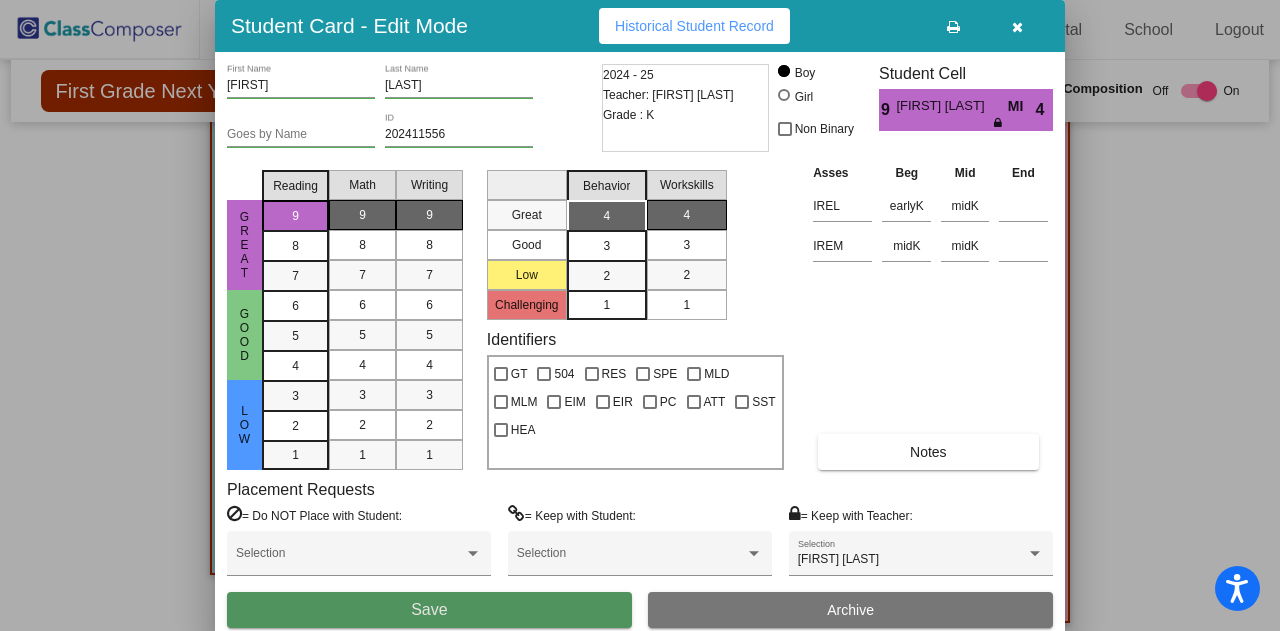 click on "Save" at bounding box center (429, 610) 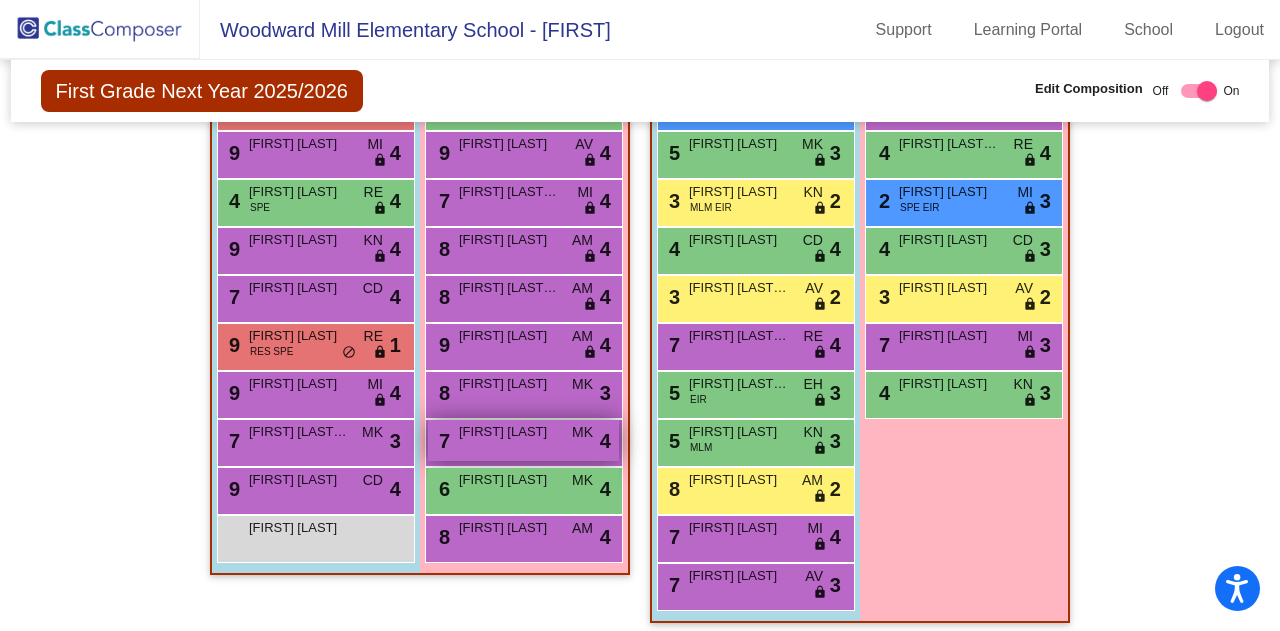 click on "7 [FIRST] [LAST] MK lock do_not_disturb_alt 4" at bounding box center [523, 440] 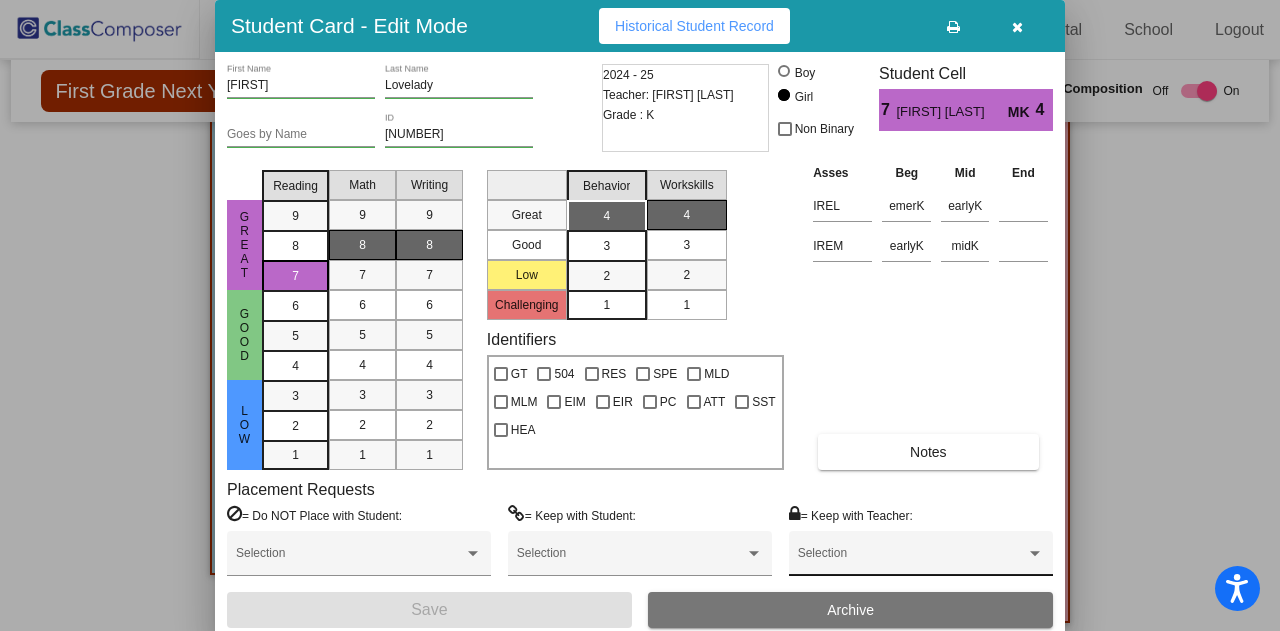 click on "Selection" at bounding box center (921, 558) 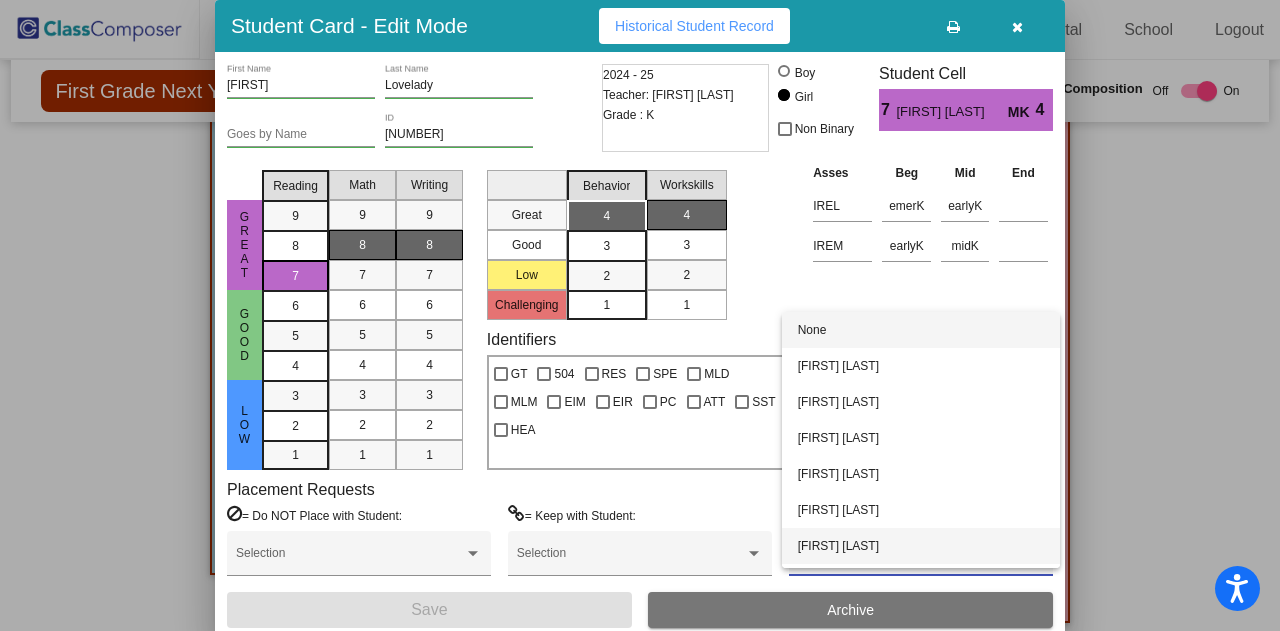 scroll, scrollTop: 68, scrollLeft: 0, axis: vertical 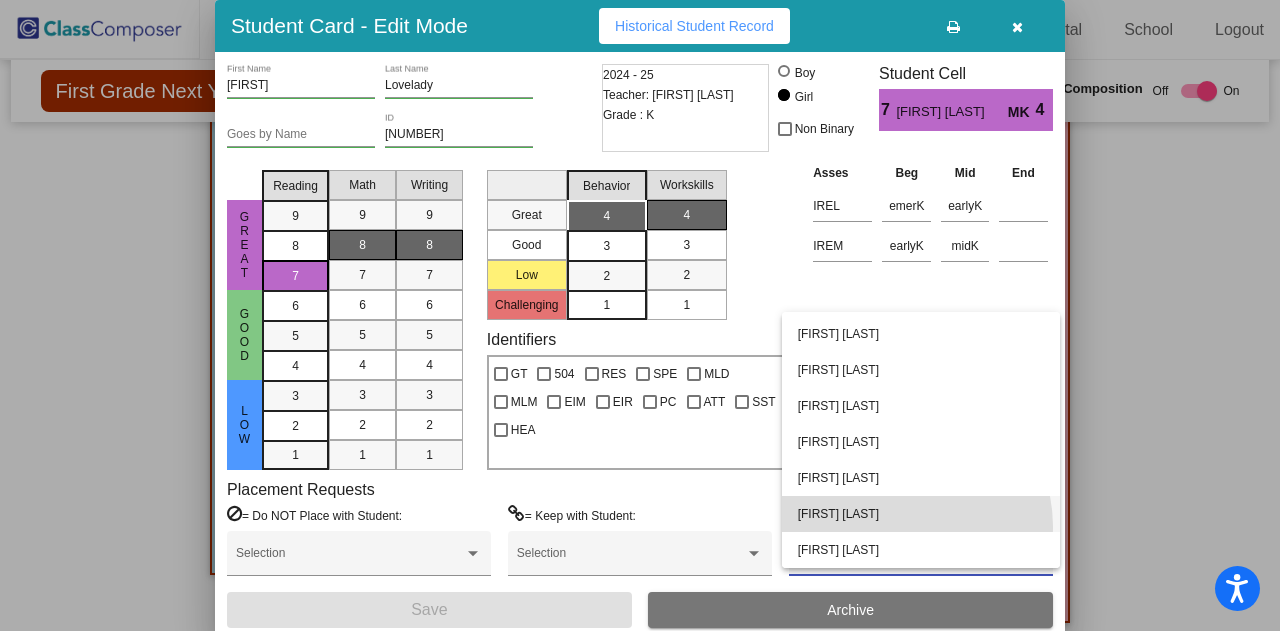 click on "[FIRST] [LAST]" at bounding box center [921, 514] 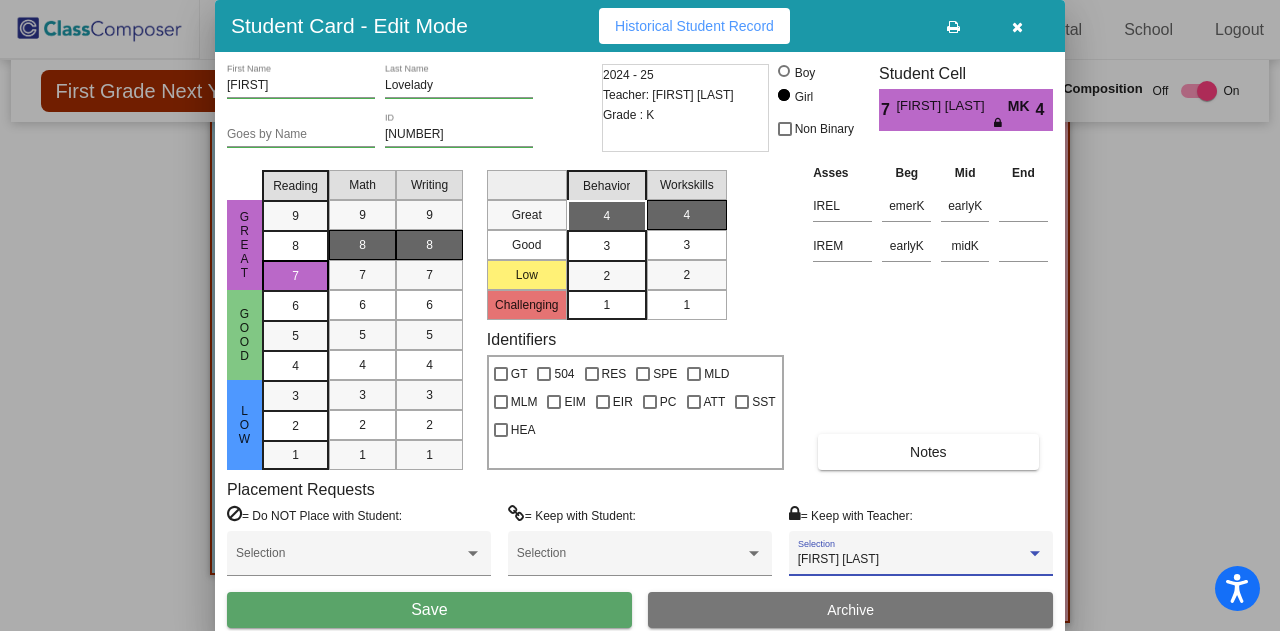 click on "Save" at bounding box center [429, 610] 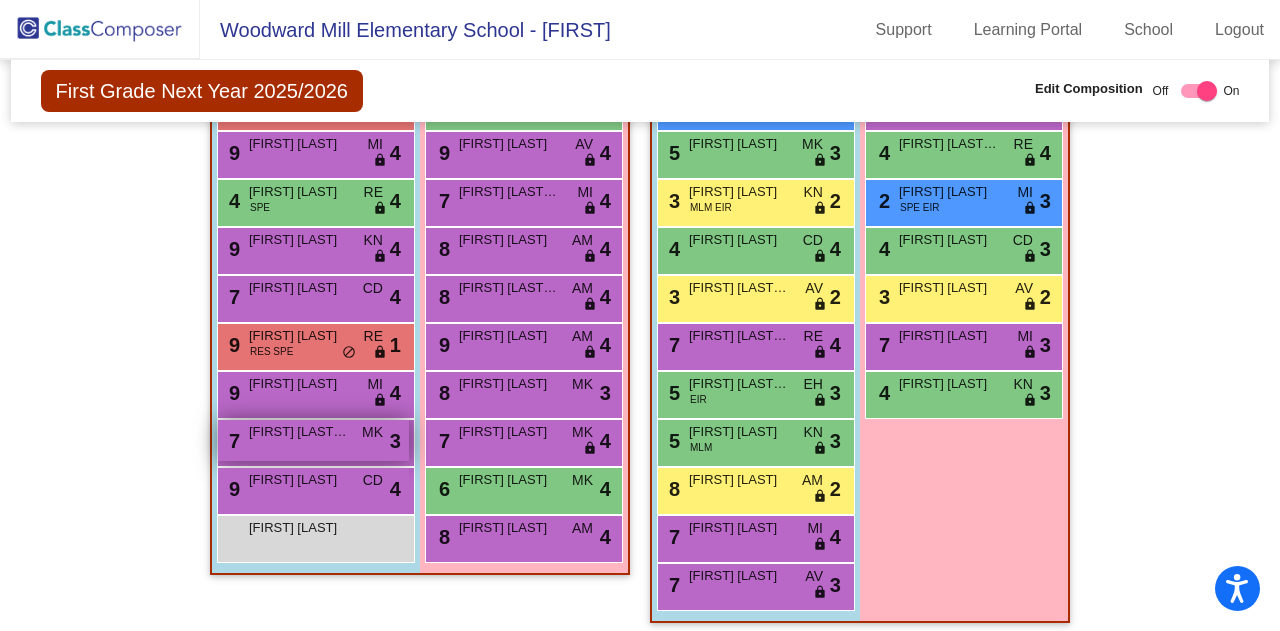 click on "MK" at bounding box center [372, 432] 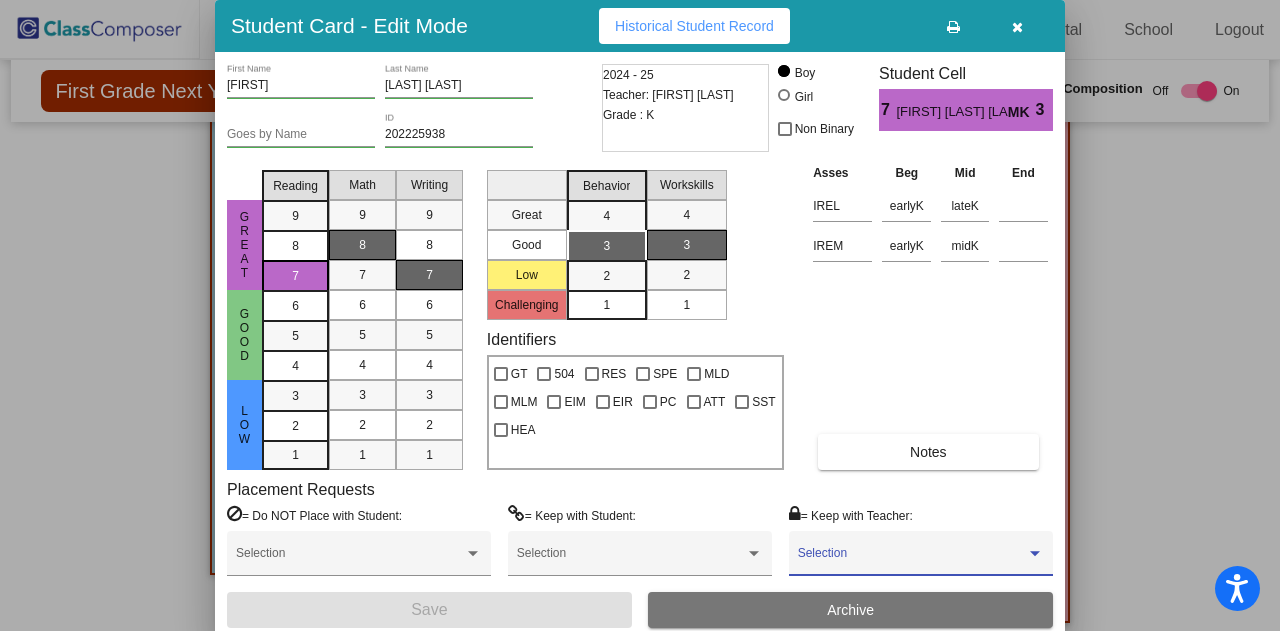 click at bounding box center [912, 560] 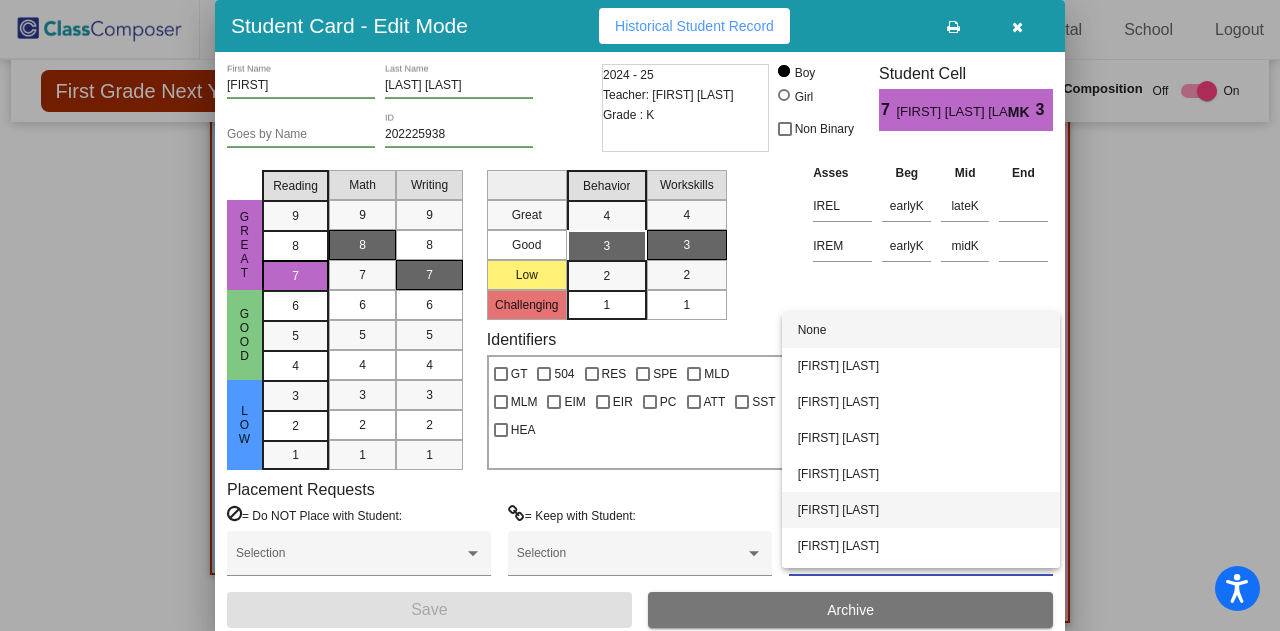scroll, scrollTop: 68, scrollLeft: 0, axis: vertical 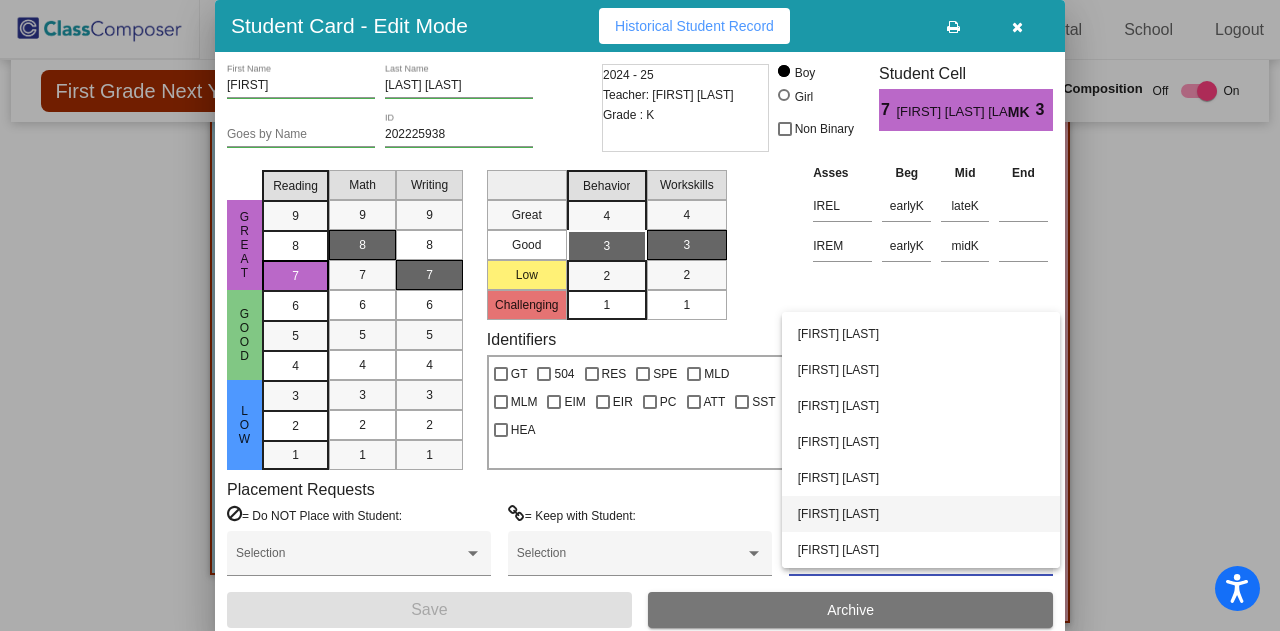 click on "[FIRST] [LAST]" at bounding box center (921, 514) 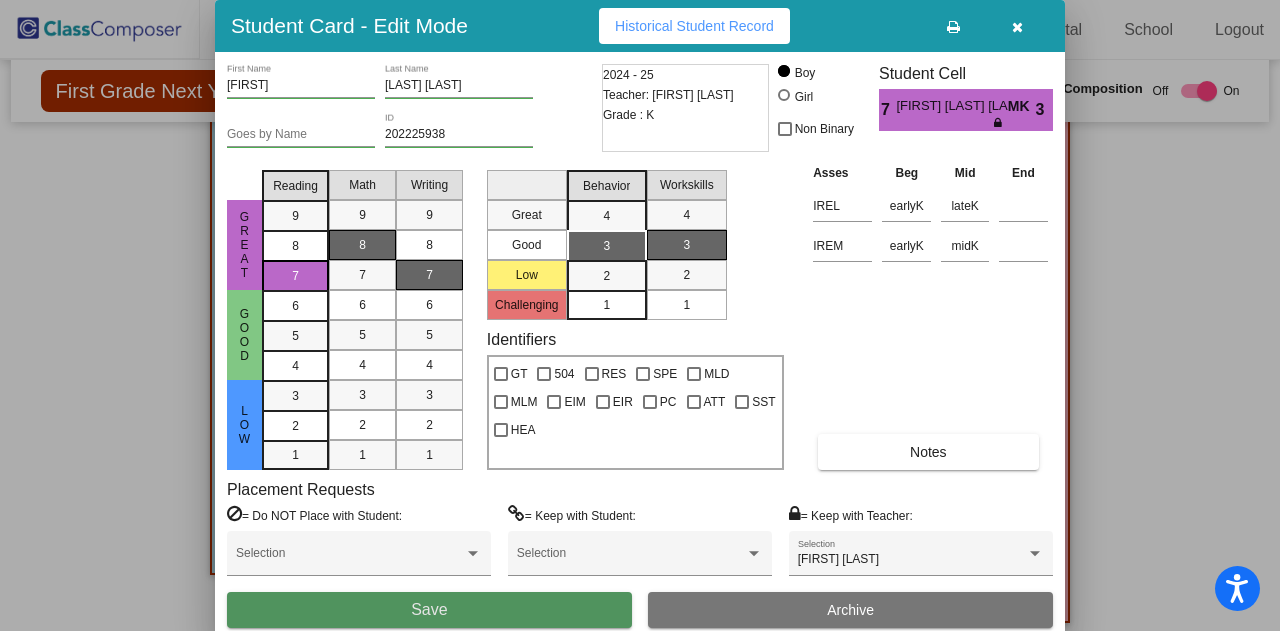 click on "Save" at bounding box center [429, 609] 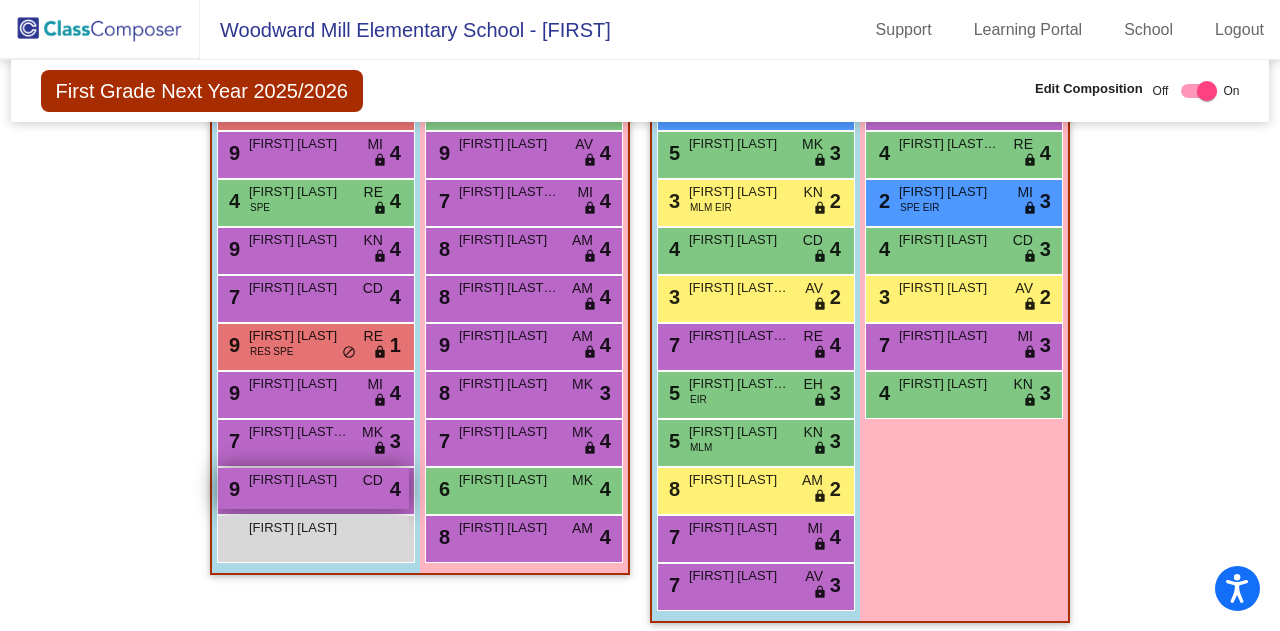 click on "9 [FIRST] [LAST] CD lock do_not_disturb_alt 4" at bounding box center (313, 488) 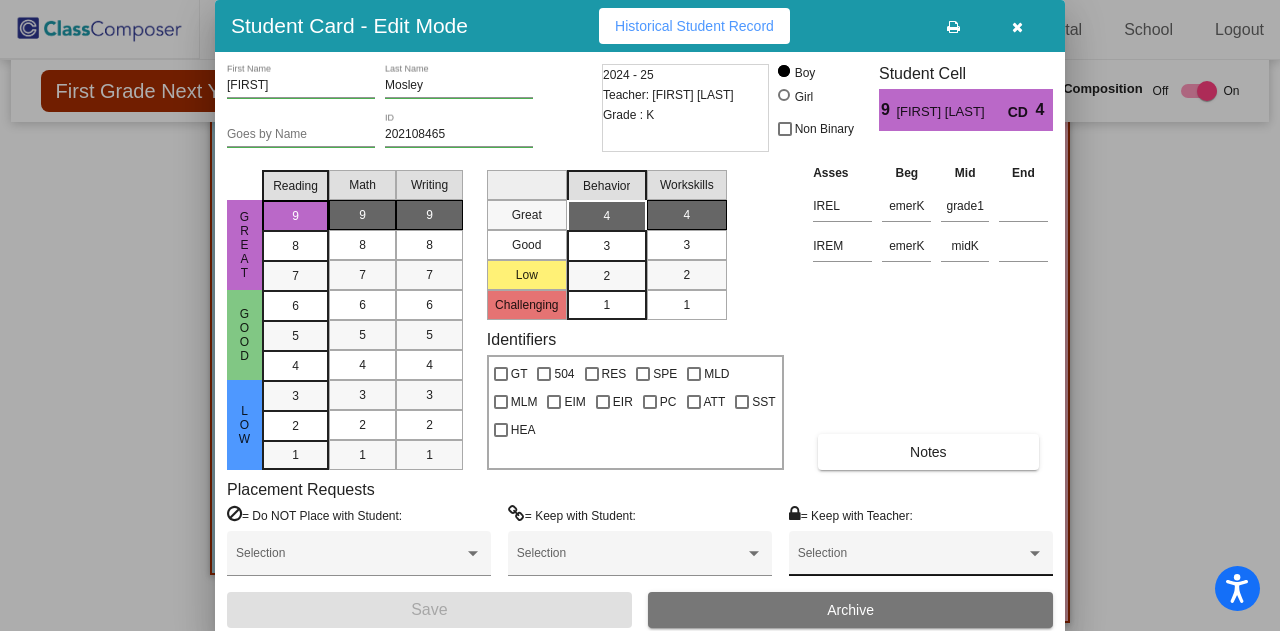 click at bounding box center (1035, 554) 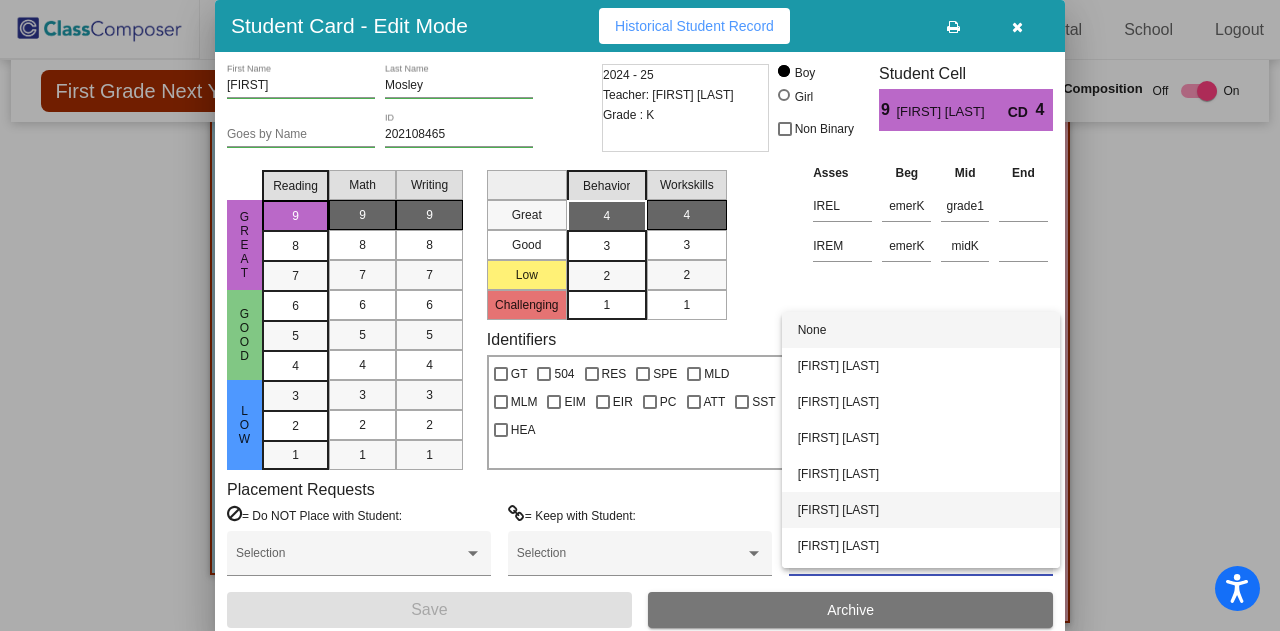 scroll, scrollTop: 68, scrollLeft: 0, axis: vertical 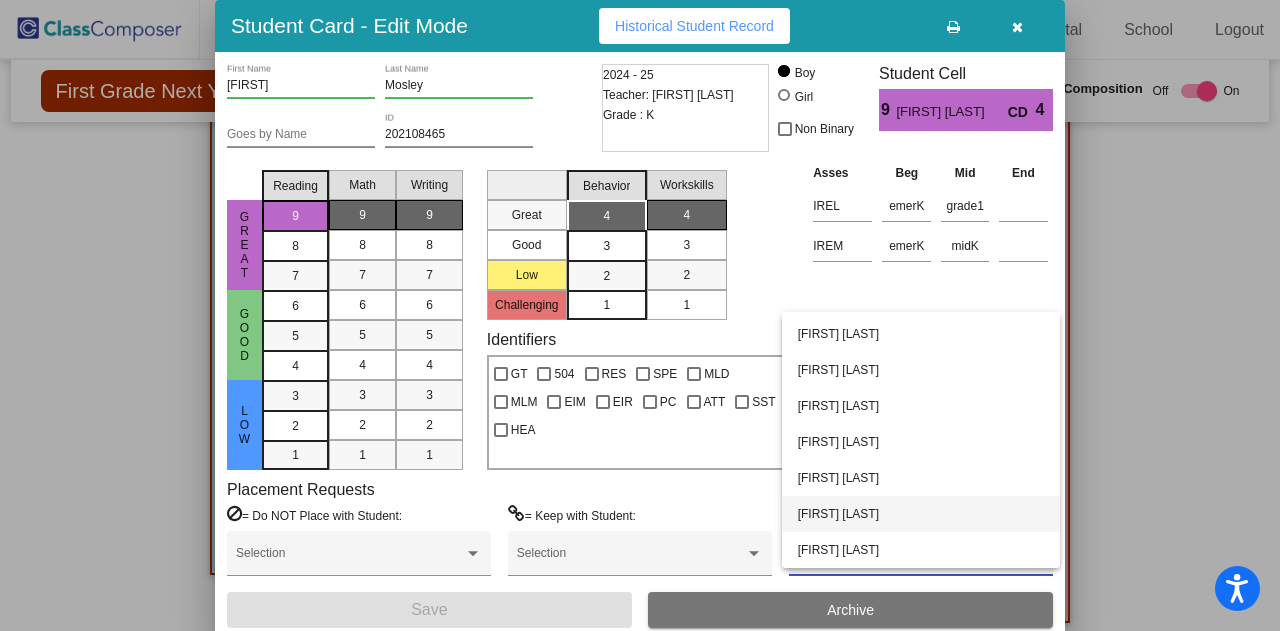 click on "[FIRST] [LAST]" at bounding box center [921, 514] 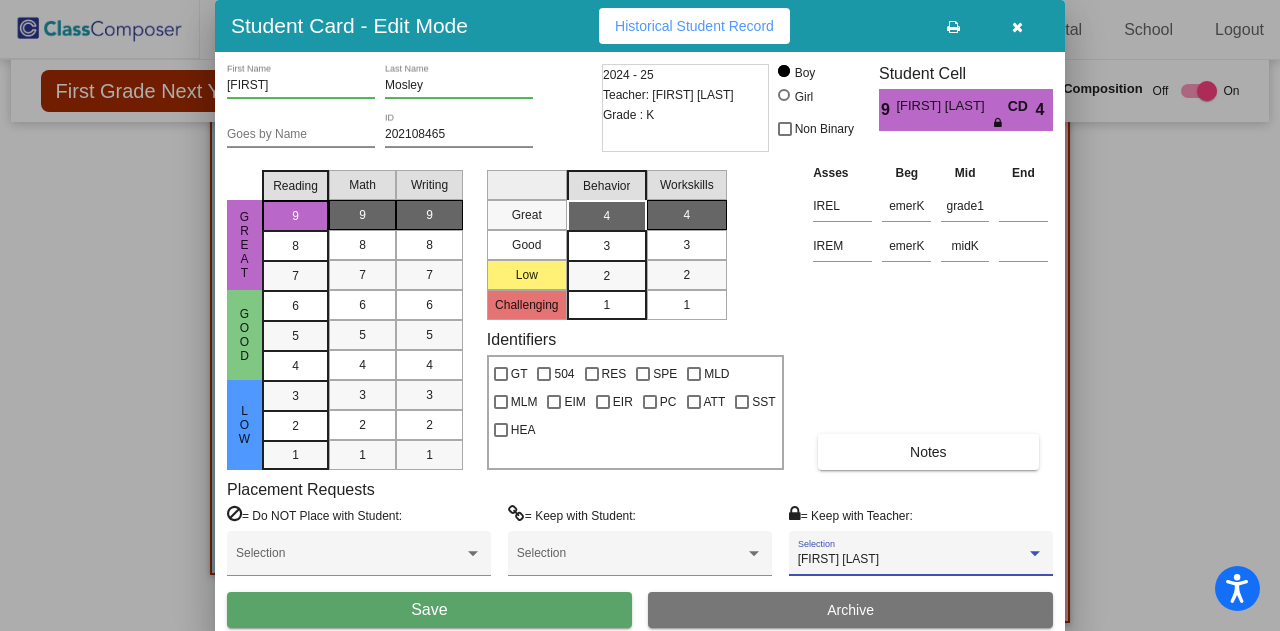 click on "Save" at bounding box center [429, 610] 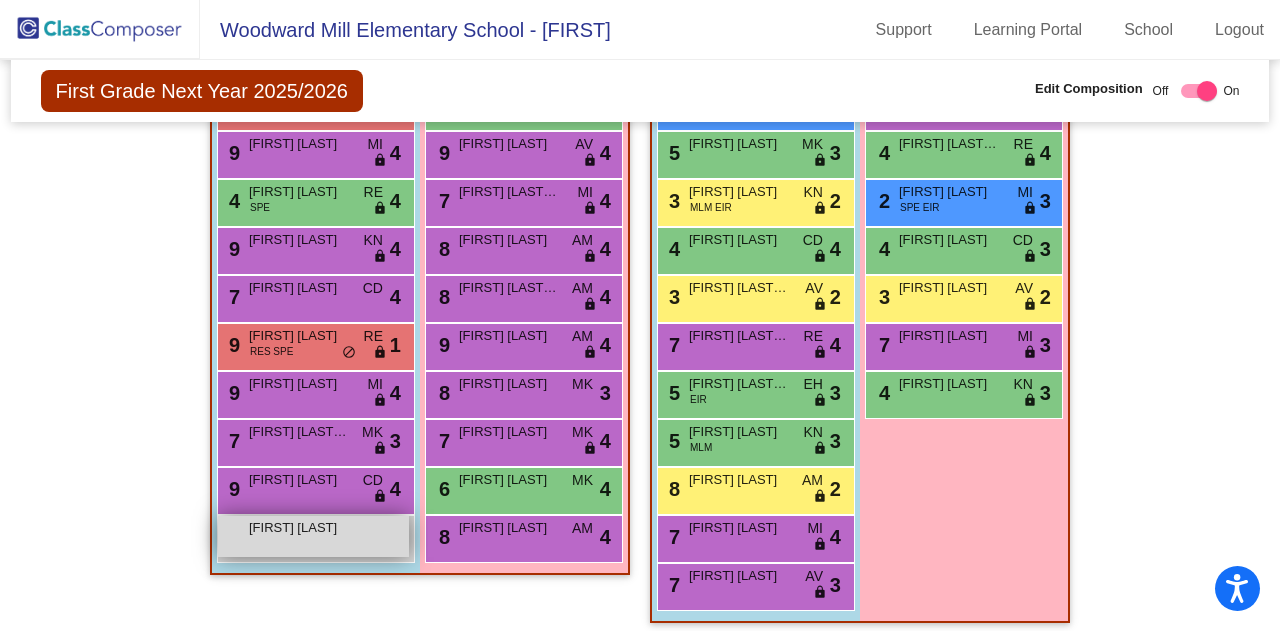 click on "Lion Nelson lock do_not_disturb_alt" at bounding box center [313, 536] 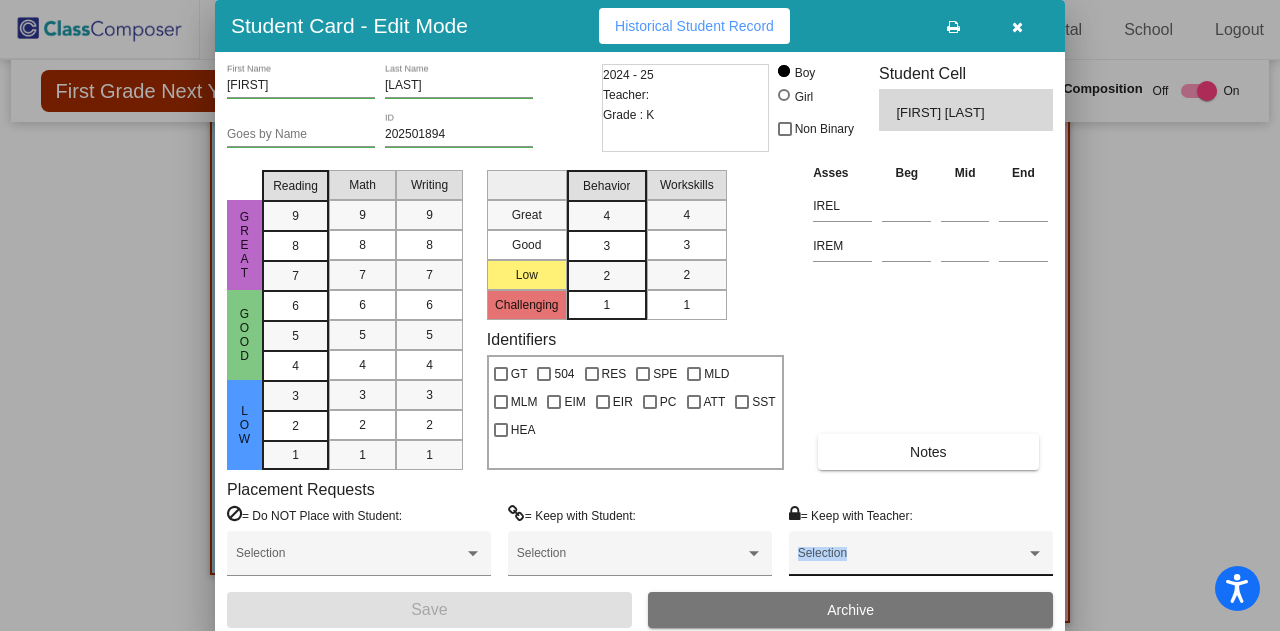 drag, startPoint x: 949, startPoint y: 576, endPoint x: 939, endPoint y: 564, distance: 15.6205 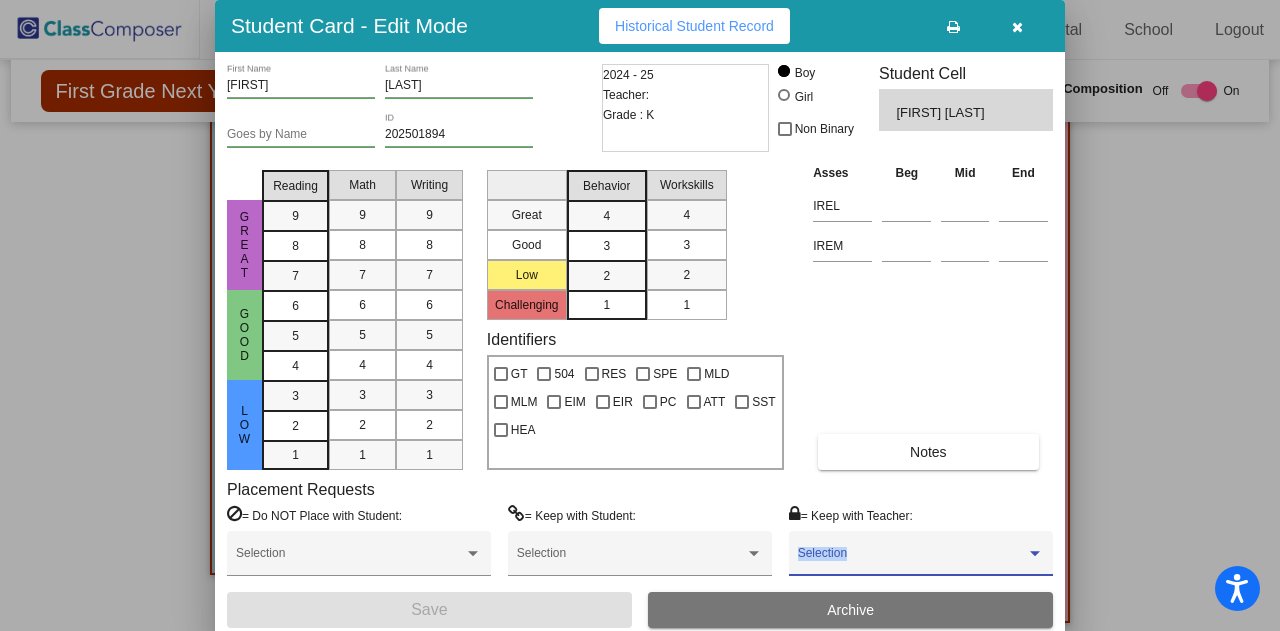 click at bounding box center [912, 560] 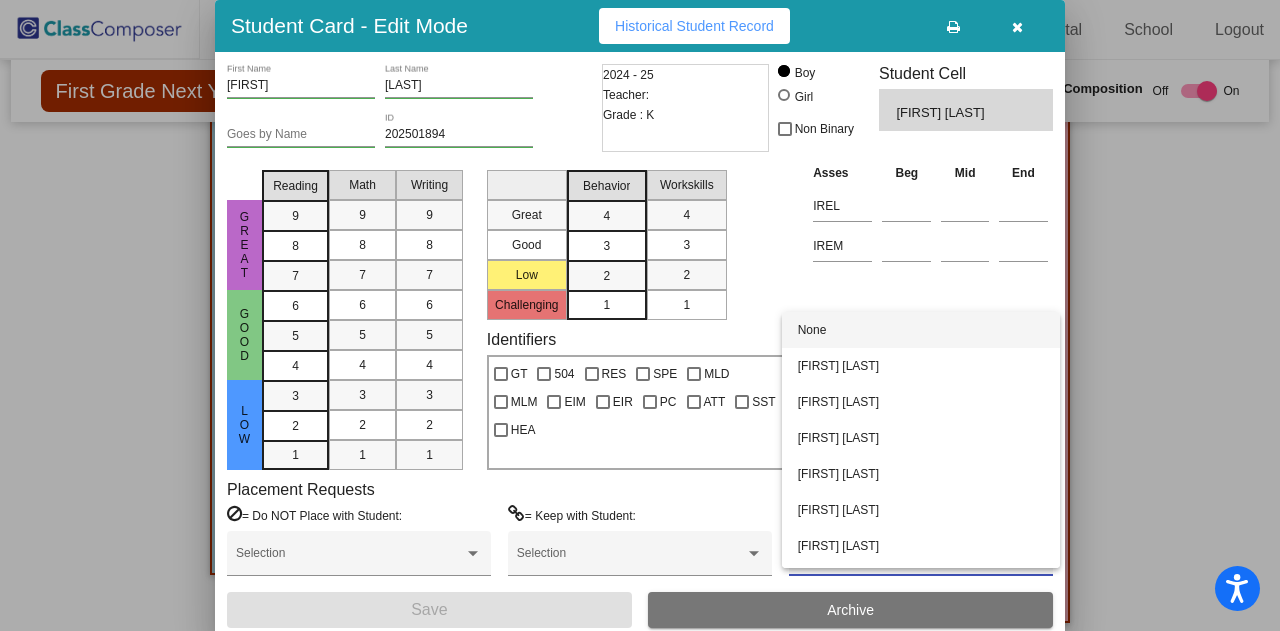 scroll, scrollTop: 68, scrollLeft: 0, axis: vertical 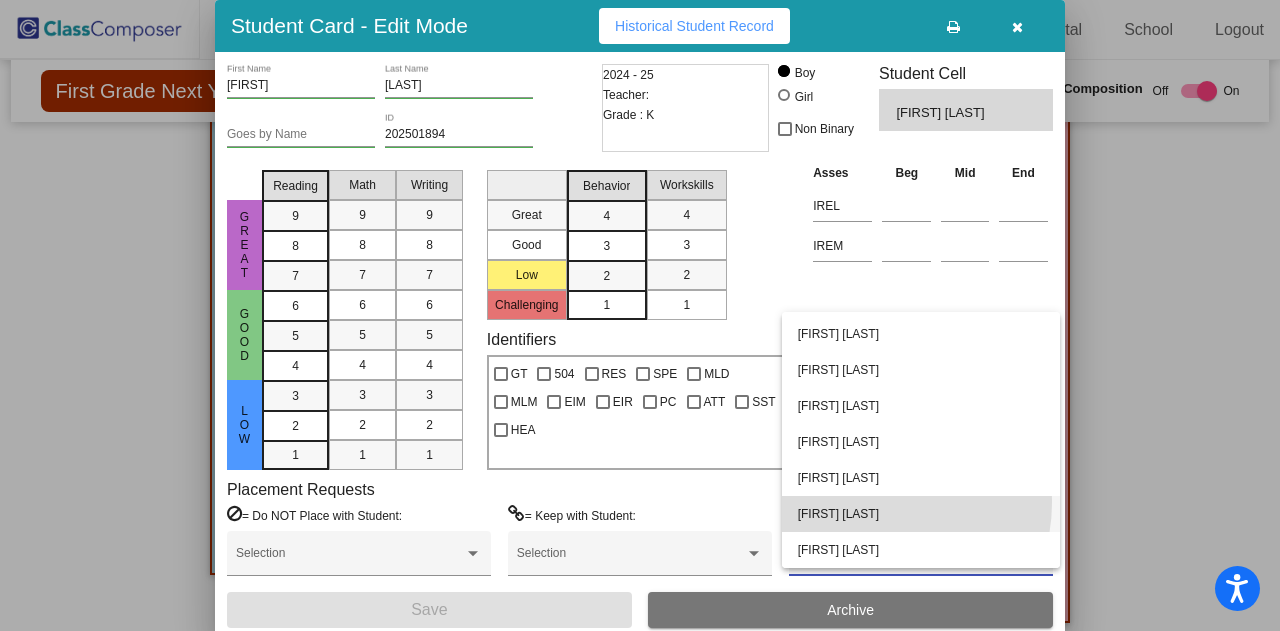 click on "[FIRST] [LAST]" at bounding box center [921, 514] 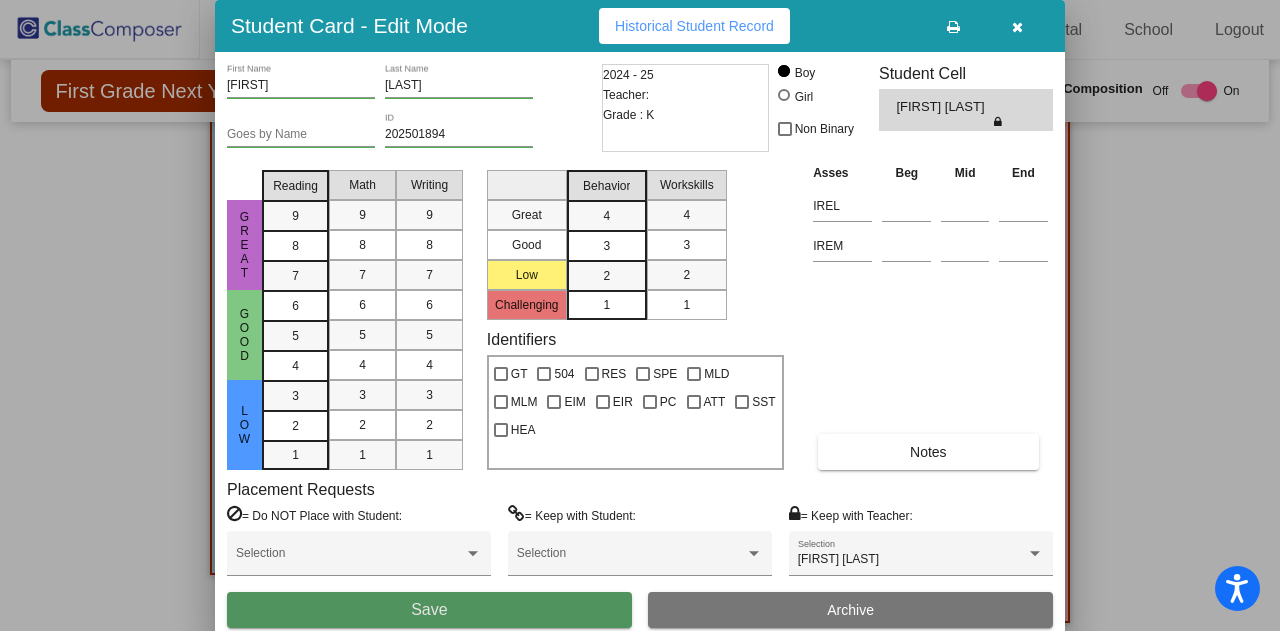 click on "Save" at bounding box center [429, 609] 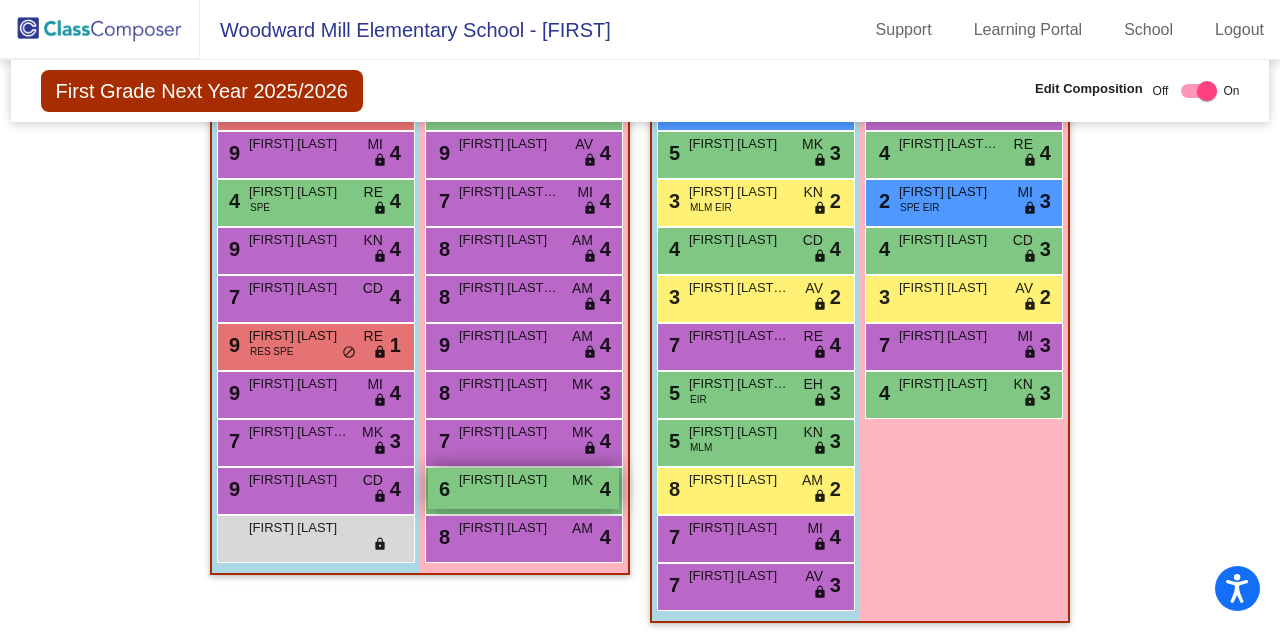 click on "6 Elizabeth Nem MK lock do_not_disturb_alt 4" at bounding box center (523, 488) 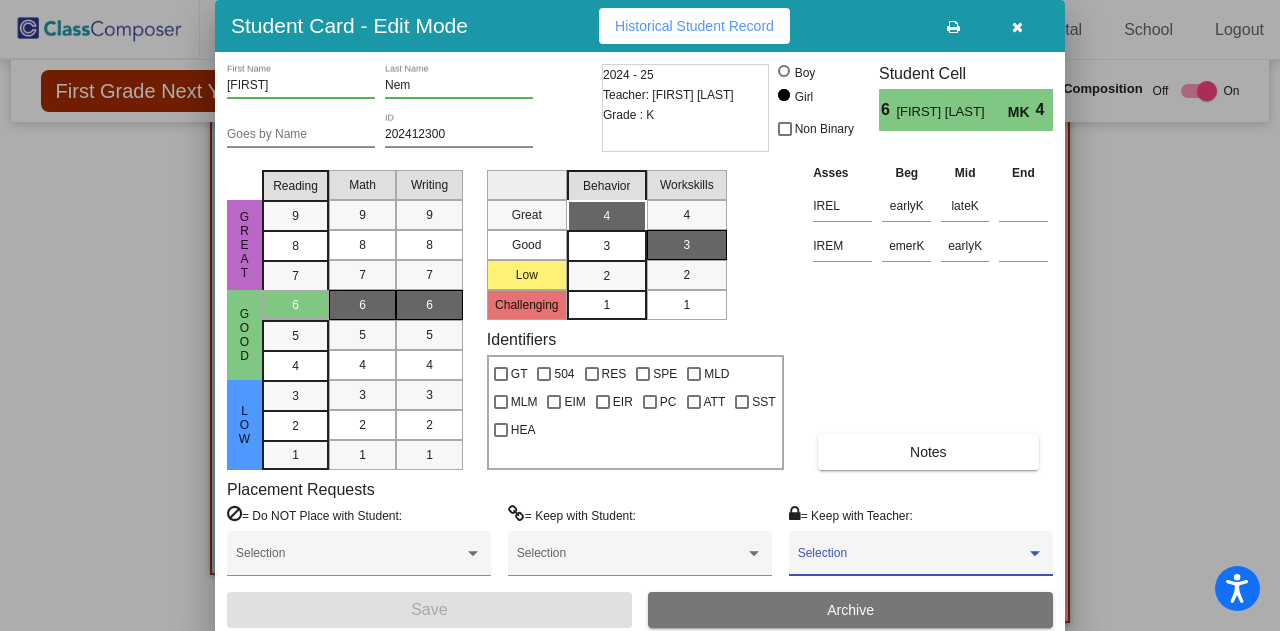 click at bounding box center [912, 560] 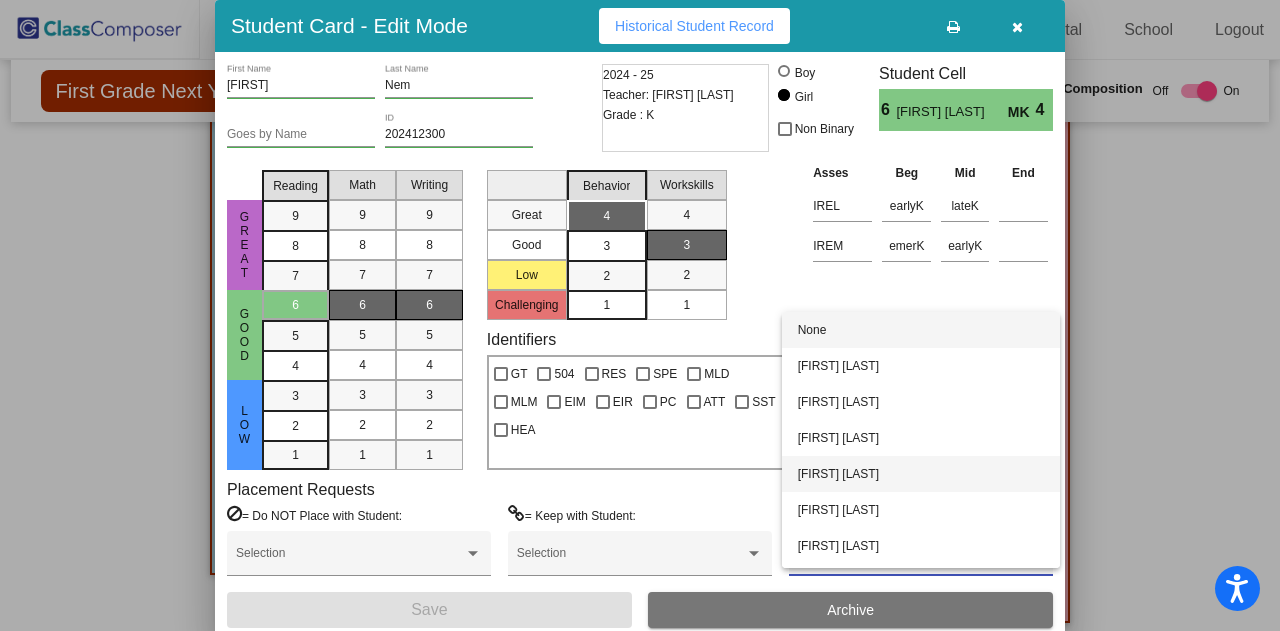 scroll, scrollTop: 68, scrollLeft: 0, axis: vertical 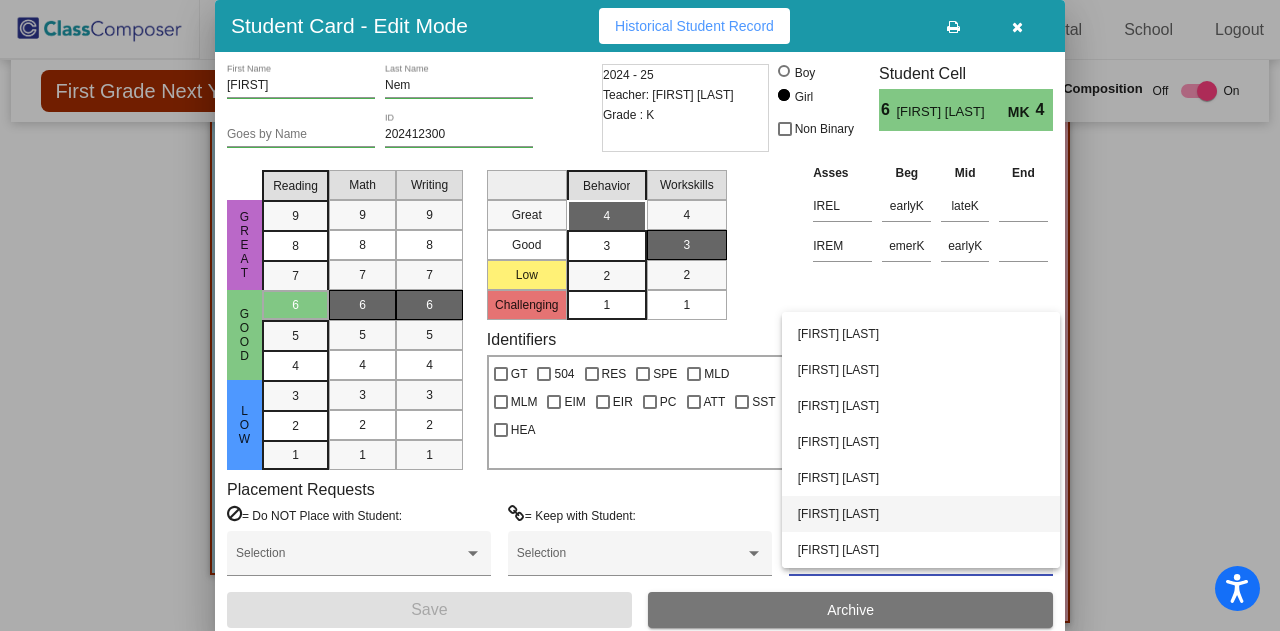 click on "[FIRST] [LAST]" at bounding box center (921, 514) 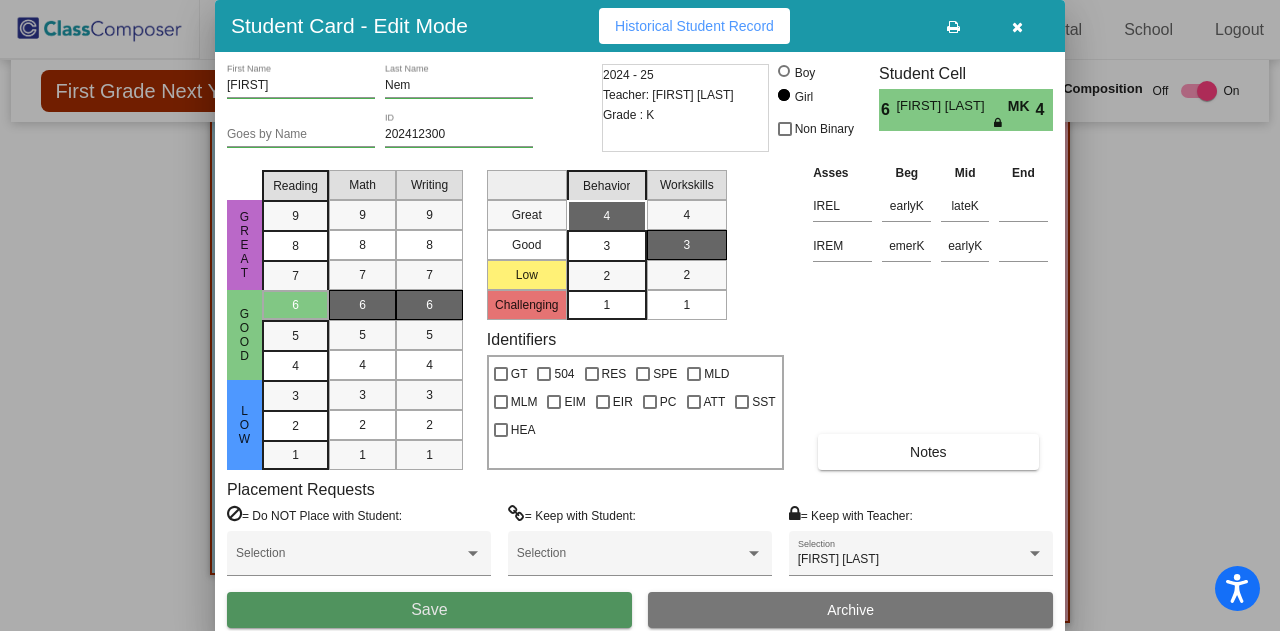 click on "Save" at bounding box center (429, 610) 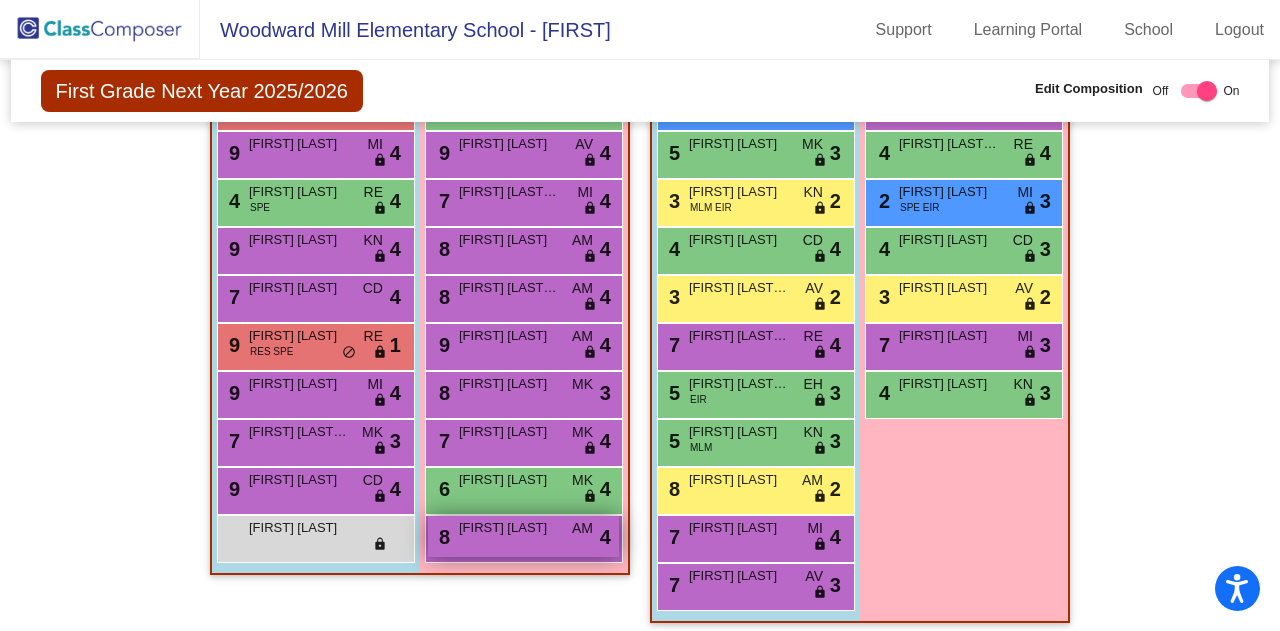 click on "8 Siya Patel AM lock do_not_disturb_alt 4" at bounding box center [523, 536] 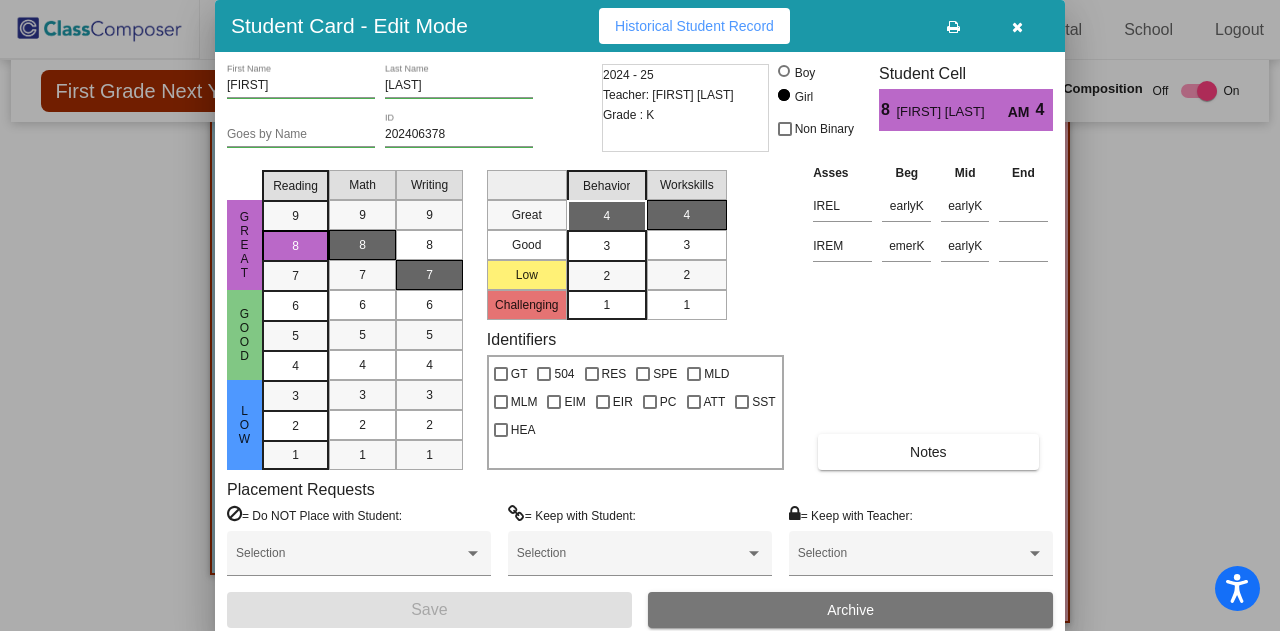 click on "= Keep with Teacher:" at bounding box center (851, 515) 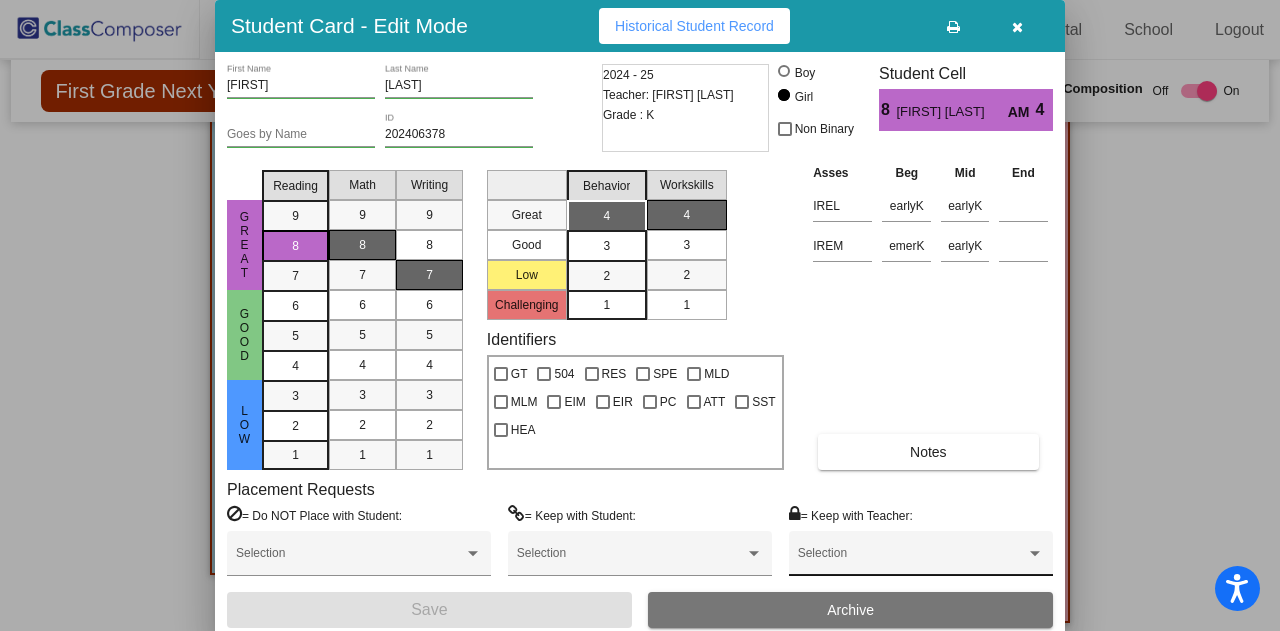 click on "Selection" at bounding box center [921, 553] 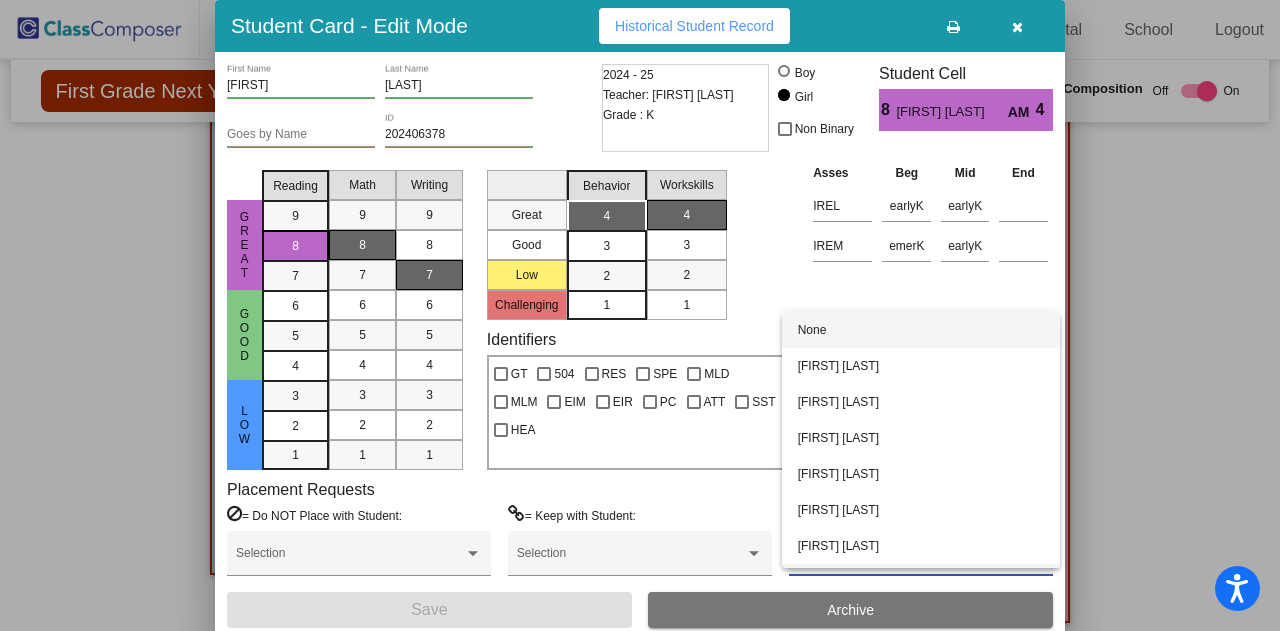 scroll, scrollTop: 68, scrollLeft: 0, axis: vertical 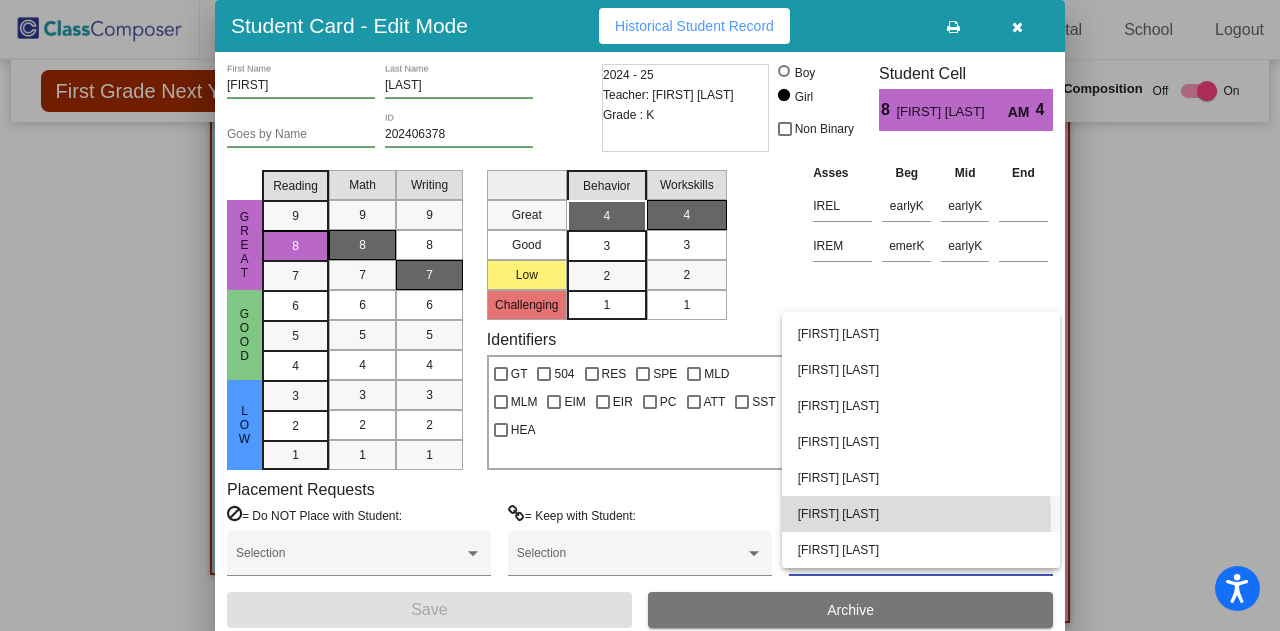 click on "[FIRST] [LAST]" at bounding box center [921, 514] 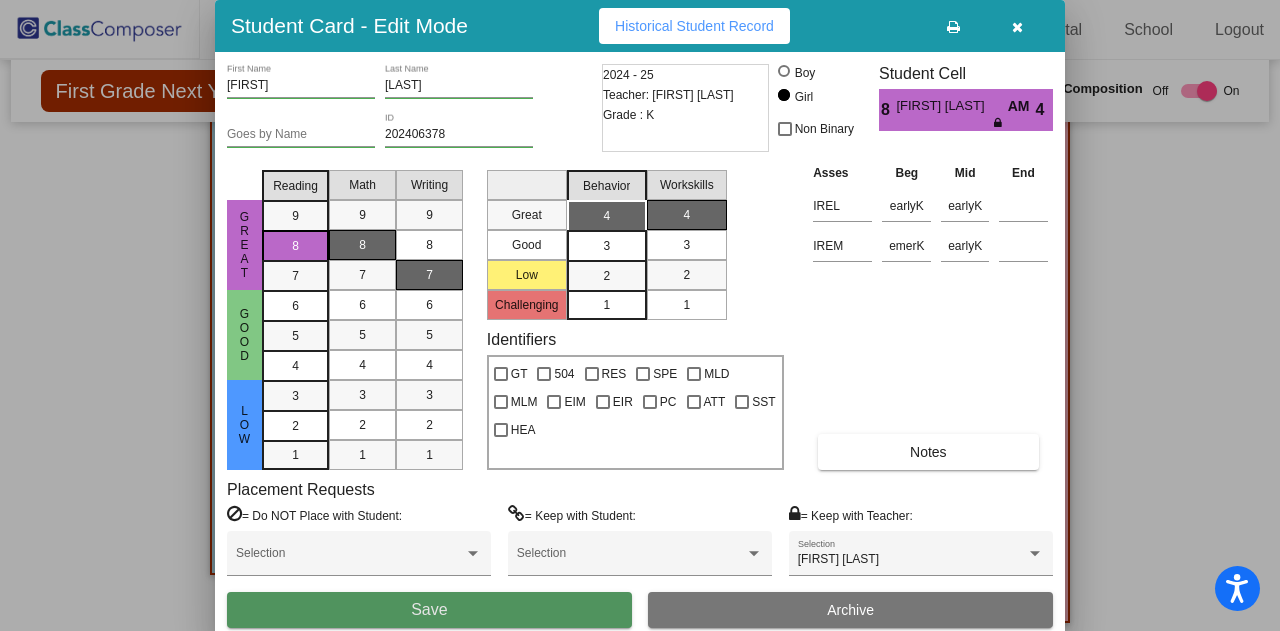 click on "Save" at bounding box center [429, 609] 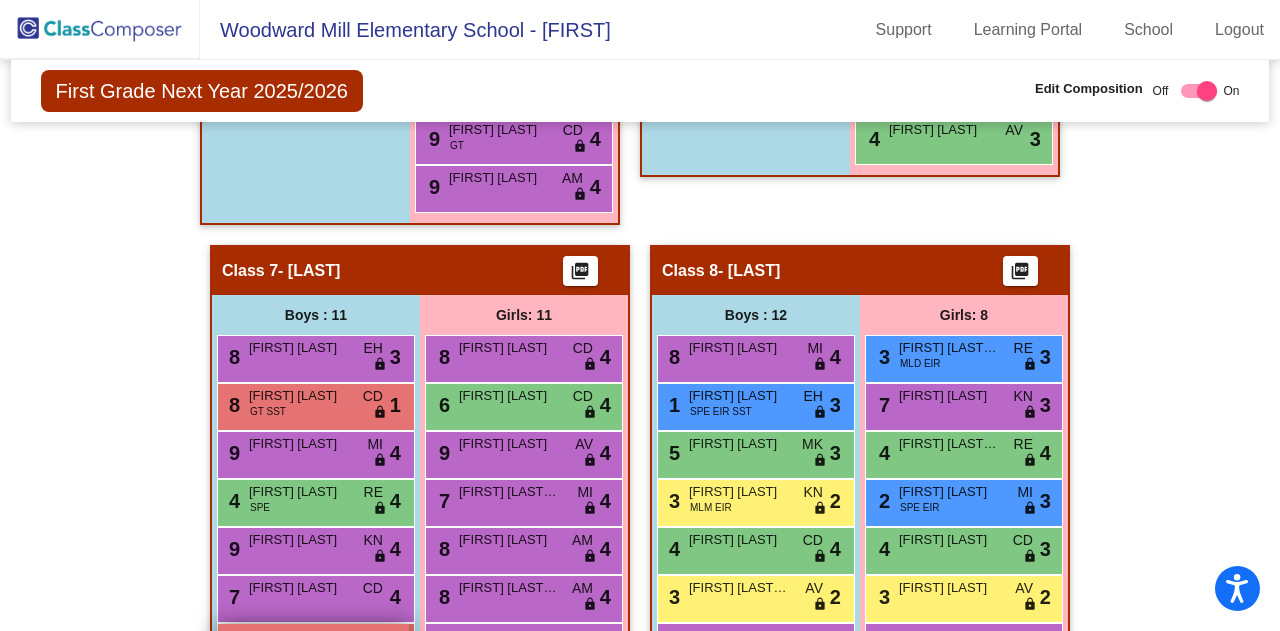 scroll, scrollTop: 2954, scrollLeft: 0, axis: vertical 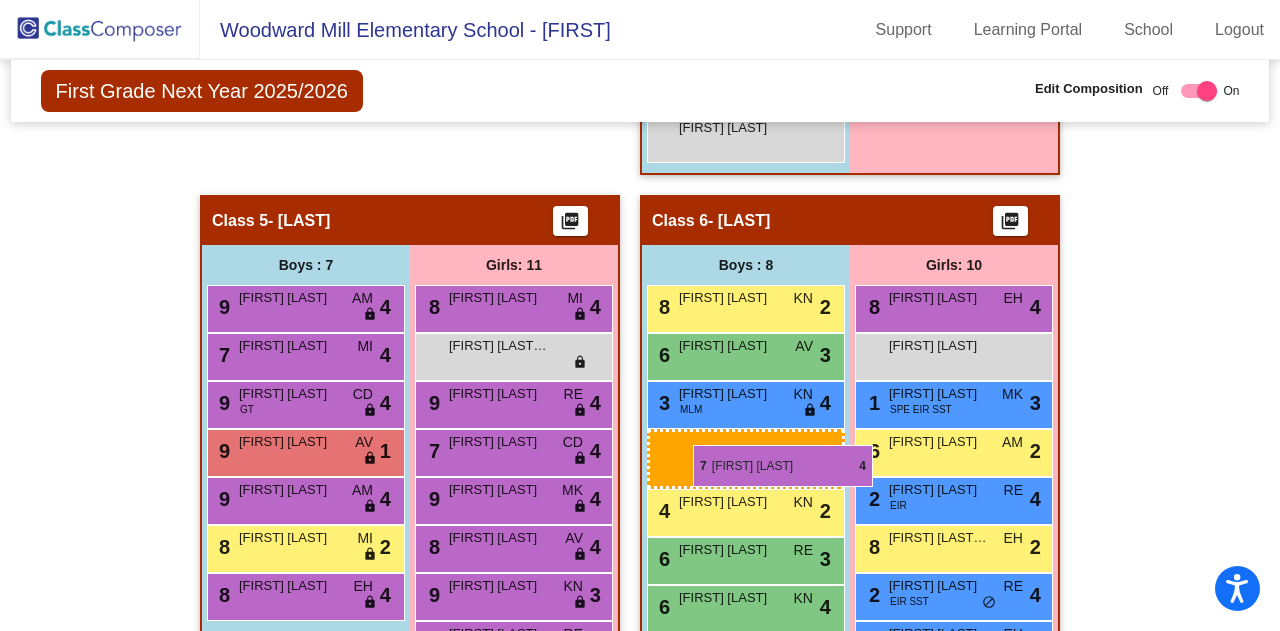drag, startPoint x: 331, startPoint y: 407, endPoint x: 691, endPoint y: 442, distance: 361.6974 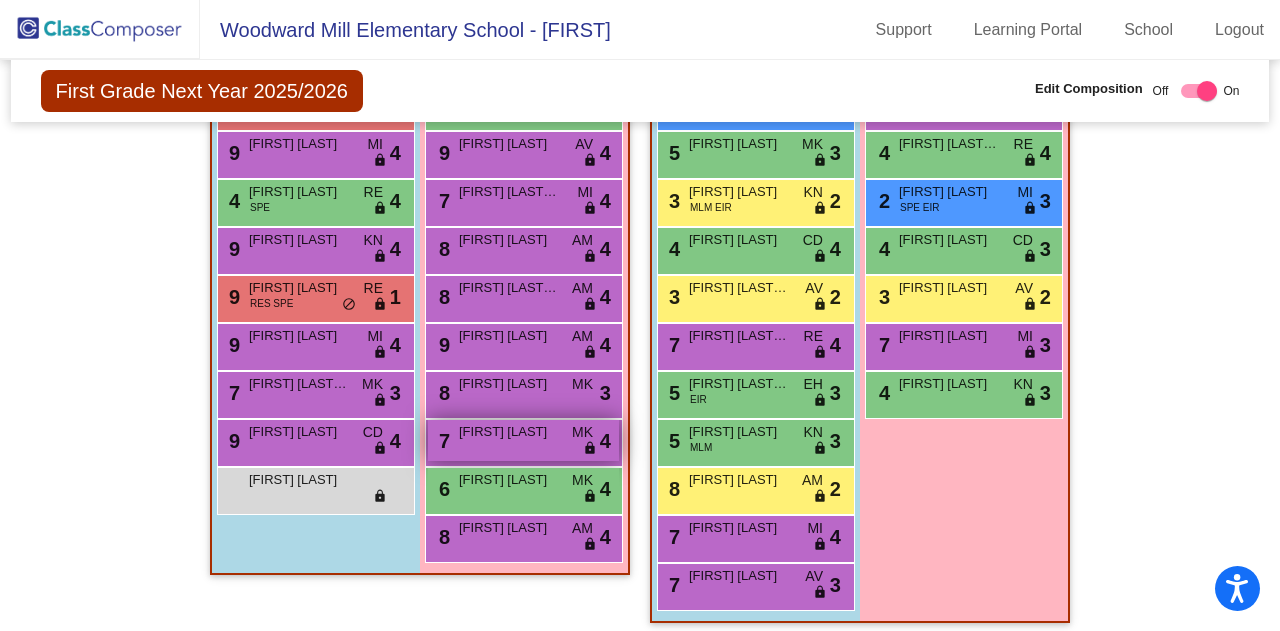 scroll, scrollTop: 2954, scrollLeft: 0, axis: vertical 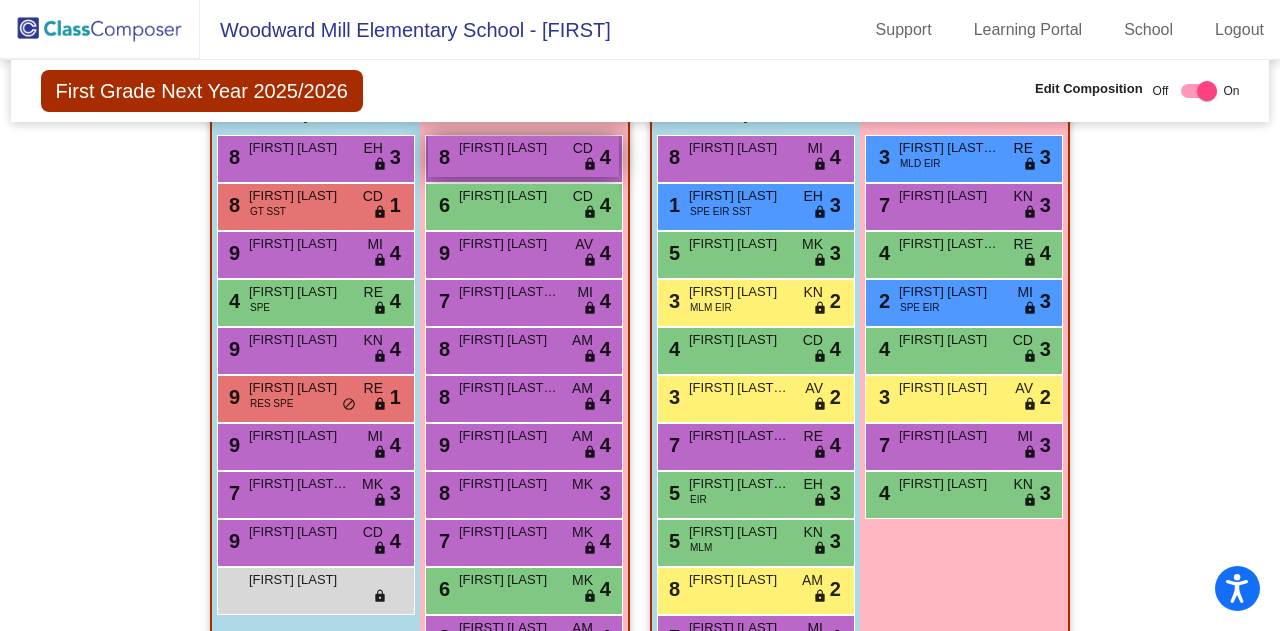 click on "[FIRST] [LAST]" at bounding box center [509, 148] 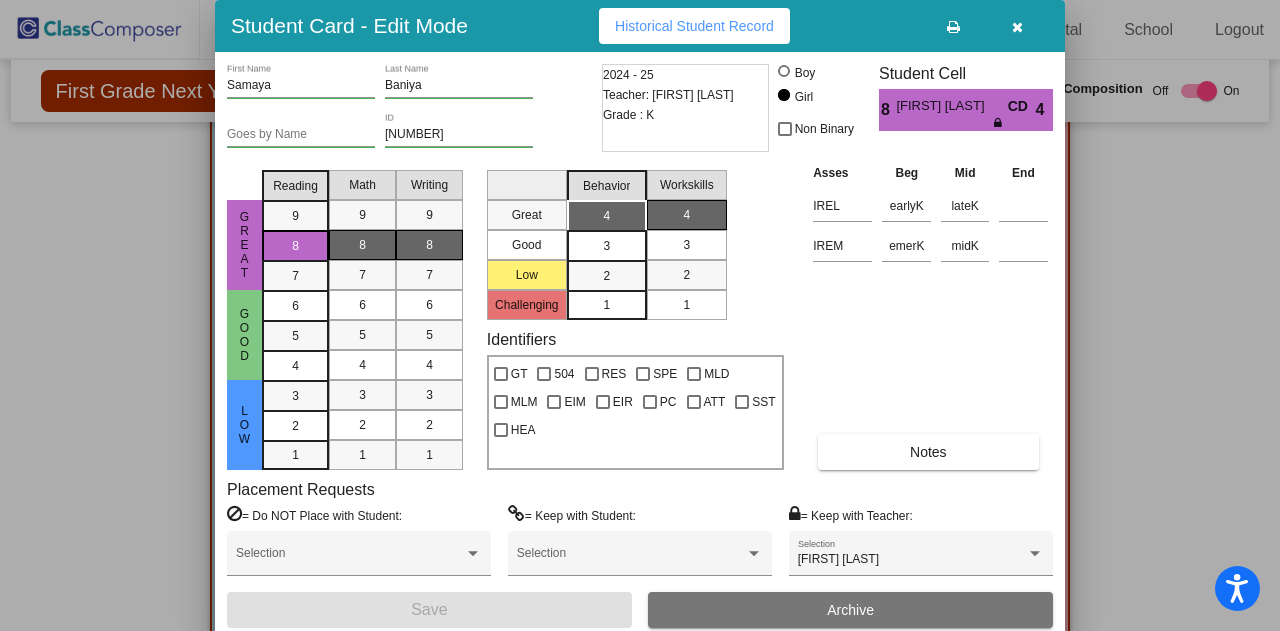click at bounding box center [640, 315] 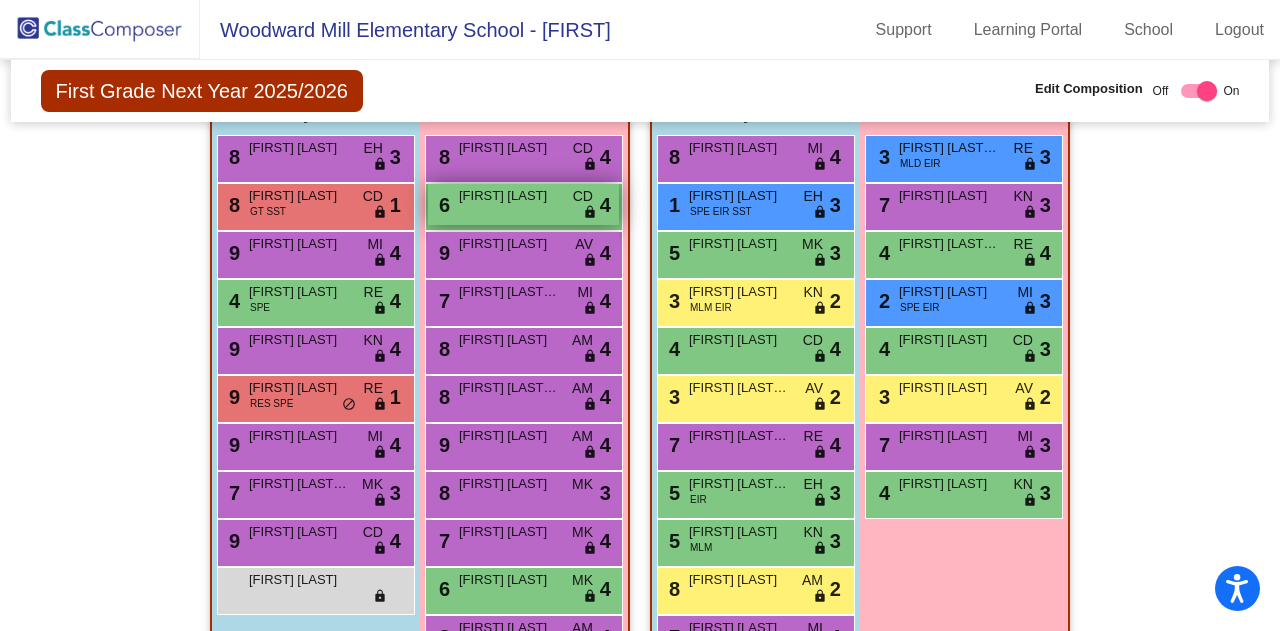 click on "6 Atarah Bernard CD lock do_not_disturb_alt 4" at bounding box center [523, 204] 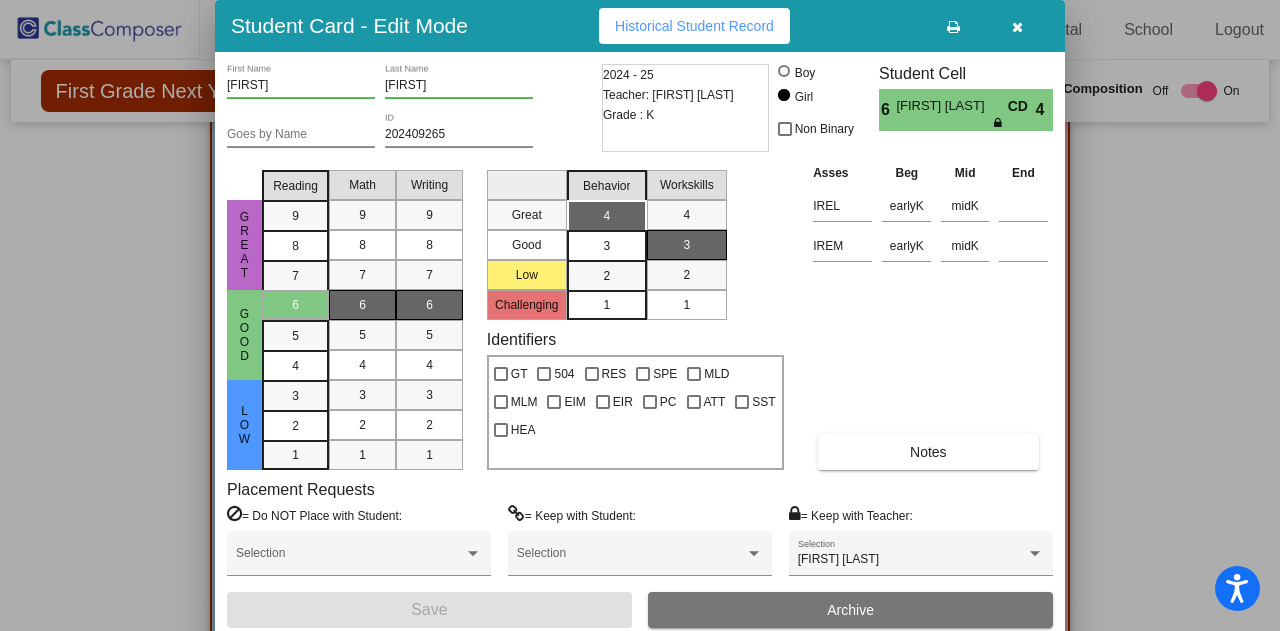 click at bounding box center (640, 315) 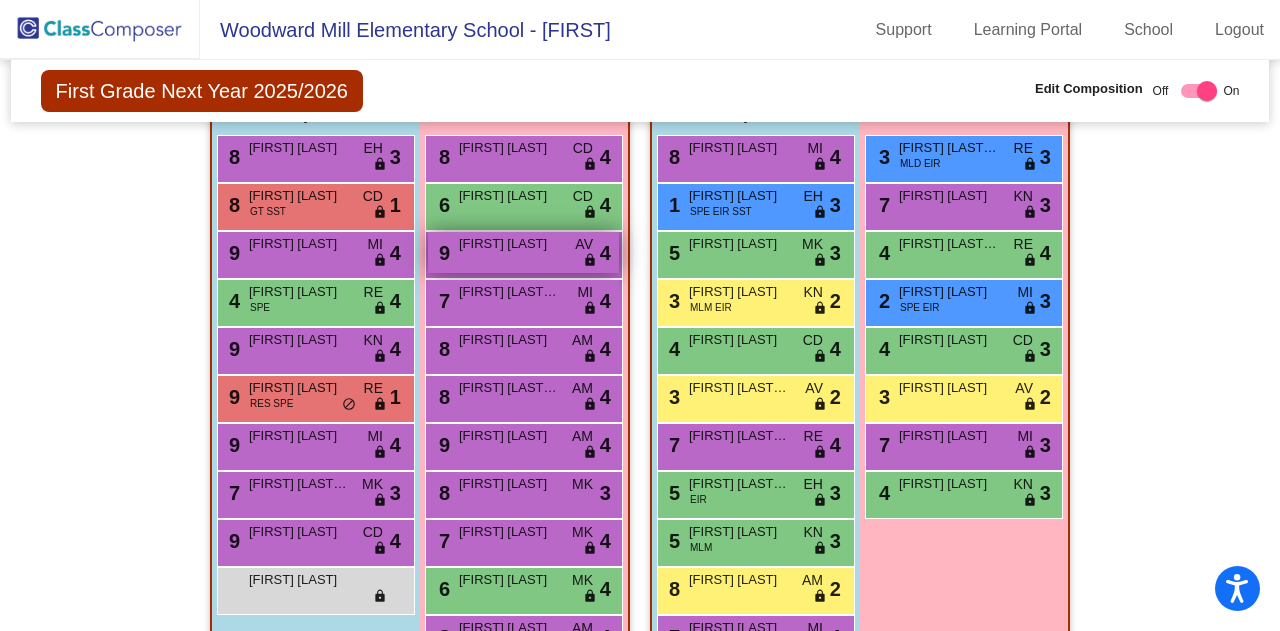 click on "[FIRST] [LAST]" at bounding box center (509, 244) 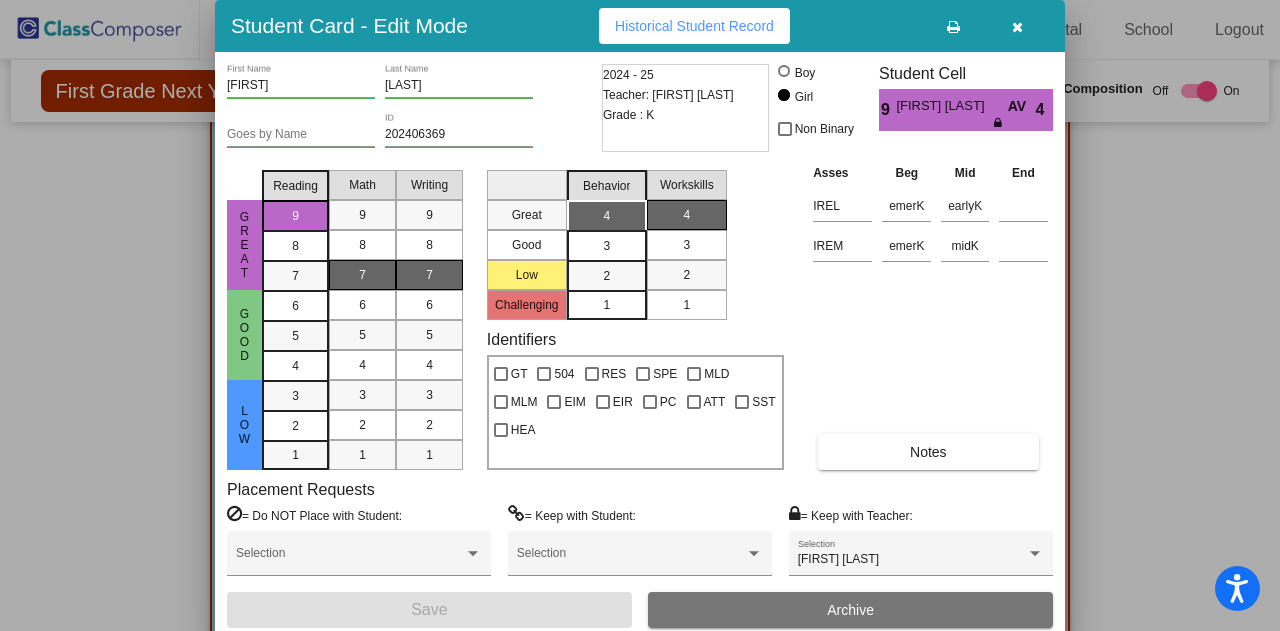 click at bounding box center [640, 315] 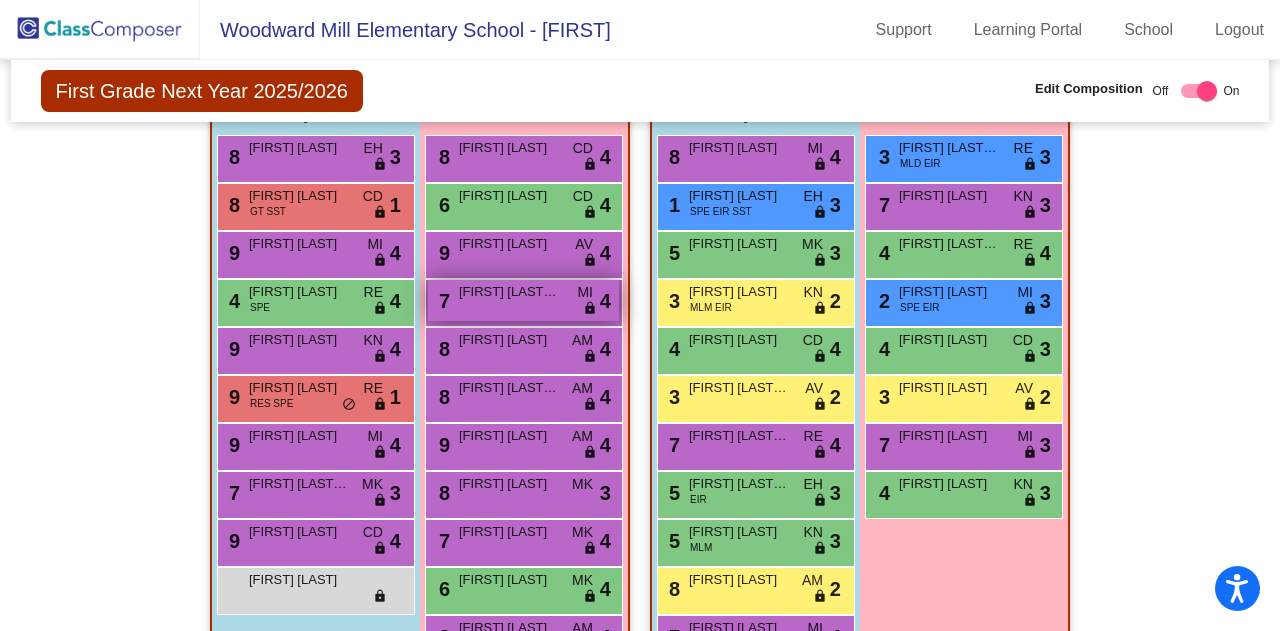 click on "[NUMBER] [FIRST] [LAST] [CODE] [STATUS]" at bounding box center [523, 300] 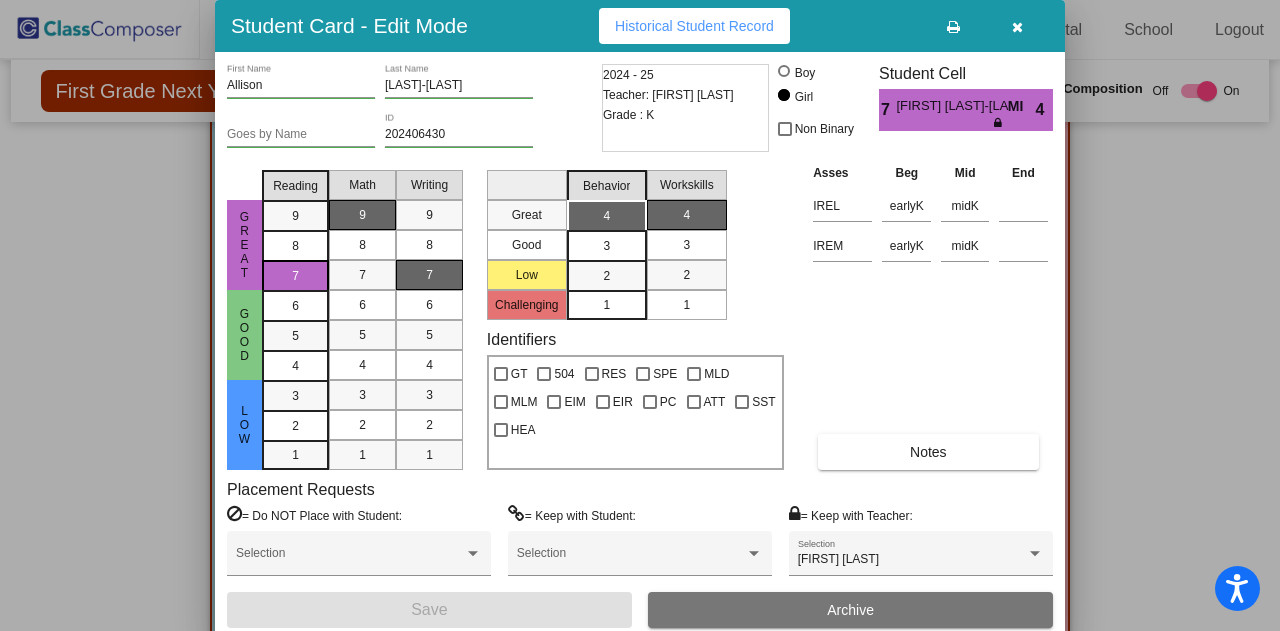 click at bounding box center (640, 315) 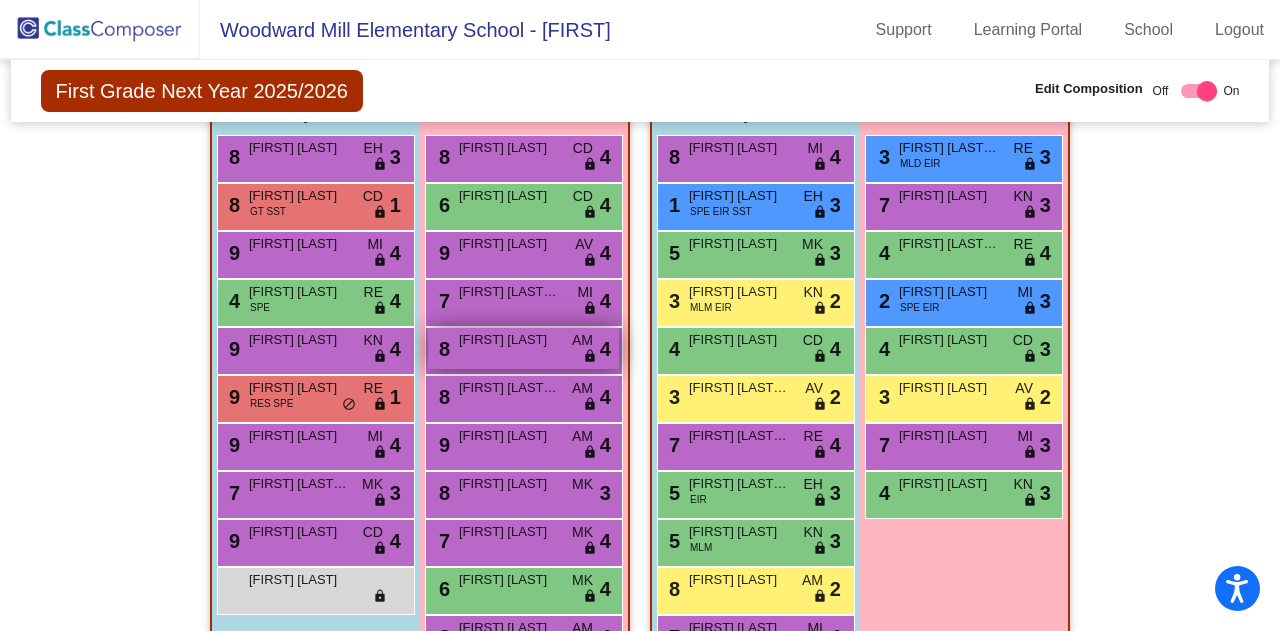 click on "8 Amelia Ely AM lock do_not_disturb_alt 4" at bounding box center [523, 348] 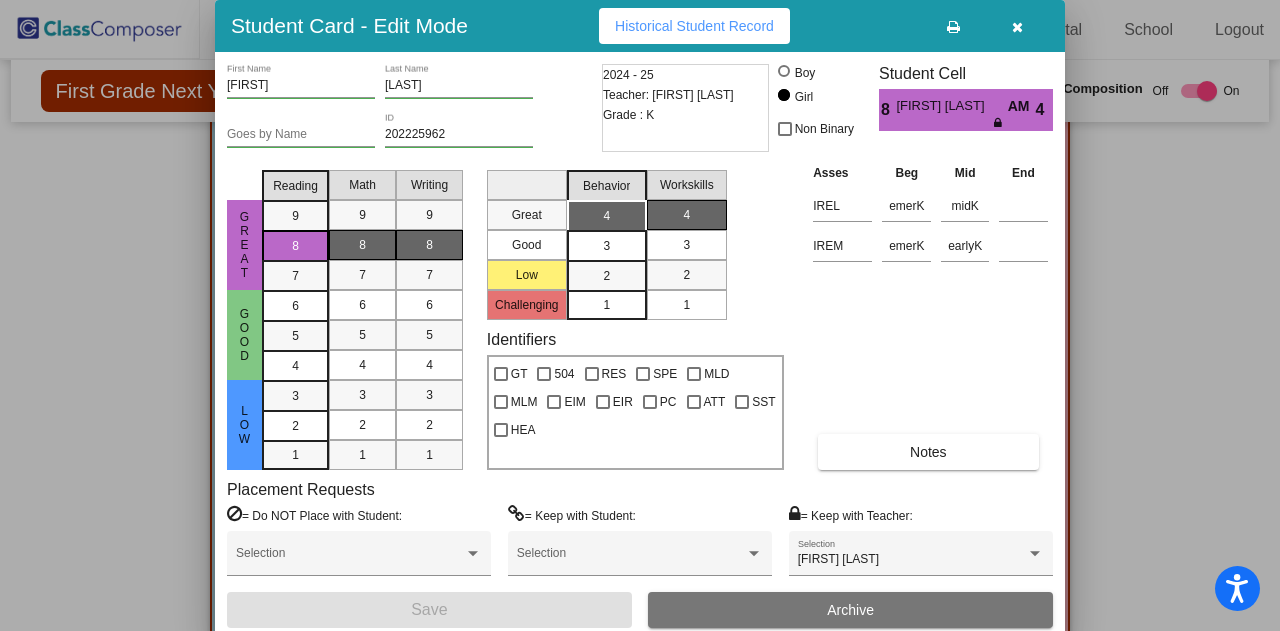click at bounding box center [640, 315] 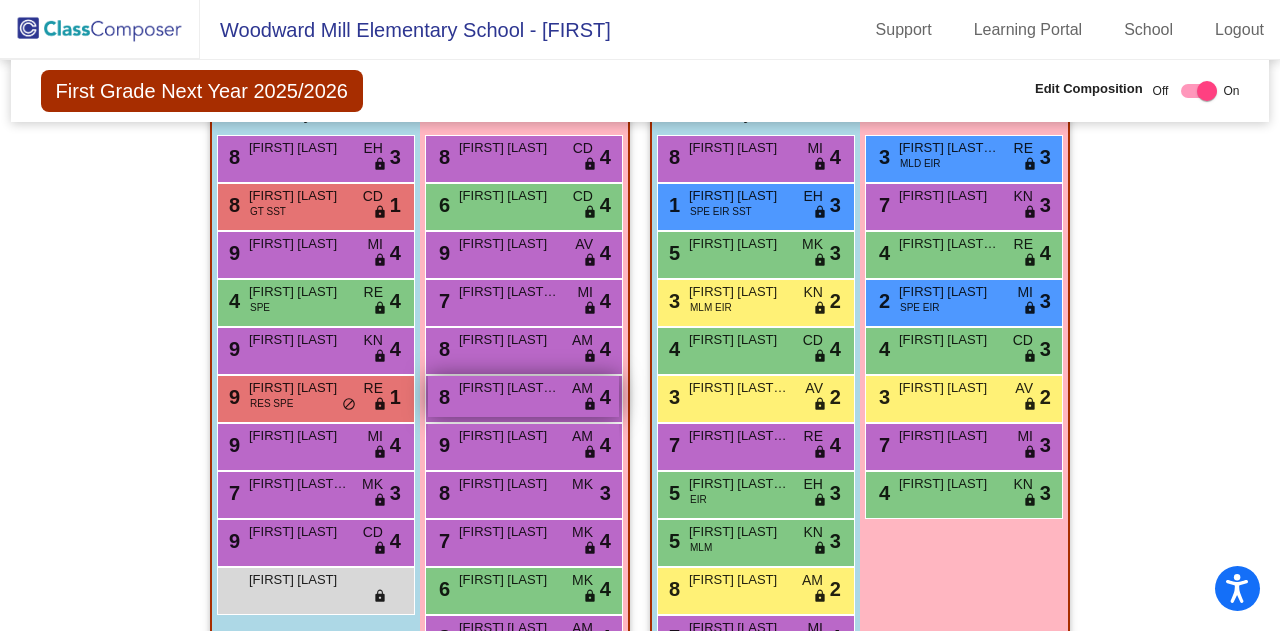 click on "[FIRST] [LAST]" at bounding box center [509, 388] 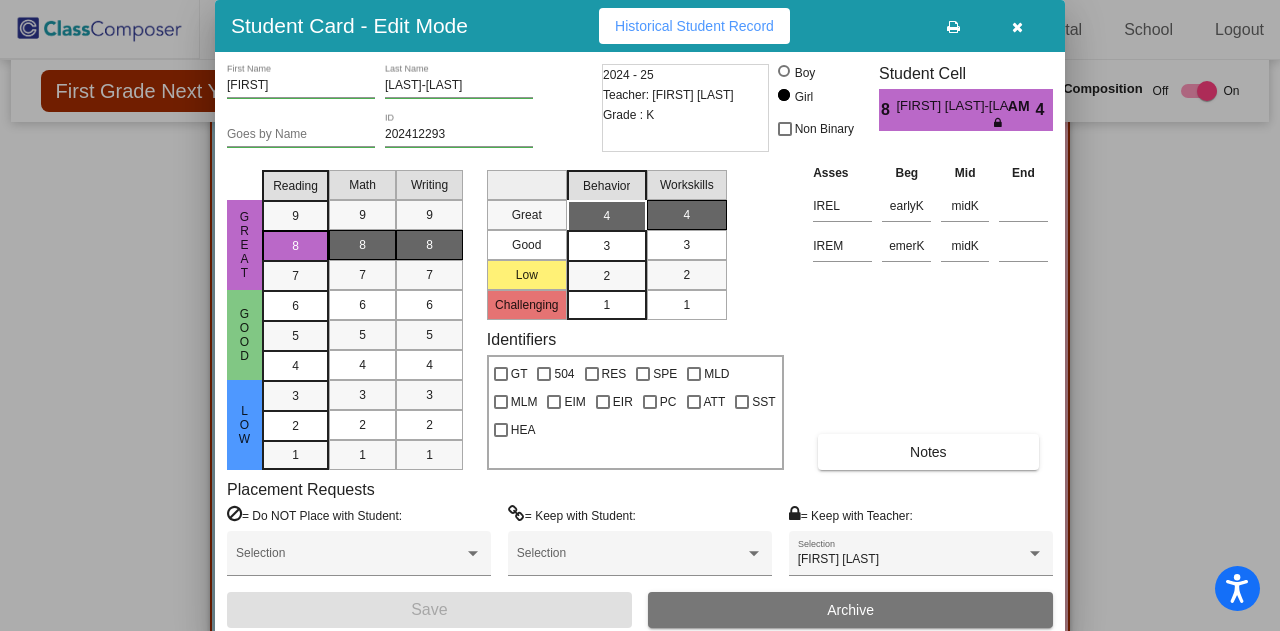 click at bounding box center [640, 315] 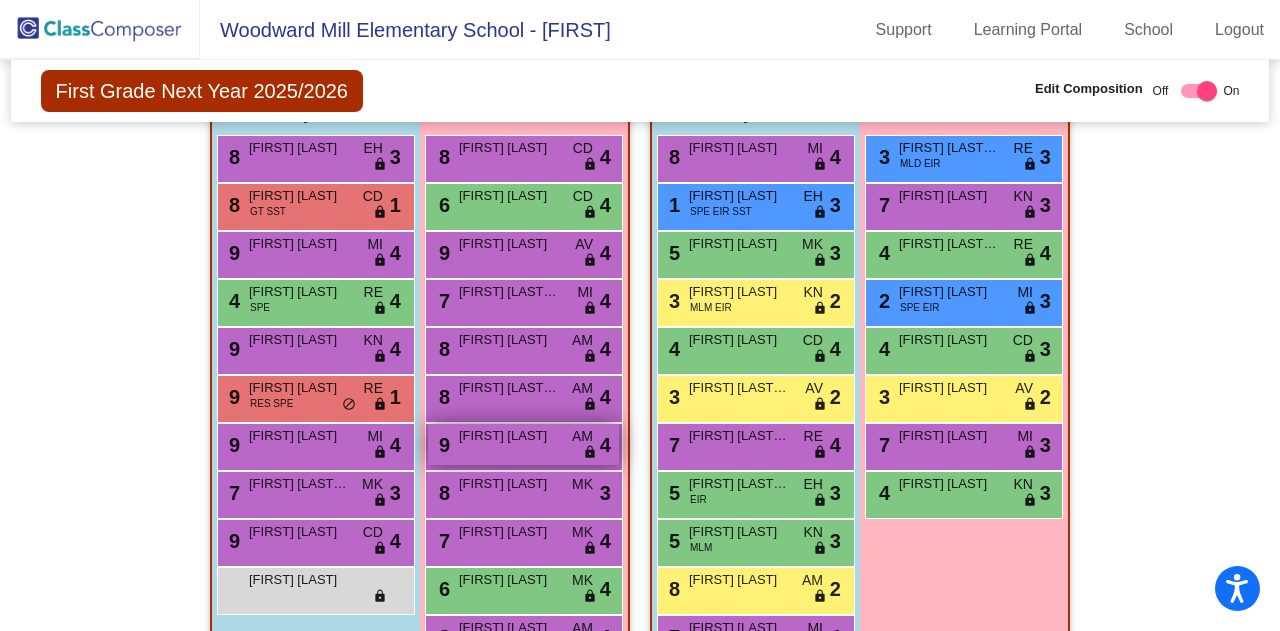 click on "[FIRST] [LAST]" at bounding box center (509, 436) 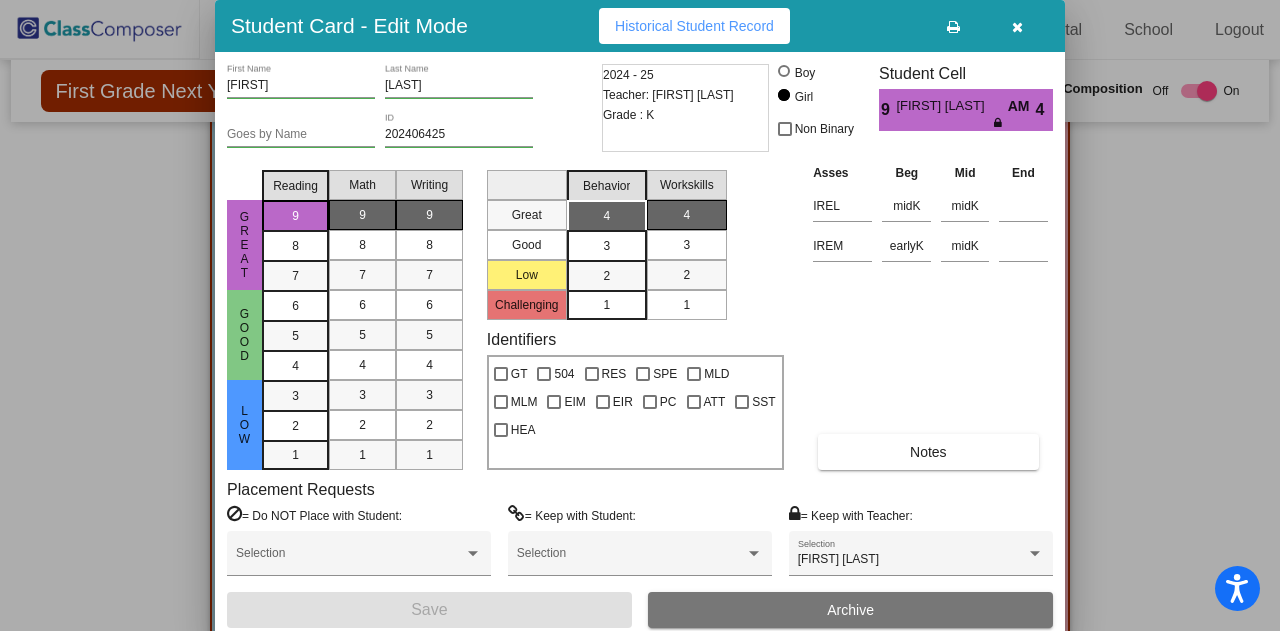 click at bounding box center (640, 315) 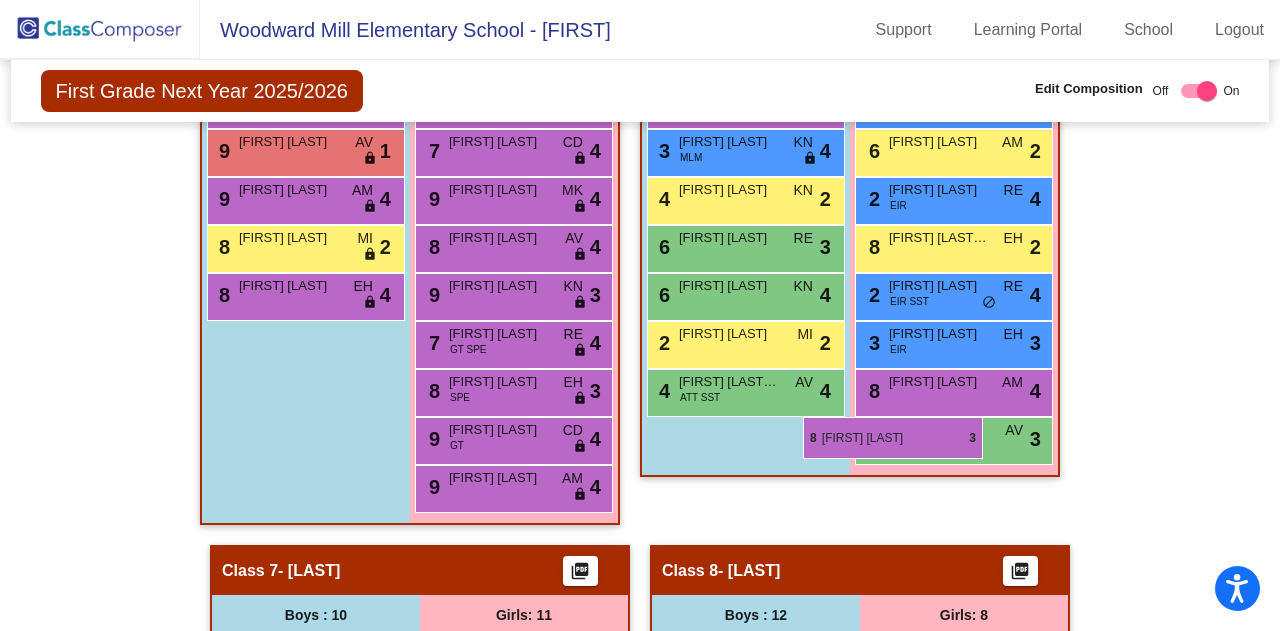 scroll, scrollTop: 2154, scrollLeft: 0, axis: vertical 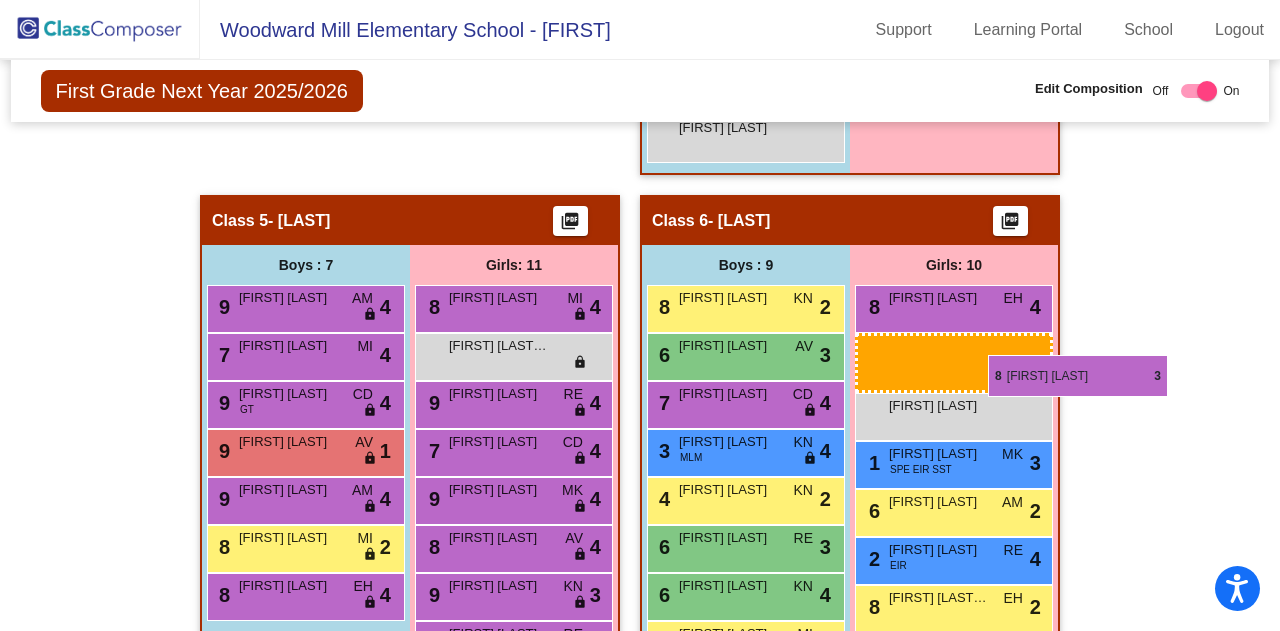 drag, startPoint x: 544, startPoint y: 407, endPoint x: 982, endPoint y: 352, distance: 441.4397 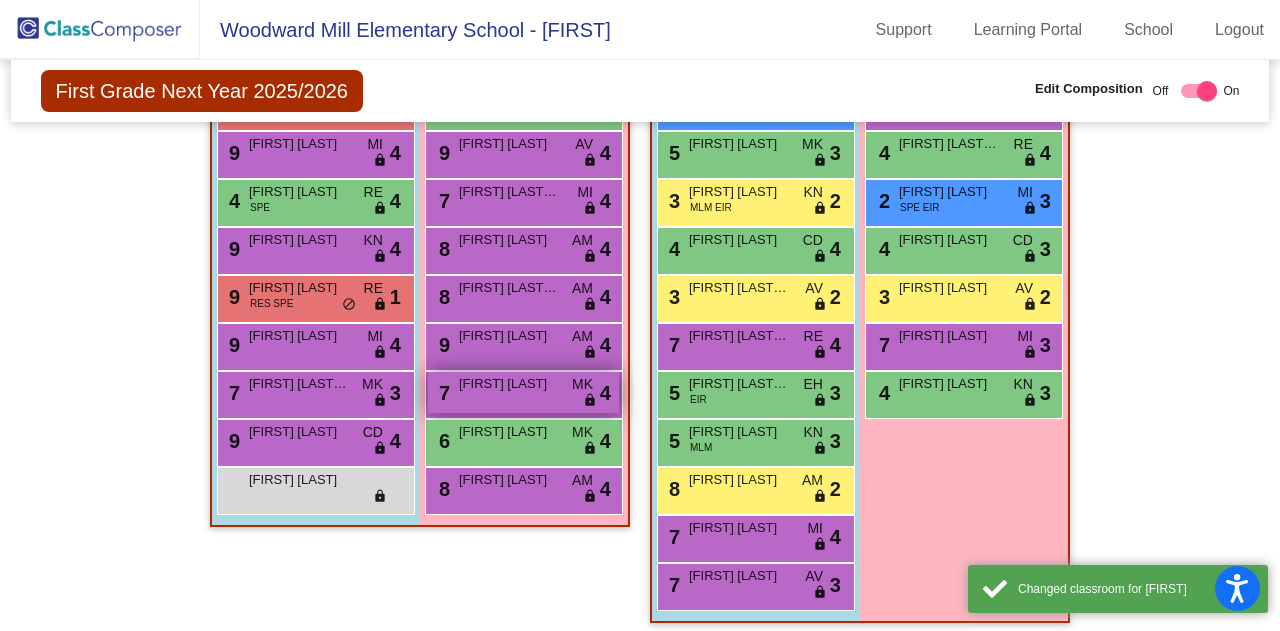 scroll, scrollTop: 2954, scrollLeft: 0, axis: vertical 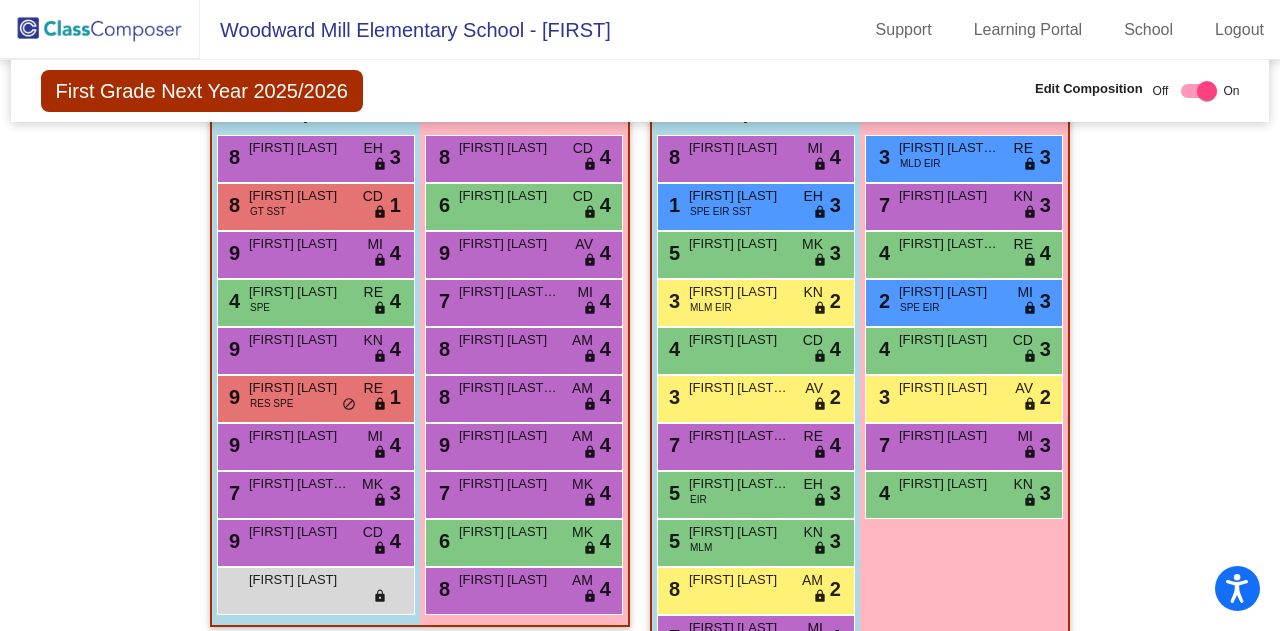 click on "First Grade Next Year 2025/2026  Edit Composition Off   On  Incoming   Digital Data Wall    Display Scores for Years:   2023 - 2024   2024 - 2025  Grade/Archive Students in Table View   Download   New Small Group   Saved Small Group   Compose   Start Over   Submit Classes  Compose has been submitted  Check for Incomplete Scores  View Compose Rules   View Placement Violations  Notes   Download Class List   Import Students   Grade/Archive Students in Table View   New Small Group   Saved Small Group  Display Scores for Years:   2023 - 2024   2024 - 2025 Display Assessments: IREL IREM Students Academics Life Skills  Last Teacher  Placement  Identified  Total Boys Girls  Read.   Math   Writ.   Behav.   Work Sk.   CD   RE   EH   MI   MK   AM   KN   AV   GT   504   RES   SPE   MLD   MLM   EIM   EIR   PC   ATT   SST   HEA  Hallway  visibility_off  1 1 0                 0   0   0   0   0   0   0   0   0   0   1   1   0   0   0   0   0   0   0   0   0   0   0  Class 1  visibility  20 10 10  4.30   4.55   4.00  24" 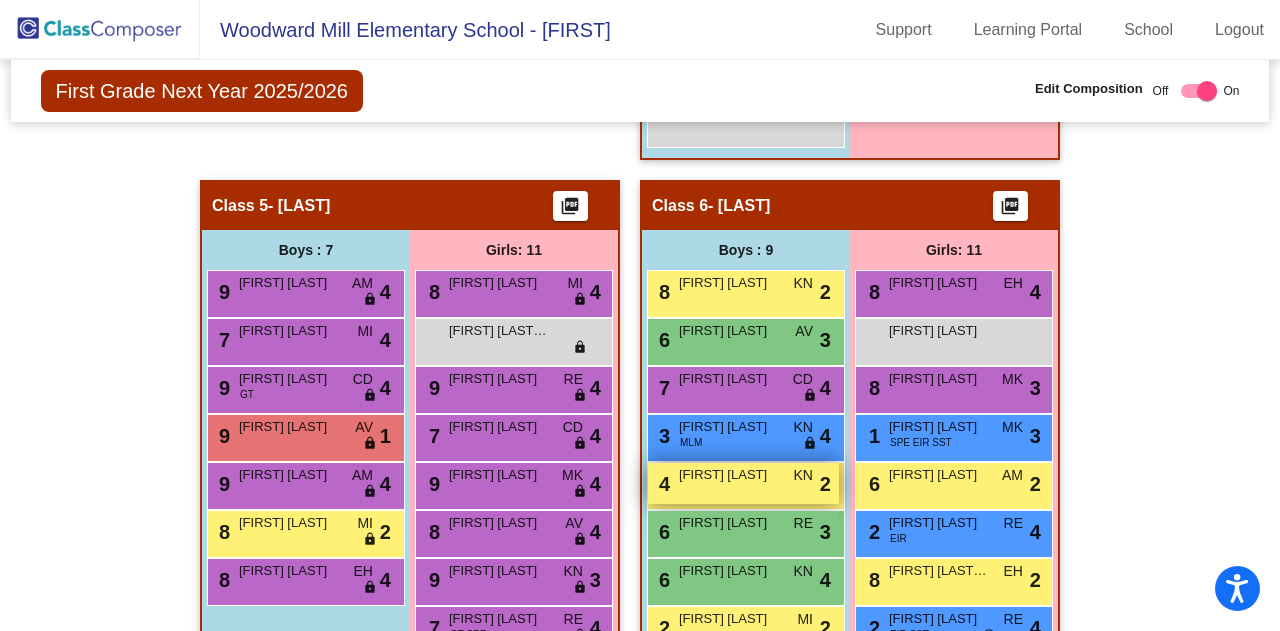scroll, scrollTop: 2269, scrollLeft: 0, axis: vertical 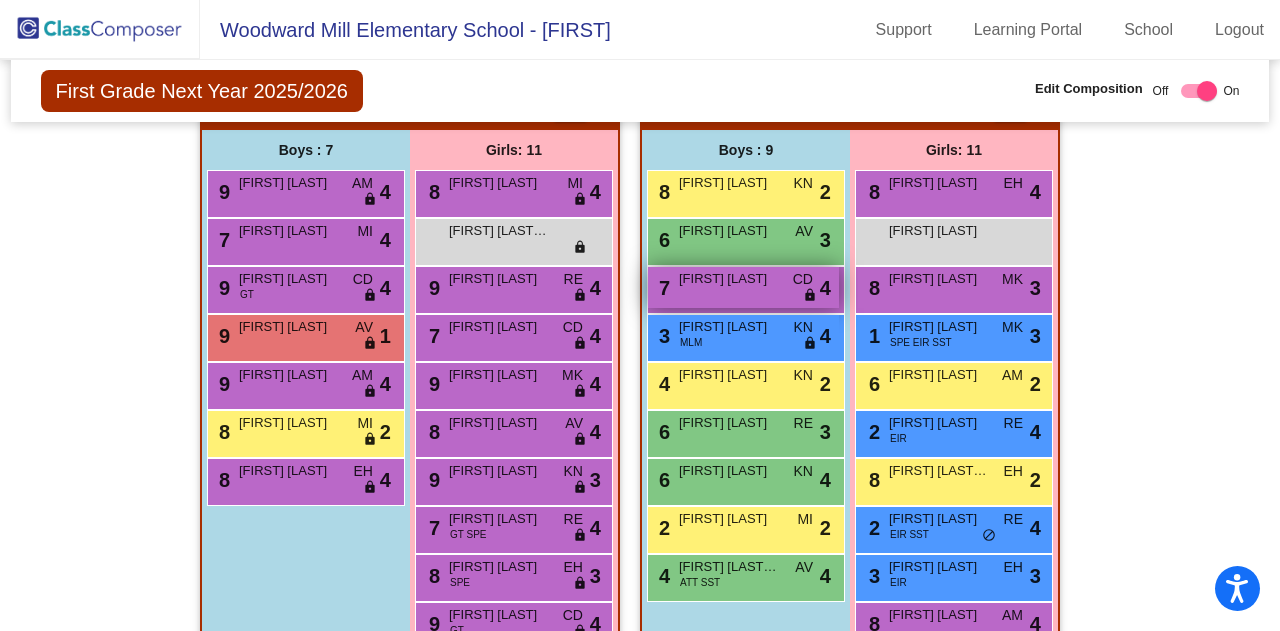 click on "CD" at bounding box center (803, 279) 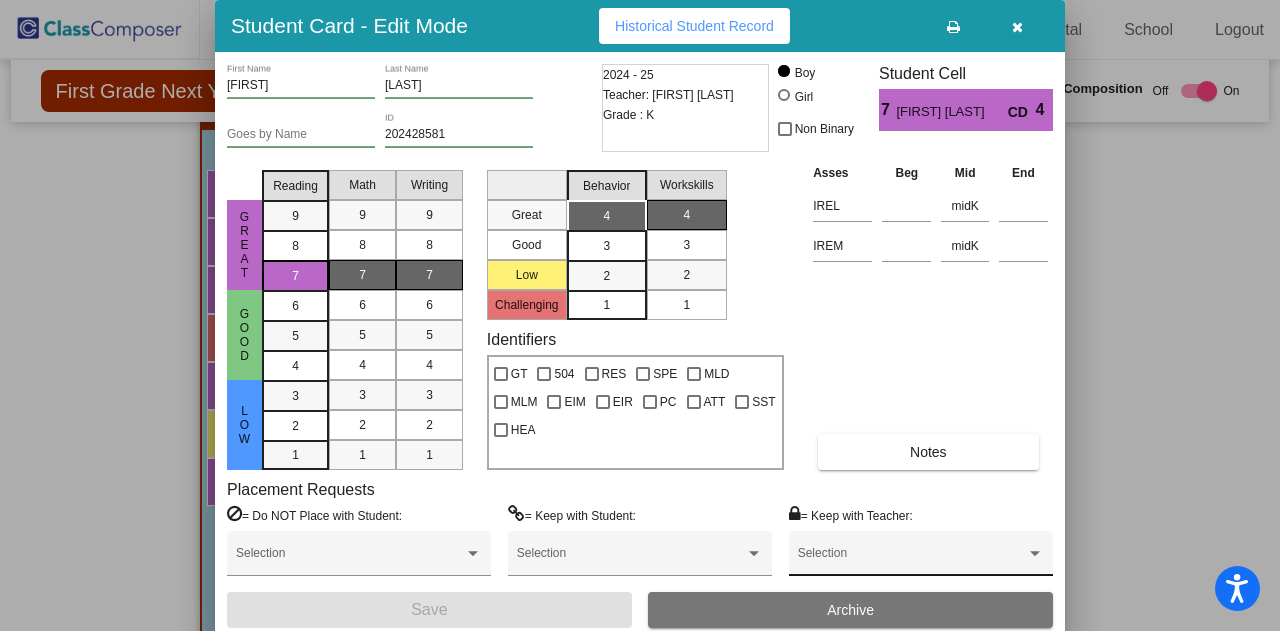 click on "Selection" at bounding box center [921, 558] 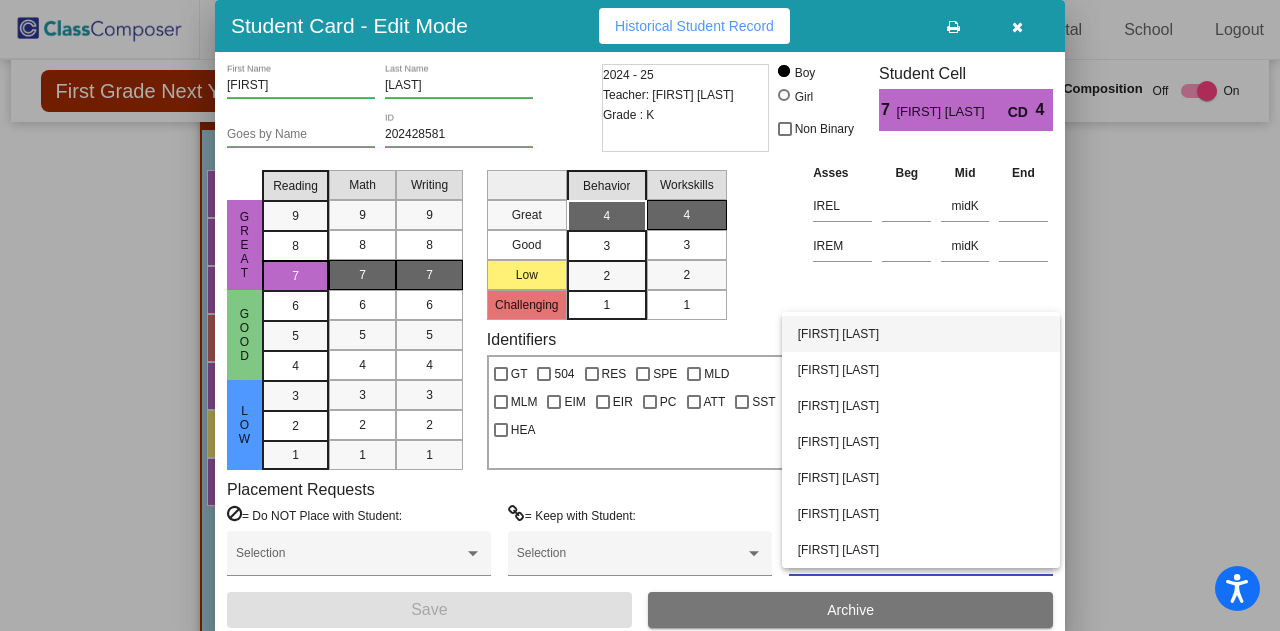 scroll, scrollTop: 0, scrollLeft: 0, axis: both 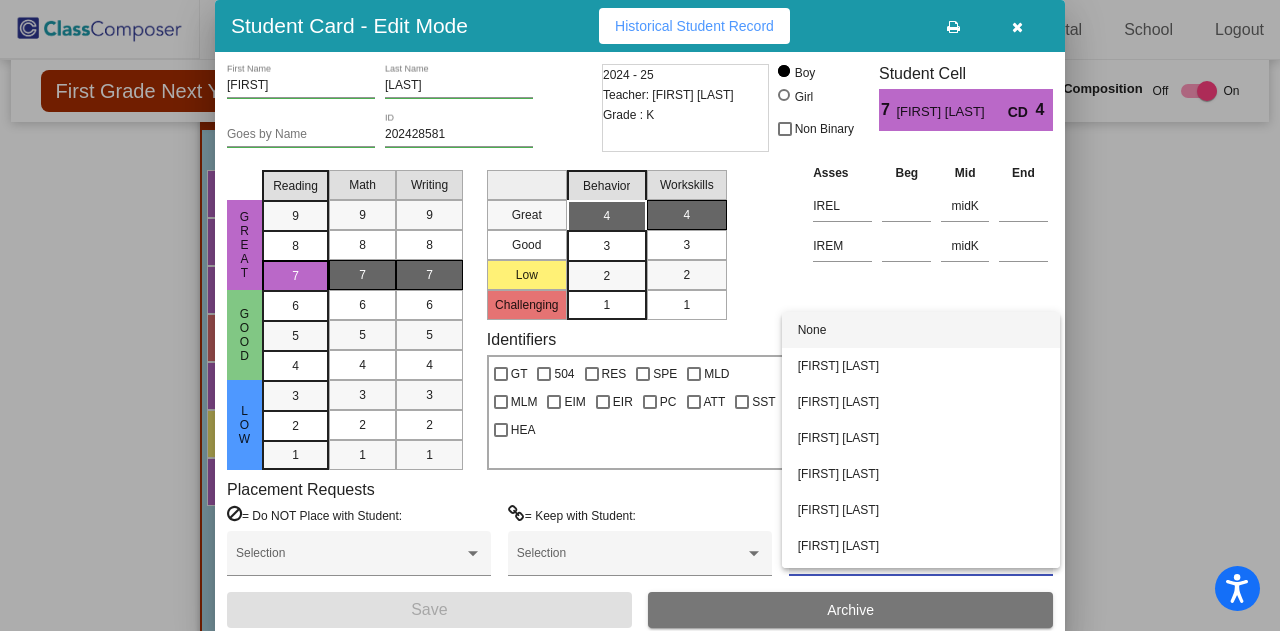 click on "None" at bounding box center [921, 330] 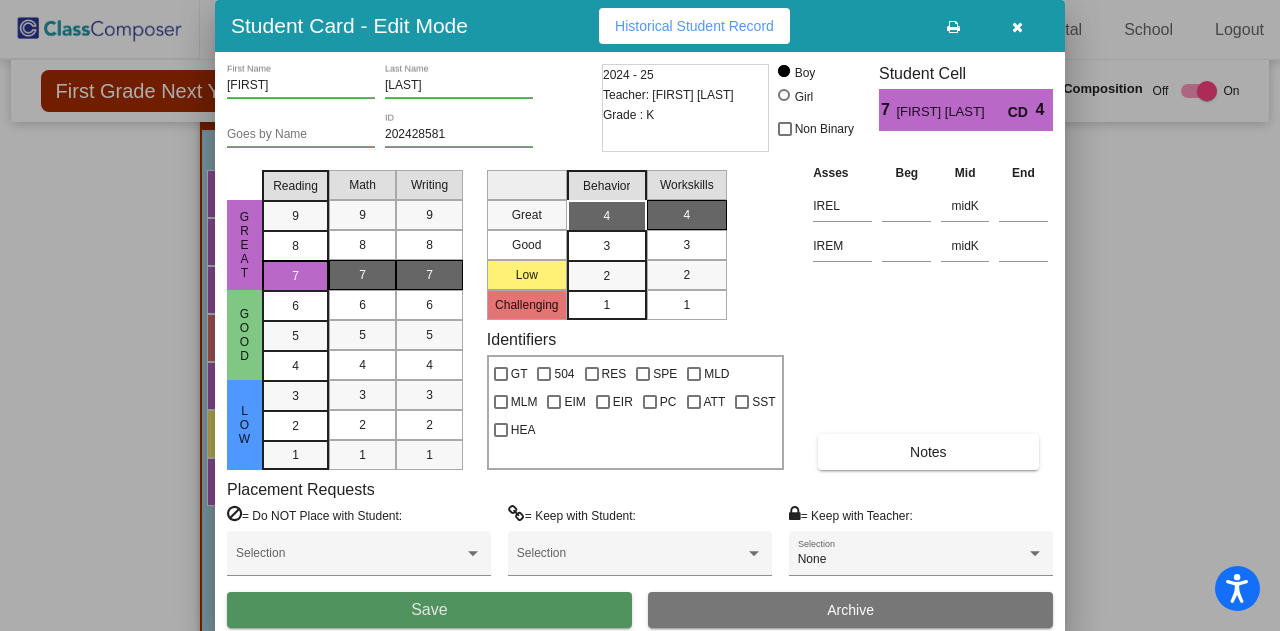 click on "Save" at bounding box center (429, 610) 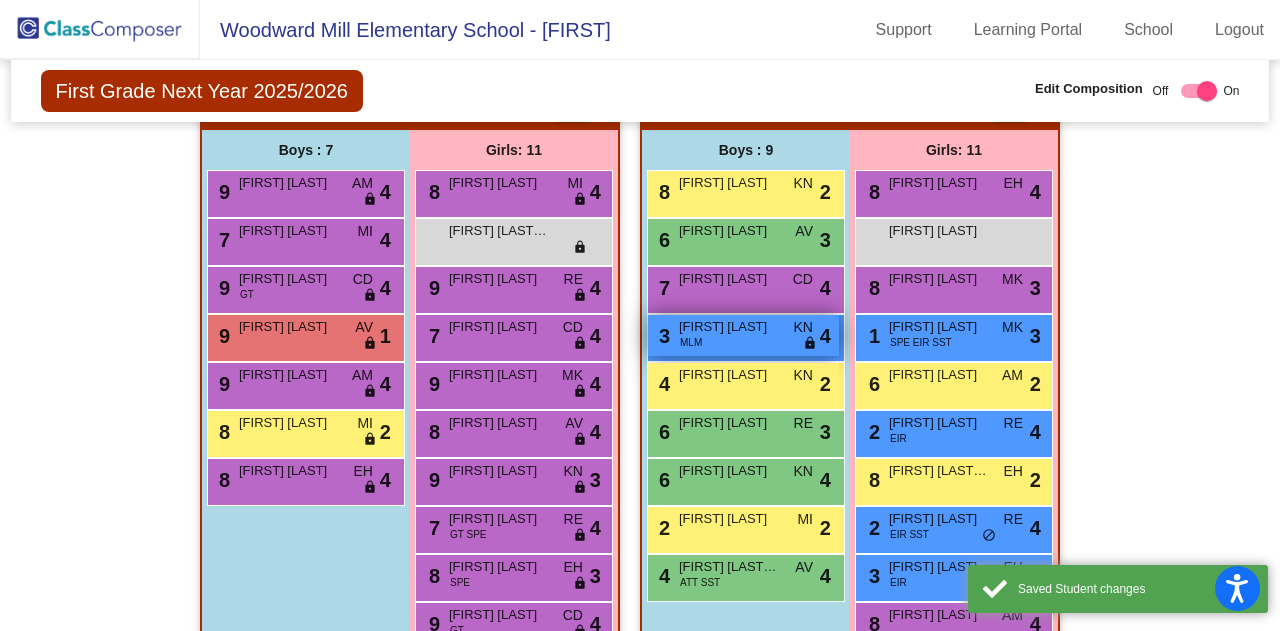 click on "3 Johjan Gonzalez MLM KN lock do_not_disturb_alt 4" at bounding box center (743, 335) 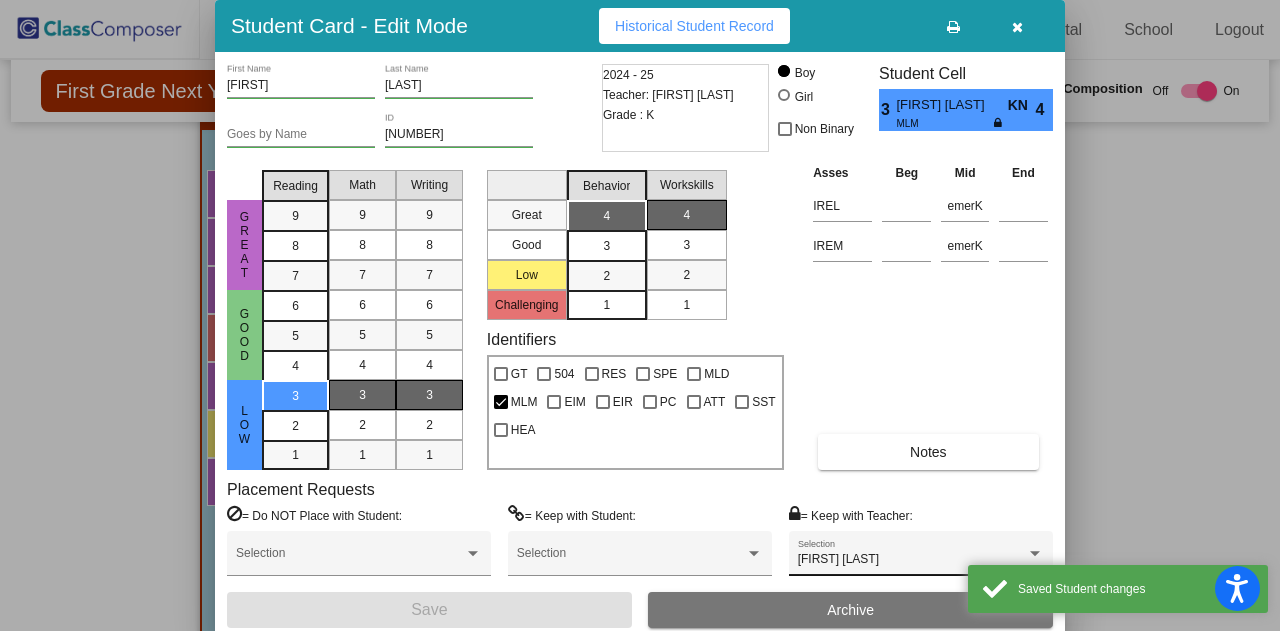 click on "[FIRST] [LAST]" at bounding box center (912, 560) 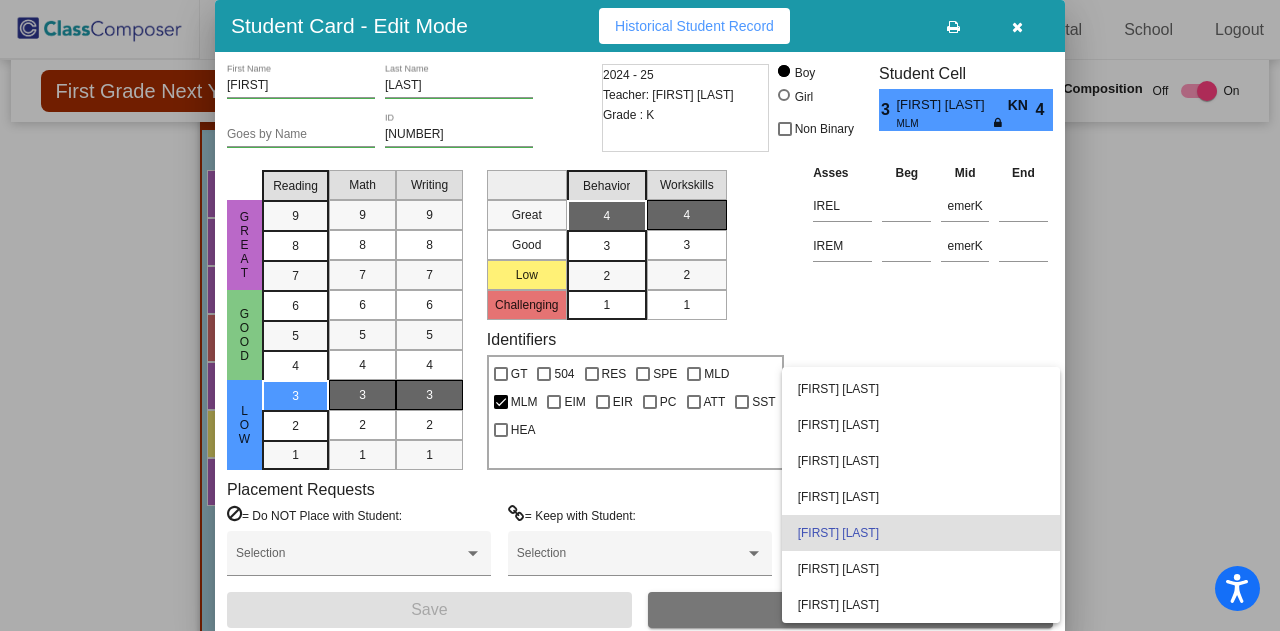 scroll, scrollTop: 0, scrollLeft: 0, axis: both 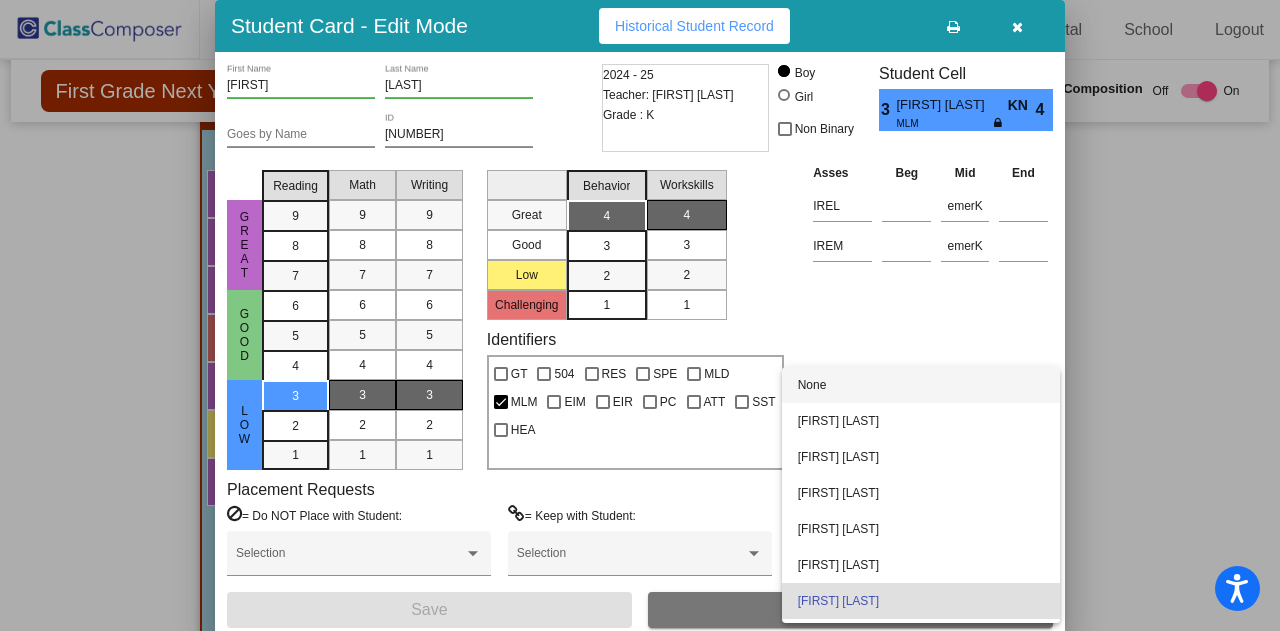 click on "None" at bounding box center [921, 385] 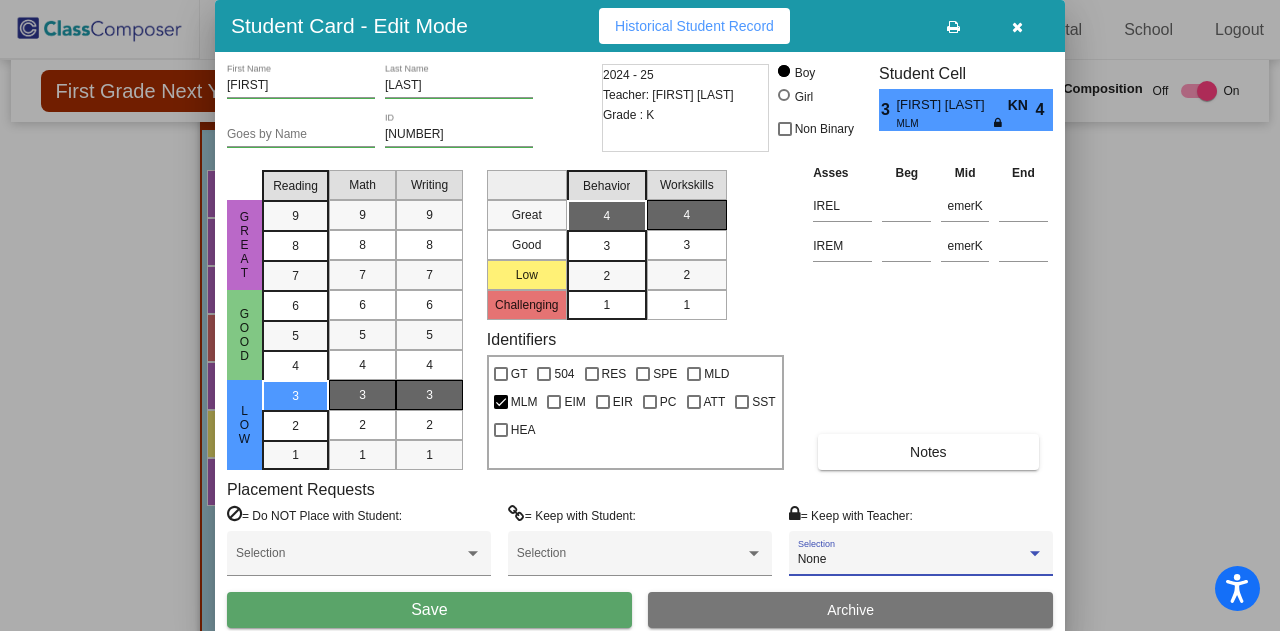 click on "= Do NOT Place with Student:   Selection  = Keep with Student:   Selection  = Keep with Teacher: None Selection" at bounding box center (640, 548) 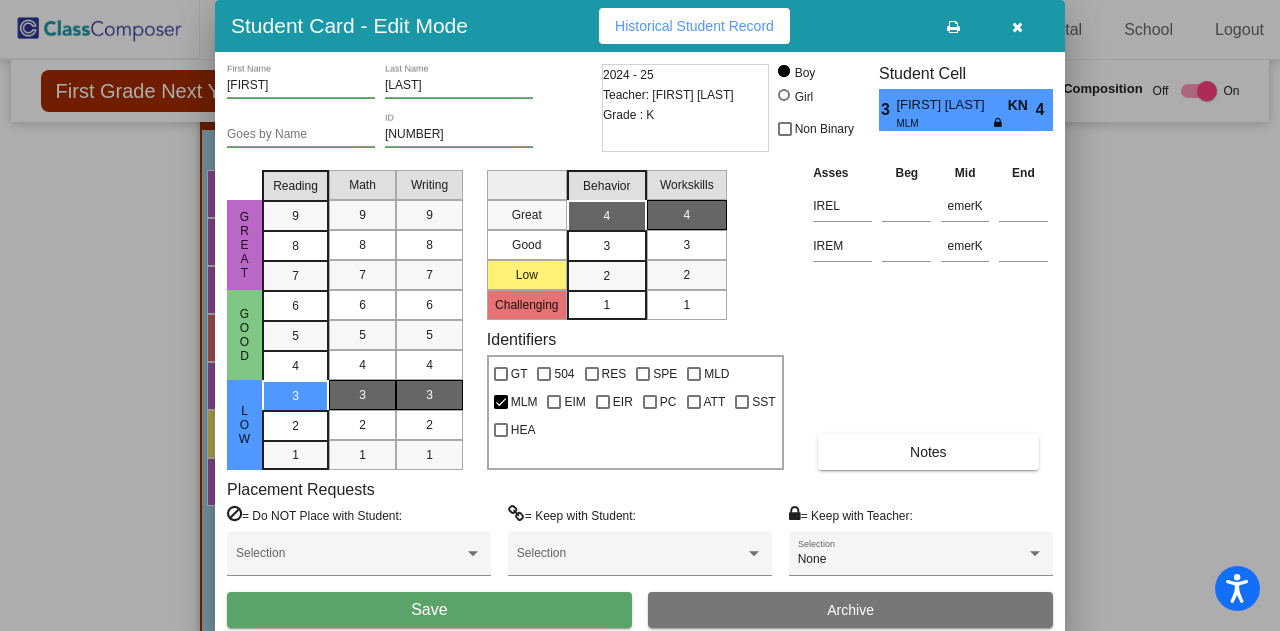 click on "Save" at bounding box center (429, 610) 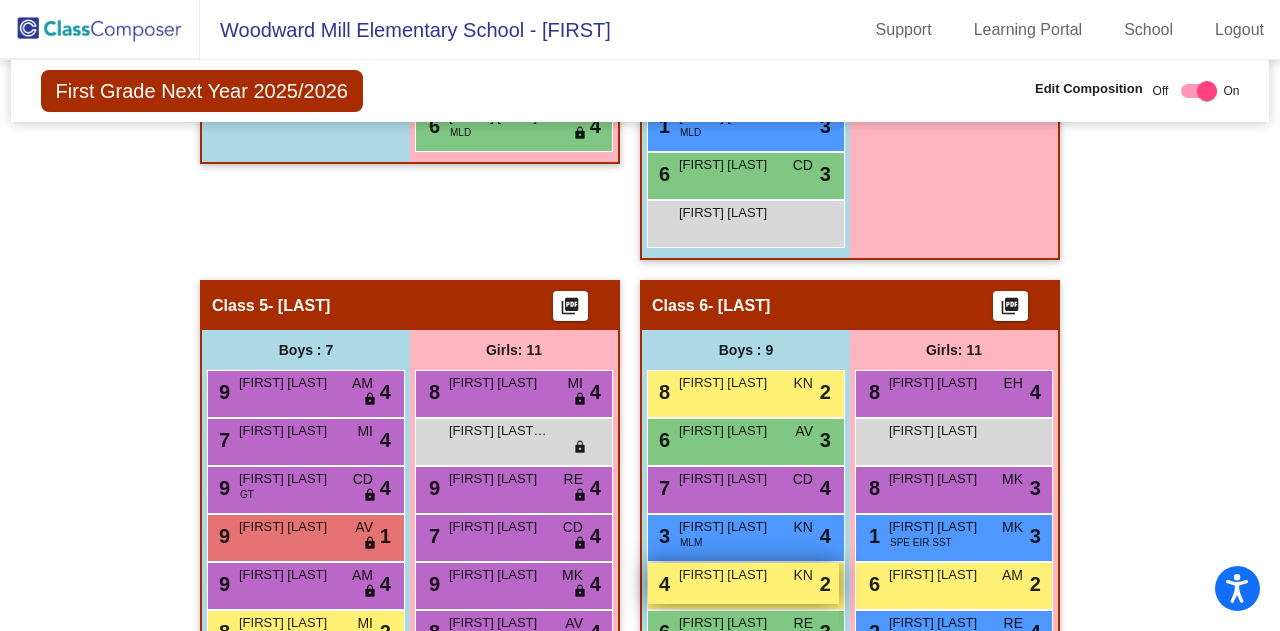 scroll, scrollTop: 2169, scrollLeft: 0, axis: vertical 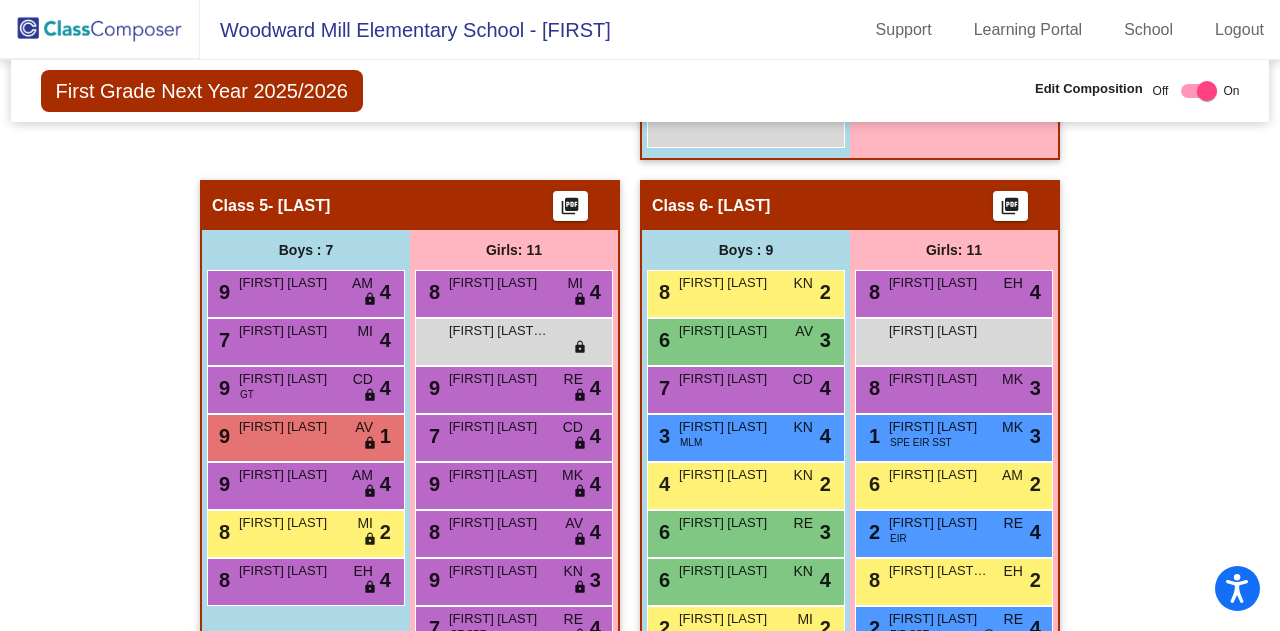 click on "8 Matthew Ariza KN lock do_not_disturb_alt 2" at bounding box center [746, 294] 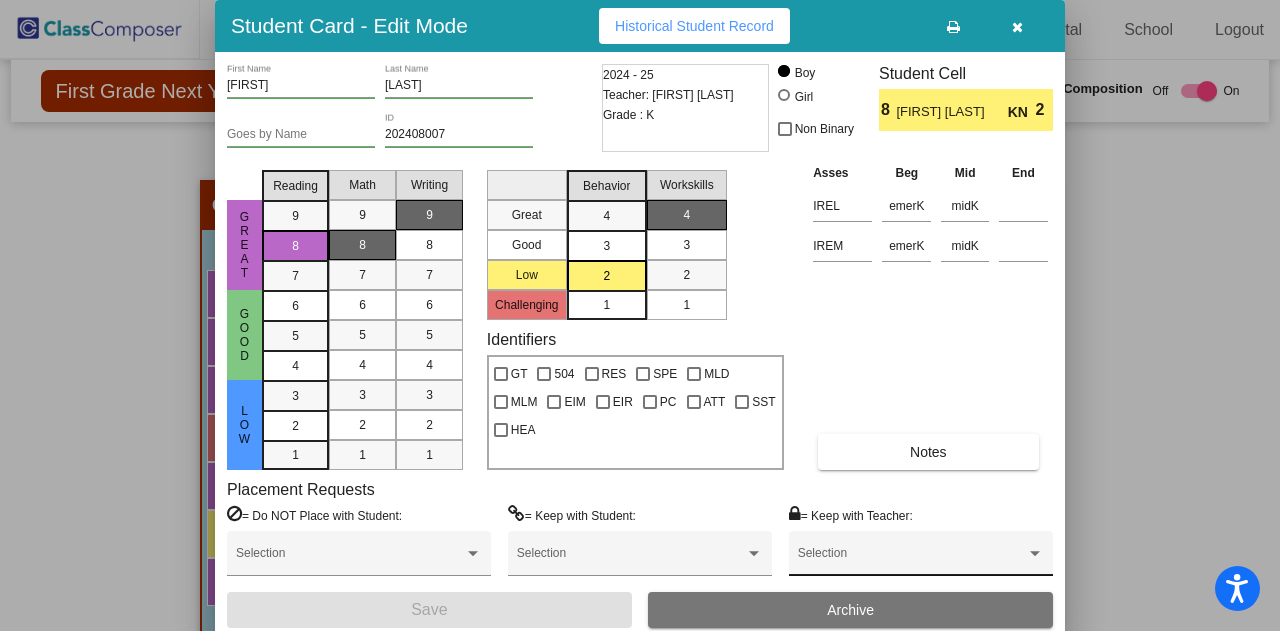 click on "Selection" at bounding box center (921, 558) 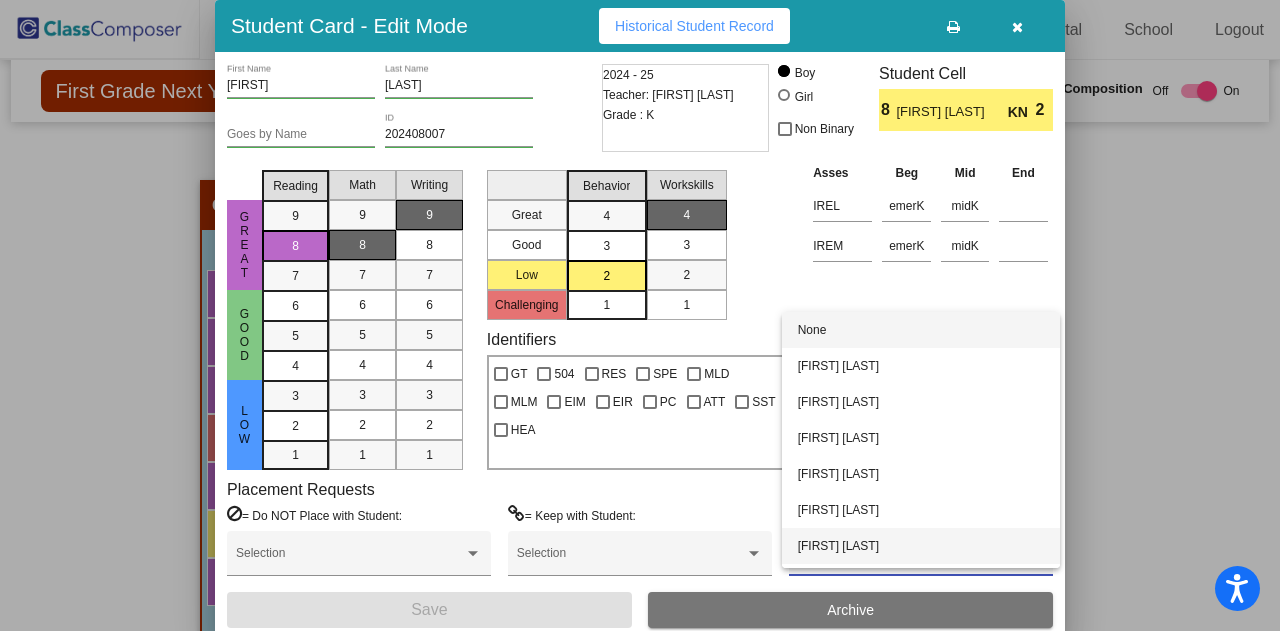 click on "[FIRST] [LAST]" at bounding box center (921, 546) 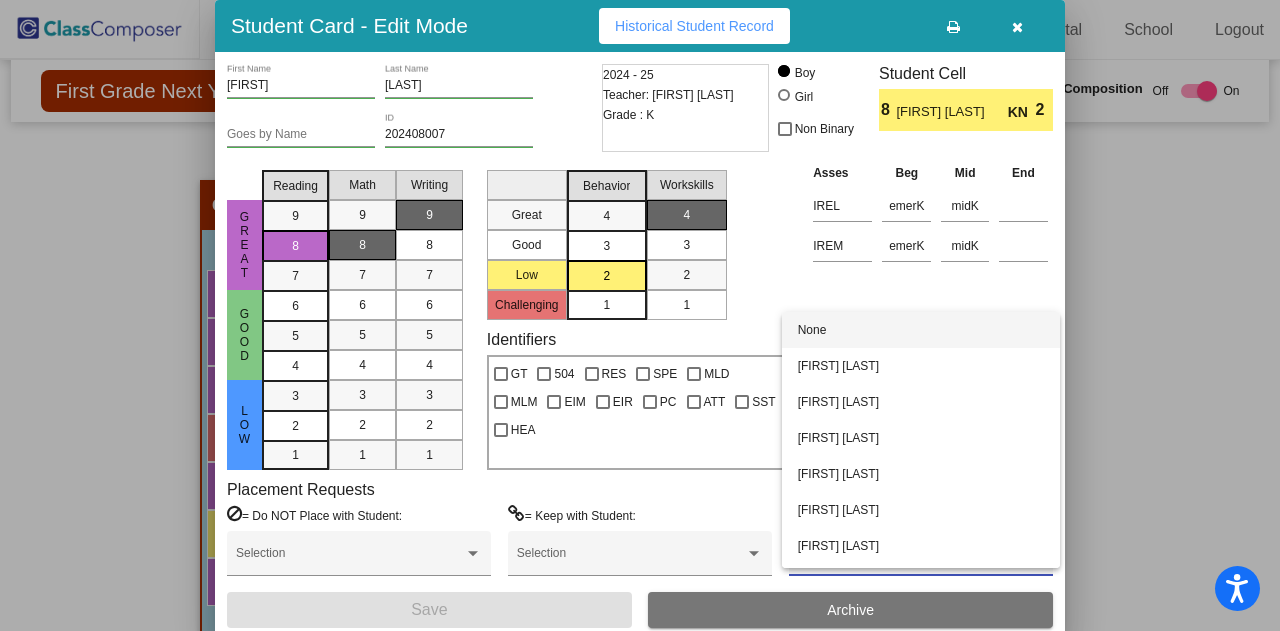 scroll, scrollTop: 32, scrollLeft: 0, axis: vertical 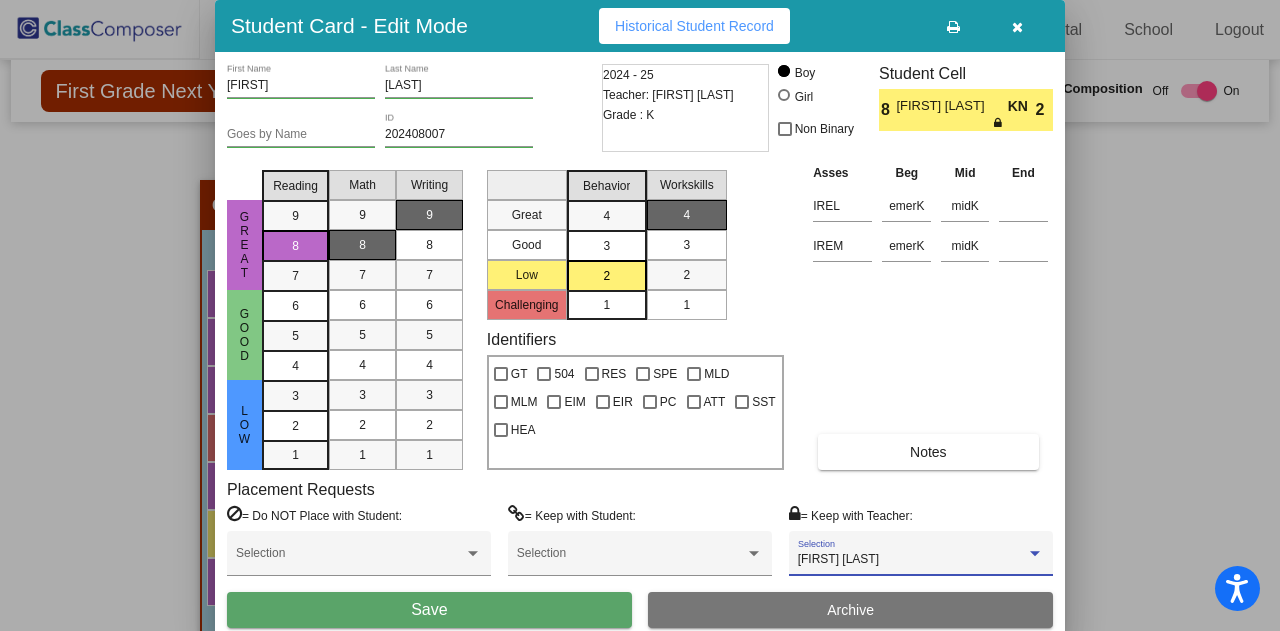 click on "Save" at bounding box center [429, 610] 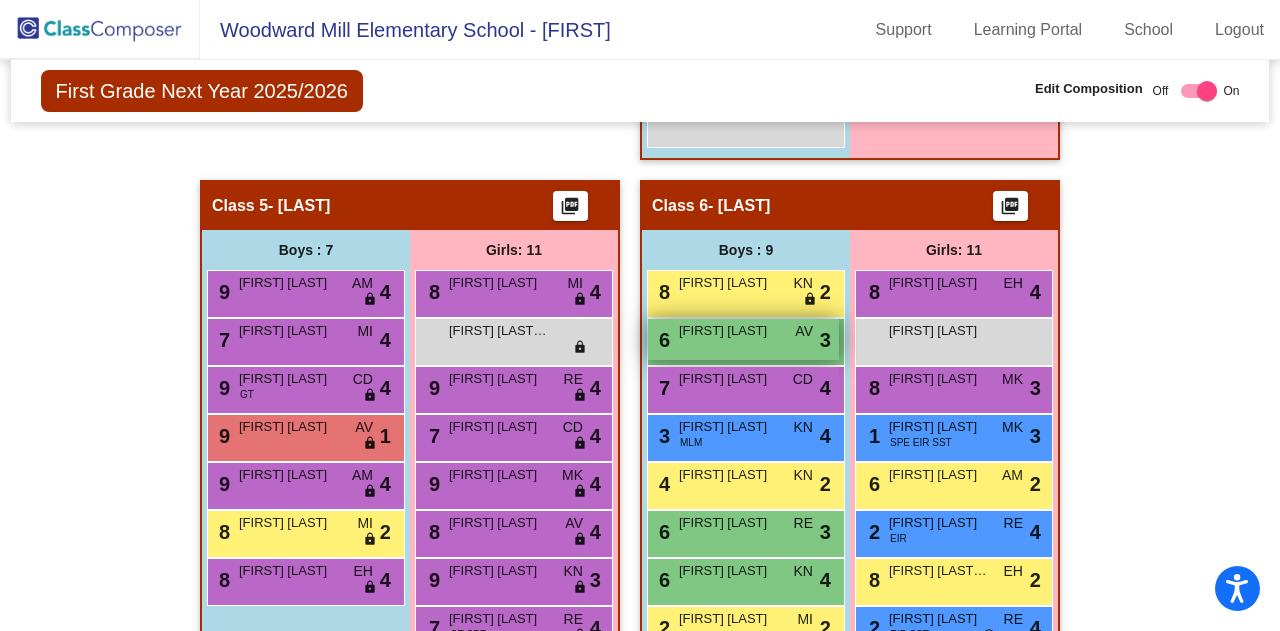 click on "6 Lincoln Chase AV lock do_not_disturb_alt 3" at bounding box center [743, 339] 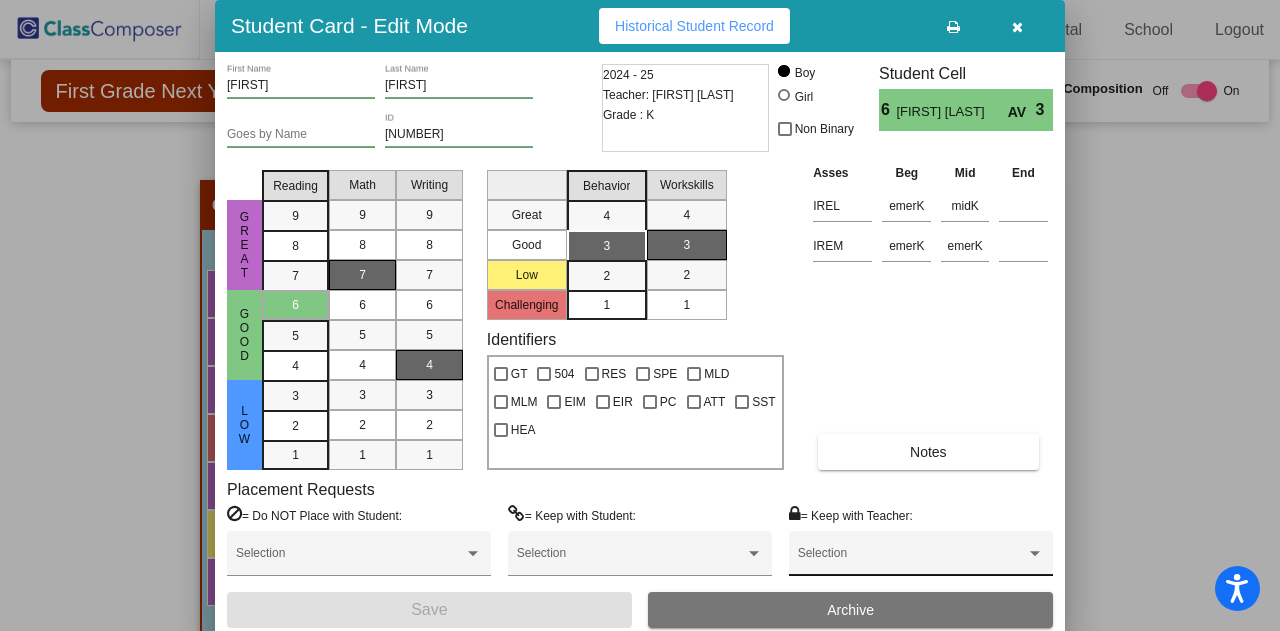 click on "Selection" at bounding box center (921, 553) 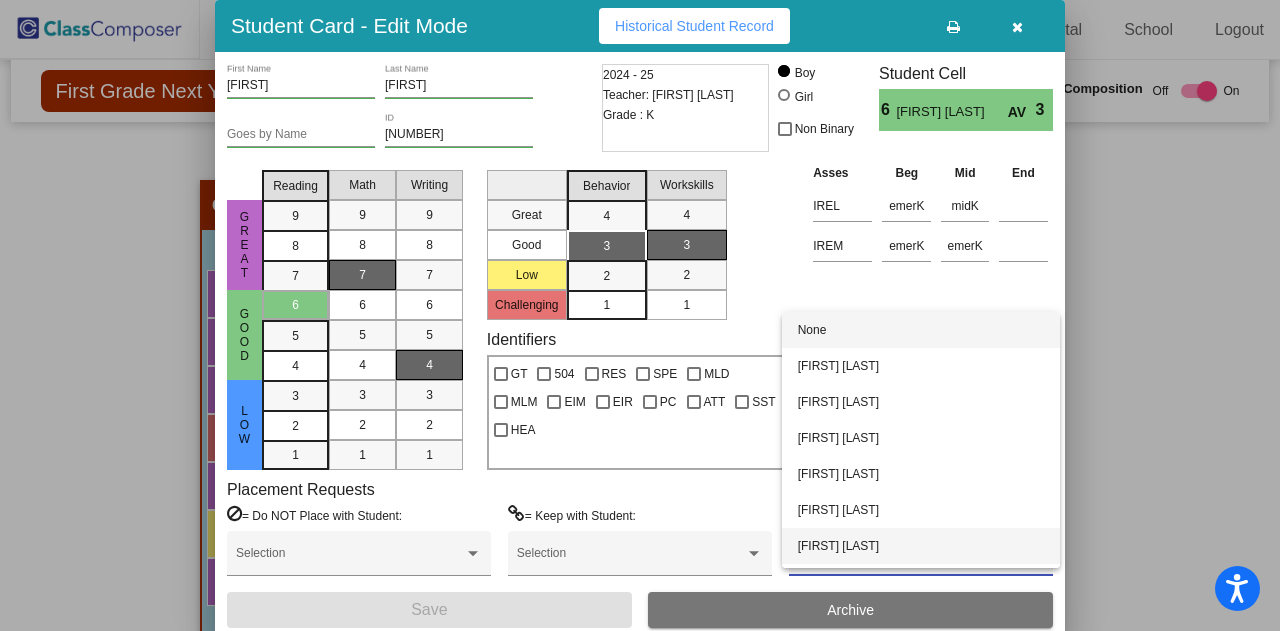click on "[FIRST] [LAST]" at bounding box center [921, 546] 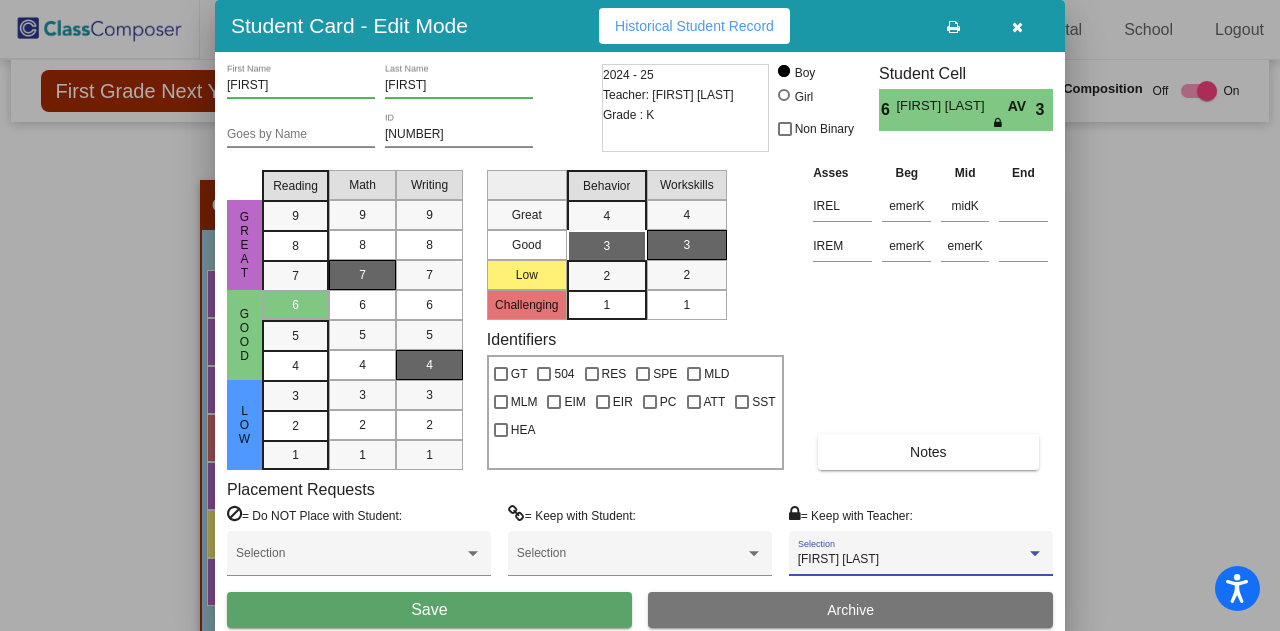 scroll, scrollTop: 32, scrollLeft: 0, axis: vertical 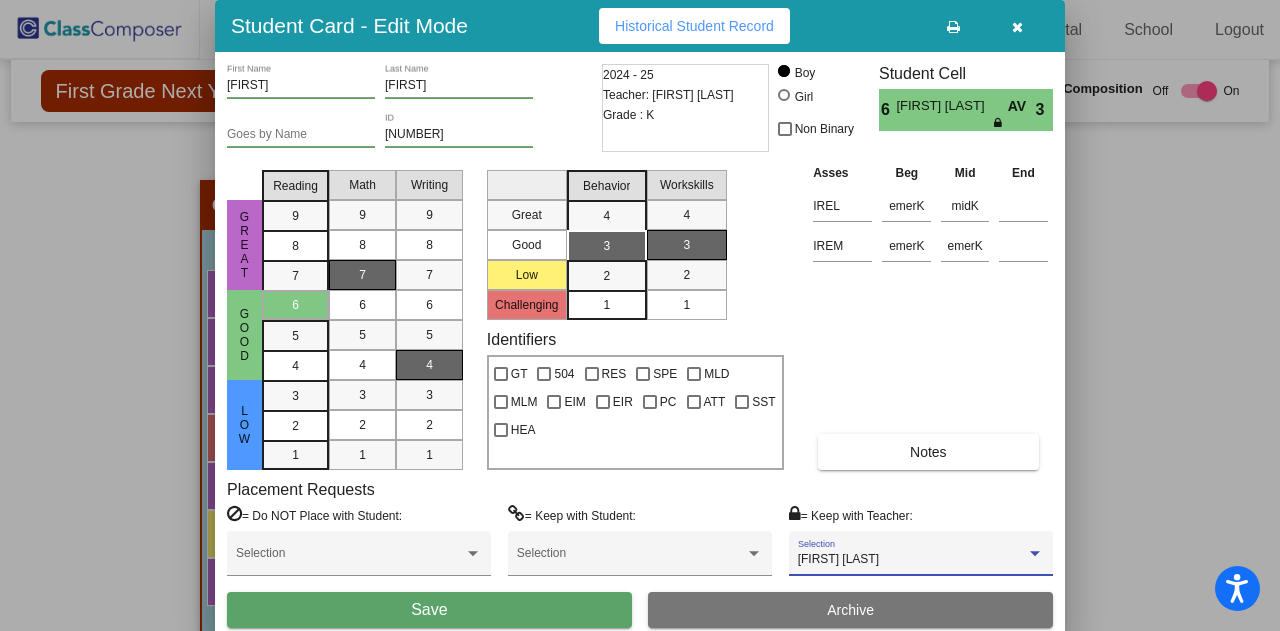 click on "Save" at bounding box center (429, 610) 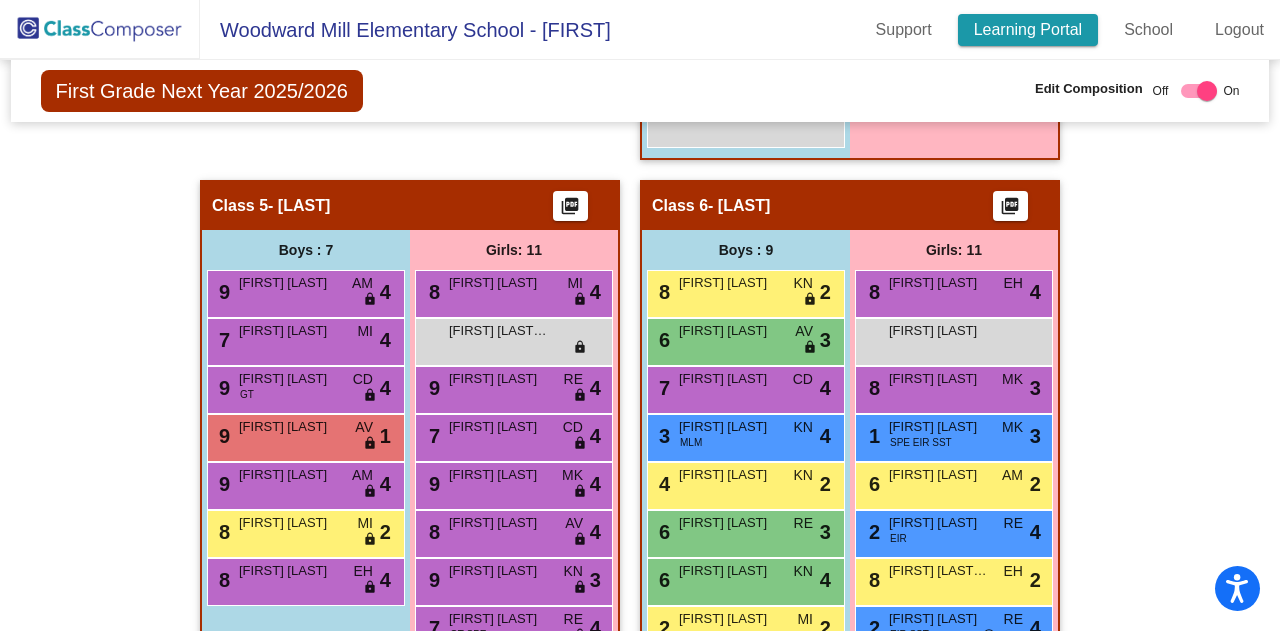 scroll, scrollTop: 1458, scrollLeft: 0, axis: vertical 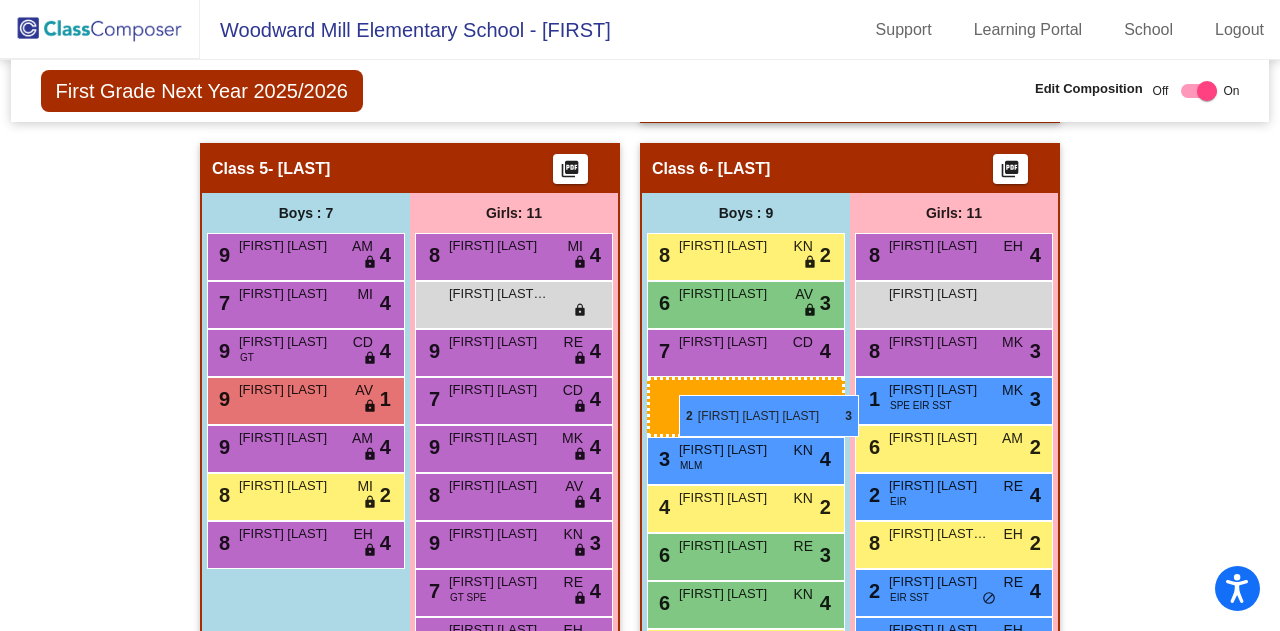 drag, startPoint x: 760, startPoint y: 355, endPoint x: 679, endPoint y: 395, distance: 90.33826 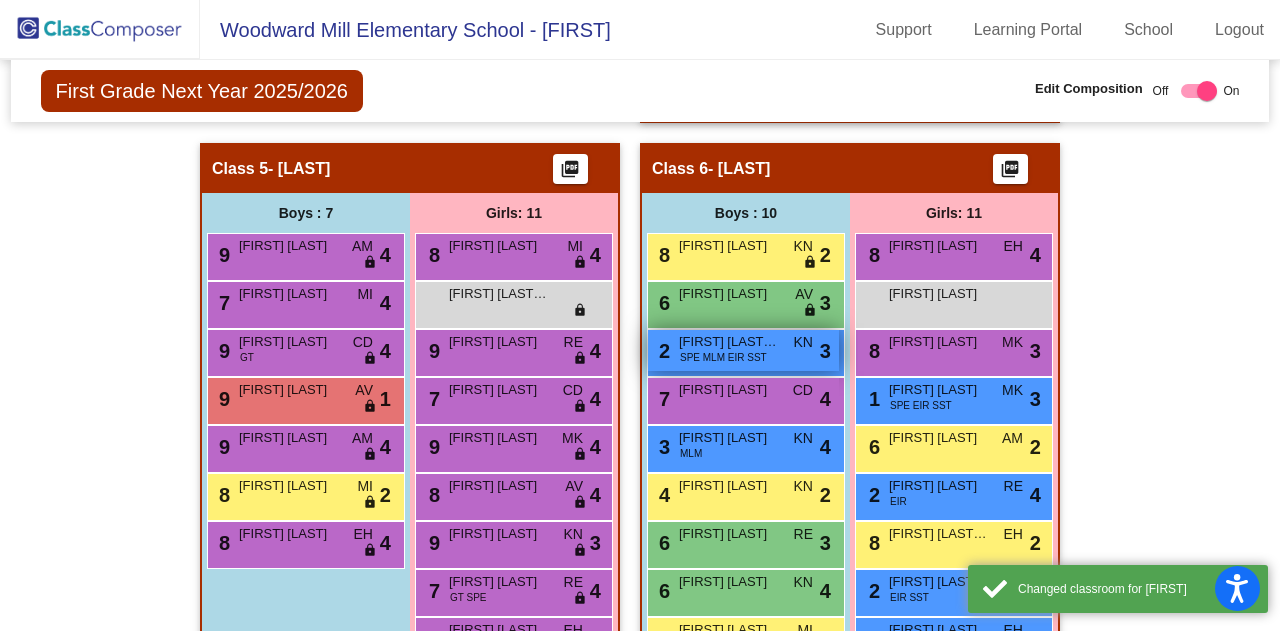 click on "[FIRST] [LAST] [LAST]" at bounding box center (729, 342) 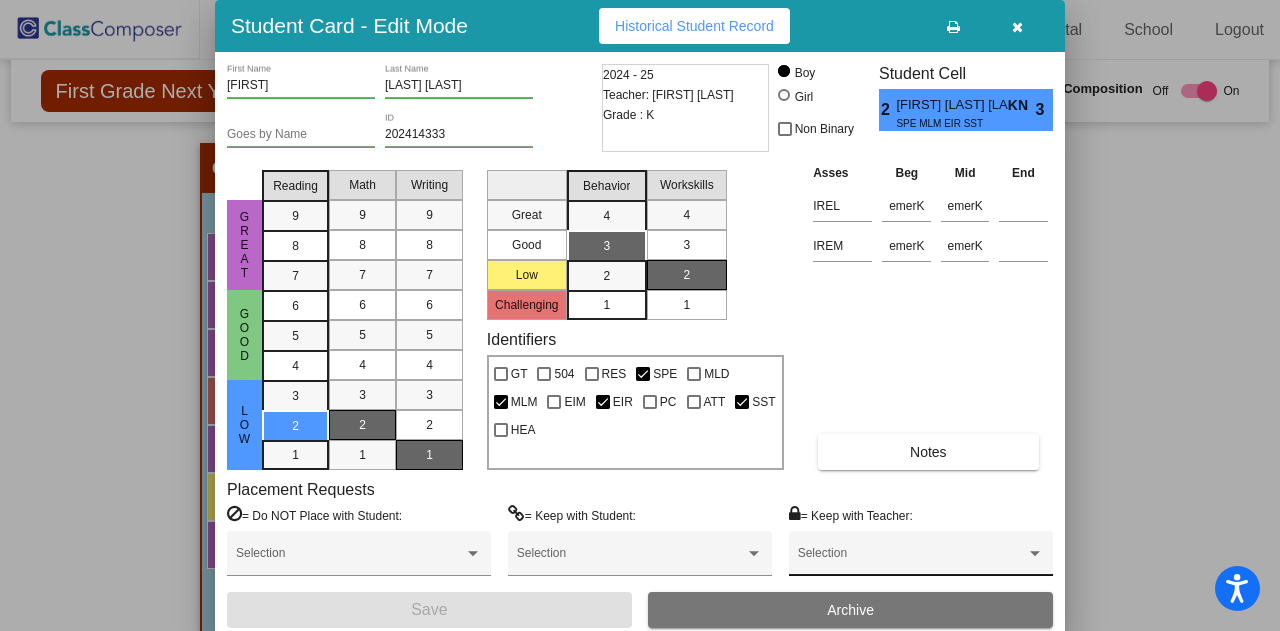 click at bounding box center (912, 560) 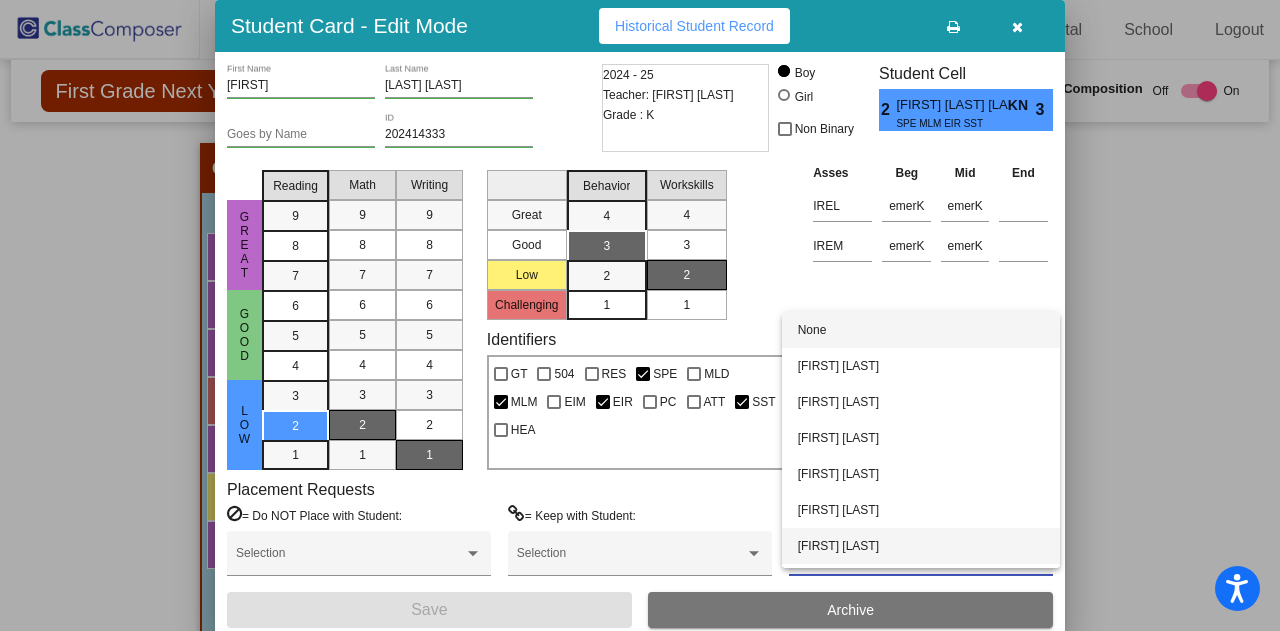 click on "[FIRST] [LAST]" at bounding box center (921, 546) 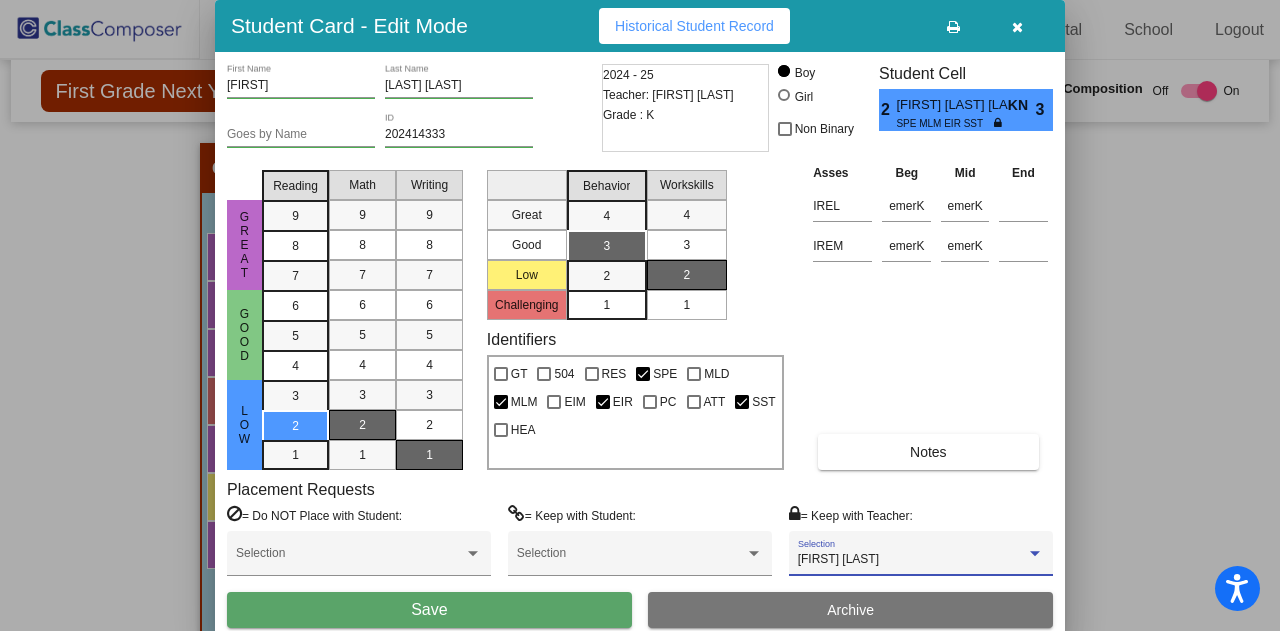 scroll, scrollTop: 32, scrollLeft: 0, axis: vertical 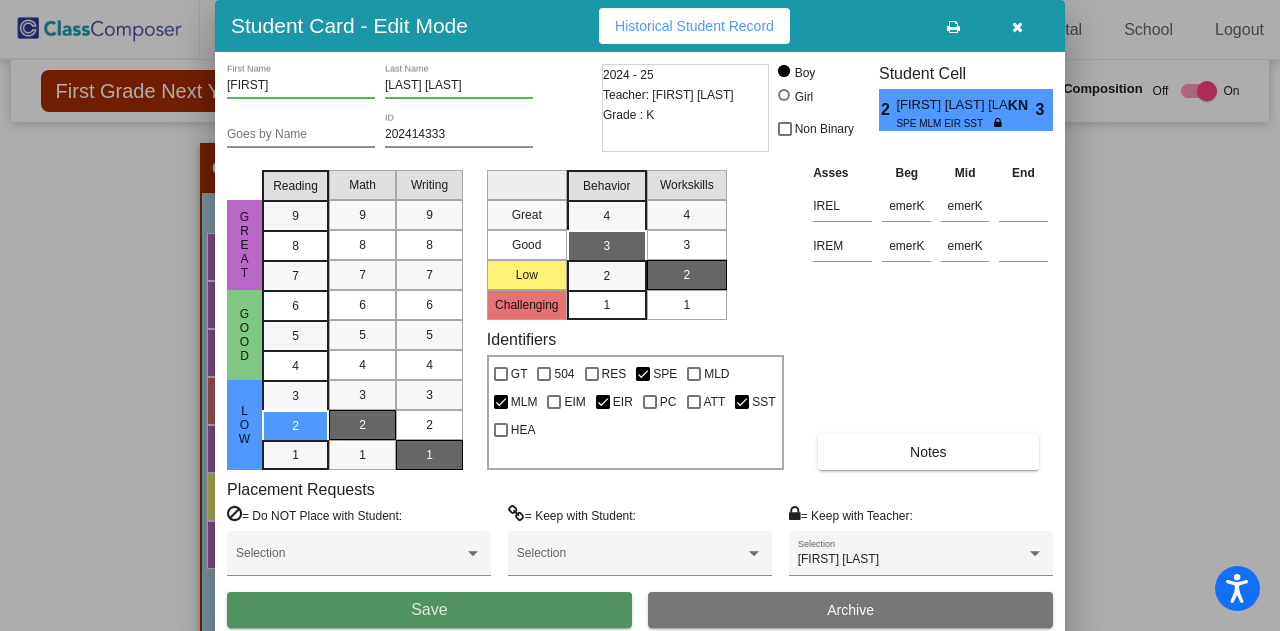 click on "Save" at bounding box center [429, 610] 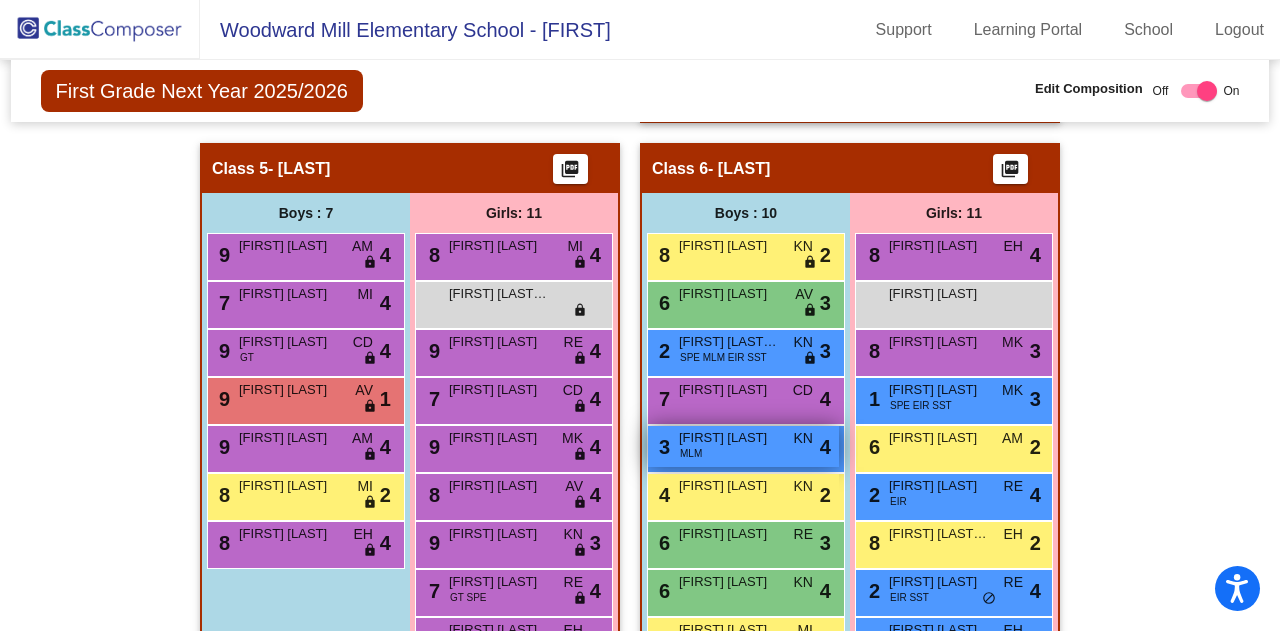 click on "3 Johjan Gonzalez MLM KN lock do_not_disturb_alt 4" at bounding box center [743, 446] 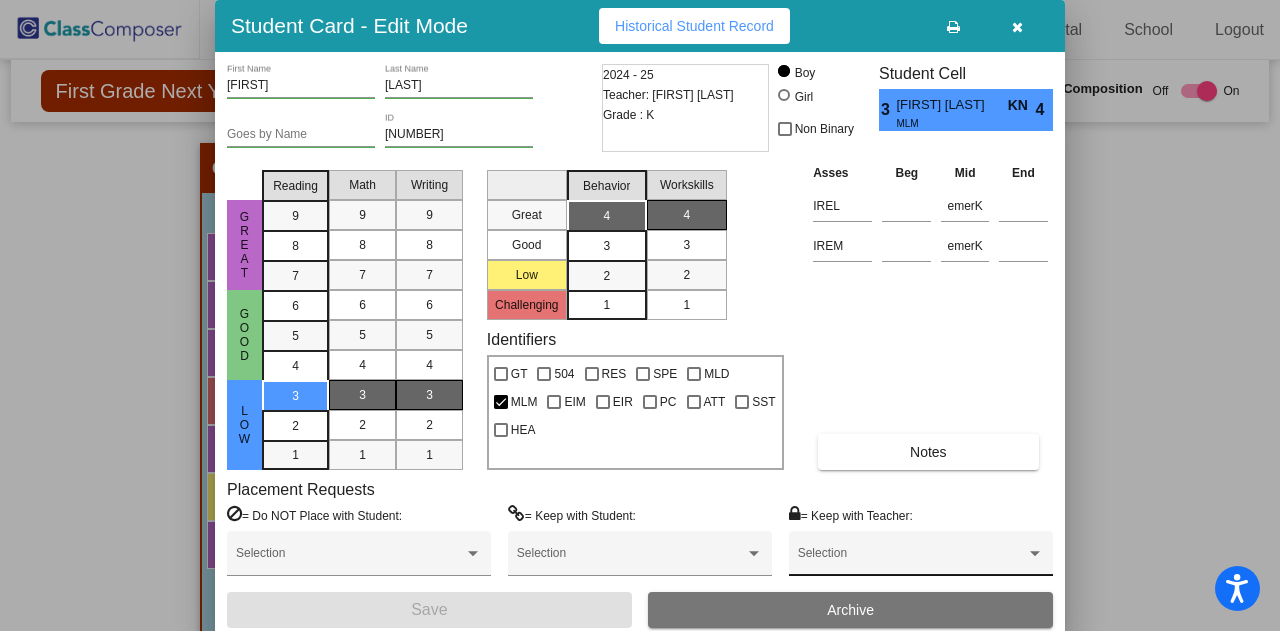 click on "Selection" at bounding box center (921, 553) 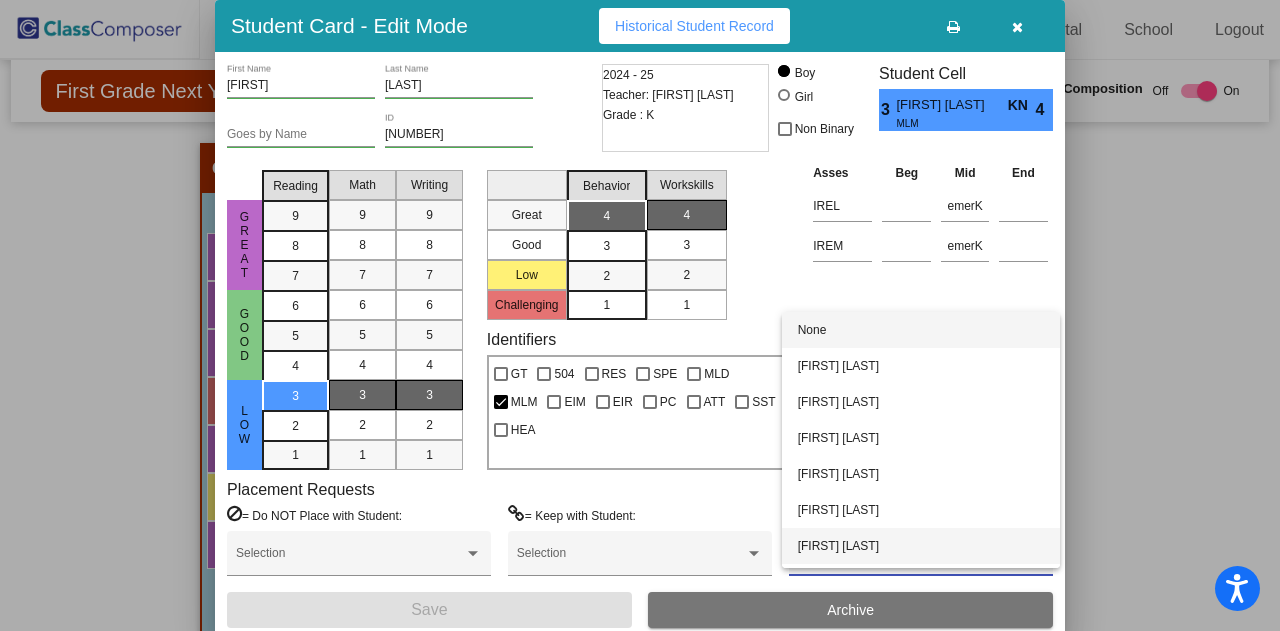 click on "[FIRST] [LAST]" at bounding box center (921, 546) 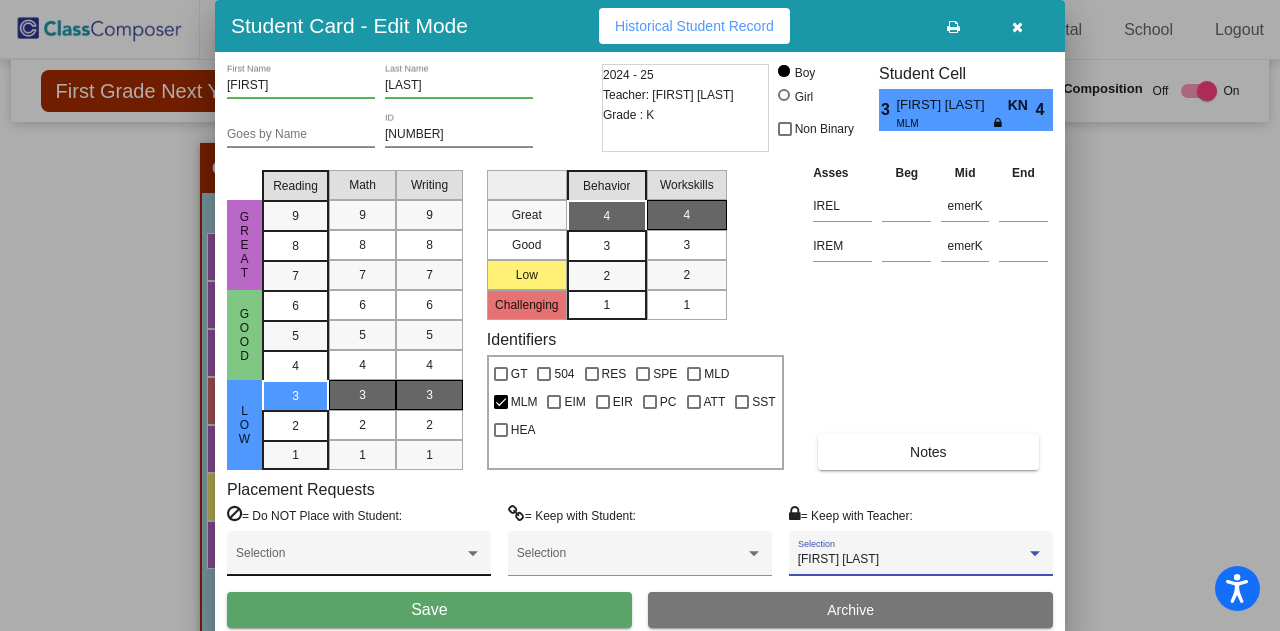 scroll, scrollTop: 32, scrollLeft: 0, axis: vertical 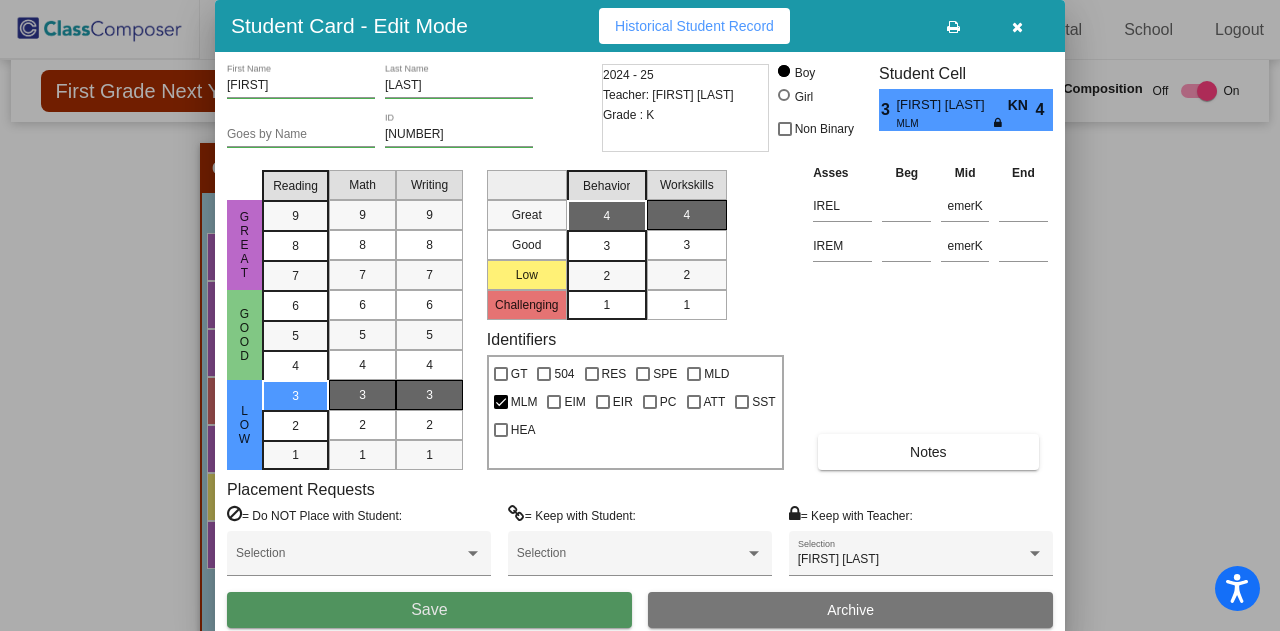 click on "Save" at bounding box center (429, 610) 